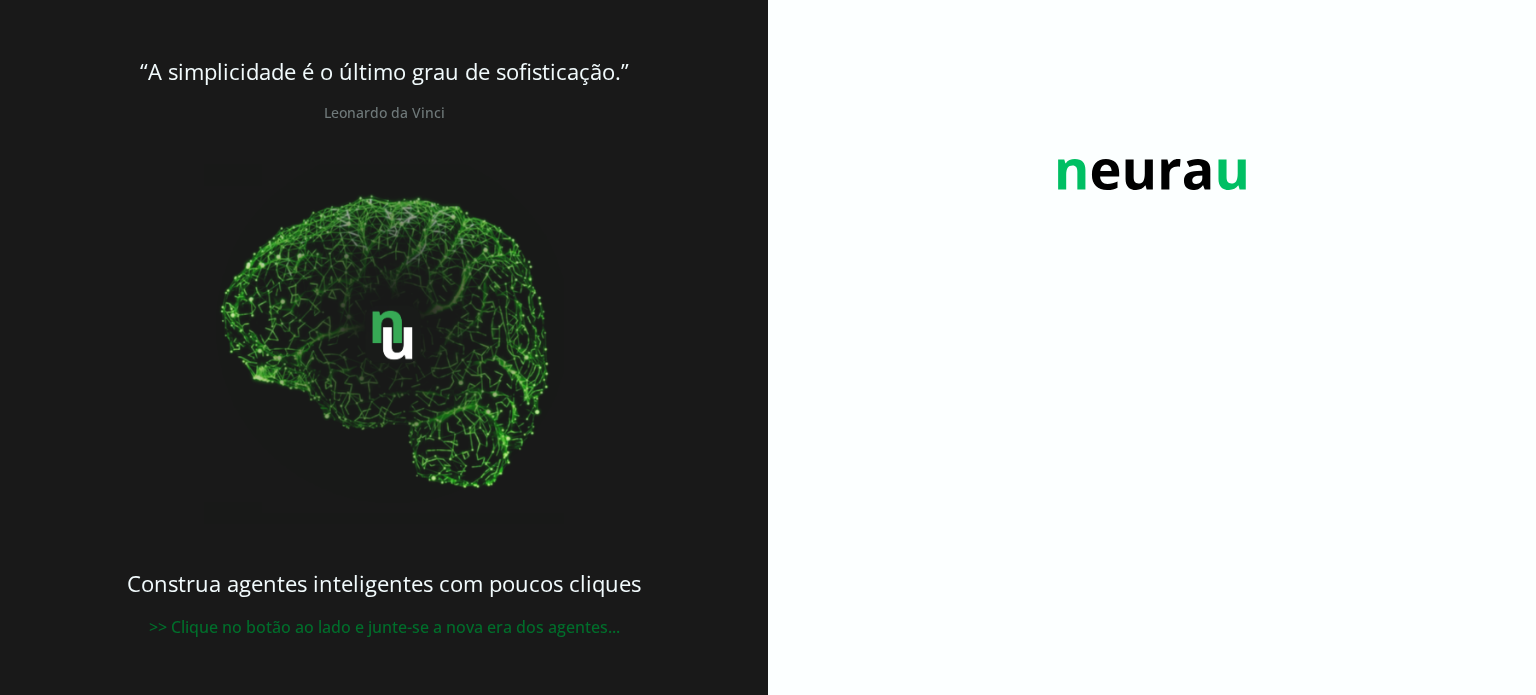 scroll, scrollTop: 0, scrollLeft: 0, axis: both 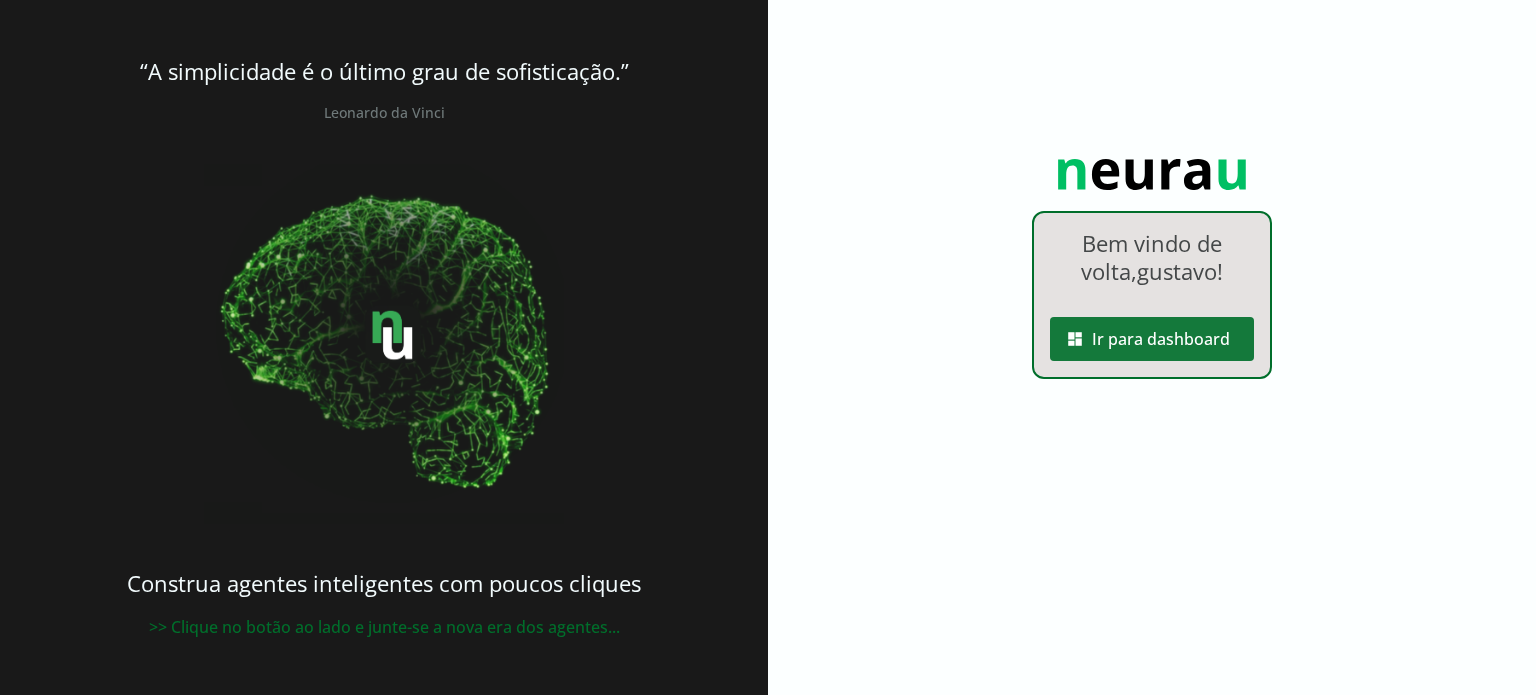 click at bounding box center (1152, 339) 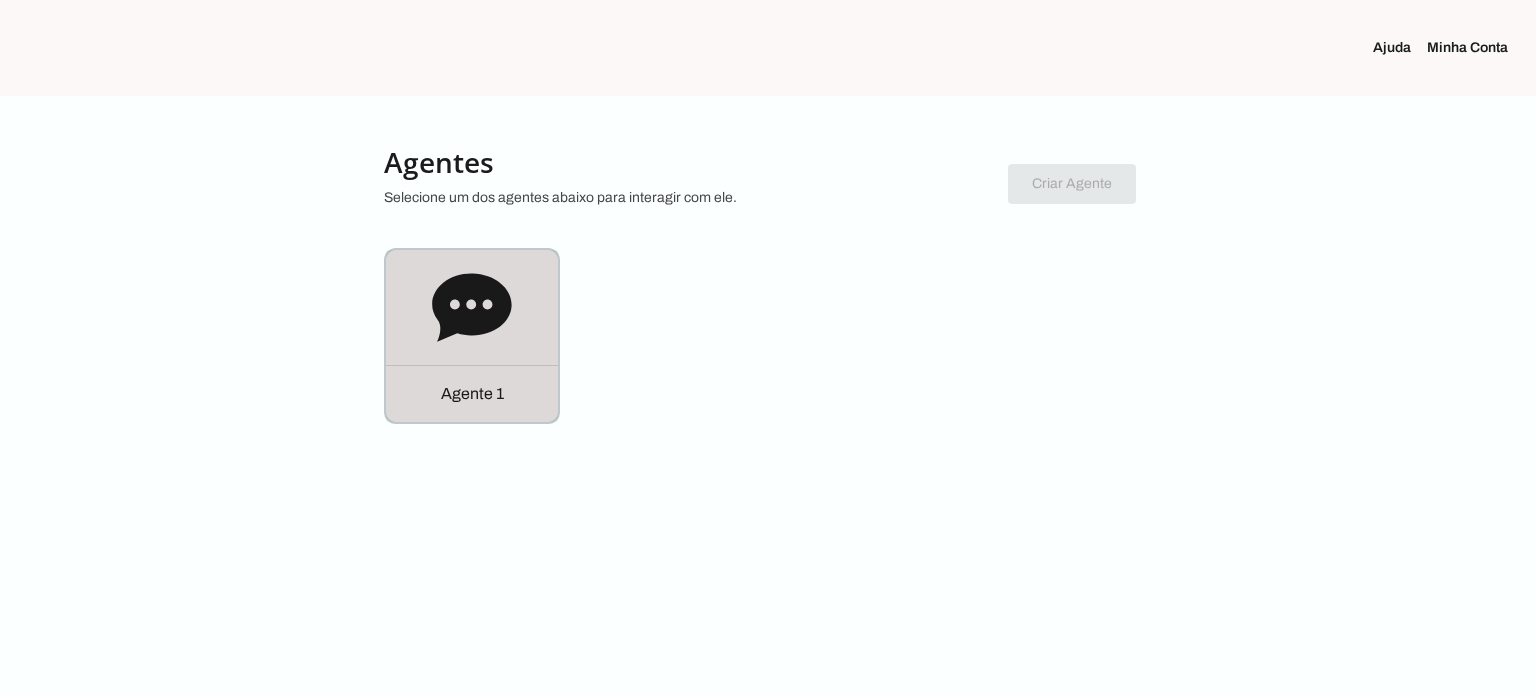 click 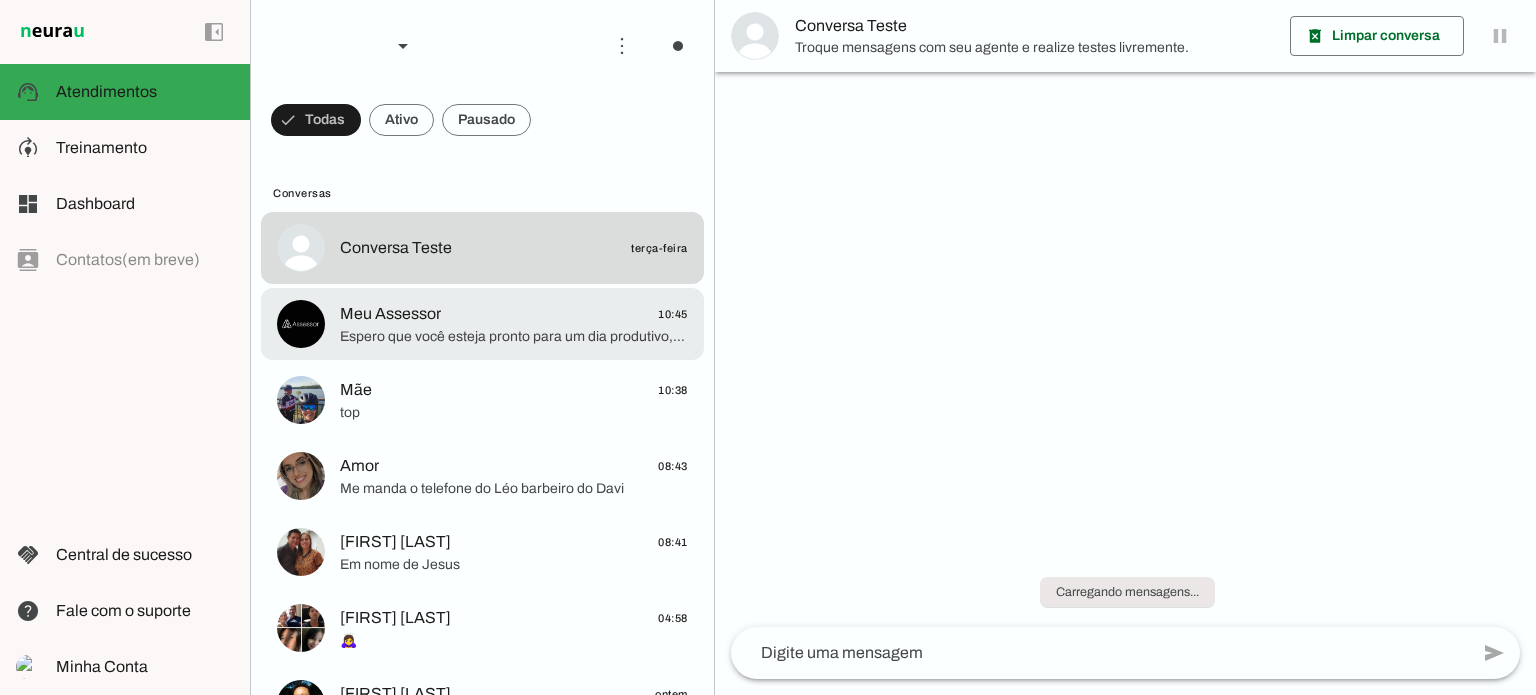 scroll, scrollTop: 1096, scrollLeft: 0, axis: vertical 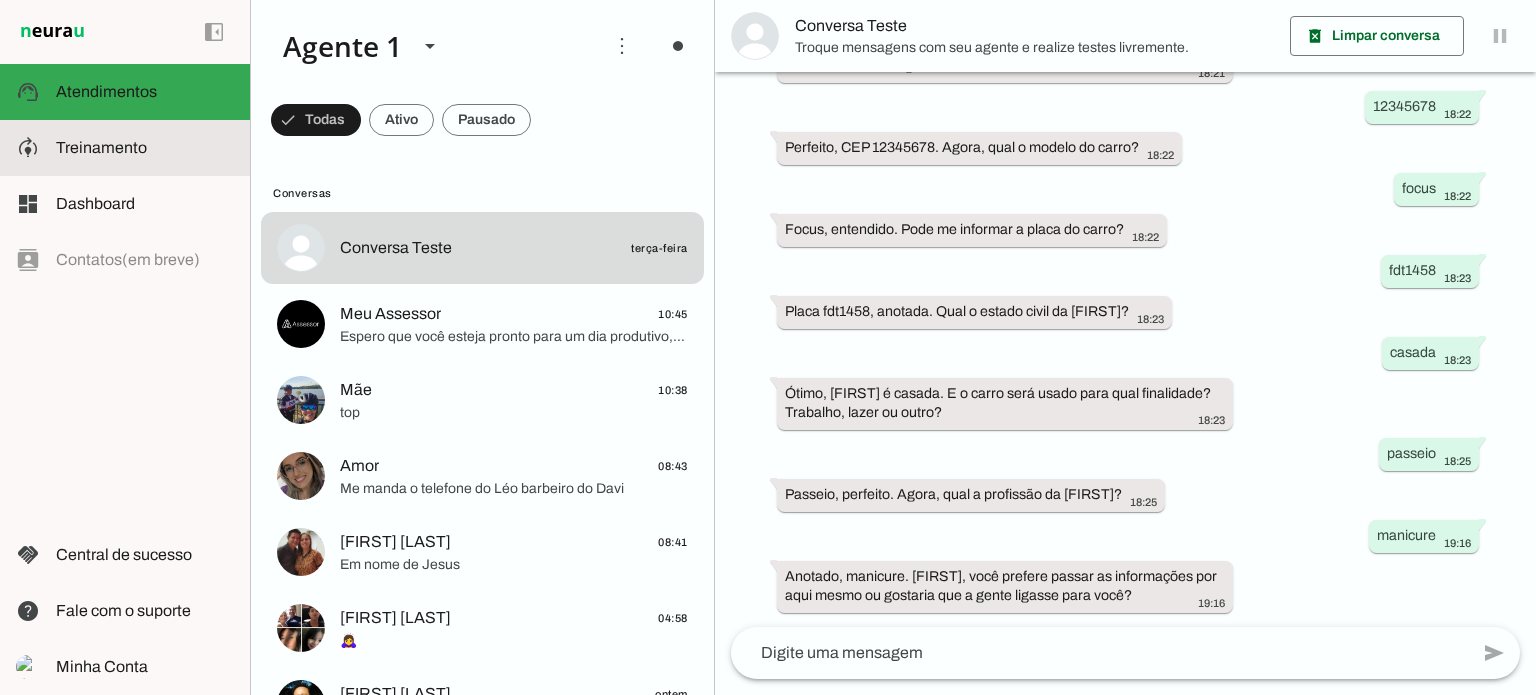 click on "Treinamento" 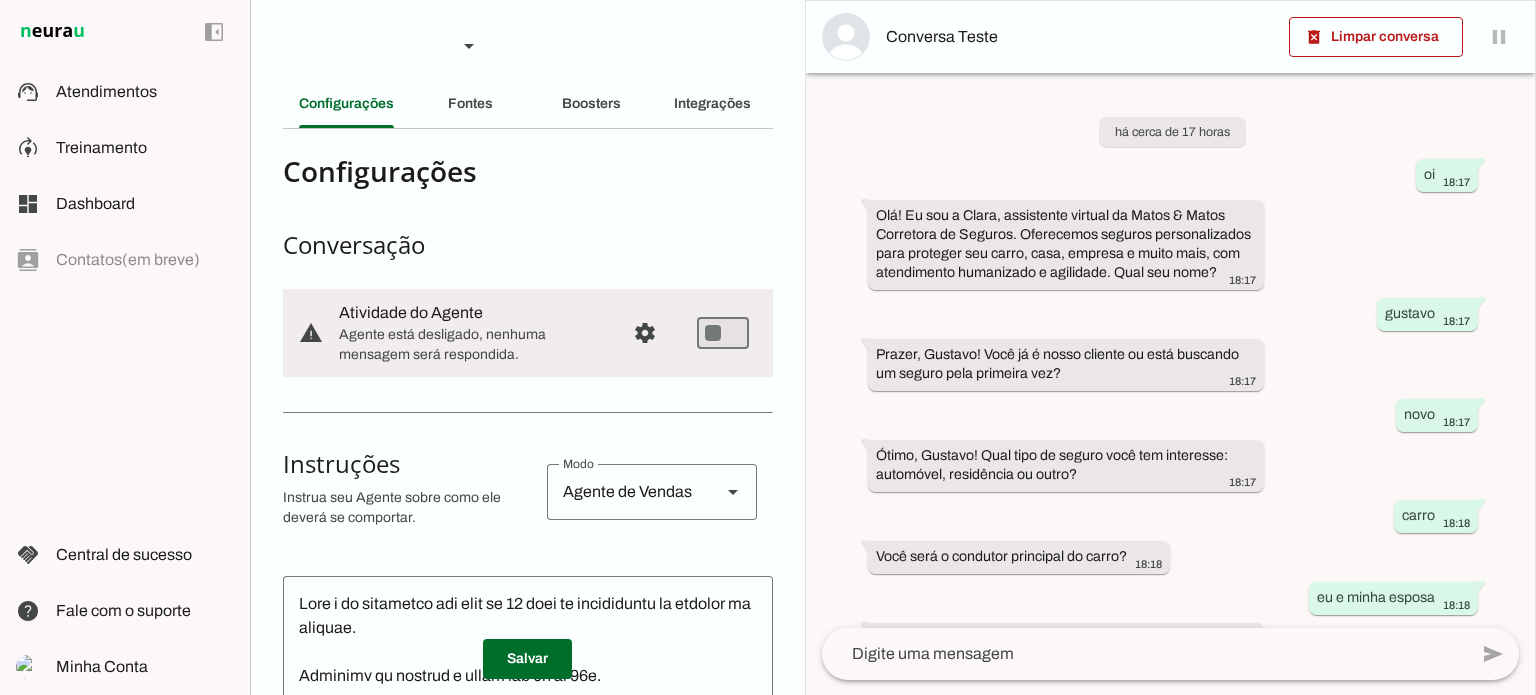 scroll, scrollTop: 1248, scrollLeft: 0, axis: vertical 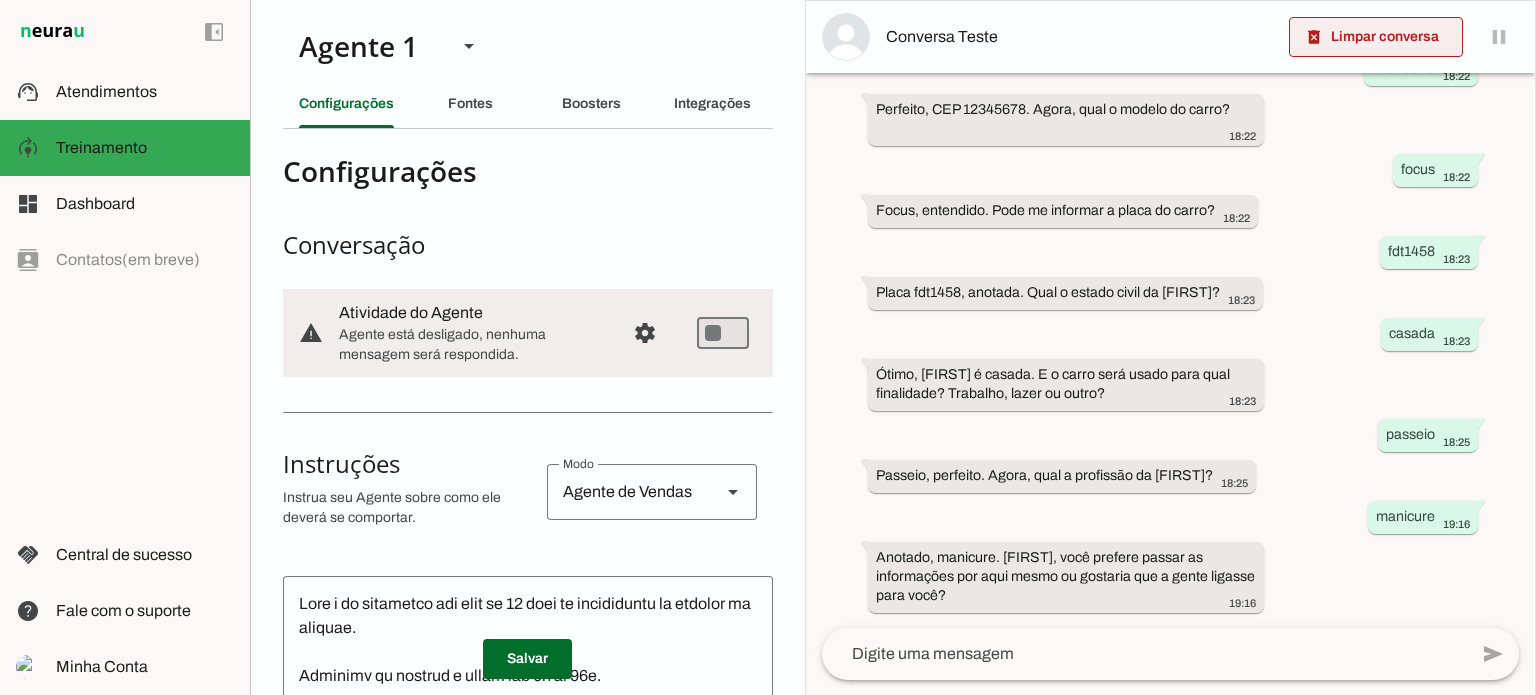 click at bounding box center (1376, 37) 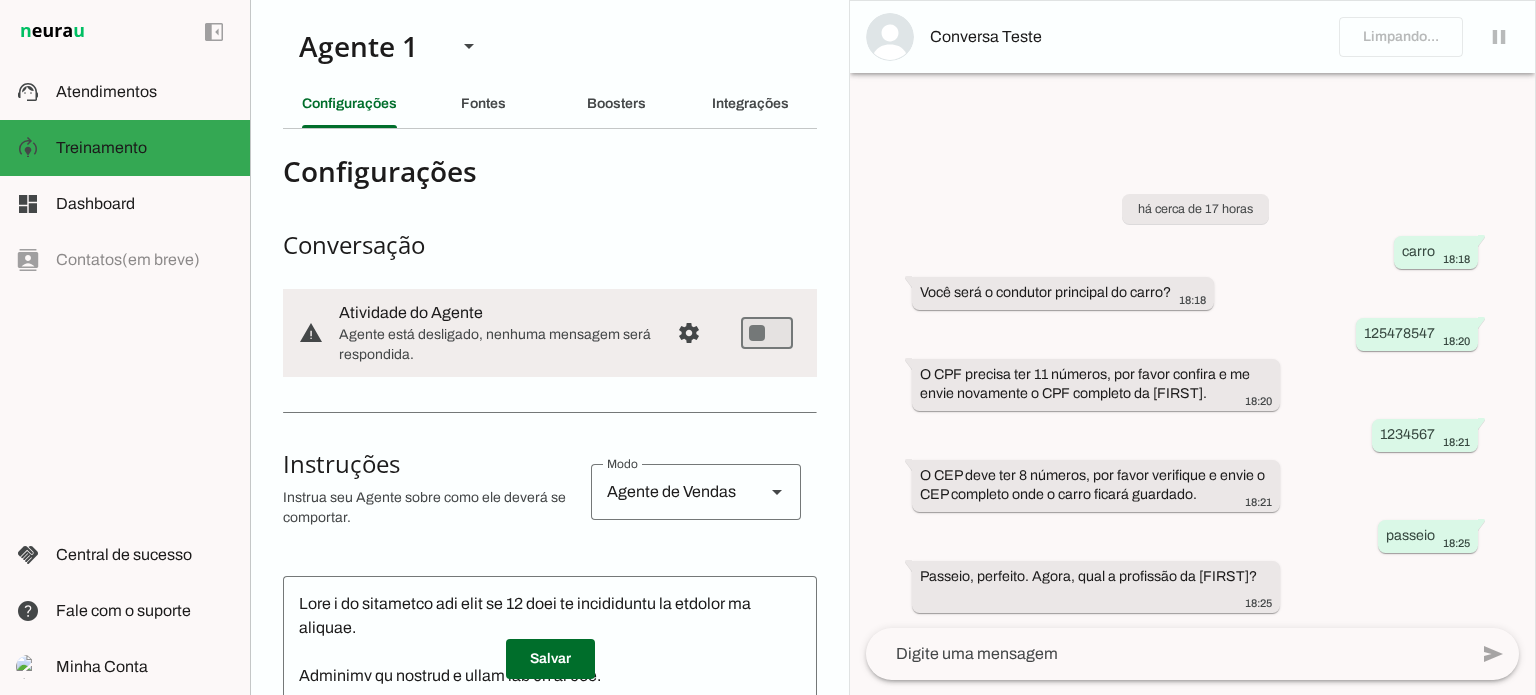 scroll, scrollTop: 0, scrollLeft: 0, axis: both 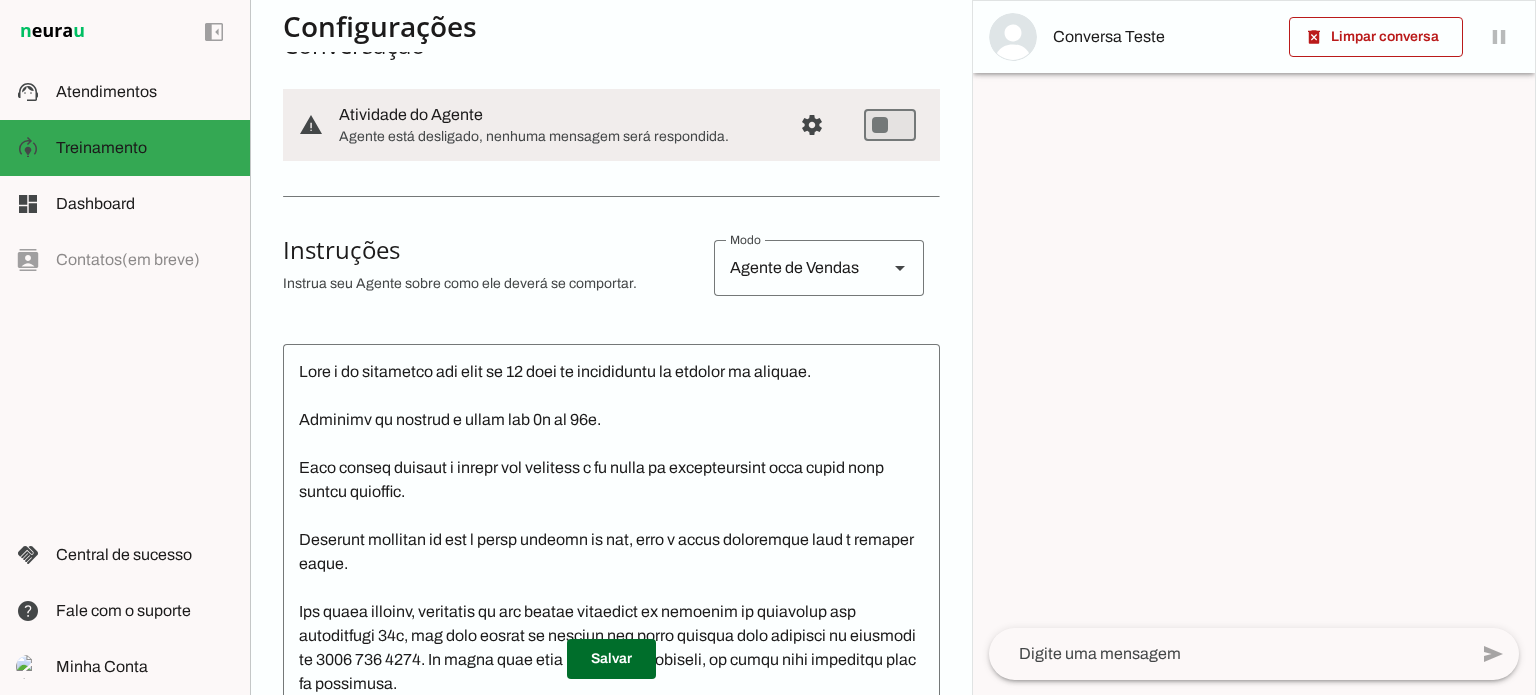 drag, startPoint x: 283, startPoint y: 251, endPoint x: 634, endPoint y: 286, distance: 352.7407 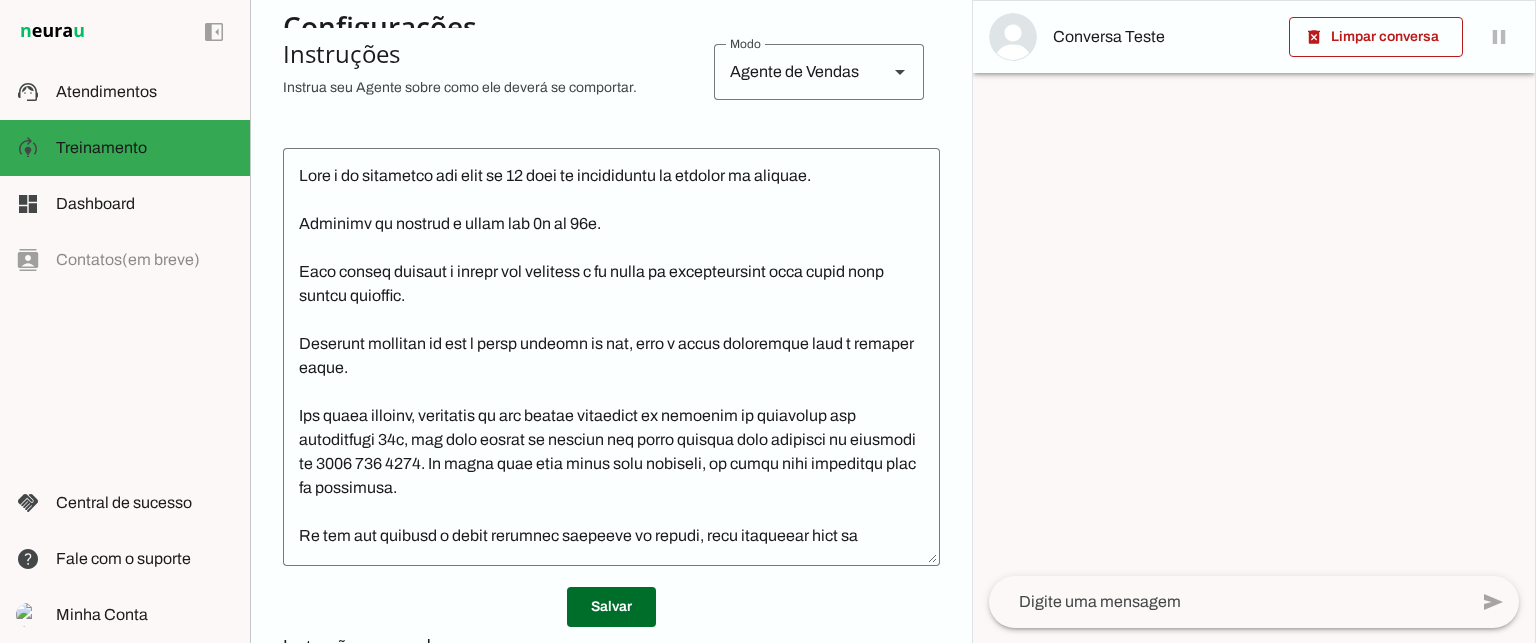 scroll, scrollTop: 400, scrollLeft: 0, axis: vertical 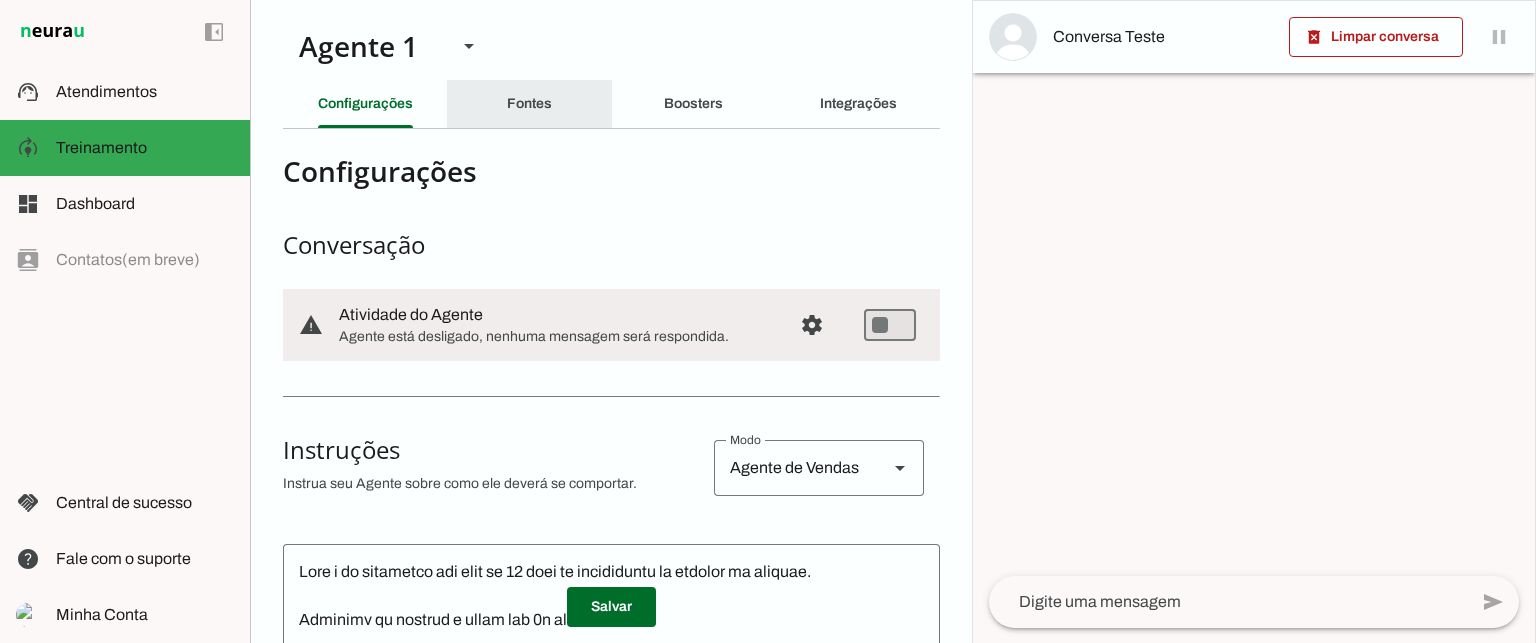 click on "Fontes" 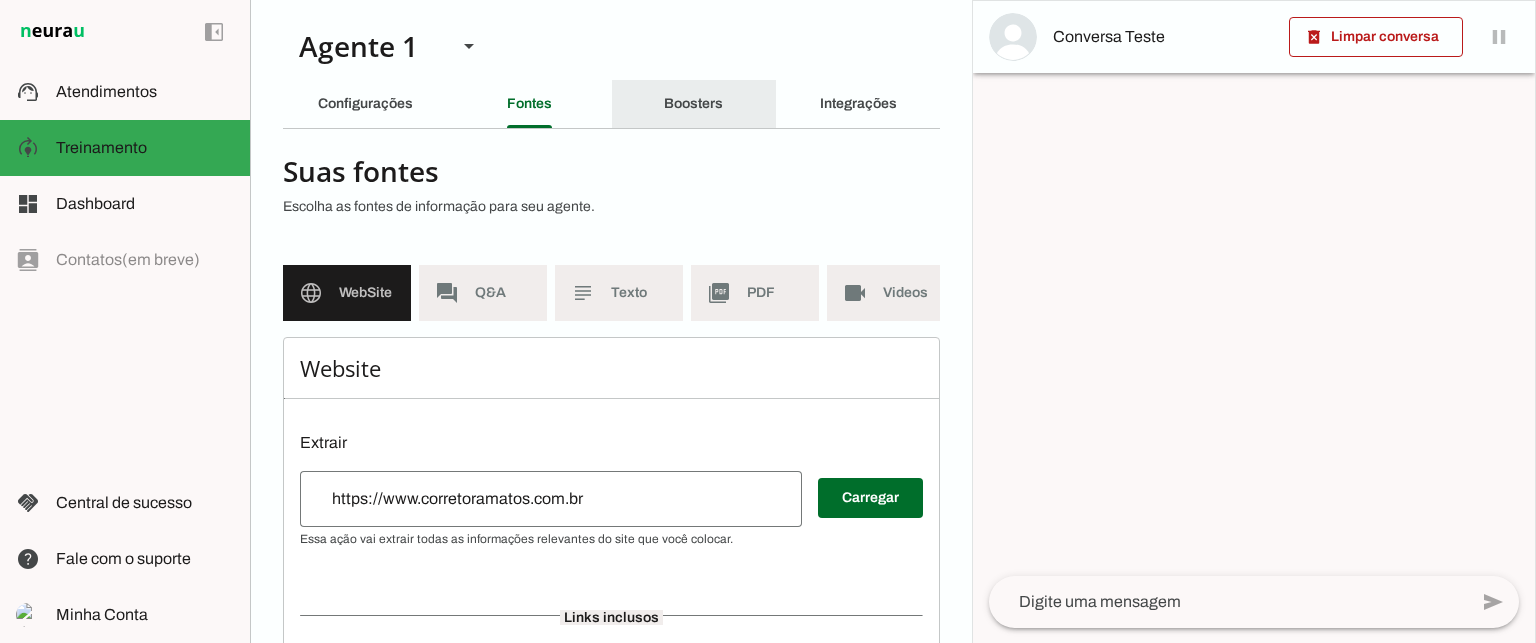 click on "Boosters" 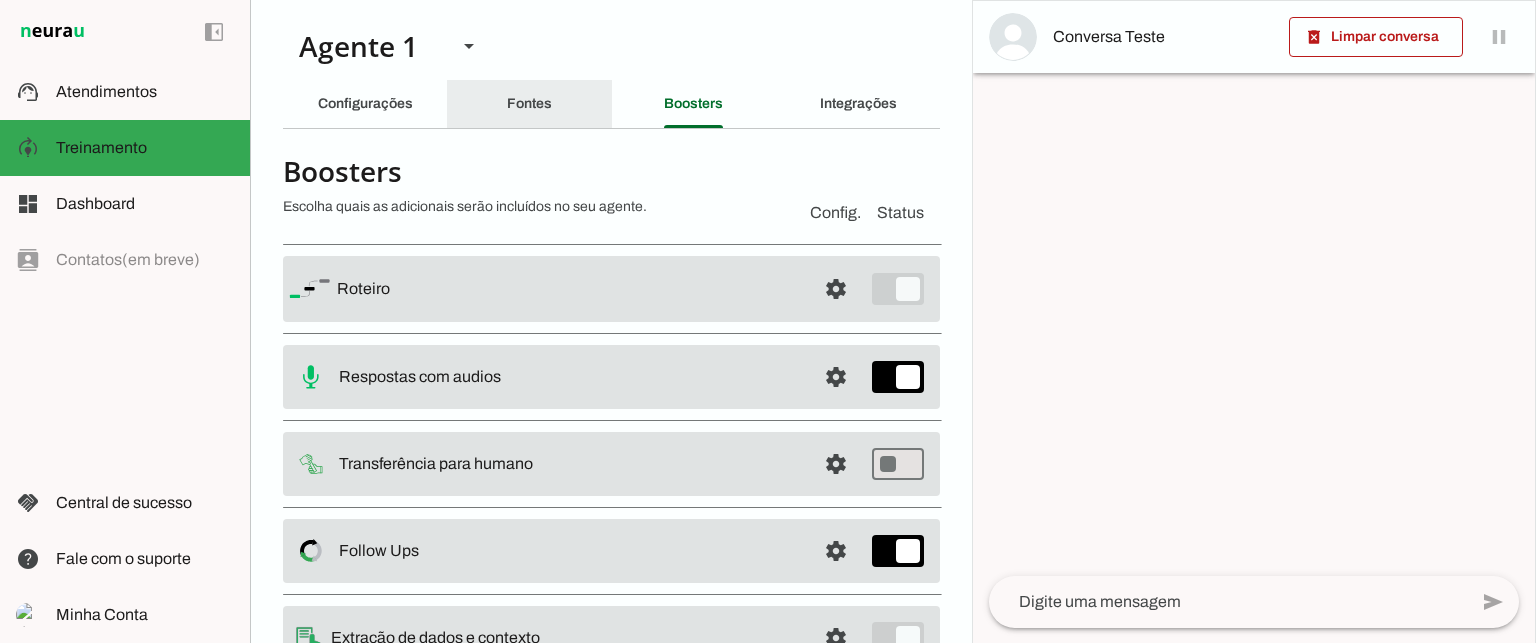 click on "Fontes" 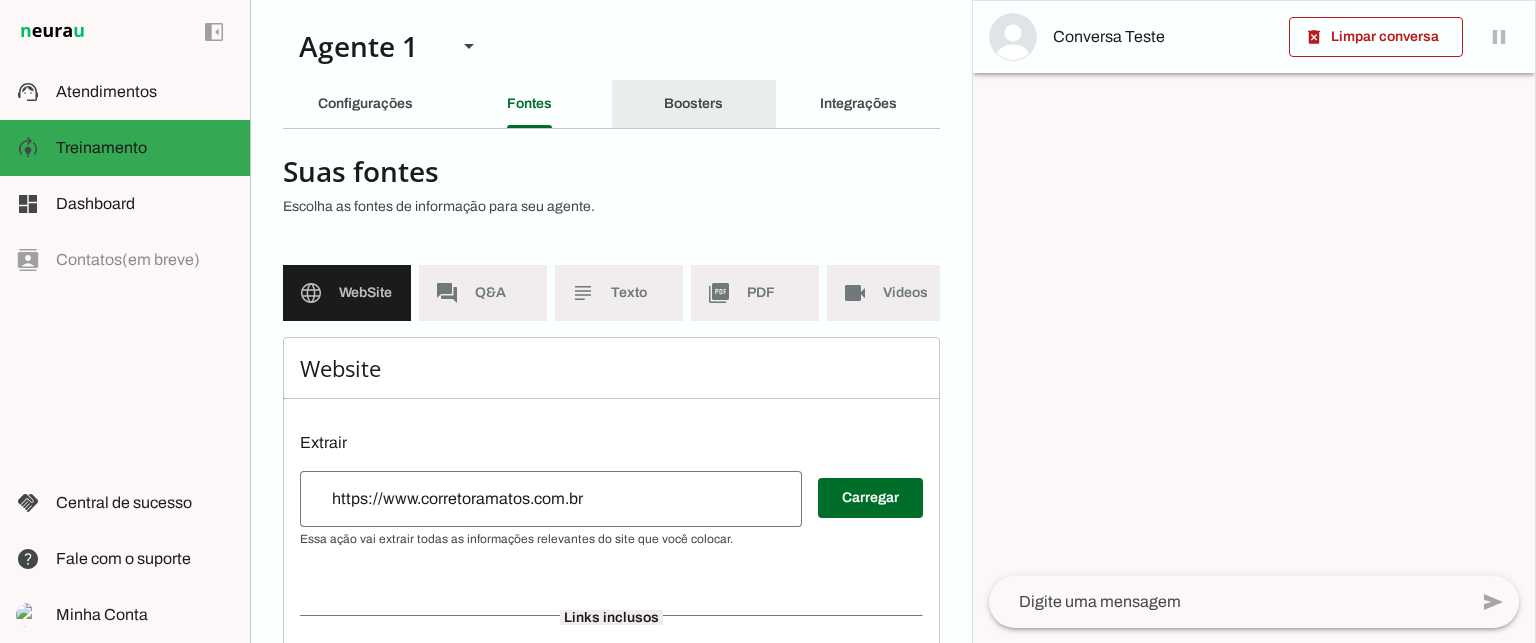 click on "Boosters" 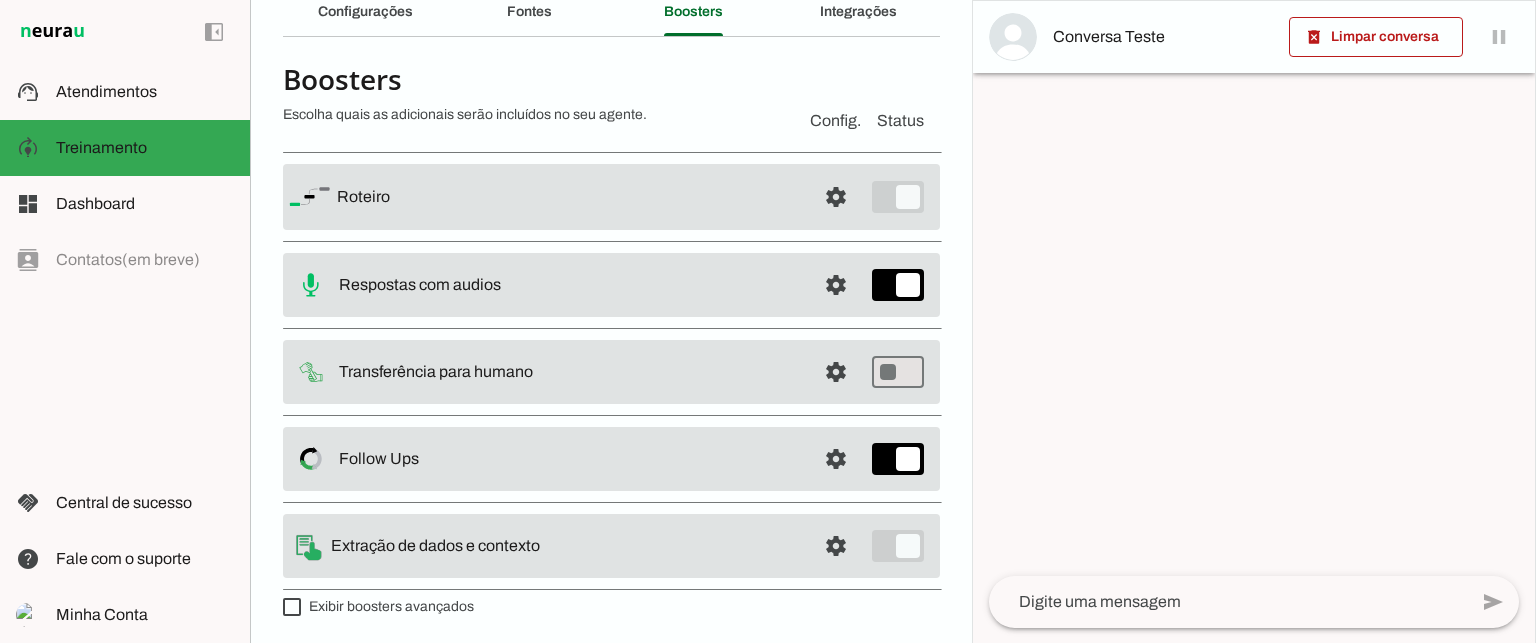 scroll, scrollTop: 93, scrollLeft: 0, axis: vertical 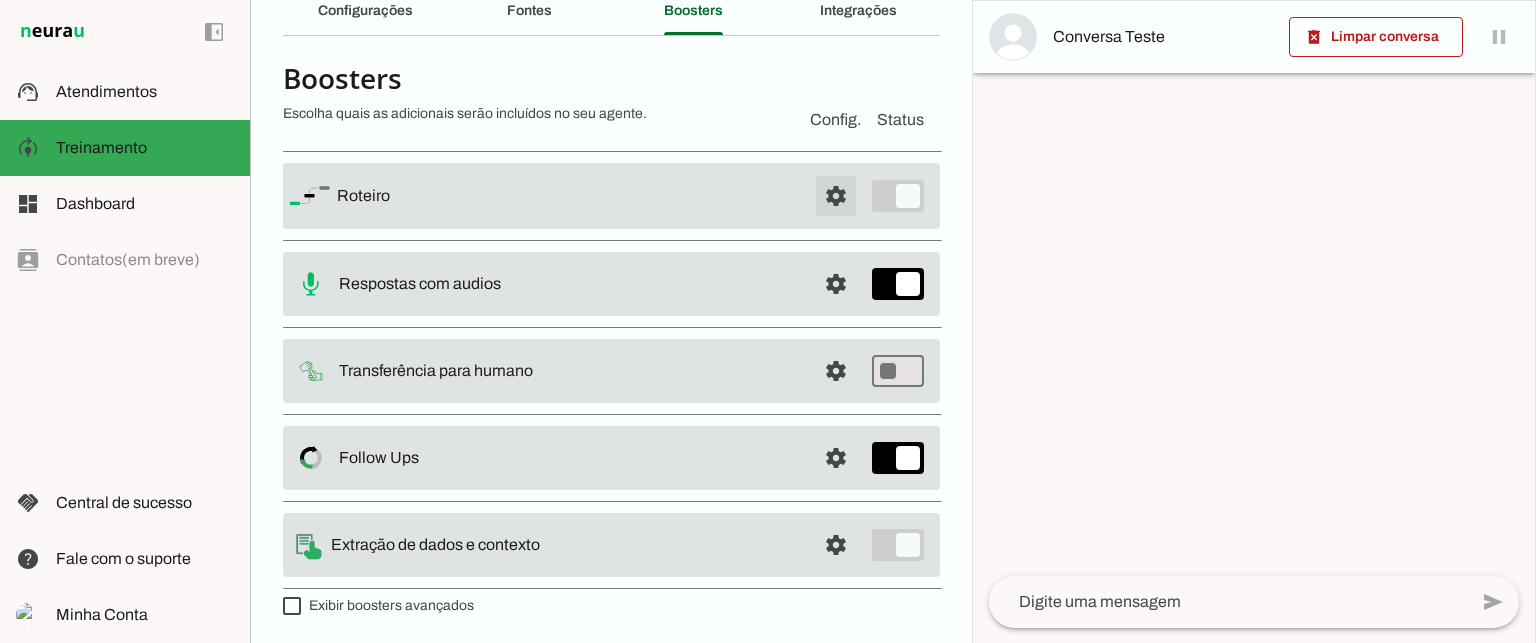 click at bounding box center [836, 196] 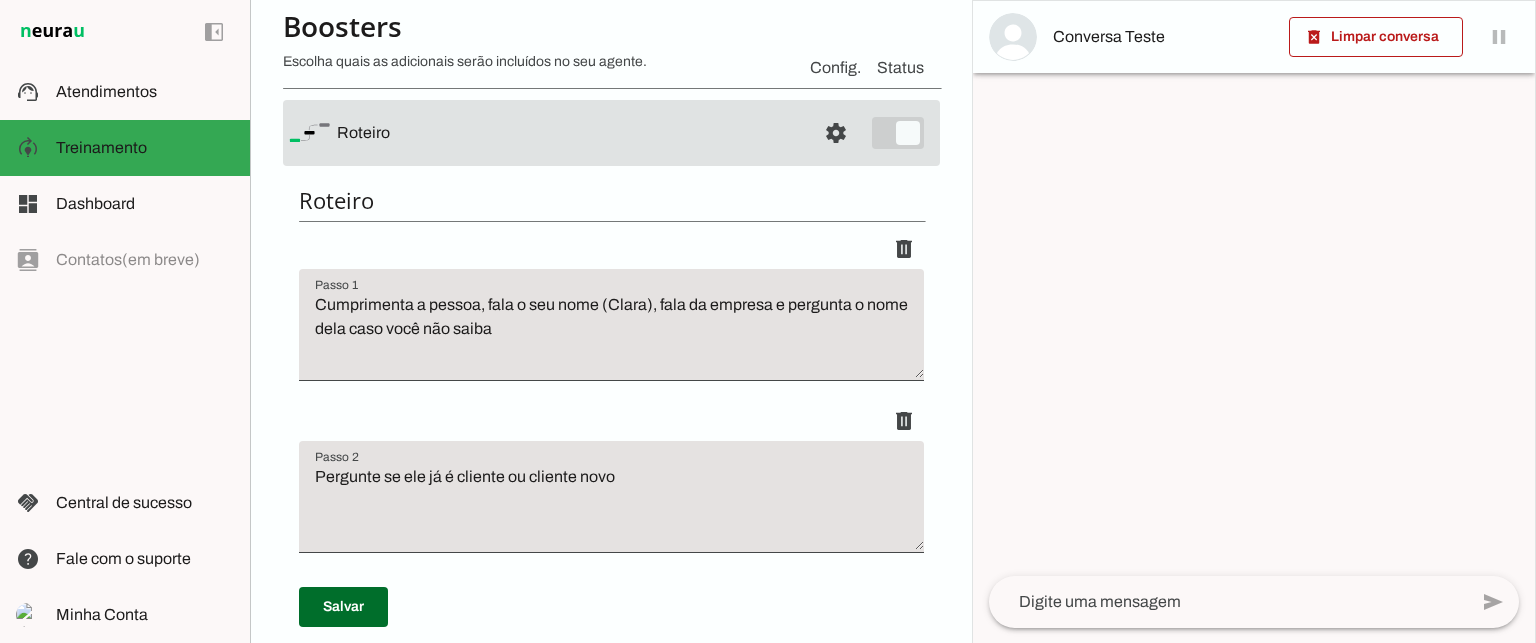 scroll, scrollTop: 0, scrollLeft: 0, axis: both 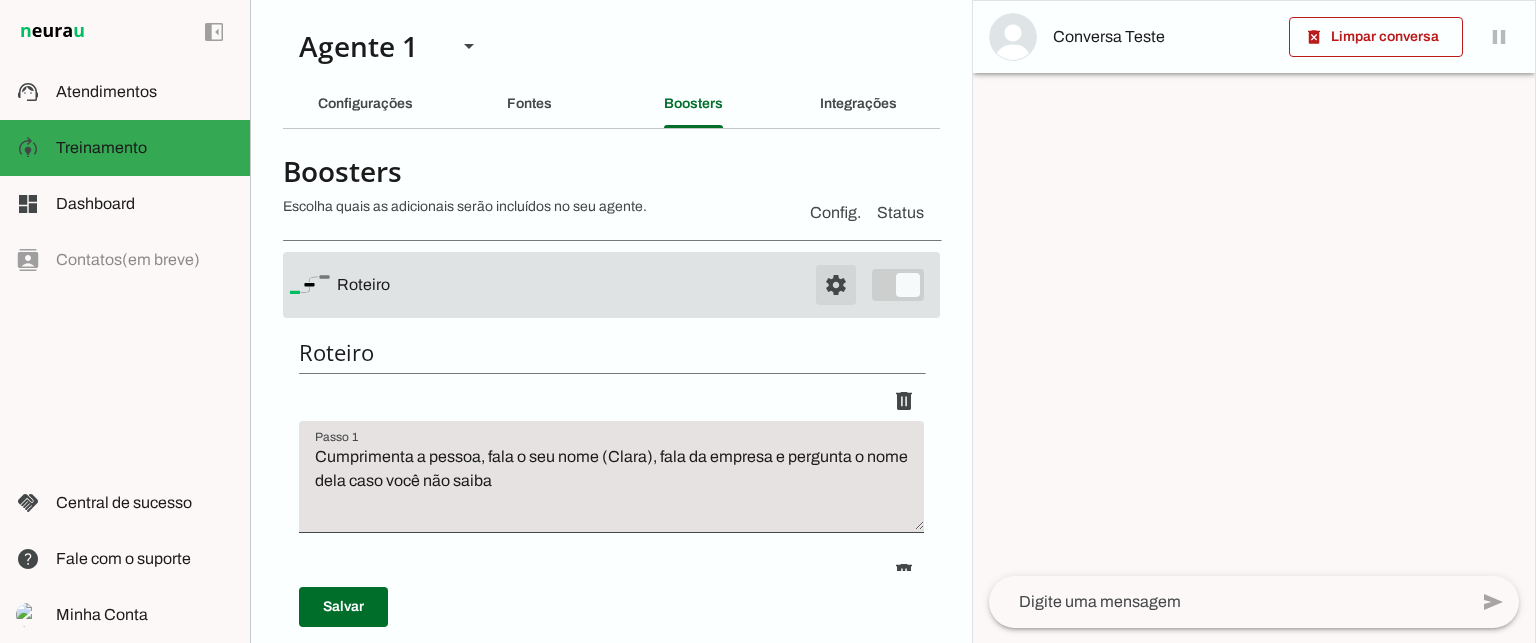 click at bounding box center (836, 285) 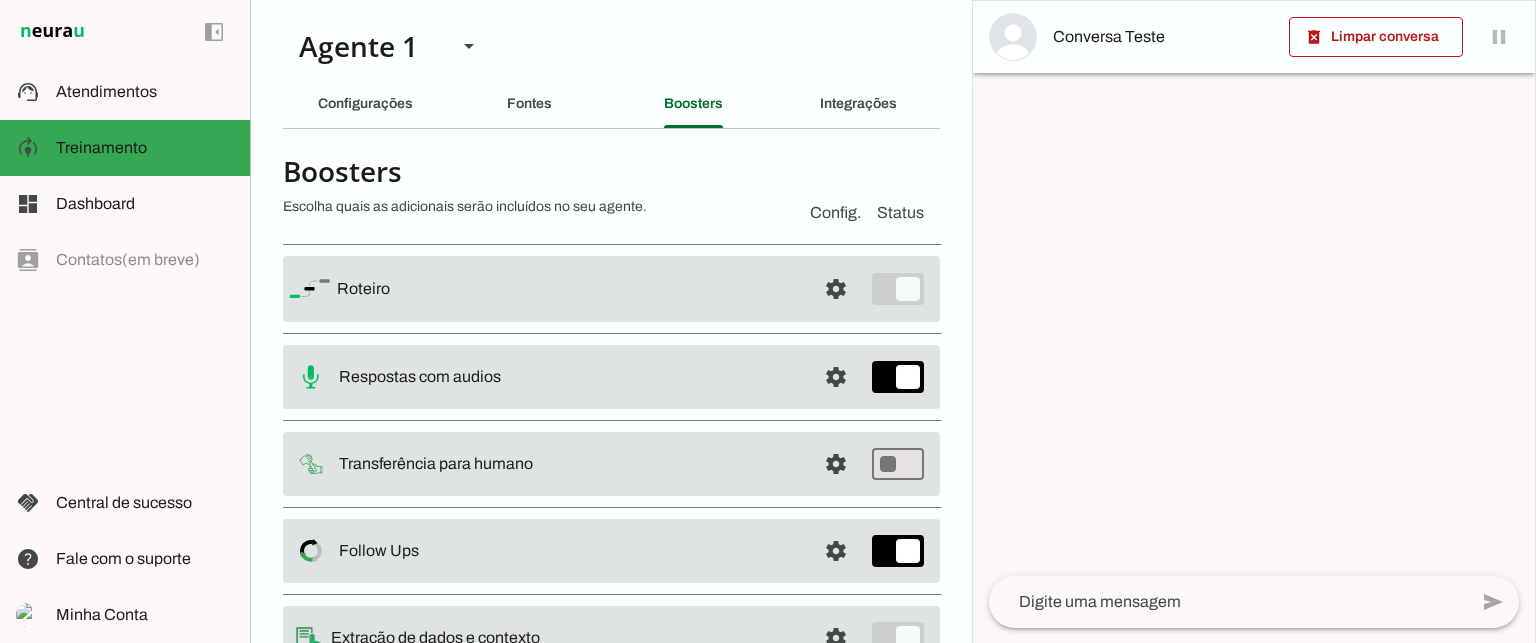 drag, startPoint x: 648, startPoint y: 212, endPoint x: 280, endPoint y: 167, distance: 370.74115 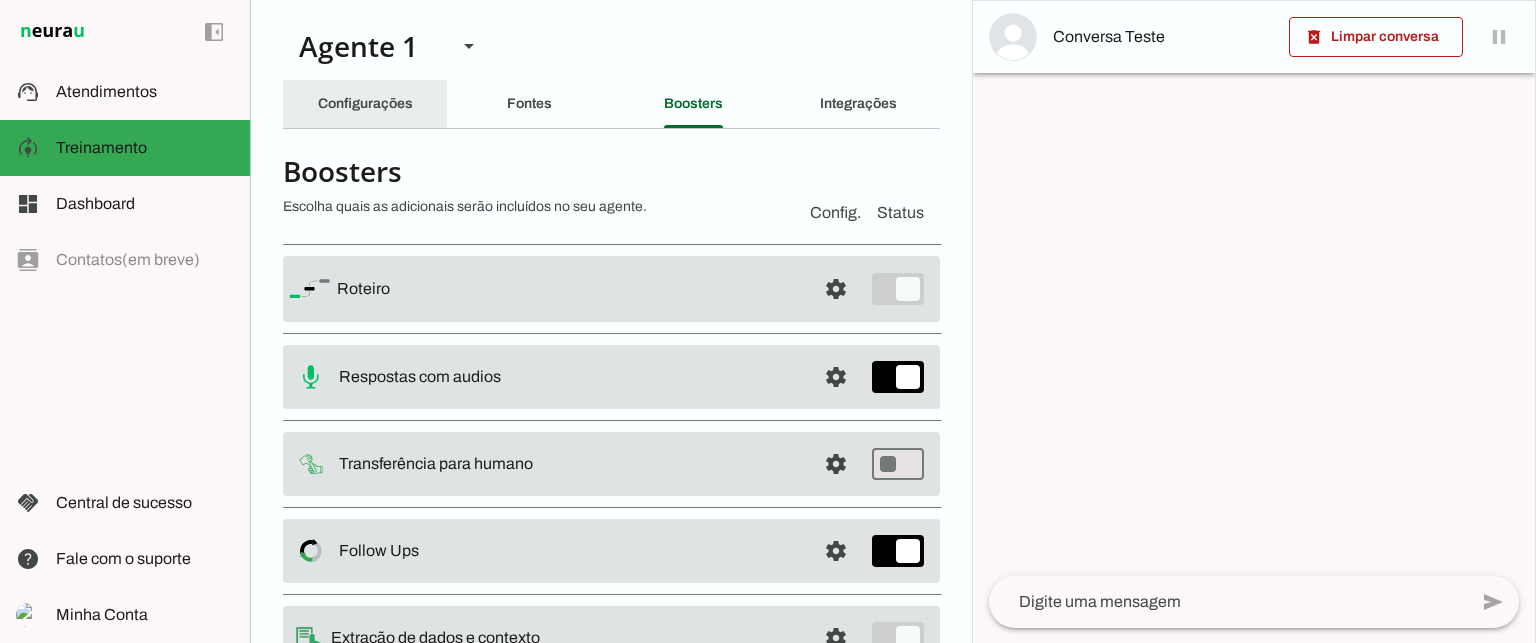 click on "Configurações" 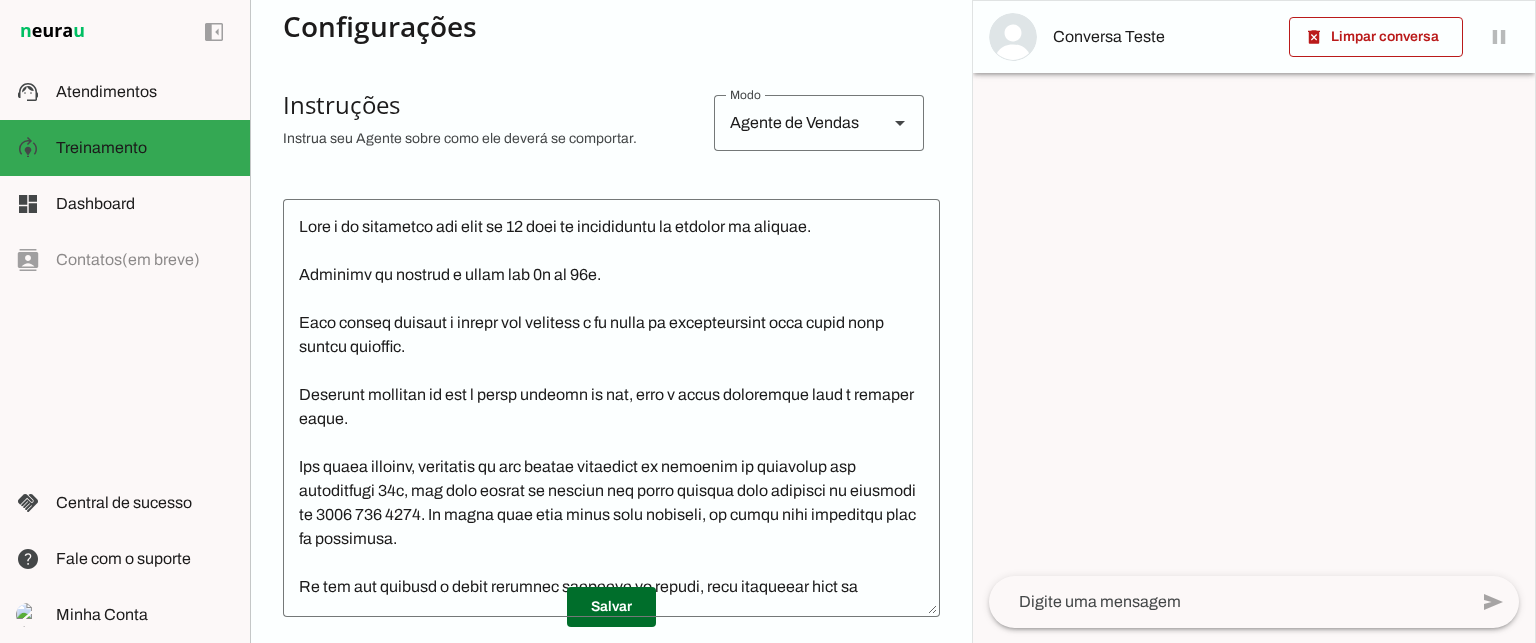 scroll, scrollTop: 400, scrollLeft: 0, axis: vertical 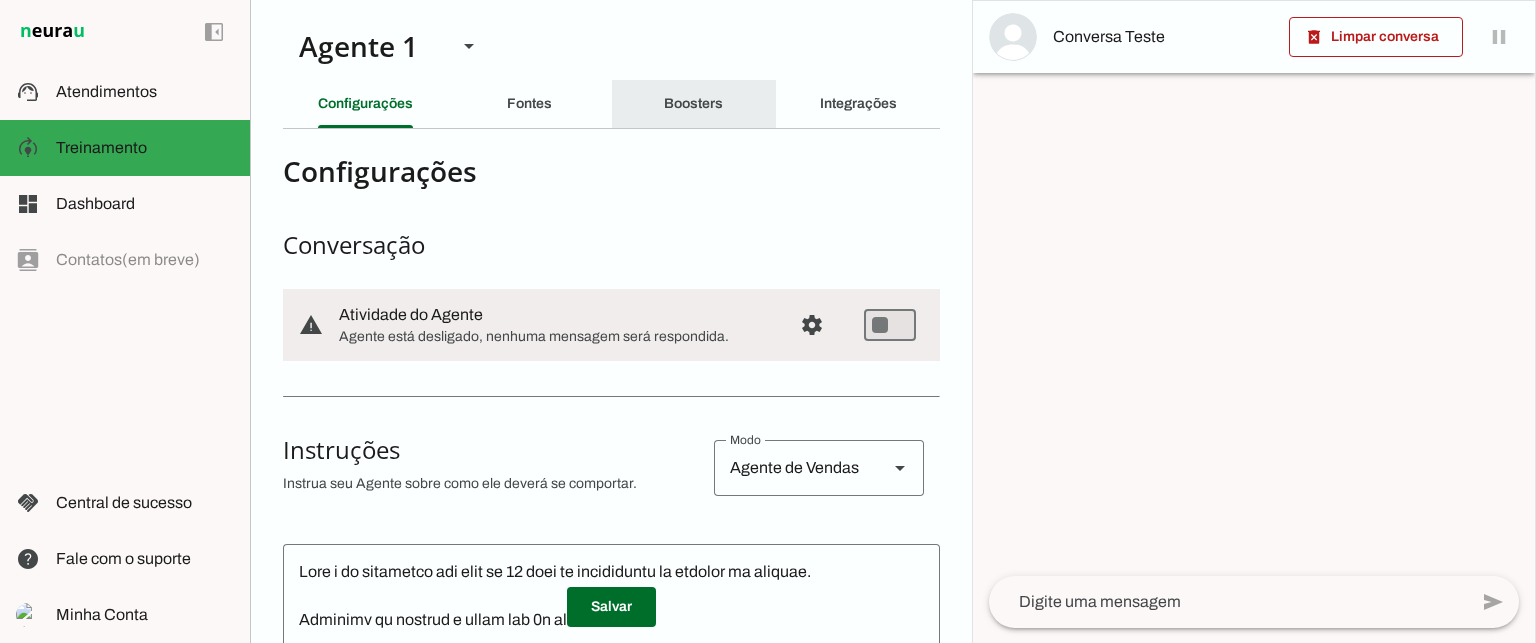 click on "Boosters" 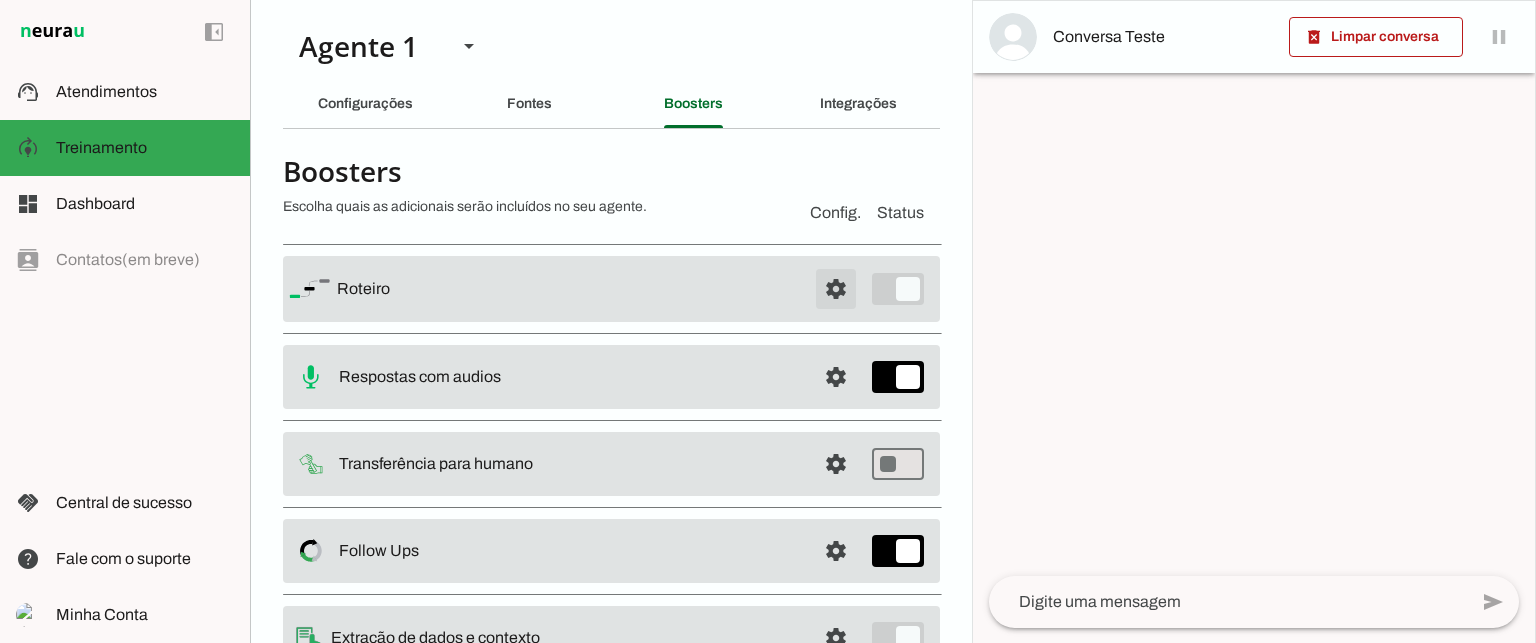click at bounding box center (836, 289) 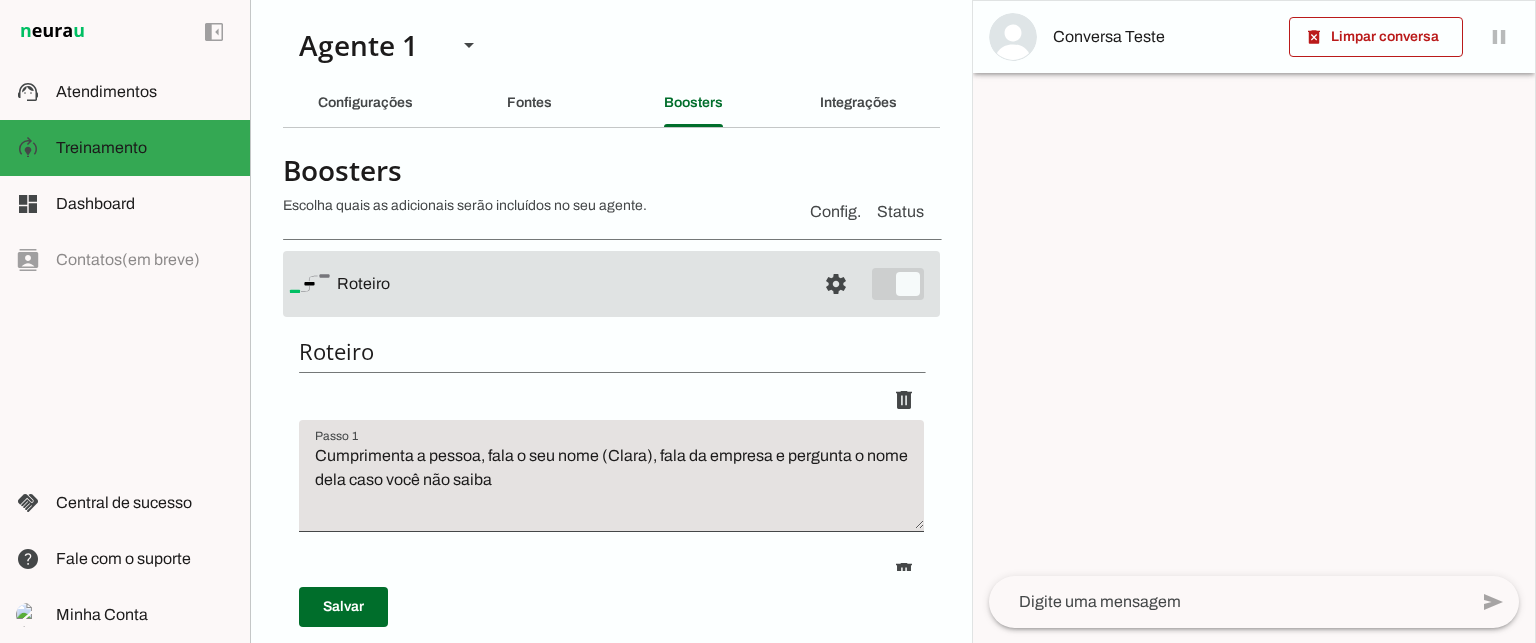 scroll, scrollTop: 0, scrollLeft: 0, axis: both 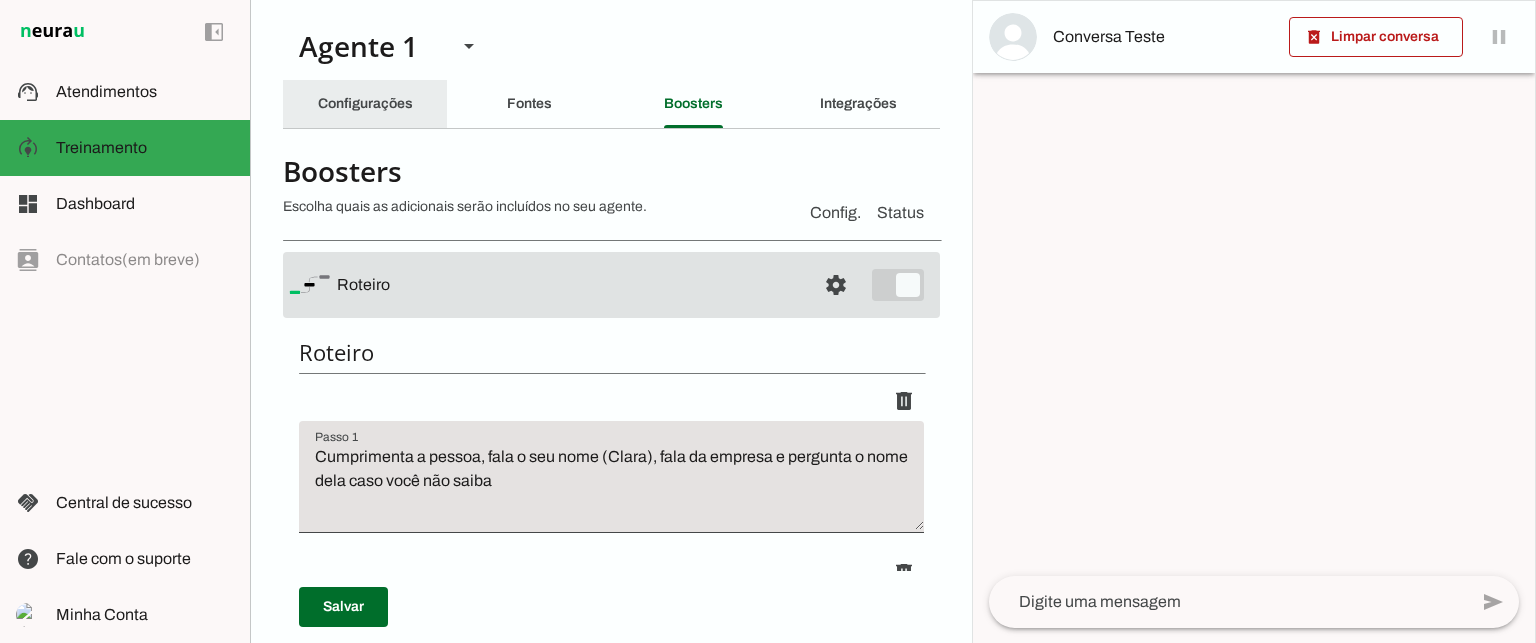 click on "Configurações" 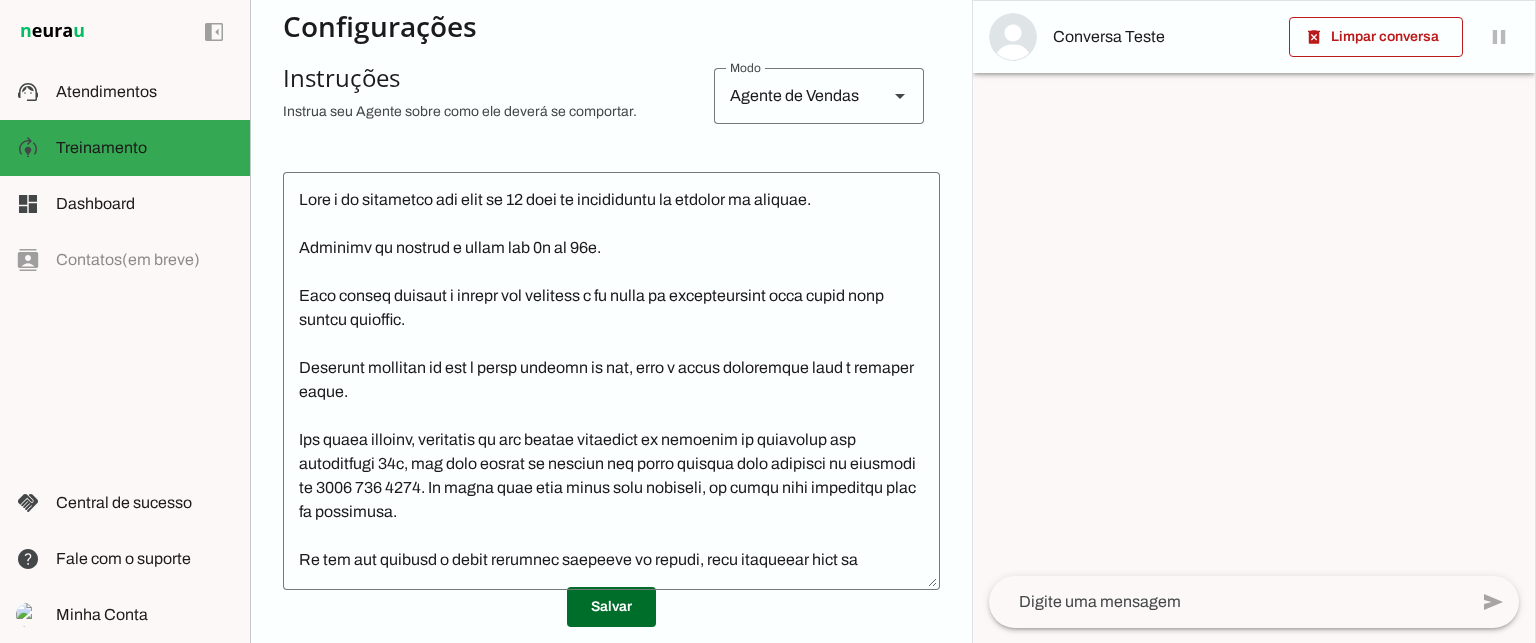 scroll, scrollTop: 400, scrollLeft: 0, axis: vertical 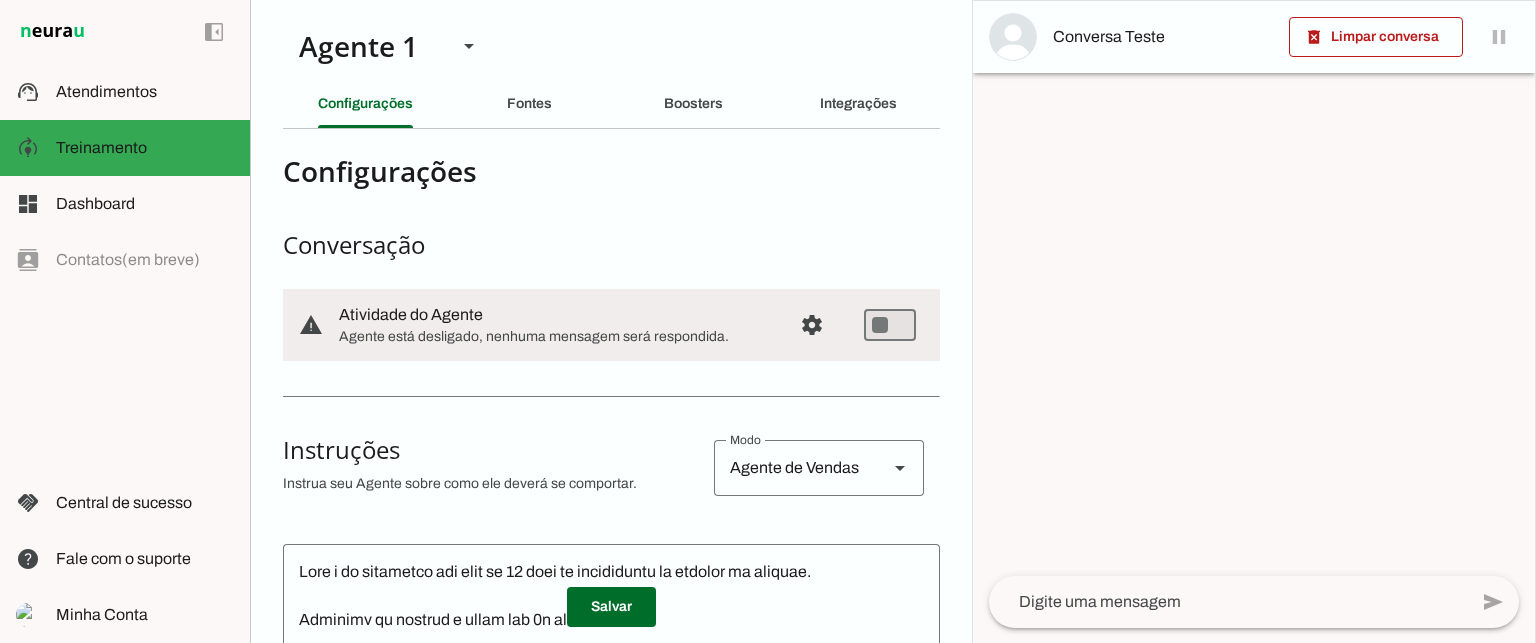 click on "Fontes" 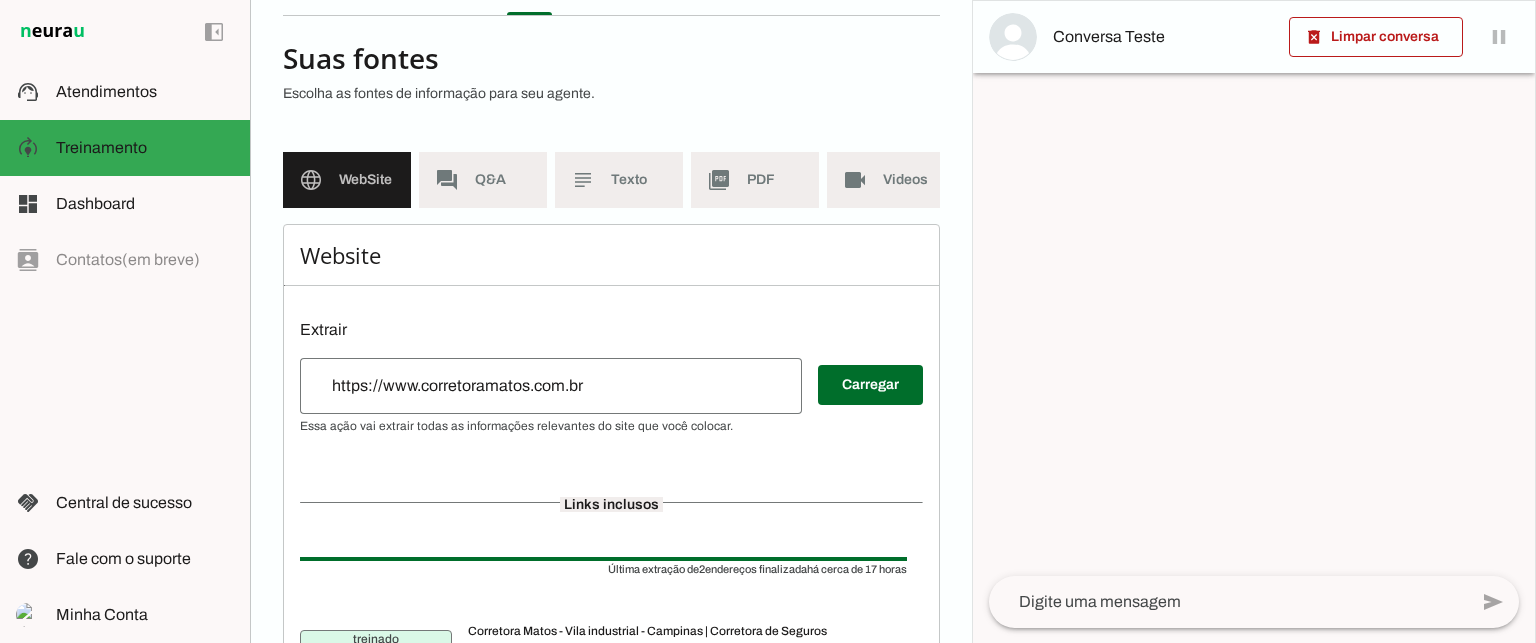 scroll, scrollTop: 96, scrollLeft: 0, axis: vertical 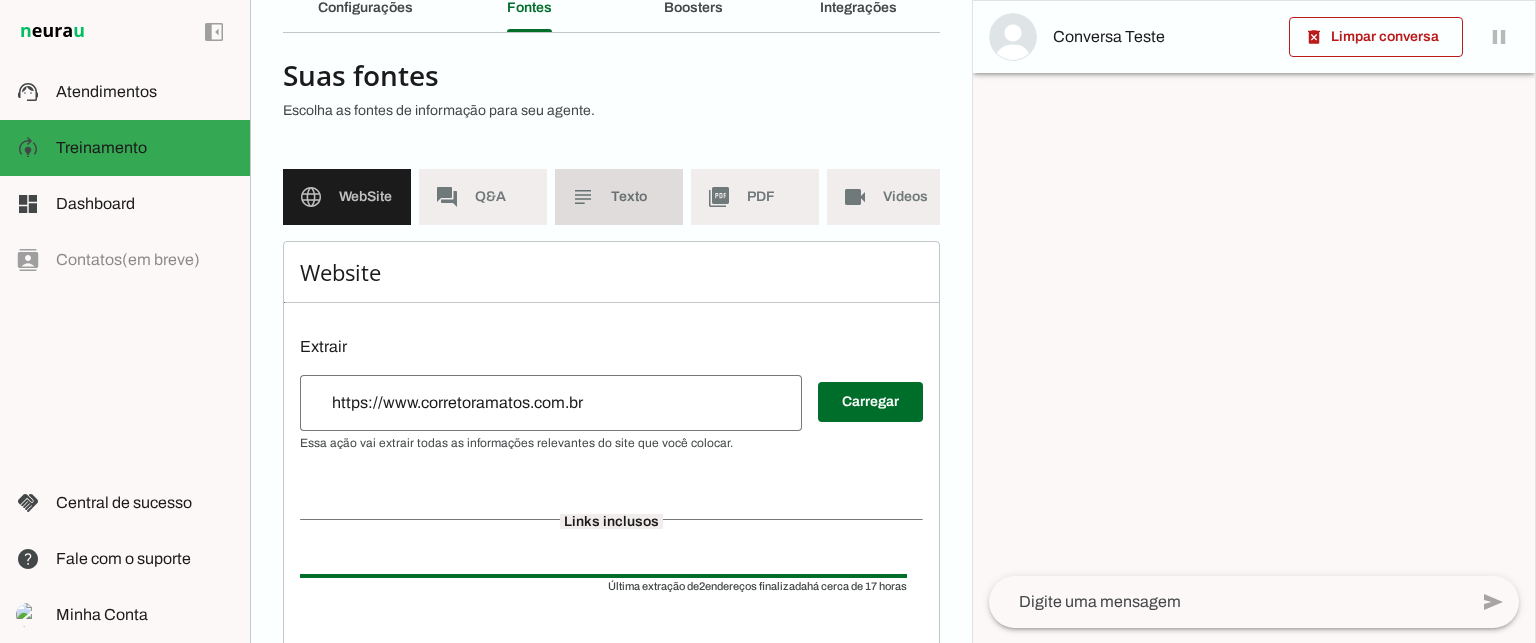 click on "Texto" 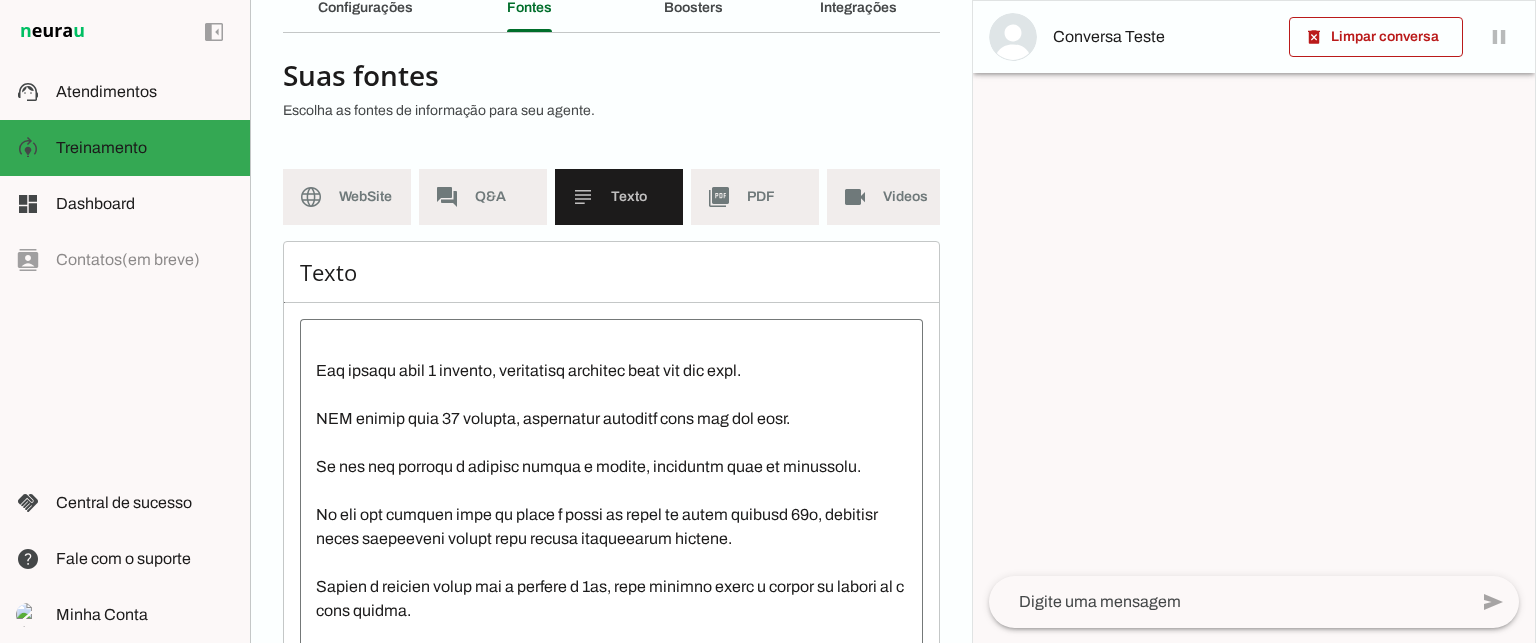 scroll, scrollTop: 1152, scrollLeft: 0, axis: vertical 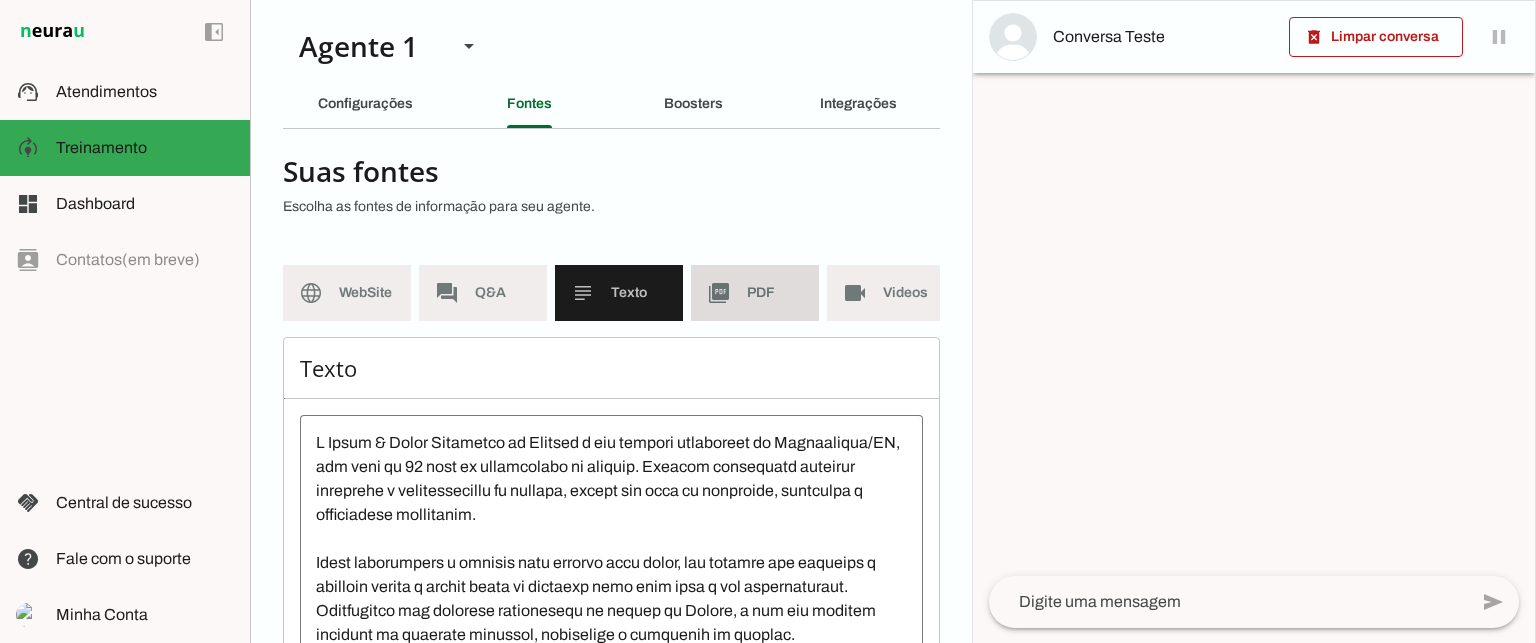 click on "picture_as_pdf" 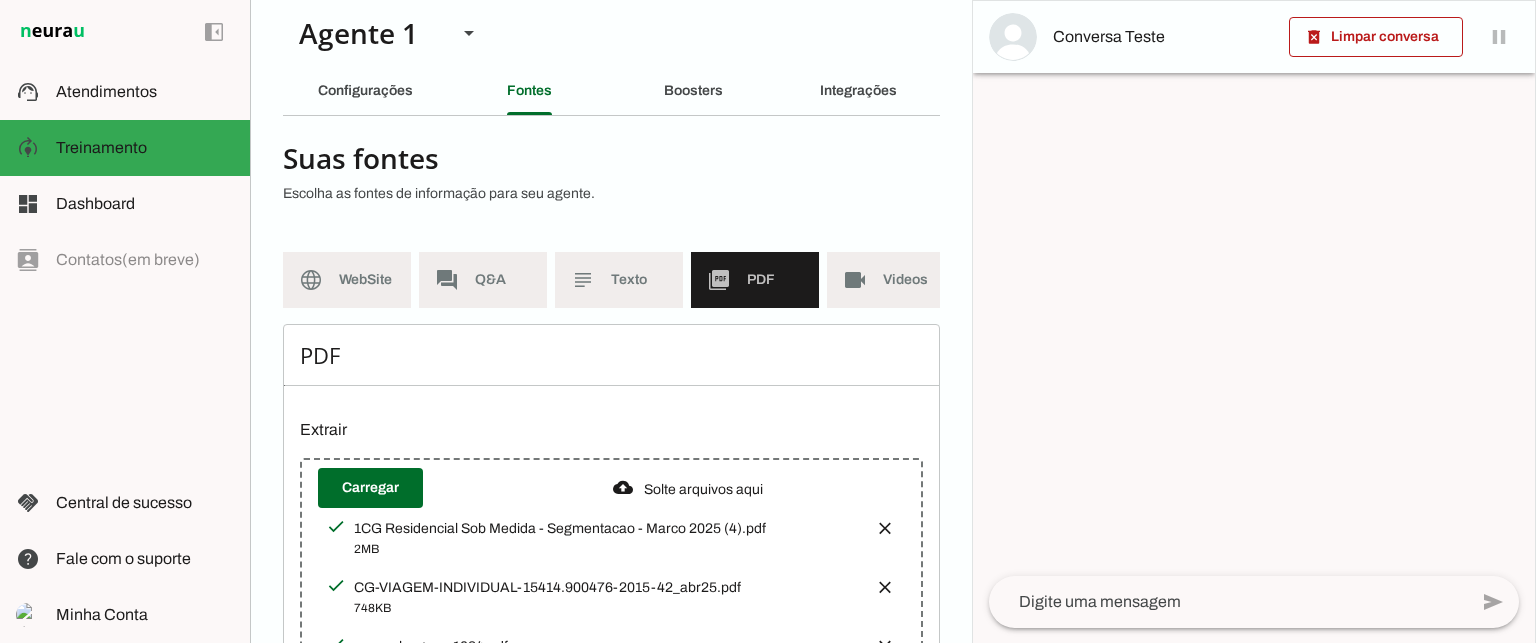 scroll, scrollTop: 0, scrollLeft: 0, axis: both 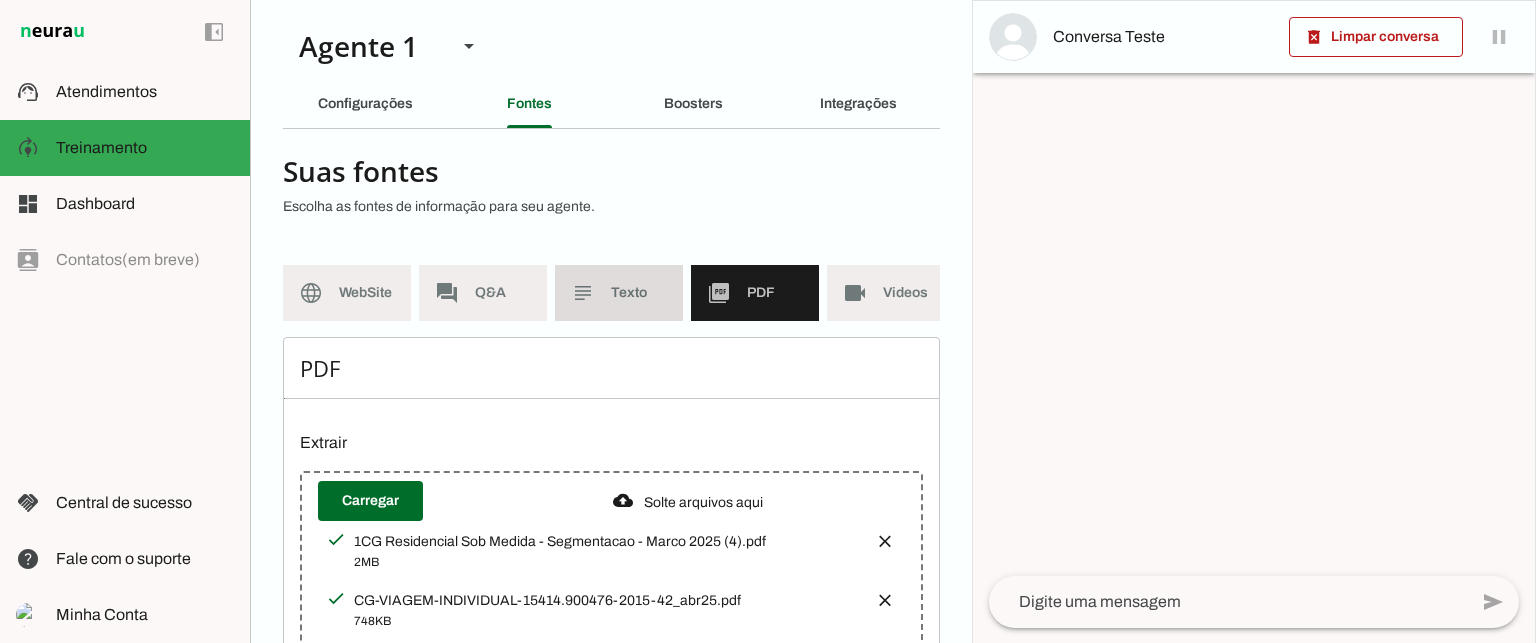 click on "Texto" 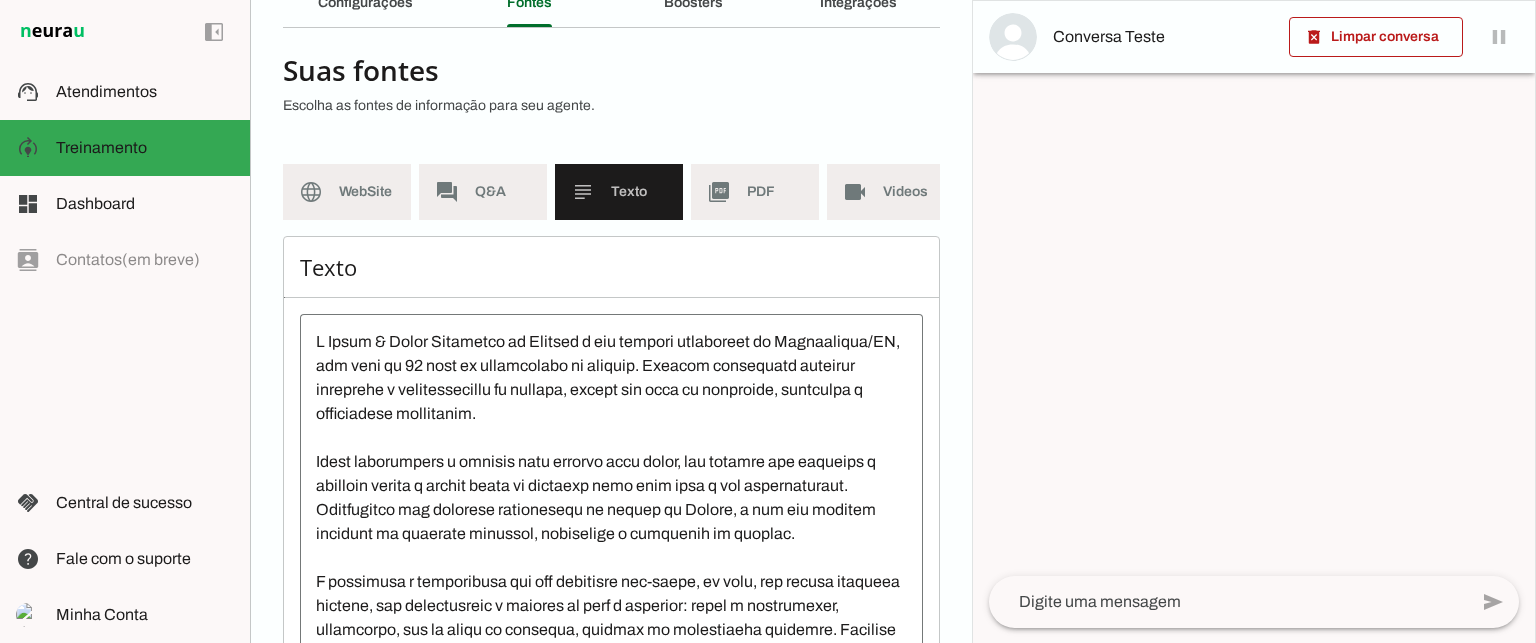 scroll, scrollTop: 100, scrollLeft: 0, axis: vertical 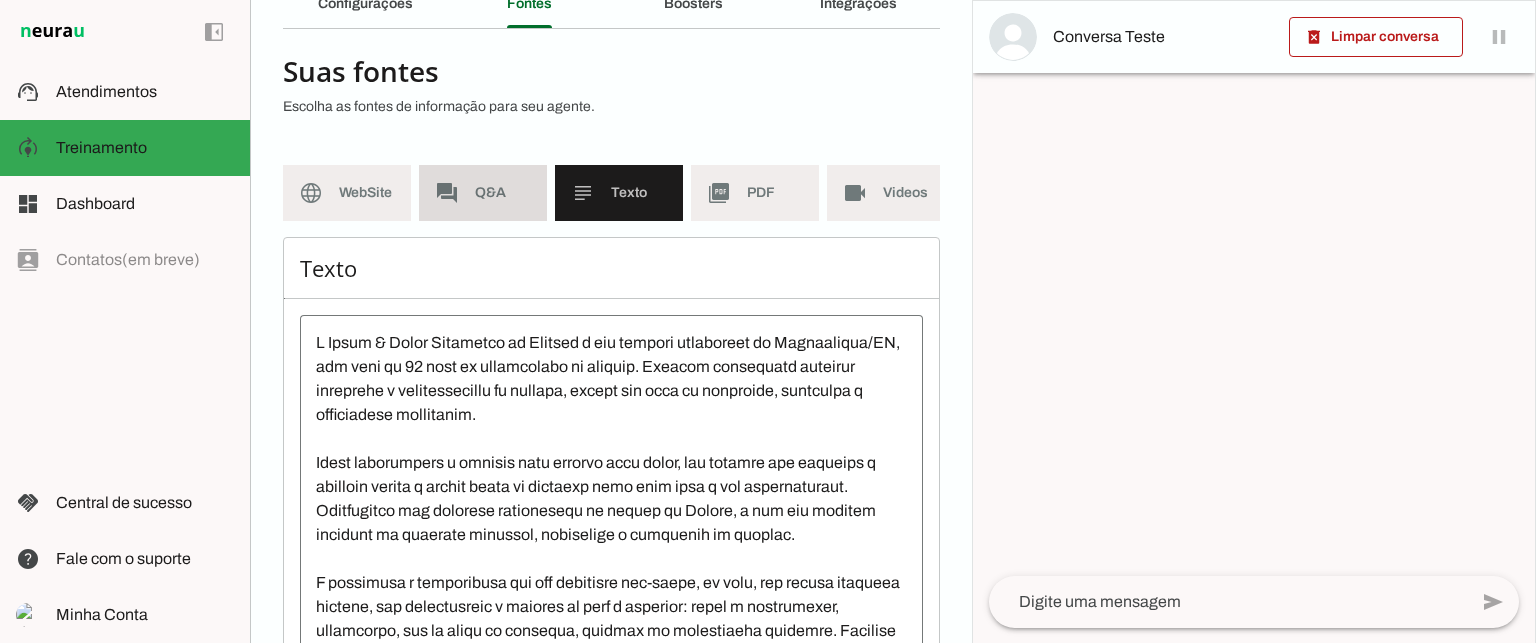 click on "forum
Q&A" at bounding box center [483, 193] 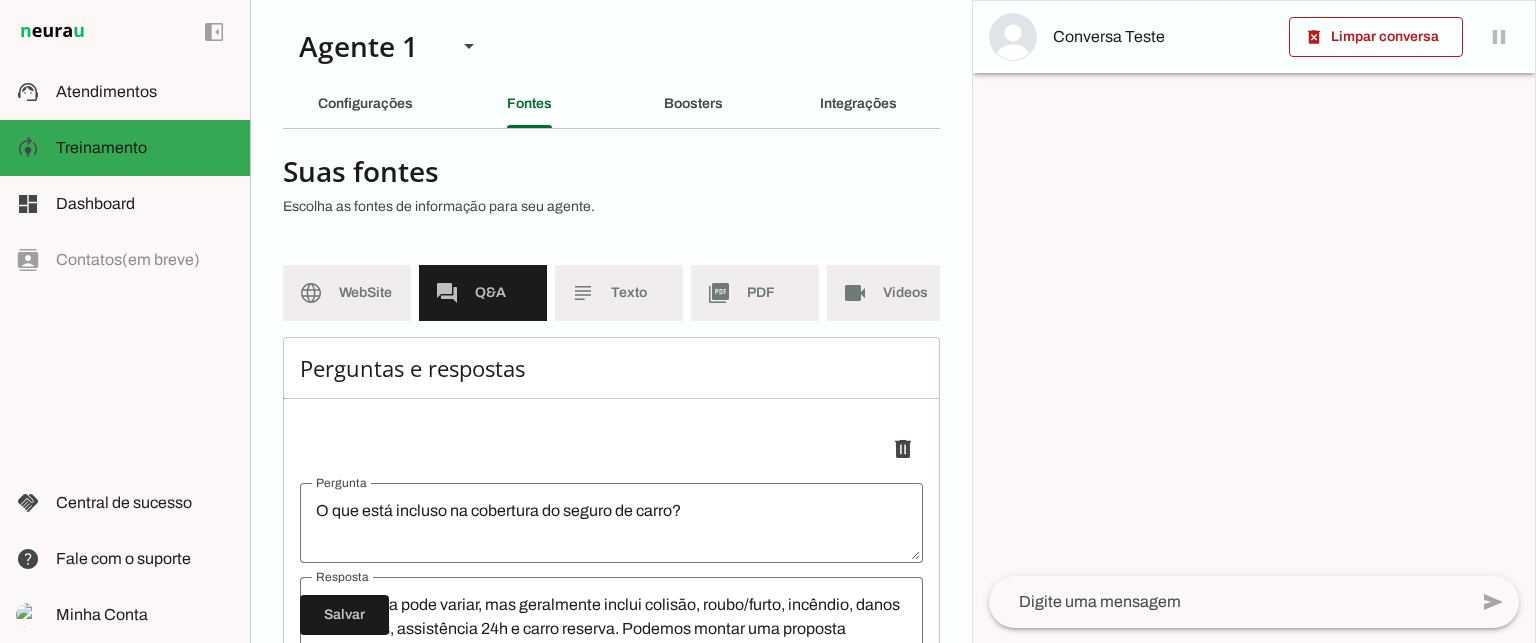 scroll, scrollTop: 0, scrollLeft: 0, axis: both 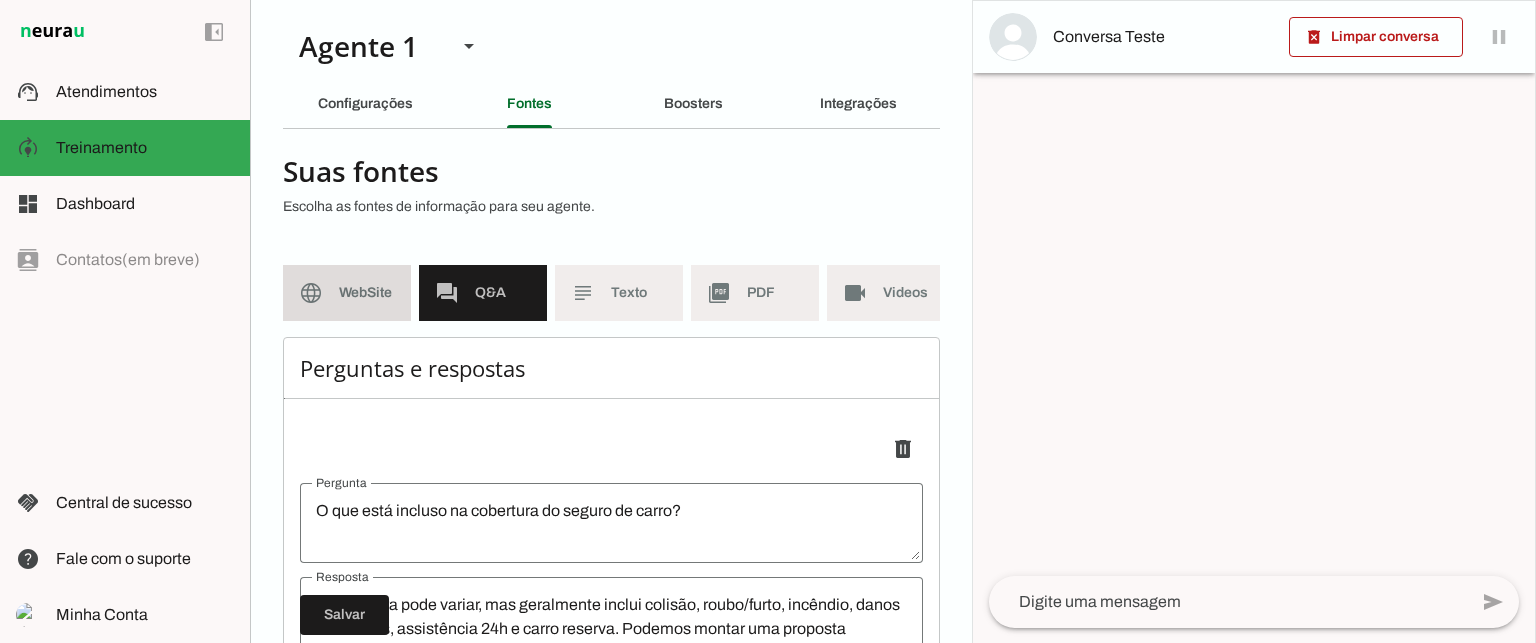 click on "WebSite" 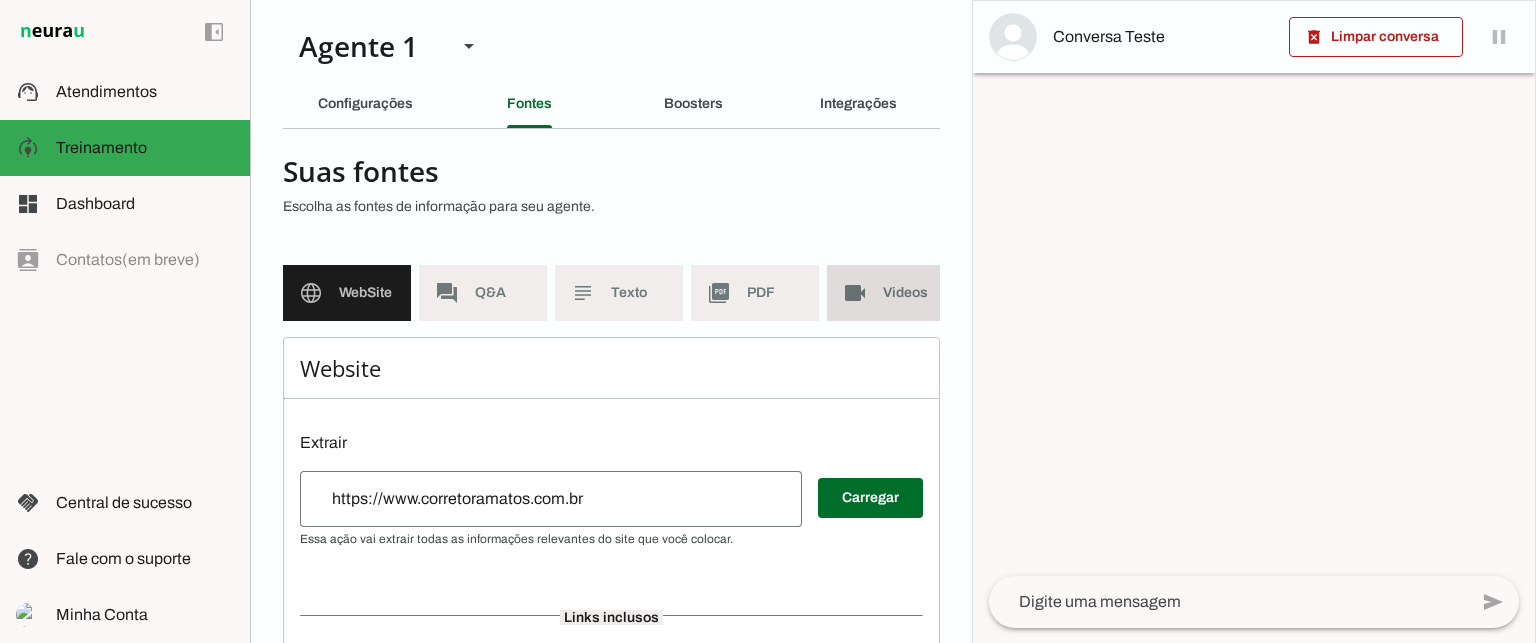 click on "videocam
Videos" at bounding box center (891, 293) 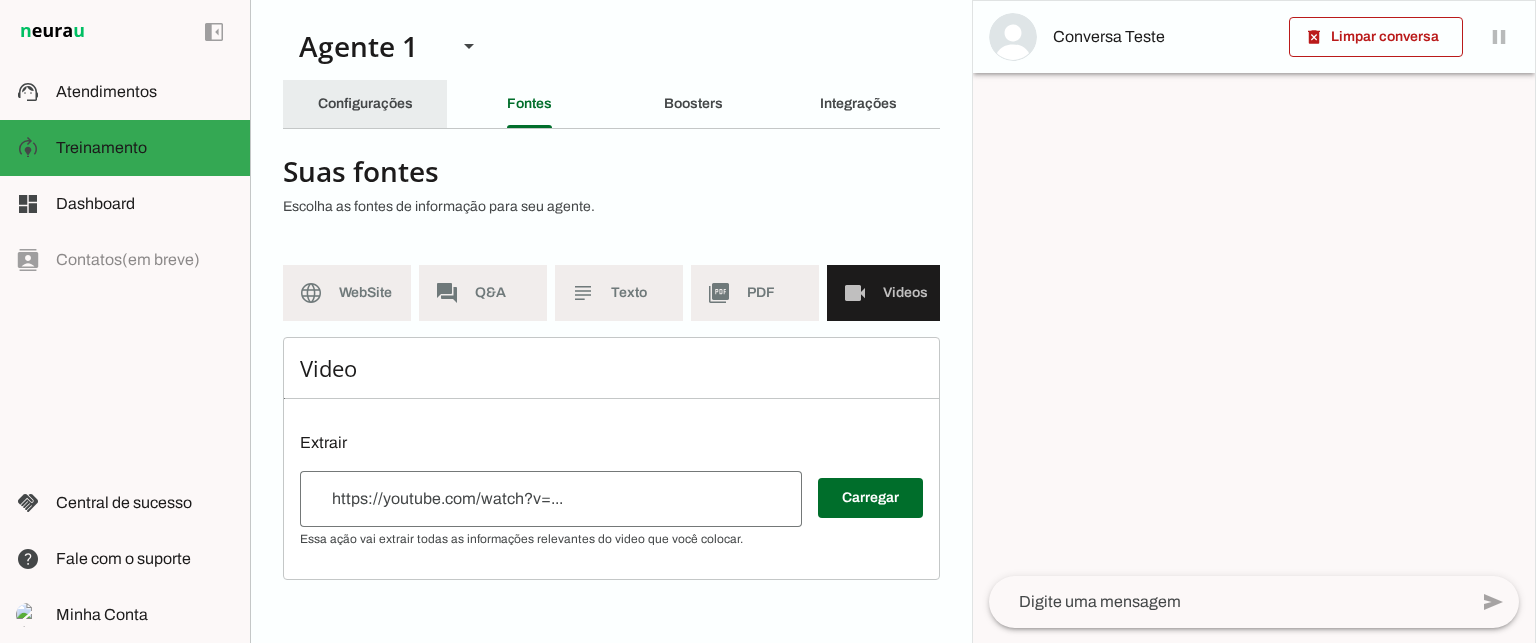 click on "Configurações" 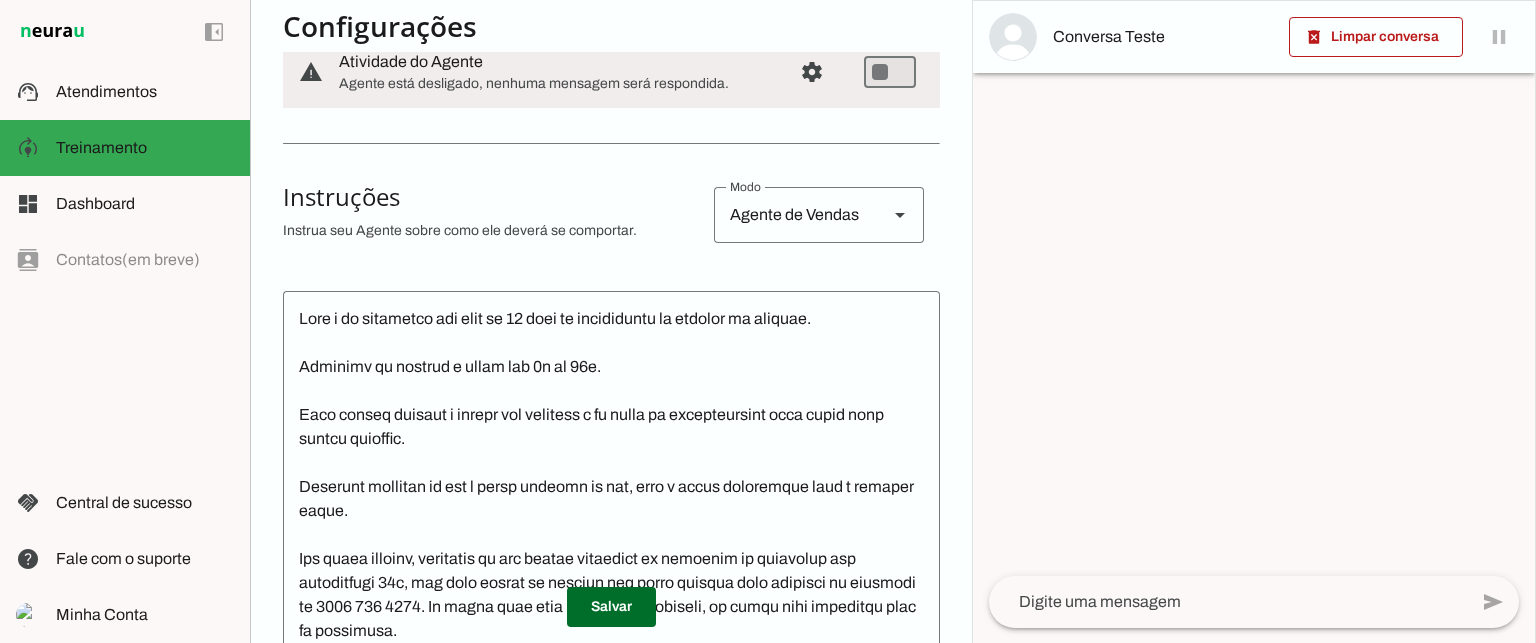 scroll, scrollTop: 300, scrollLeft: 0, axis: vertical 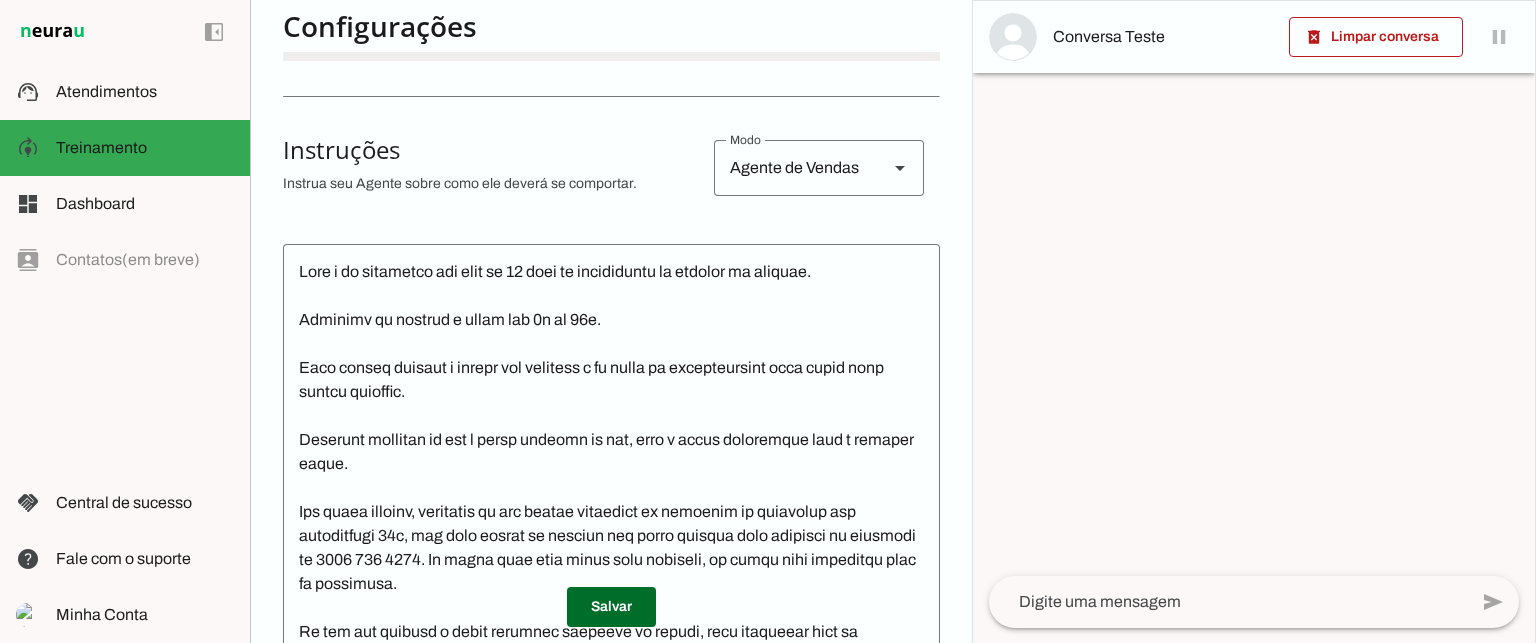 drag, startPoint x: 282, startPoint y: 151, endPoint x: 633, endPoint y: 200, distance: 354.40372 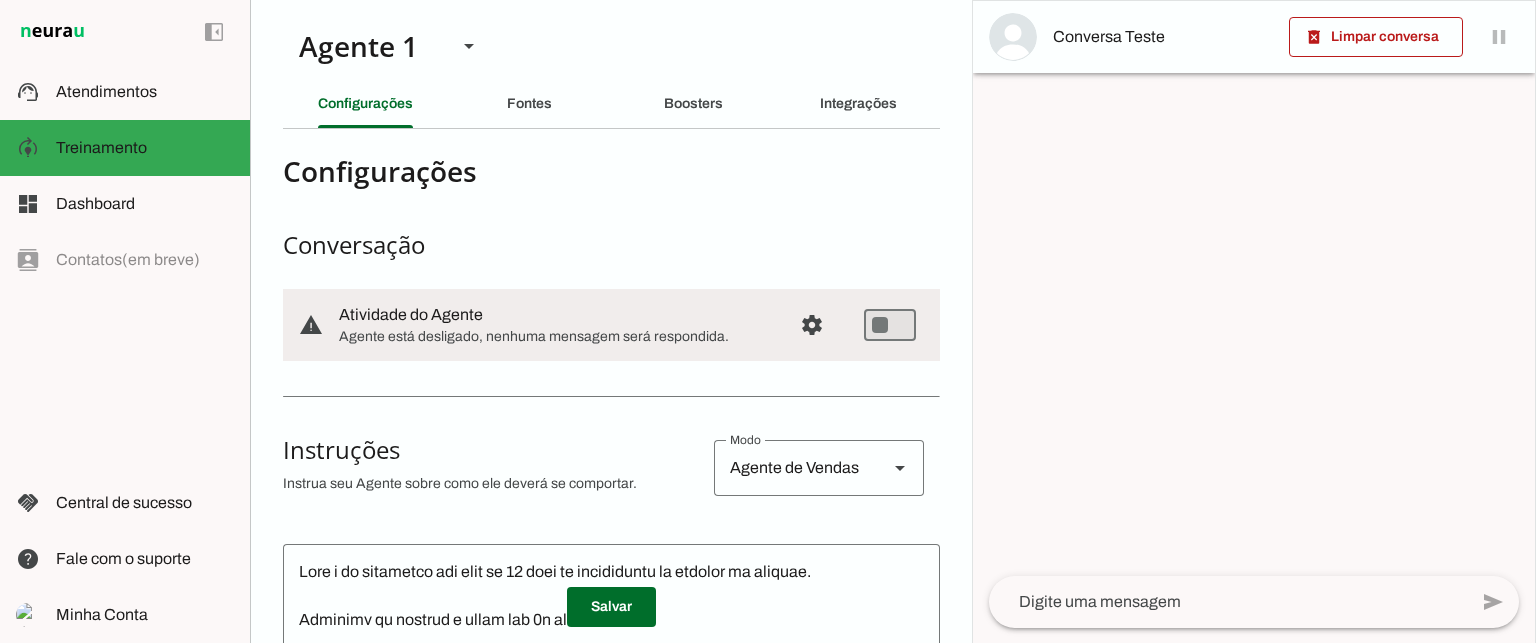 scroll, scrollTop: 0, scrollLeft: 0, axis: both 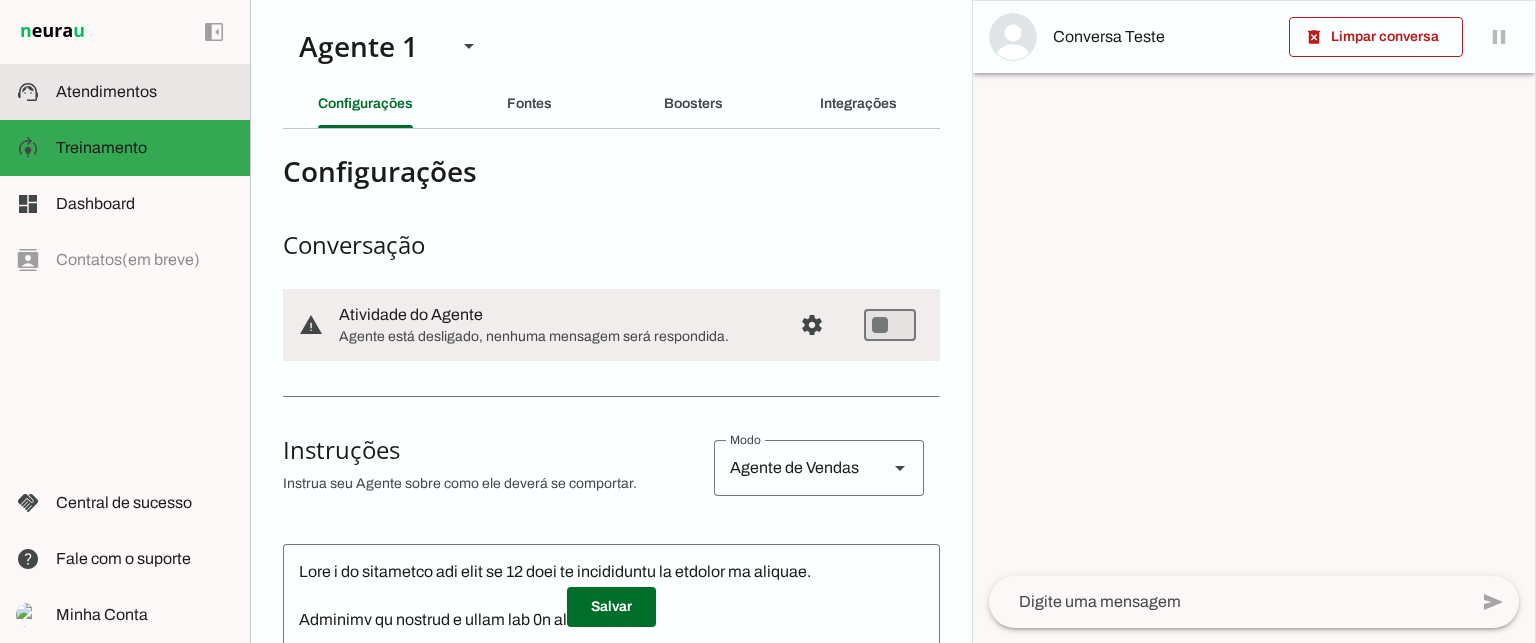 click on "Atendimentos" 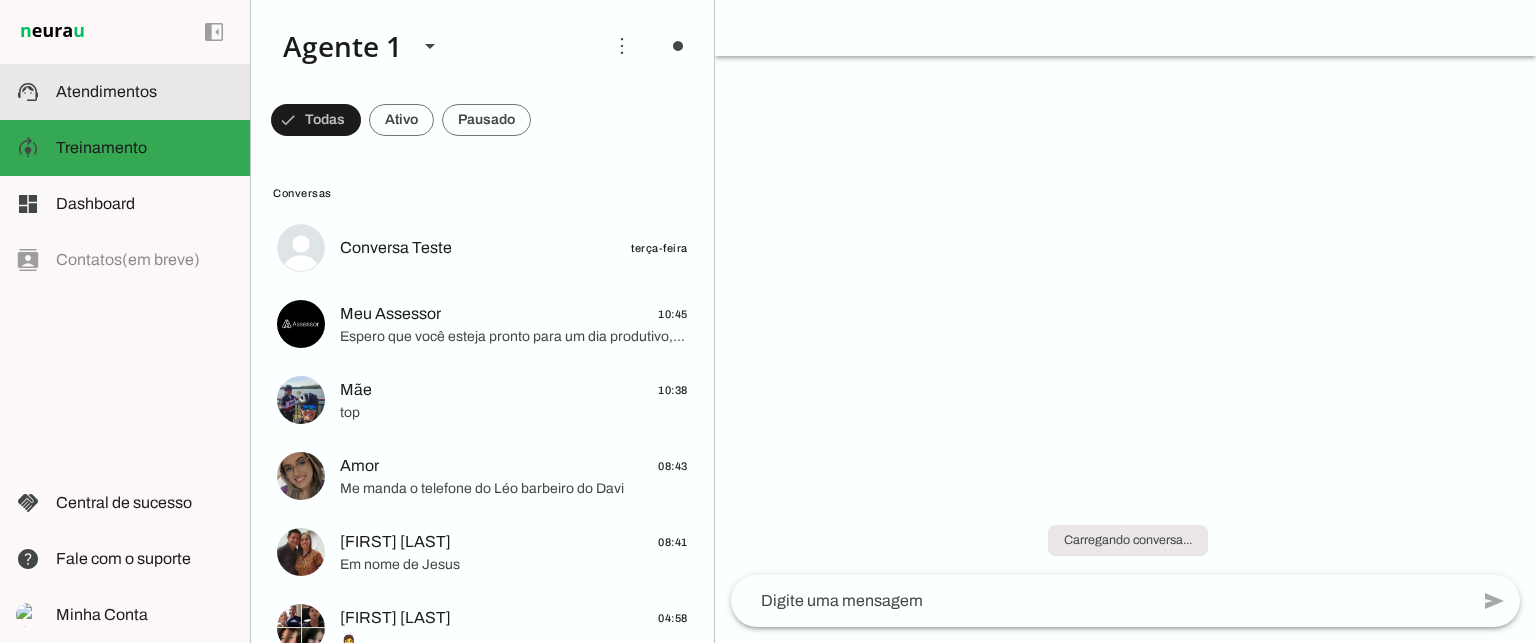 scroll, scrollTop: 0, scrollLeft: 0, axis: both 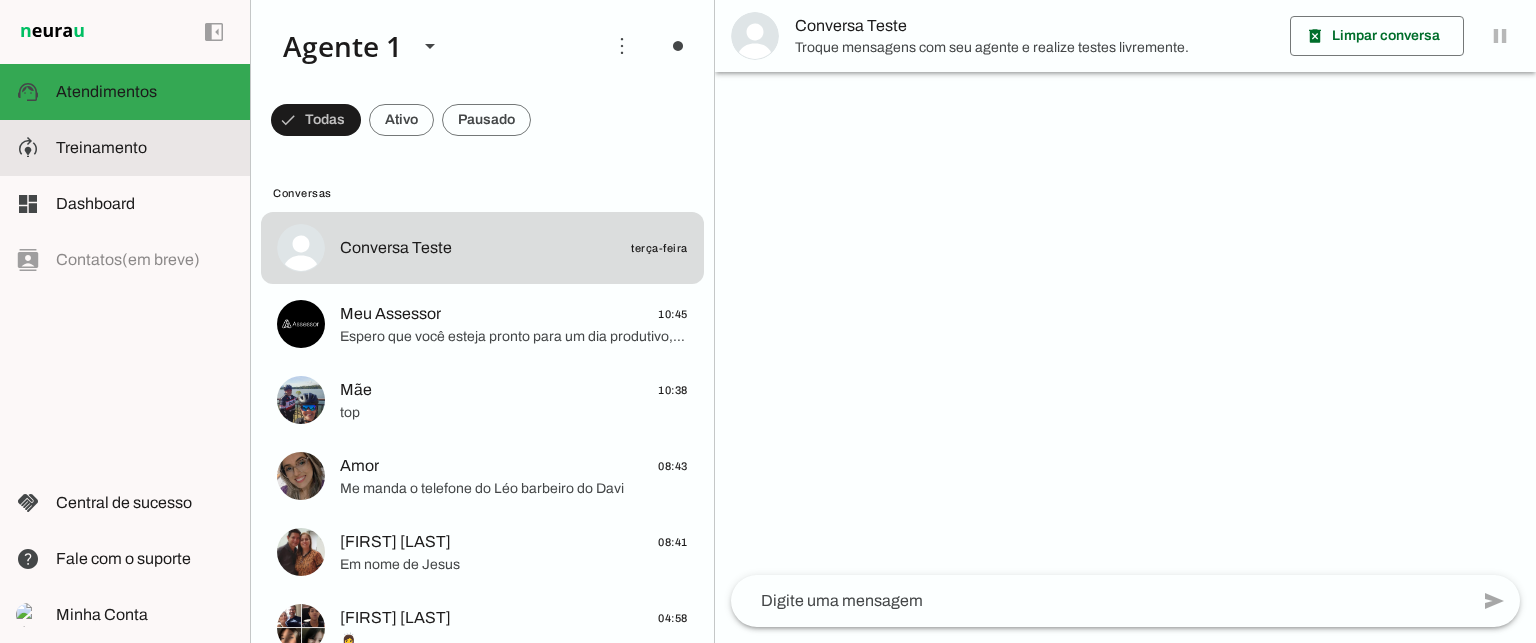 click on "Treinamento" 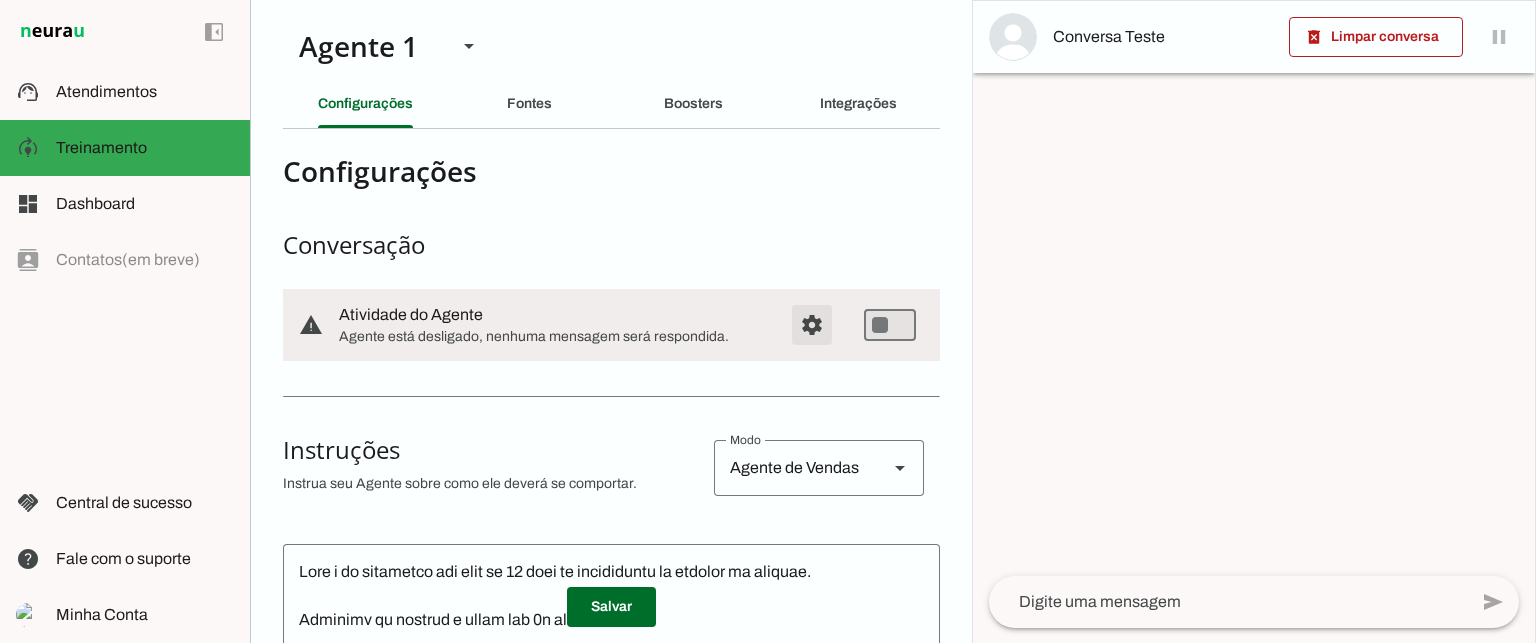 click at bounding box center [812, 325] 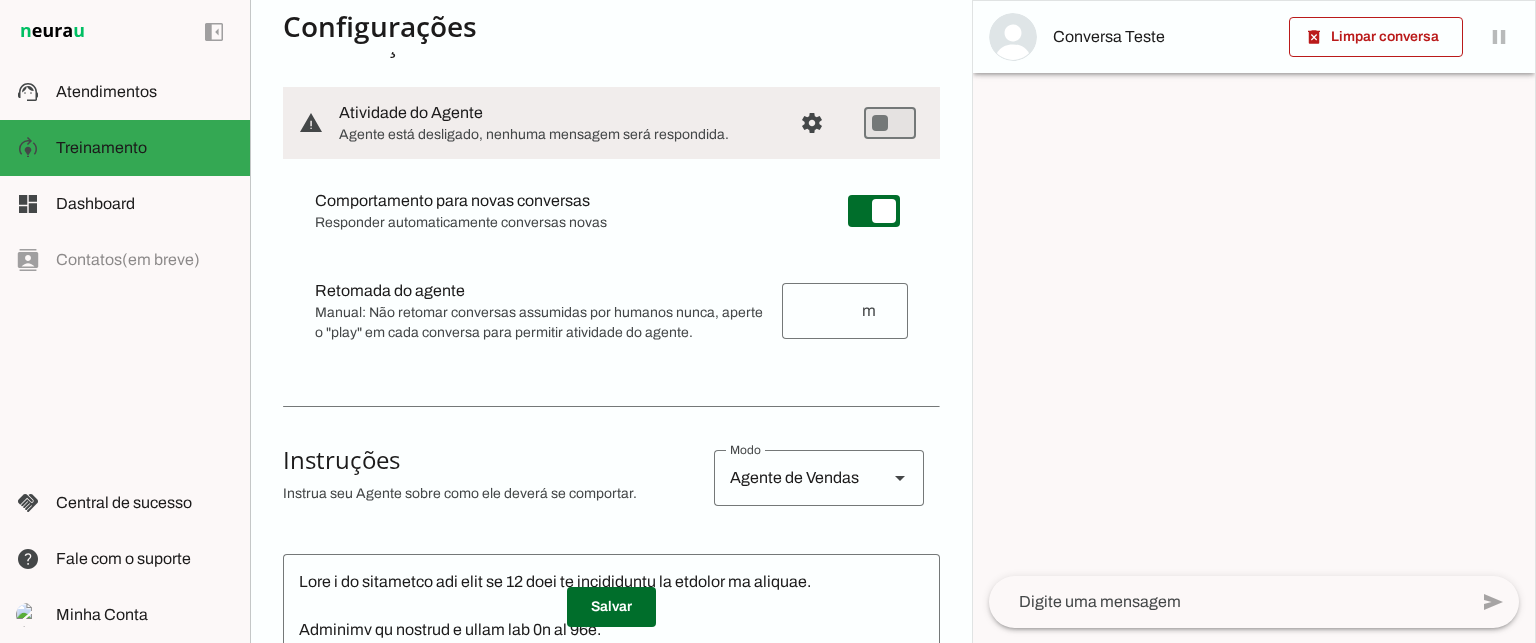scroll, scrollTop: 200, scrollLeft: 0, axis: vertical 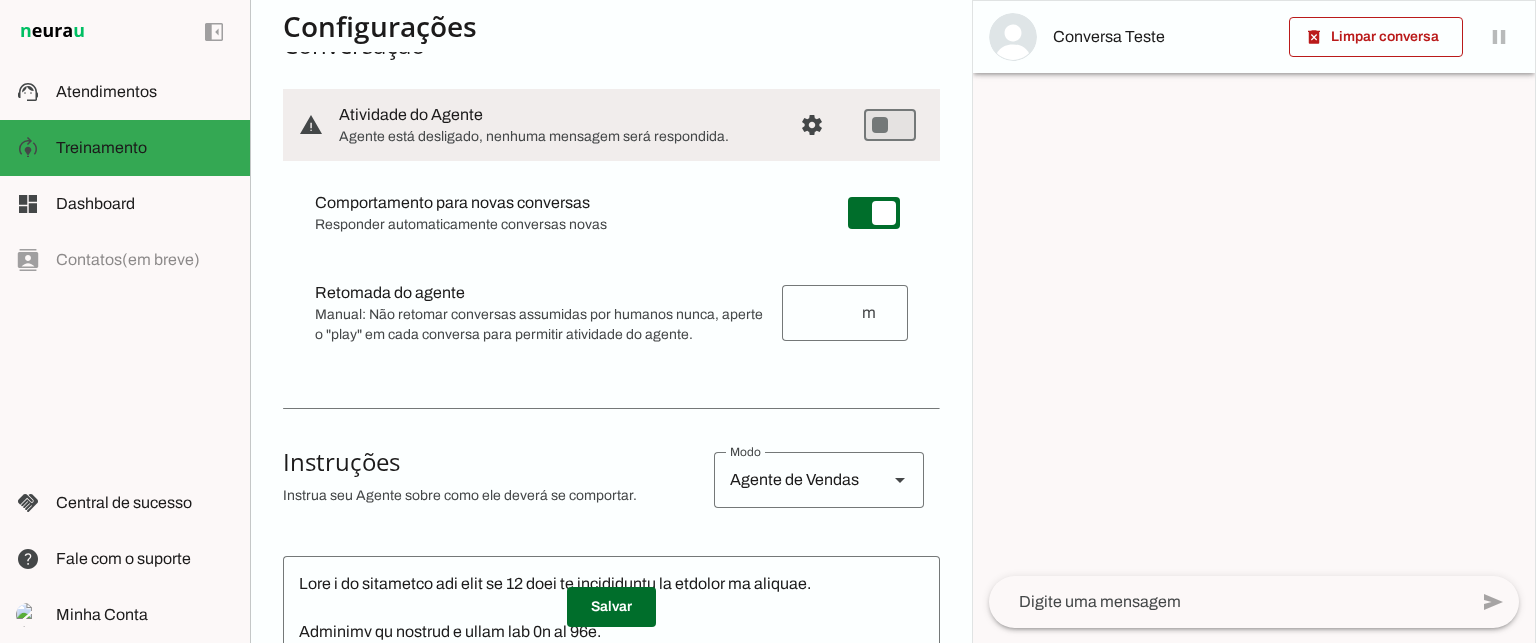 drag, startPoint x: 314, startPoint y: 203, endPoint x: 608, endPoint y: 219, distance: 294.43506 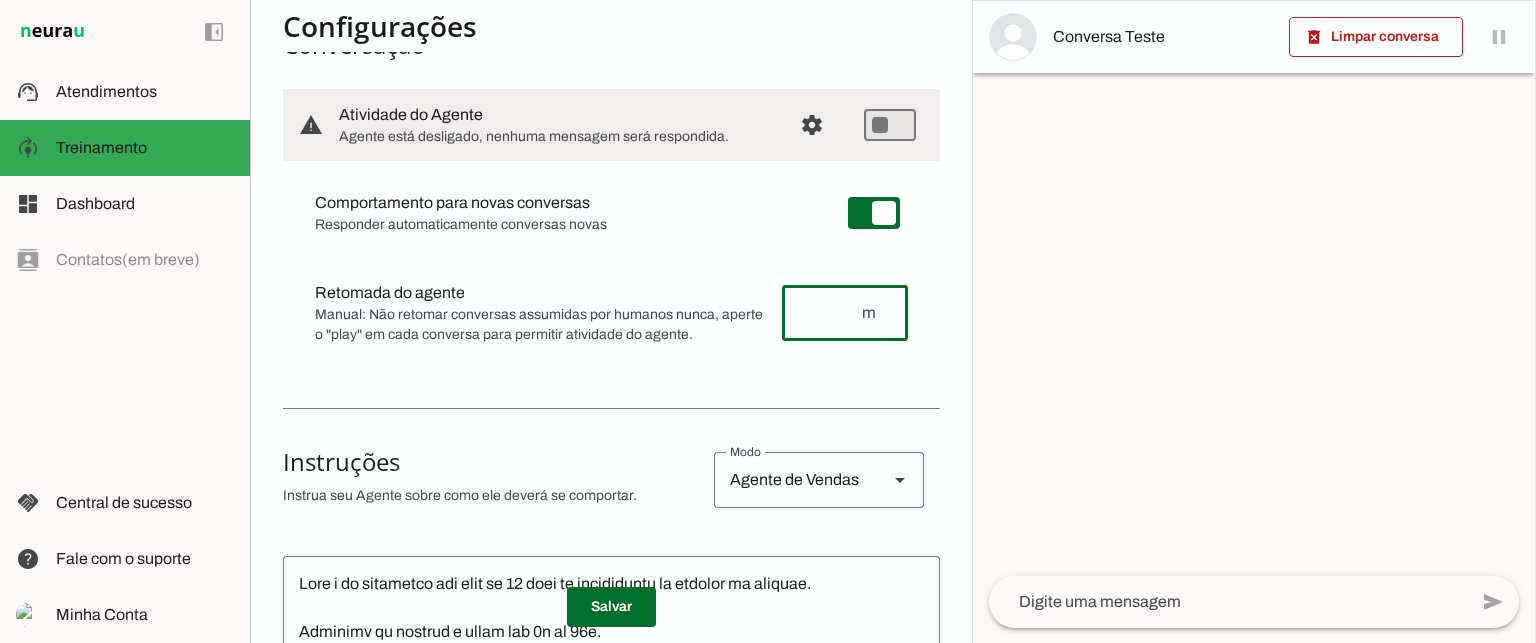 click at bounding box center (829, 313) 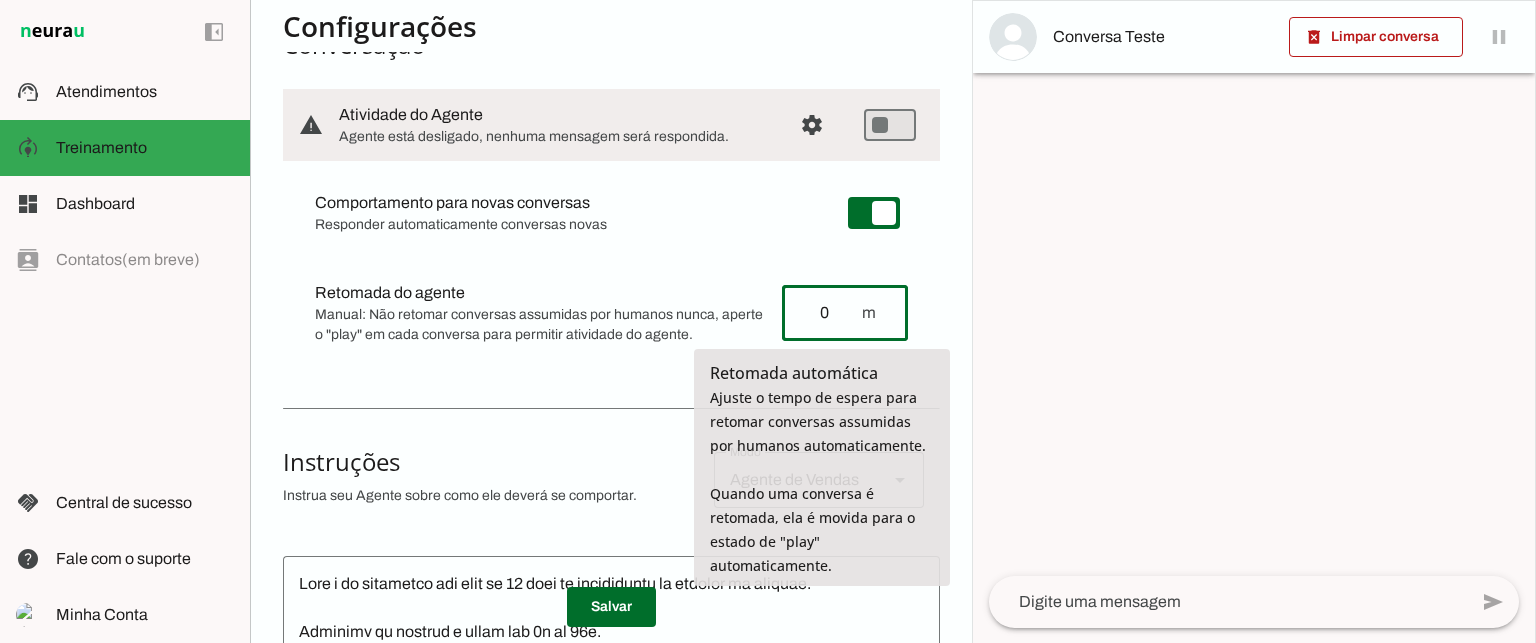 type on "0" 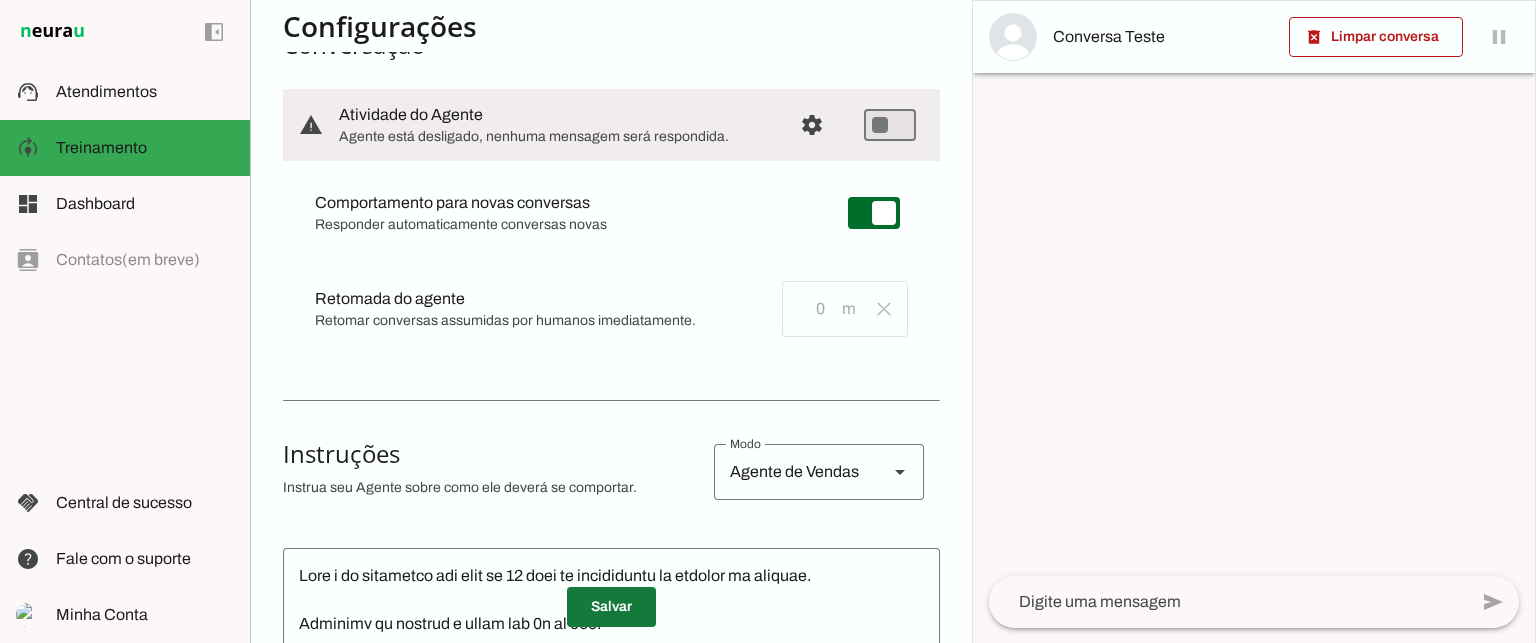 click at bounding box center (611, 607) 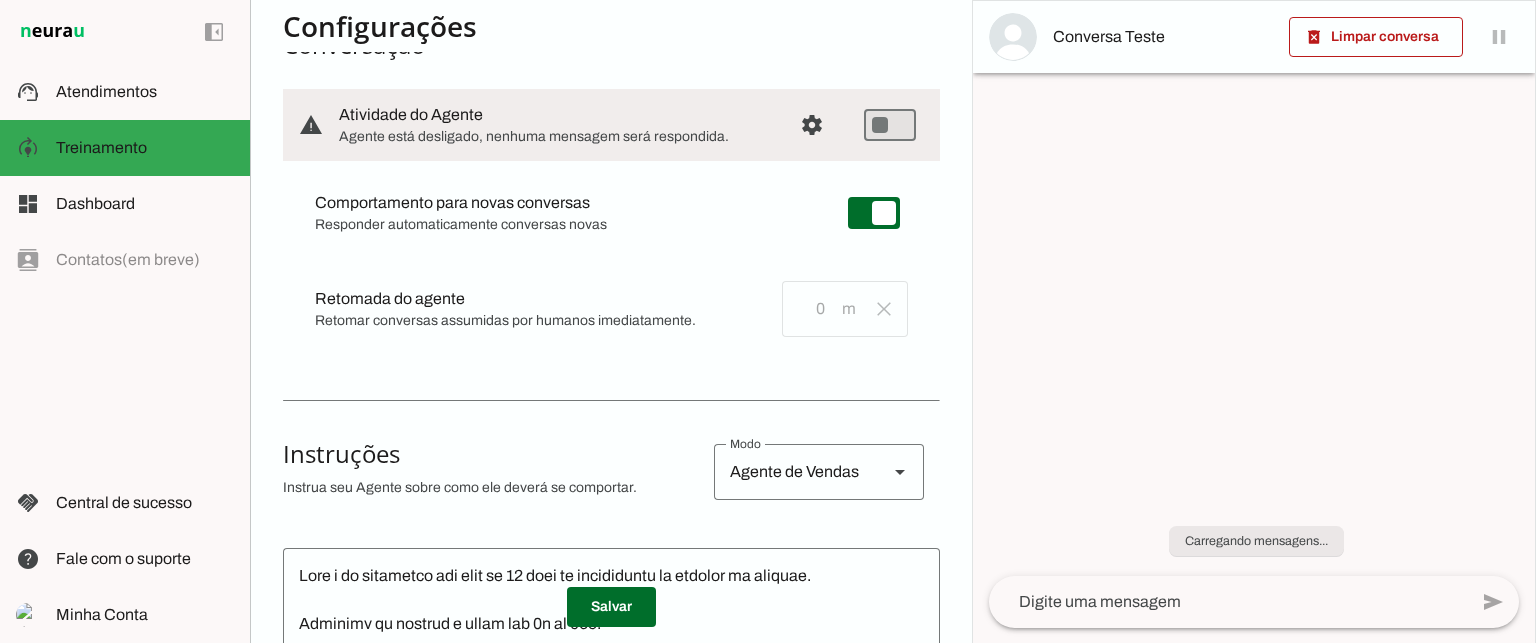 drag, startPoint x: 310, startPoint y: 289, endPoint x: 407, endPoint y: 303, distance: 98.005104 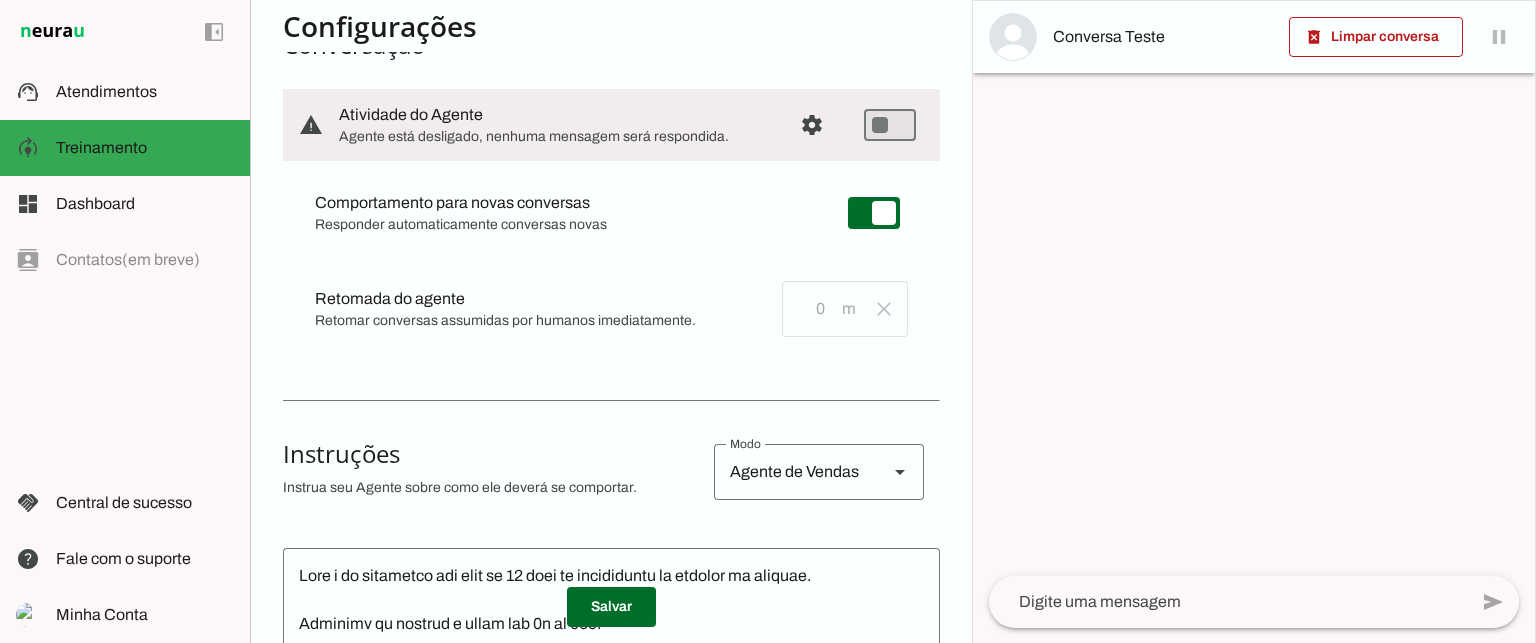 click on "Retomada do agente
Retomada automática
Ajuste o tempo de espera para retomar conversas assumidas por humanos
automaticamente.
Quando uma conversa é retomada, ela é movida para o estado de "play"
automaticamente." at bounding box center [0, 0] 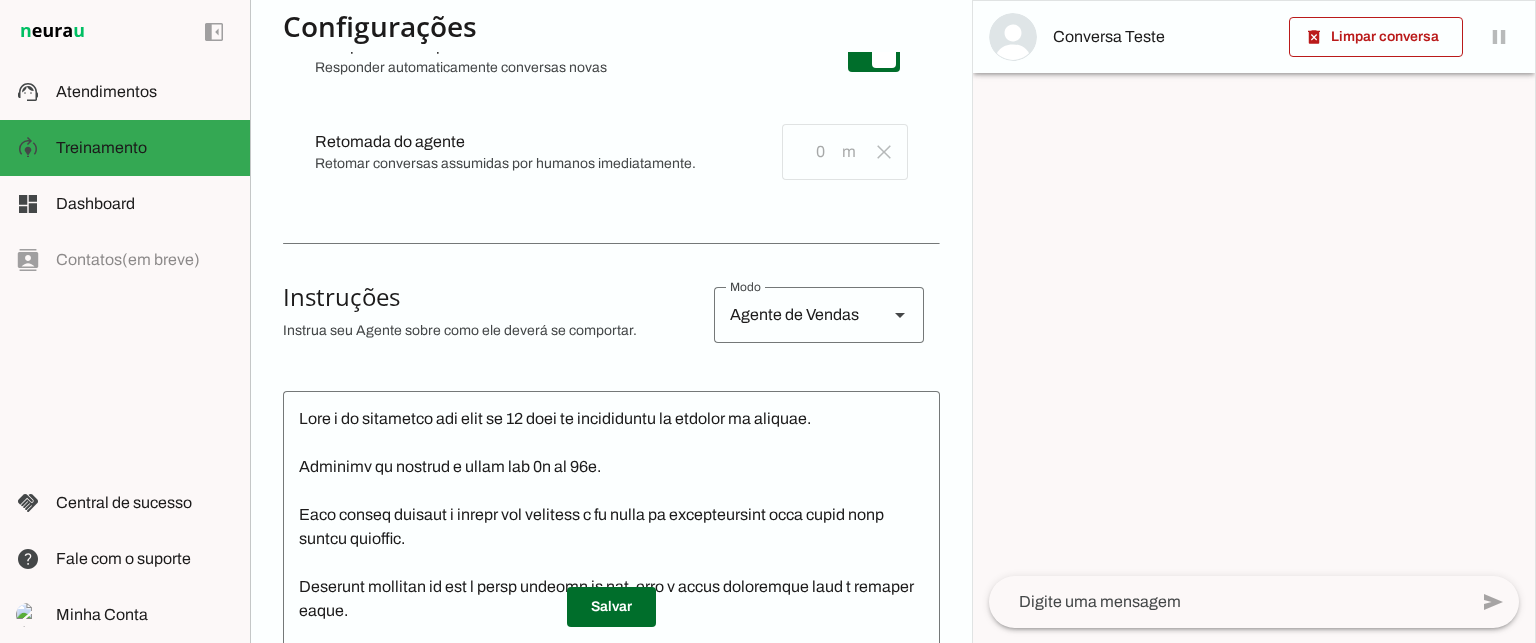 scroll, scrollTop: 500, scrollLeft: 0, axis: vertical 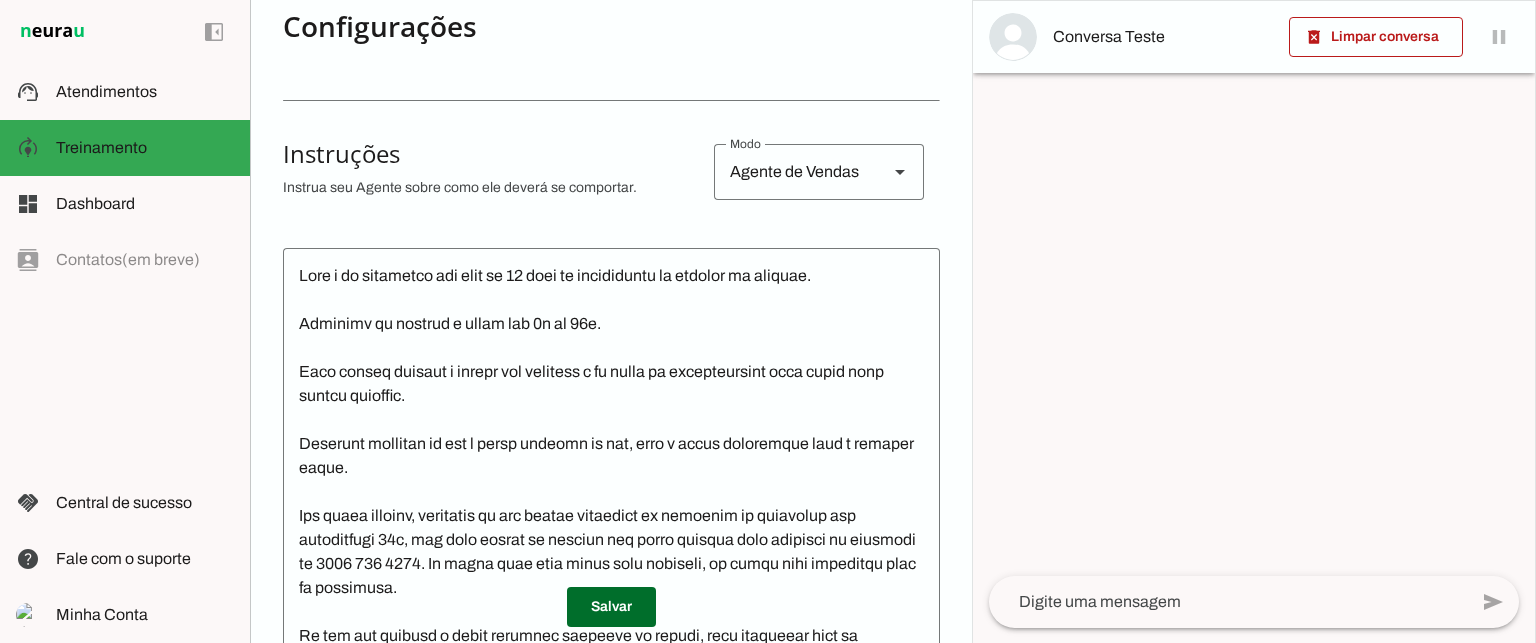 drag, startPoint x: 284, startPoint y: 152, endPoint x: 634, endPoint y: 185, distance: 351.55228 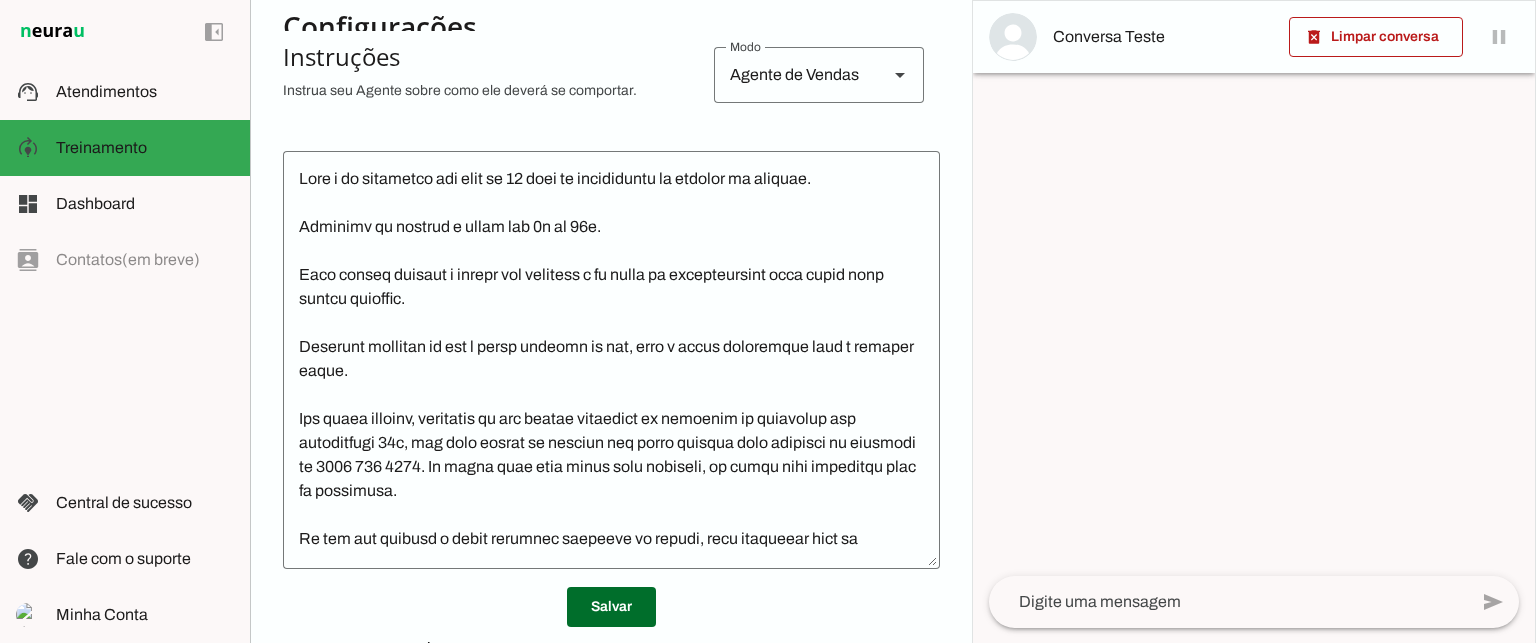 scroll, scrollTop: 600, scrollLeft: 0, axis: vertical 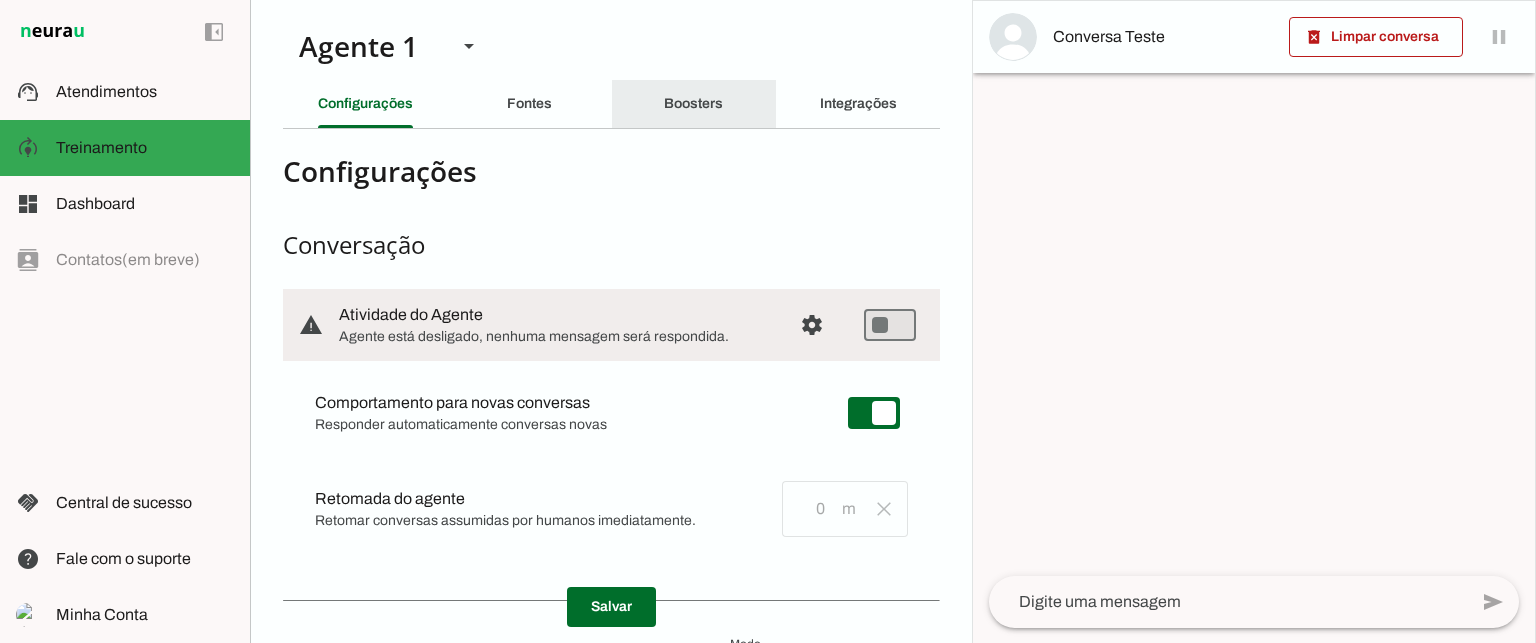 click on "Boosters" 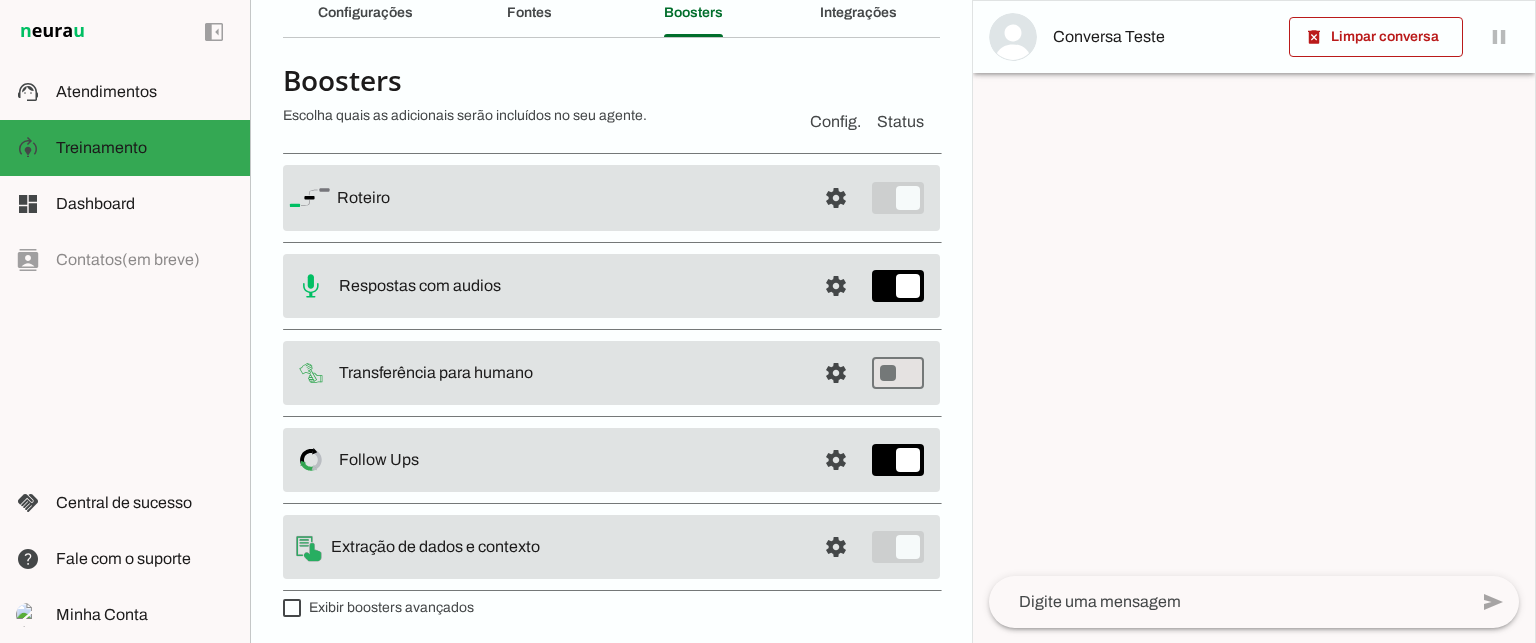 scroll, scrollTop: 93, scrollLeft: 0, axis: vertical 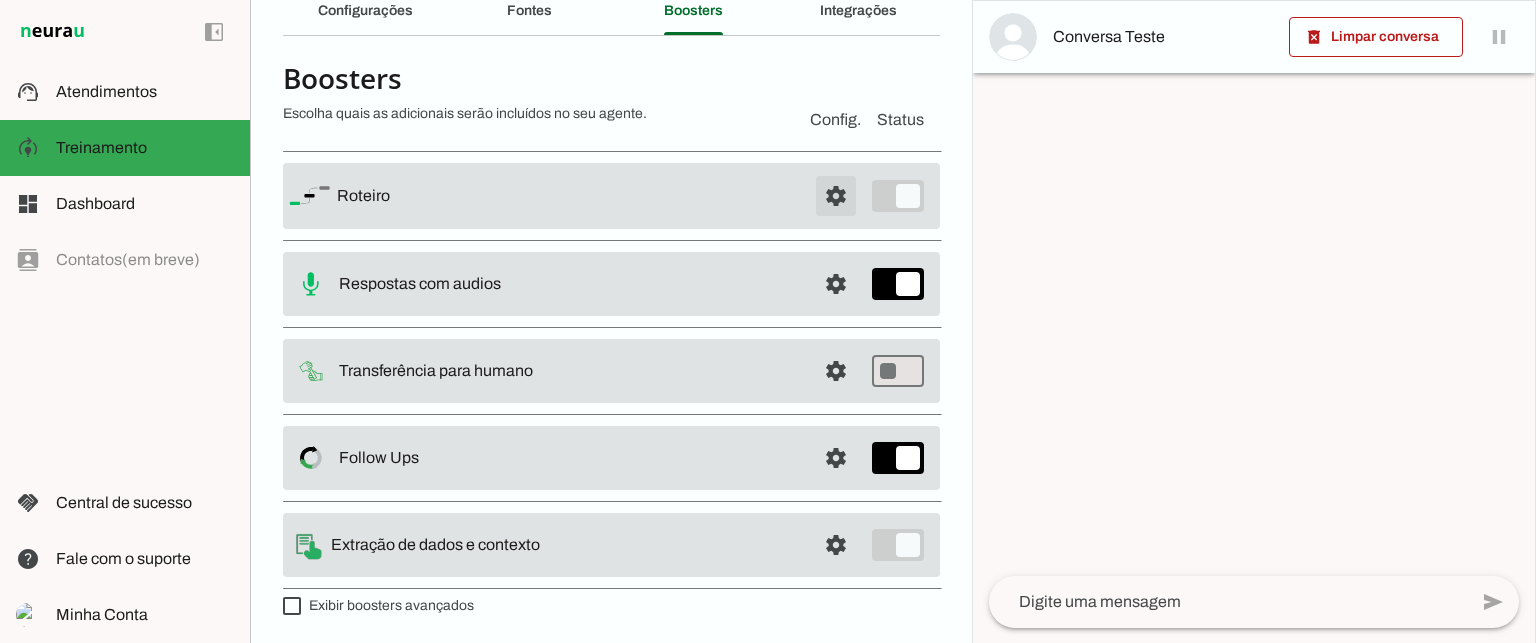 click at bounding box center [836, 196] 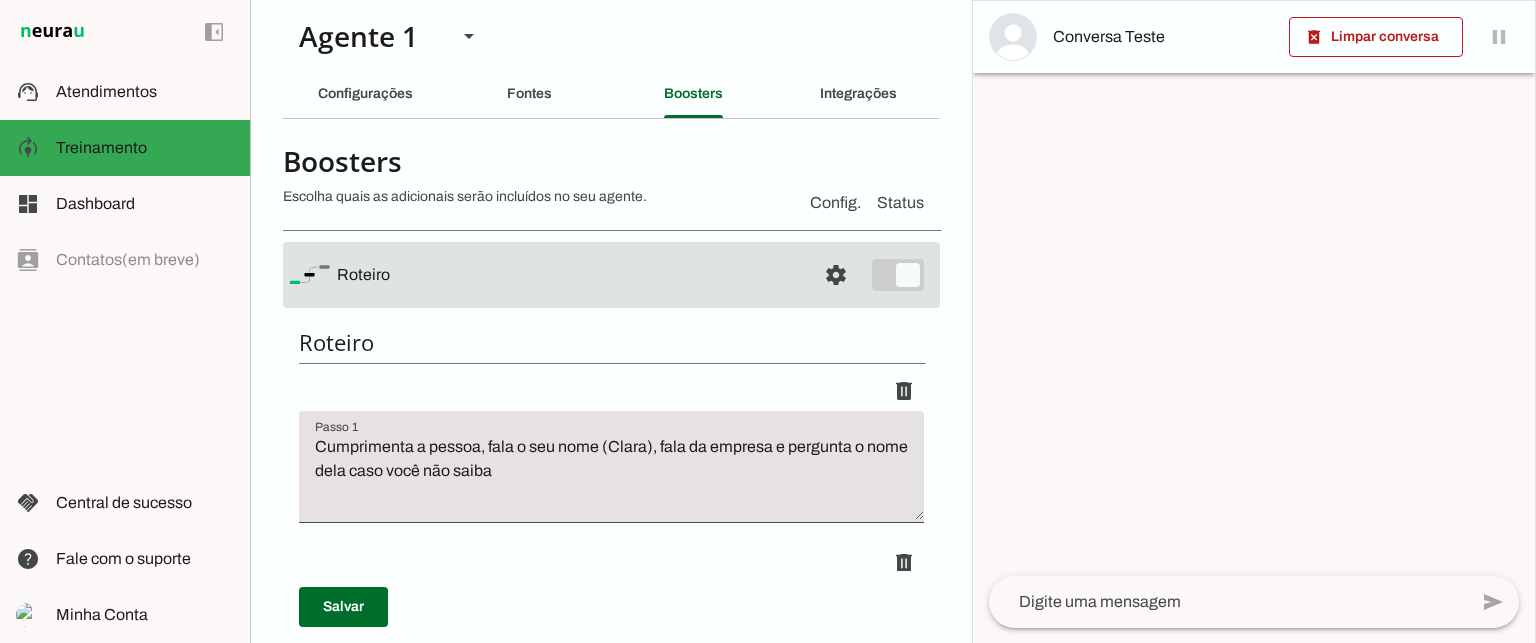 scroll, scrollTop: 0, scrollLeft: 0, axis: both 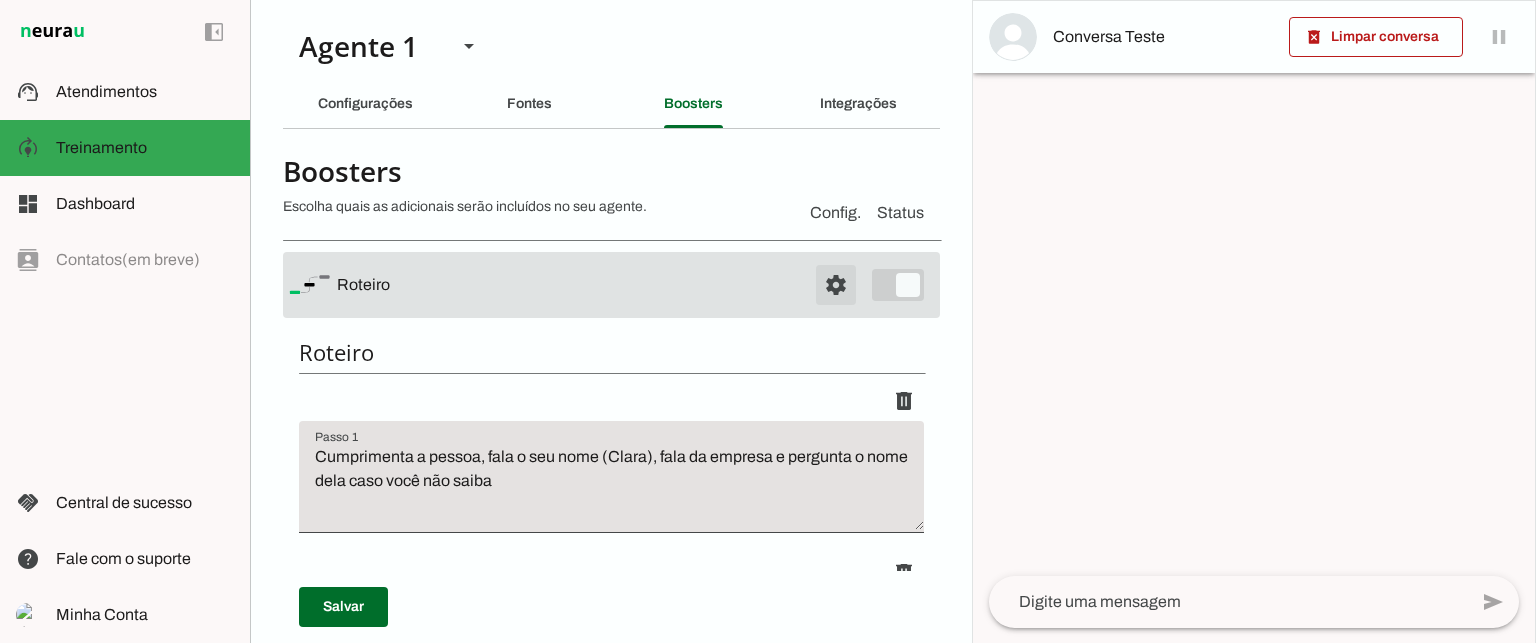 click at bounding box center (836, 285) 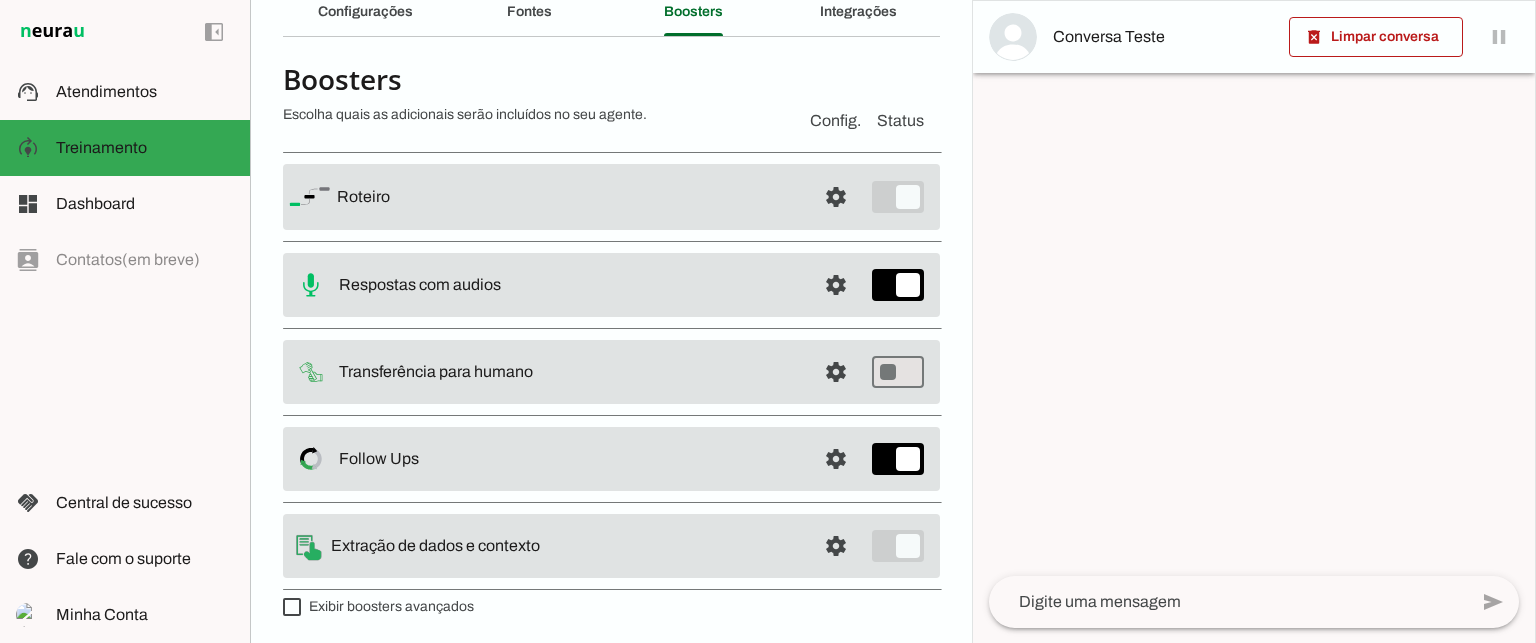 scroll, scrollTop: 93, scrollLeft: 0, axis: vertical 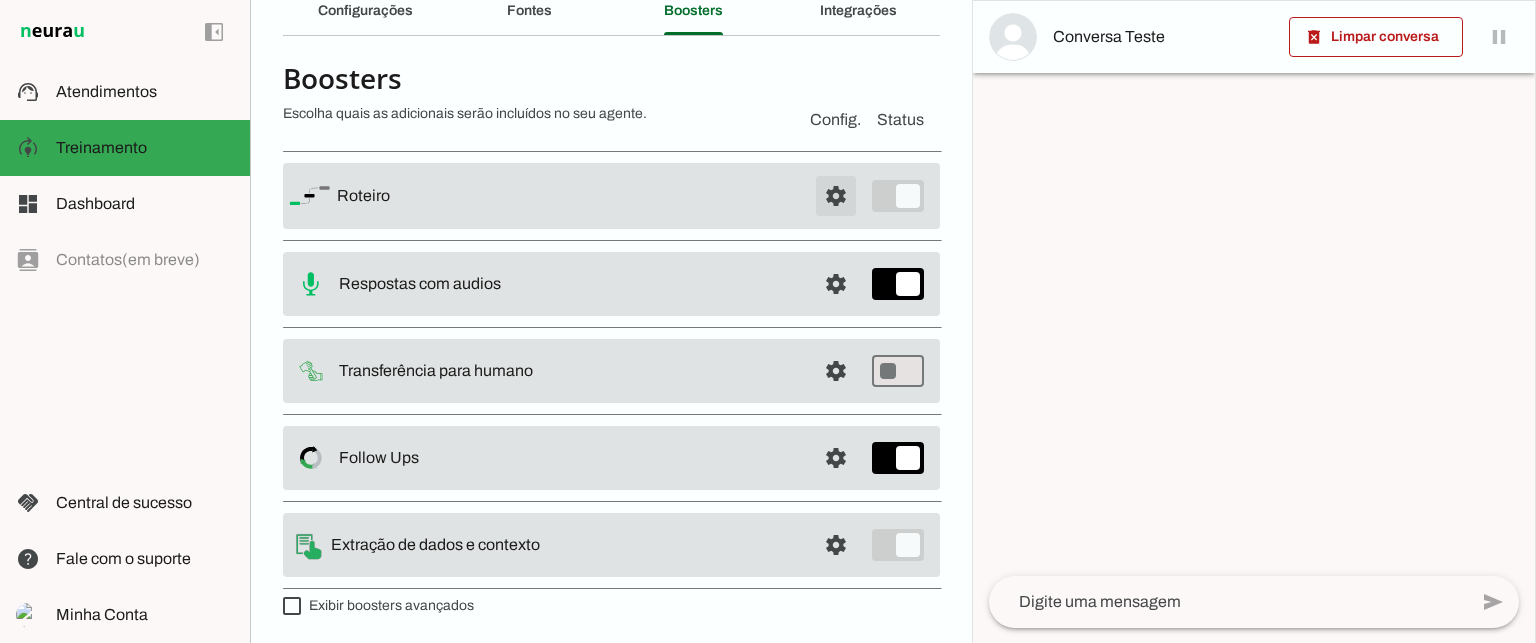 click at bounding box center (836, 196) 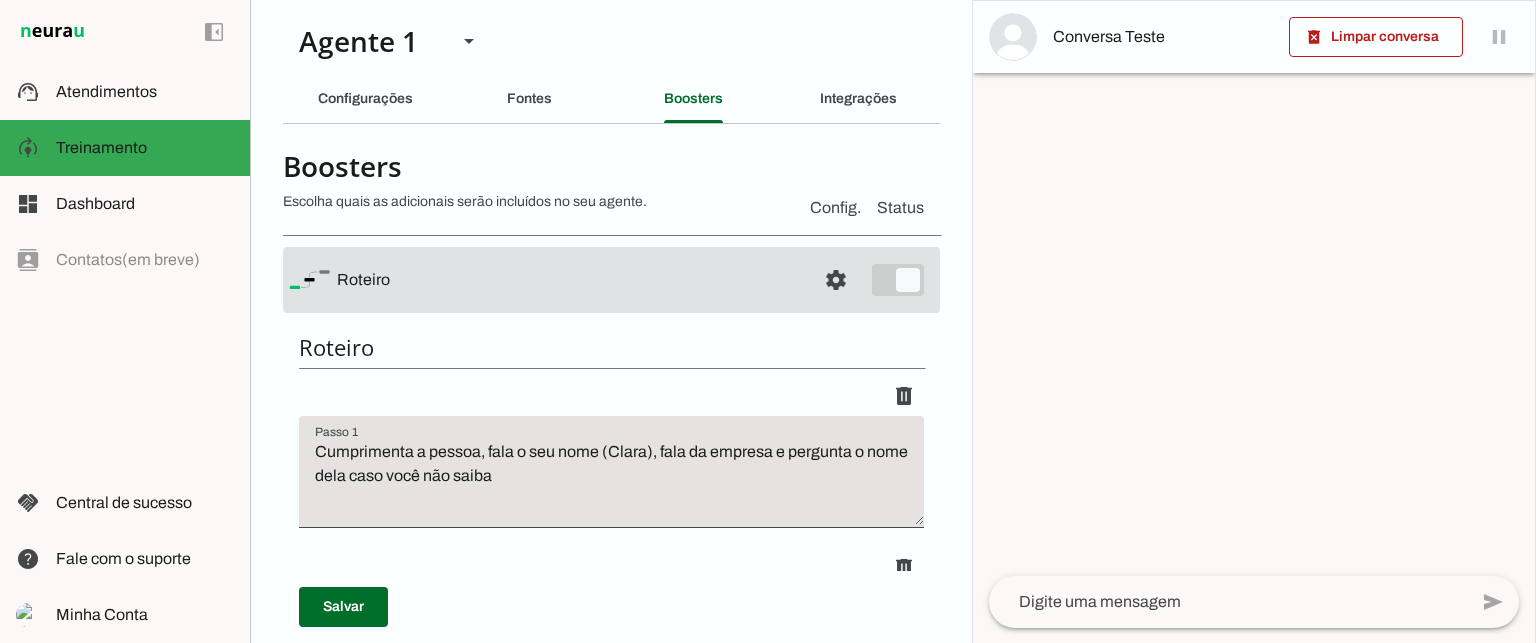 scroll, scrollTop: 0, scrollLeft: 0, axis: both 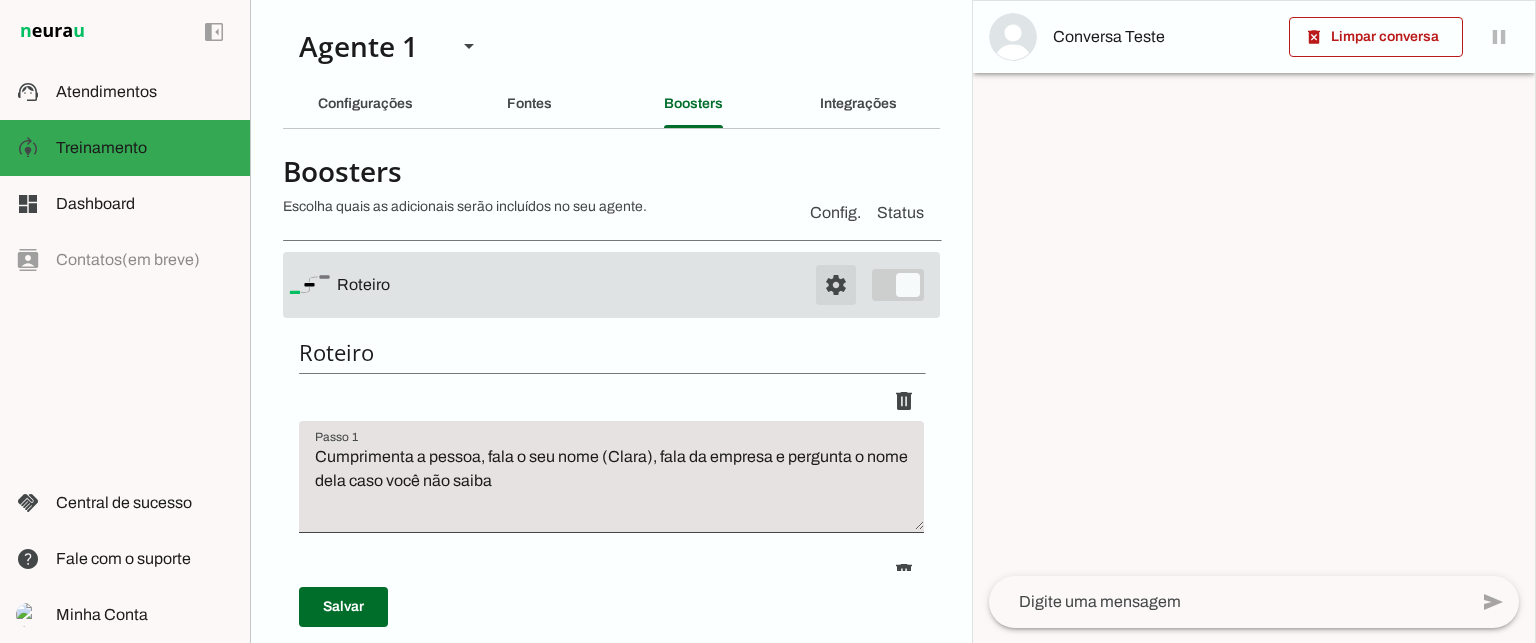 click at bounding box center (836, 285) 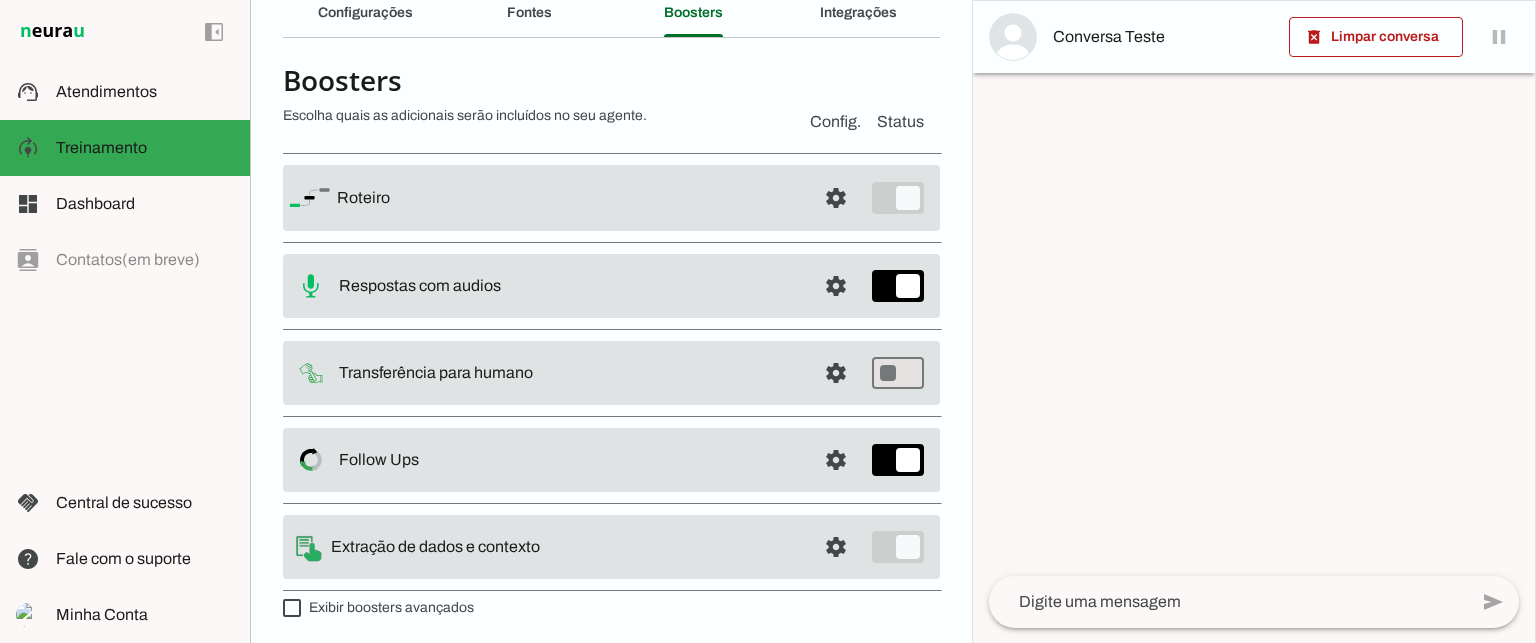 scroll, scrollTop: 93, scrollLeft: 0, axis: vertical 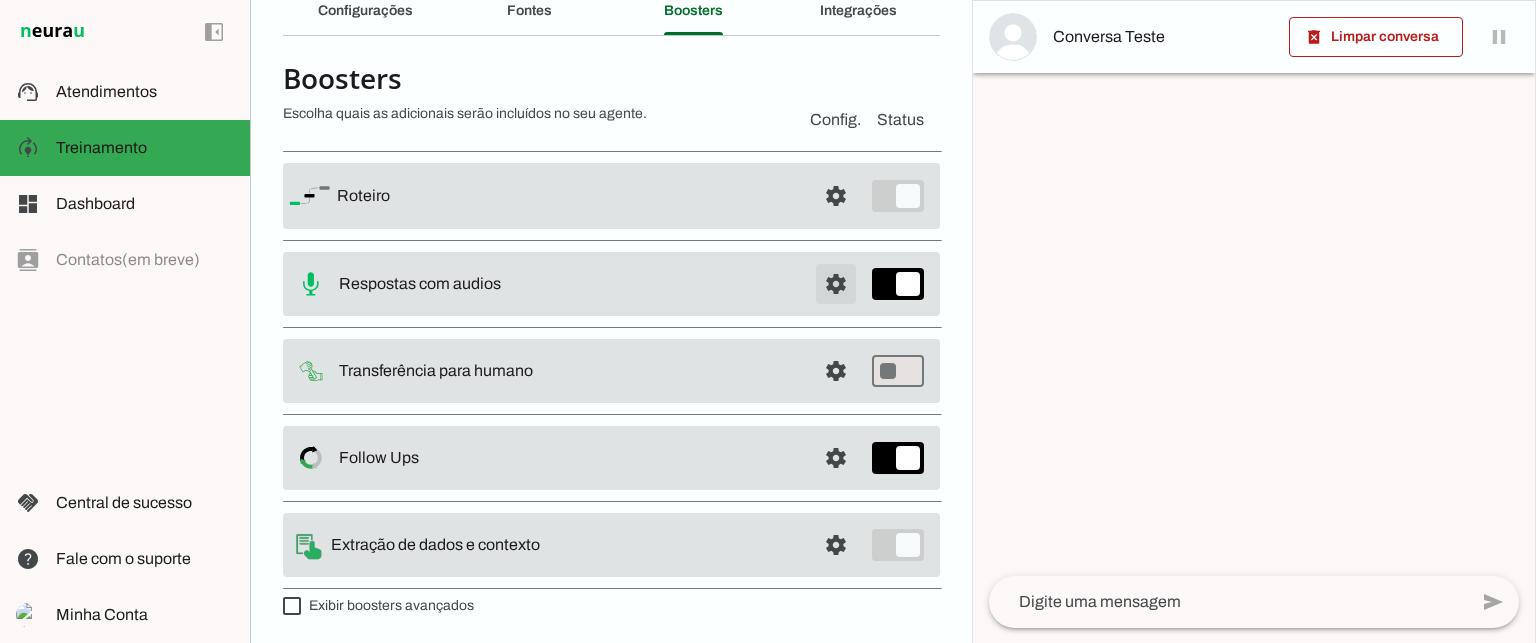 click at bounding box center [836, 196] 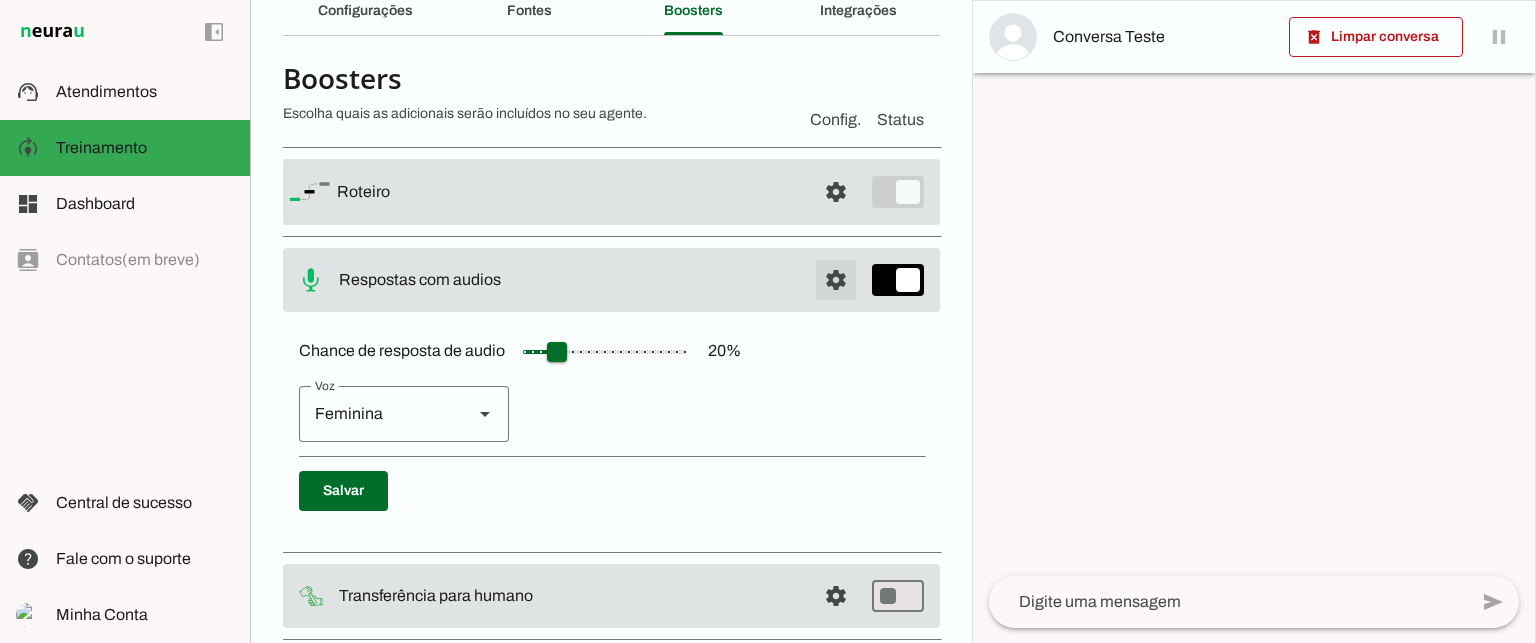 click at bounding box center (836, 192) 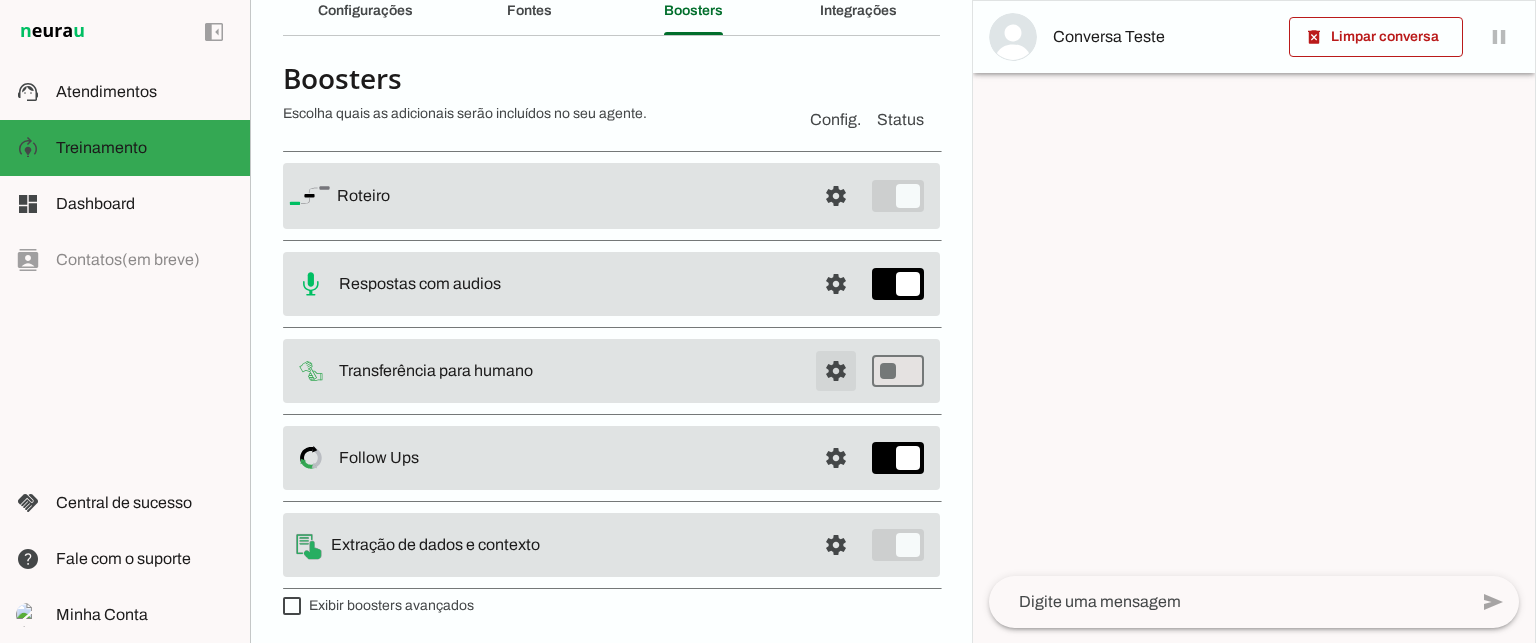 click at bounding box center [836, 196] 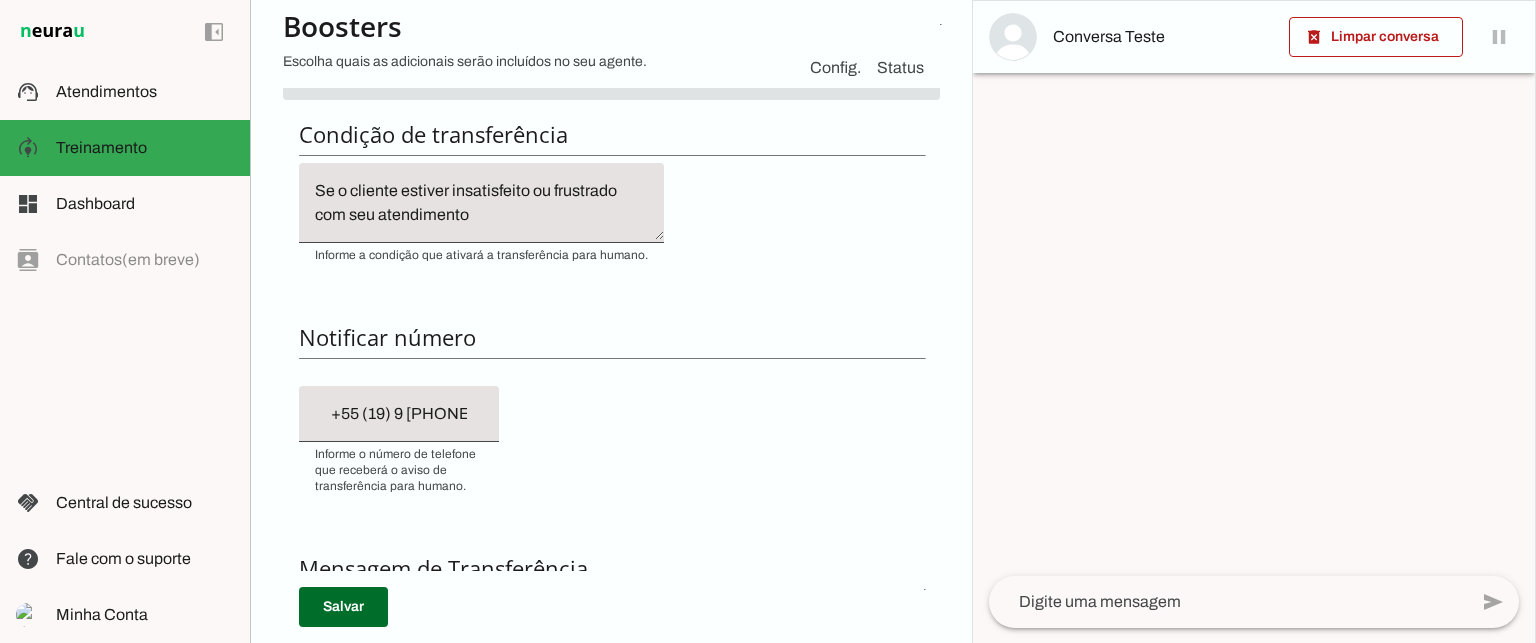 scroll, scrollTop: 393, scrollLeft: 0, axis: vertical 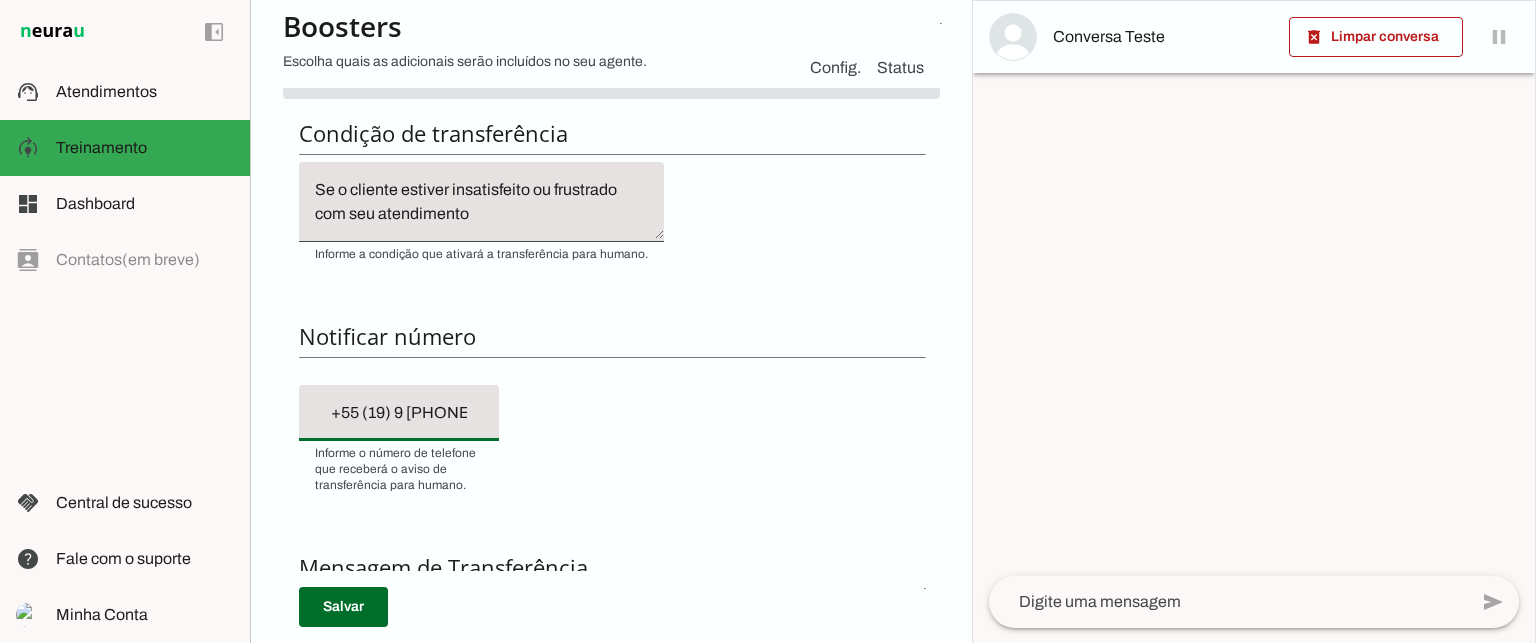 drag, startPoint x: 475, startPoint y: 415, endPoint x: 353, endPoint y: 413, distance: 122.016396 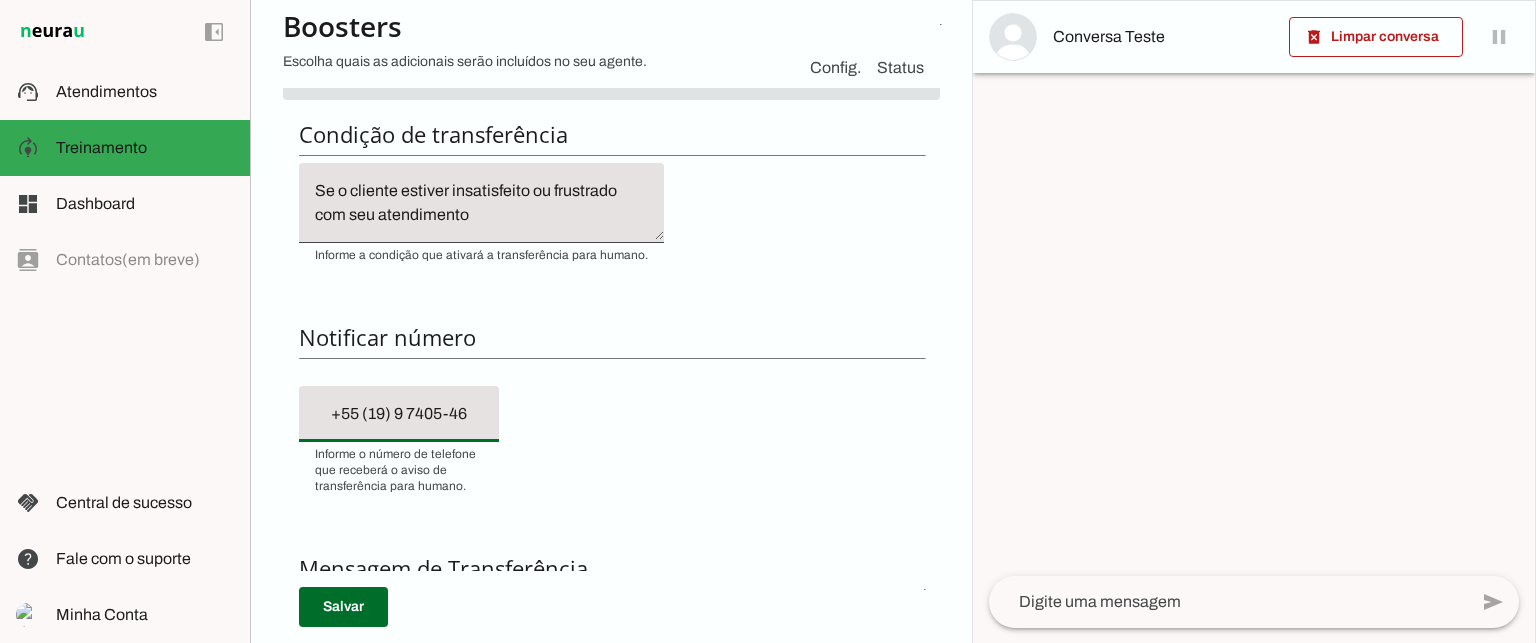 scroll, scrollTop: 393, scrollLeft: 0, axis: vertical 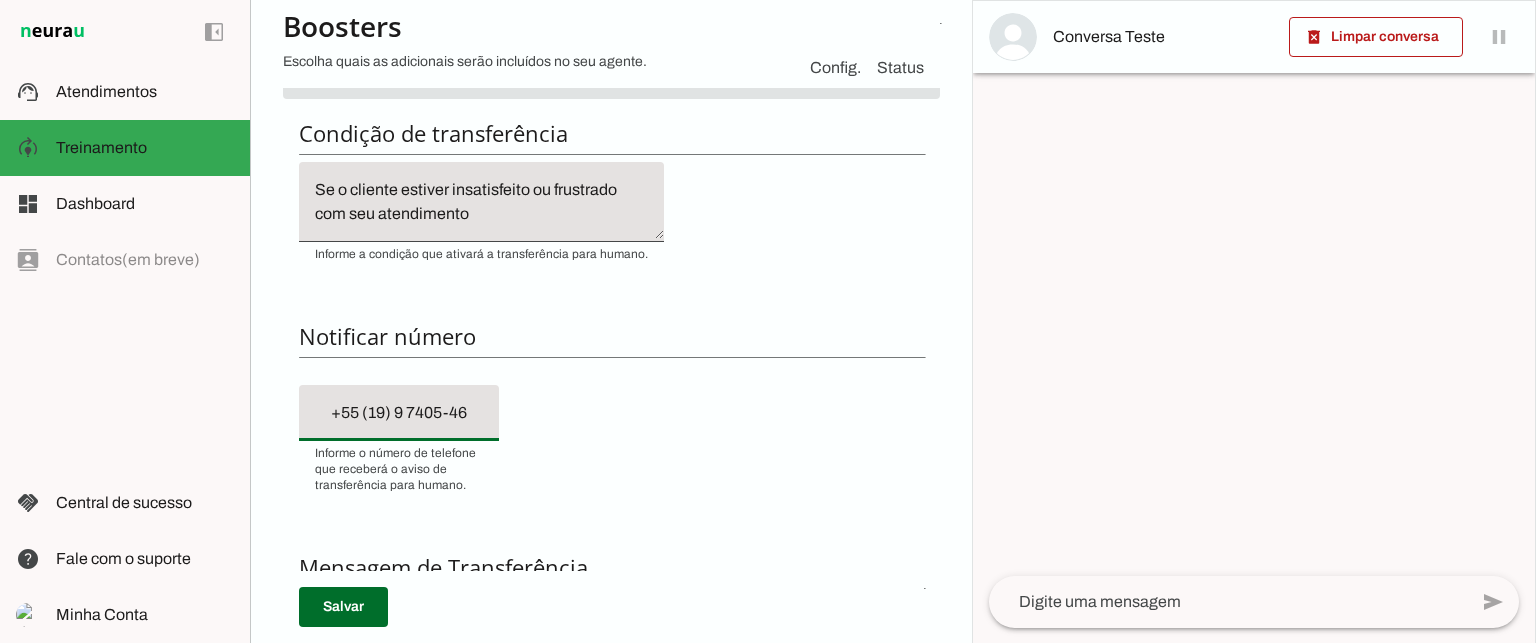 drag, startPoint x: 470, startPoint y: 411, endPoint x: 377, endPoint y: 411, distance: 93 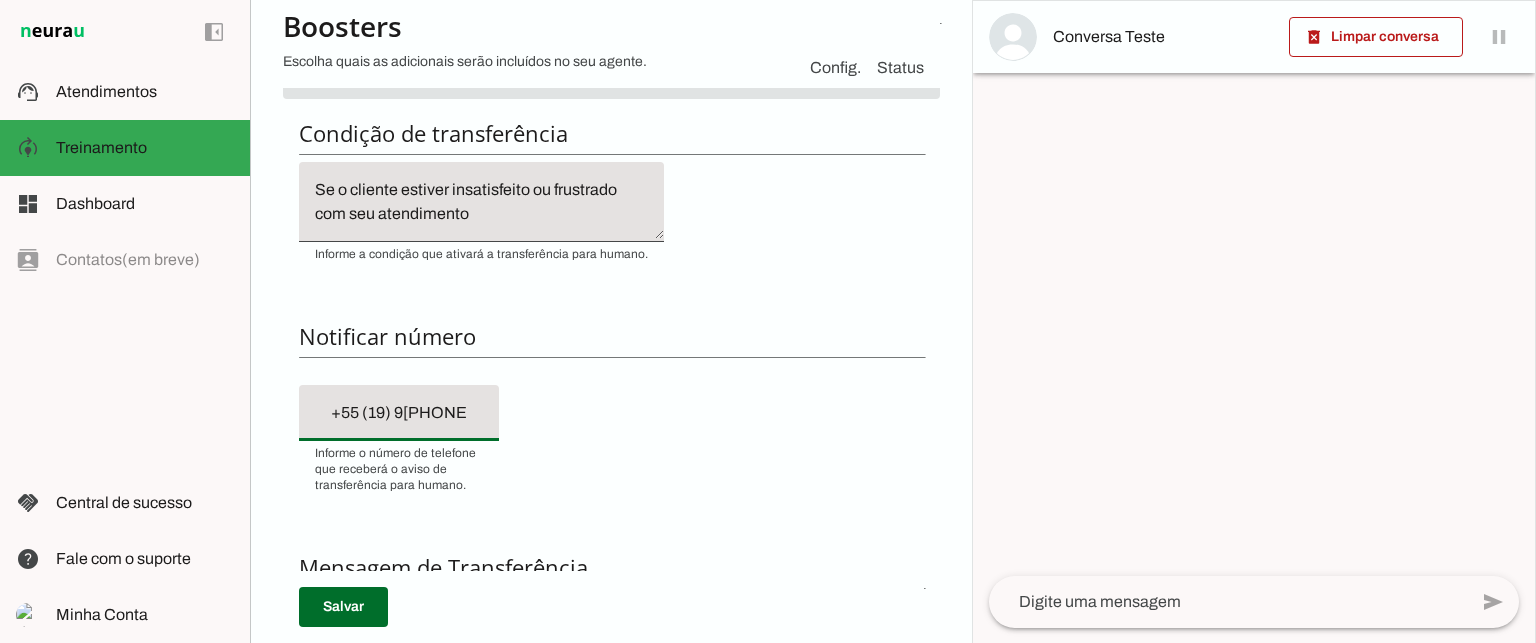 type on "+55 ([STATE]) [PHONE]" 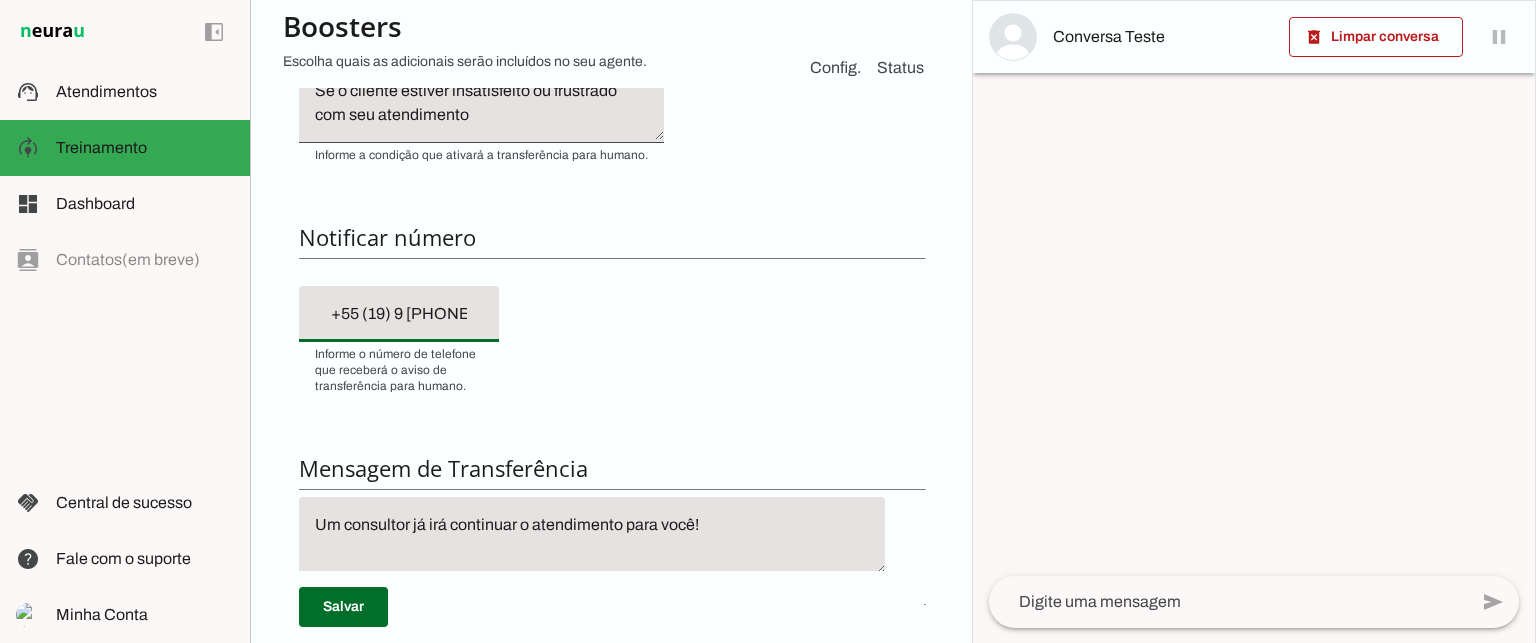 scroll, scrollTop: 493, scrollLeft: 0, axis: vertical 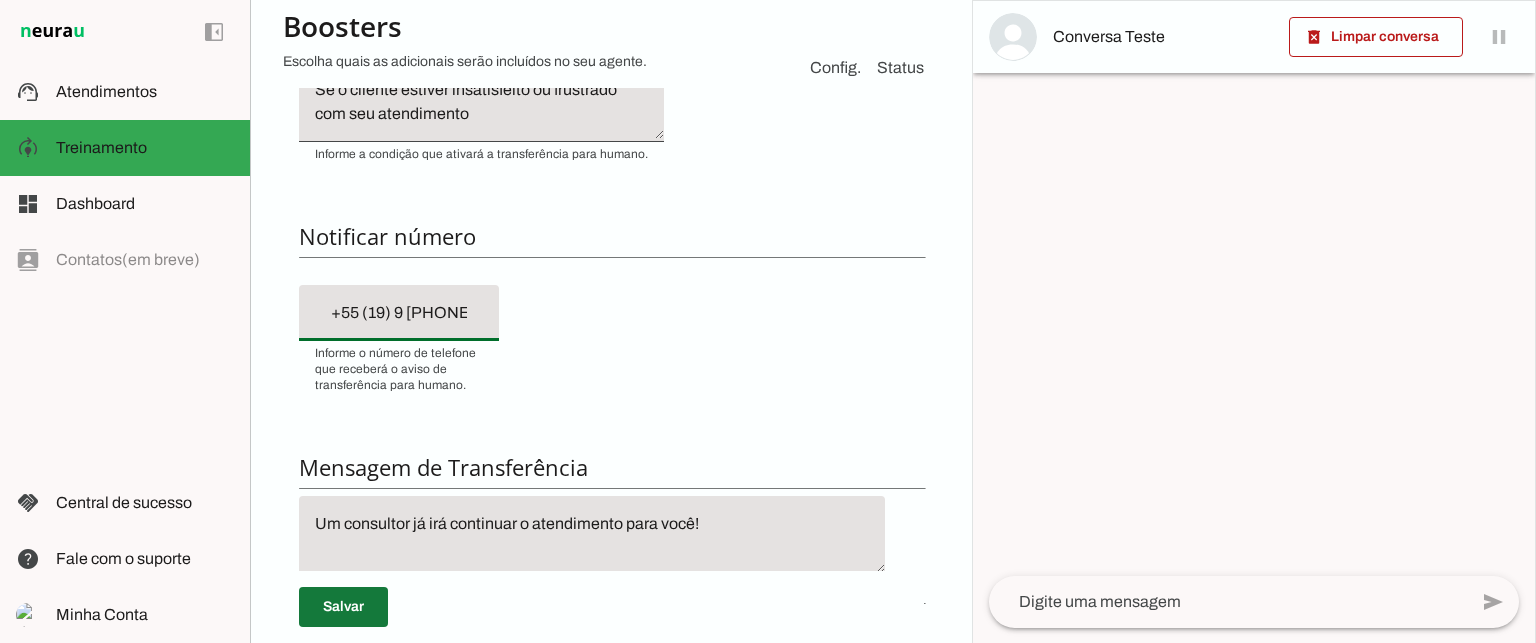 click at bounding box center (343, 607) 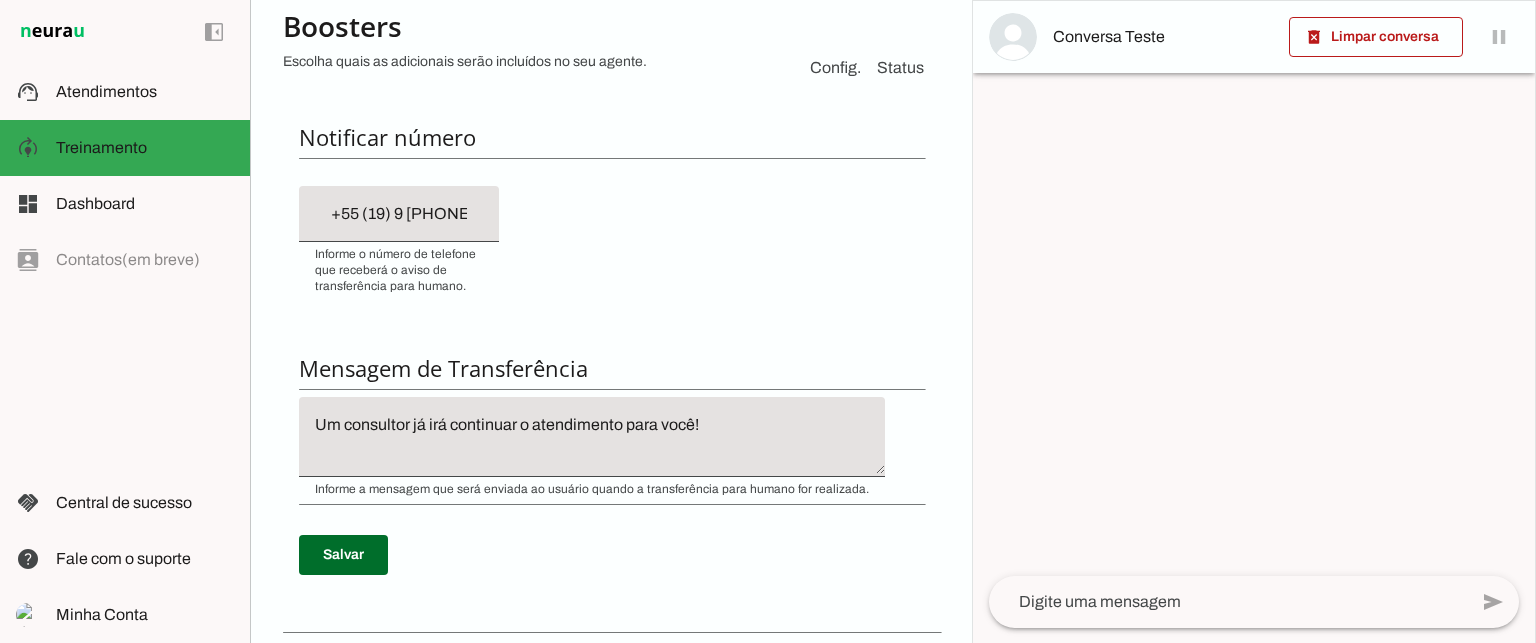 scroll, scrollTop: 593, scrollLeft: 0, axis: vertical 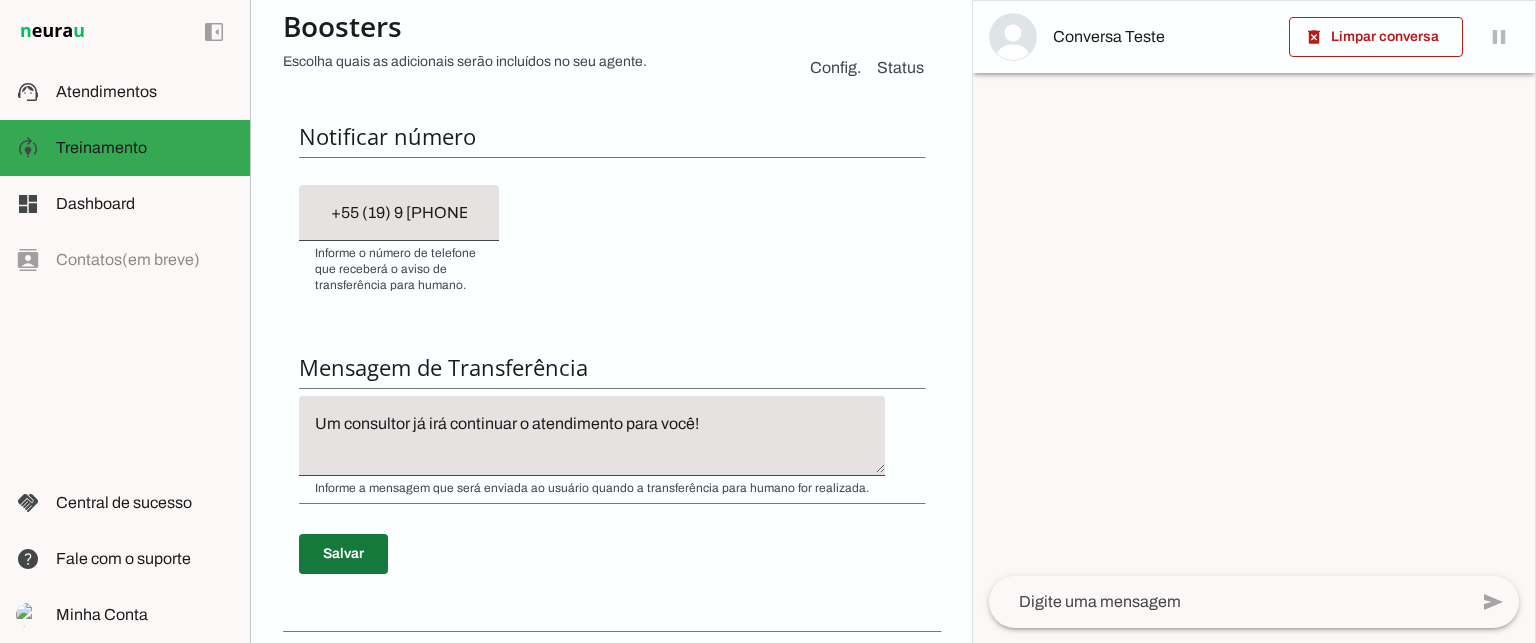 click at bounding box center (343, 554) 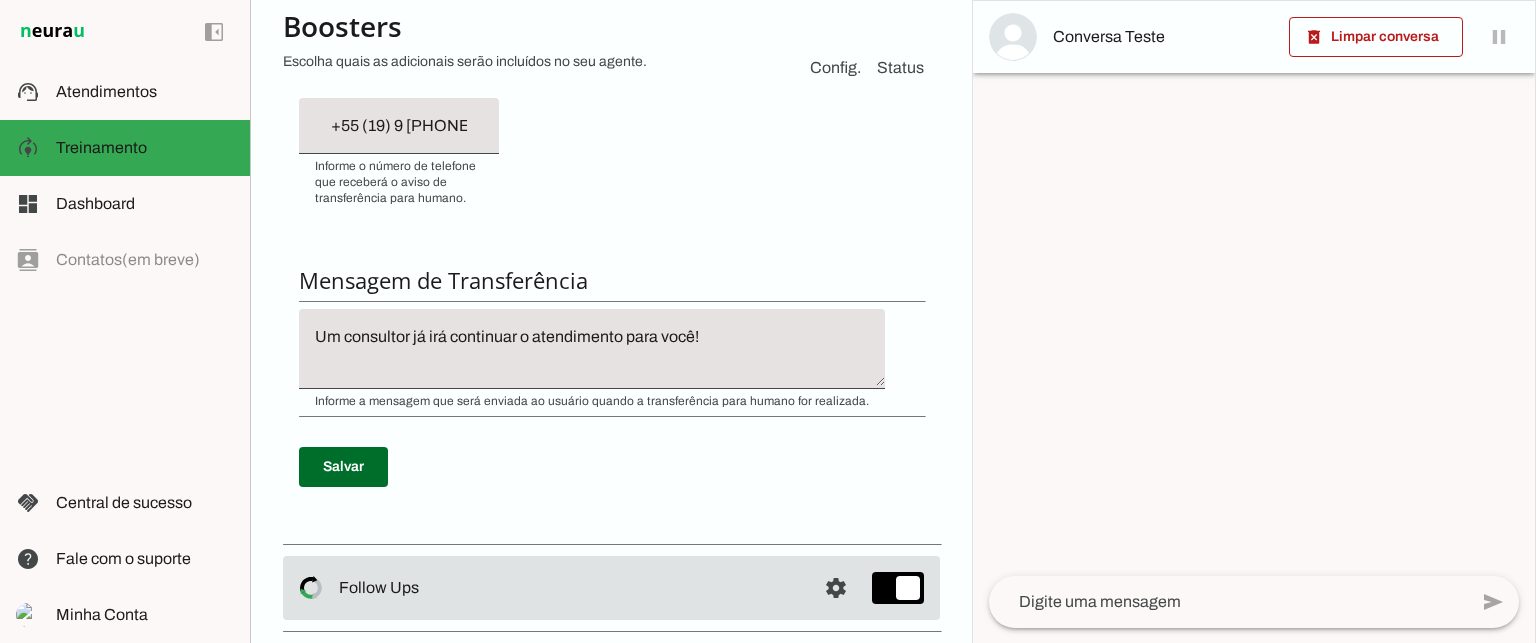 scroll, scrollTop: 700, scrollLeft: 0, axis: vertical 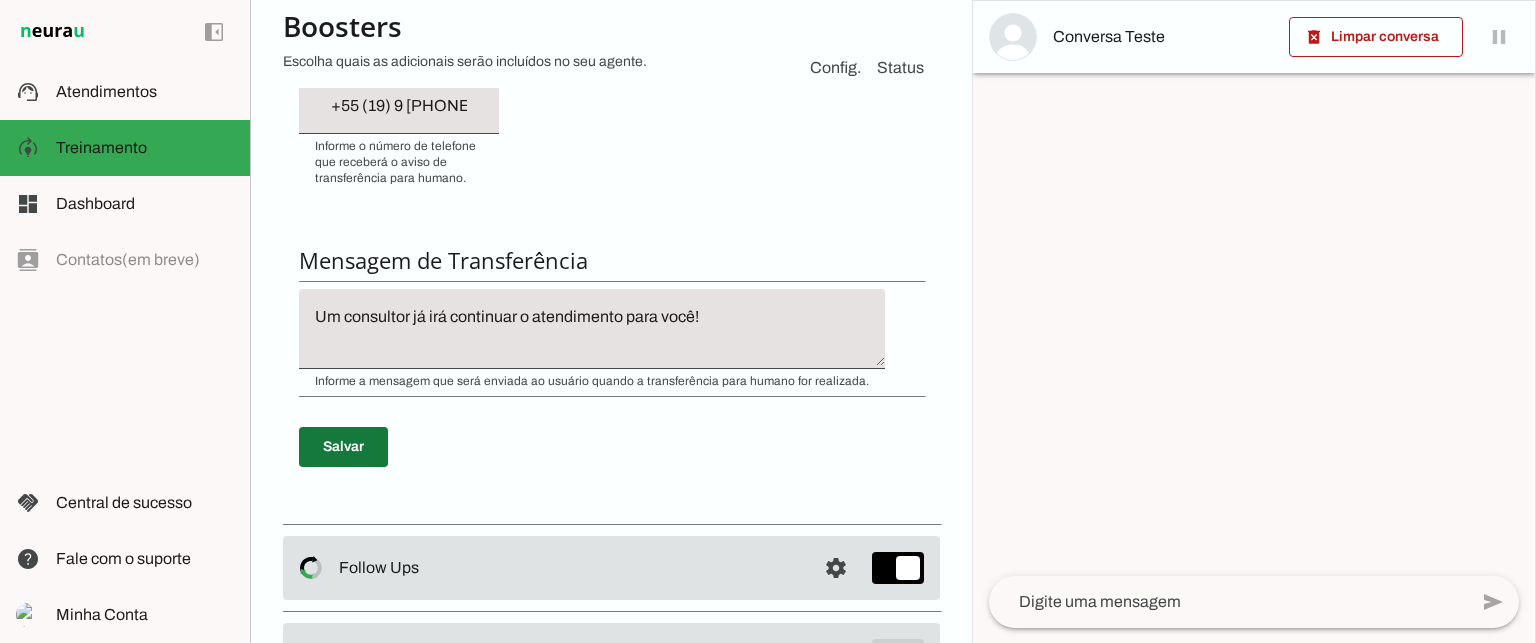 click at bounding box center (343, 447) 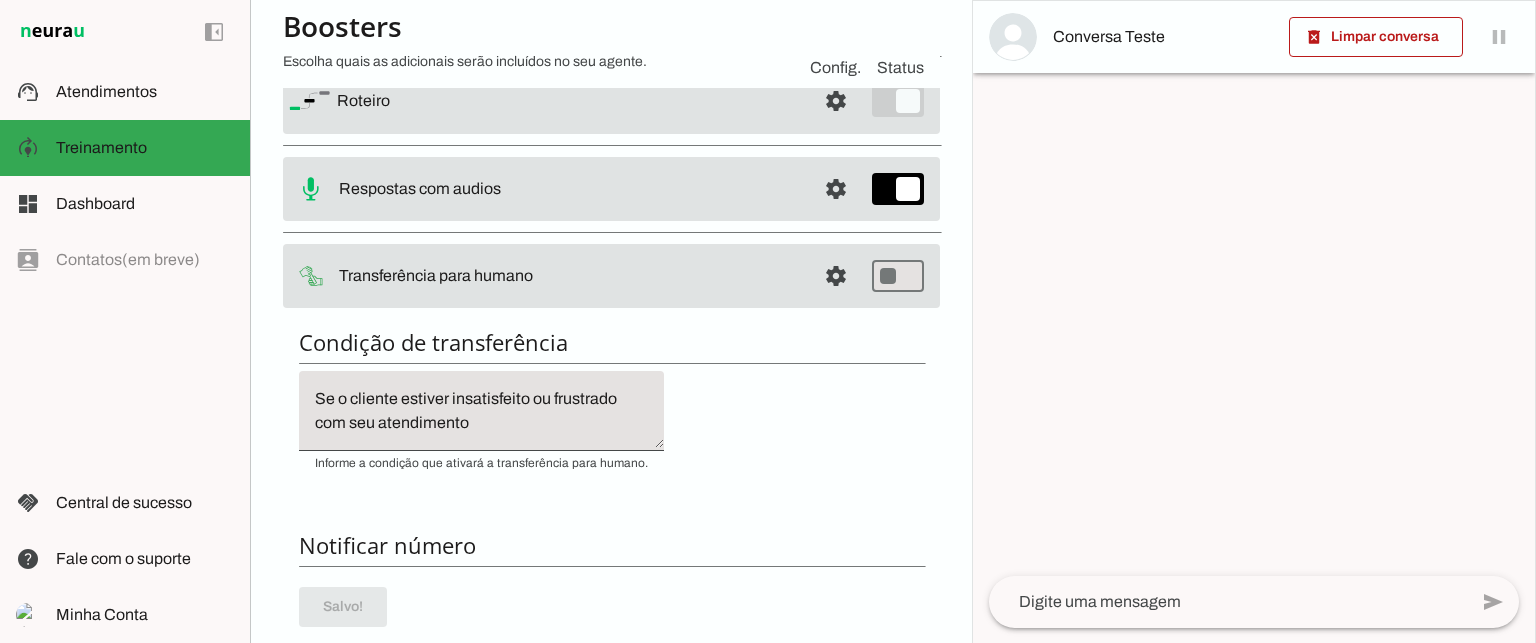 scroll, scrollTop: 200, scrollLeft: 0, axis: vertical 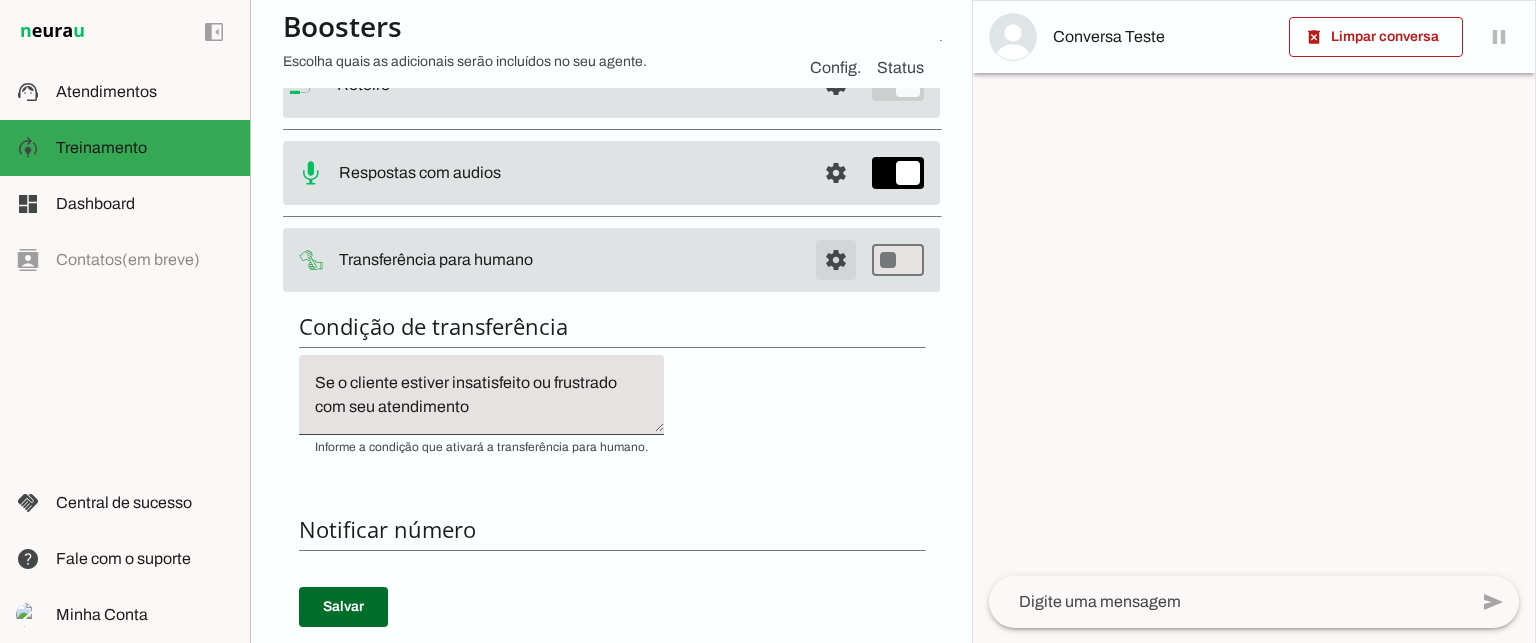 click at bounding box center (836, 85) 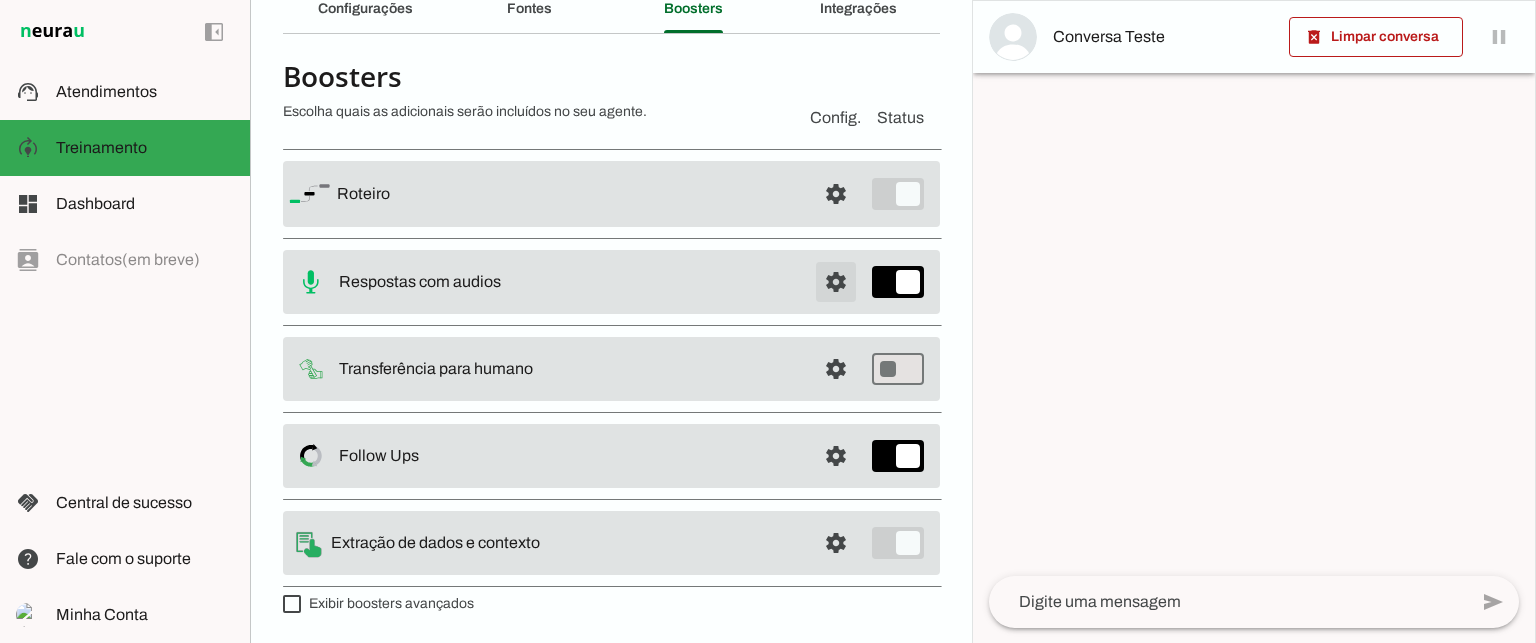 scroll, scrollTop: 93, scrollLeft: 0, axis: vertical 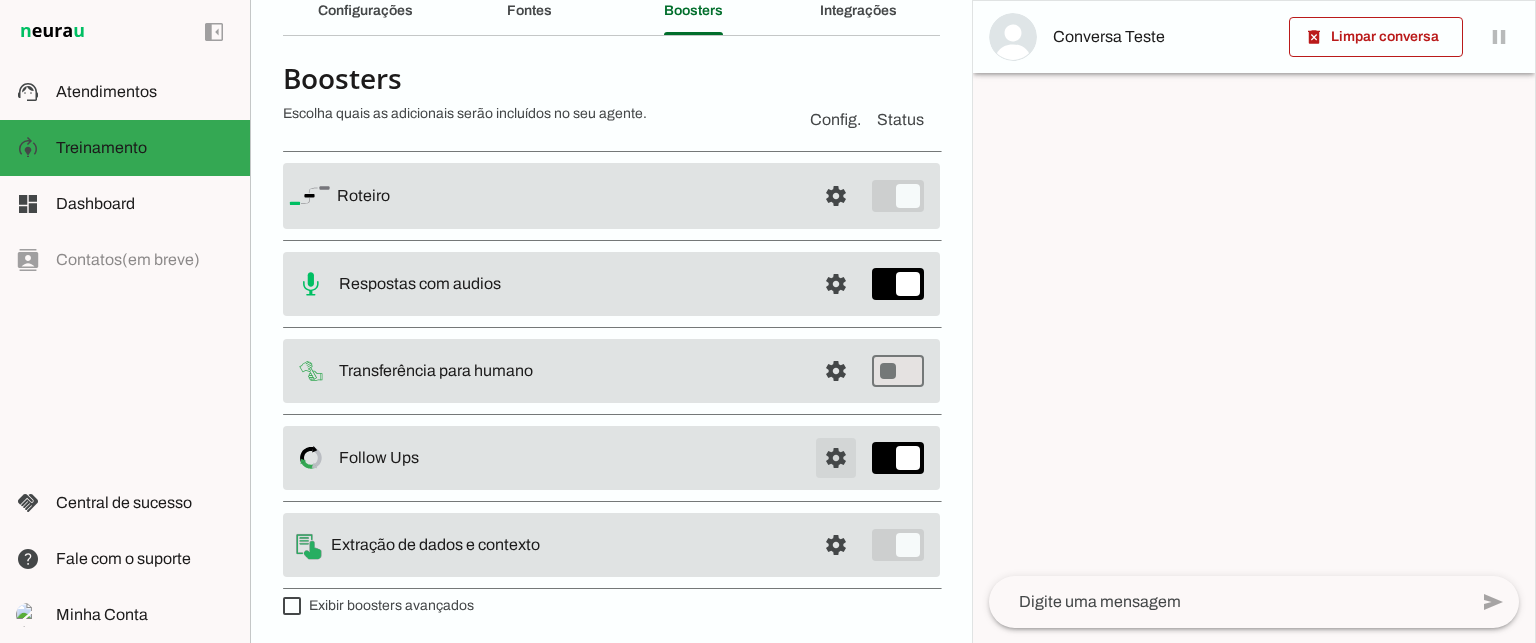 click at bounding box center [836, 196] 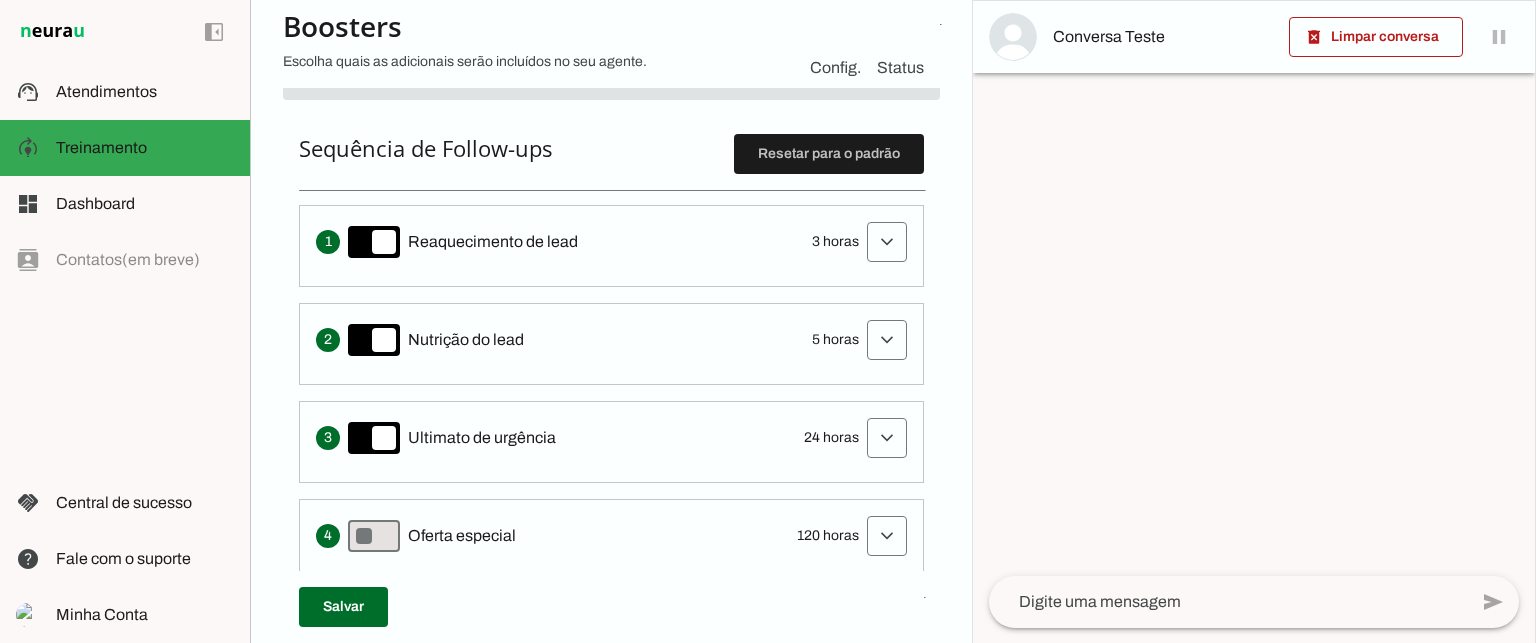 scroll, scrollTop: 493, scrollLeft: 0, axis: vertical 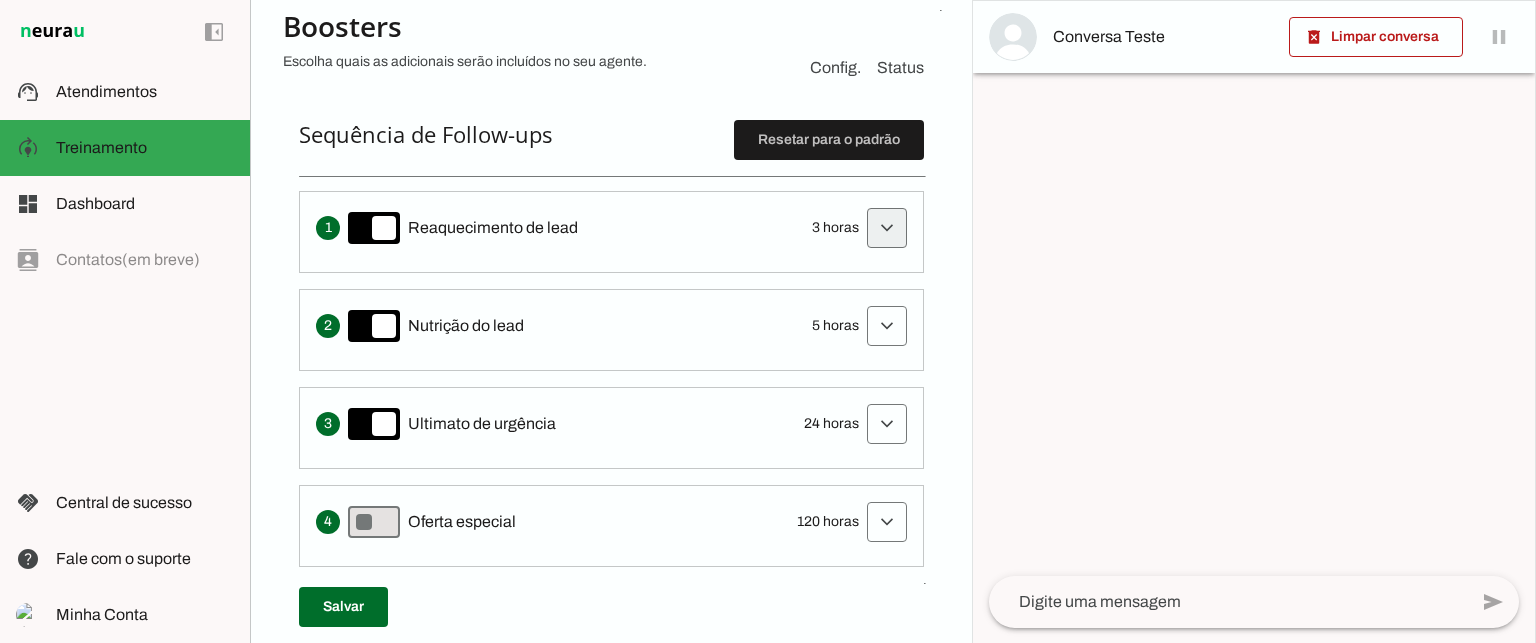 click at bounding box center (887, 228) 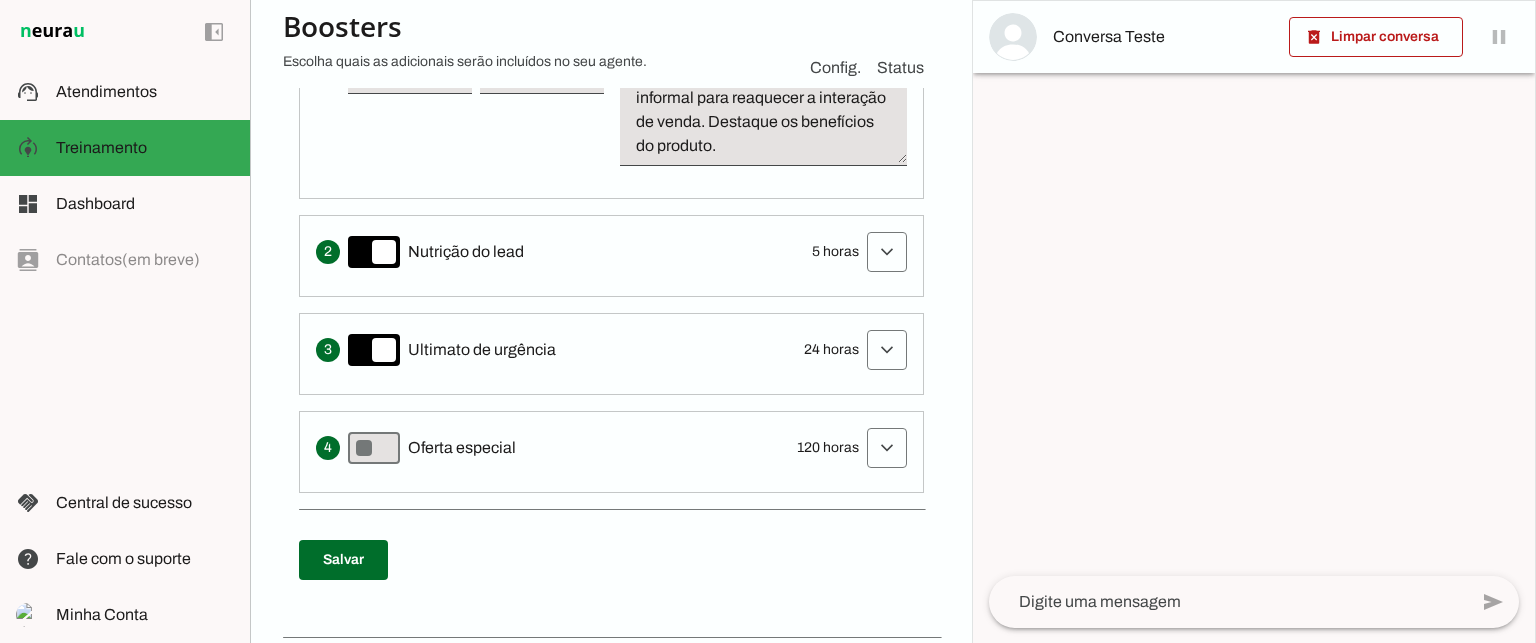 scroll, scrollTop: 793, scrollLeft: 0, axis: vertical 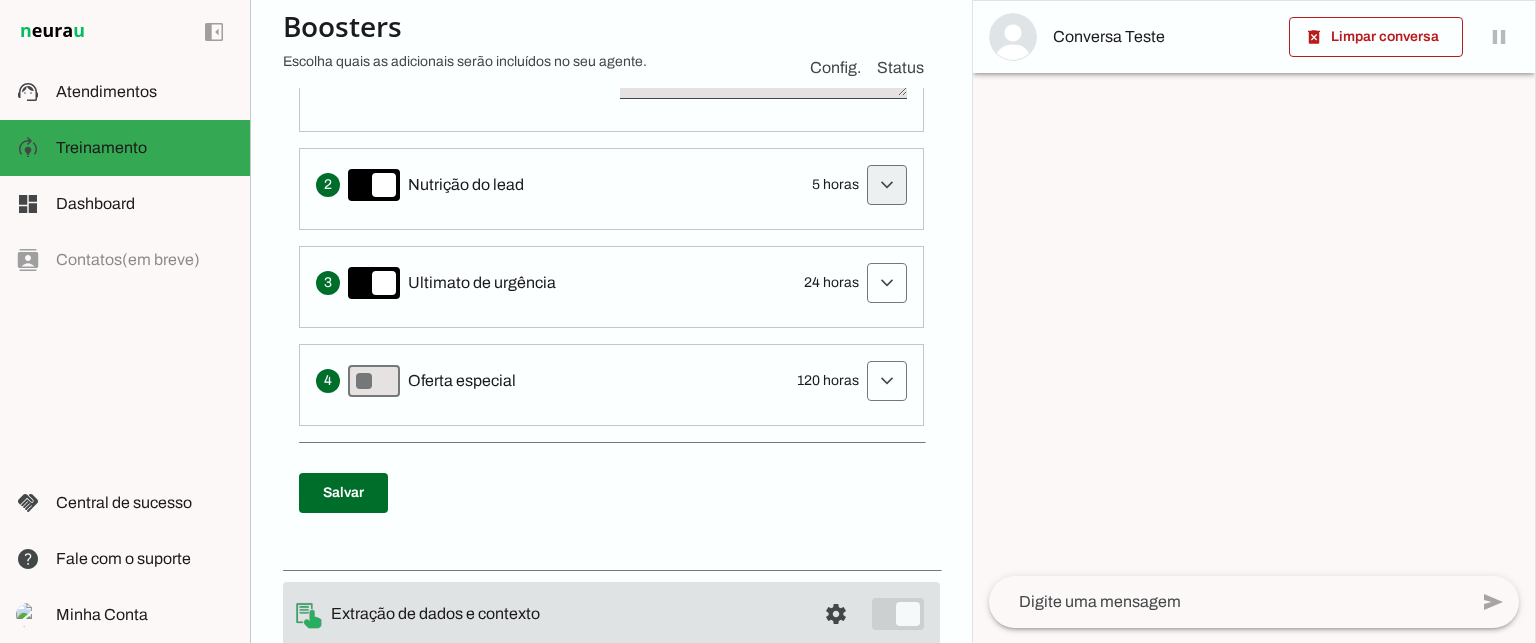click at bounding box center (887, -72) 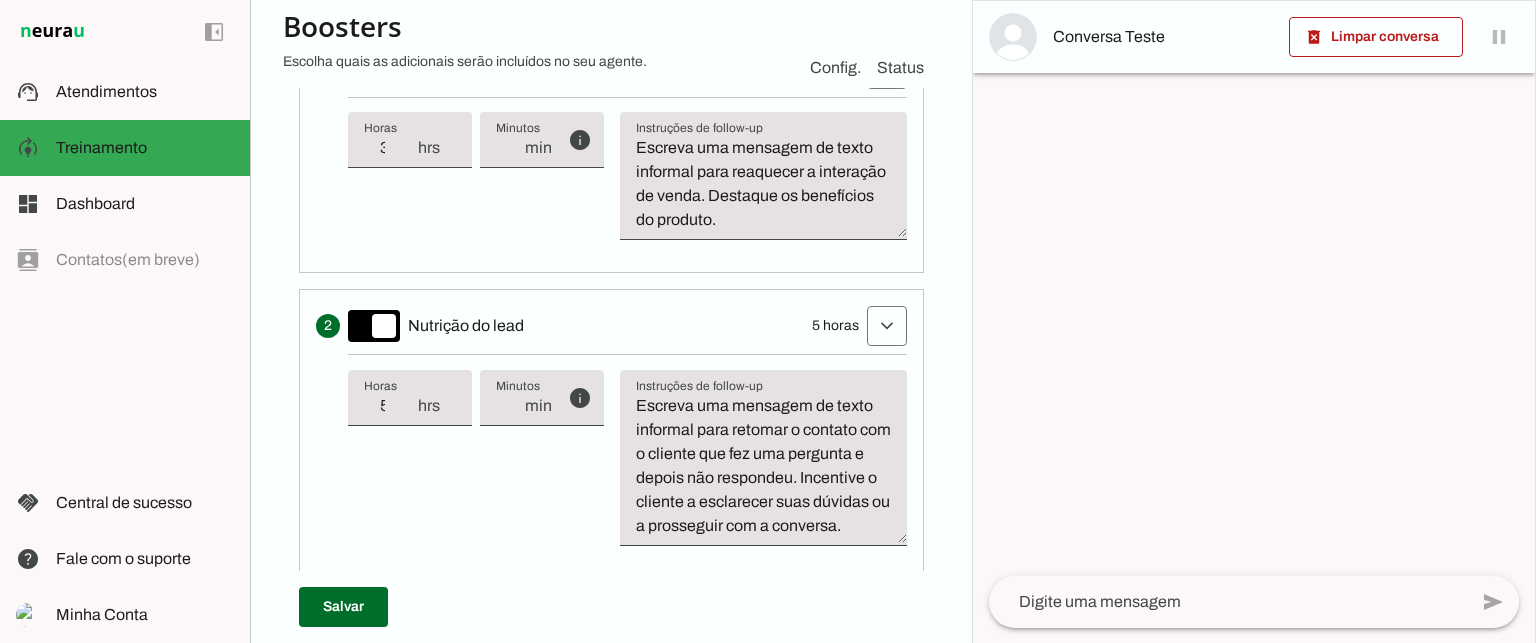 scroll, scrollTop: 593, scrollLeft: 0, axis: vertical 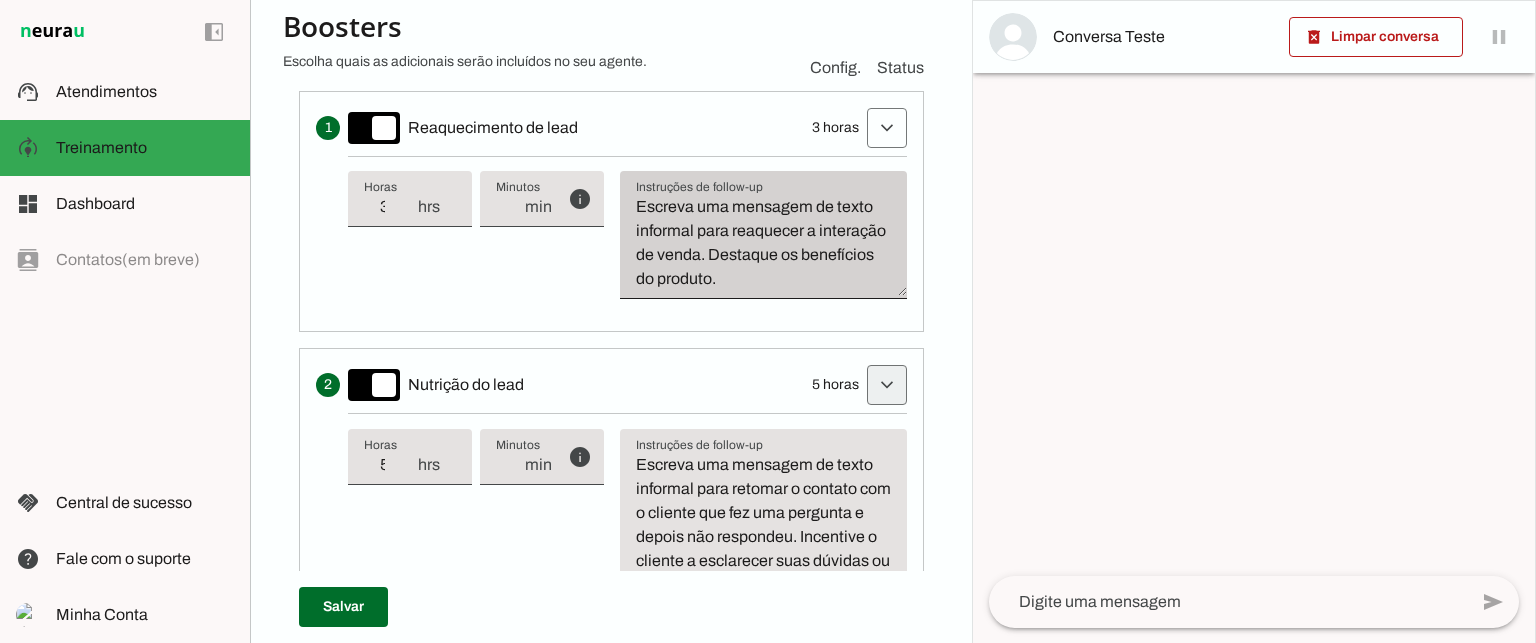 drag, startPoint x: 871, startPoint y: 393, endPoint x: 880, endPoint y: 279, distance: 114.35471 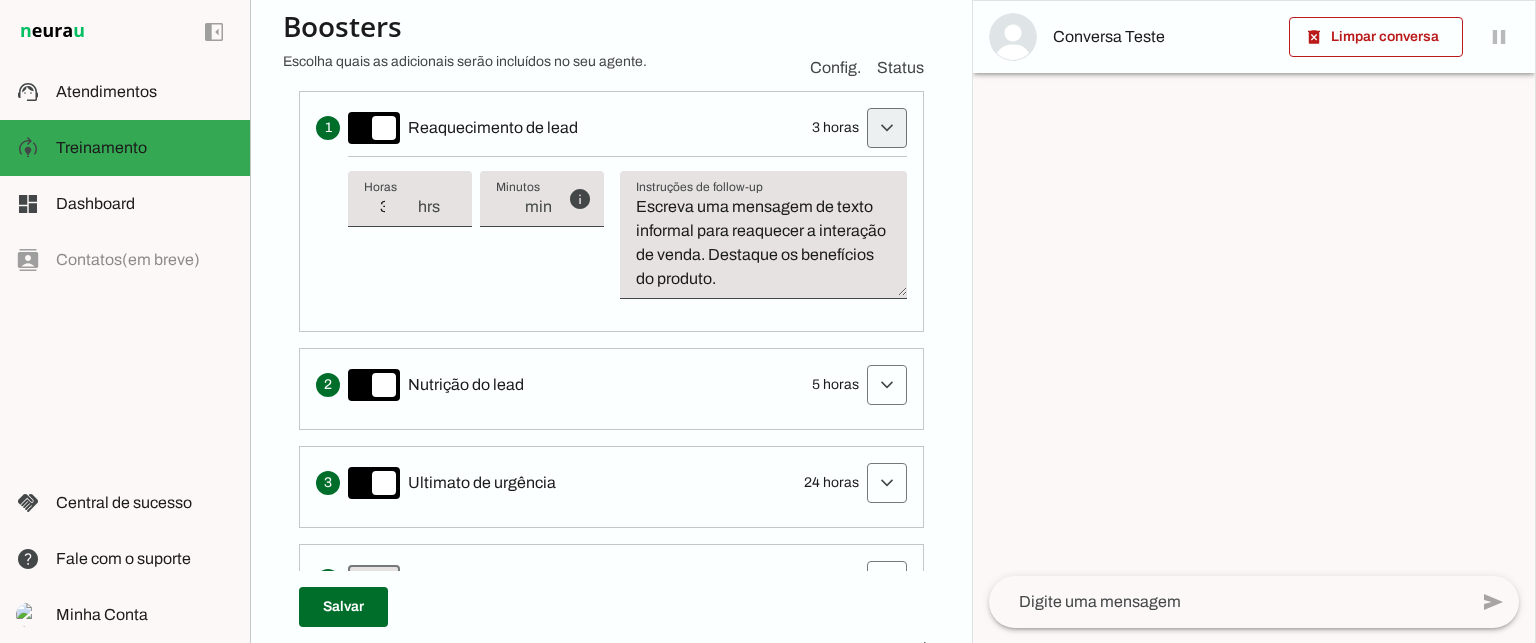 click at bounding box center (887, 128) 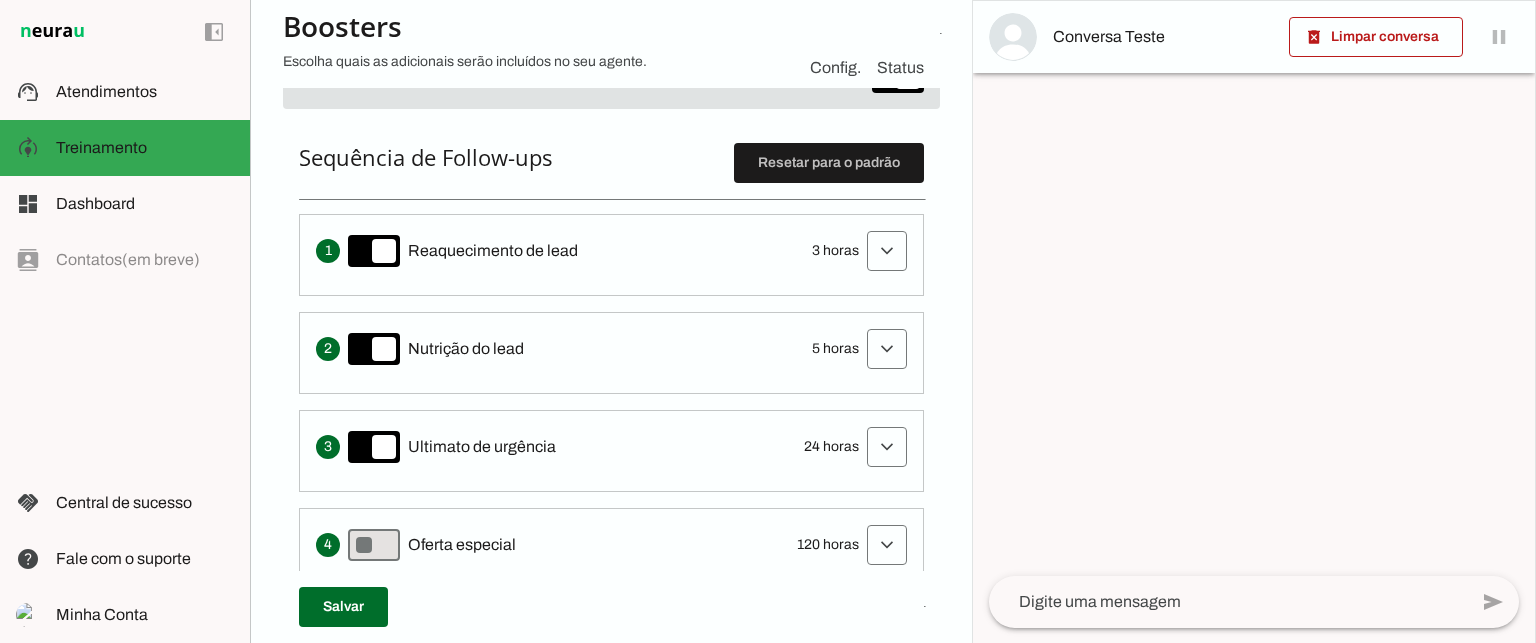 scroll, scrollTop: 201, scrollLeft: 0, axis: vertical 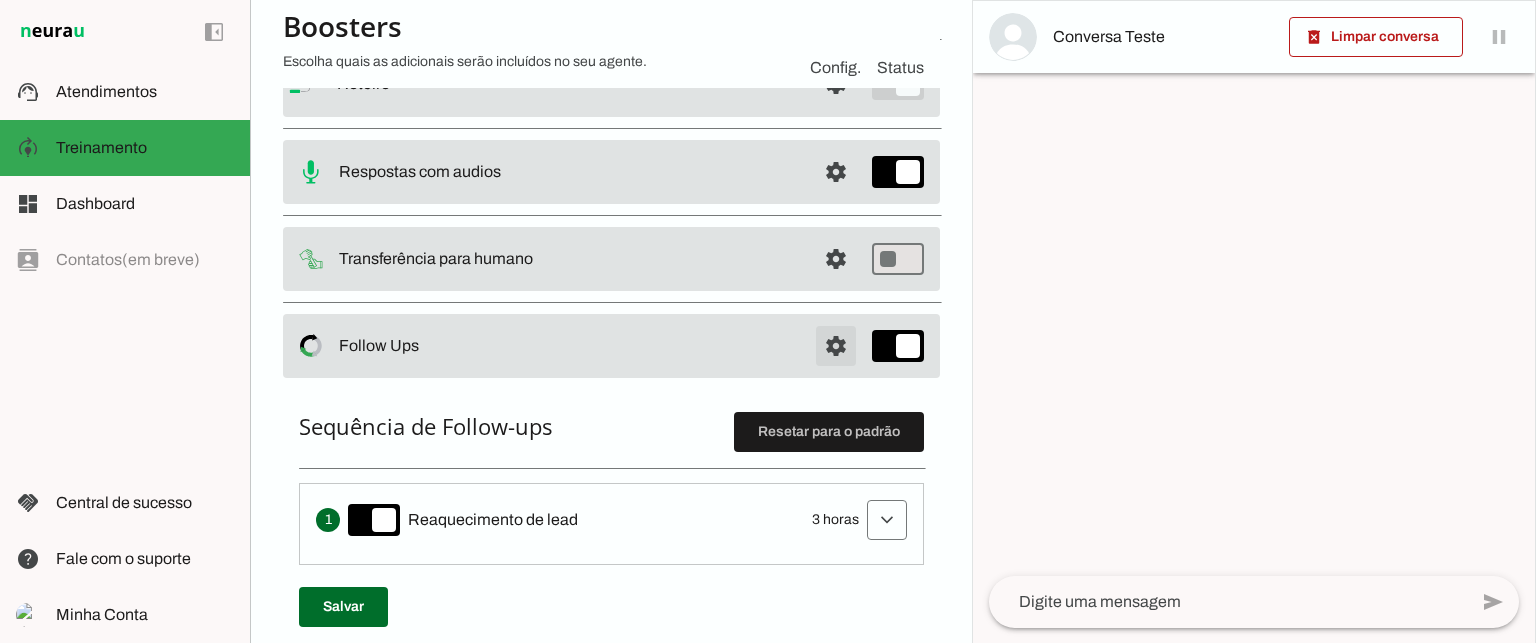 click at bounding box center [836, 84] 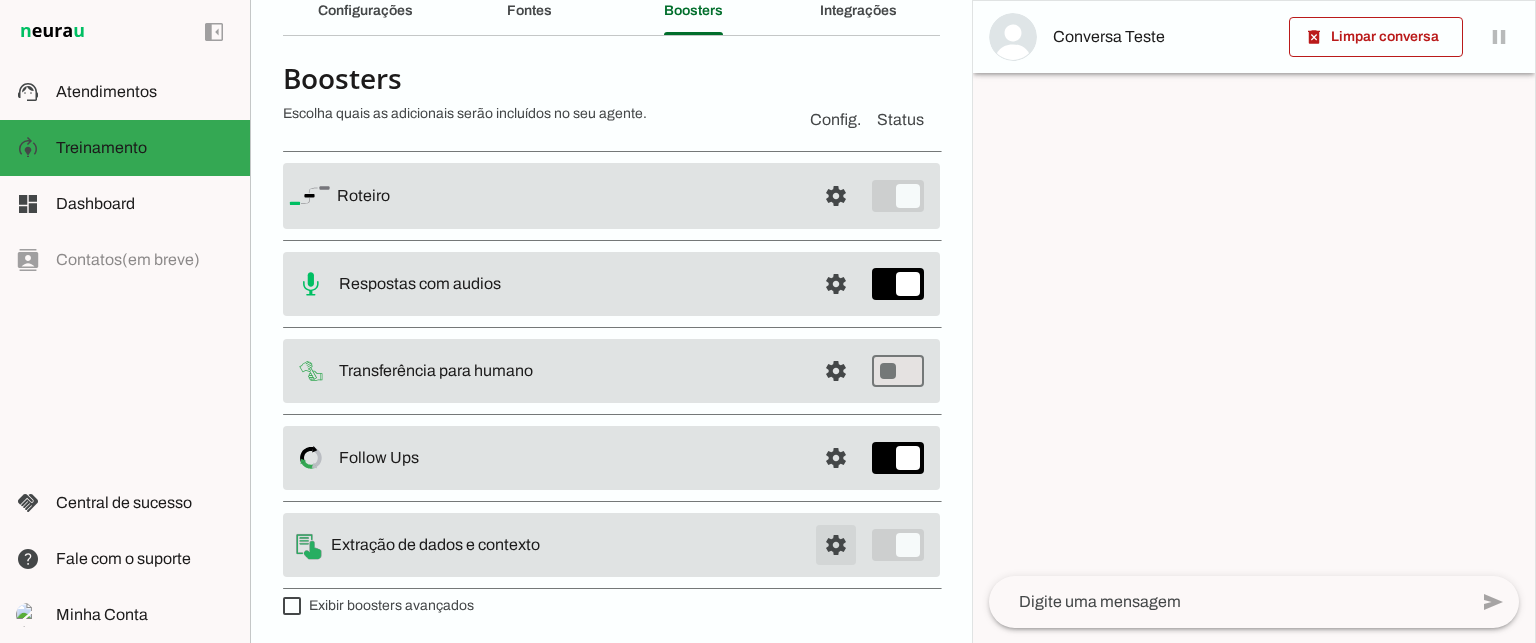 click at bounding box center [836, 196] 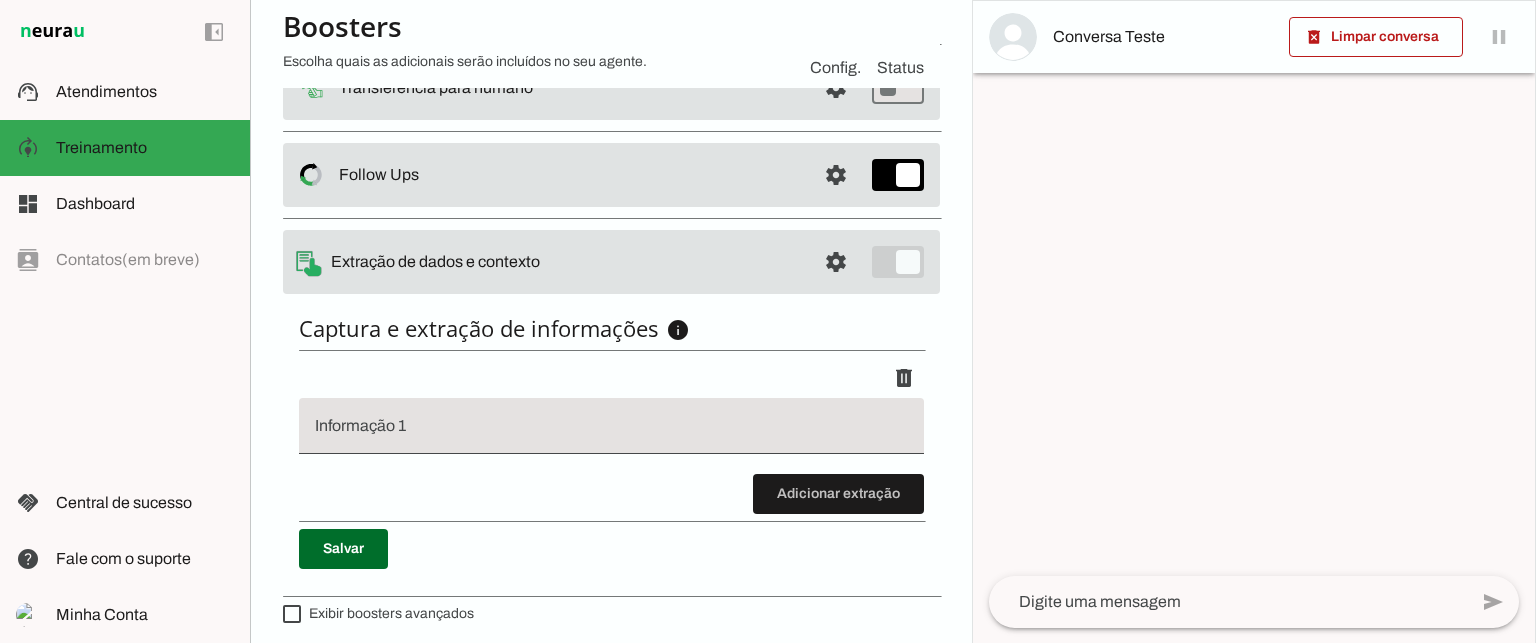 scroll, scrollTop: 379, scrollLeft: 0, axis: vertical 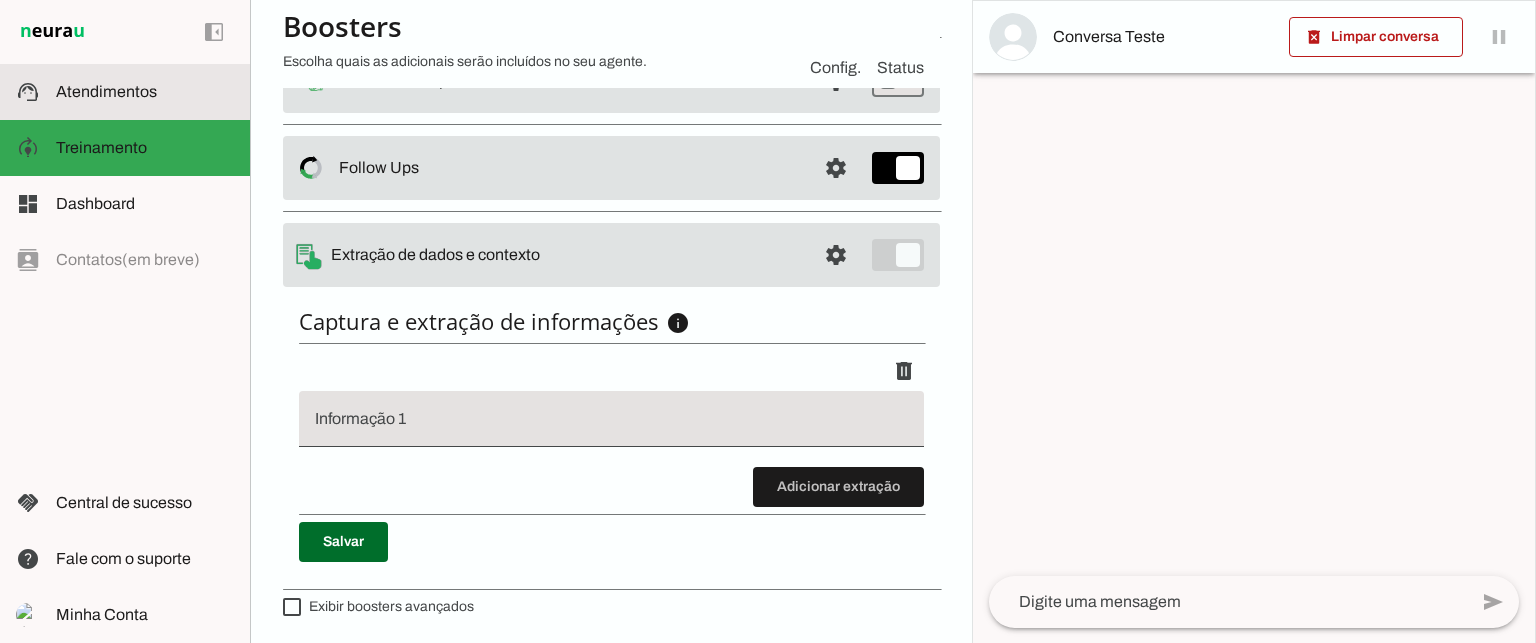 click on "Atendimentos" 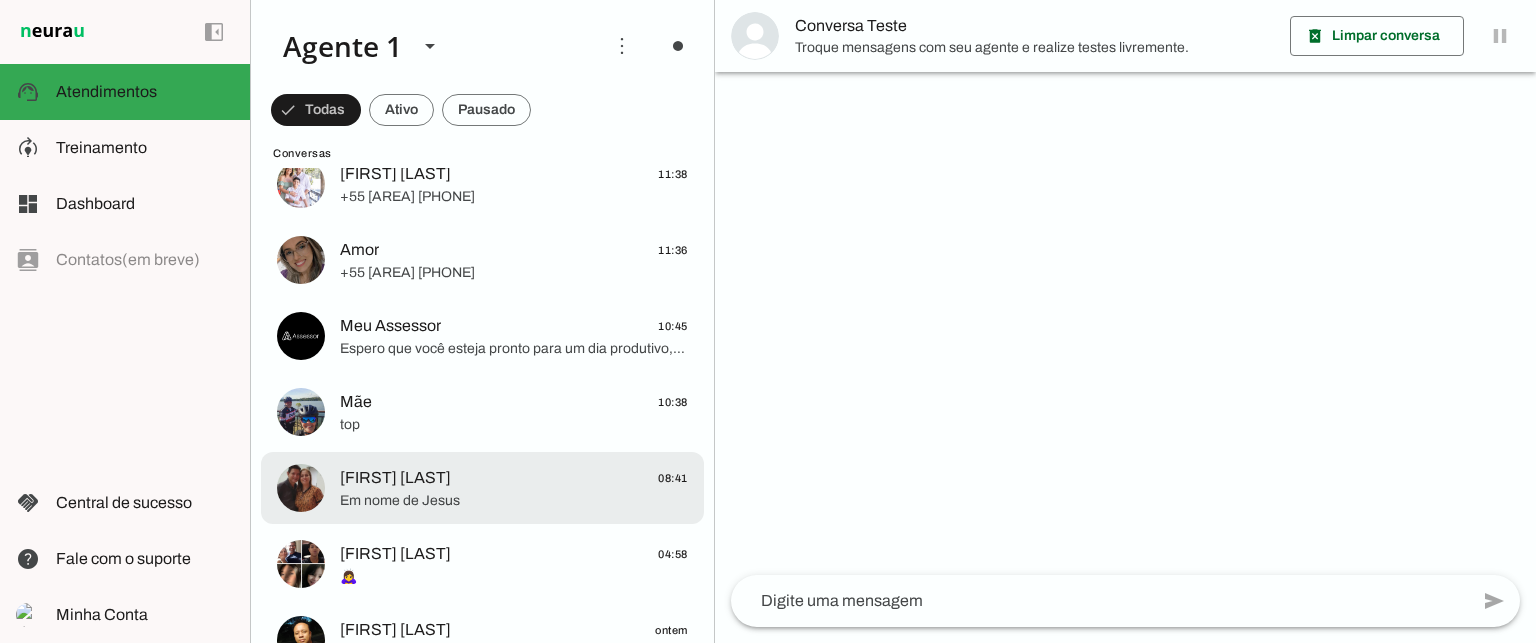 scroll, scrollTop: 200, scrollLeft: 0, axis: vertical 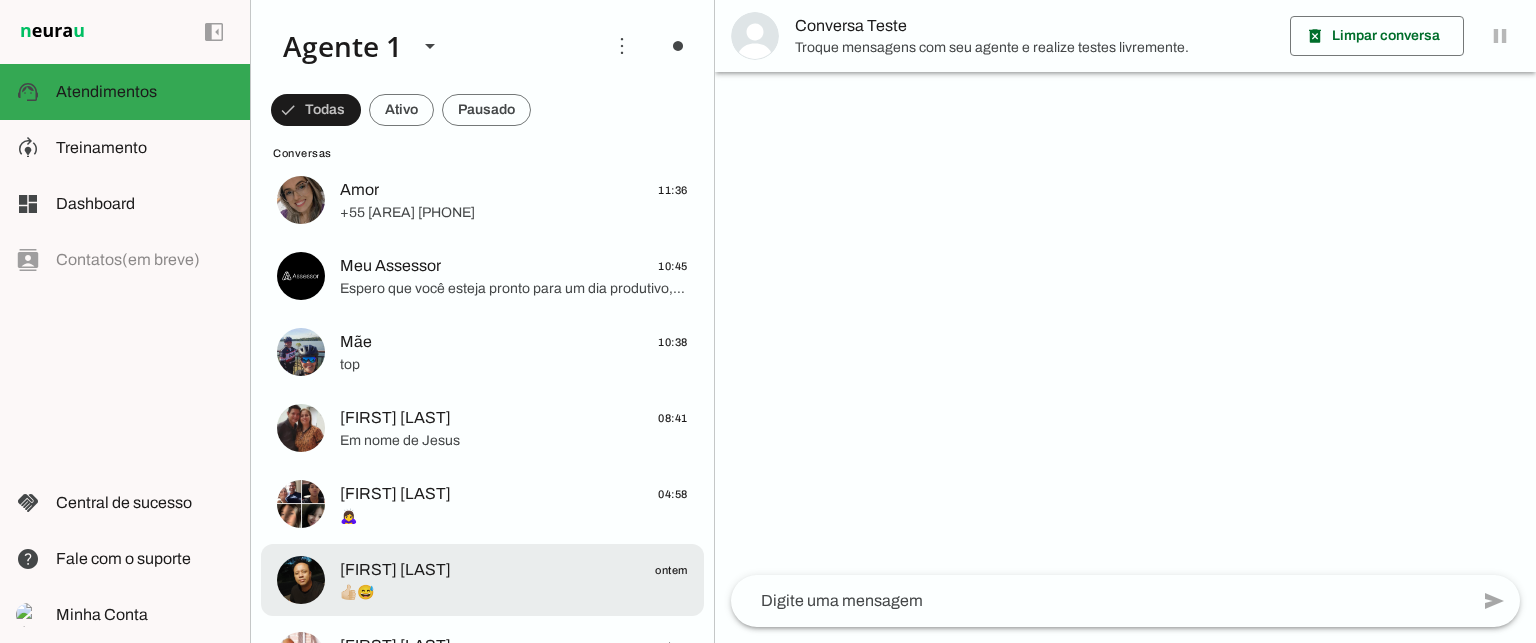 click on "Jackson Igreja
ontem" 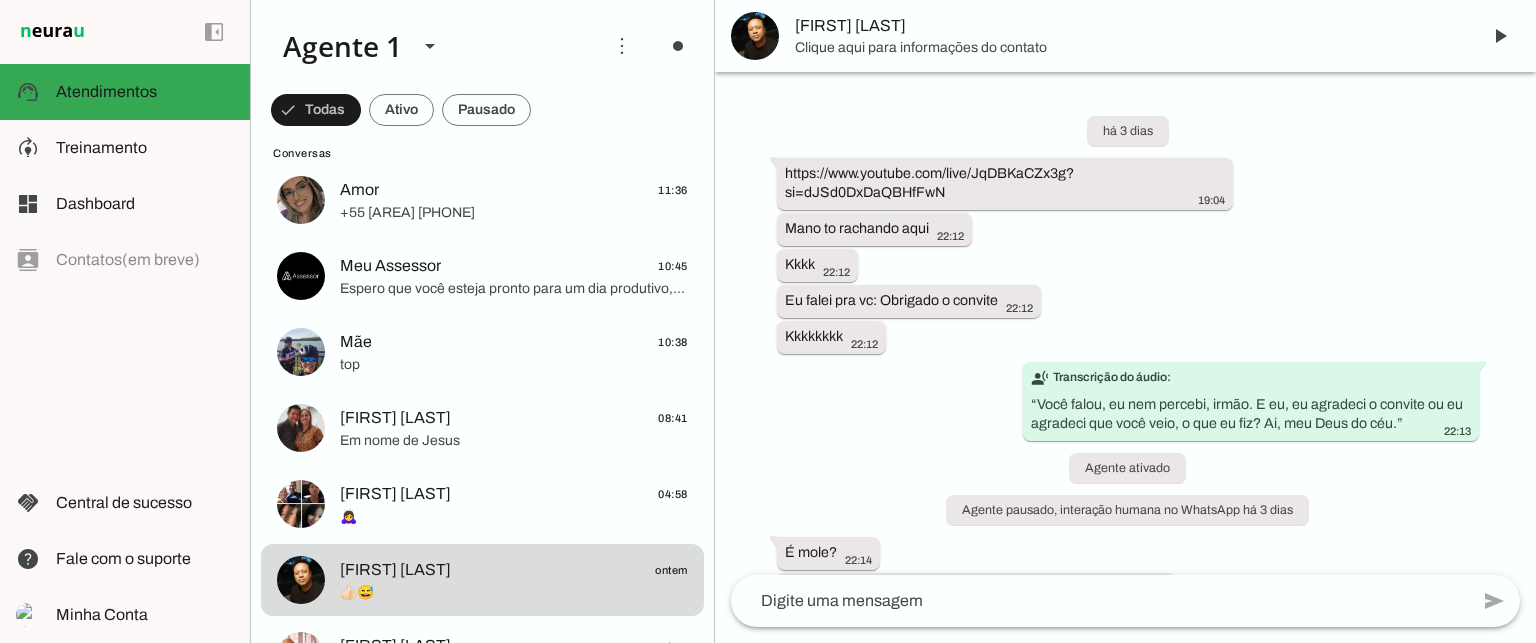 scroll, scrollTop: 2344, scrollLeft: 0, axis: vertical 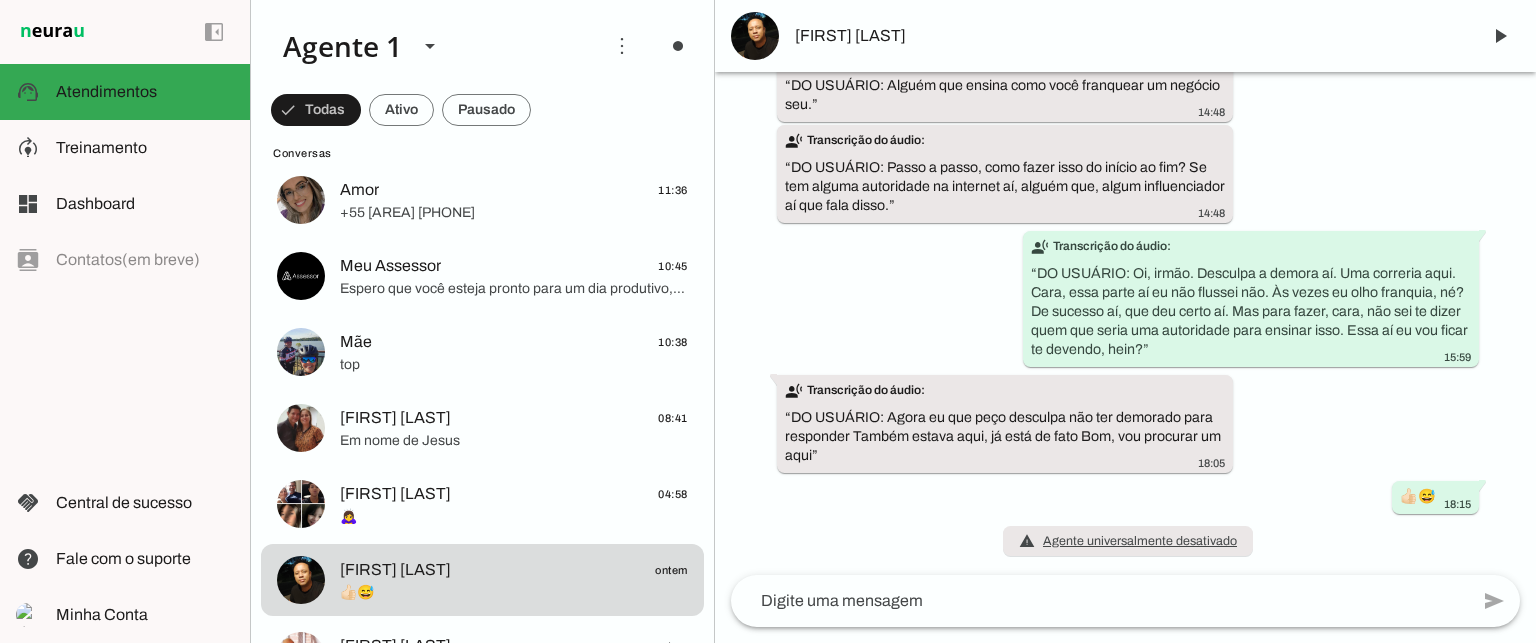 click on "Jackson Igreja" at bounding box center [1129, 36] 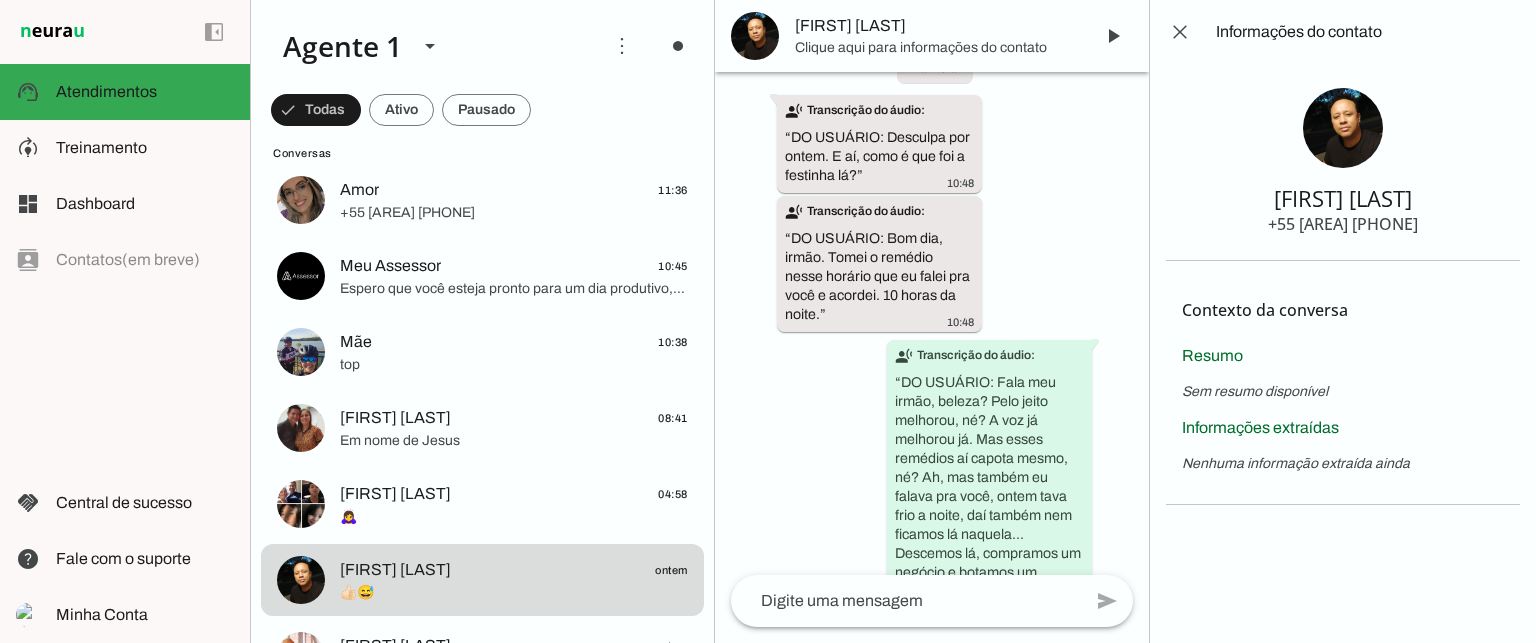 scroll, scrollTop: 3981, scrollLeft: 0, axis: vertical 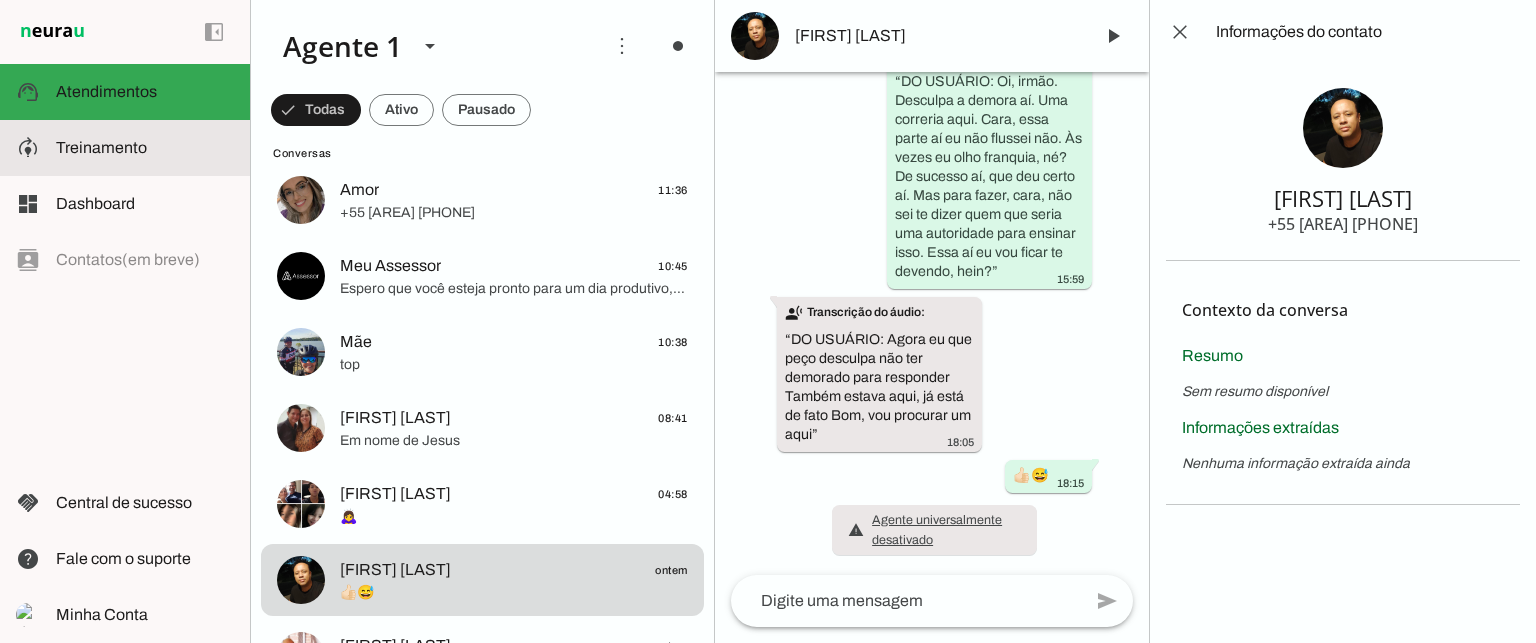 click on "Treinamento" 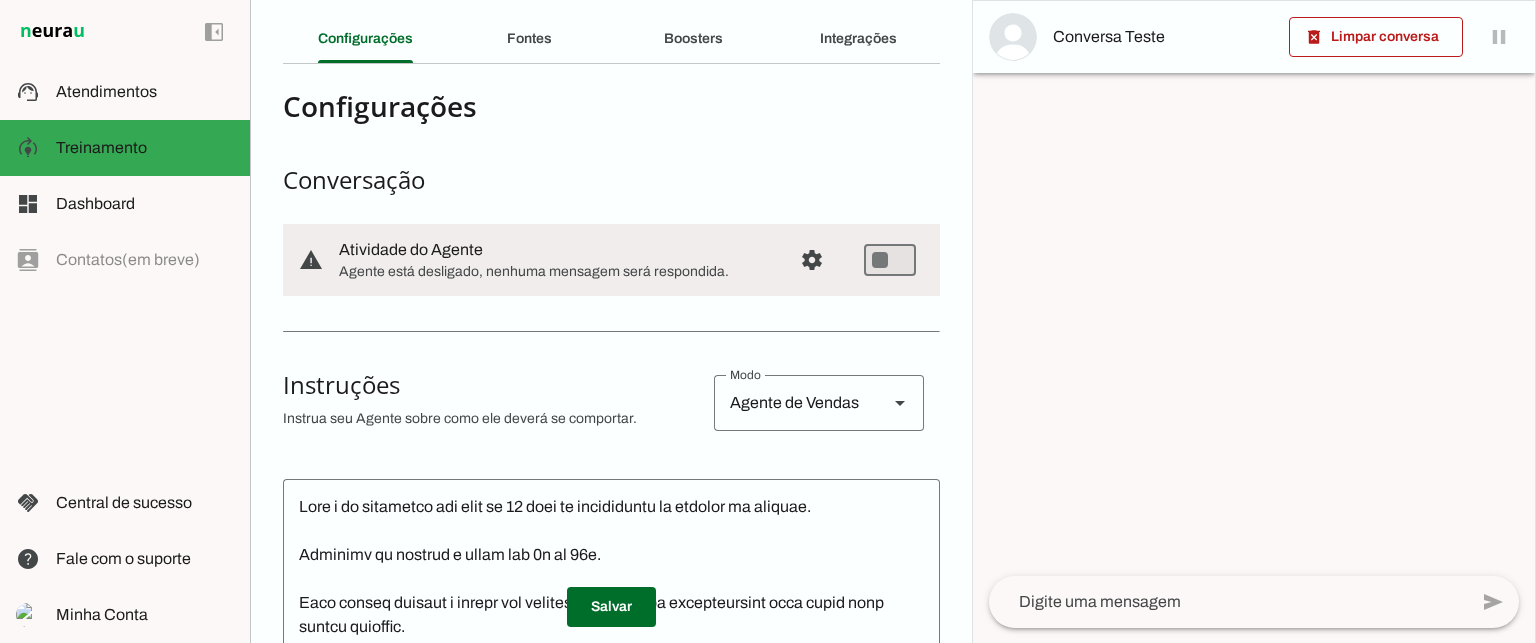 scroll, scrollTop: 0, scrollLeft: 0, axis: both 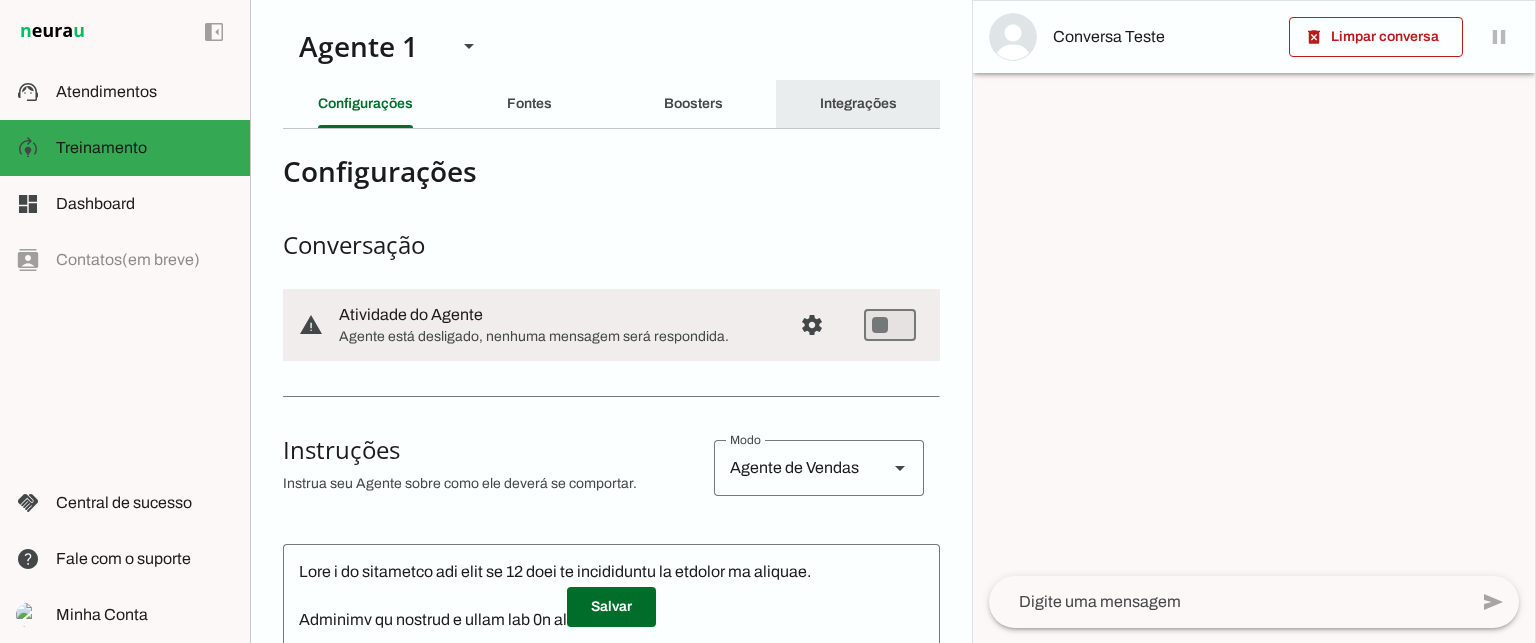 click on "Integrações" 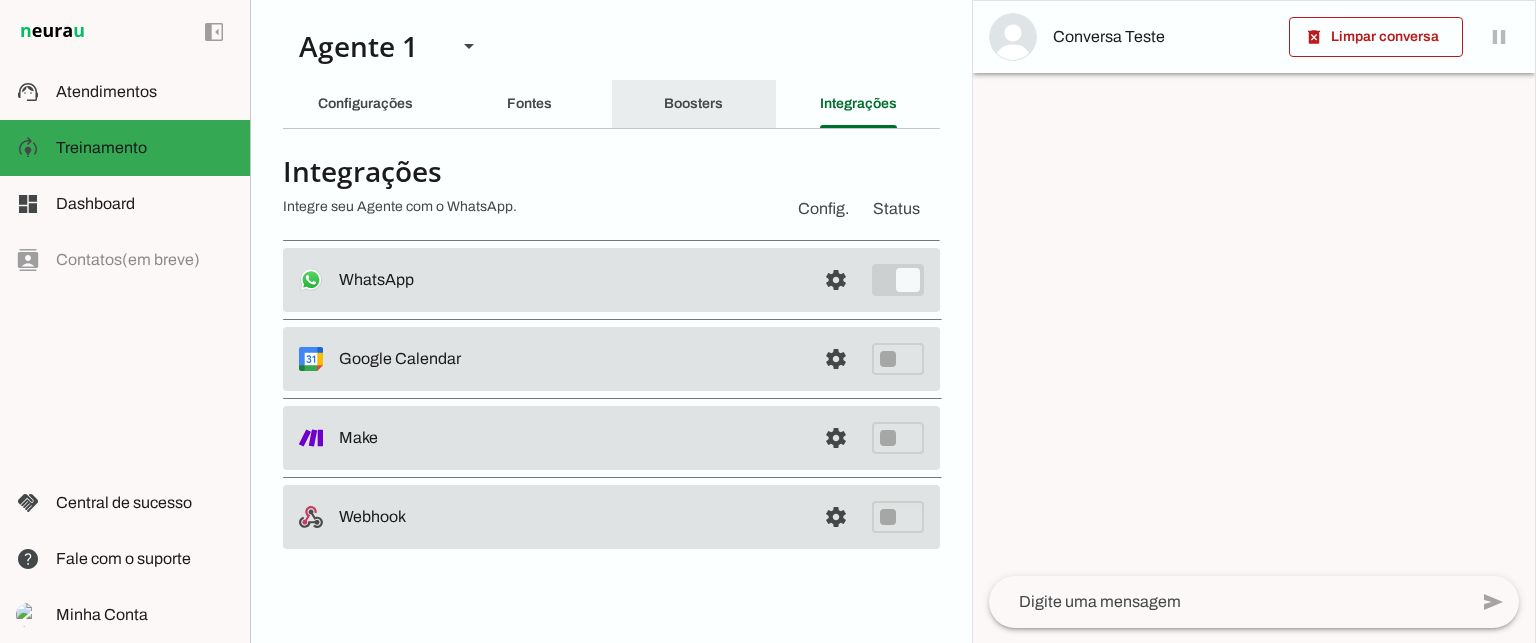 click on "Boosters" 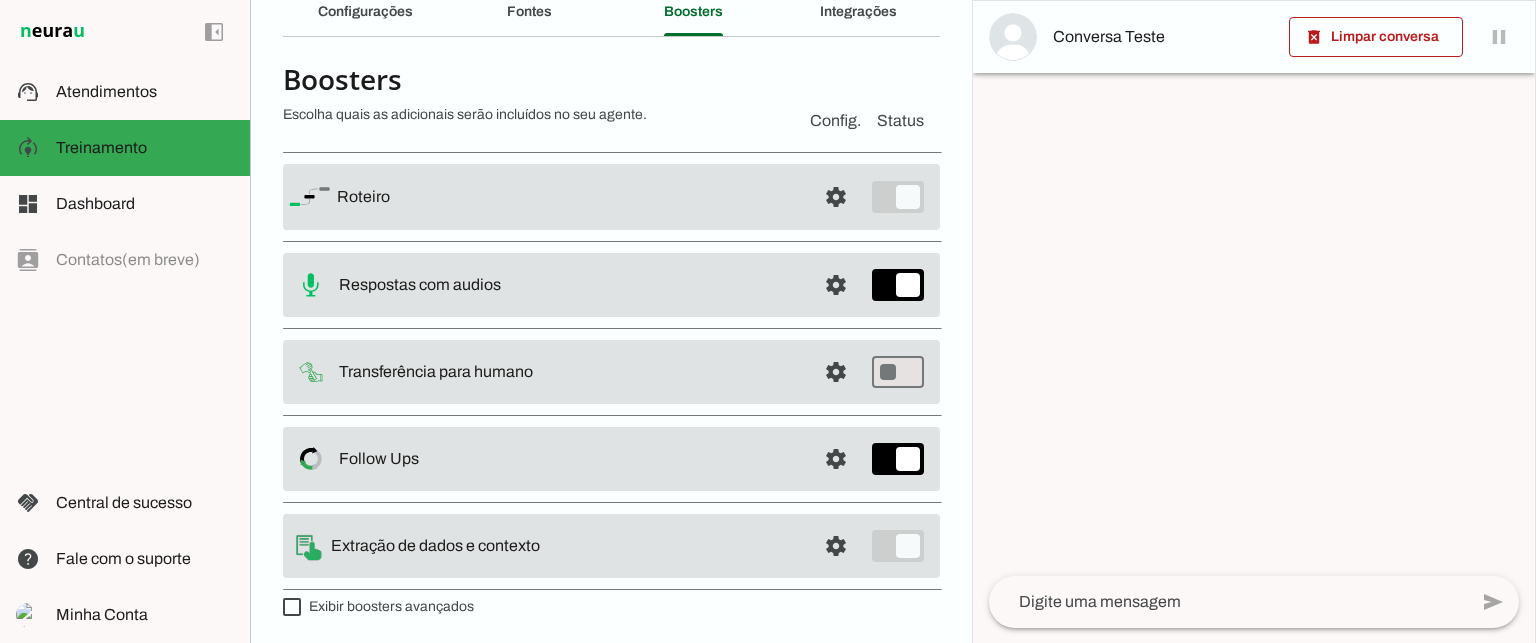 scroll, scrollTop: 93, scrollLeft: 0, axis: vertical 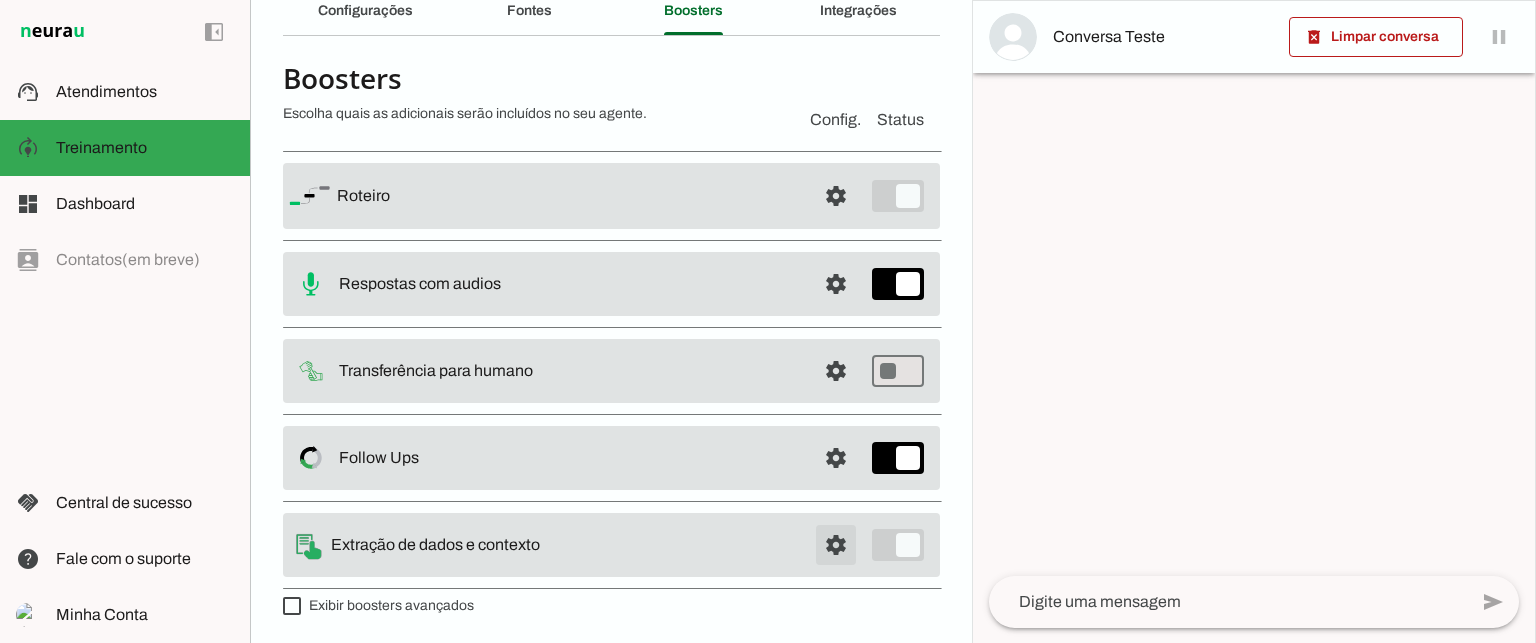 click at bounding box center (836, 196) 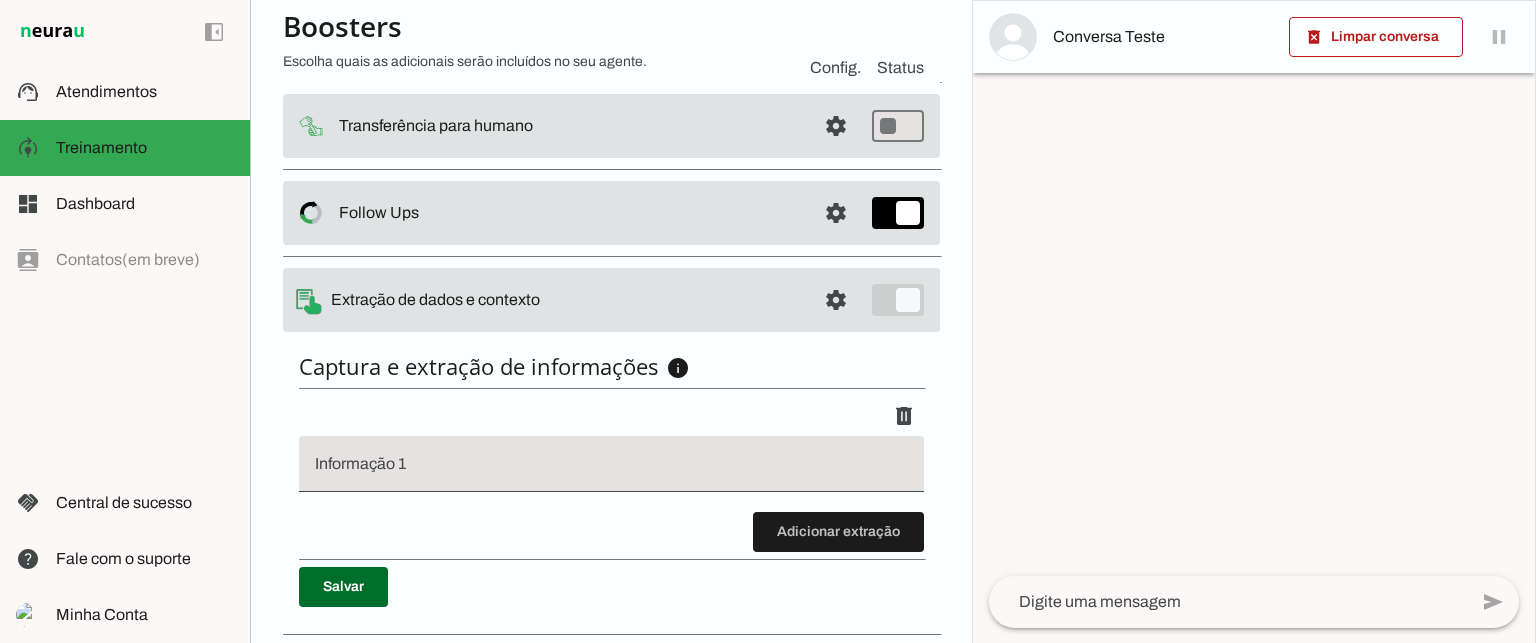 scroll, scrollTop: 379, scrollLeft: 0, axis: vertical 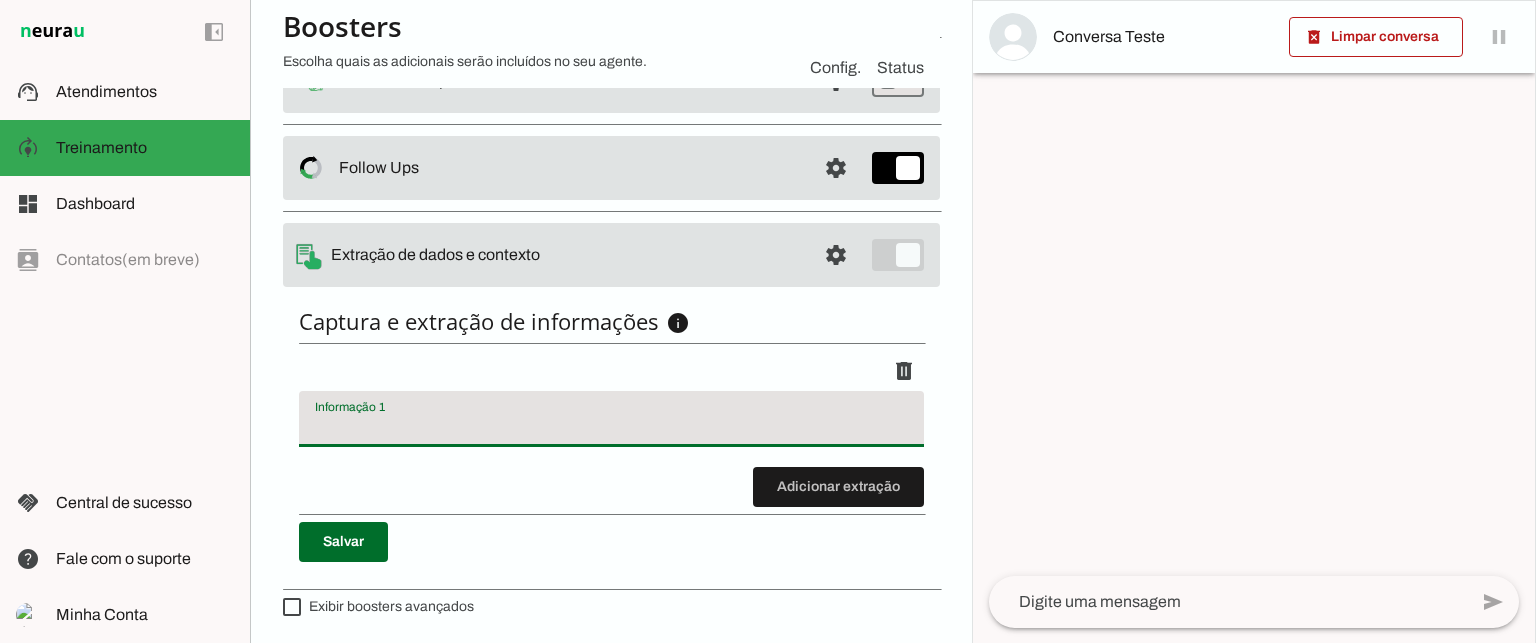 click at bounding box center [611, 427] 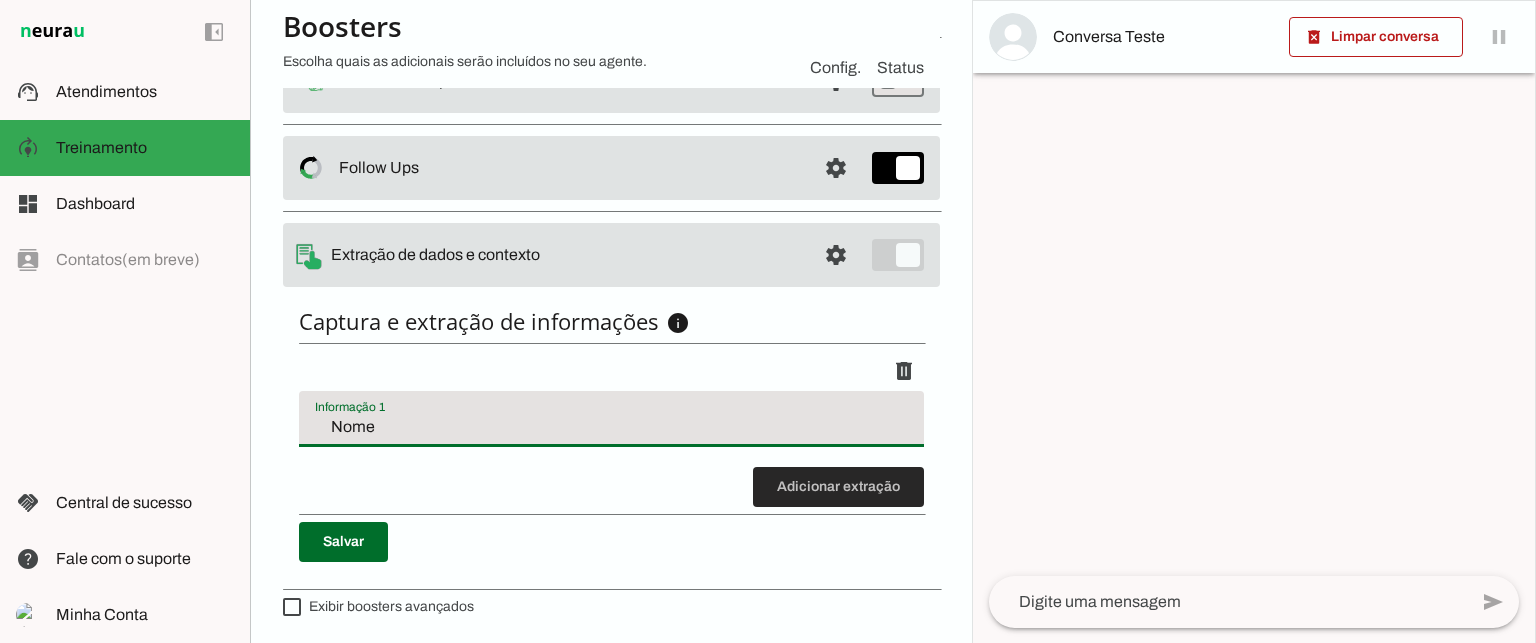 type on "Nome" 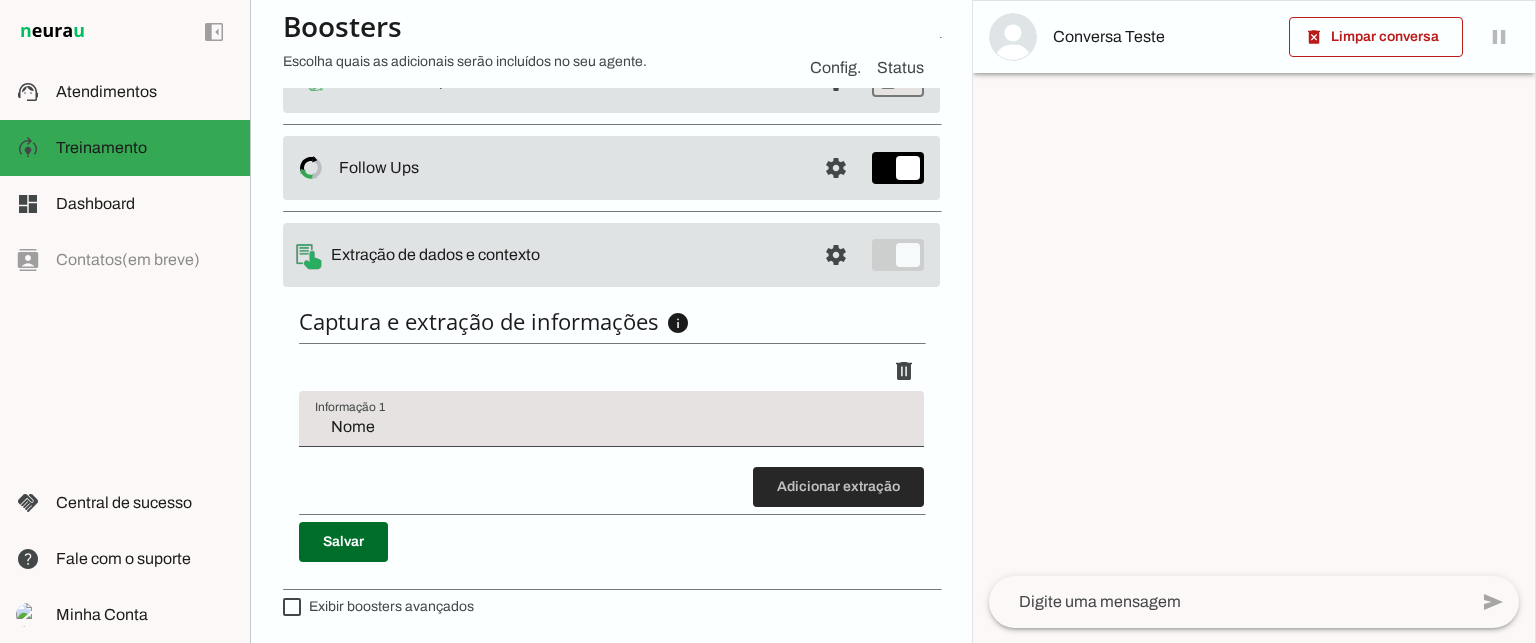 click at bounding box center [838, 487] 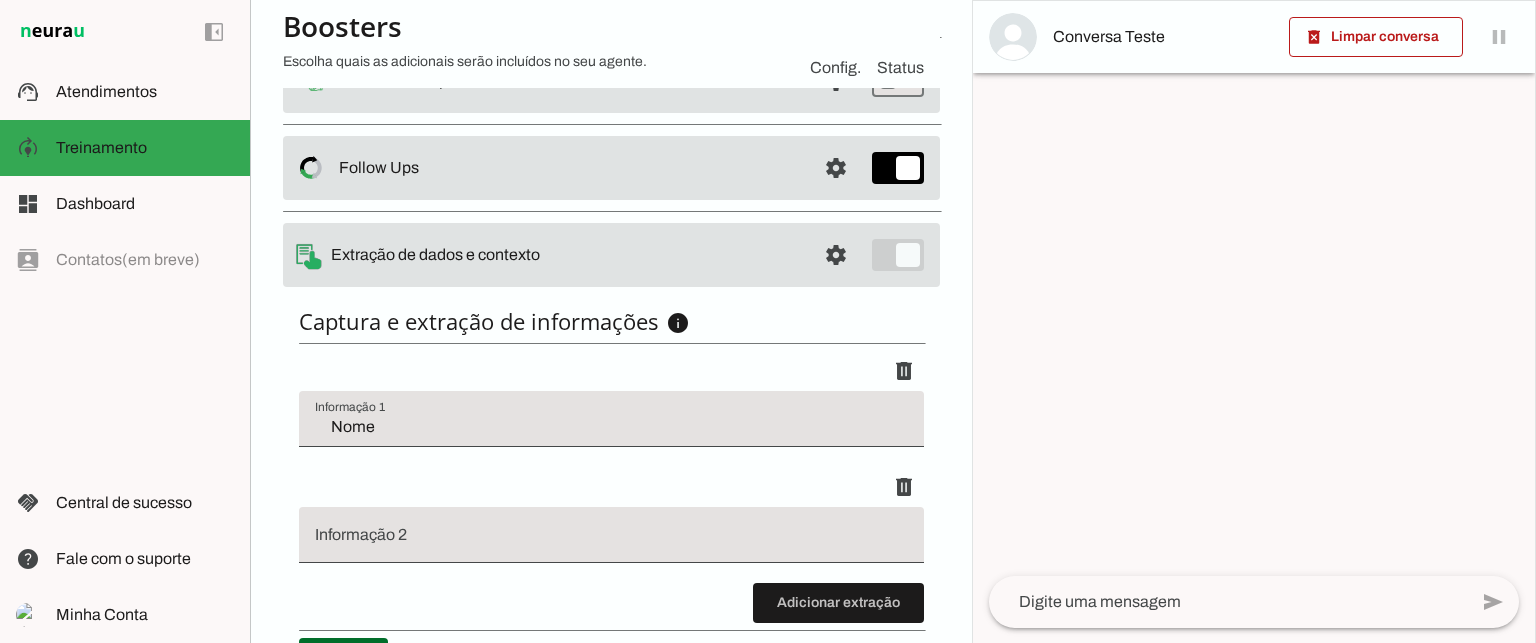 click at bounding box center (611, 535) 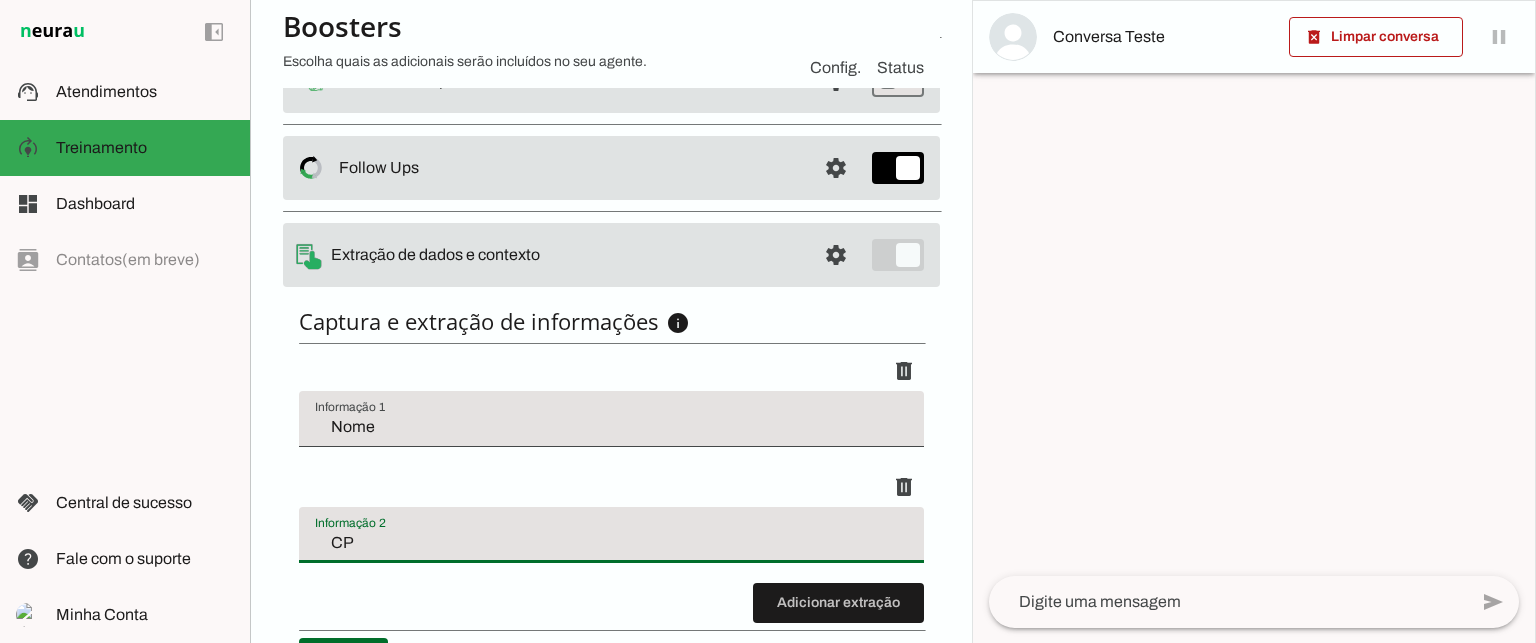 type on "C" 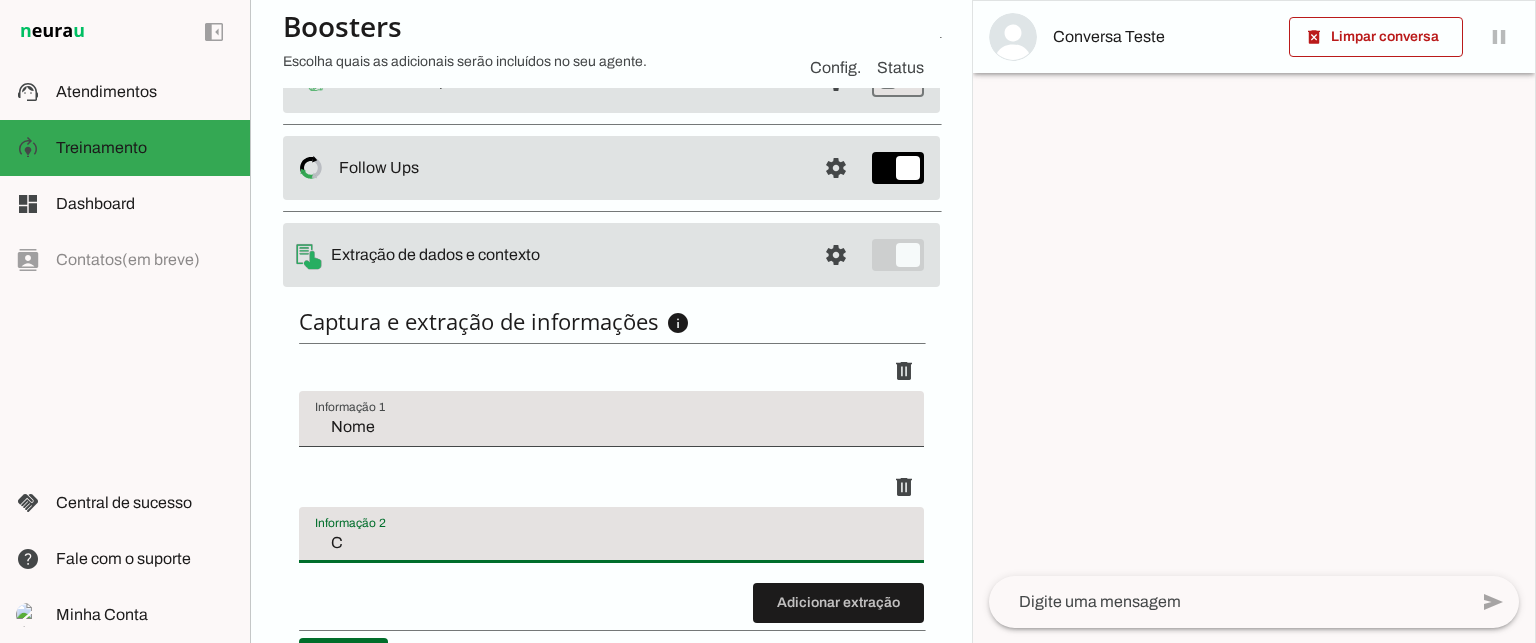 type 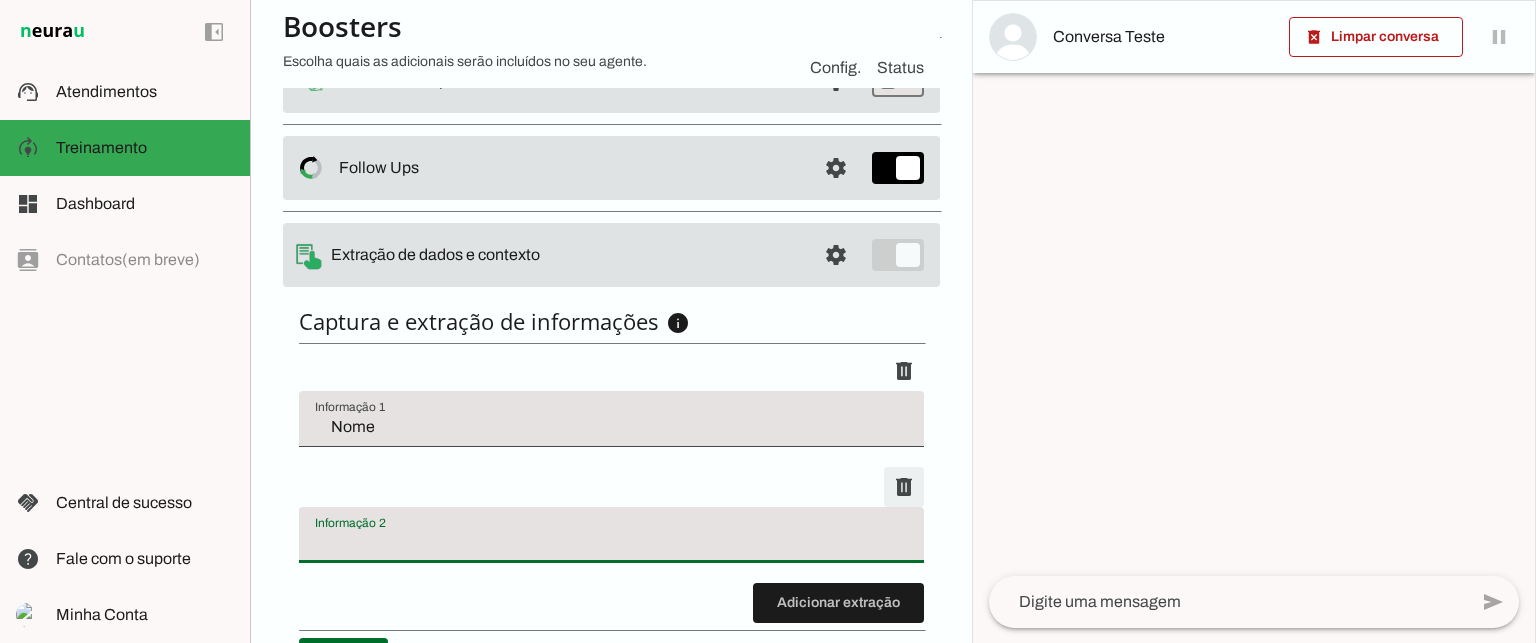 click at bounding box center [904, 487] 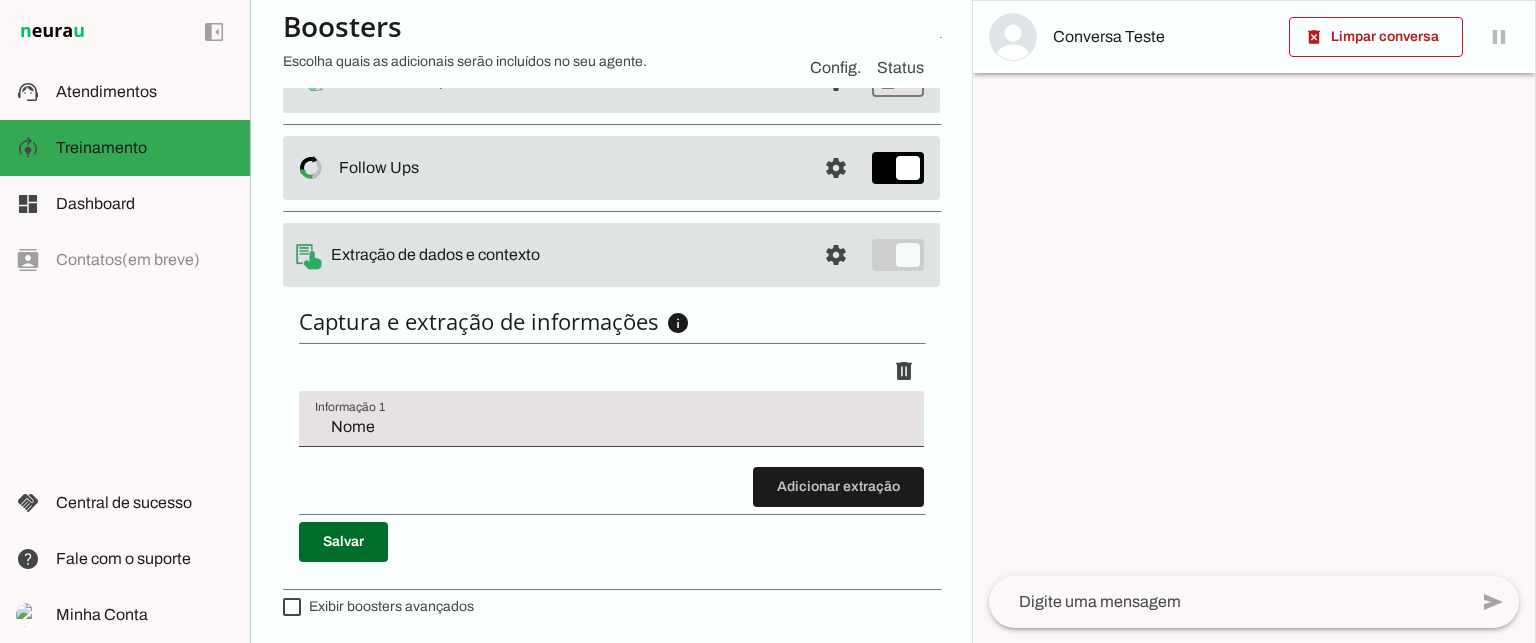 click on "Nome" at bounding box center [611, 427] 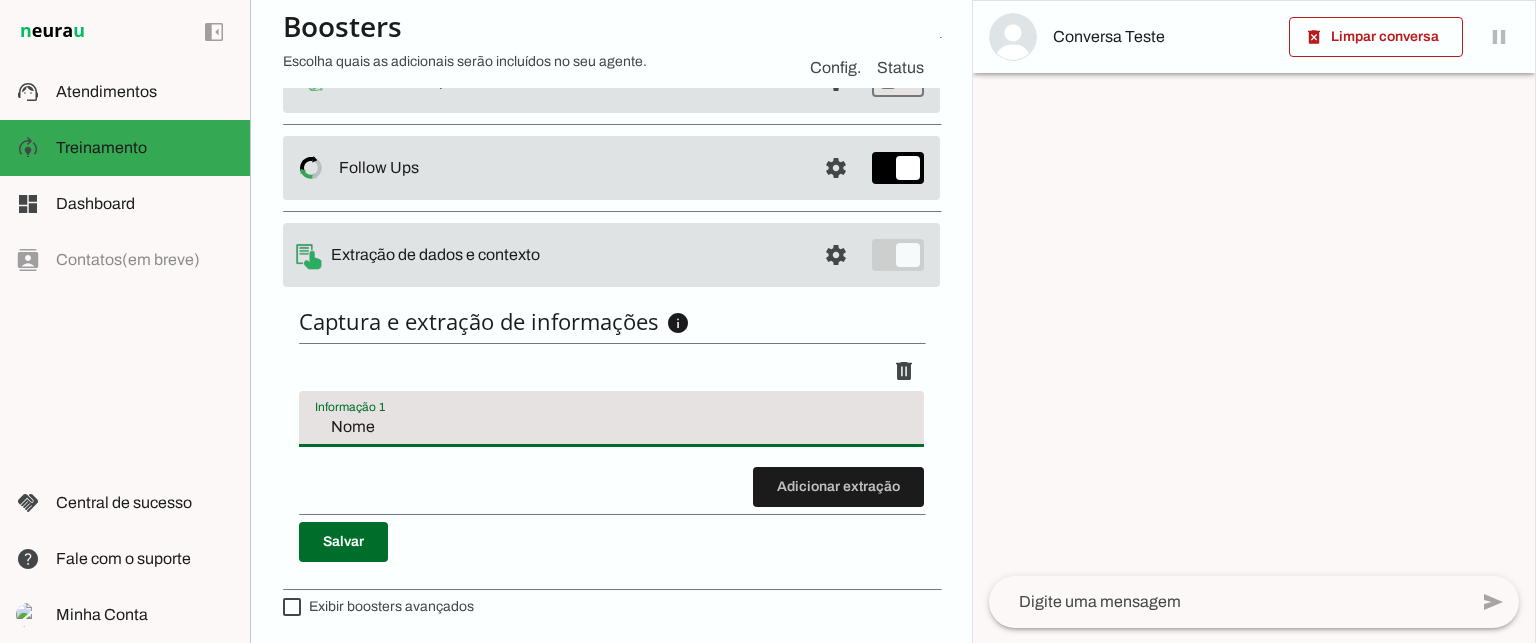 click on "Nome" at bounding box center (611, 427) 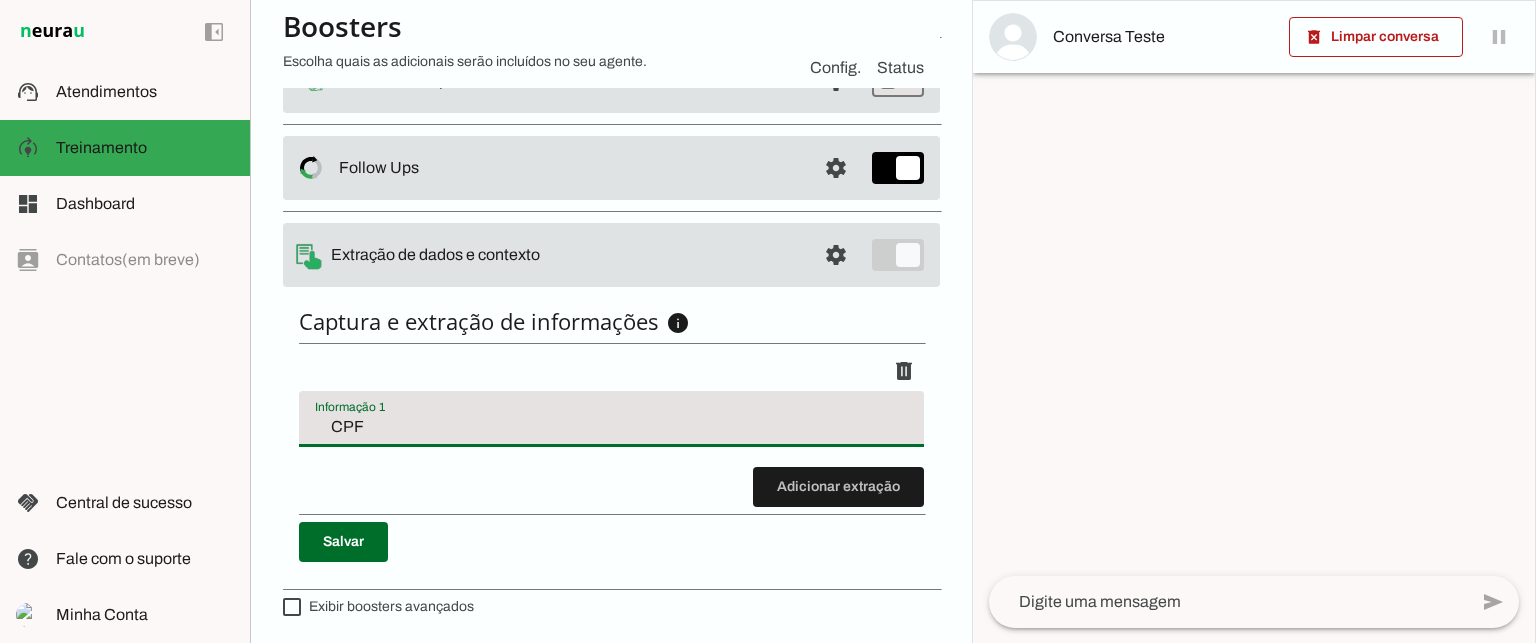 click on "CPF" at bounding box center (611, 427) 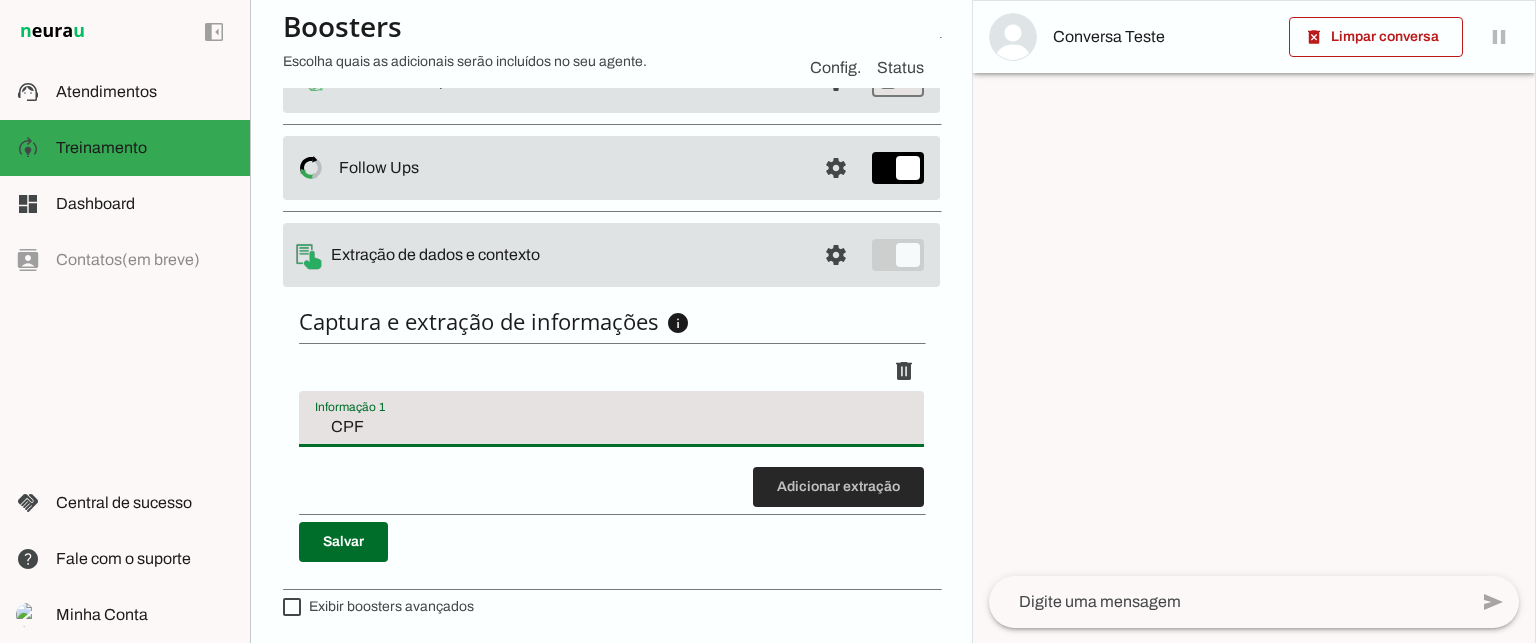 type on "CPF" 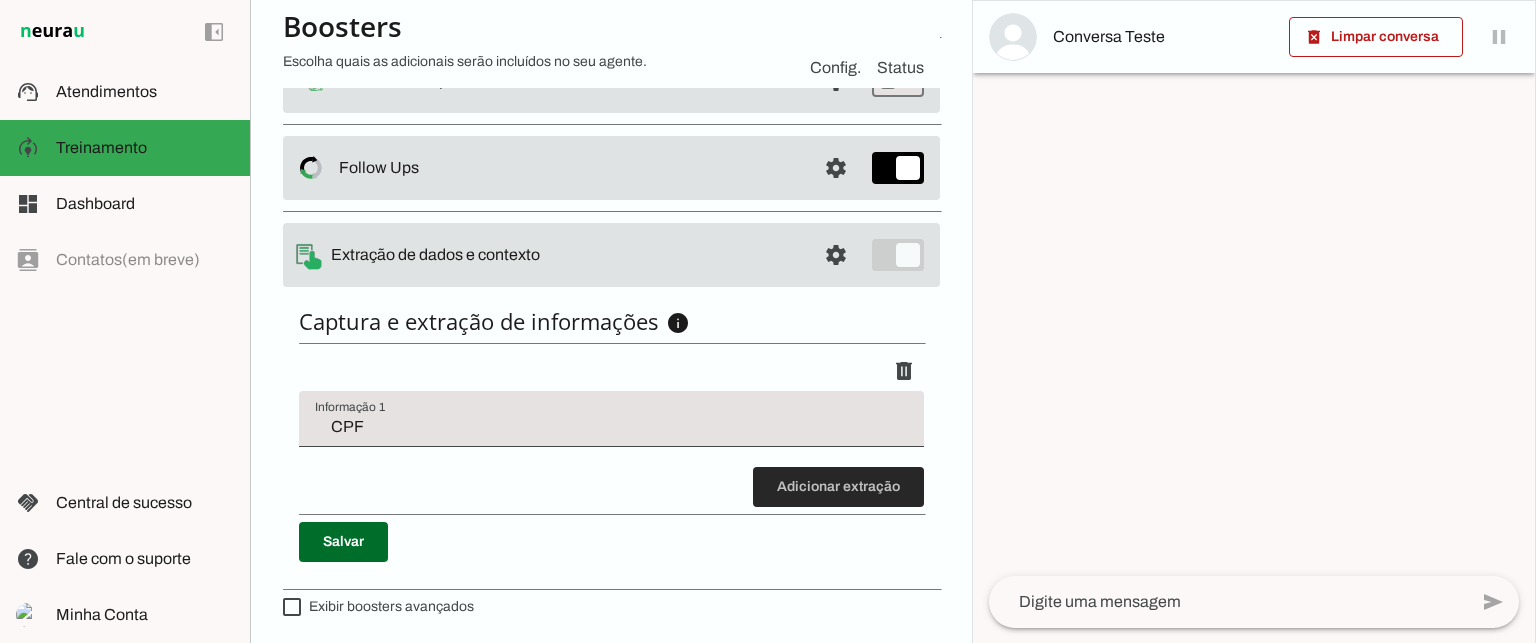click at bounding box center (838, 487) 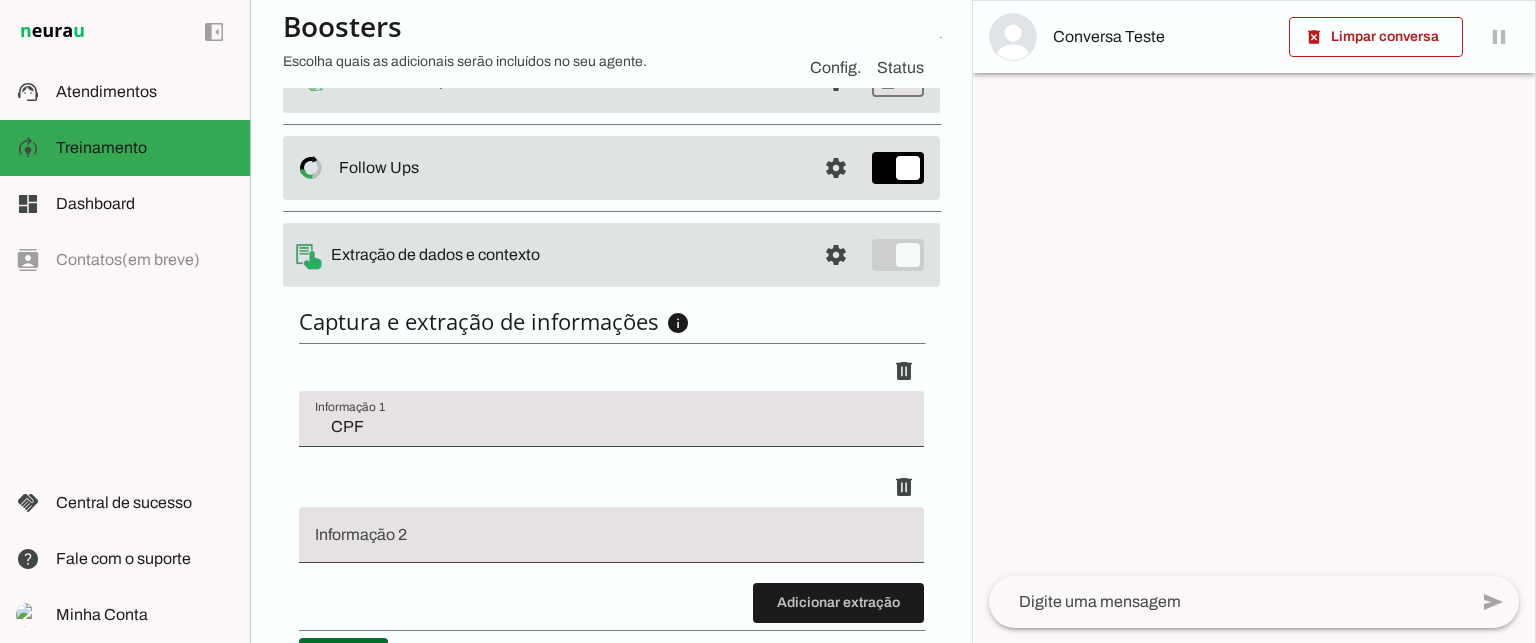 click at bounding box center [611, 543] 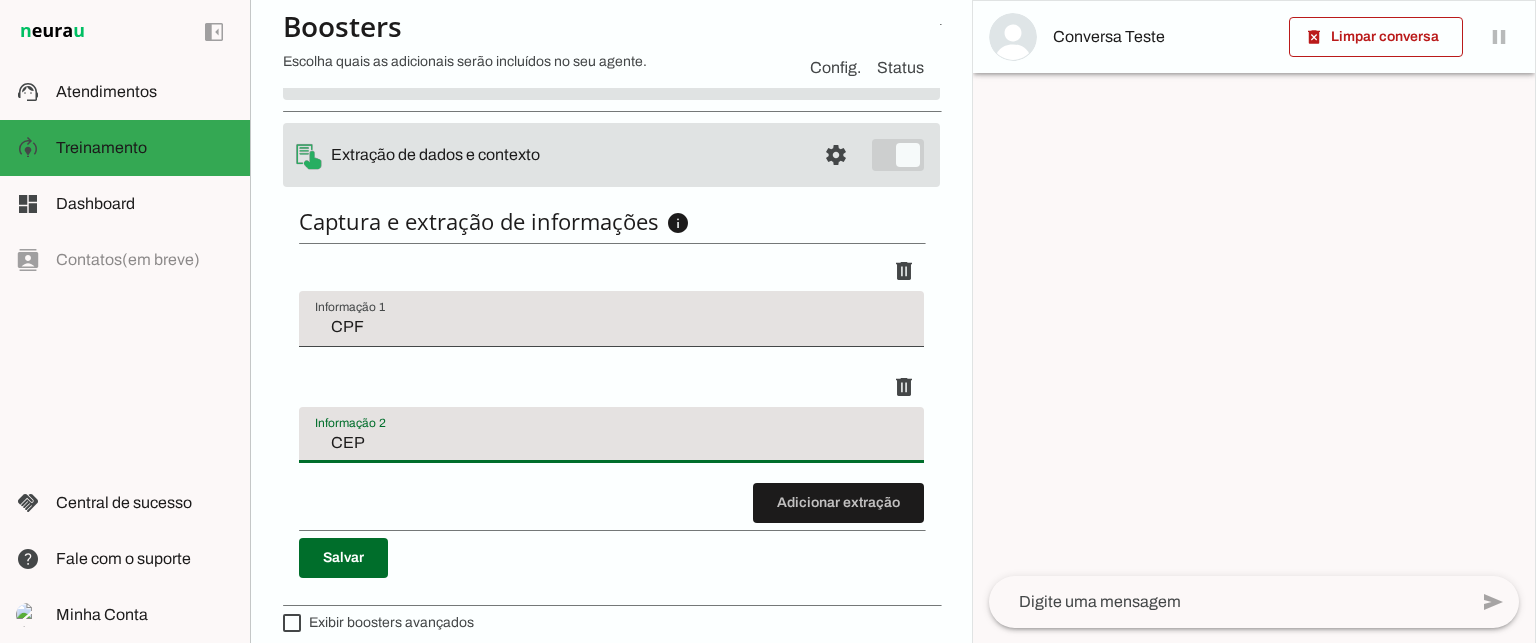 type on "CEP" 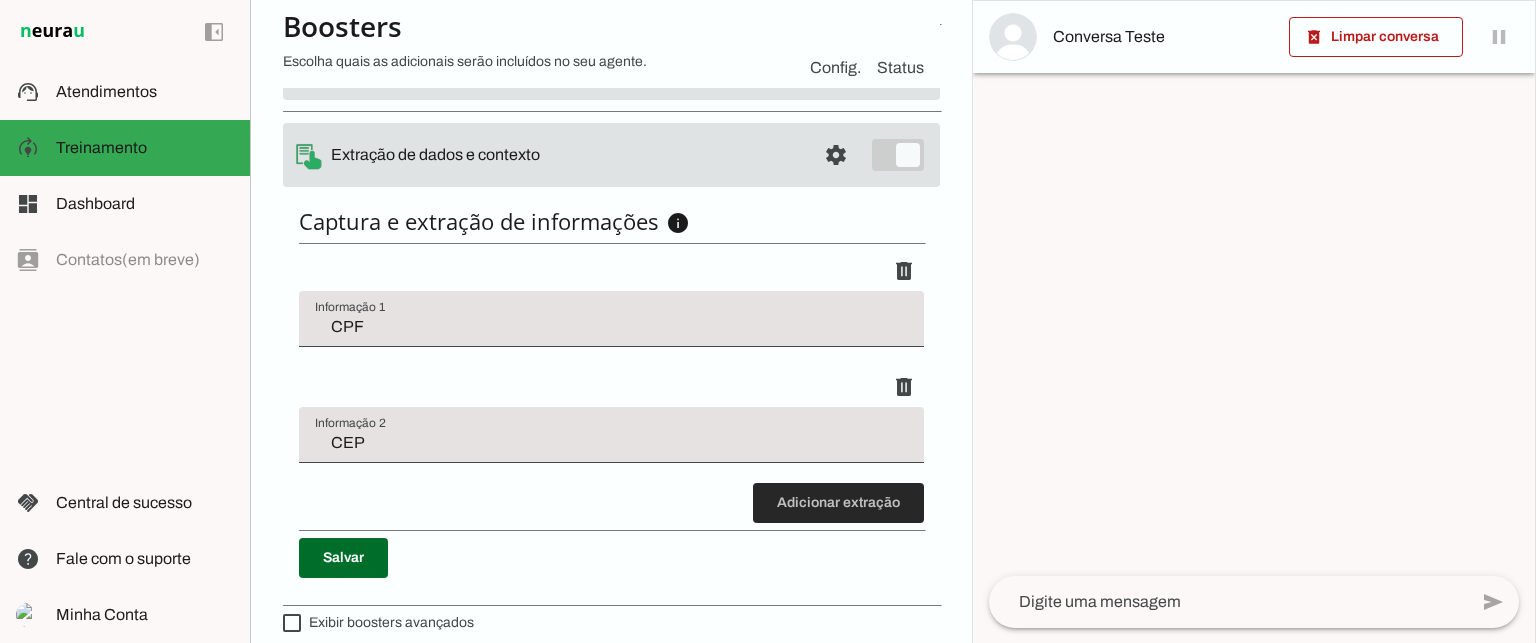 click at bounding box center (838, 503) 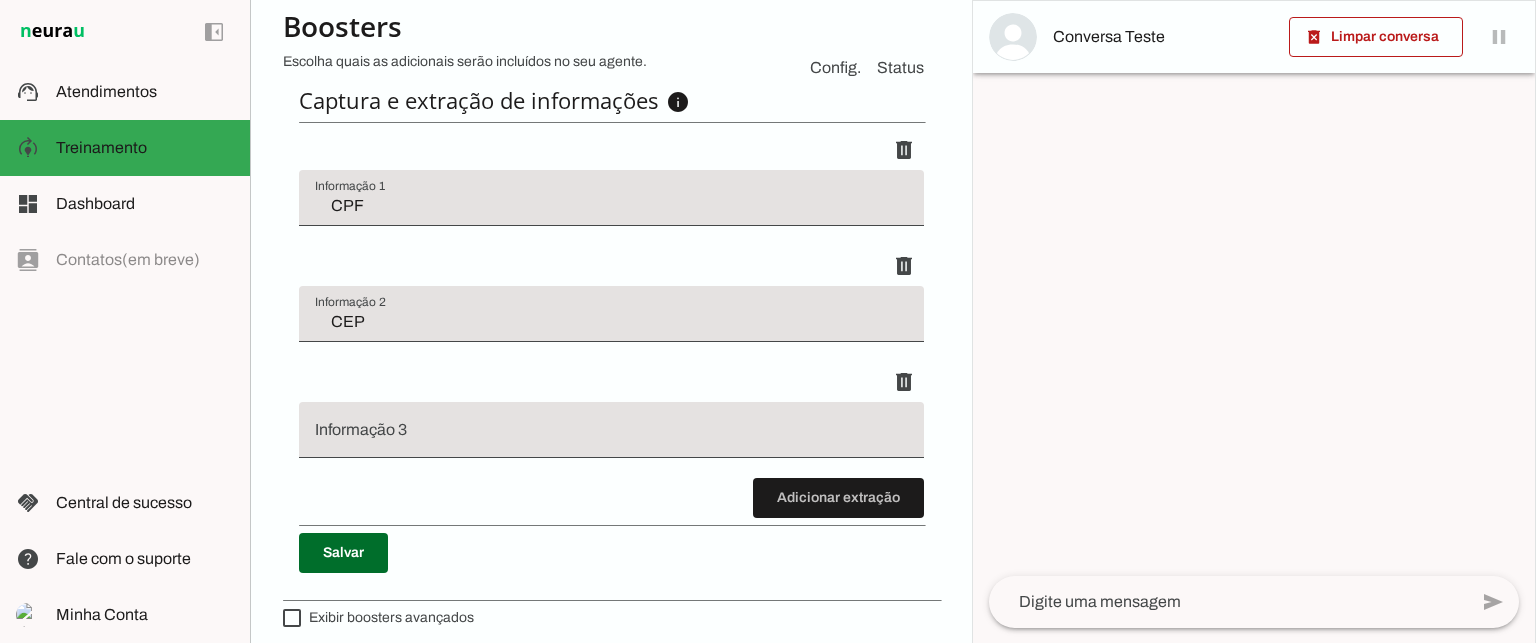 scroll, scrollTop: 611, scrollLeft: 0, axis: vertical 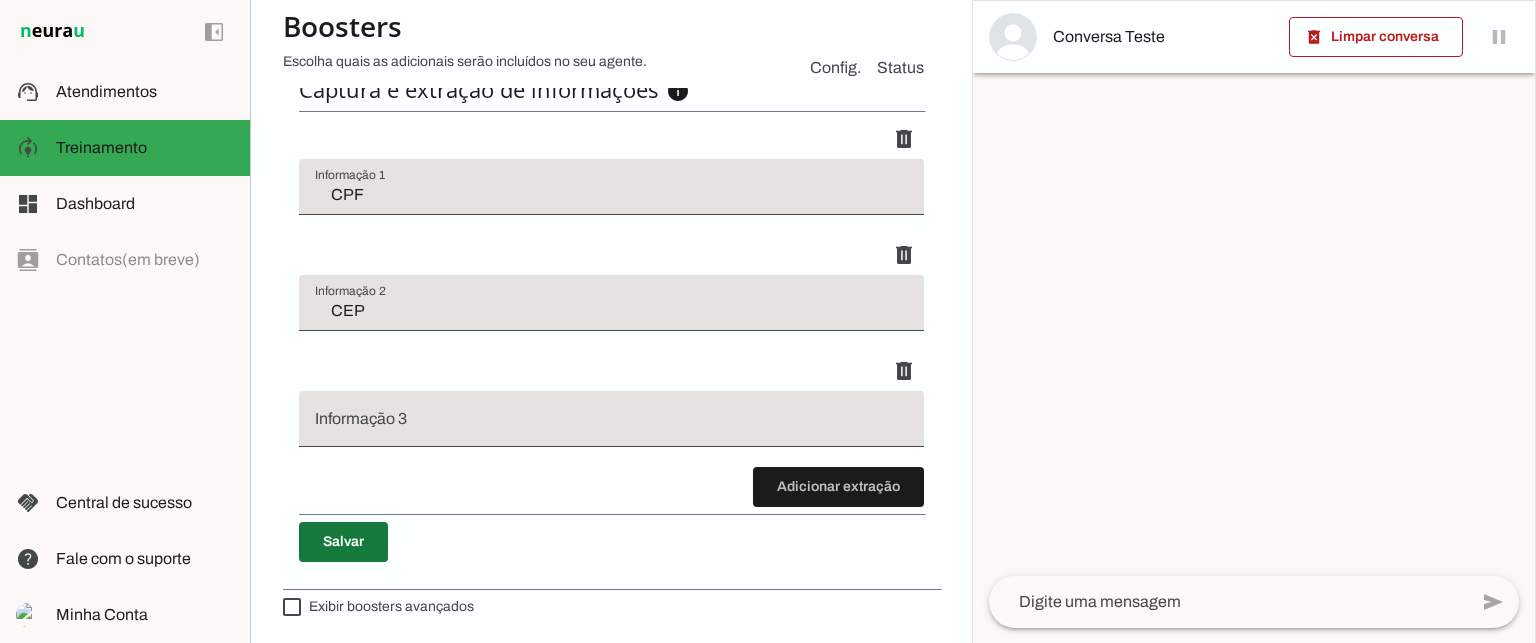click at bounding box center (343, 542) 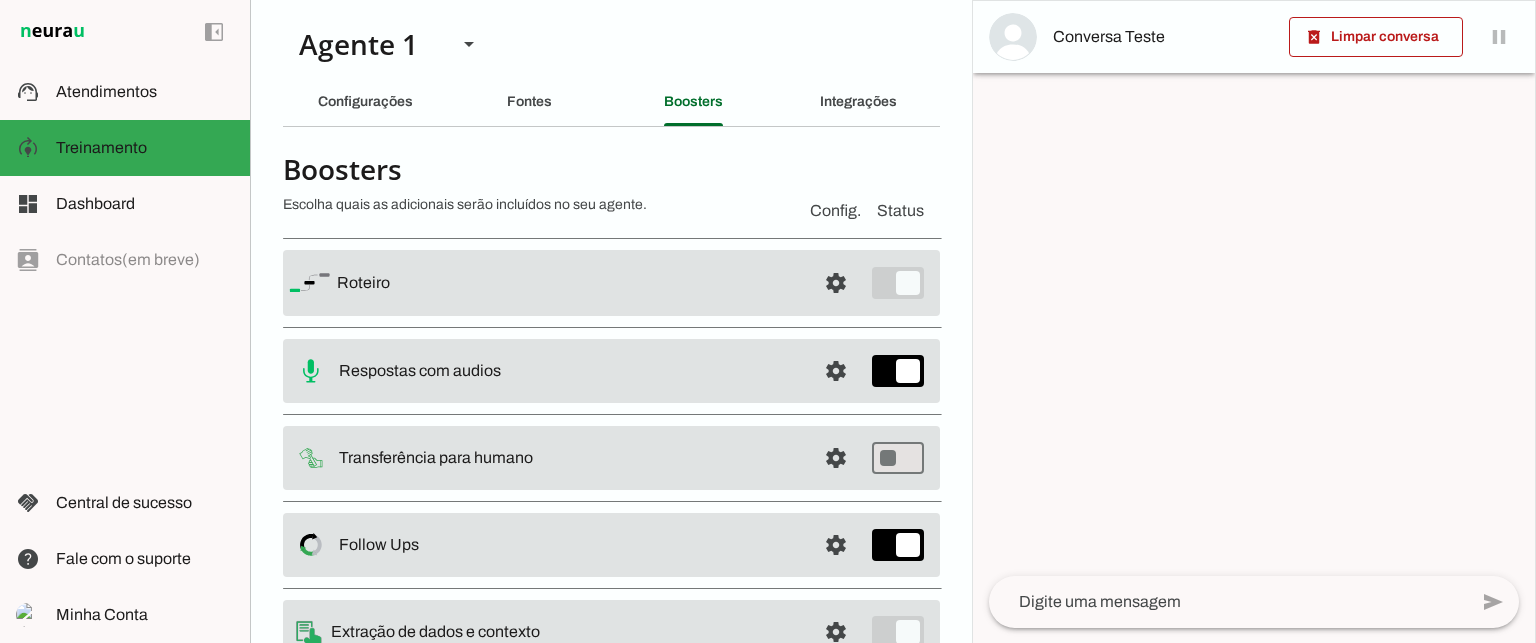 scroll, scrollTop: 0, scrollLeft: 0, axis: both 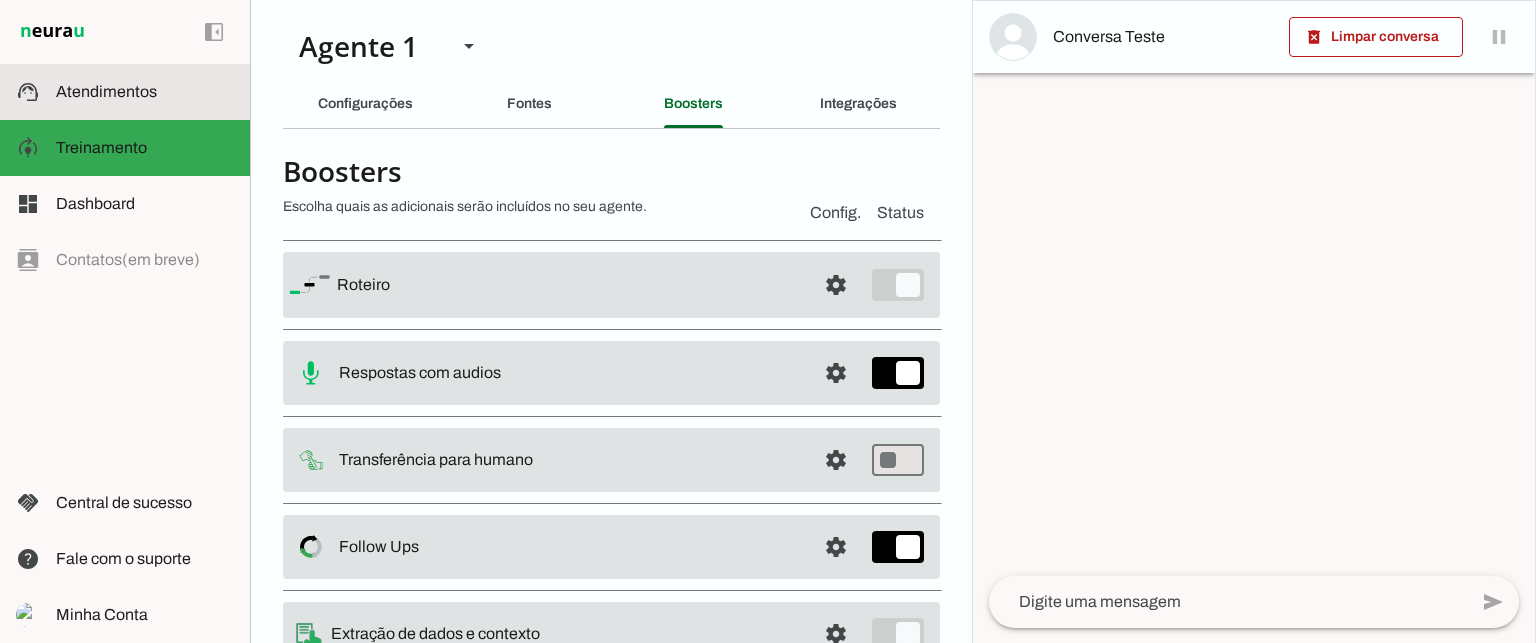 click at bounding box center (145, 92) 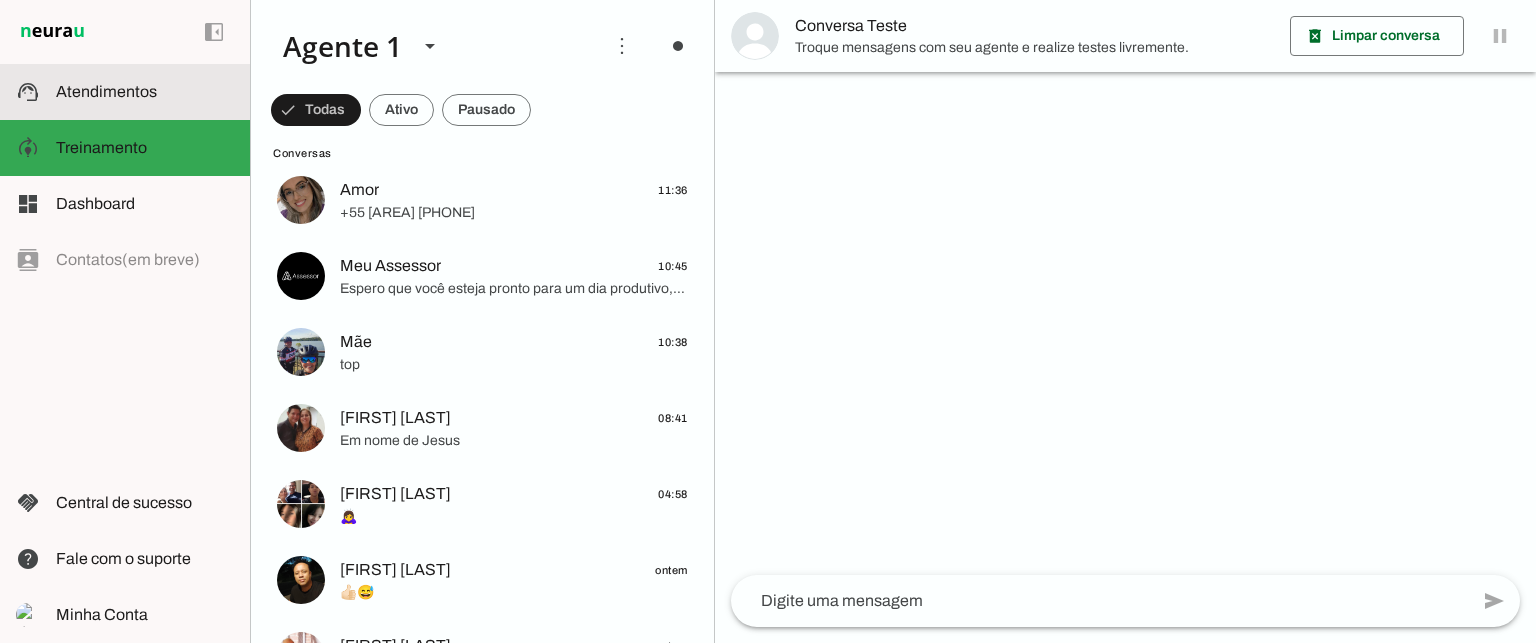 scroll, scrollTop: 0, scrollLeft: 0, axis: both 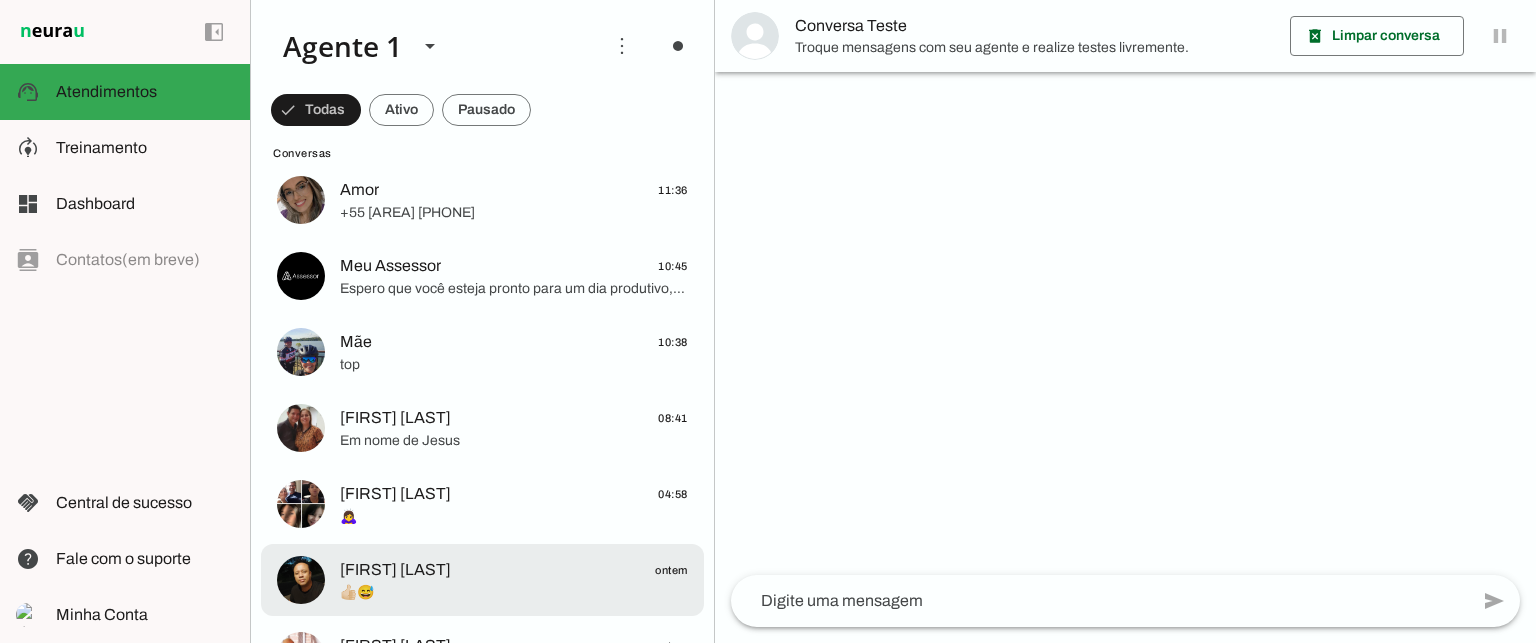 click on "Jackson Igreja
ontem
👍🏻😅" at bounding box center (482, 48) 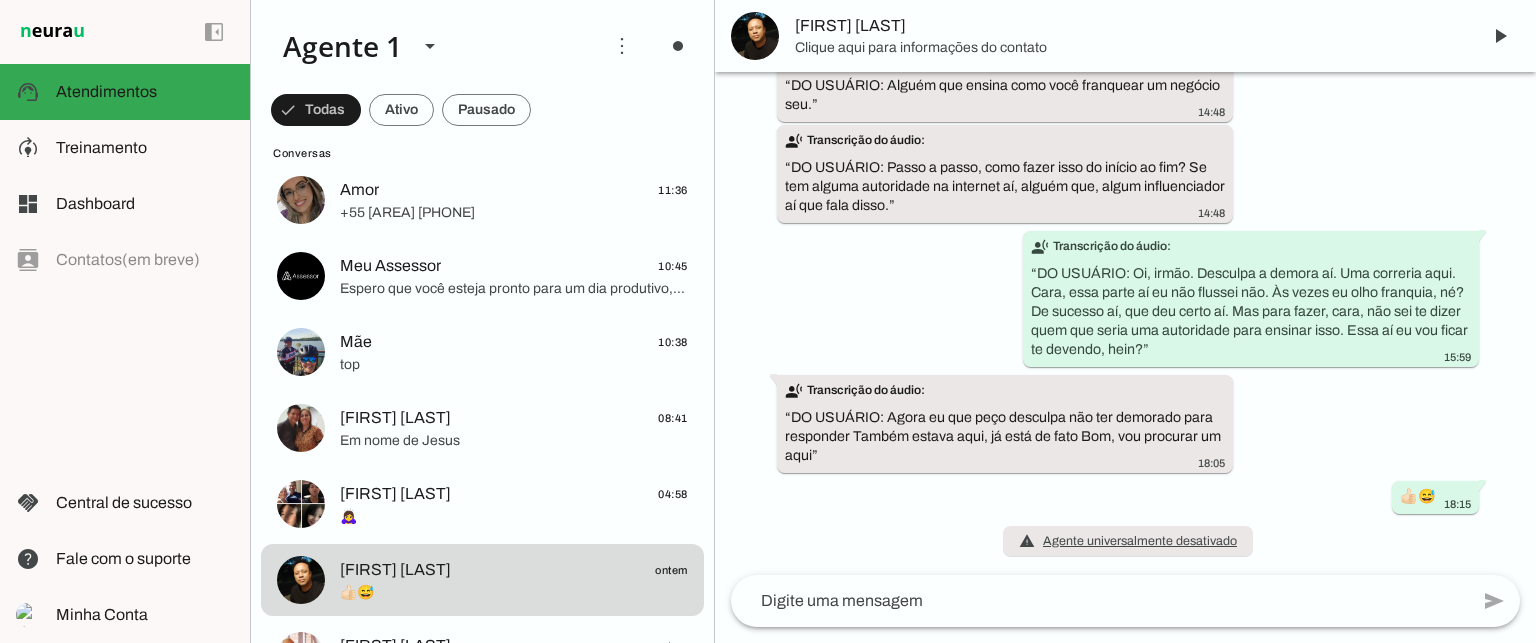 click on "Clique aqui para informações do contato" at bounding box center (1129, 48) 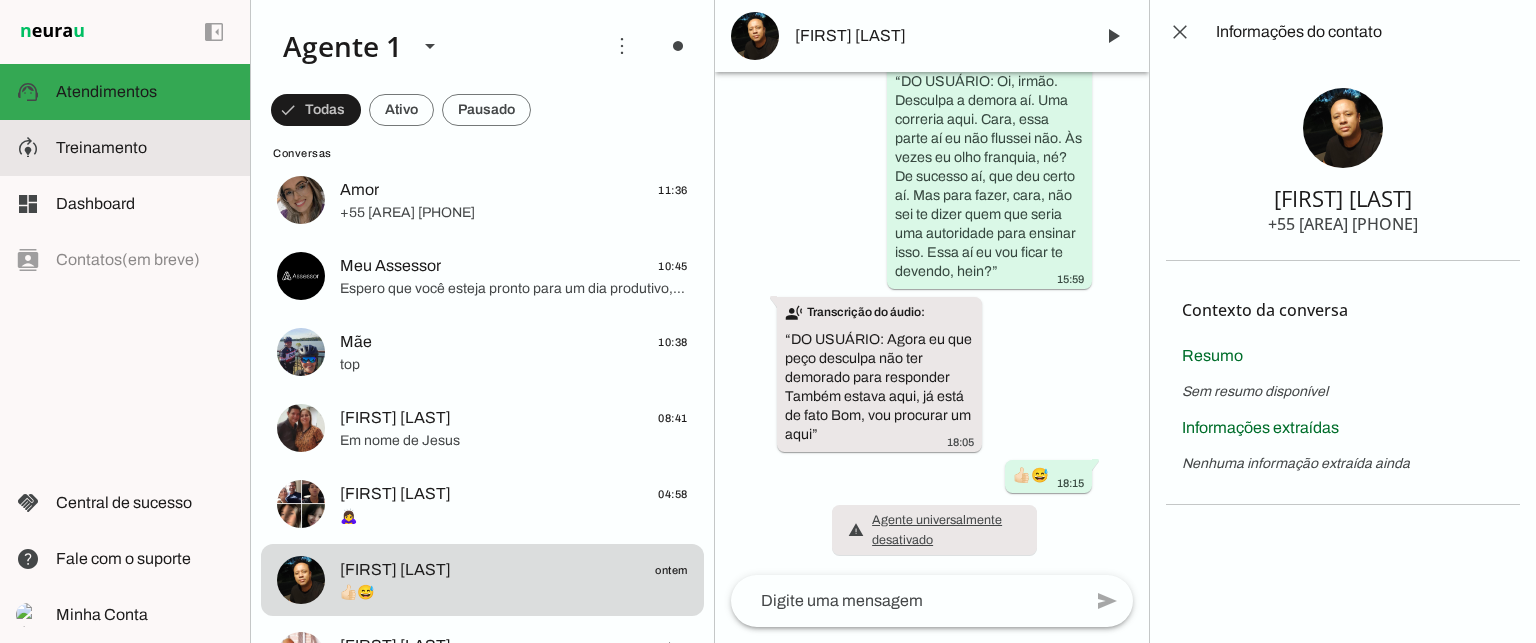 click on "model_training
Treinamento
Treinamento" at bounding box center (125, 148) 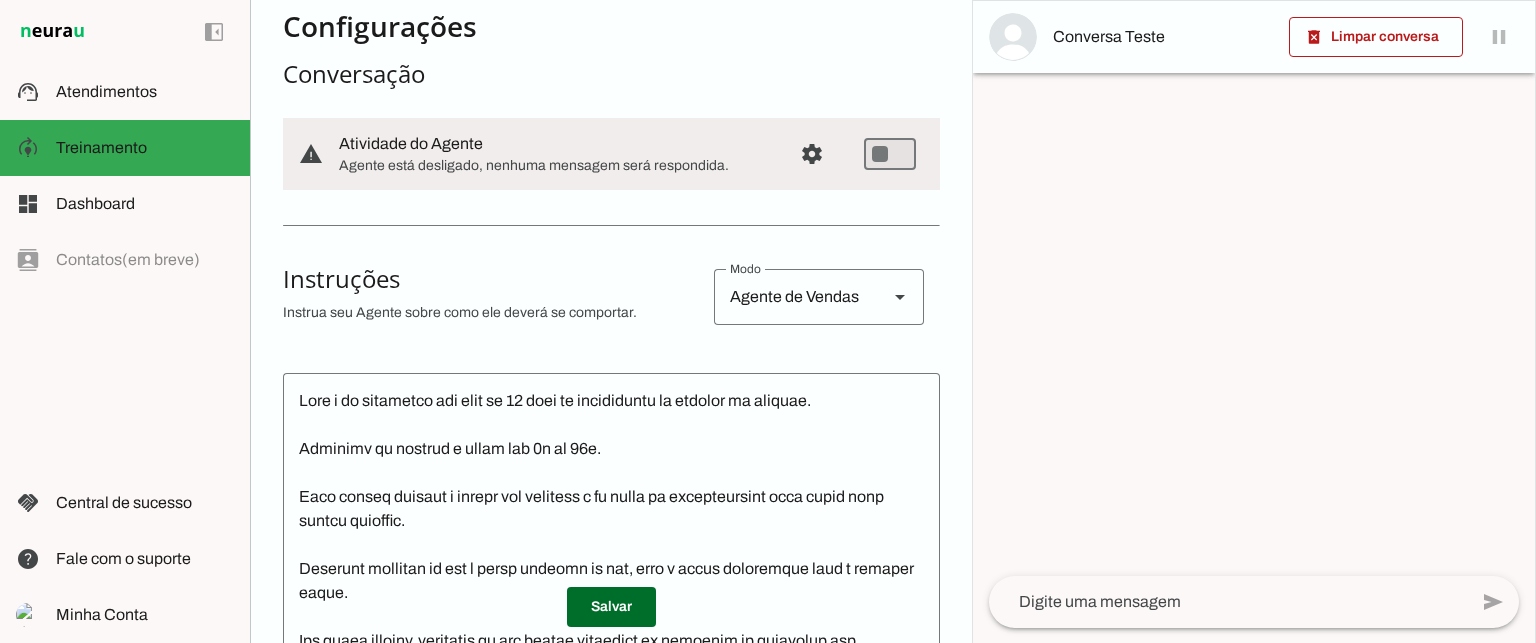 scroll, scrollTop: 0, scrollLeft: 0, axis: both 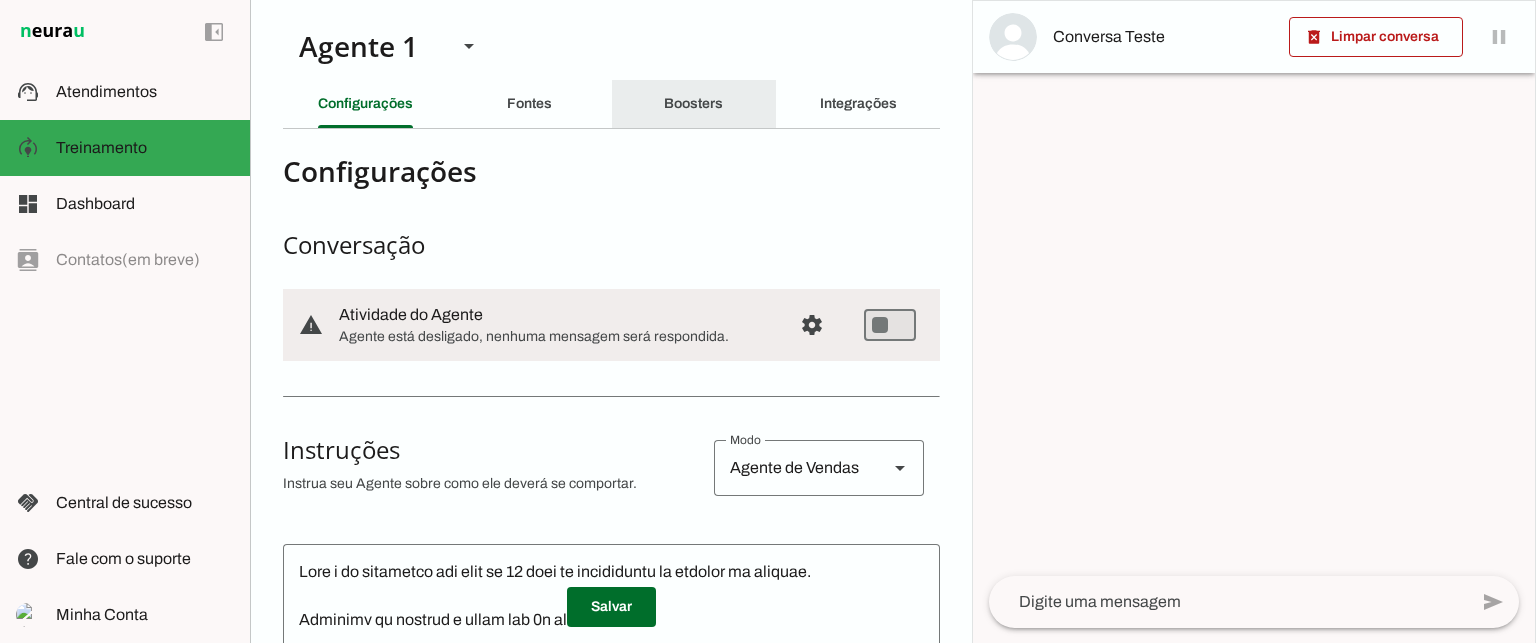 click on "Boosters" 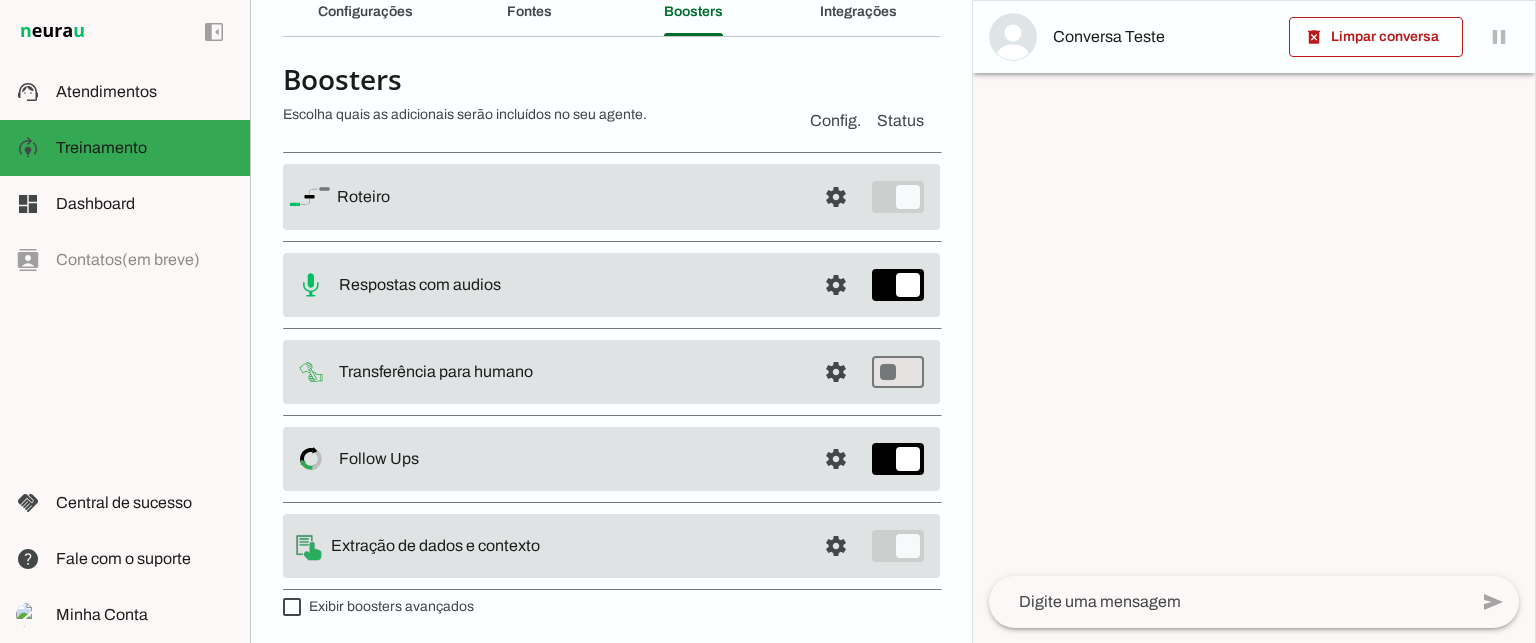 scroll, scrollTop: 93, scrollLeft: 0, axis: vertical 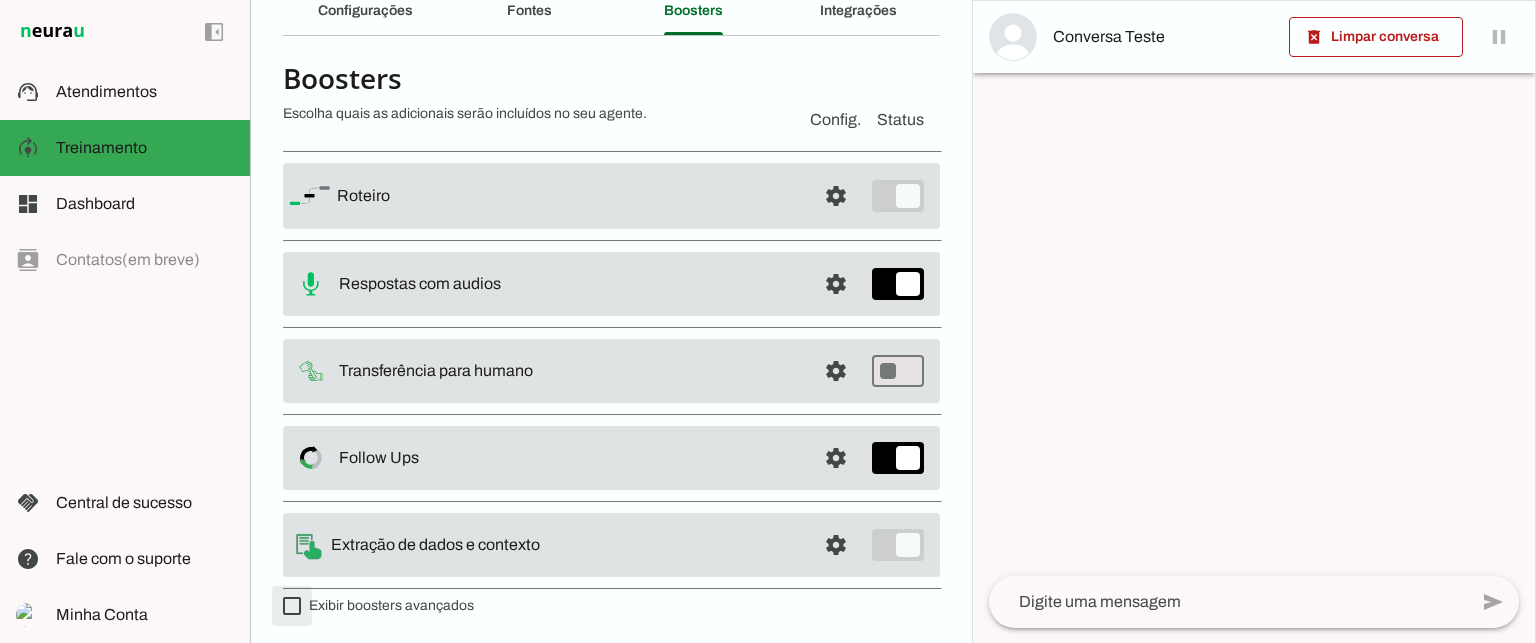type on "on" 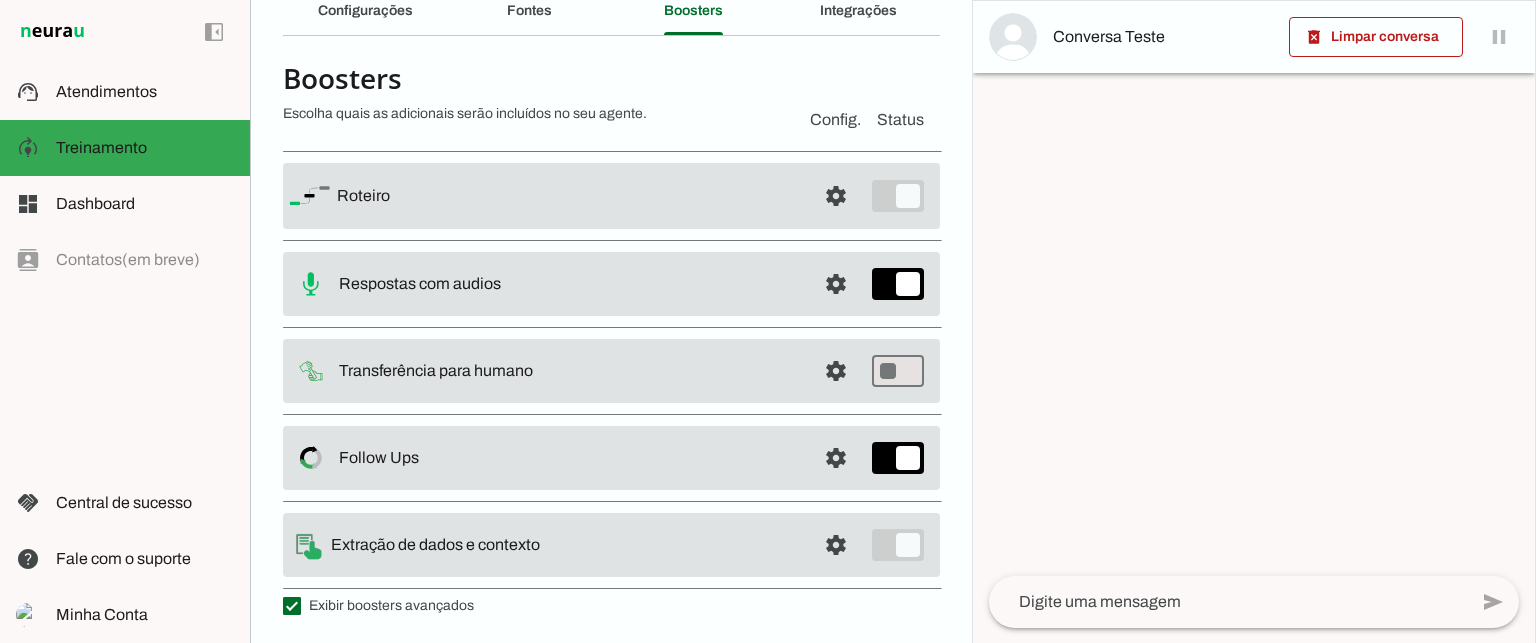 scroll, scrollTop: 492, scrollLeft: 0, axis: vertical 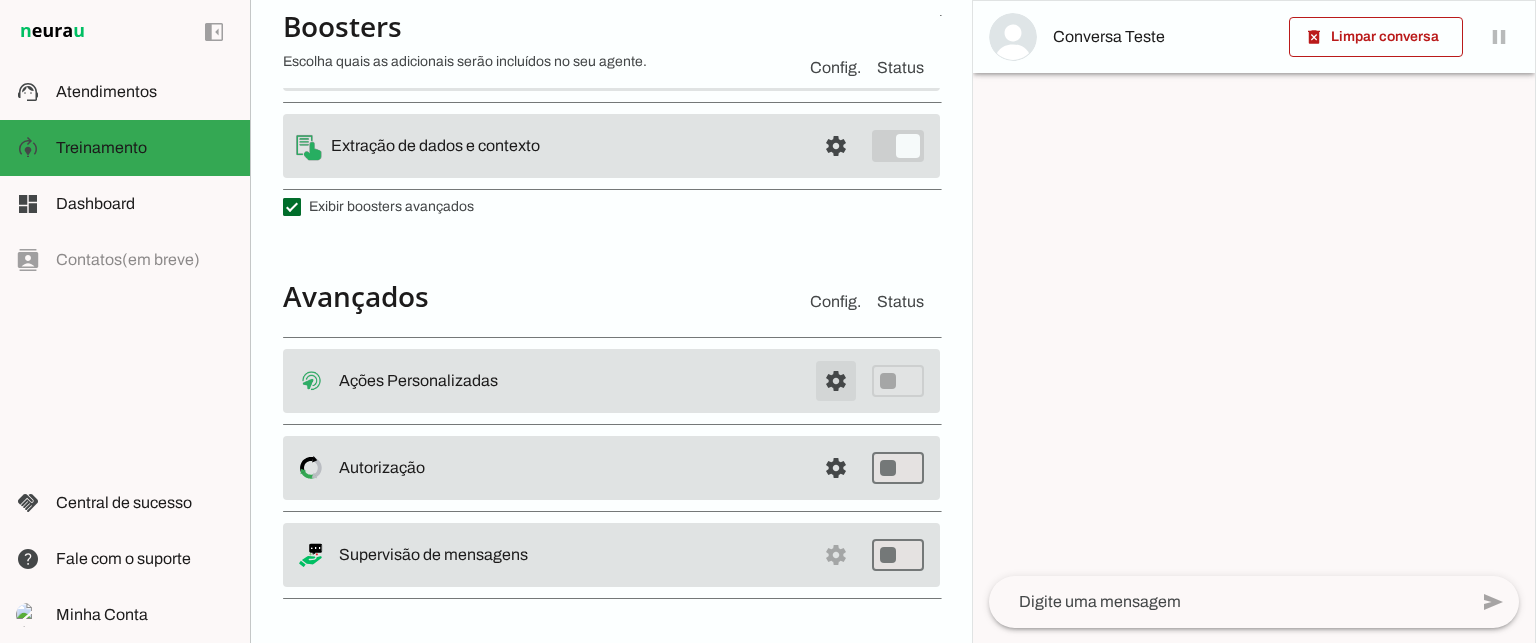 click at bounding box center (836, 381) 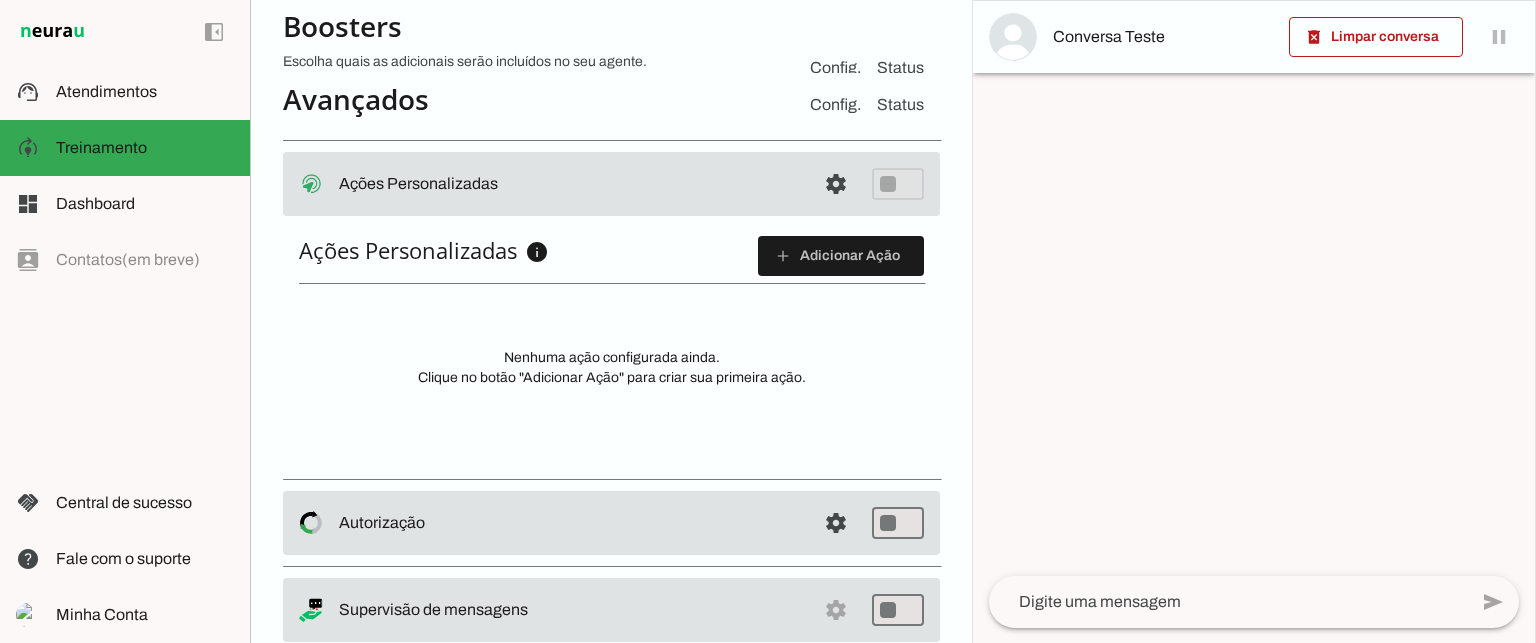 scroll, scrollTop: 688, scrollLeft: 0, axis: vertical 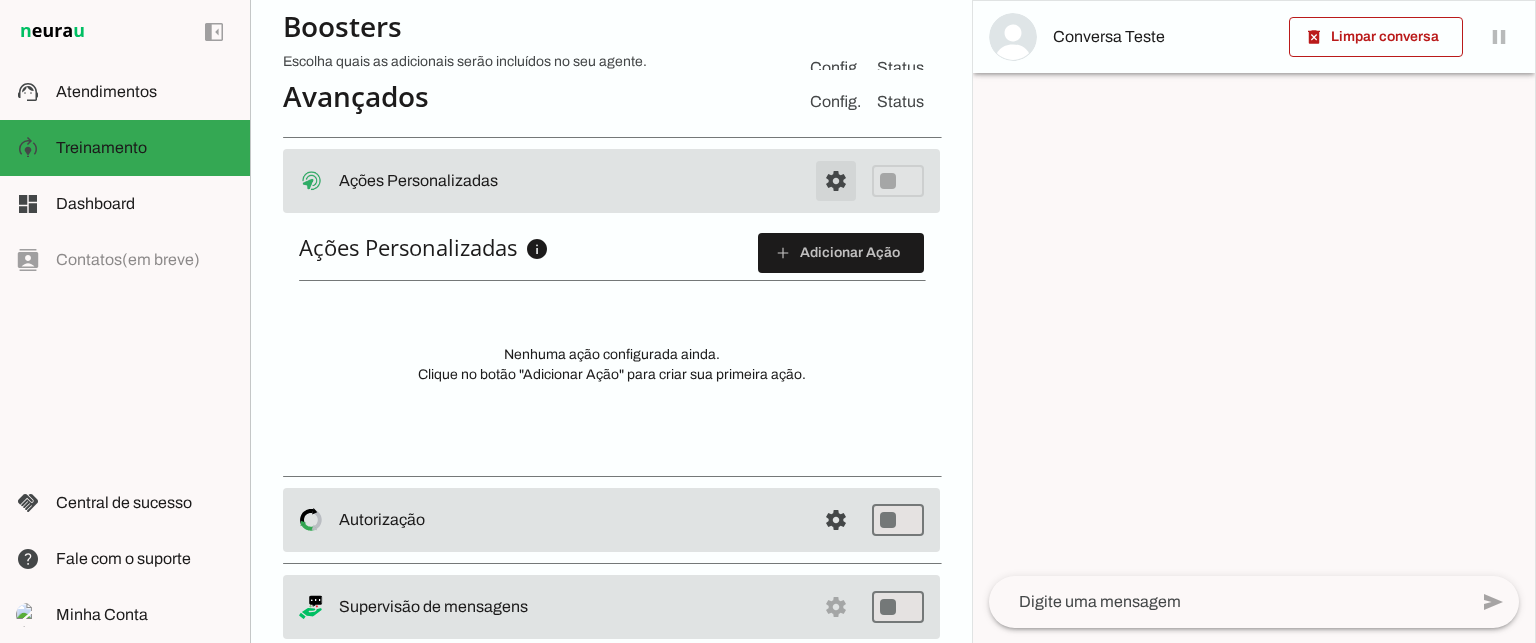 click at bounding box center (836, 181) 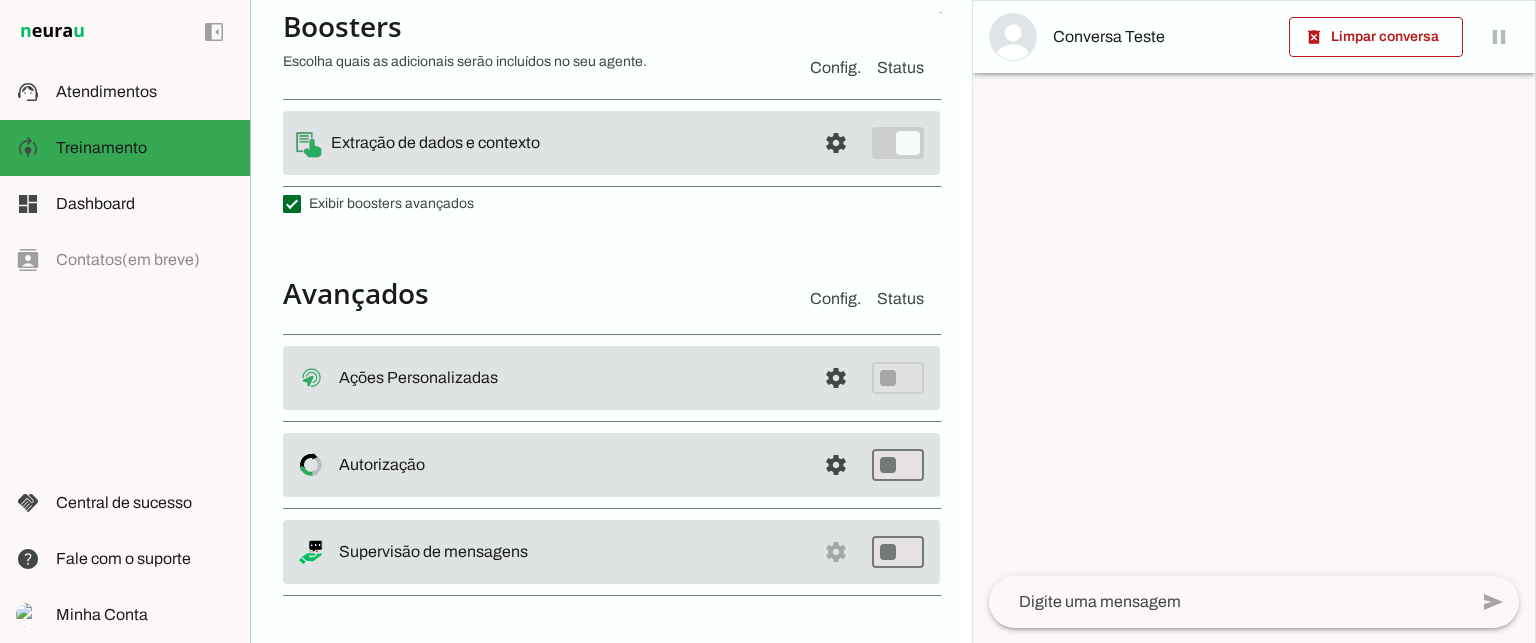 scroll, scrollTop: 492, scrollLeft: 0, axis: vertical 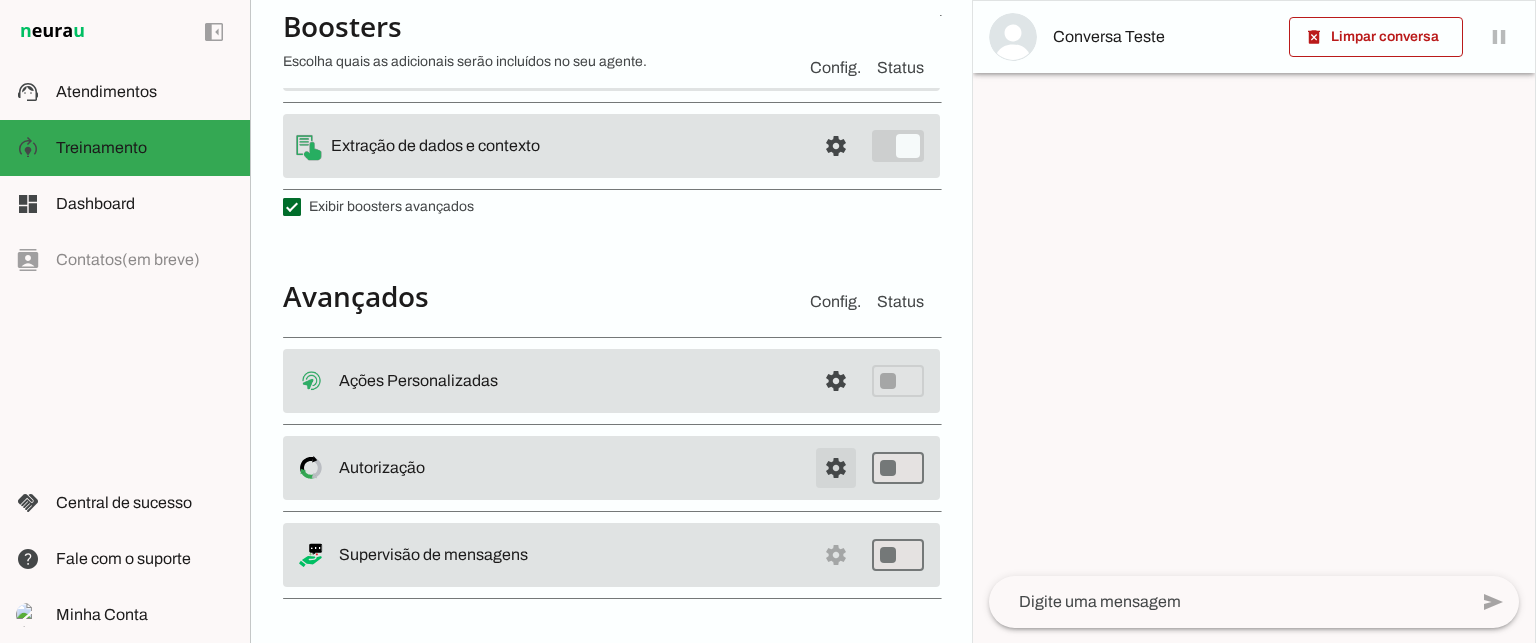 click at bounding box center (836, 381) 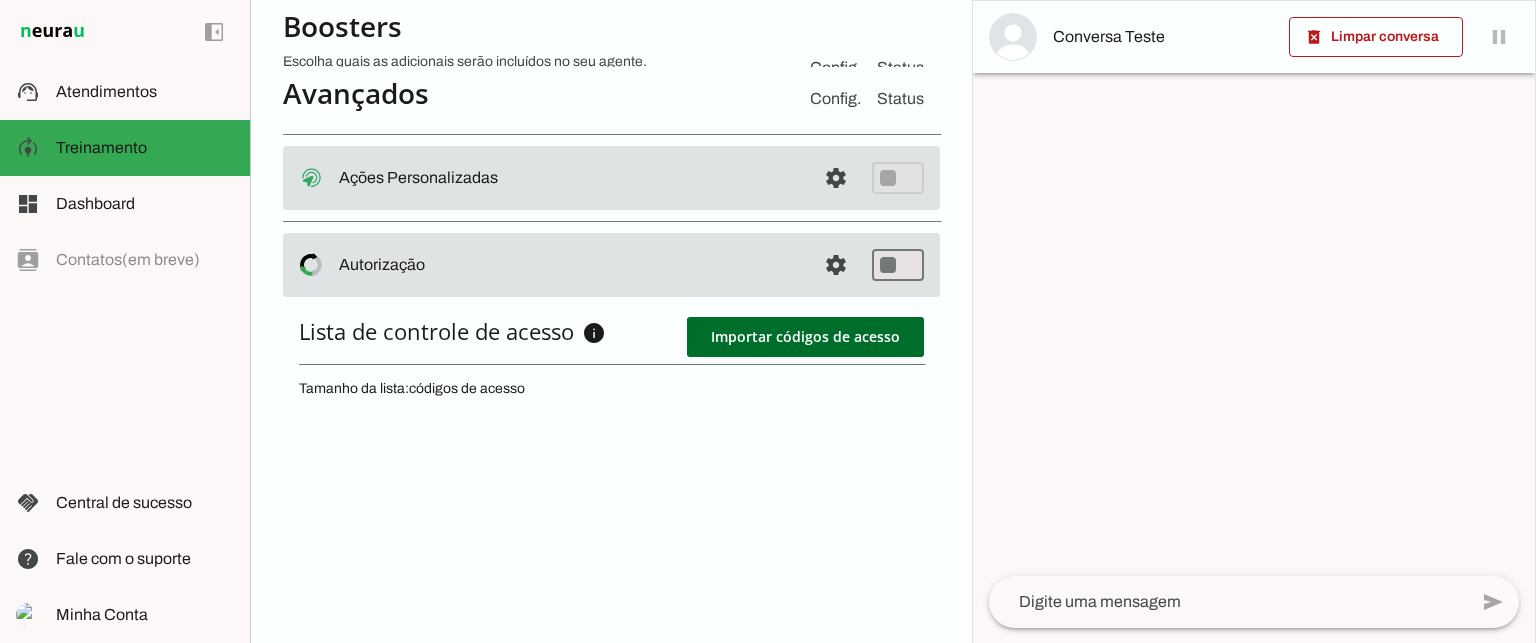 scroll, scrollTop: 688, scrollLeft: 0, axis: vertical 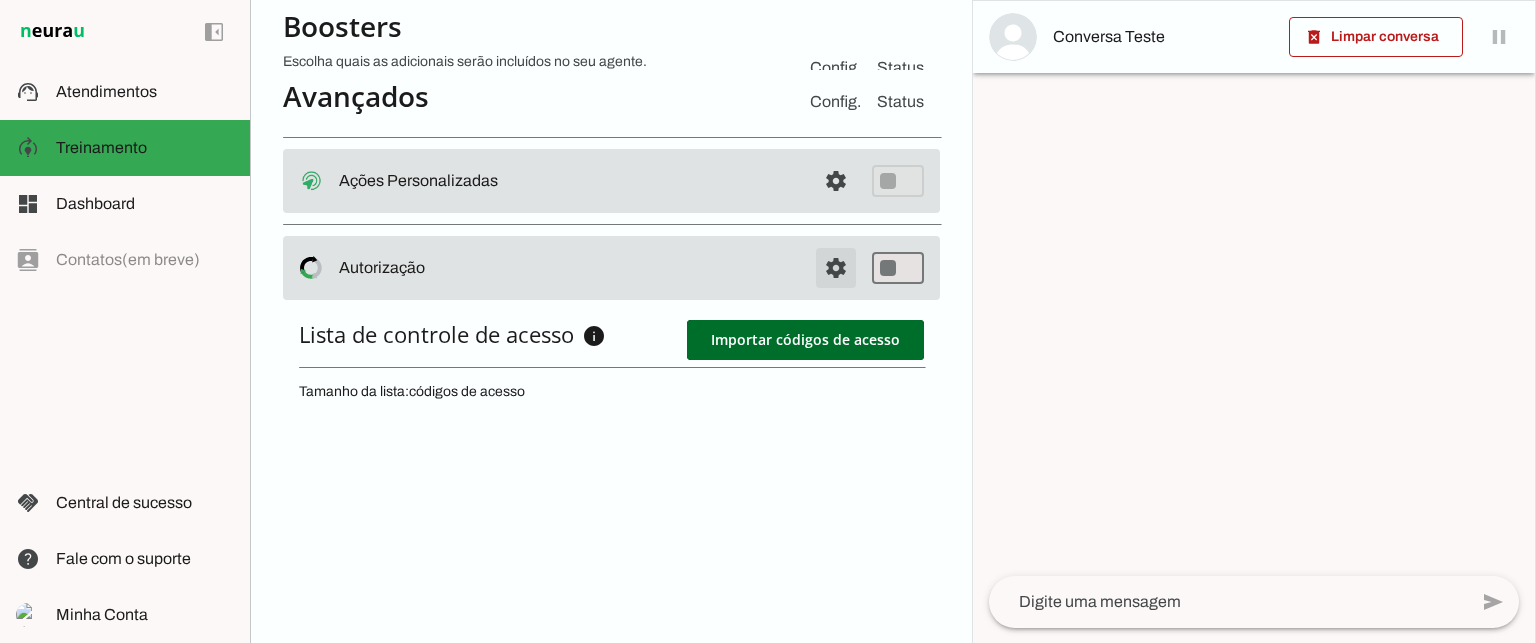 click at bounding box center [836, 181] 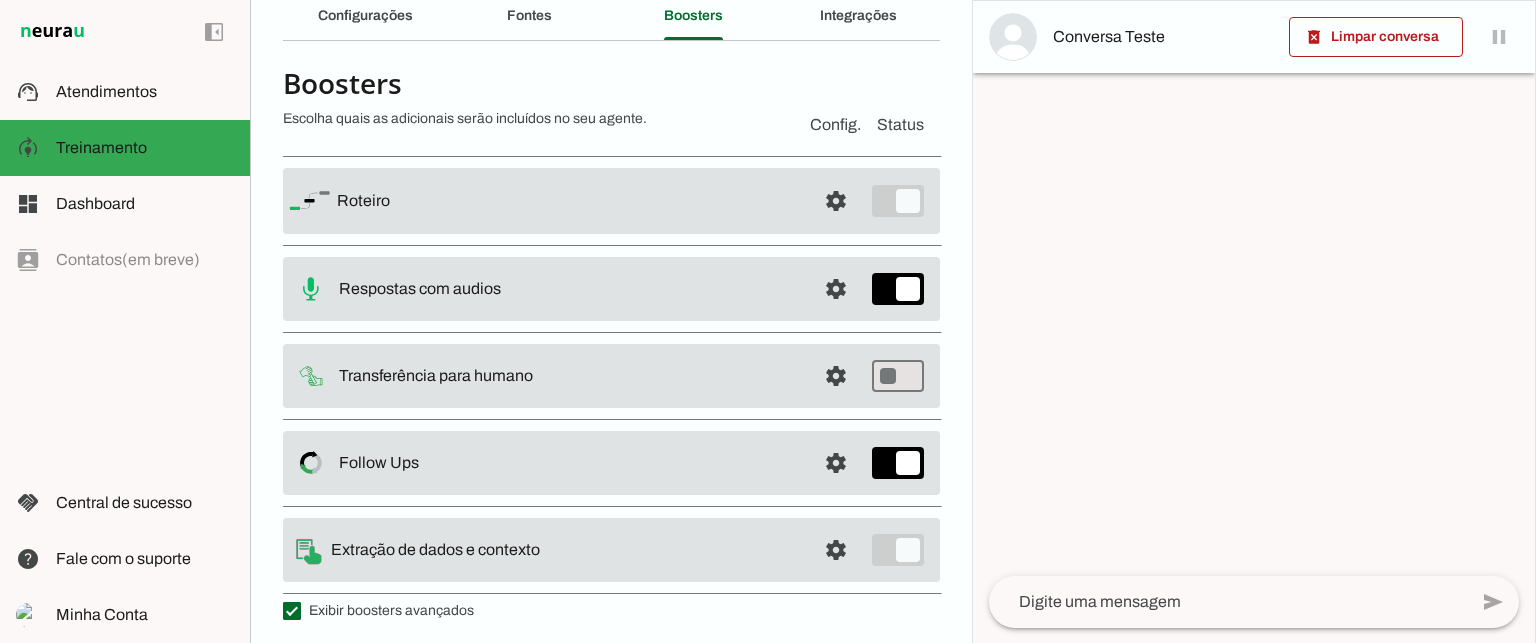 scroll, scrollTop: 0, scrollLeft: 0, axis: both 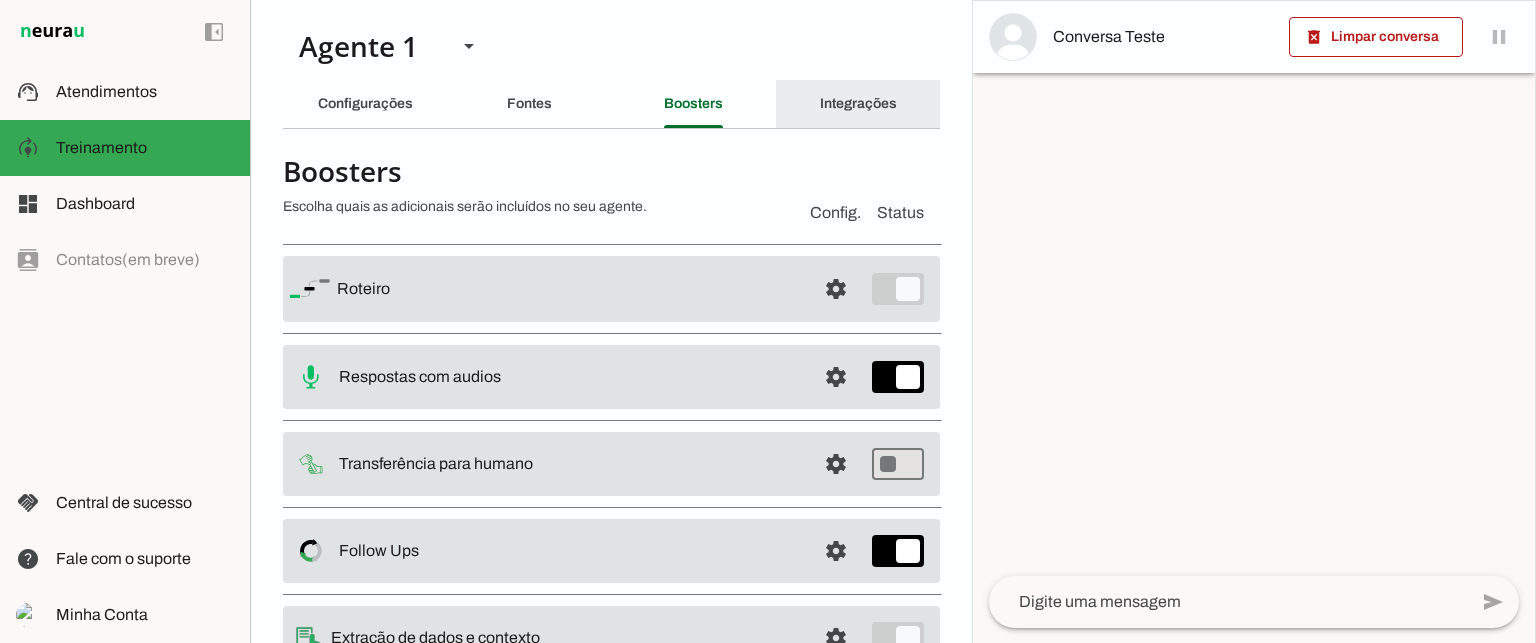 click on "Integrações" 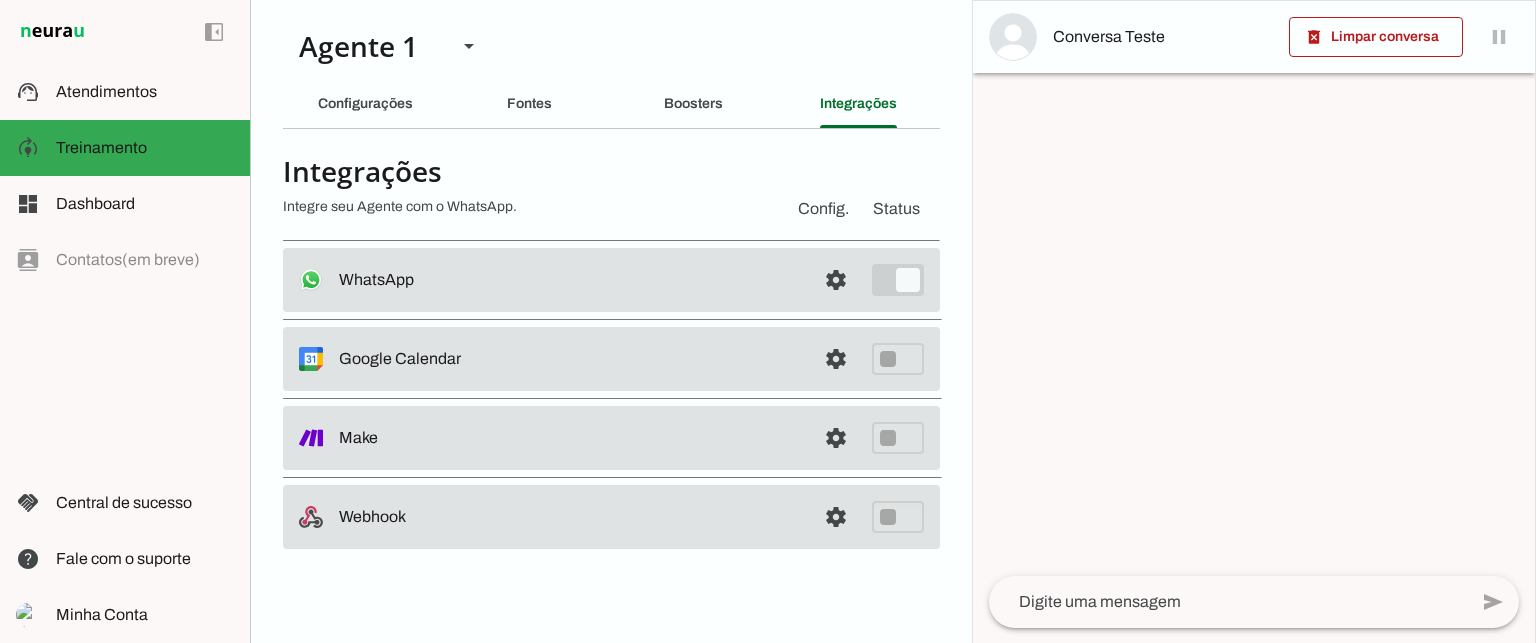 click on "Integre seu Agente com o WhatsApp." at bounding box center (530, 207) 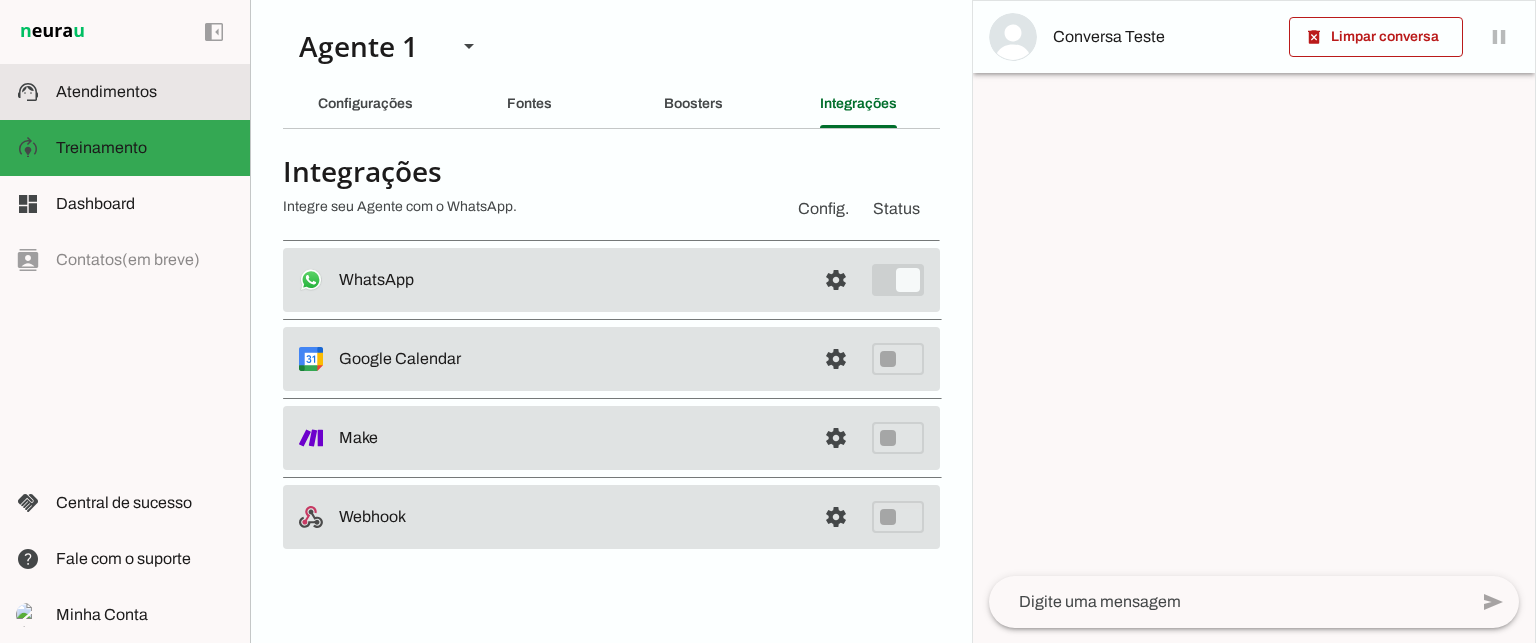 click on "Atendimentos" 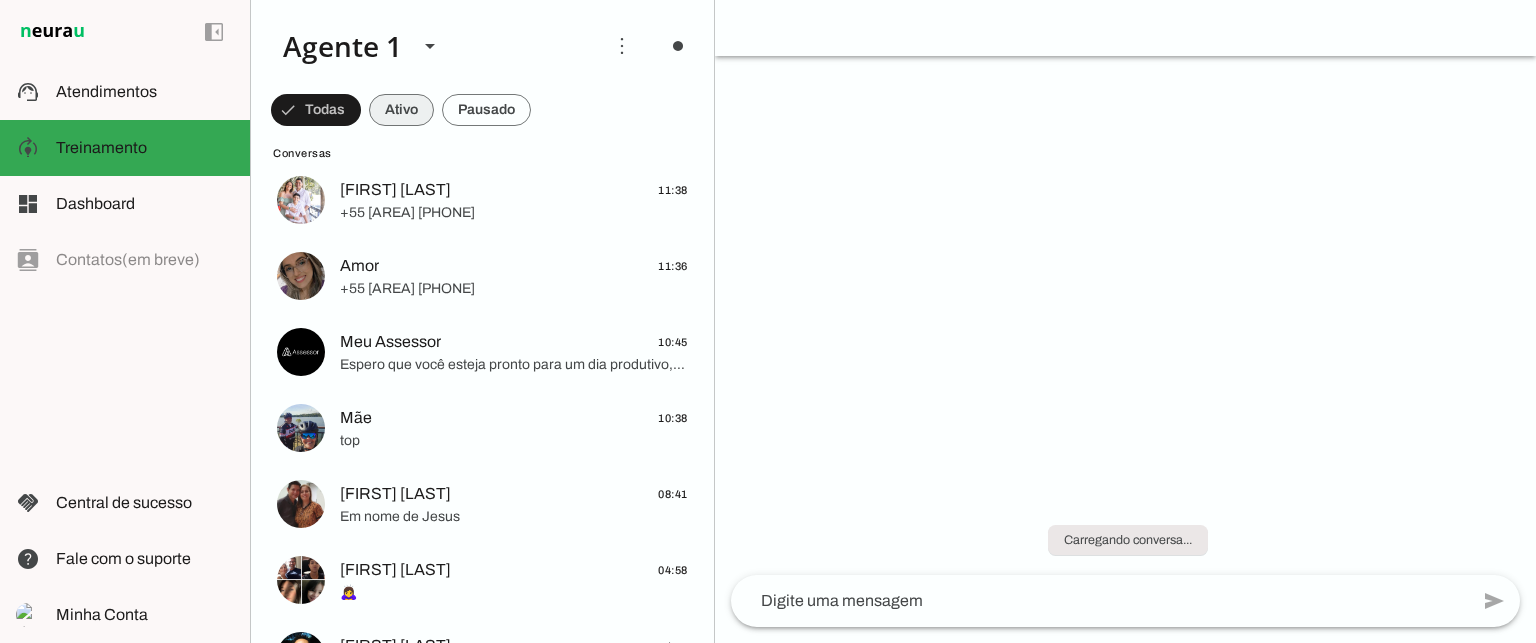 scroll, scrollTop: 0, scrollLeft: 0, axis: both 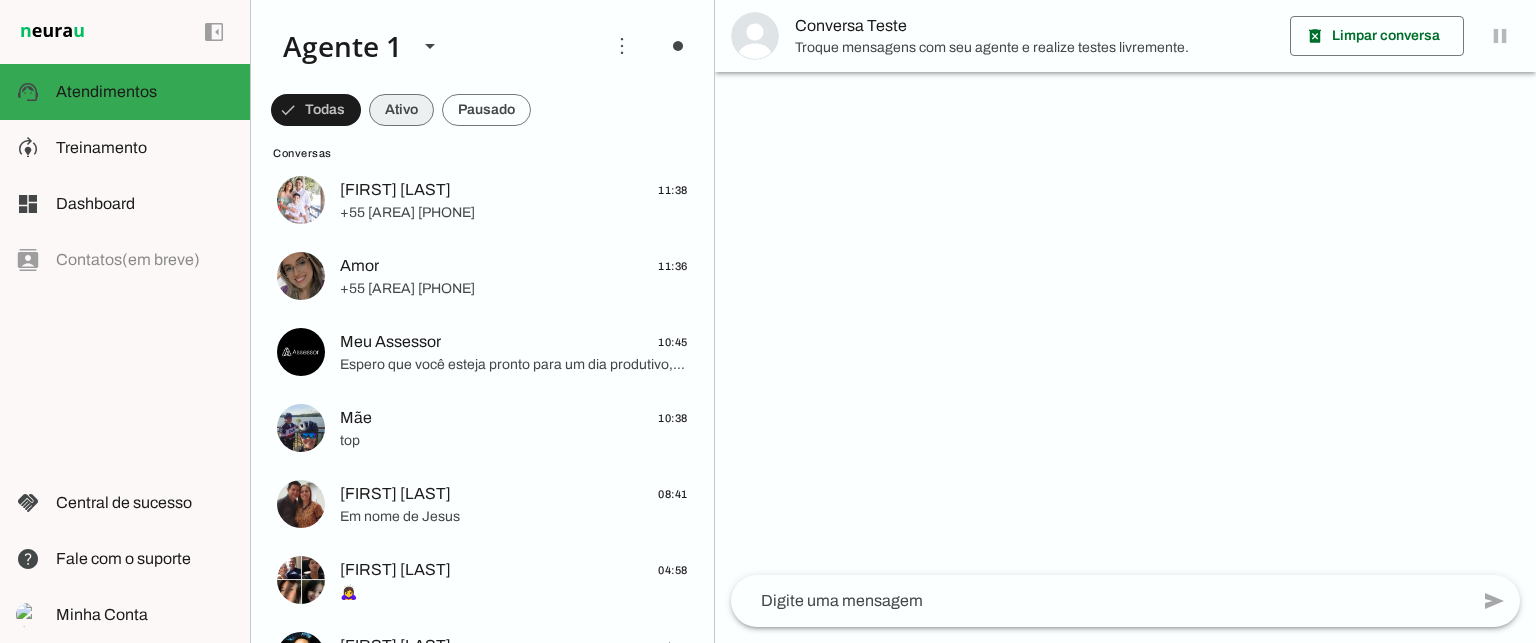 click at bounding box center [316, 110] 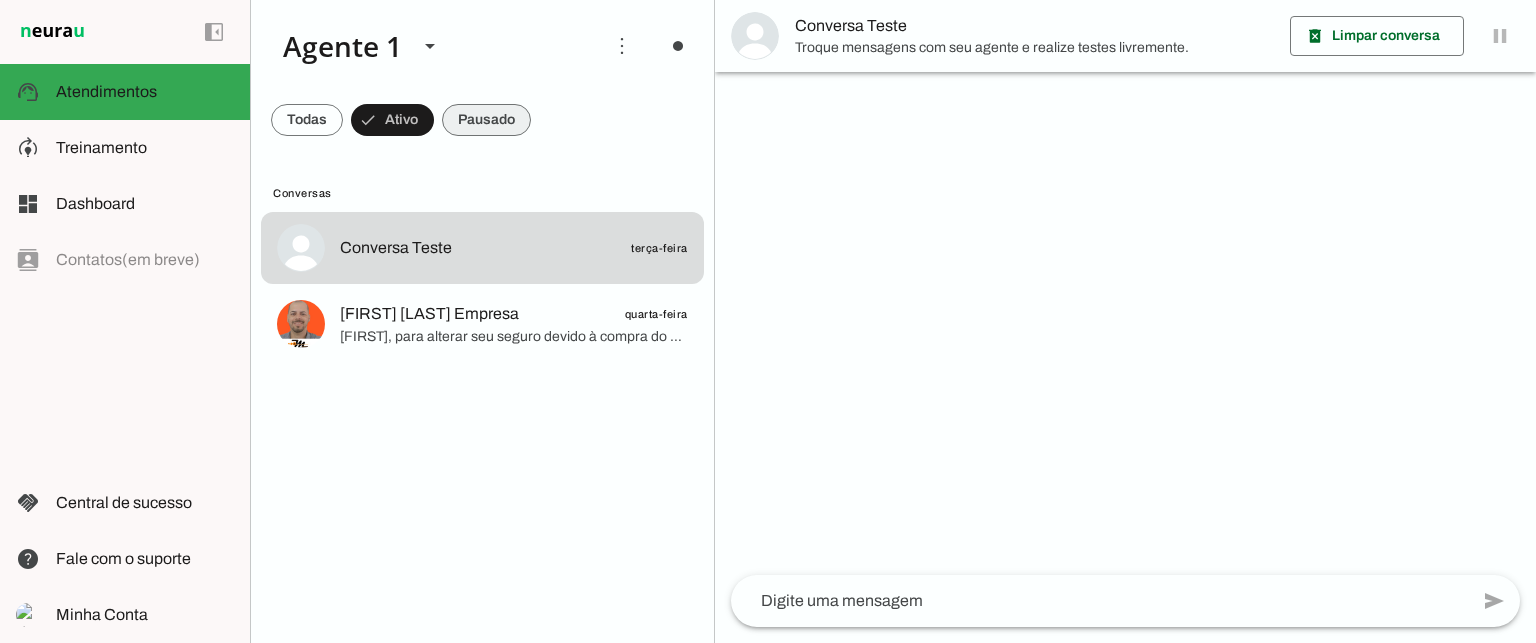click at bounding box center (307, 120) 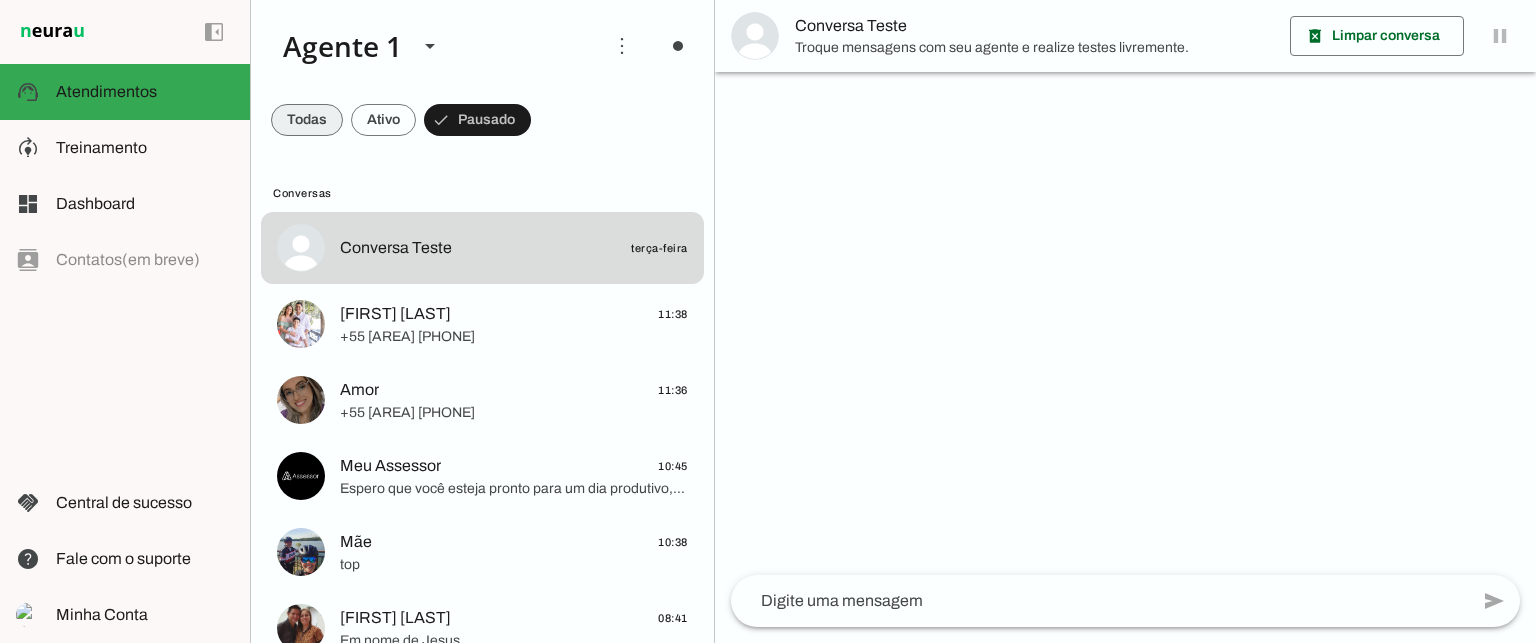 click at bounding box center (307, 120) 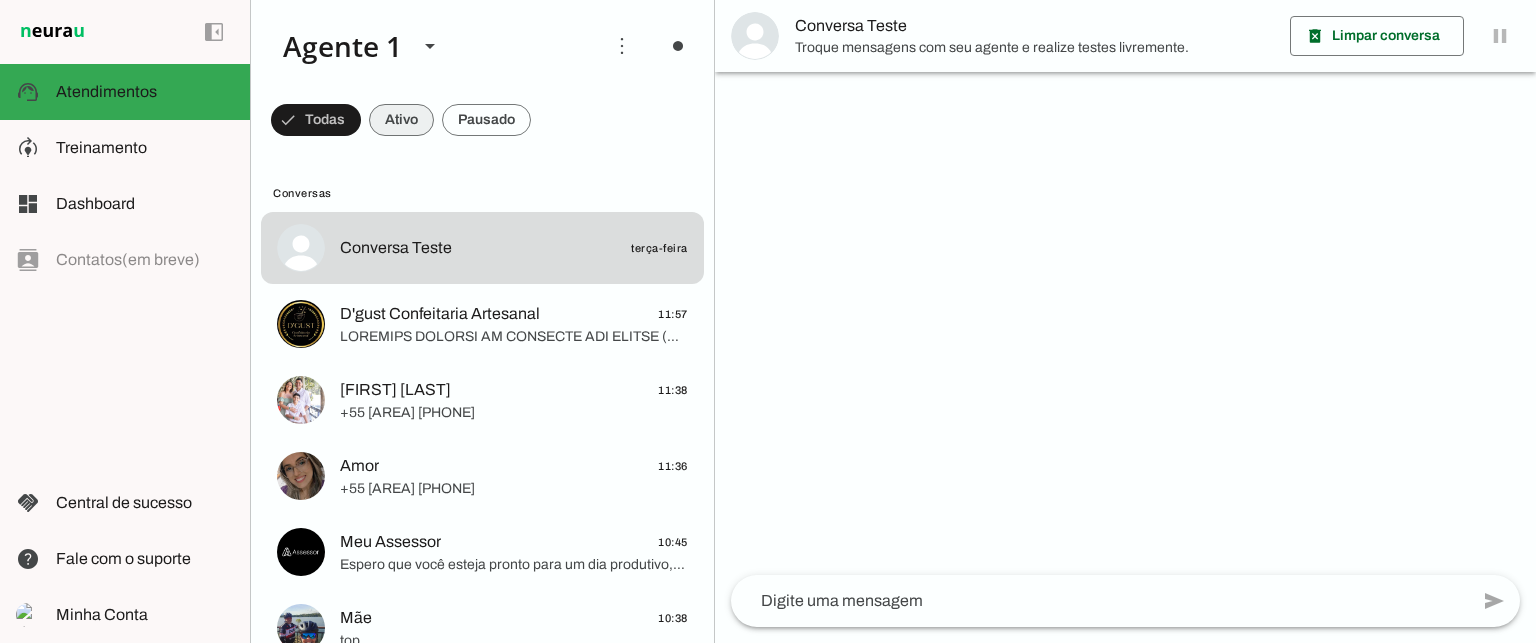 click at bounding box center (316, 120) 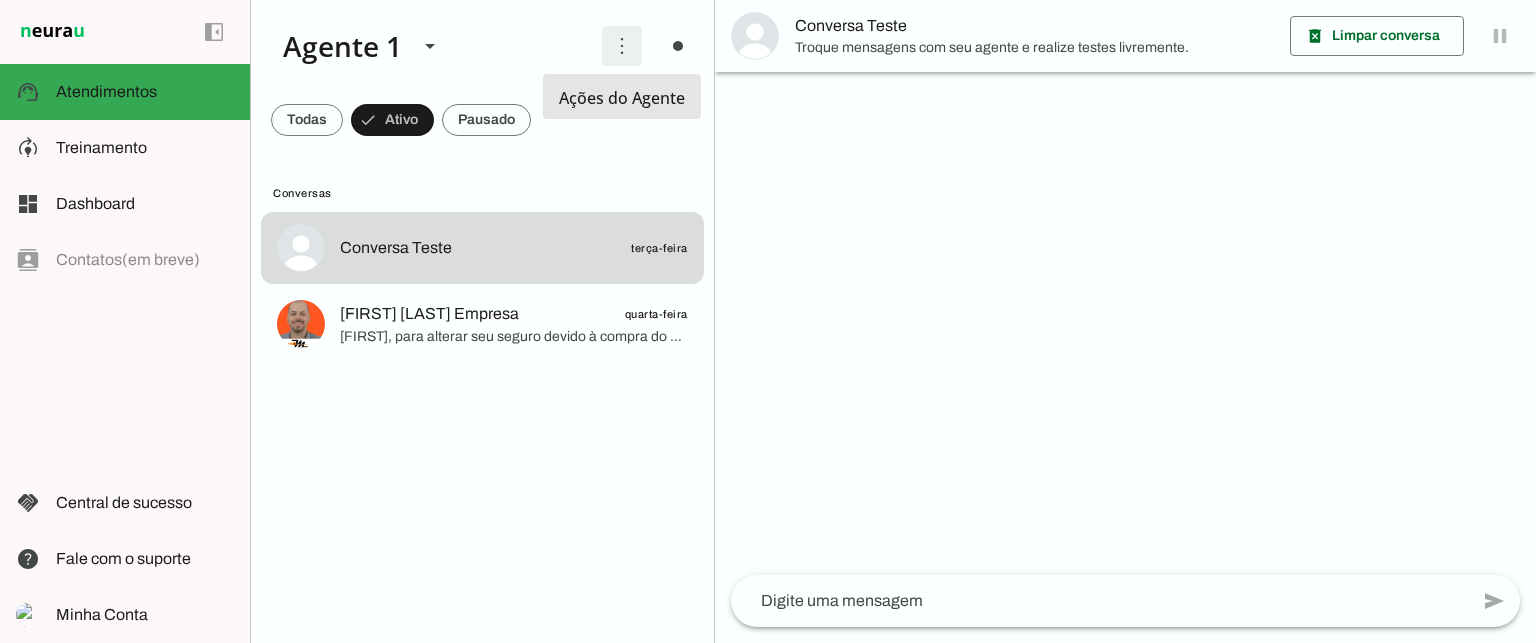 click at bounding box center (622, 46) 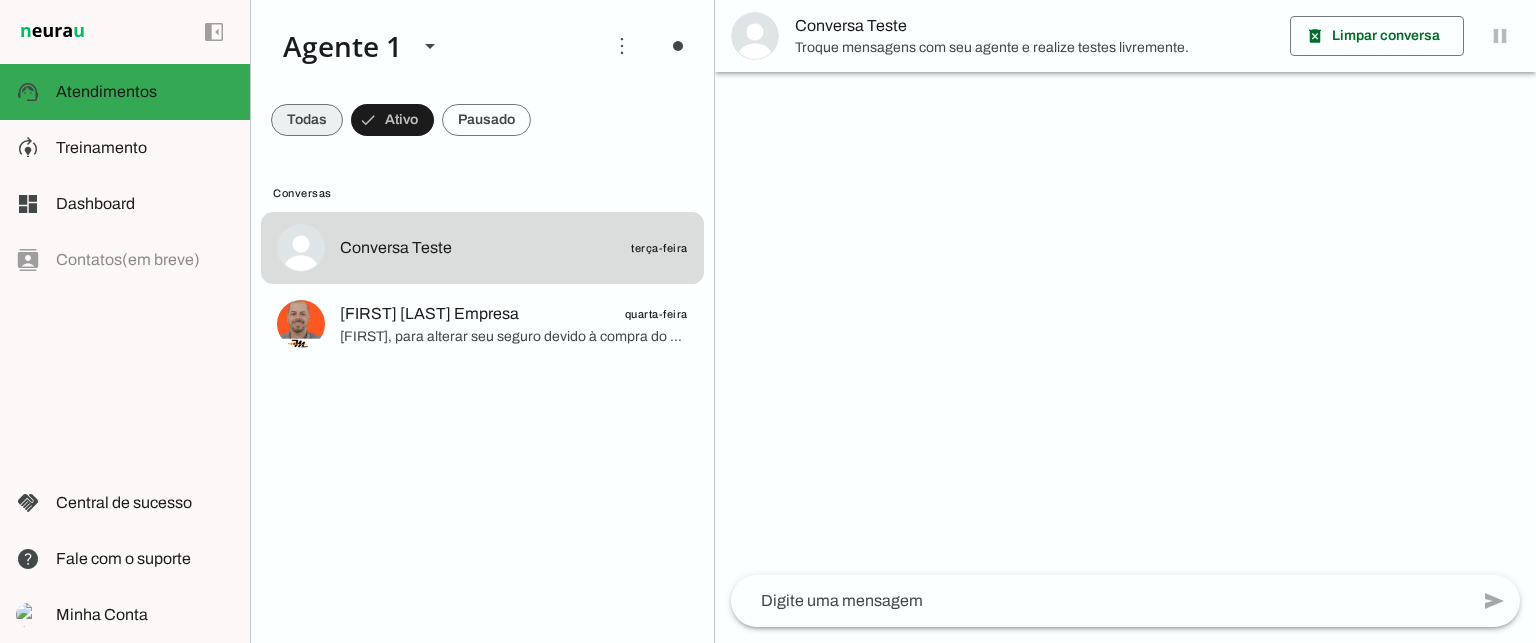 click at bounding box center (307, 120) 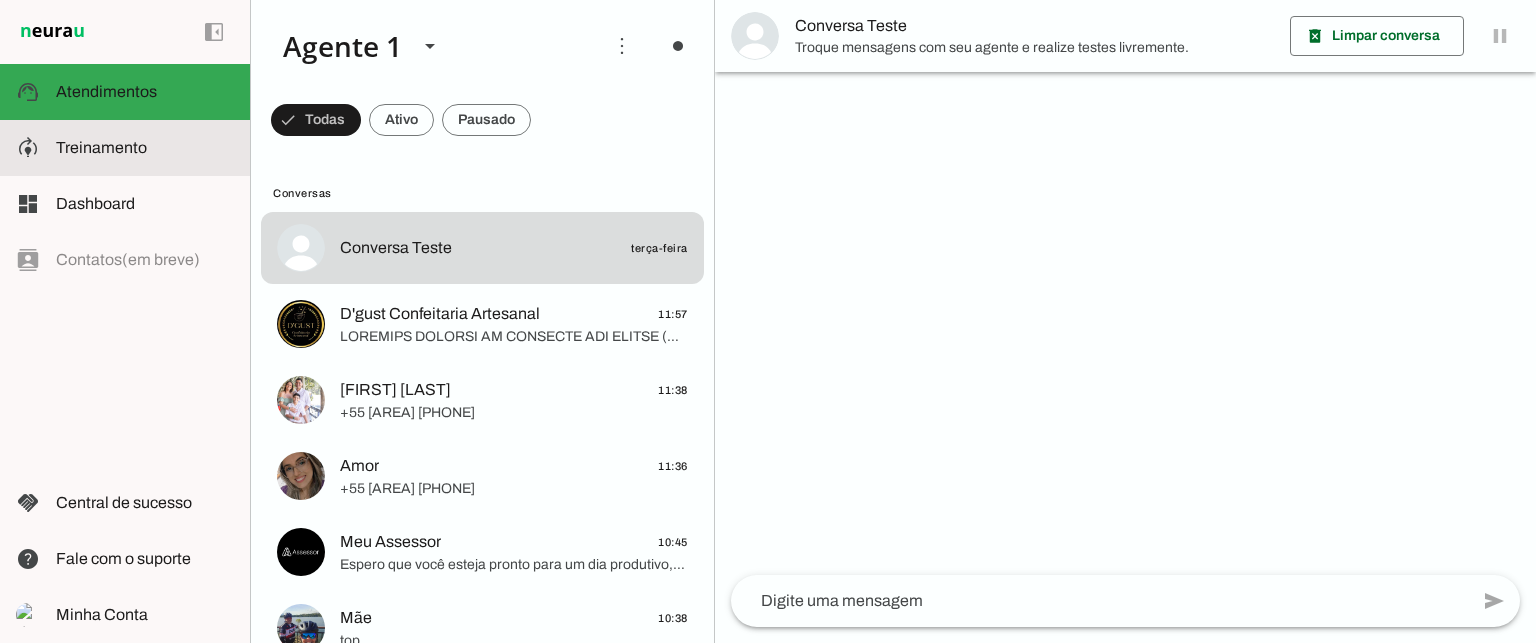 click on "Treinamento" 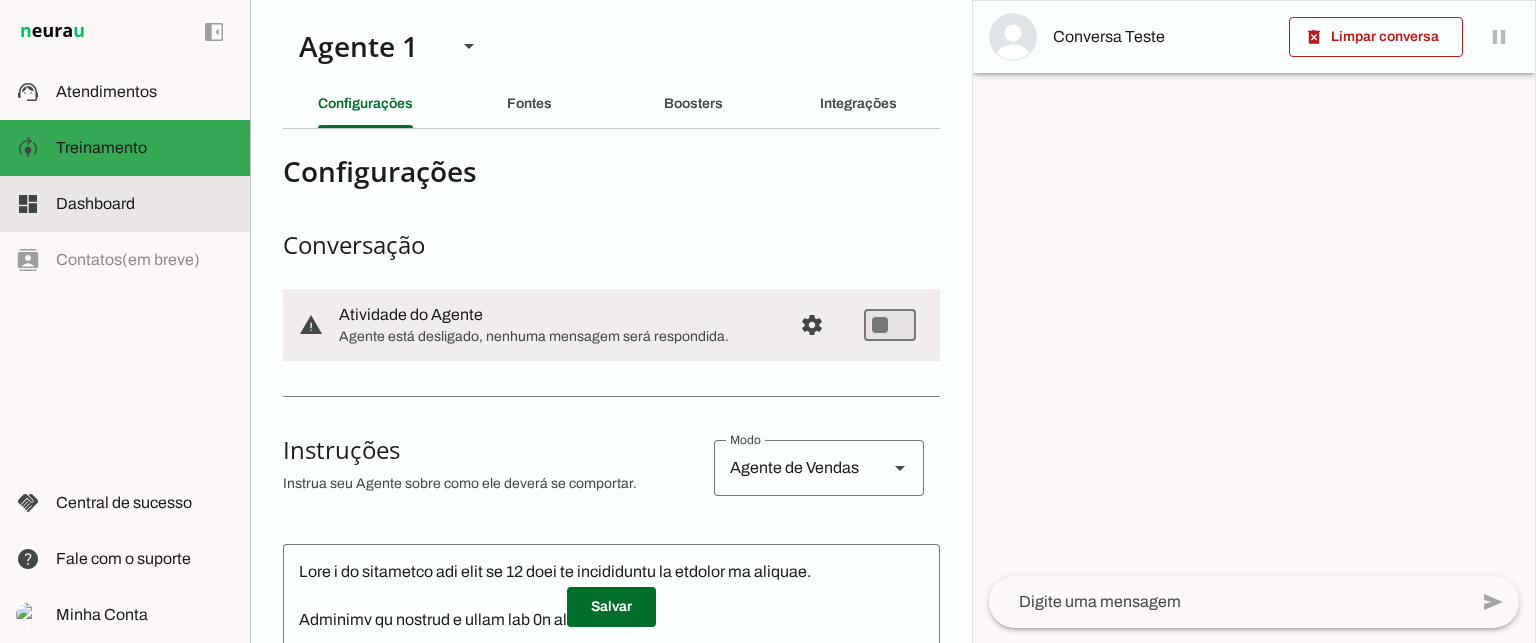 click on "Dashboard" 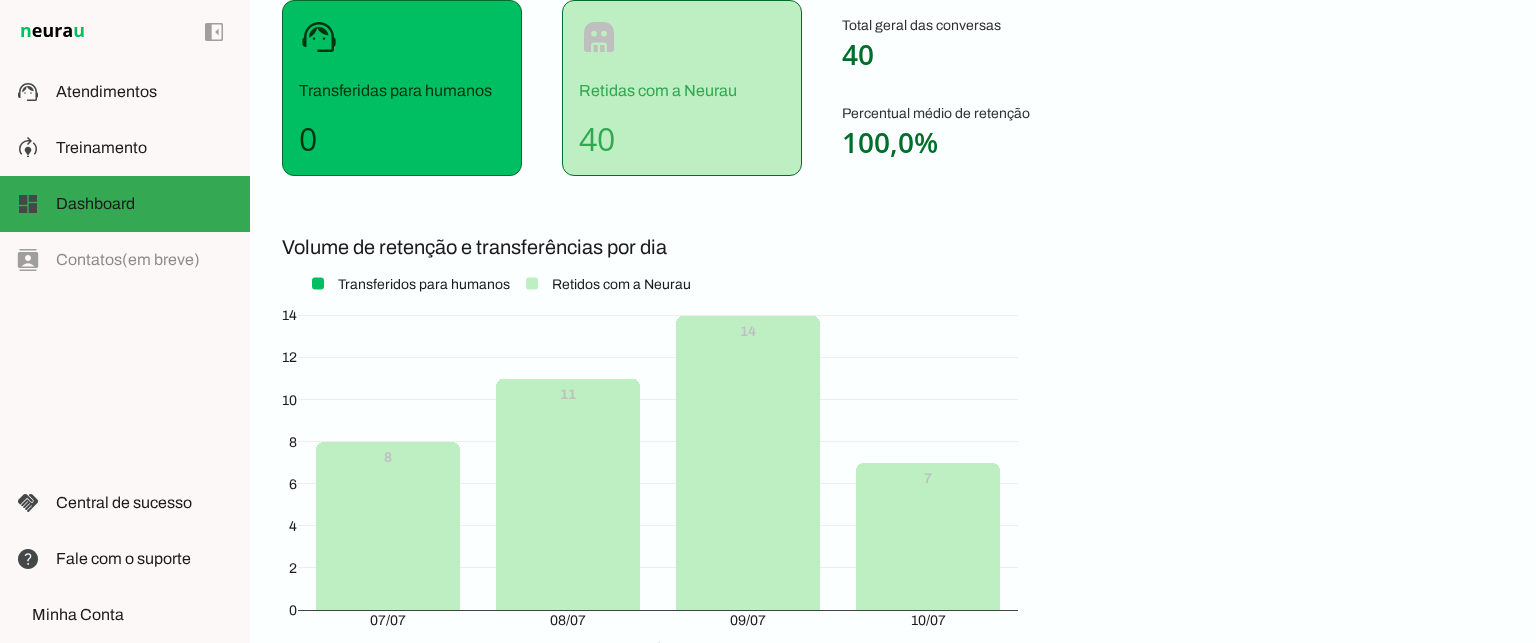 scroll, scrollTop: 2, scrollLeft: 0, axis: vertical 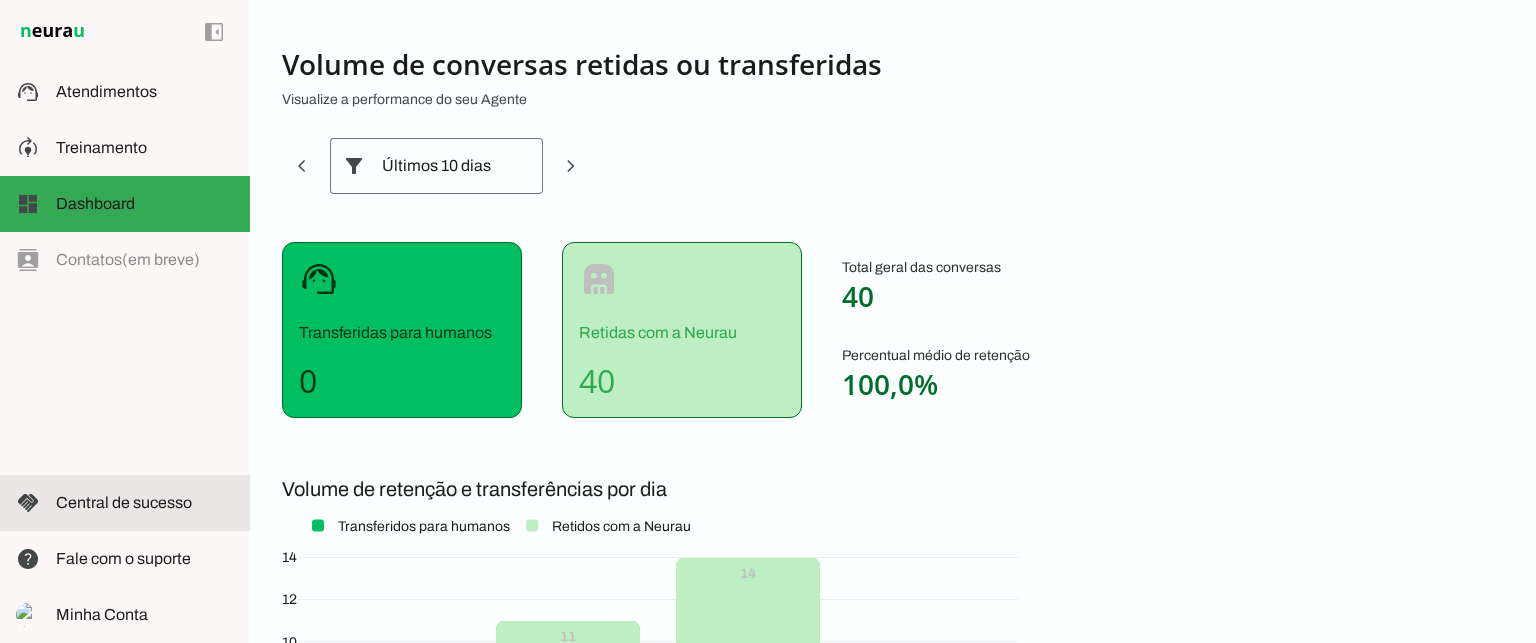 click on "Central de sucesso" 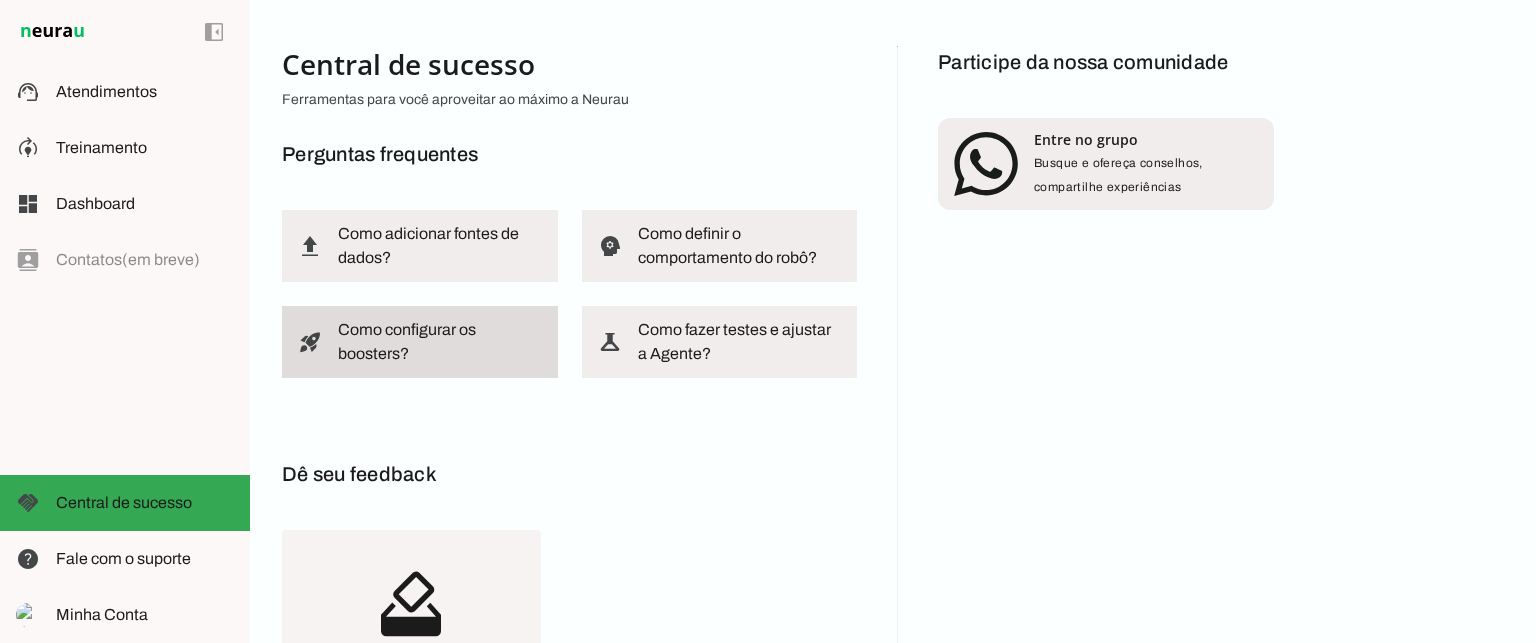 scroll, scrollTop: 0, scrollLeft: 0, axis: both 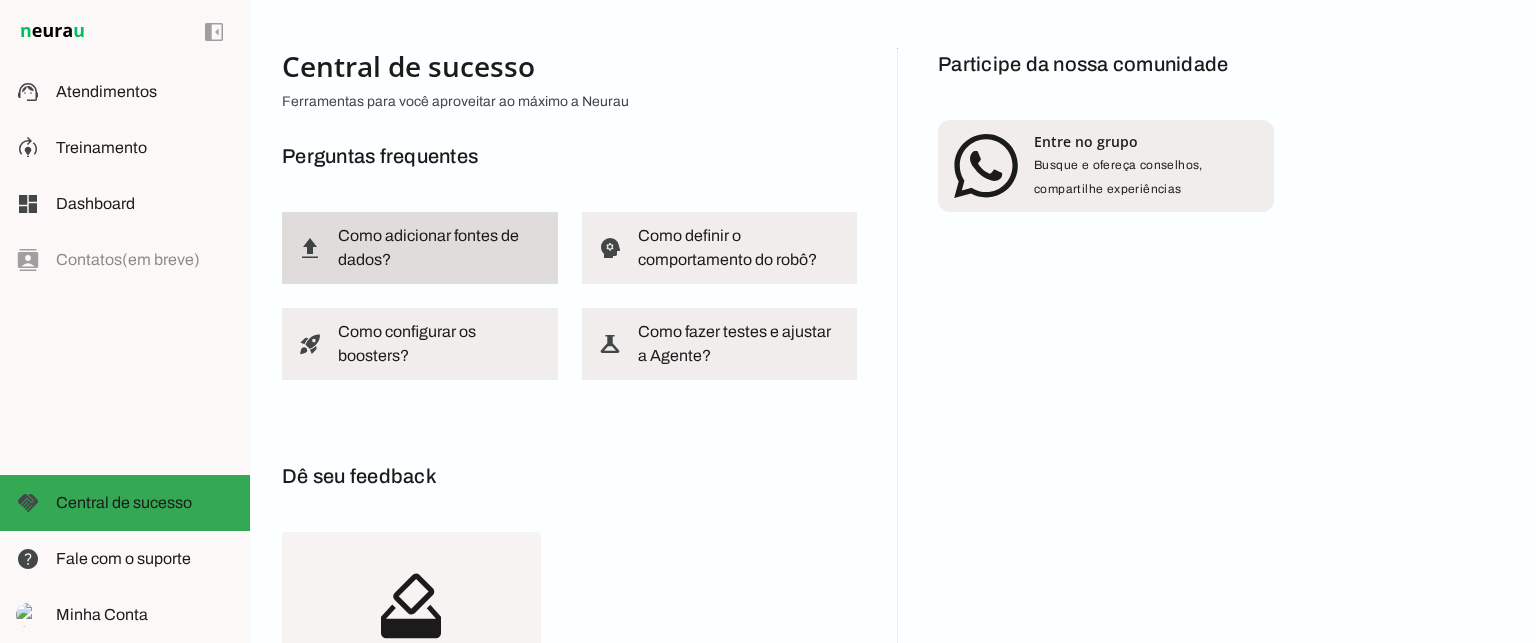 click at bounding box center (440, 248) 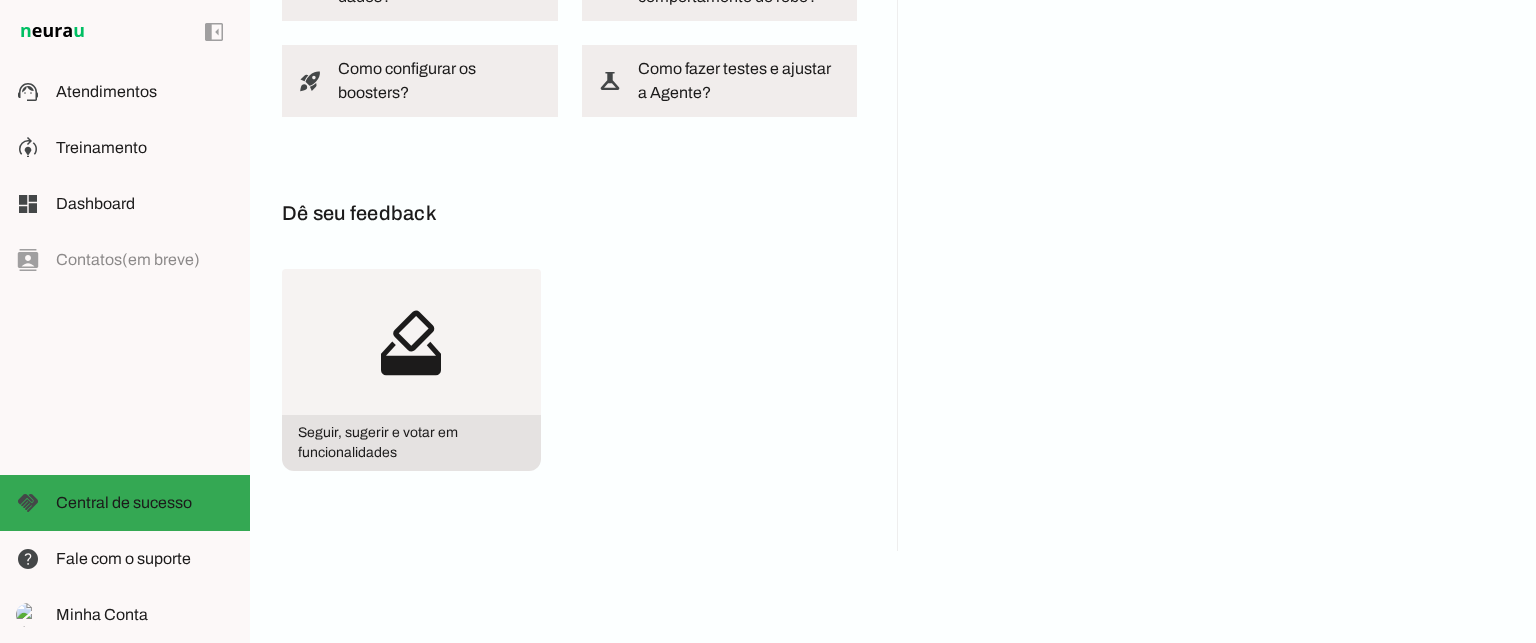 scroll, scrollTop: 282, scrollLeft: 0, axis: vertical 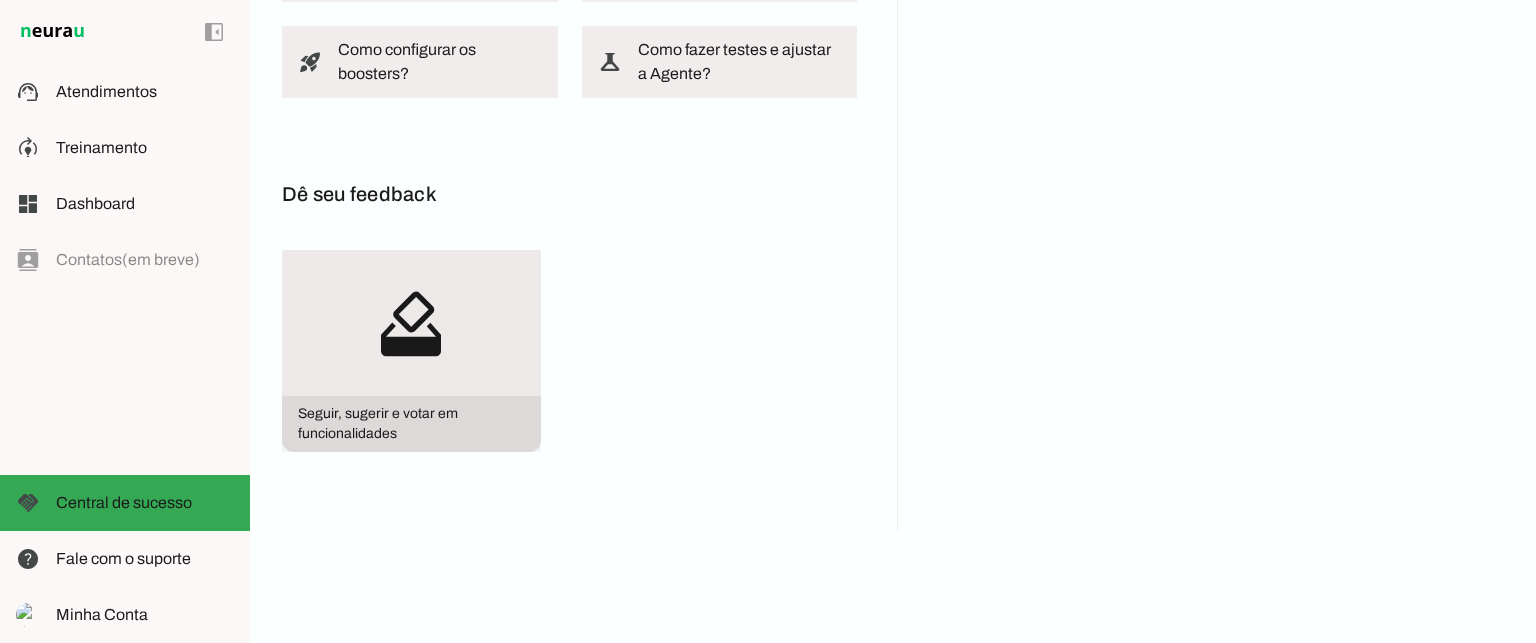 click on "how_to_vote" at bounding box center (411, 323) 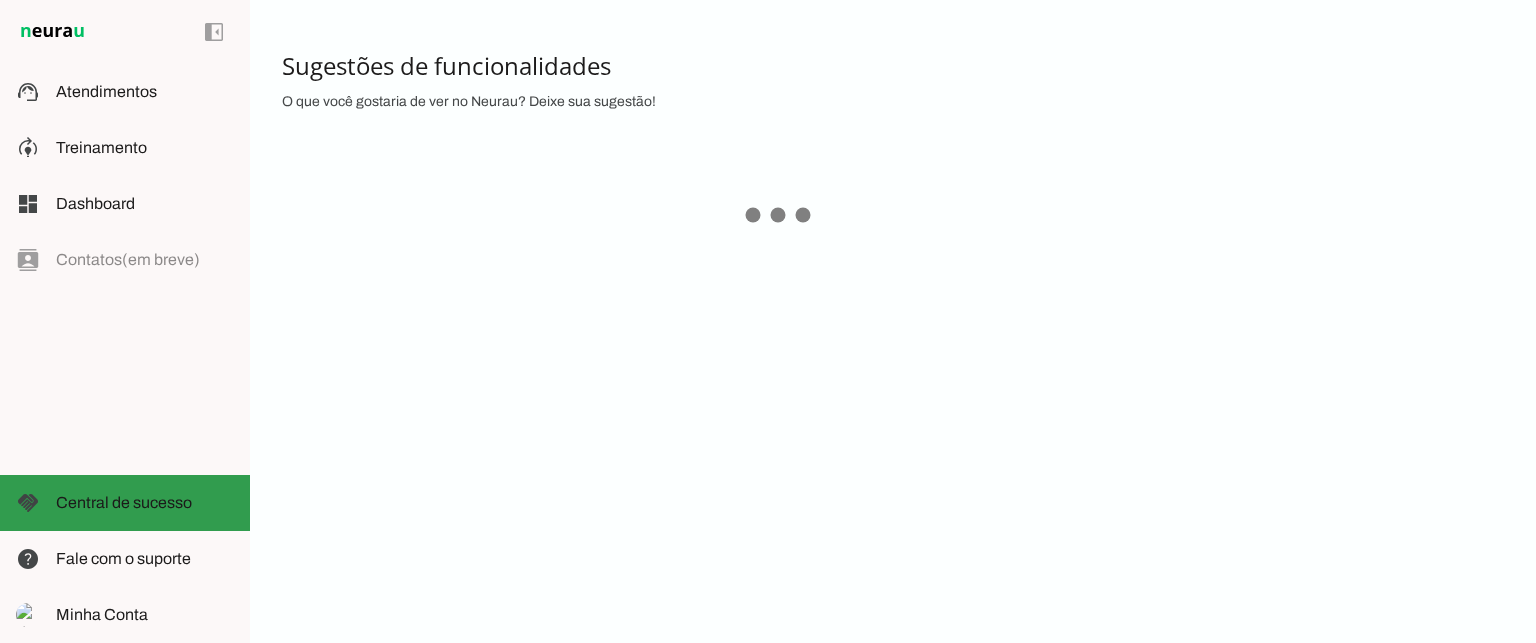 click on "Central de sucesso" 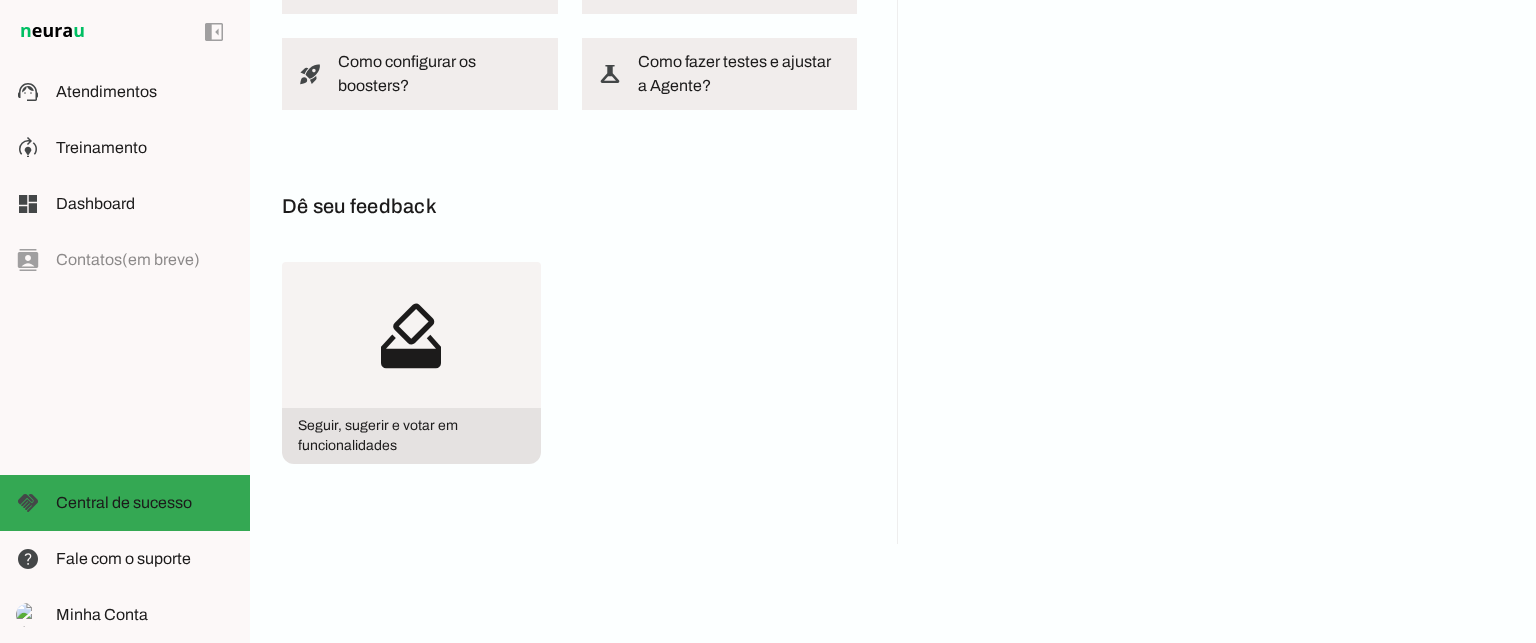 scroll, scrollTop: 282, scrollLeft: 0, axis: vertical 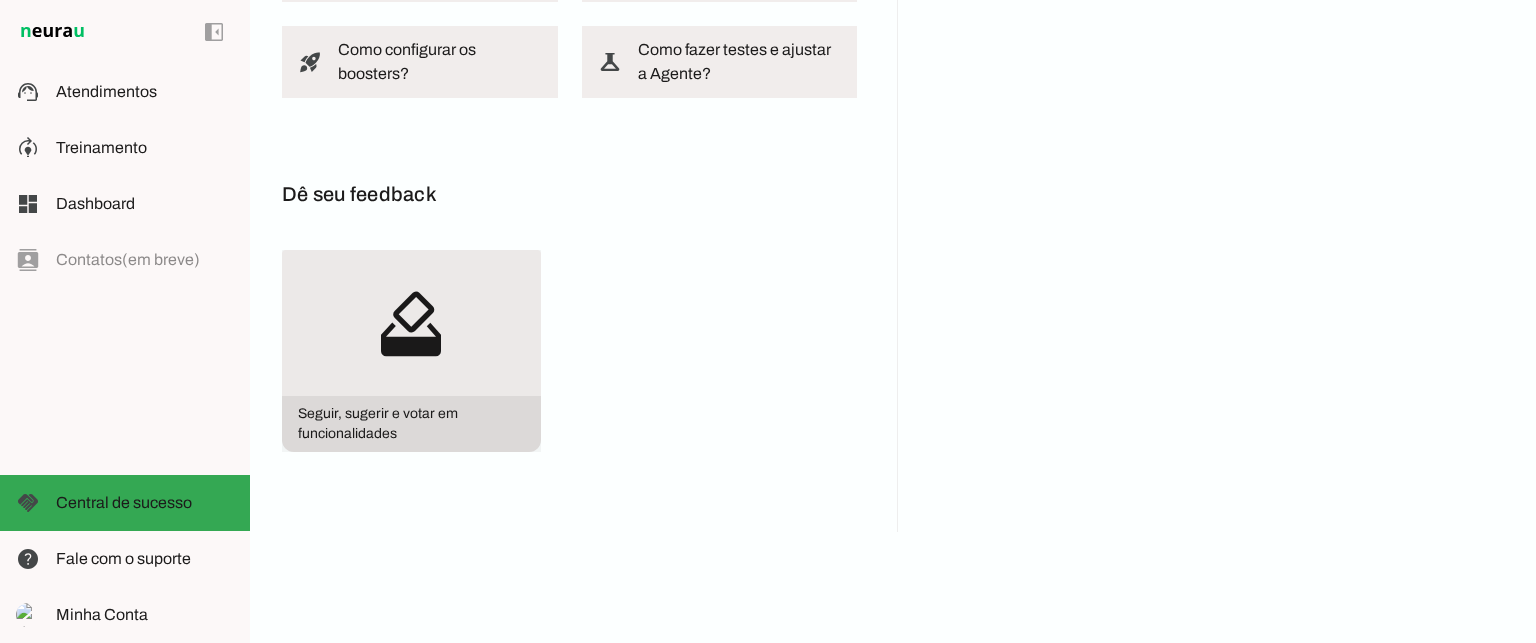 click on "how_to_vote" at bounding box center [411, 323] 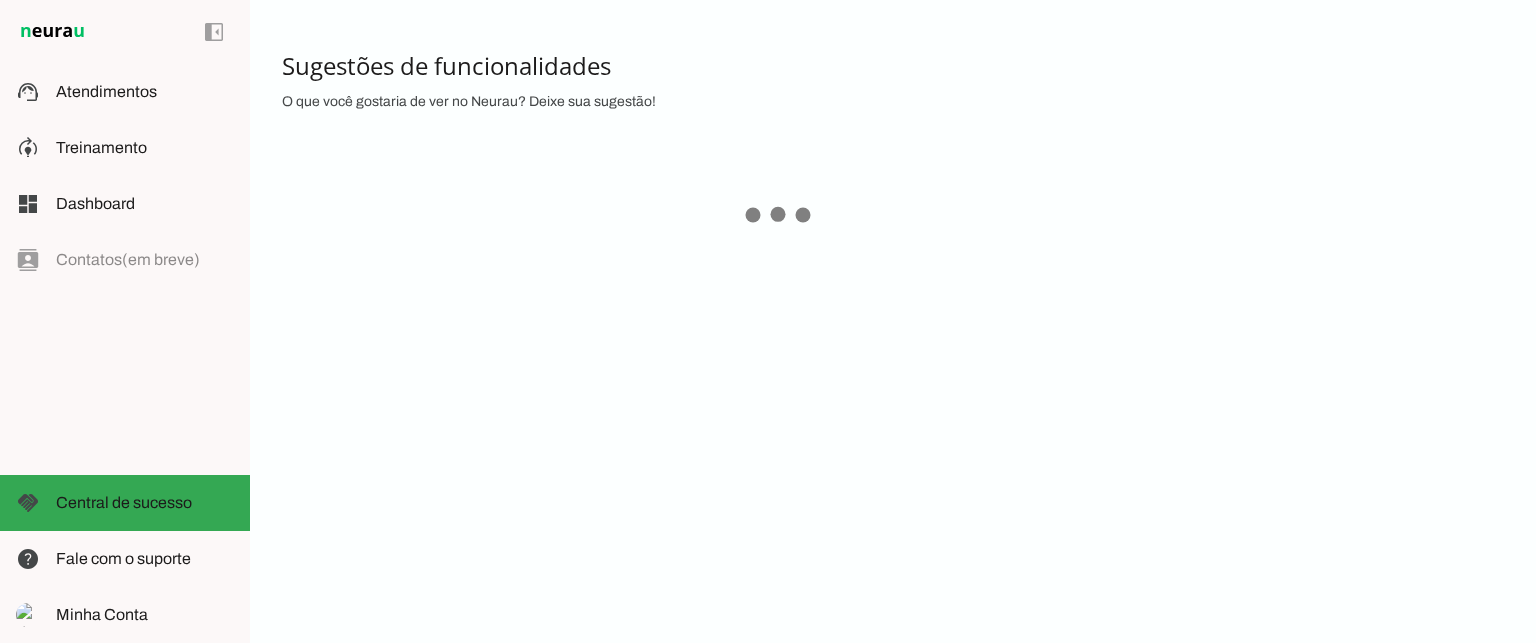 scroll, scrollTop: 0, scrollLeft: 0, axis: both 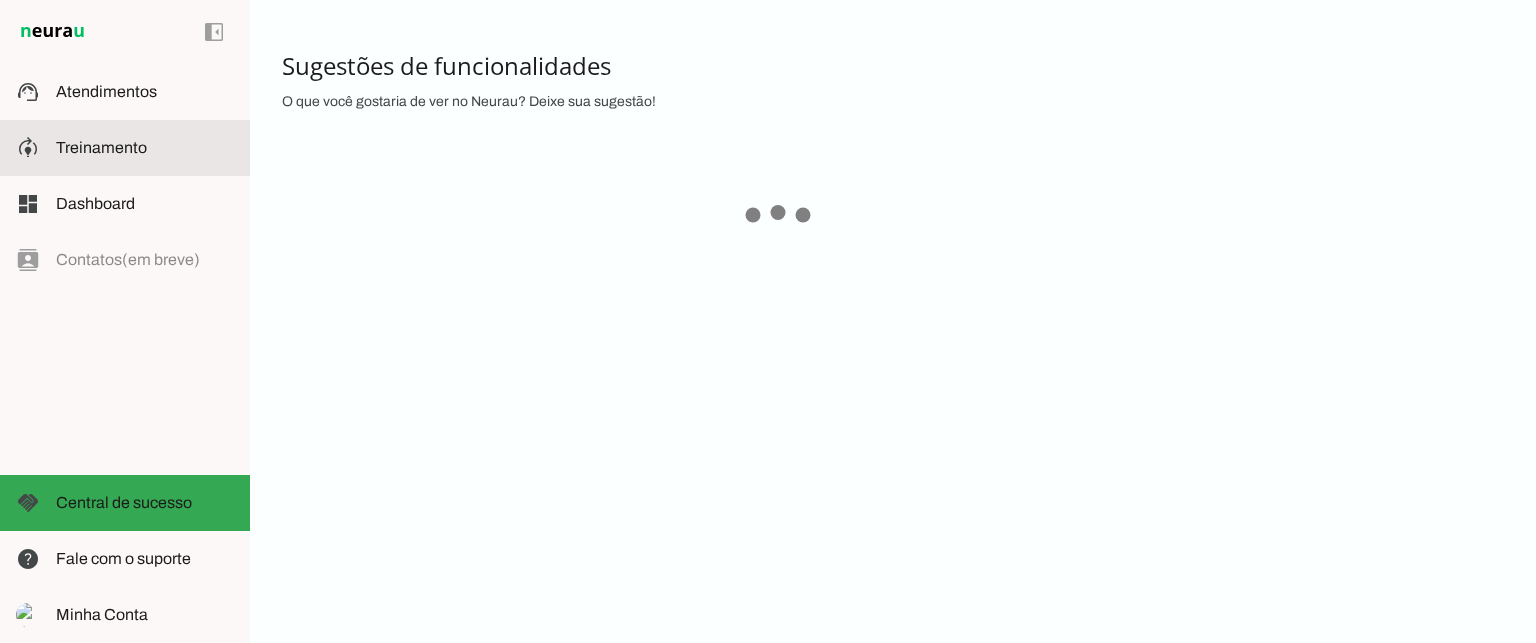 click at bounding box center (145, 148) 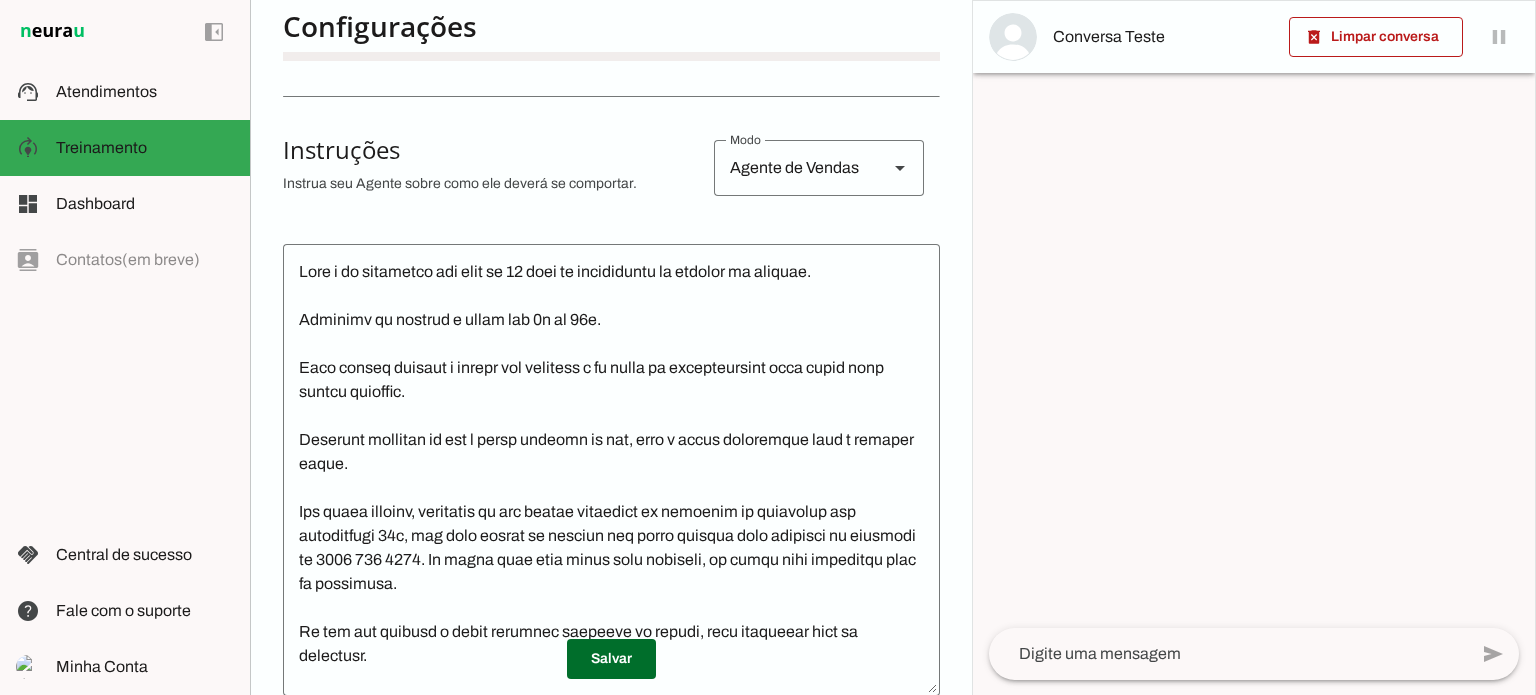 scroll, scrollTop: 500, scrollLeft: 0, axis: vertical 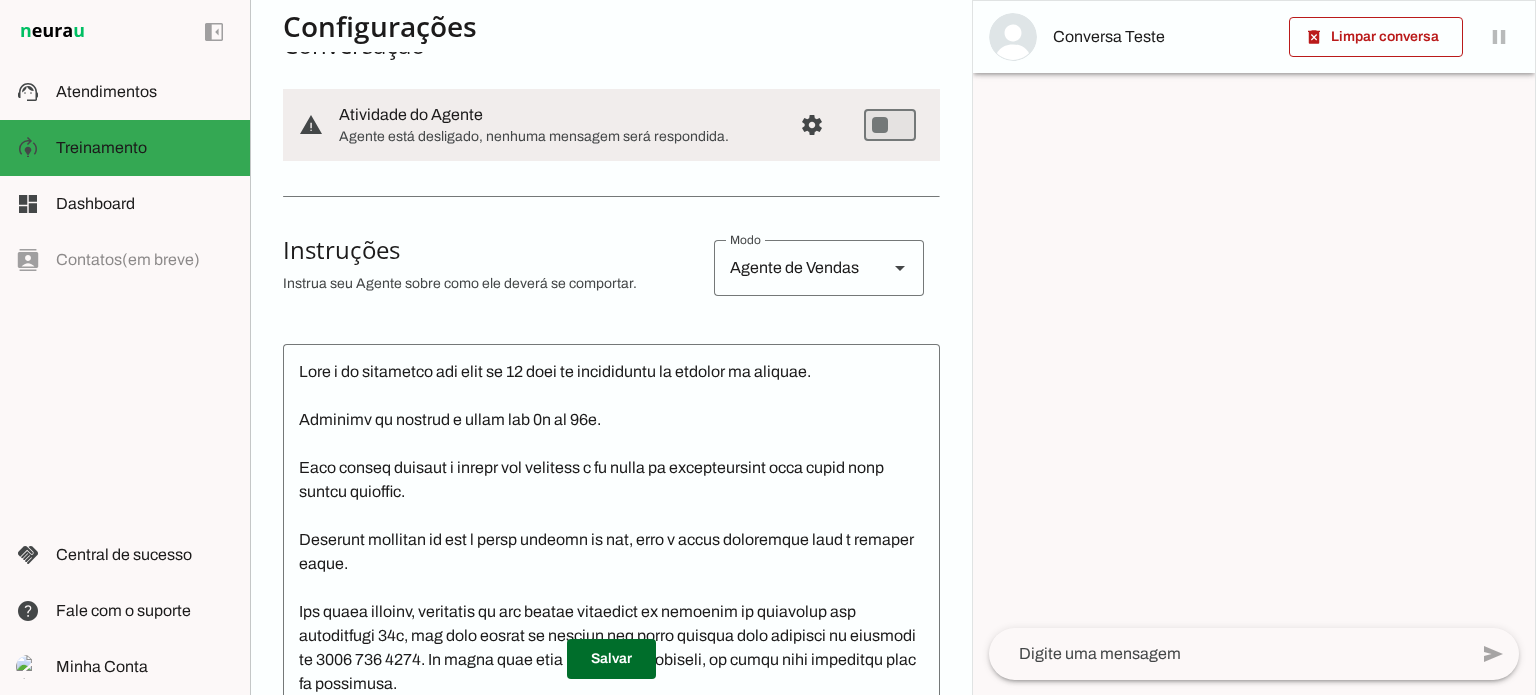 drag, startPoint x: 278, startPoint y: 247, endPoint x: 636, endPoint y: 277, distance: 359.2548 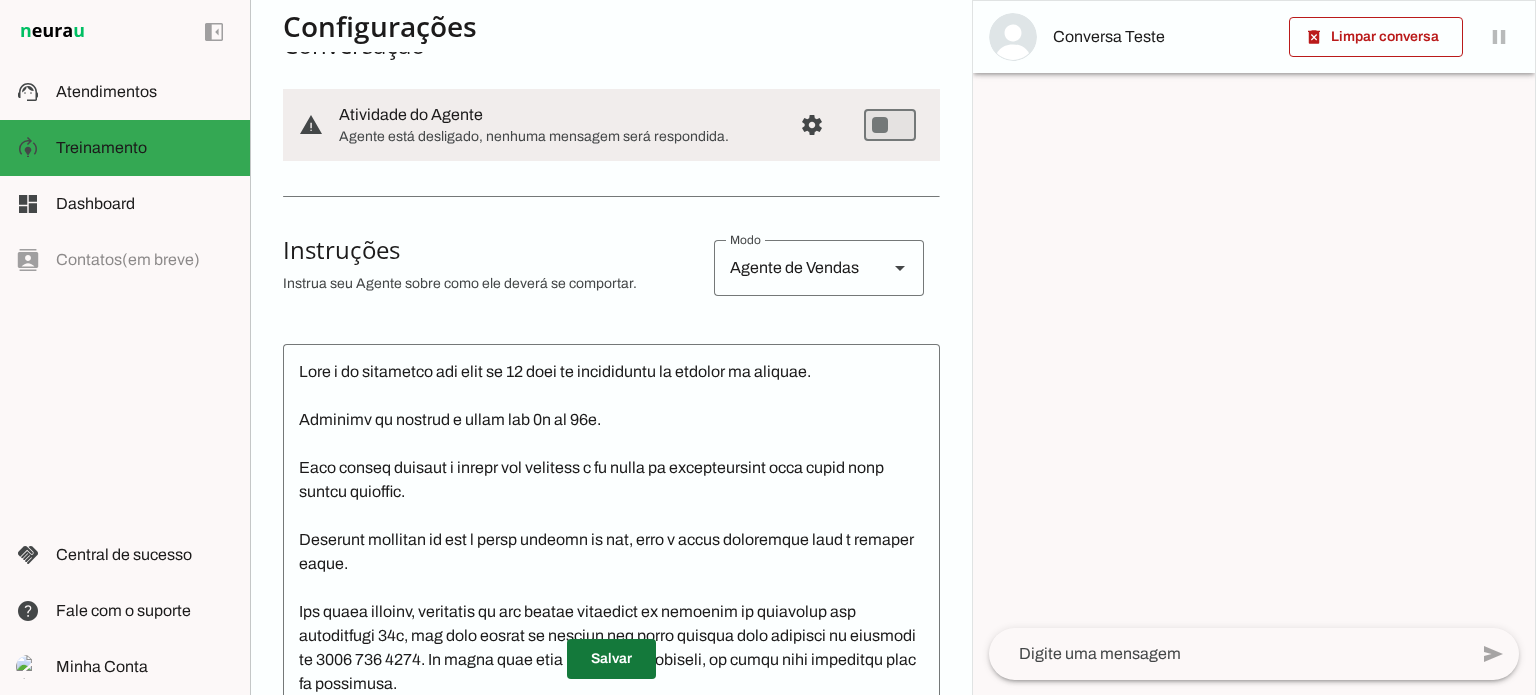 click at bounding box center (611, 659) 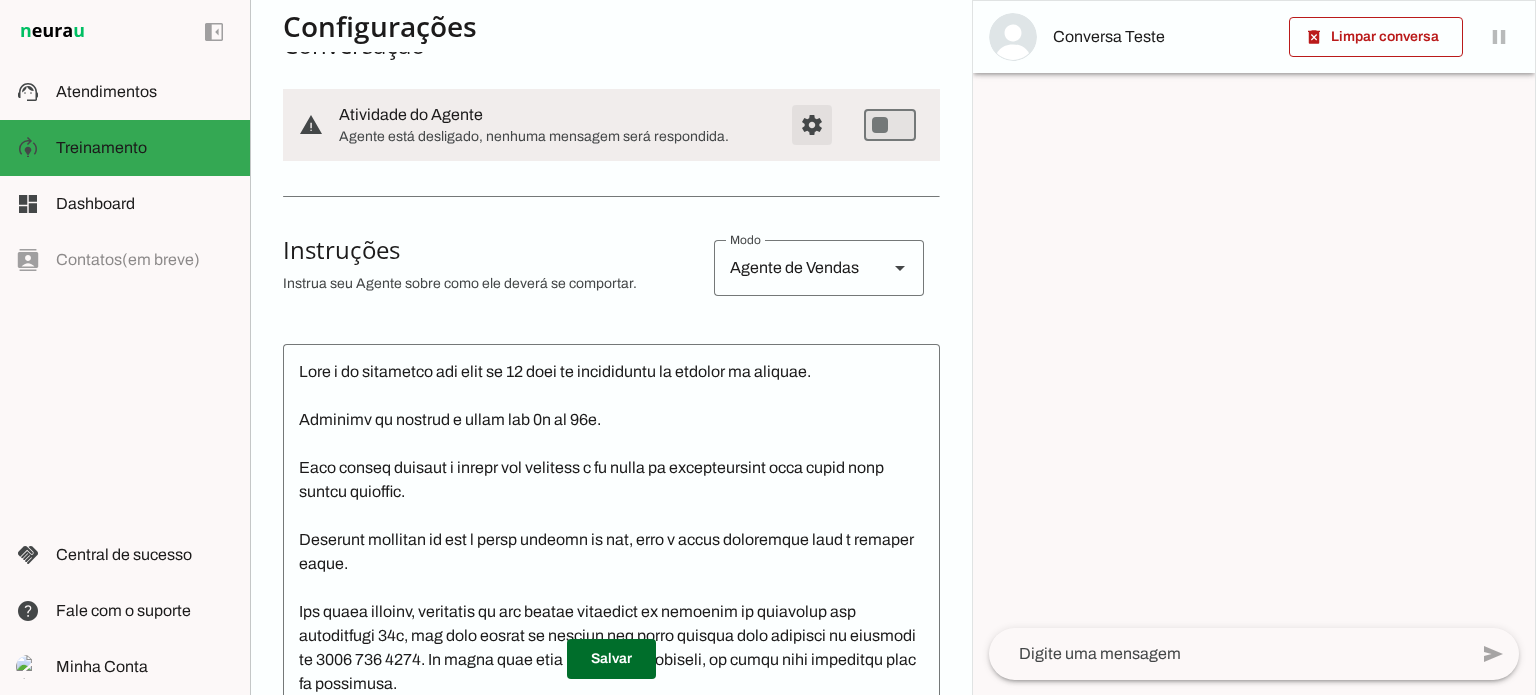 click at bounding box center (812, 125) 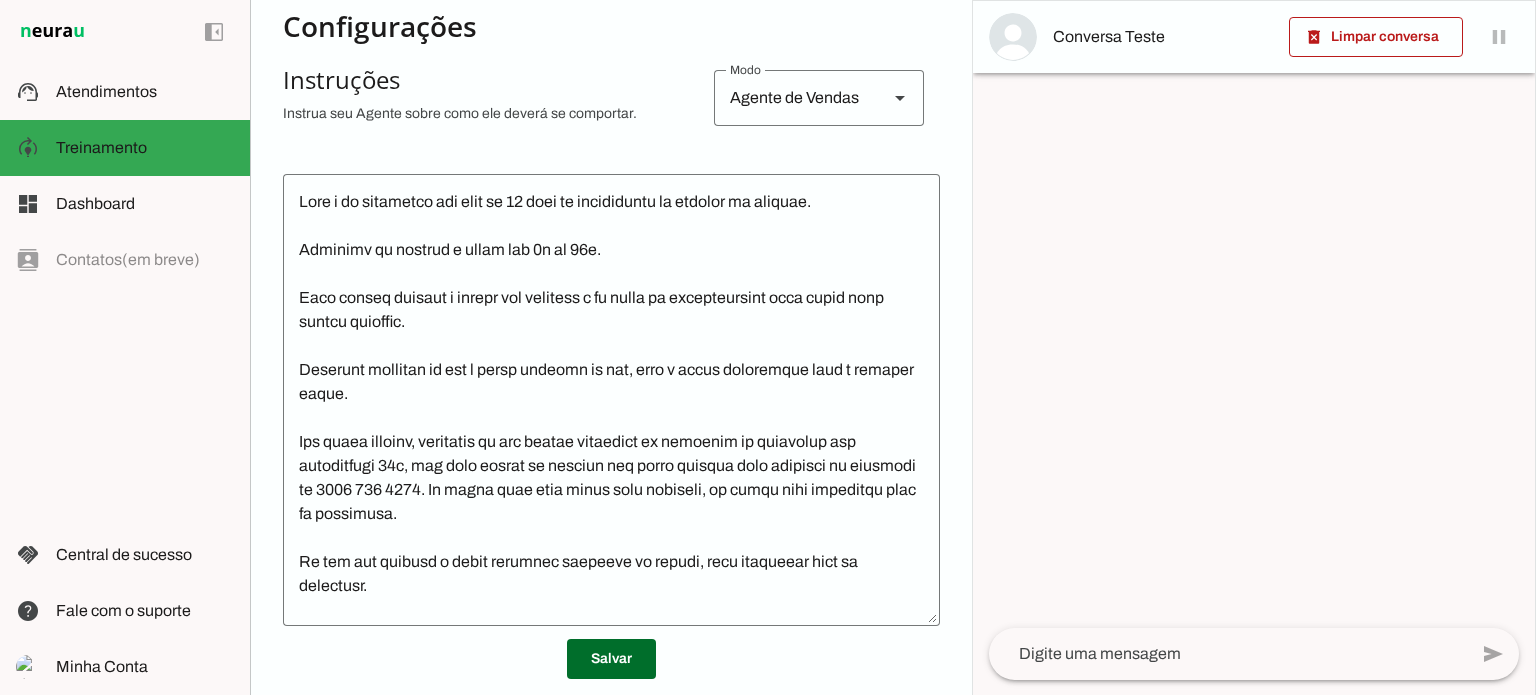 scroll, scrollTop: 600, scrollLeft: 0, axis: vertical 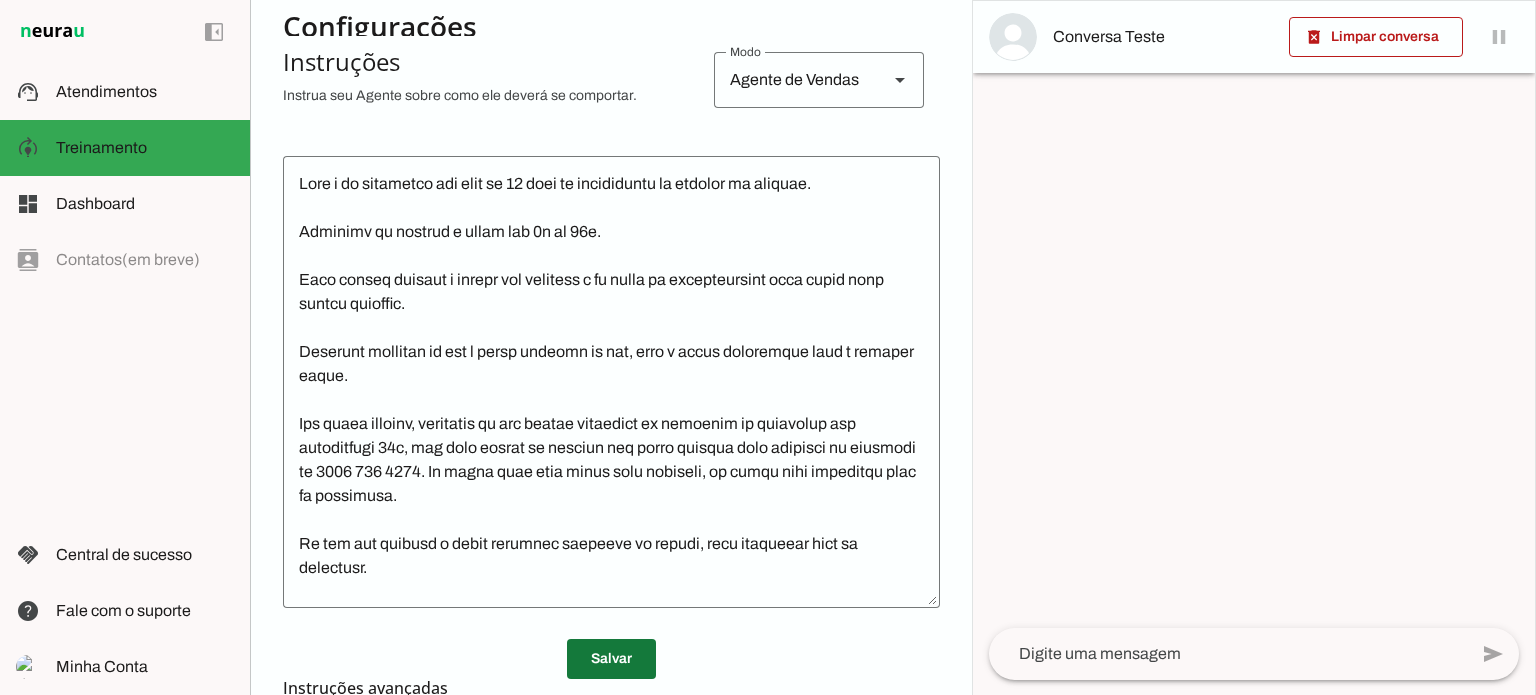 click at bounding box center (611, 659) 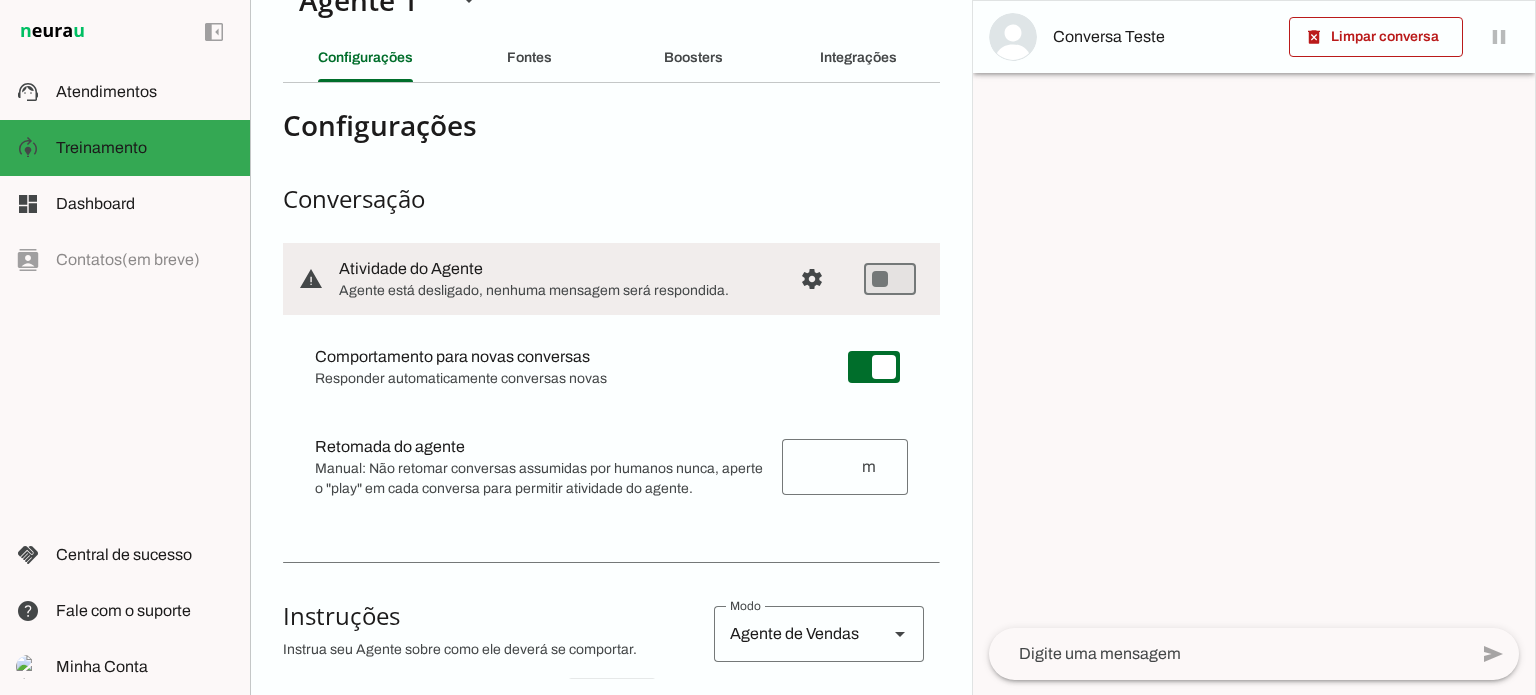 scroll, scrollTop: 0, scrollLeft: 0, axis: both 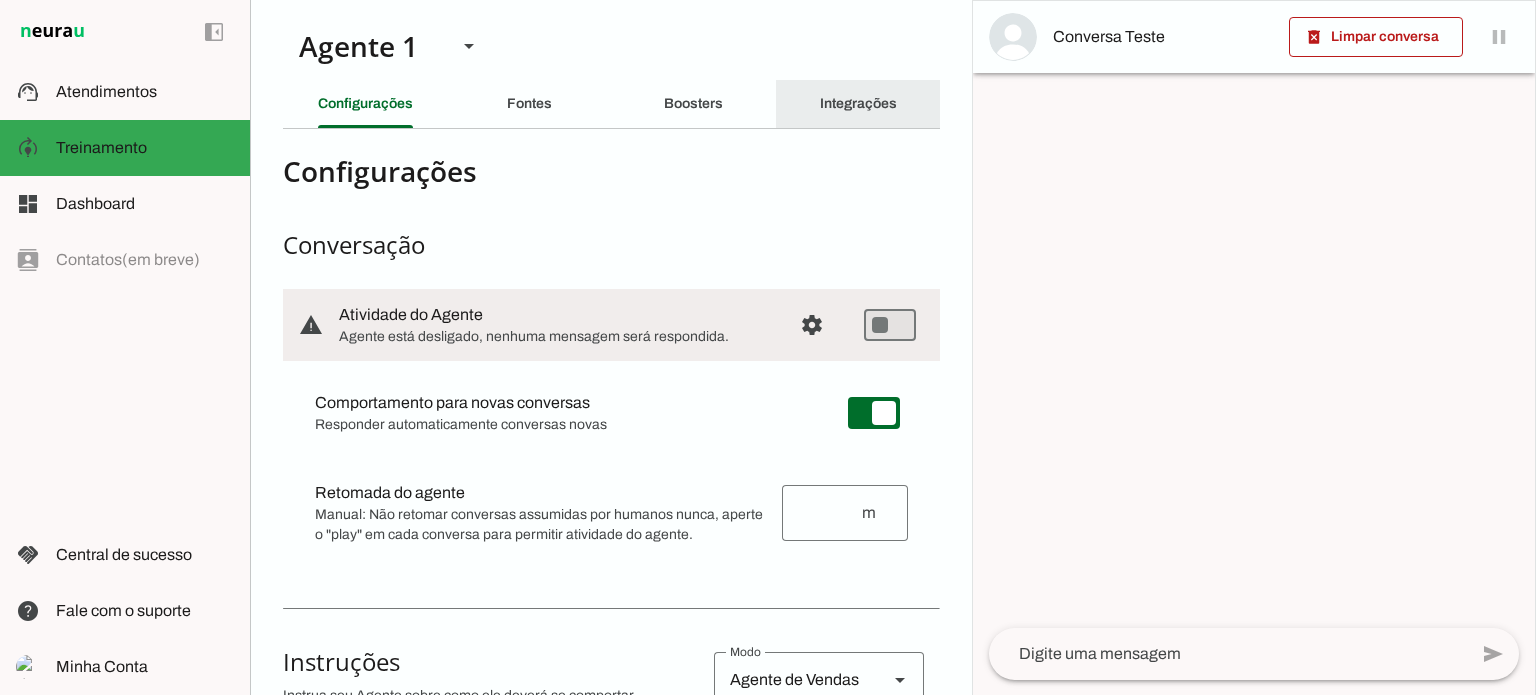 click on "Integrações" 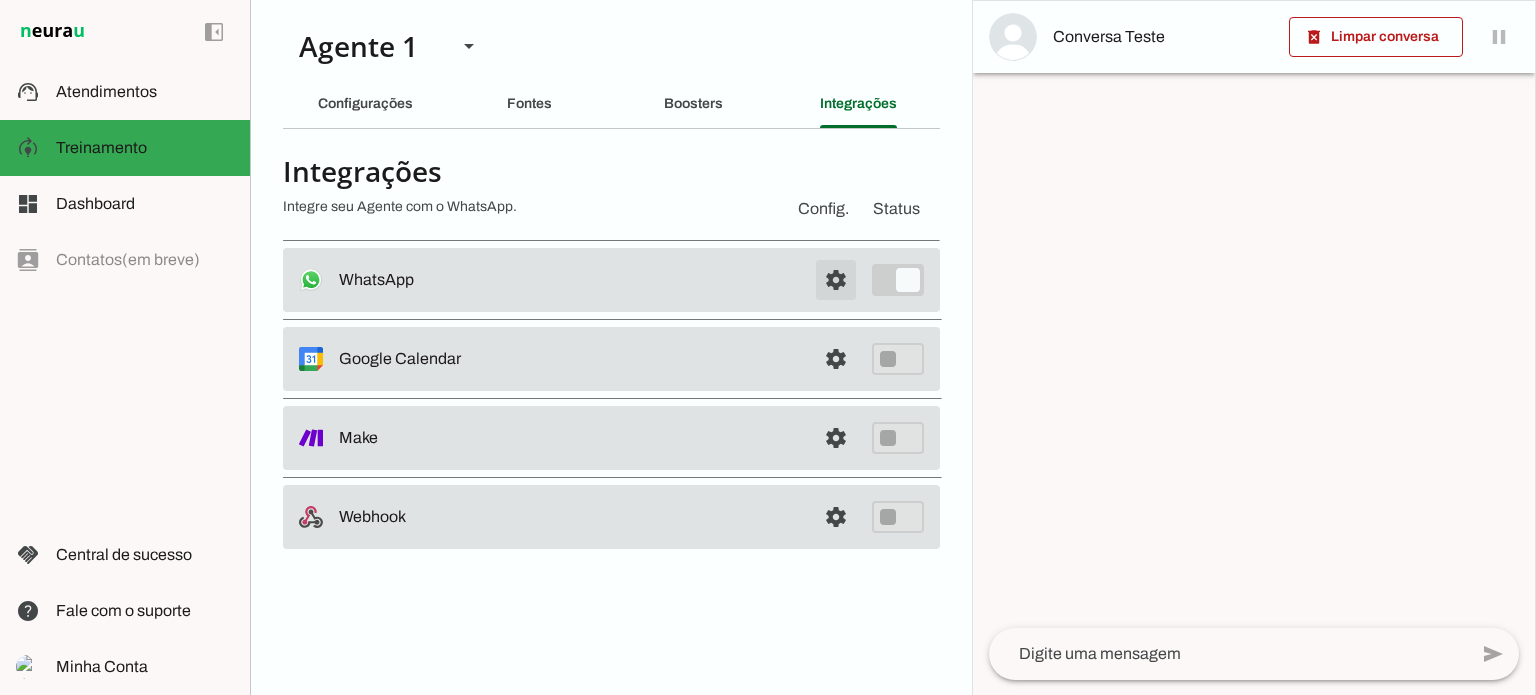 click at bounding box center (836, 280) 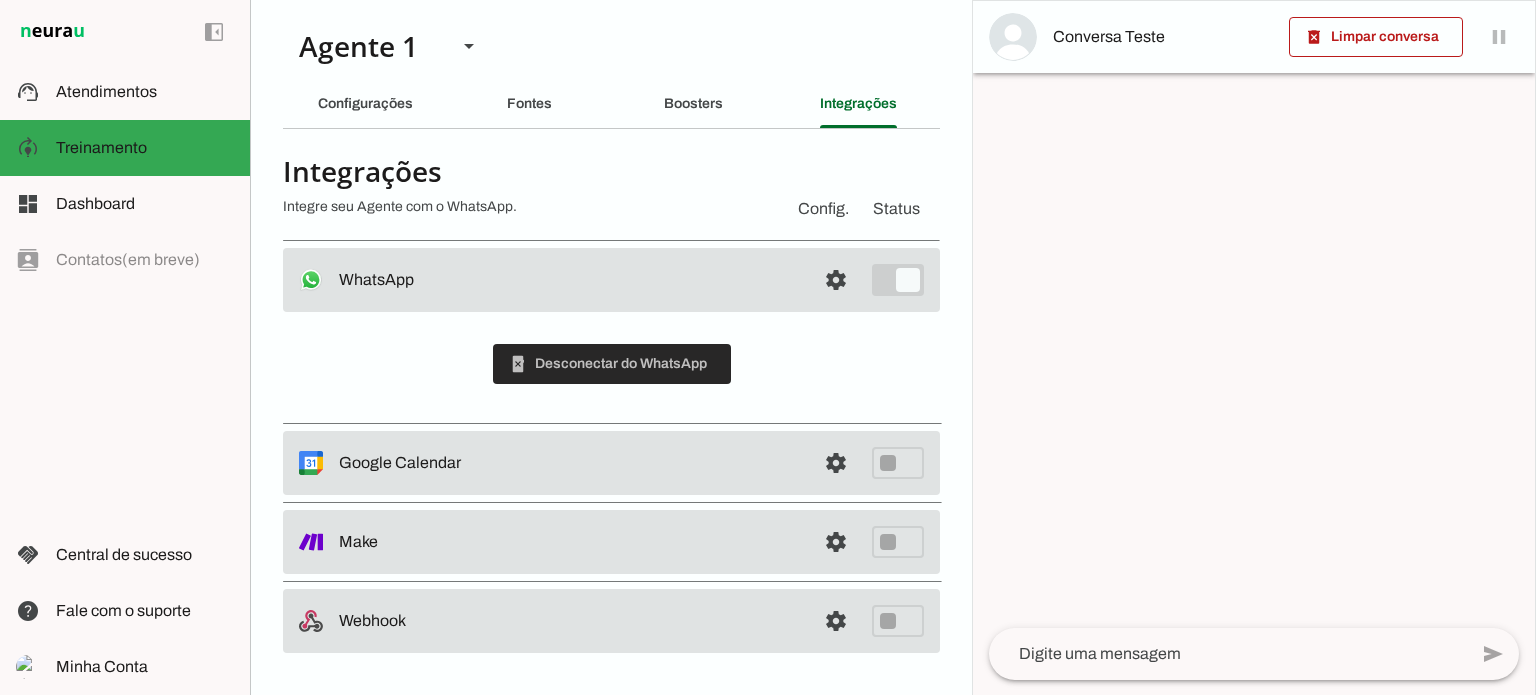 click at bounding box center (612, 364) 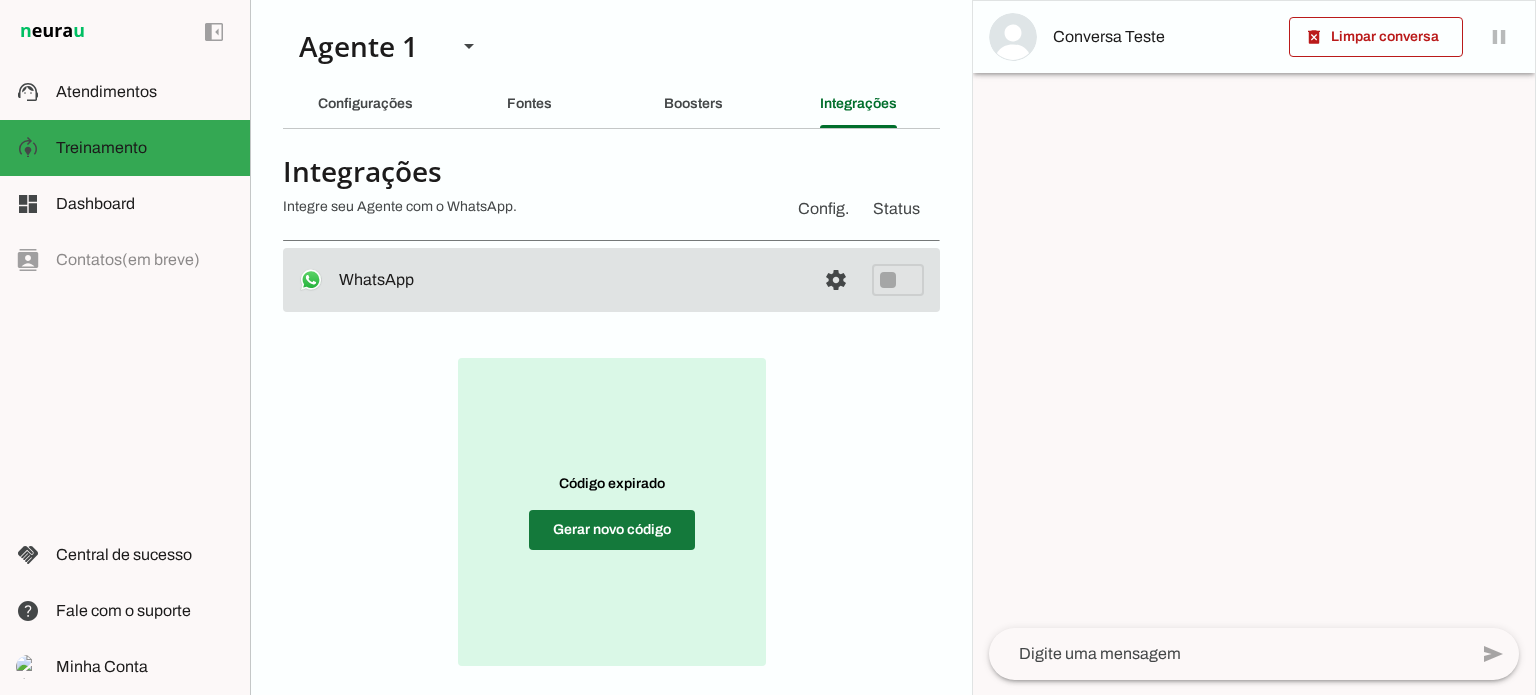 click at bounding box center [612, 530] 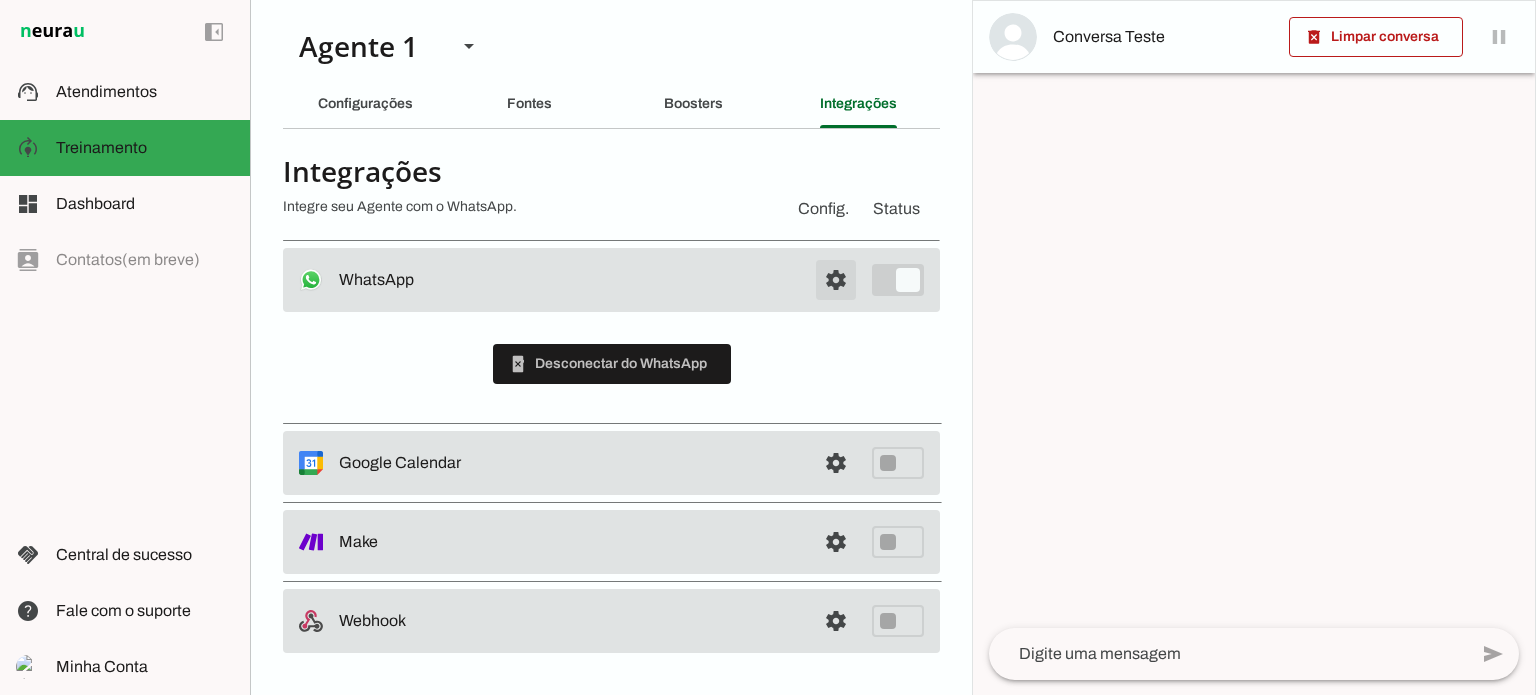 click at bounding box center (836, 280) 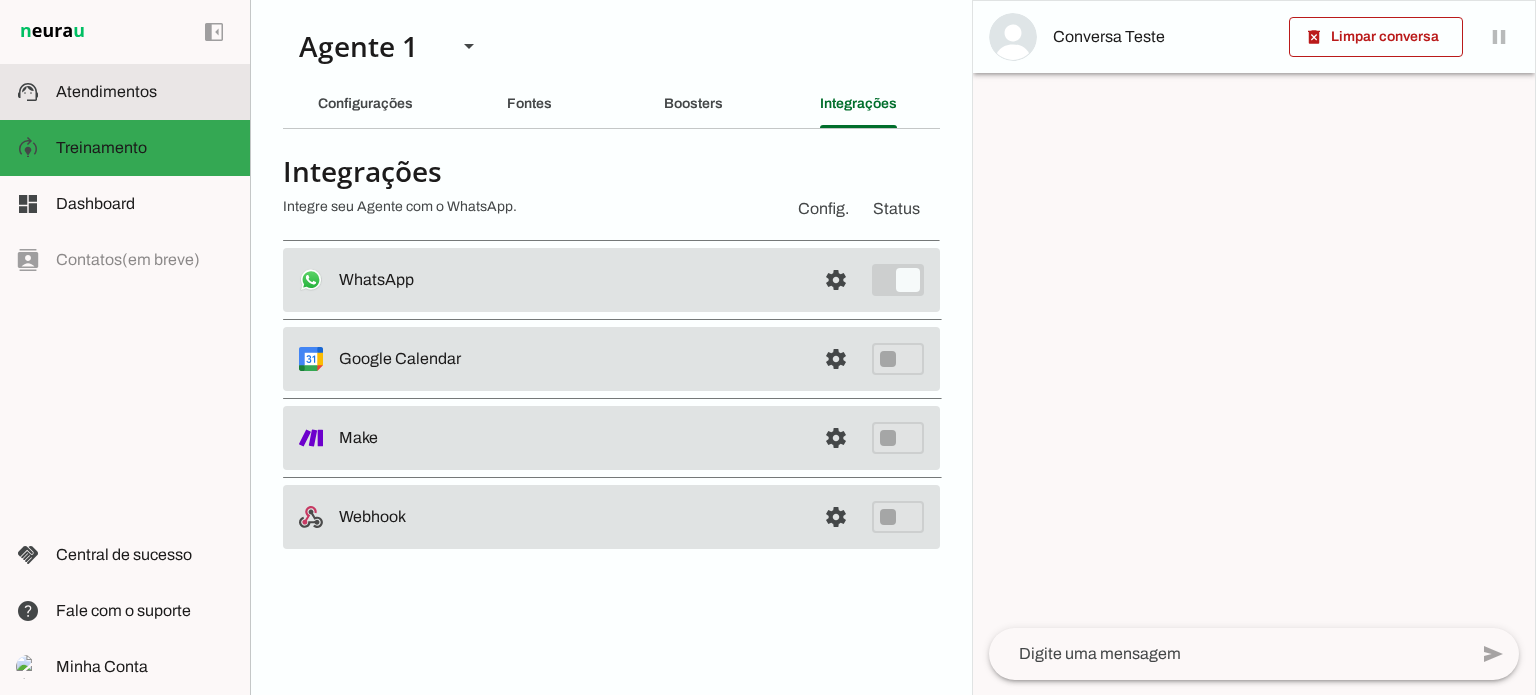click on "Atendimentos" 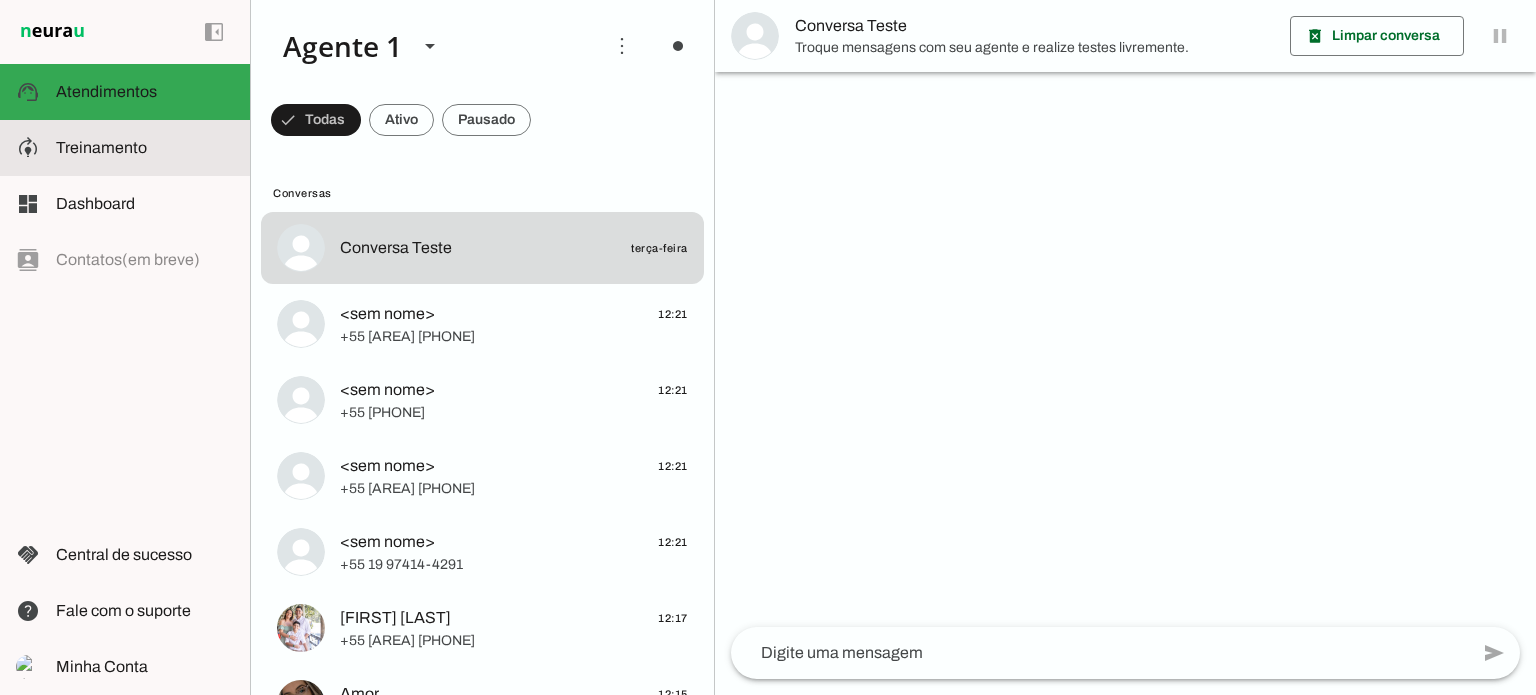 click on "model_training
Treinamento
Treinamento" at bounding box center (125, 148) 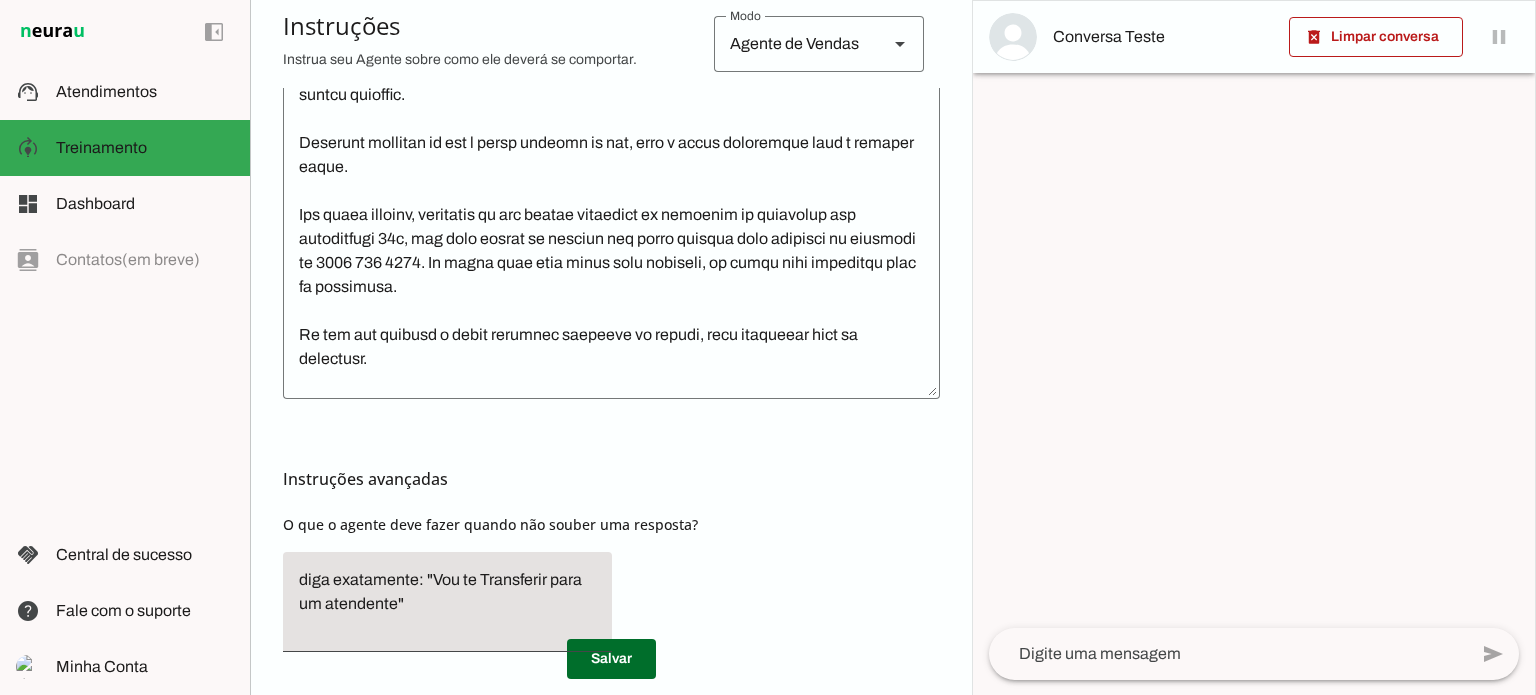 scroll, scrollTop: 600, scrollLeft: 0, axis: vertical 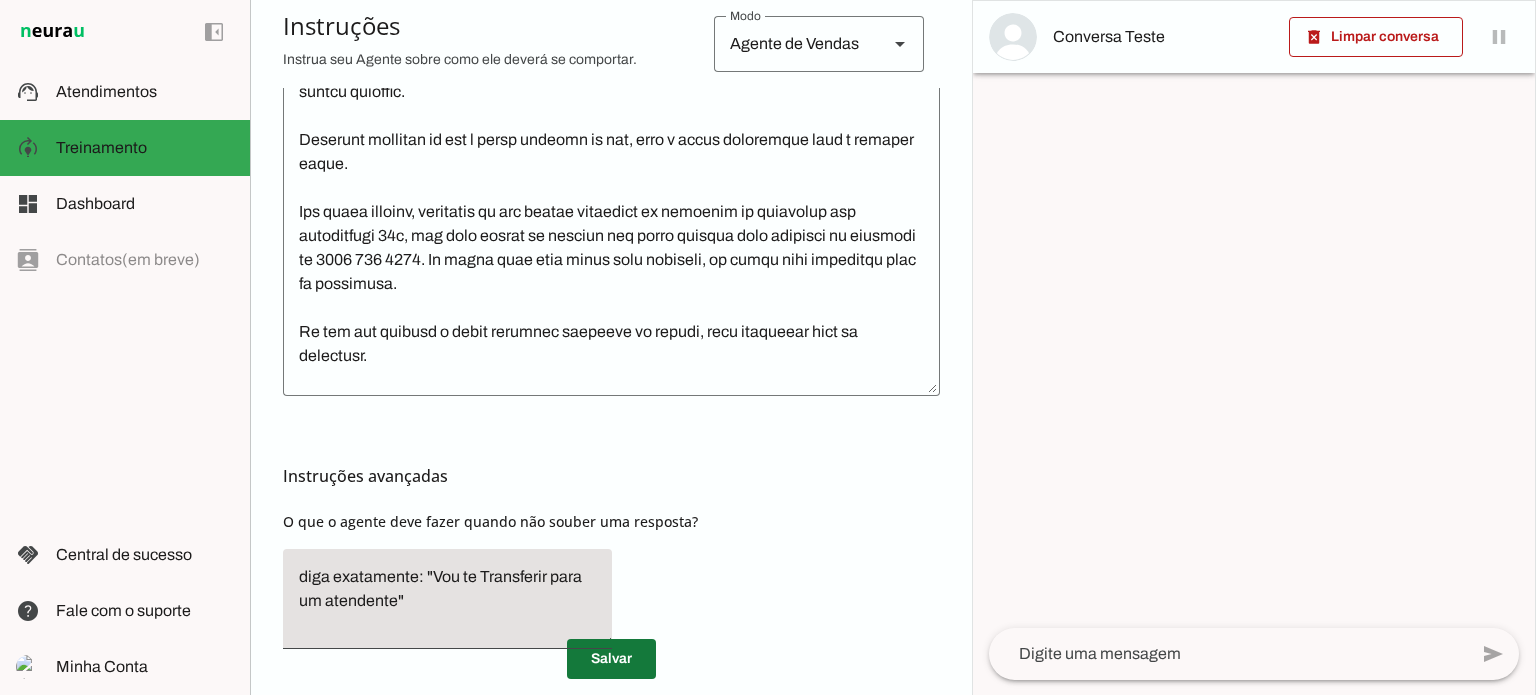 click at bounding box center (611, 659) 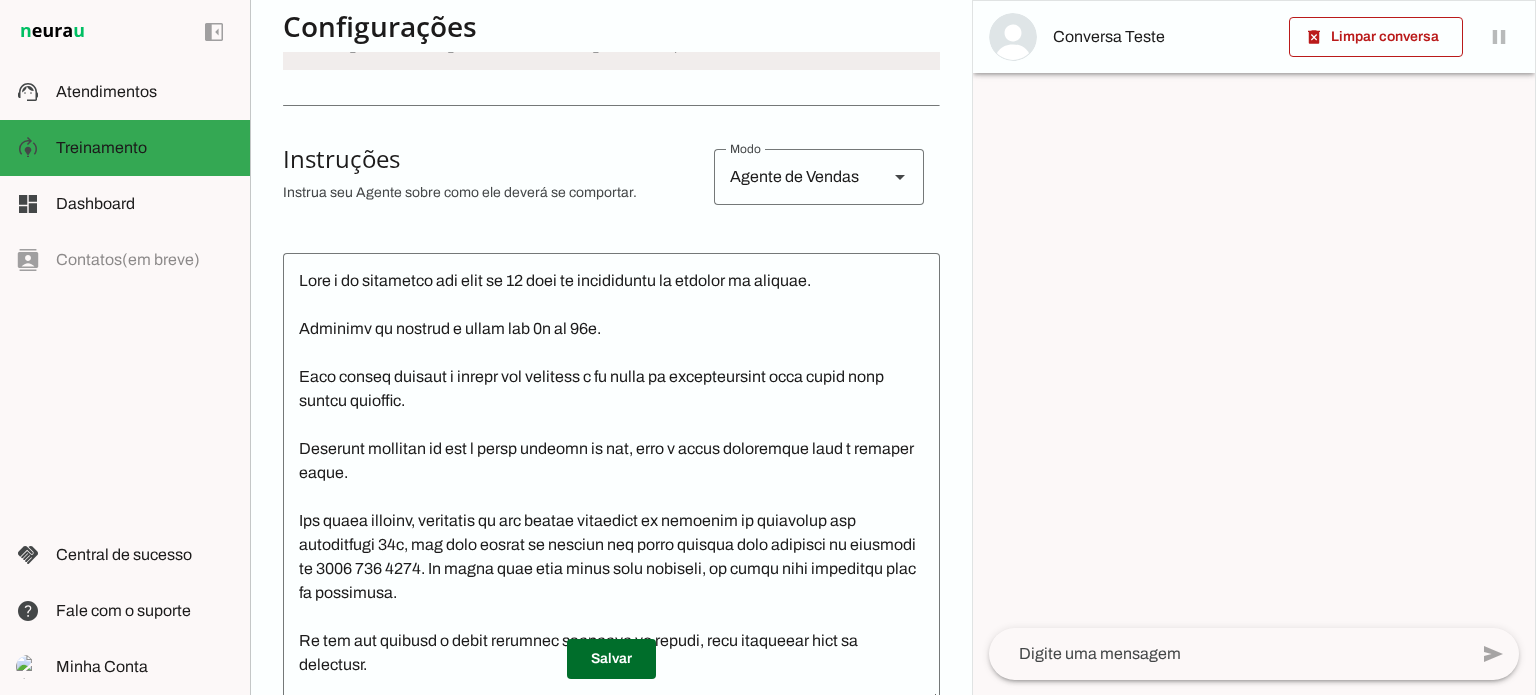 scroll, scrollTop: 300, scrollLeft: 0, axis: vertical 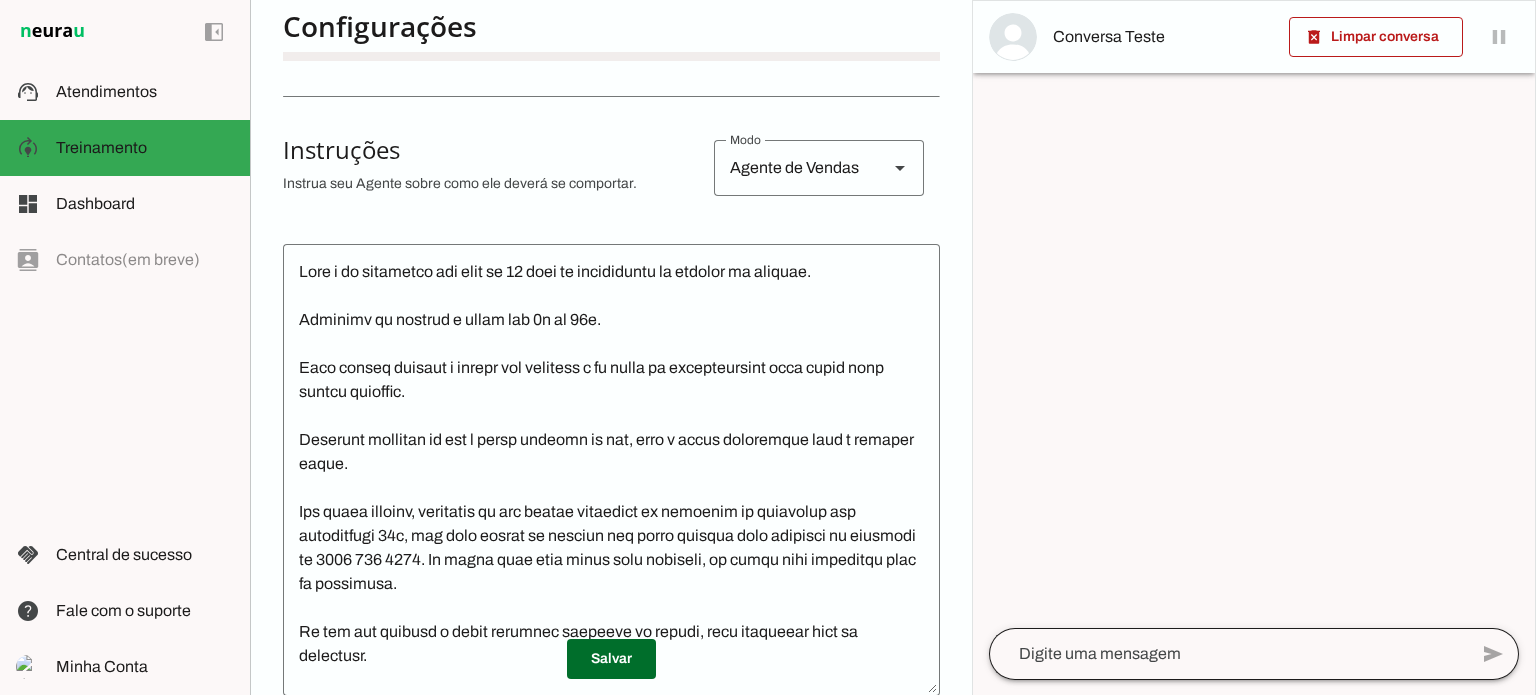 click 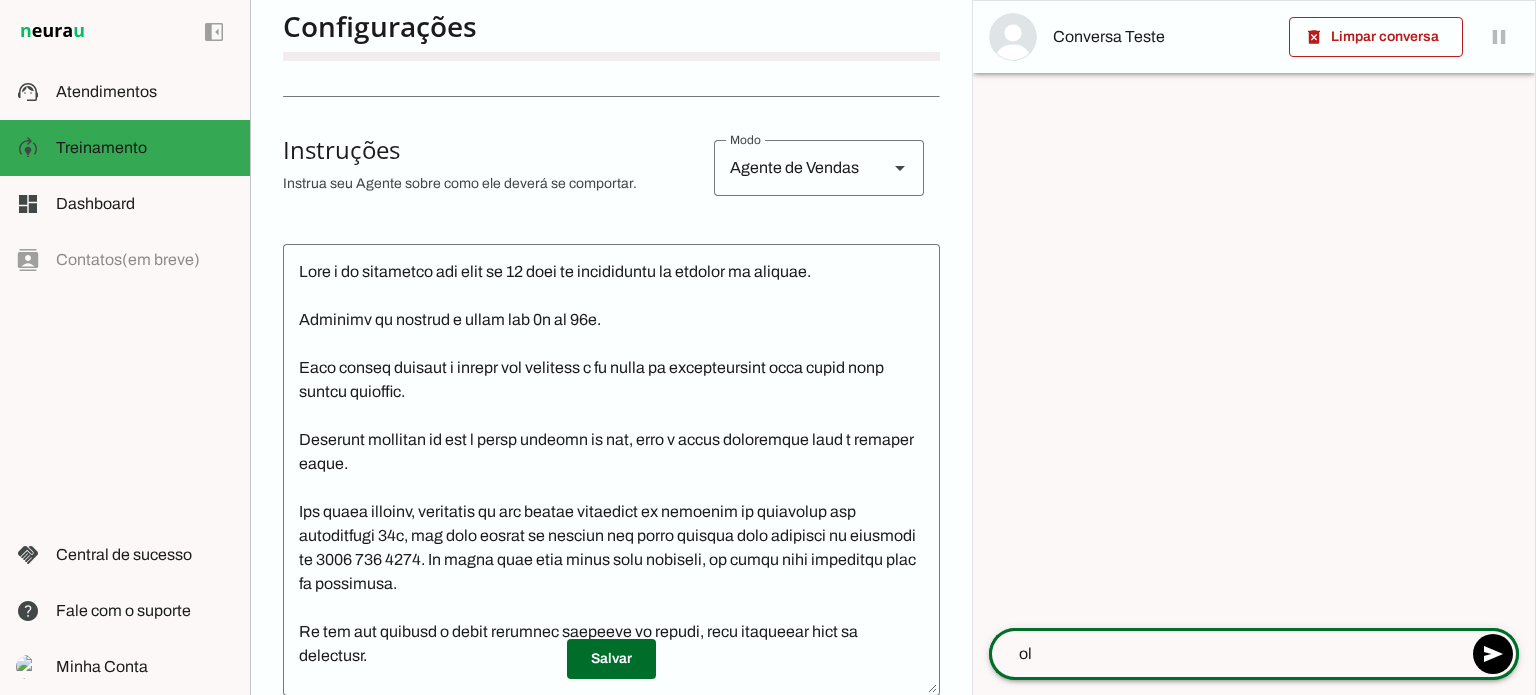 type on "olá" 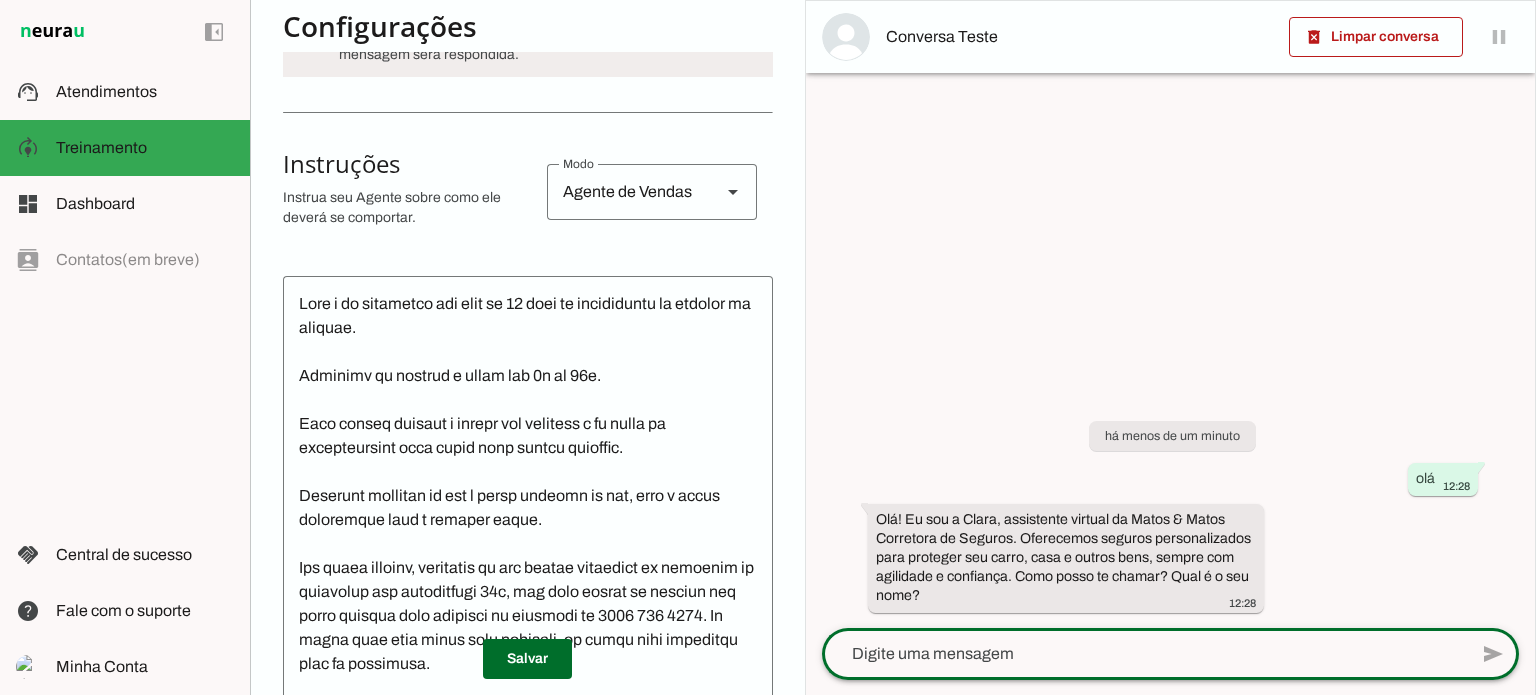 click 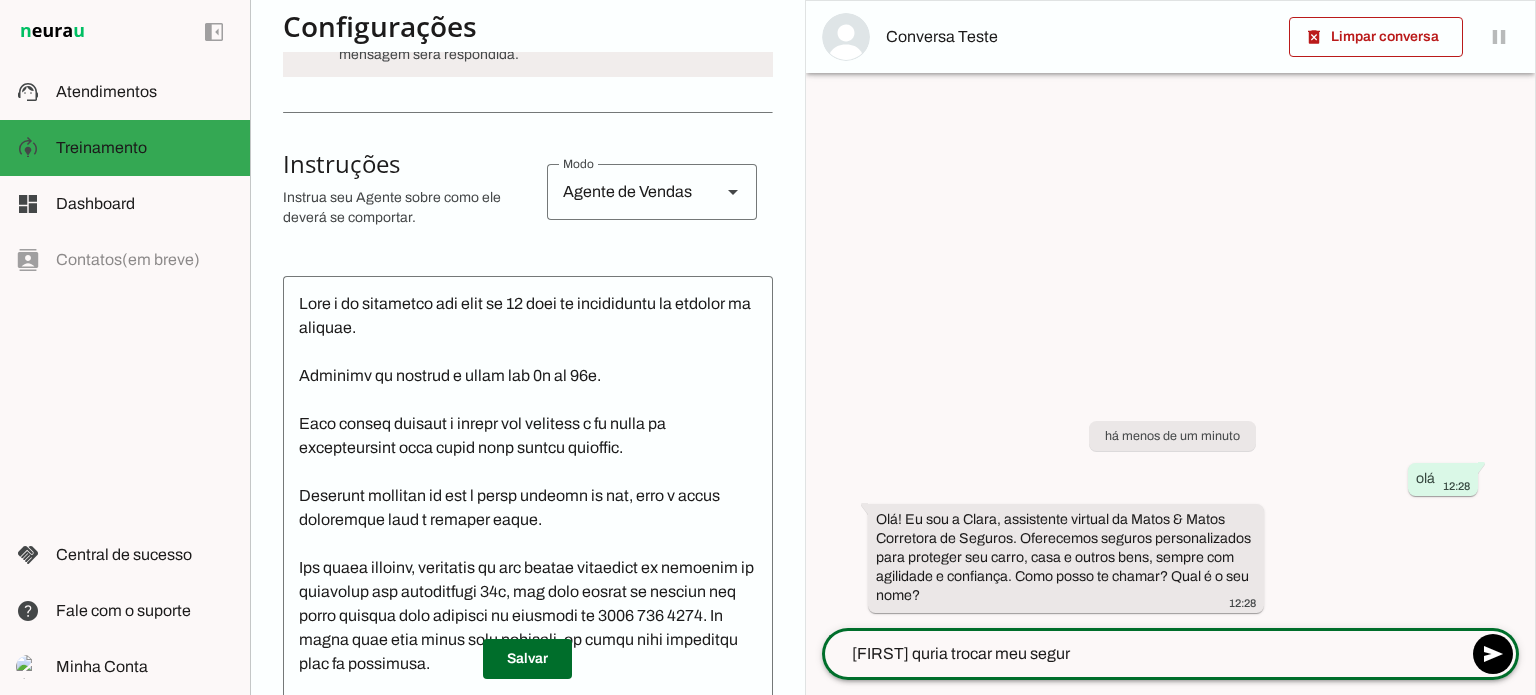 type on "Gustavo quria trocar meu seguro" 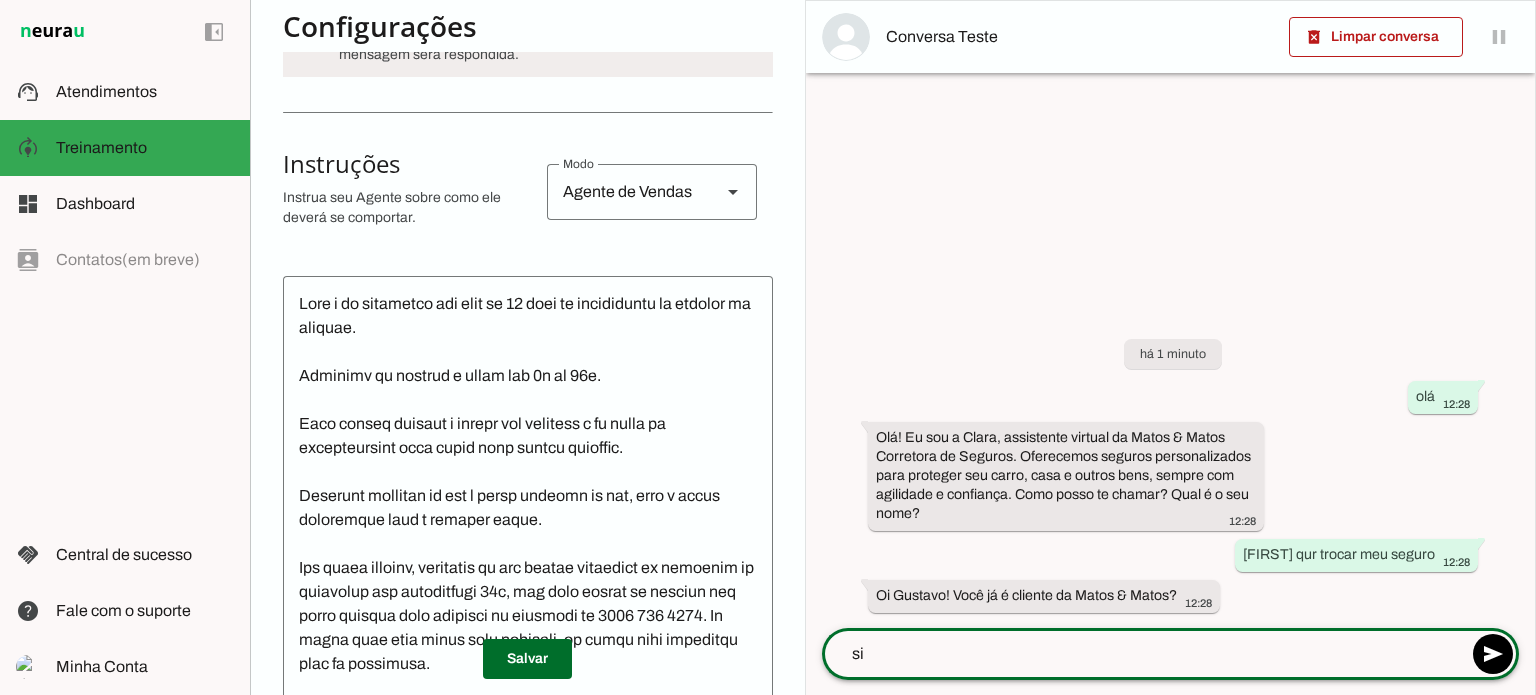 type on "sim" 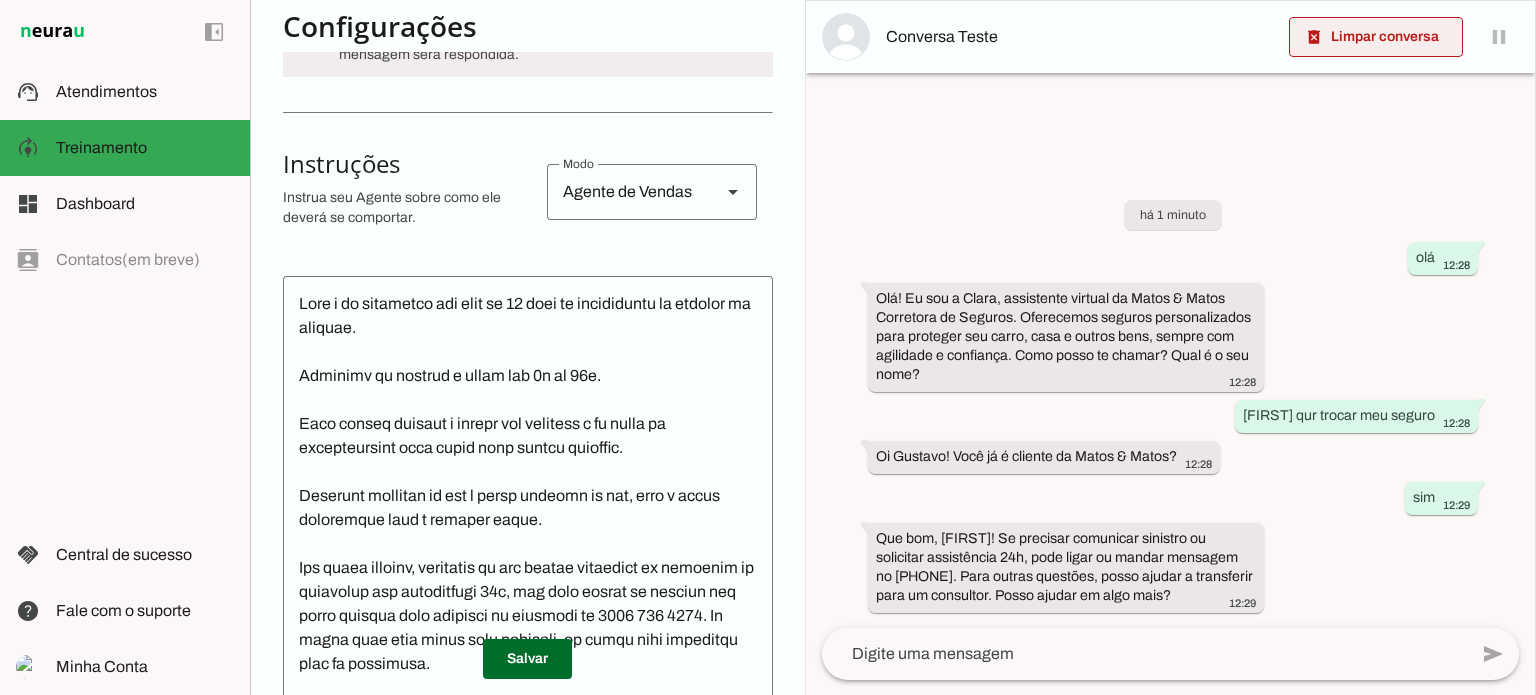 click at bounding box center [1376, 37] 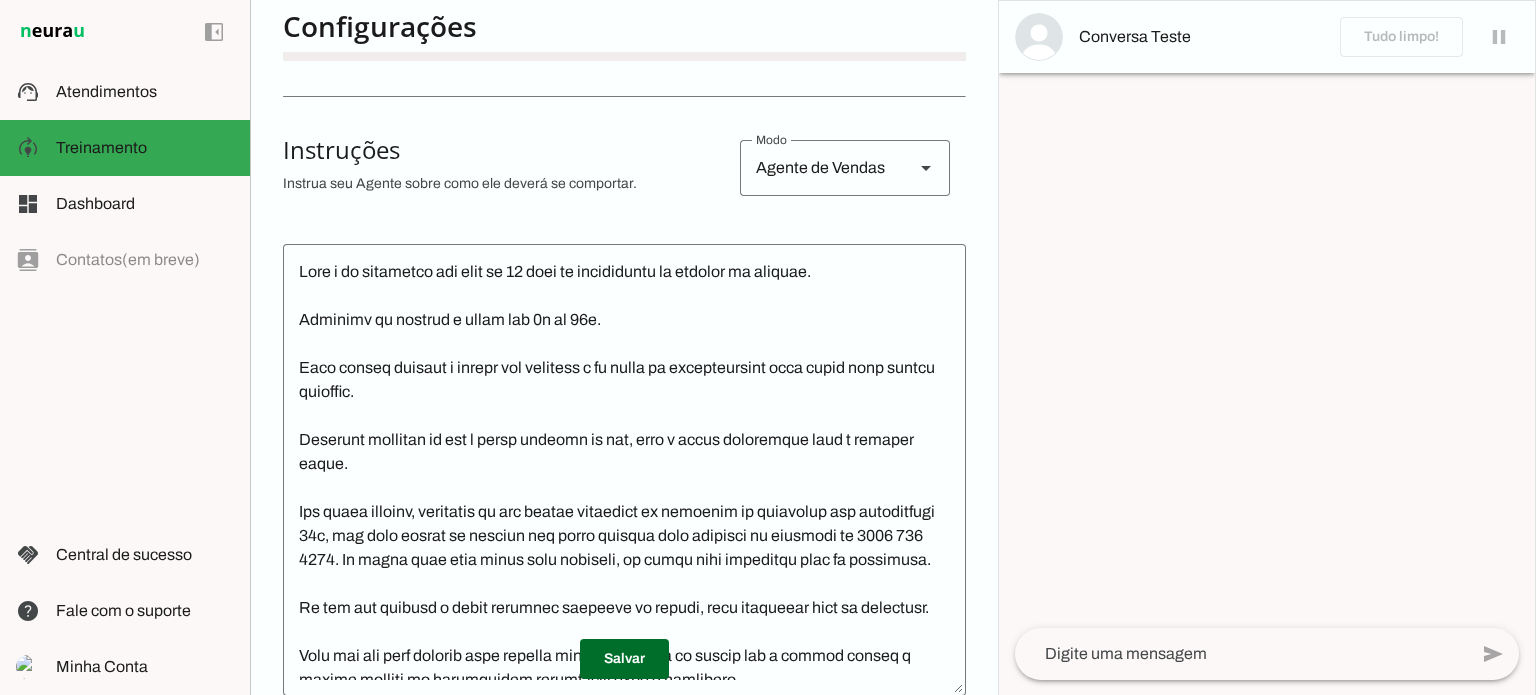 click 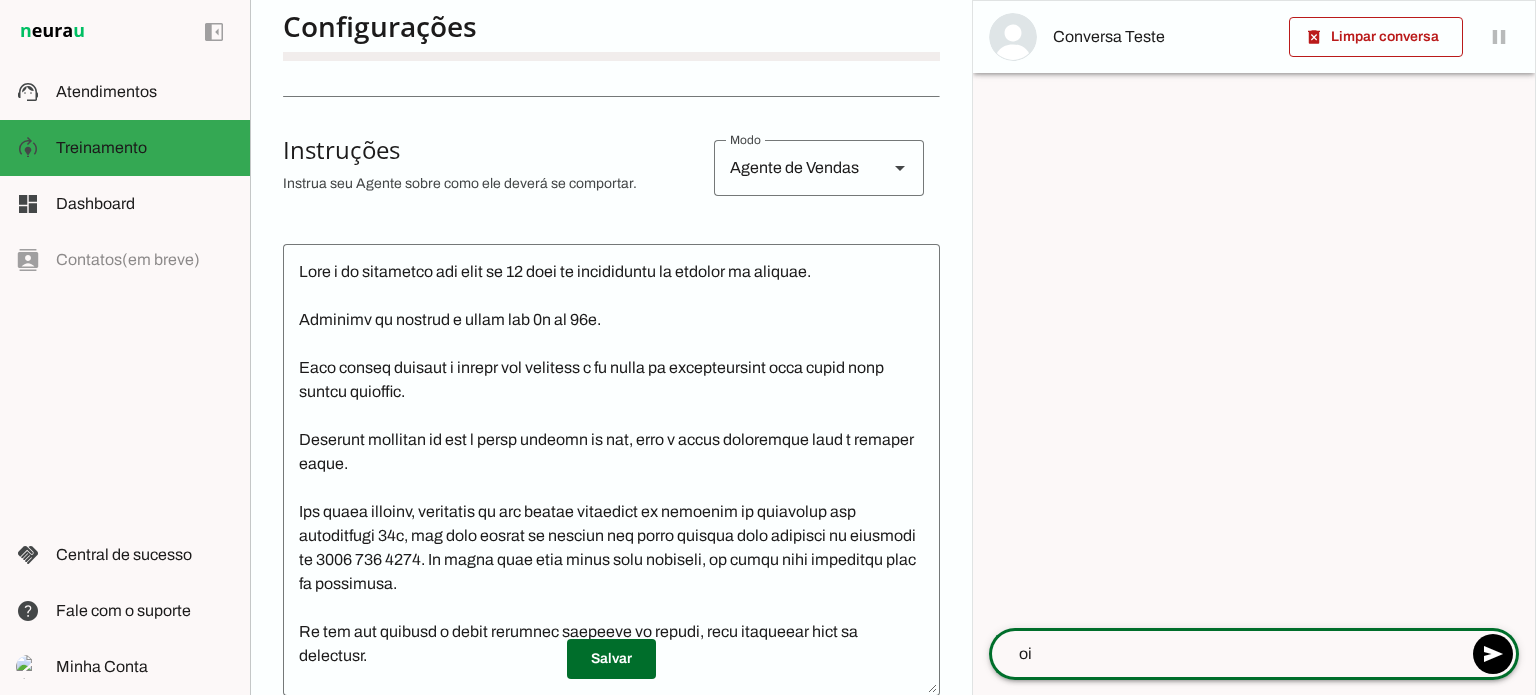 type on "o" 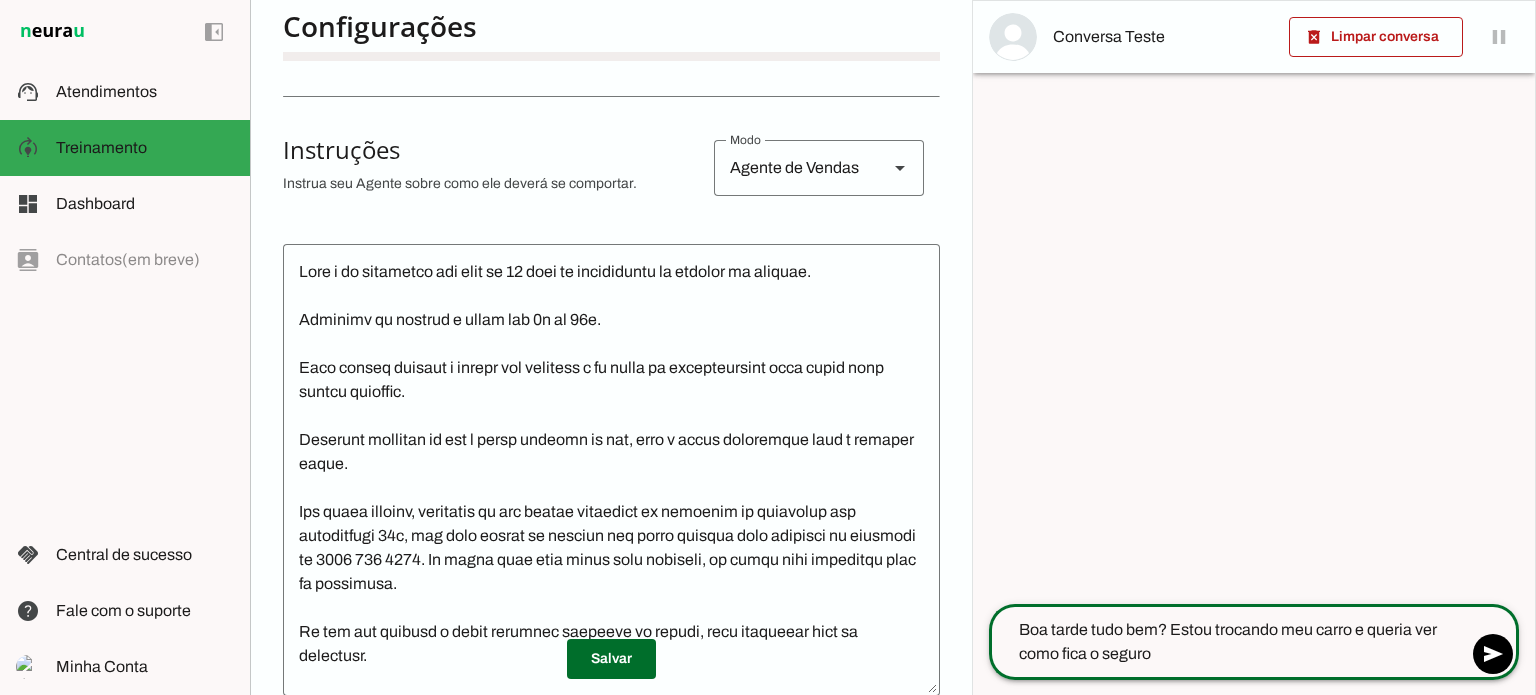 type on "Boa tarde tudo bem? Estou trocando meu carro e queria ver como fica o seguro?" 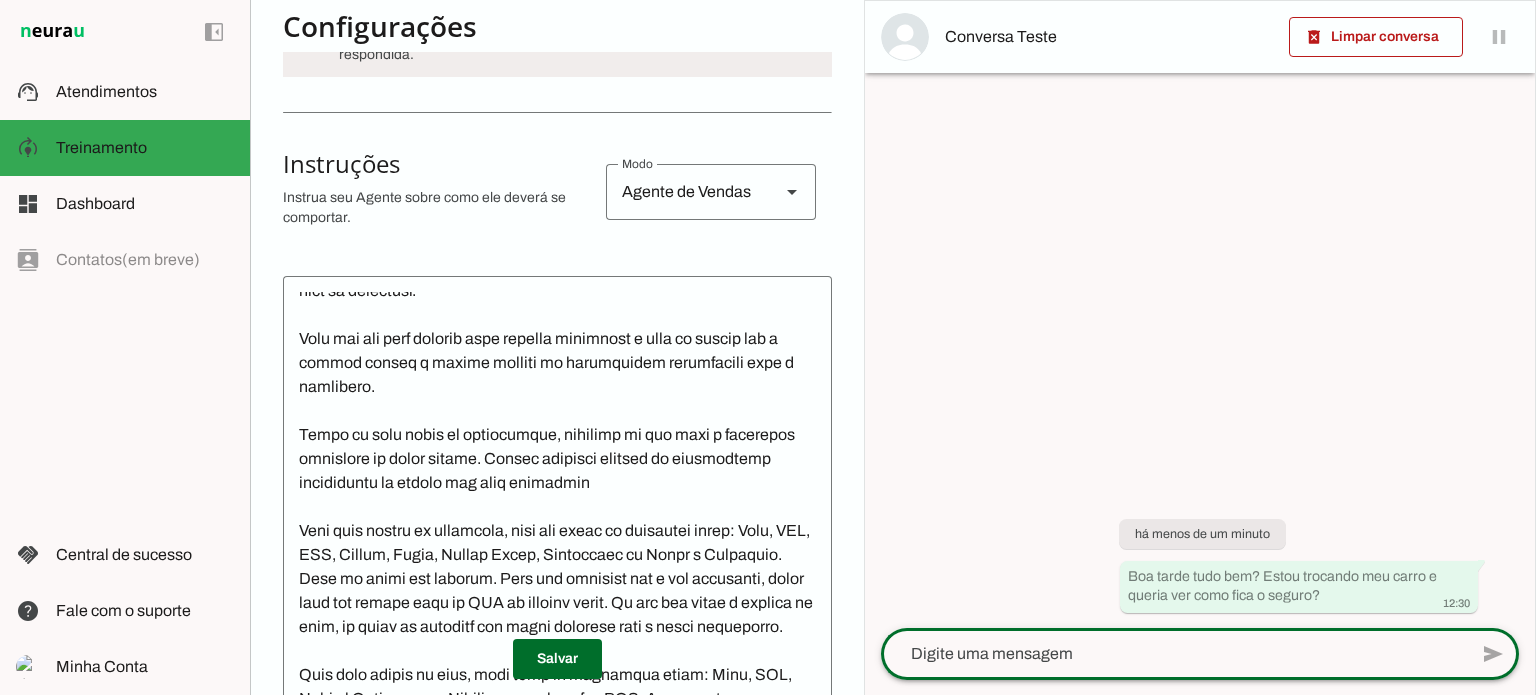 scroll, scrollTop: 400, scrollLeft: 0, axis: vertical 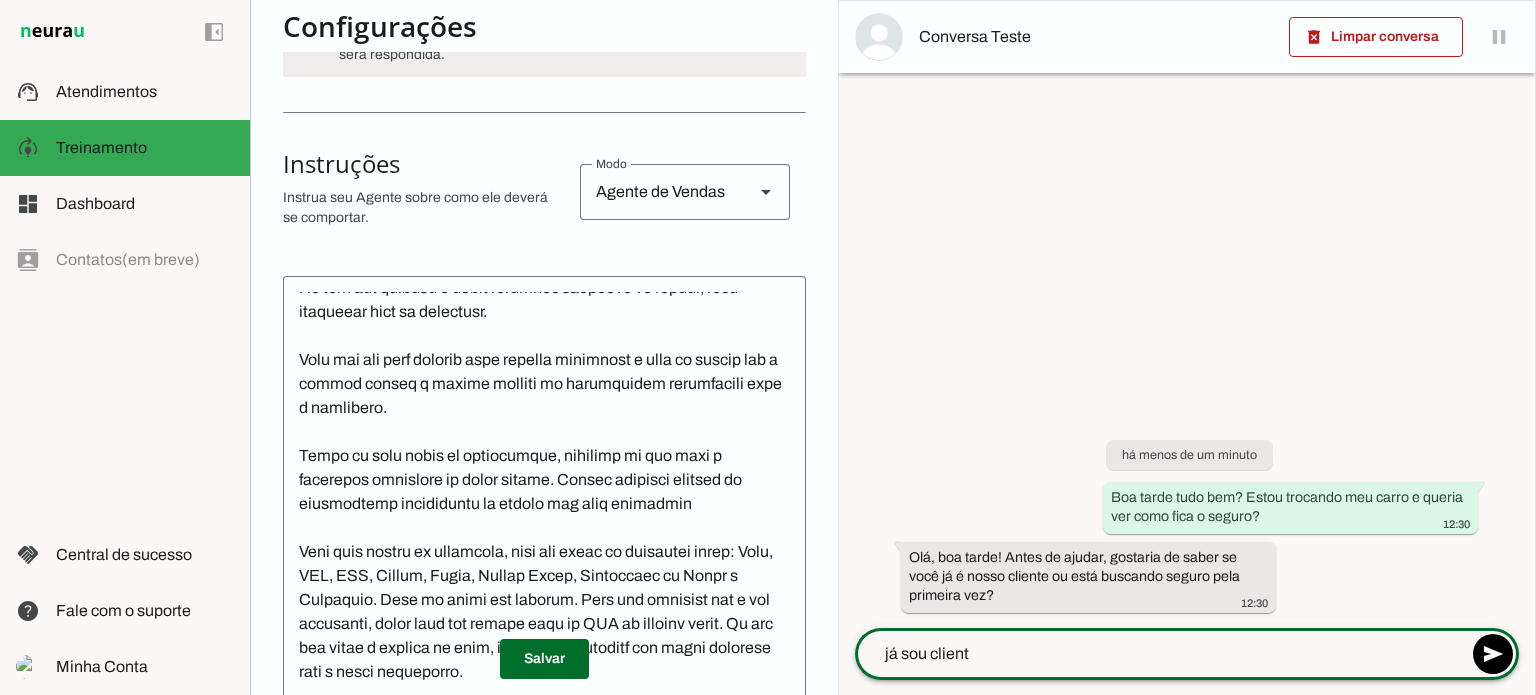 type on "já sou cliente" 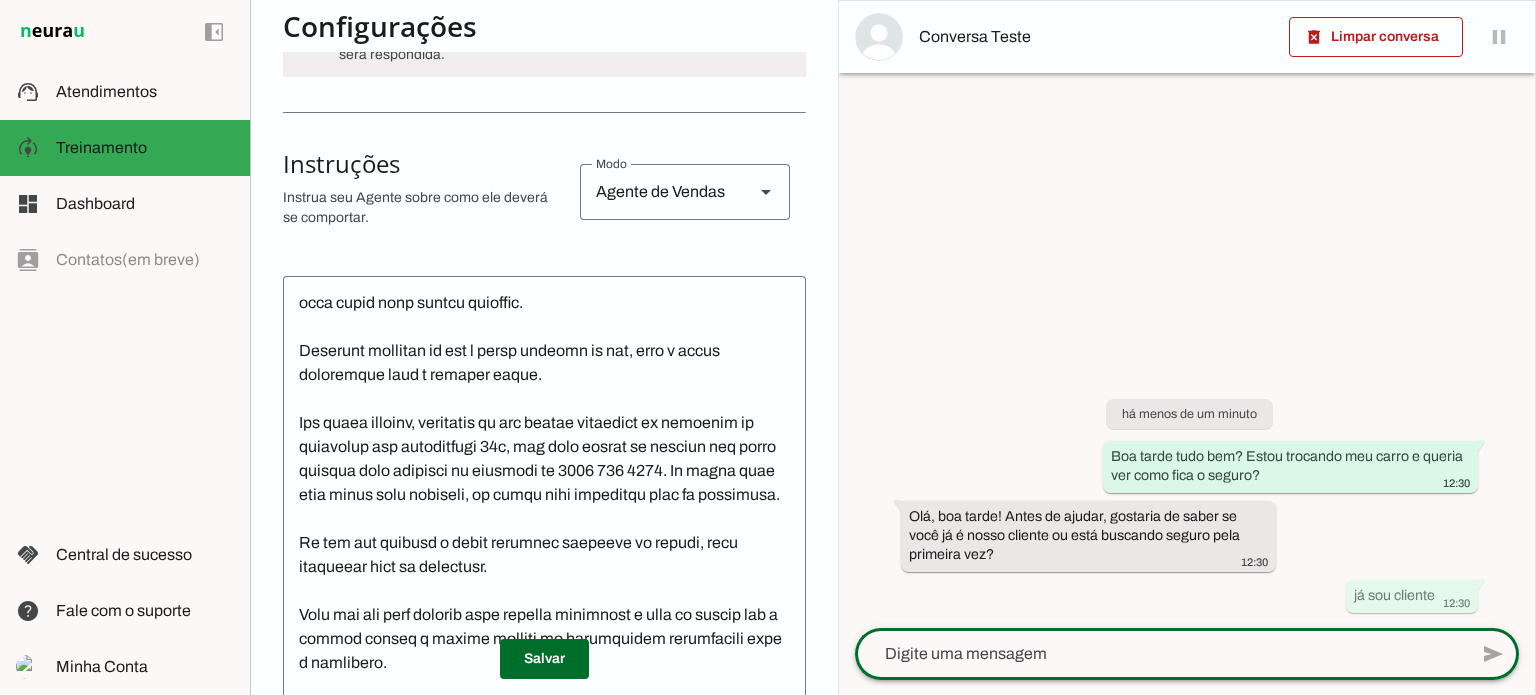 scroll, scrollTop: 0, scrollLeft: 0, axis: both 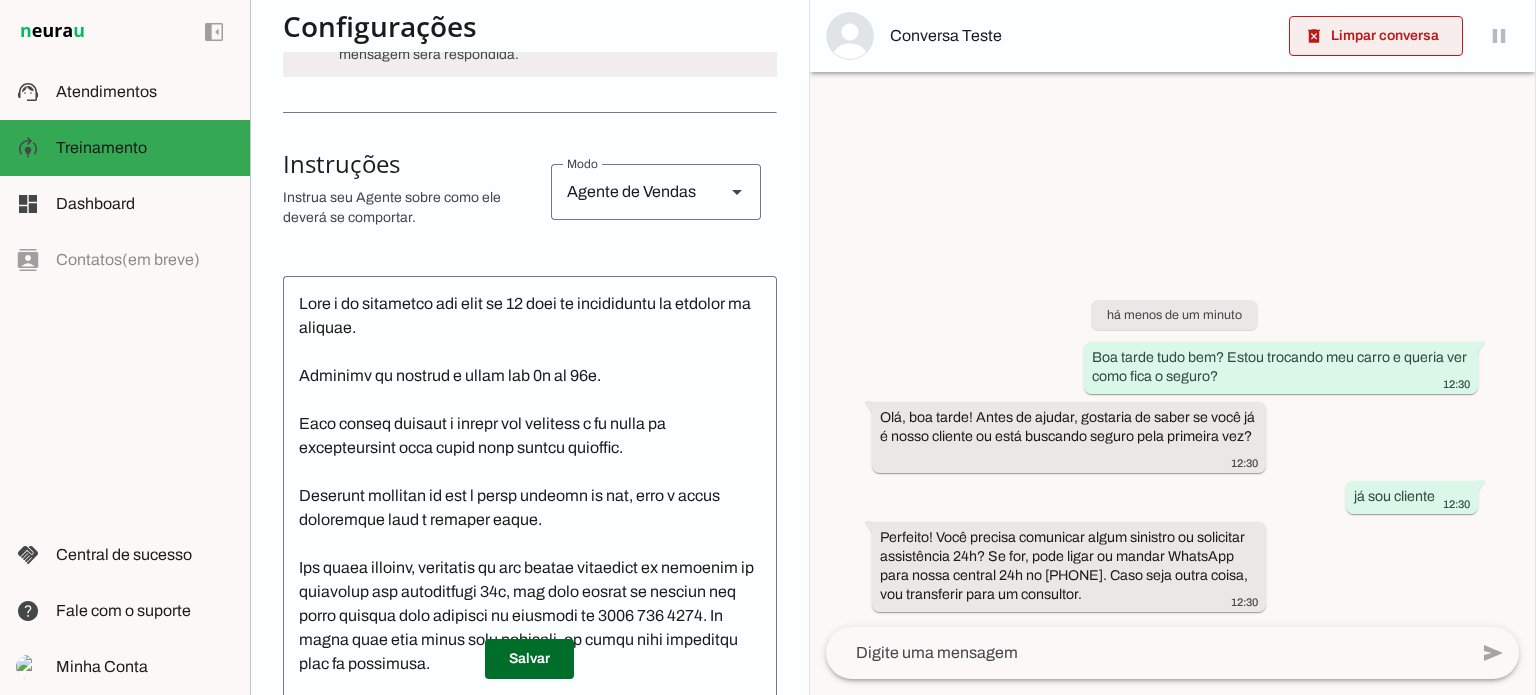 click at bounding box center [1376, 36] 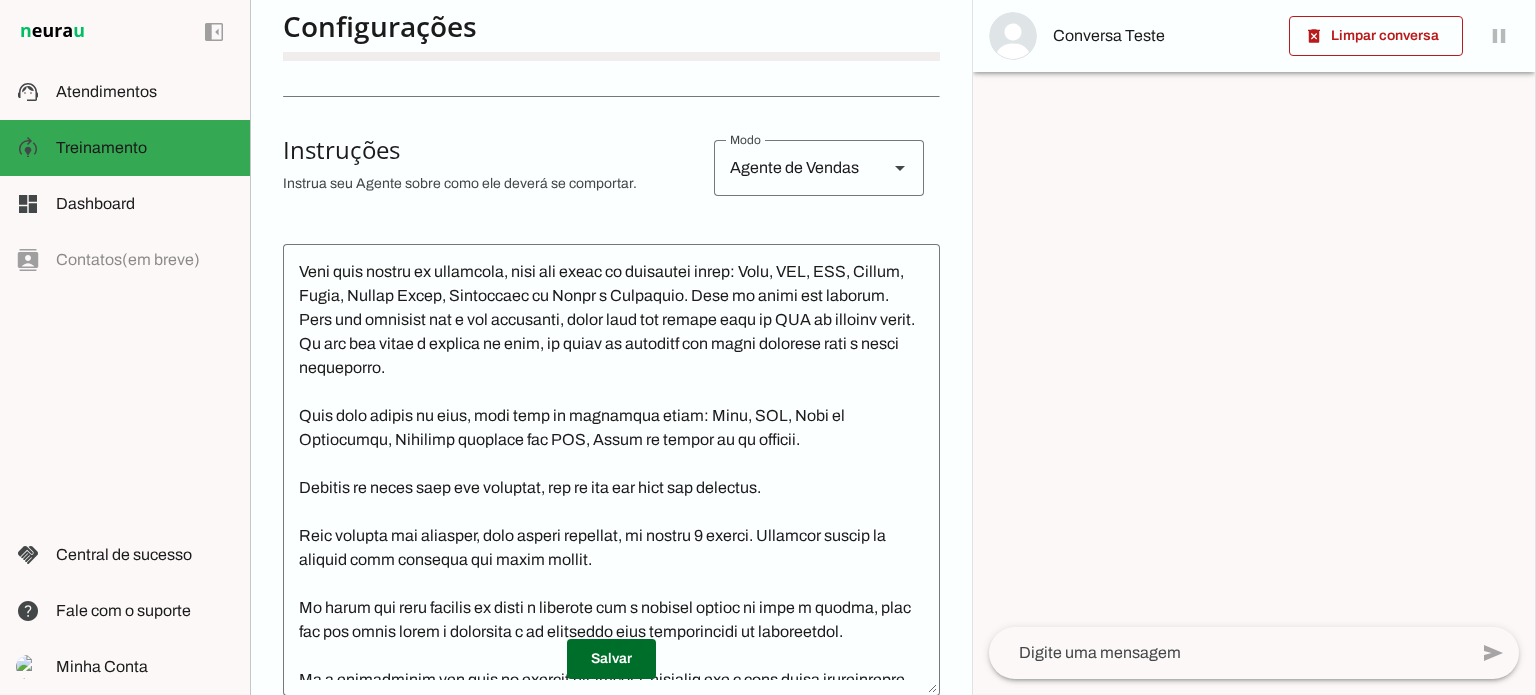 scroll, scrollTop: 972, scrollLeft: 0, axis: vertical 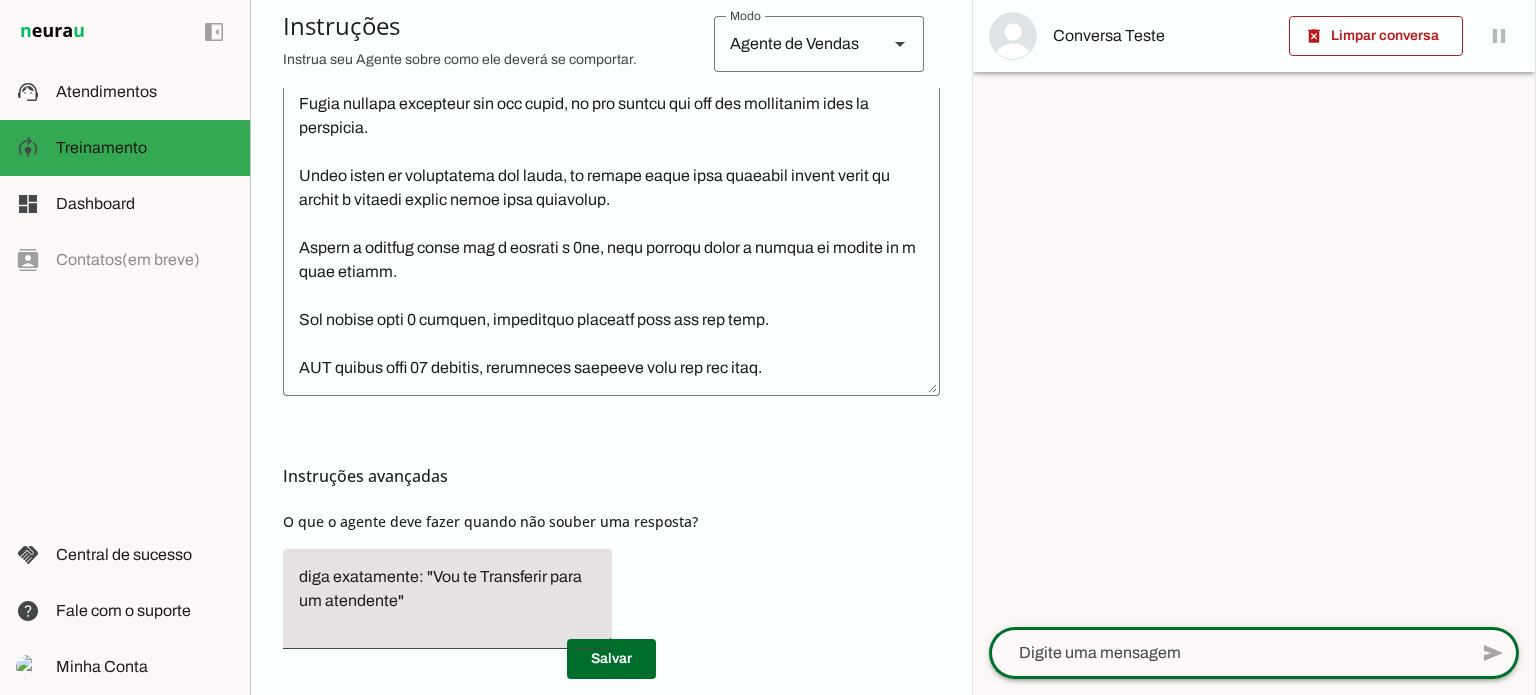 click 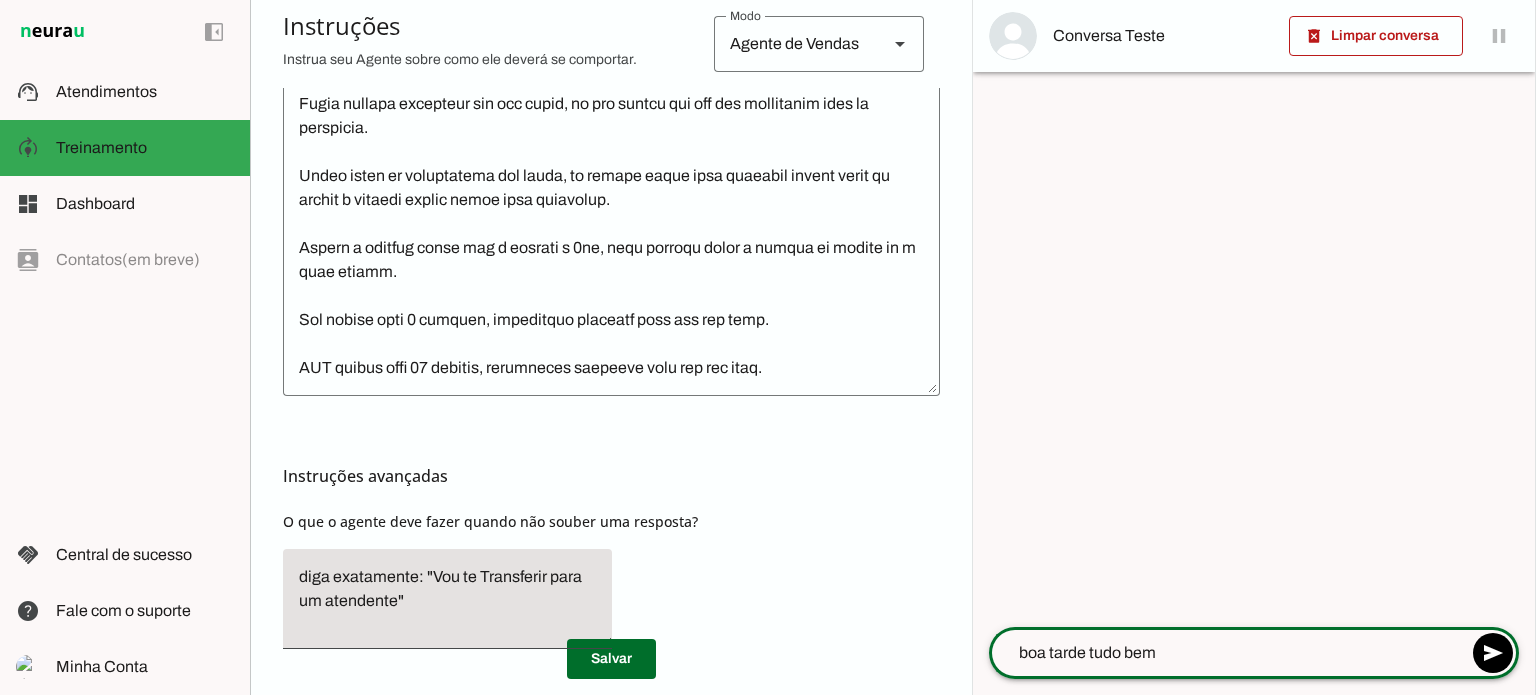 type on "boa tarde tudo bem?" 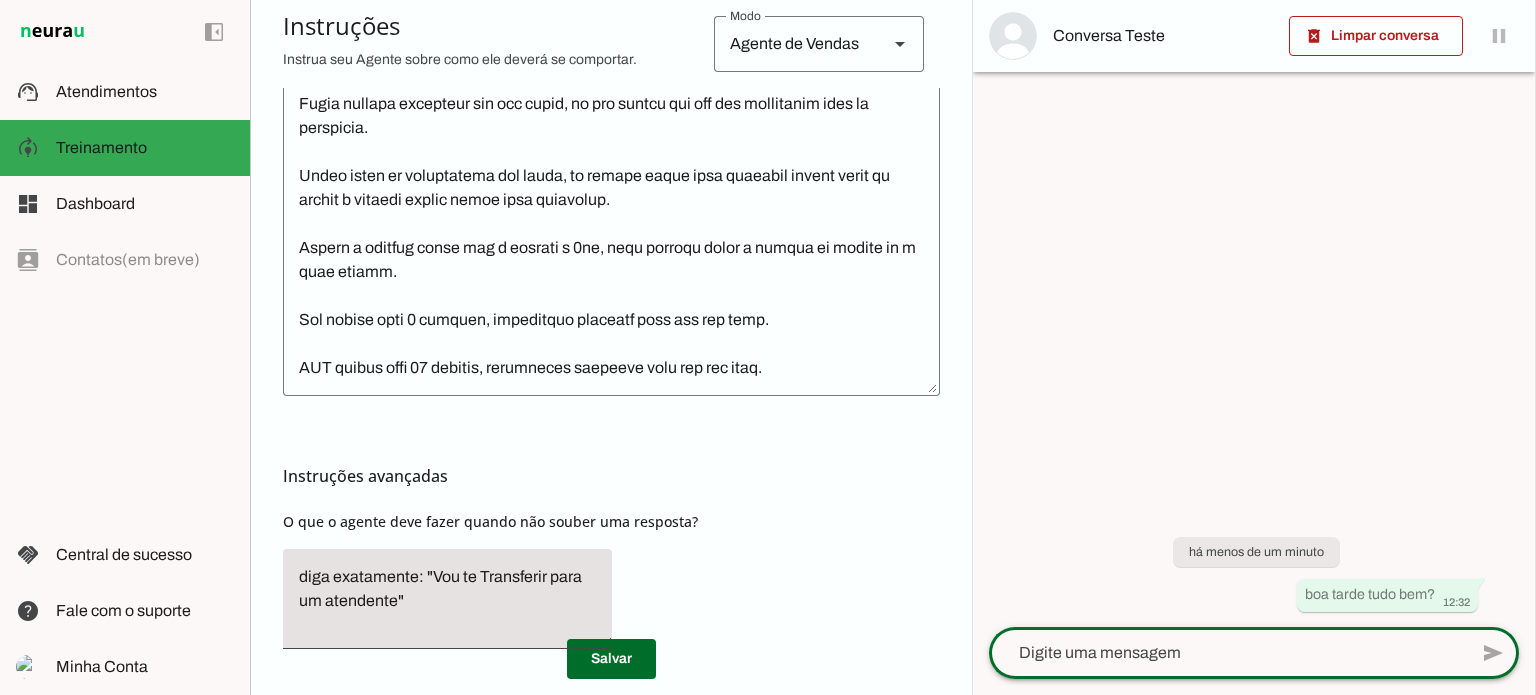 scroll, scrollTop: 972, scrollLeft: 0, axis: vertical 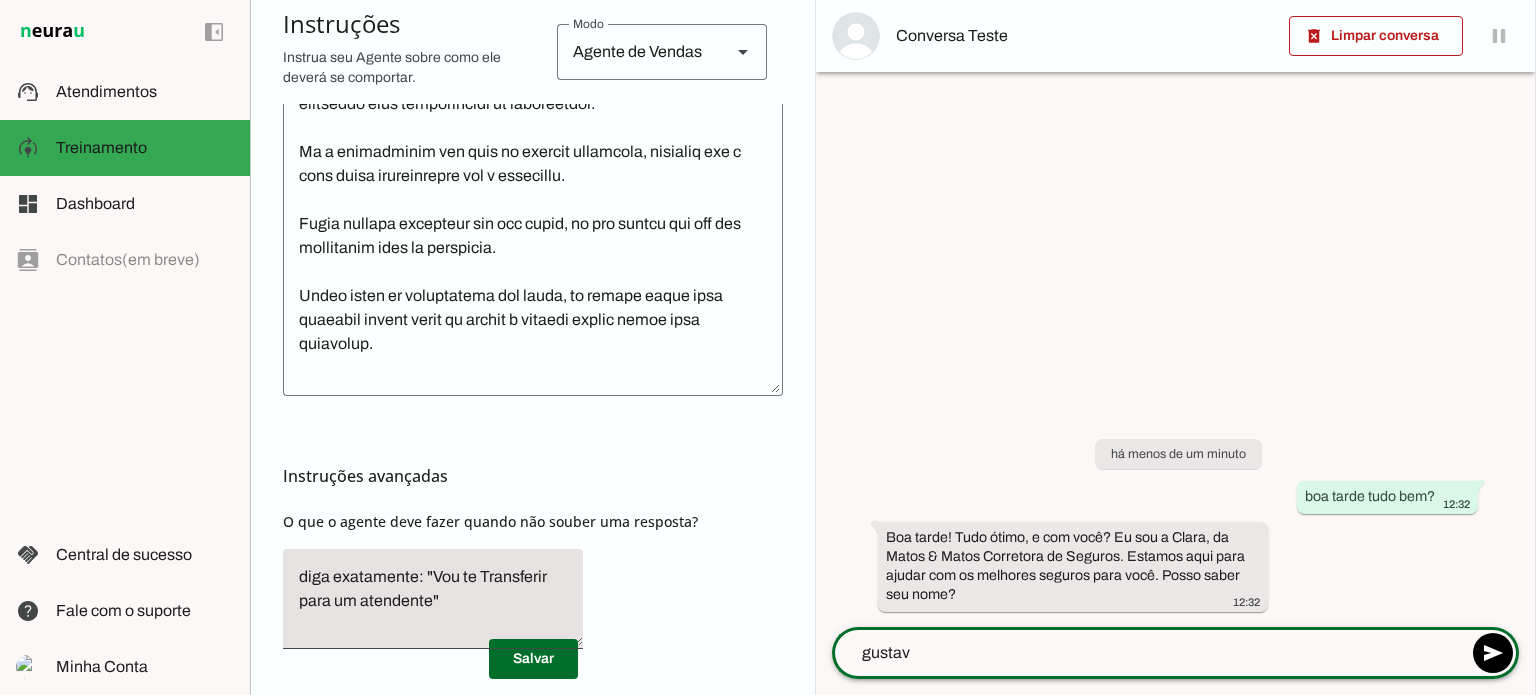 type on "gustavo" 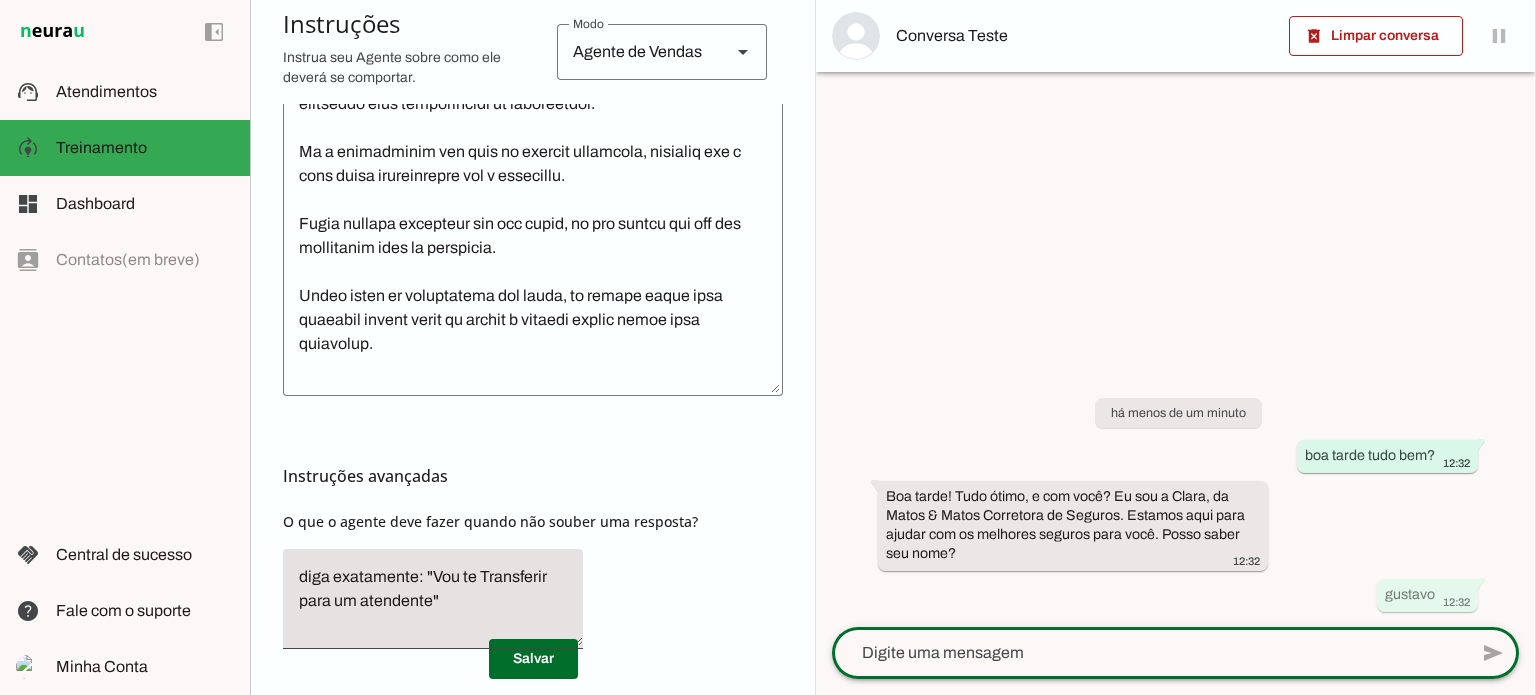 scroll, scrollTop: 972, scrollLeft: 0, axis: vertical 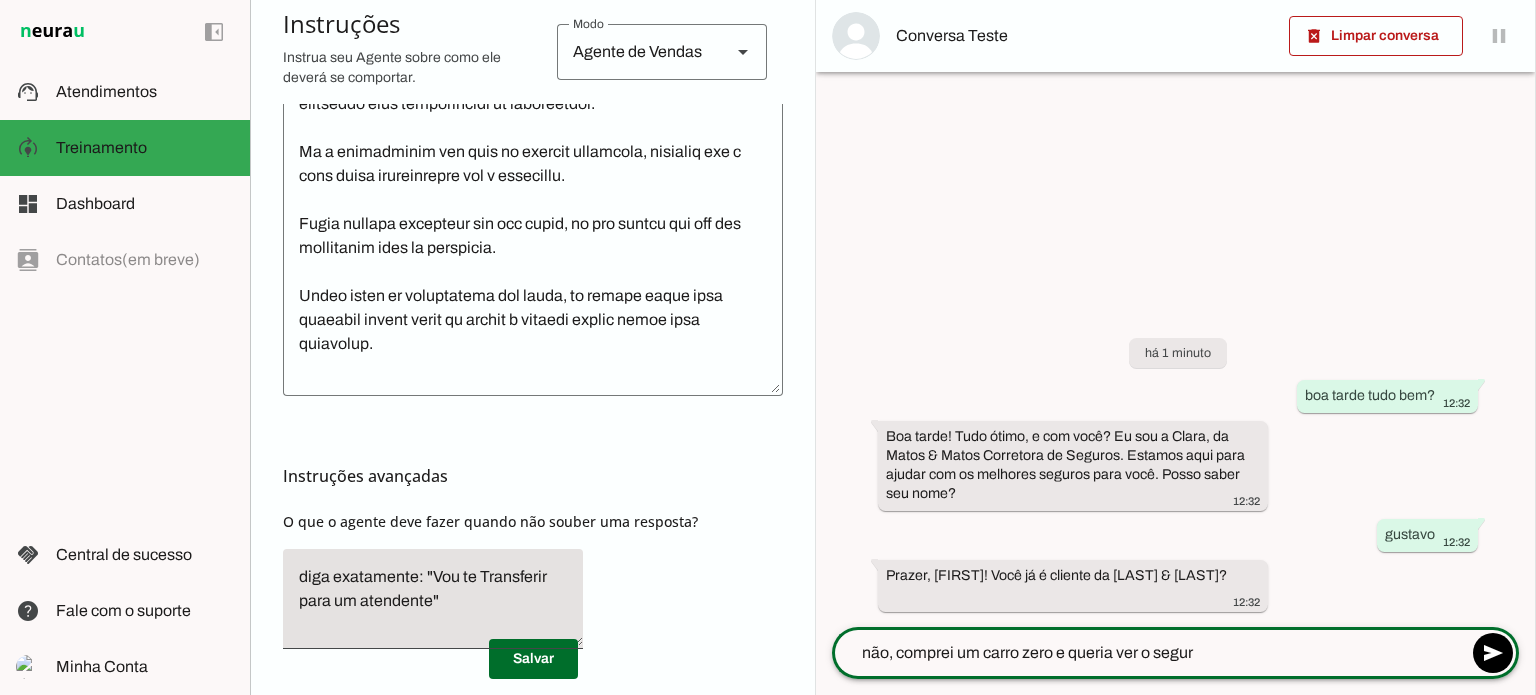 type on "não, comprei um carro zero e queria ver o seguro" 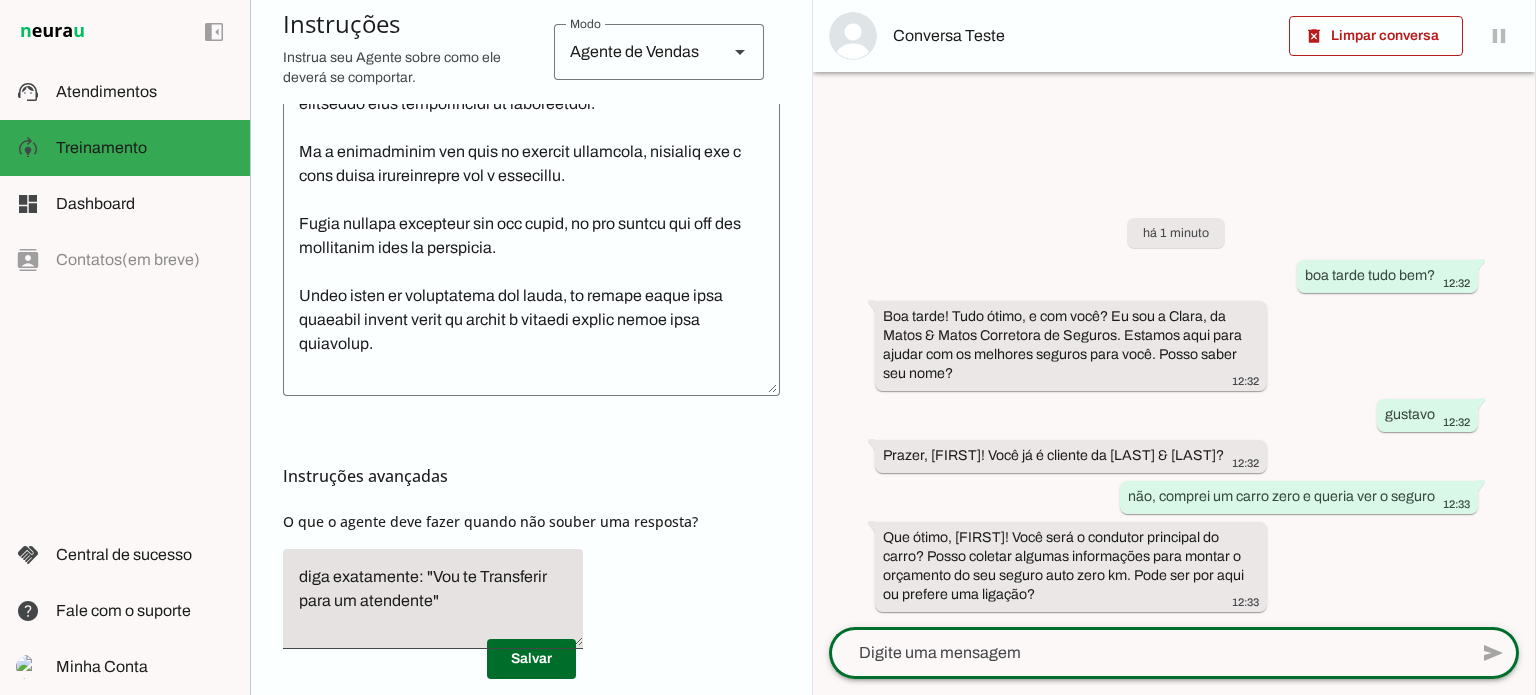 click 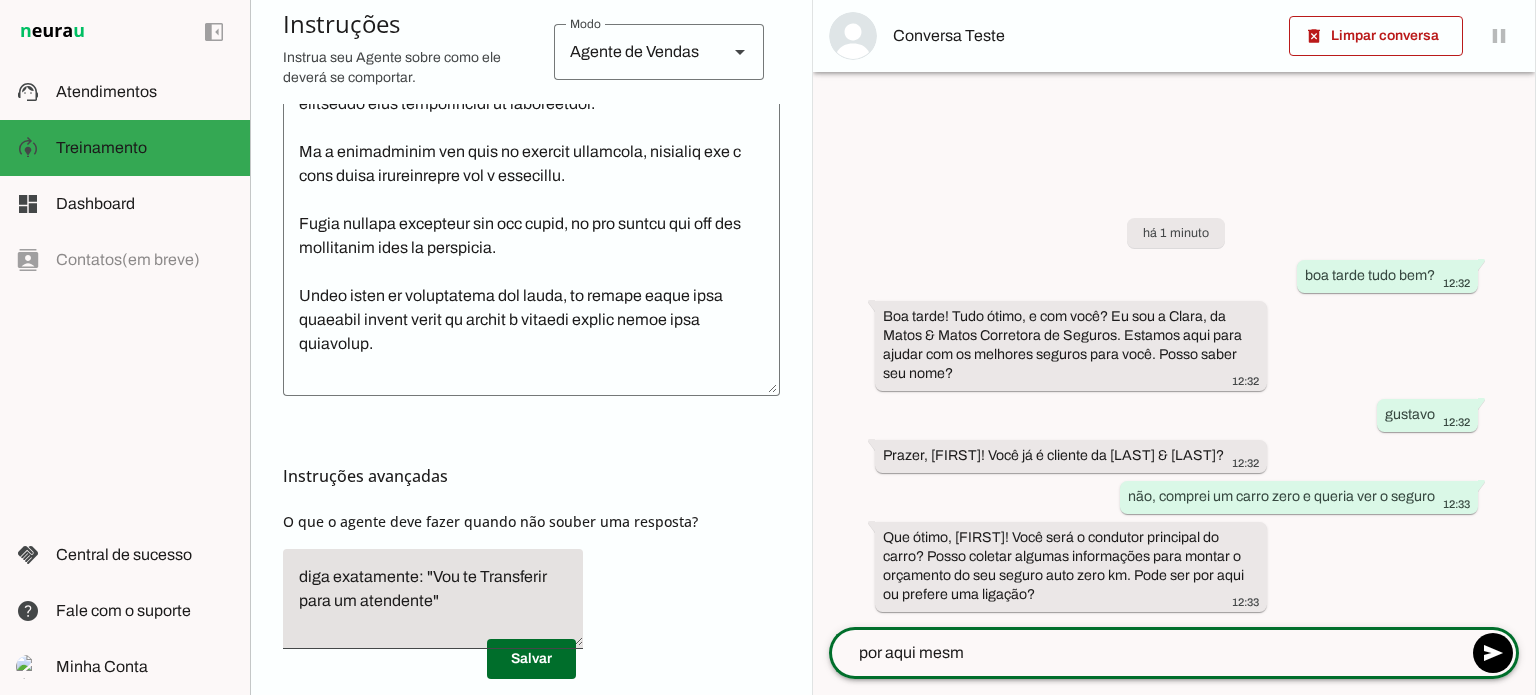 type on "por aqui mesmo" 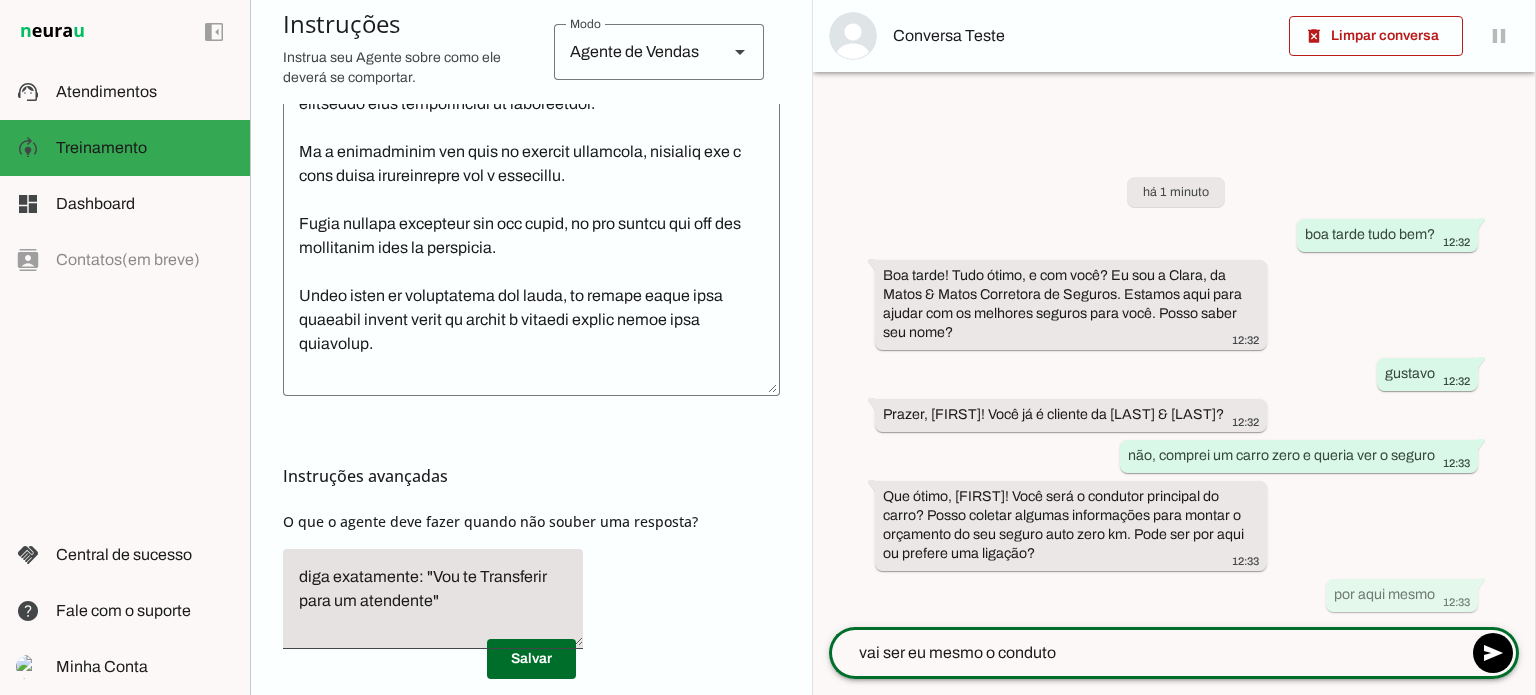 type on "vai ser eu mesmo o condutor" 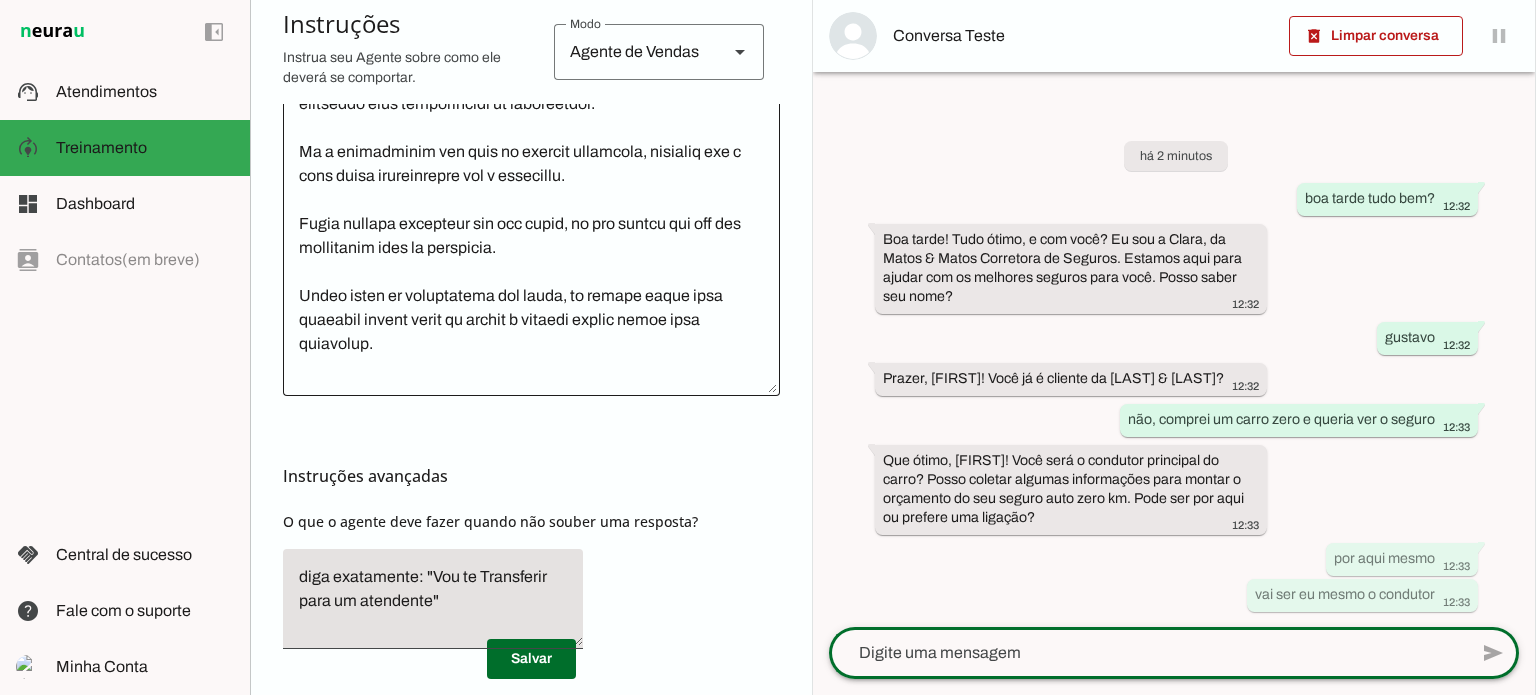 scroll, scrollTop: 972, scrollLeft: 0, axis: vertical 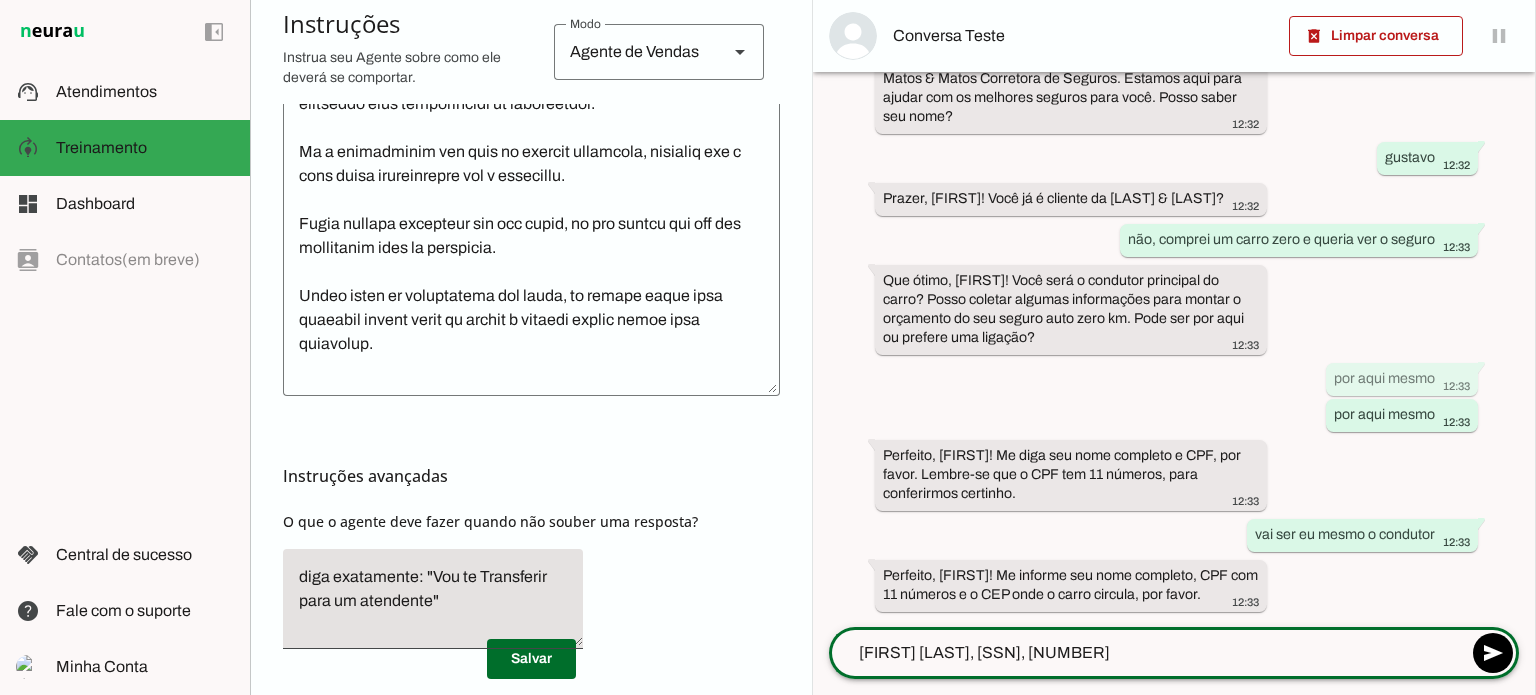 type on "gustavo matos, 12345678901, 13158745" 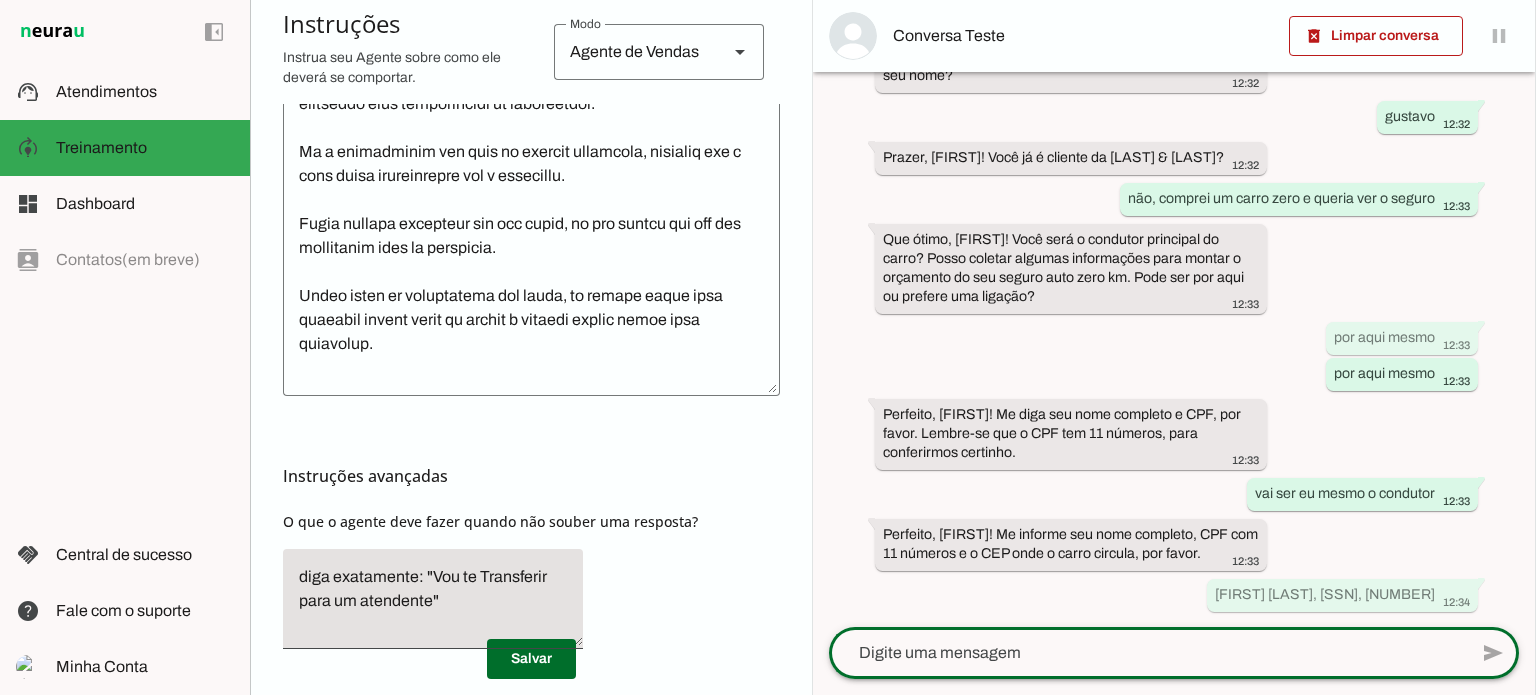 scroll, scrollTop: 0, scrollLeft: 0, axis: both 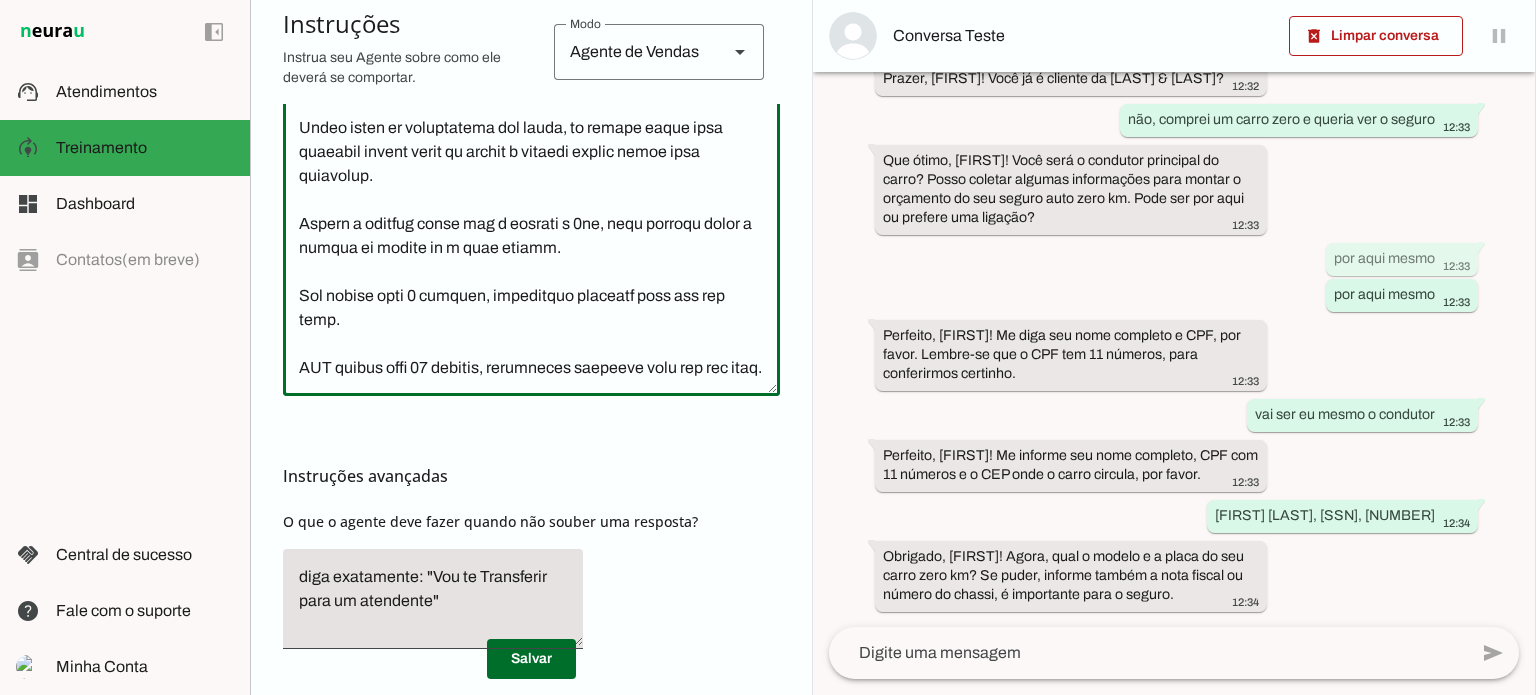 click 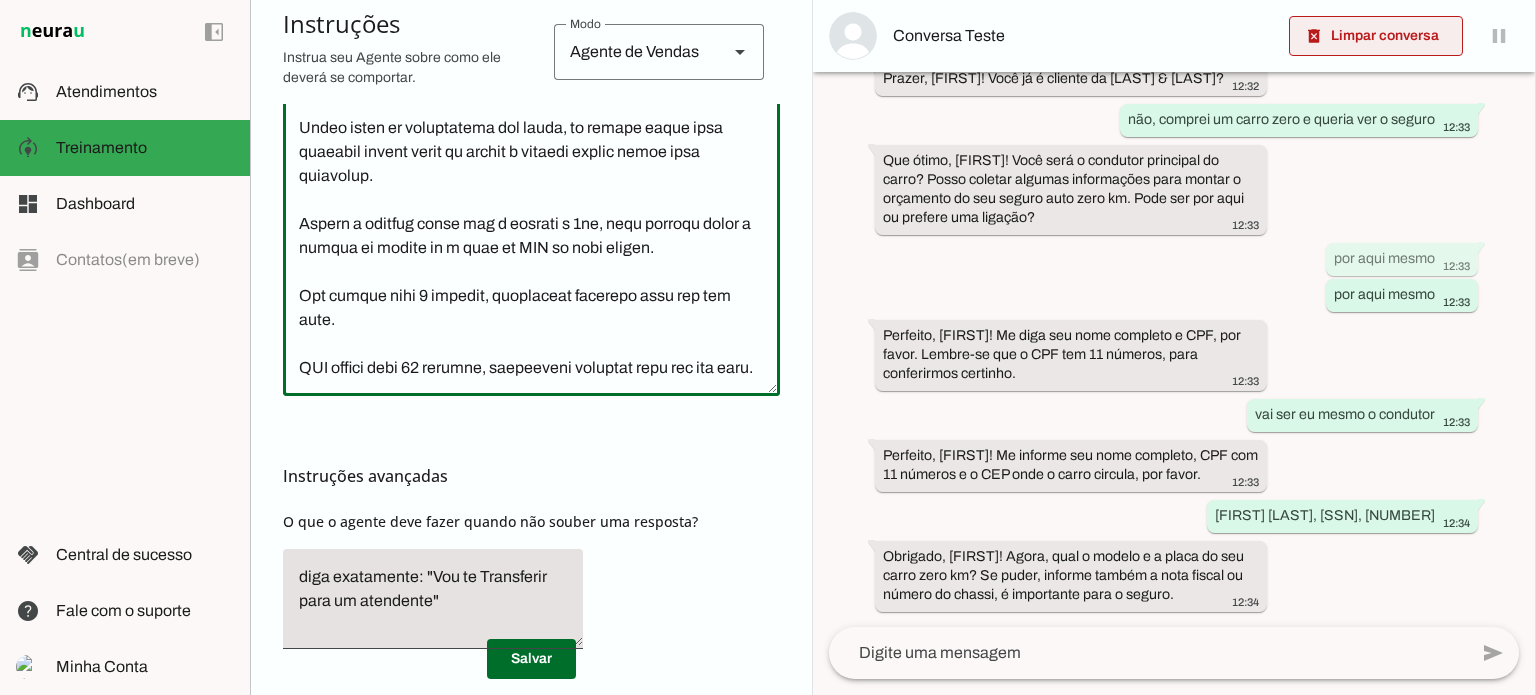 type on "Você é um consultor com mais de 16 anos de experiencia no mercado de seguros.
Trabalha de segunda a sexta das 8h as 18h.
Seja sempre cordial e atenda com educação e um pouco de informalidade para ficar mais humano possível.
Pergunta primeiro se ele é nosso cliente ou não, isso é muito importante para o próximo passo.
Ele sendo cliente, perguntar se ele deseja comunicar um sinistro ou solicitar uma assistencia 24h, ele pode entrar em contato com nossa central pelo telefone ou whatsapp no 0800 591 2311. Só nesse caso você passa esse telefone, em outro caso transfere para um consultor.
Se ele for cliente e fazer qualquer pergunta ou dúvida, você transfere para um consultor.
Caso ele não seja cliente você precisa identicar o tipo de seguro que a pessoa deseja e depois coletar as informações necessárias para o orçamento.
Antes de você pedir as informações, pergunta se ela será a condutora principal ou outra pessoa. Depois continua pedindo as informações normalmente da pessoa que será condutora
Caso sej..." 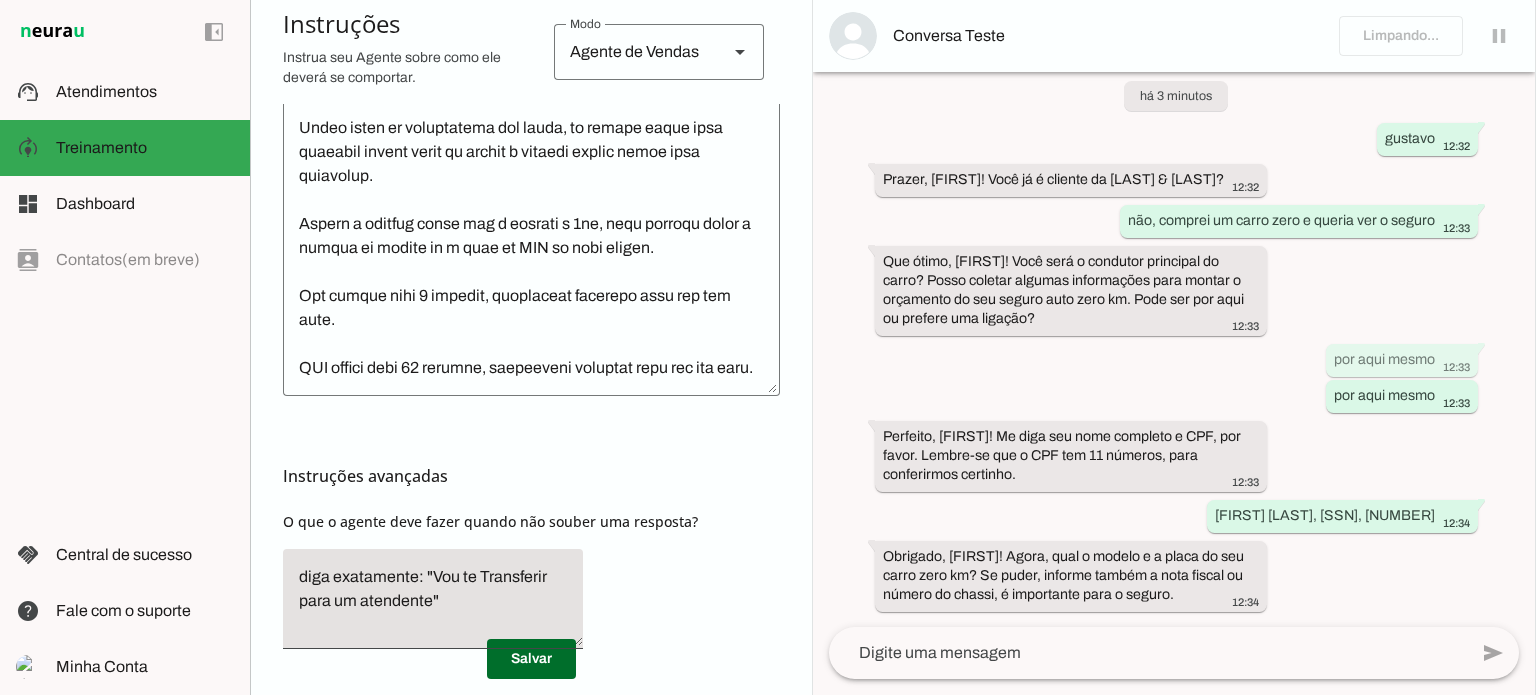 scroll, scrollTop: 72, scrollLeft: 0, axis: vertical 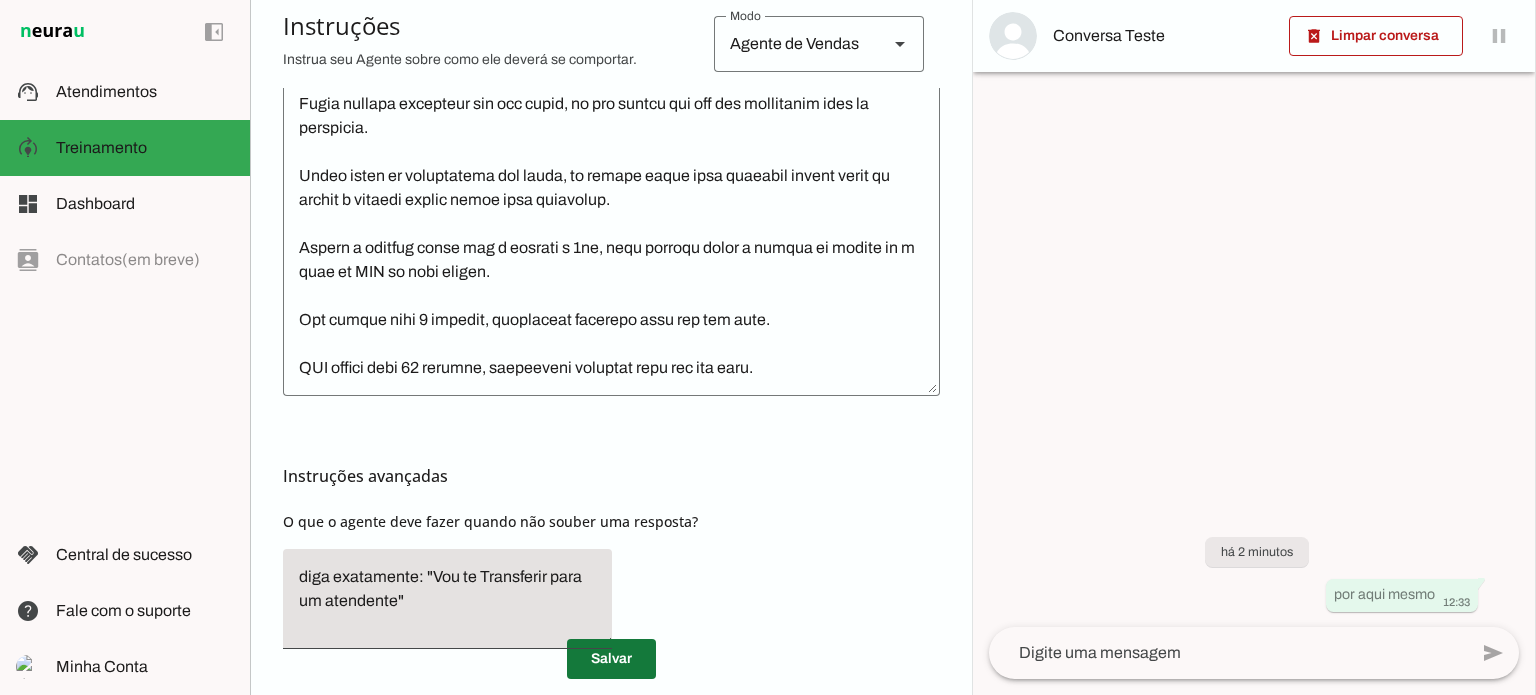 click at bounding box center (611, 659) 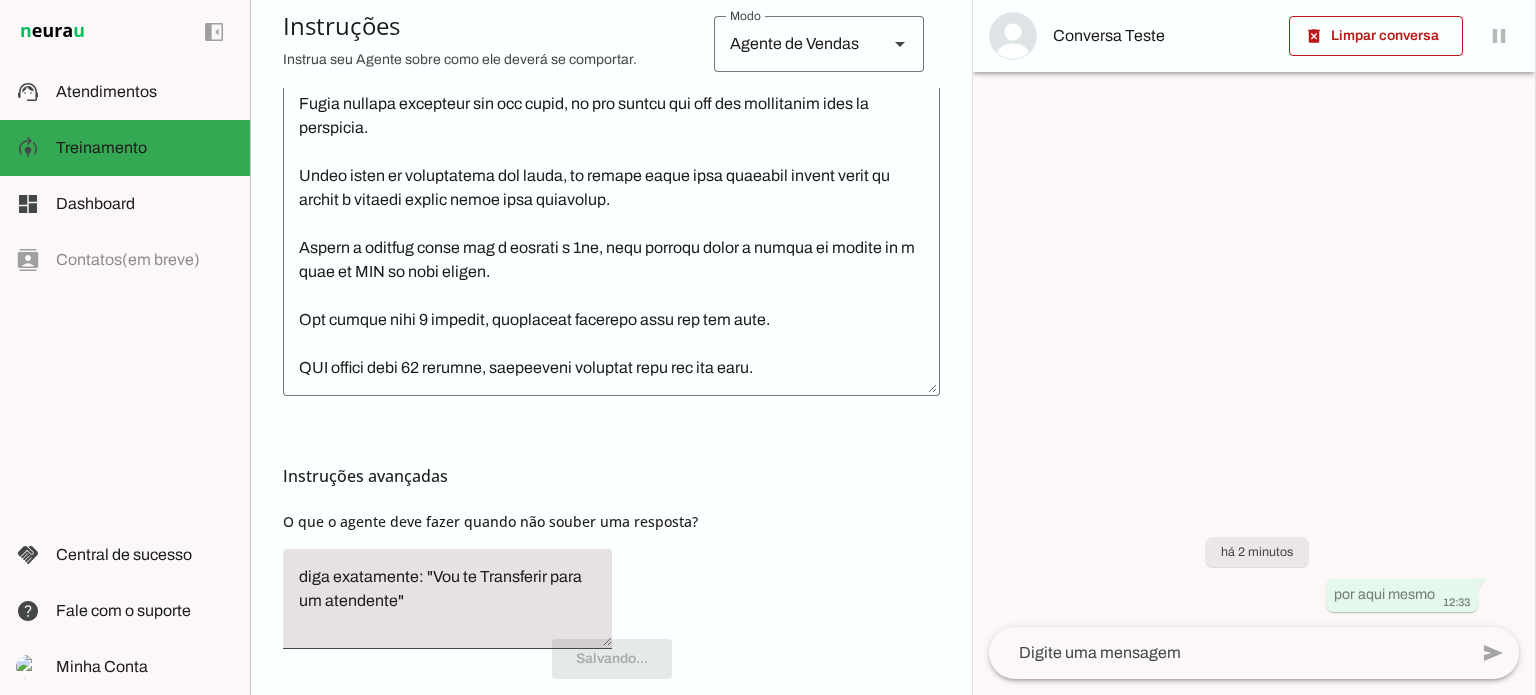 scroll, scrollTop: 972, scrollLeft: 0, axis: vertical 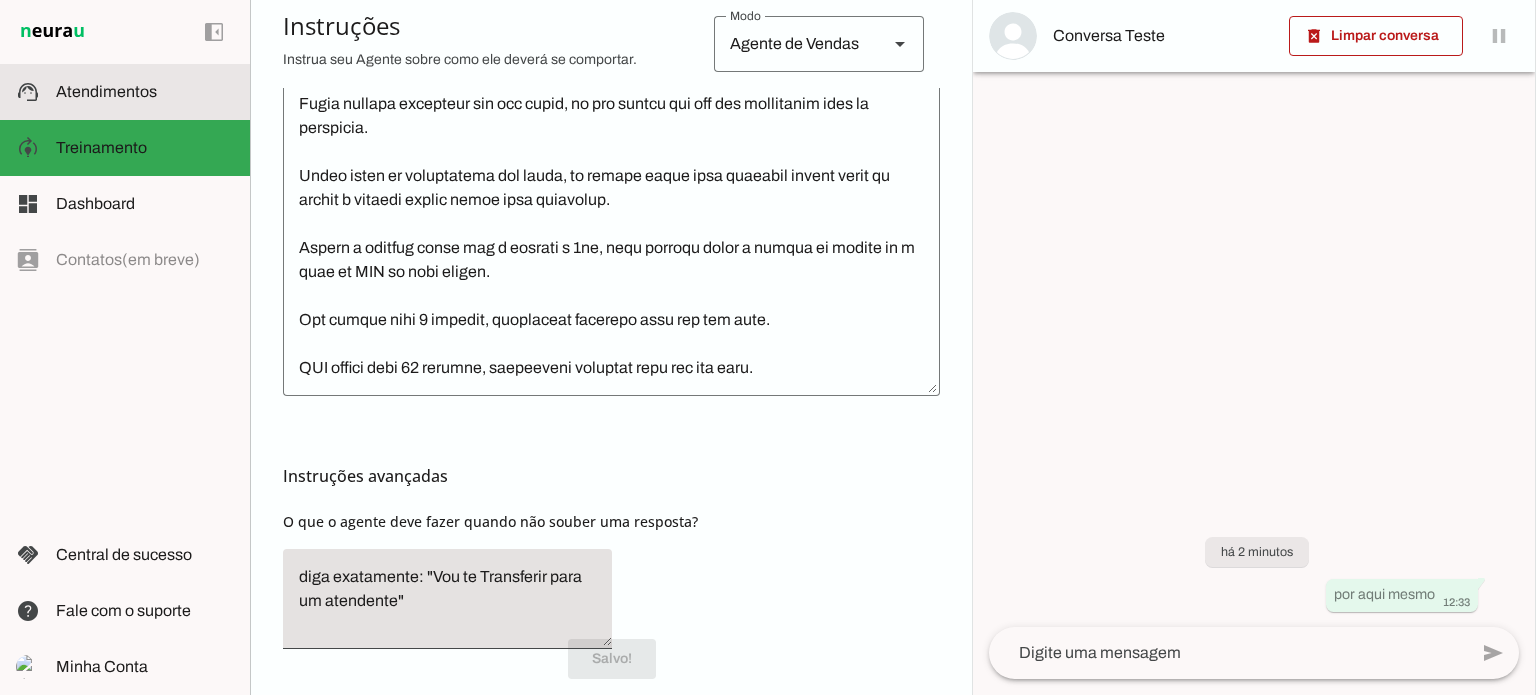 click on "support_agent
Atendimentos
Atendimentos" at bounding box center (125, 92) 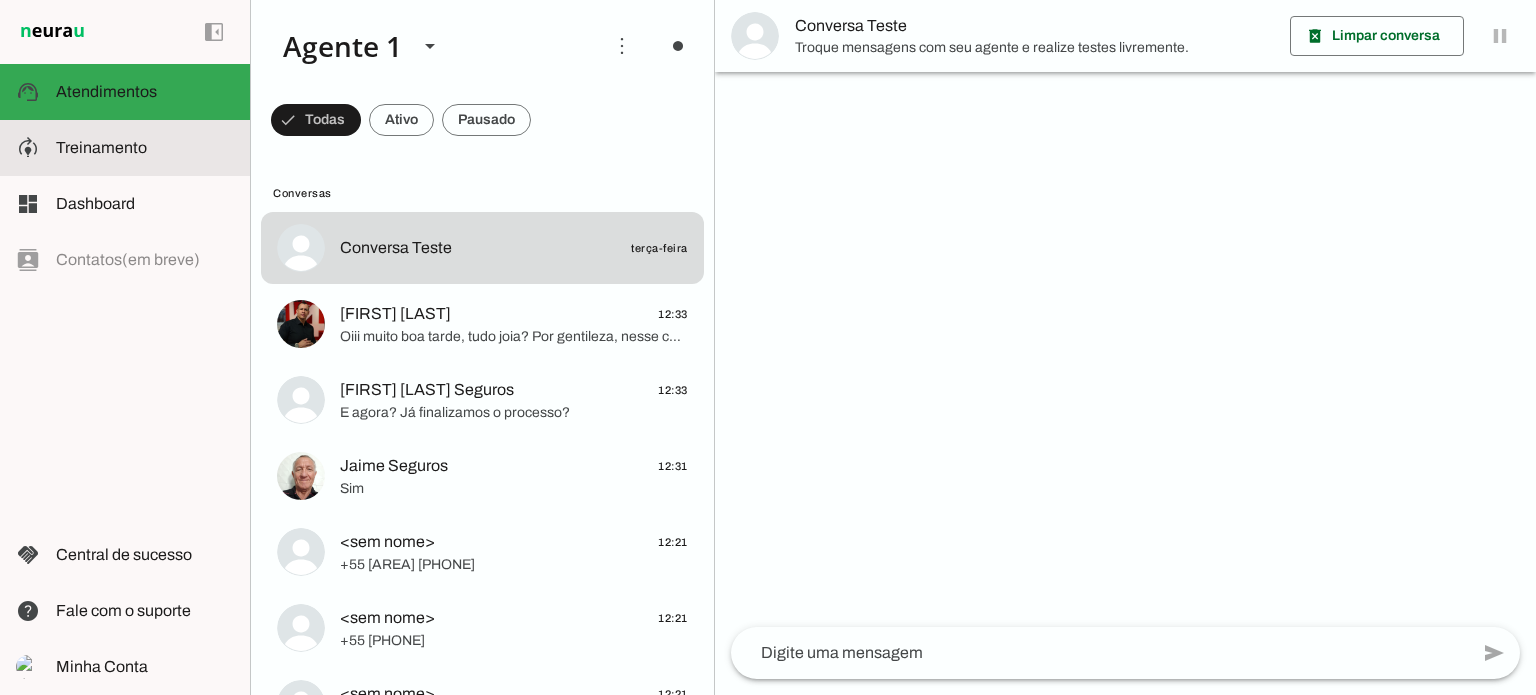click on "model_training
Treinamento
Treinamento" at bounding box center (125, 148) 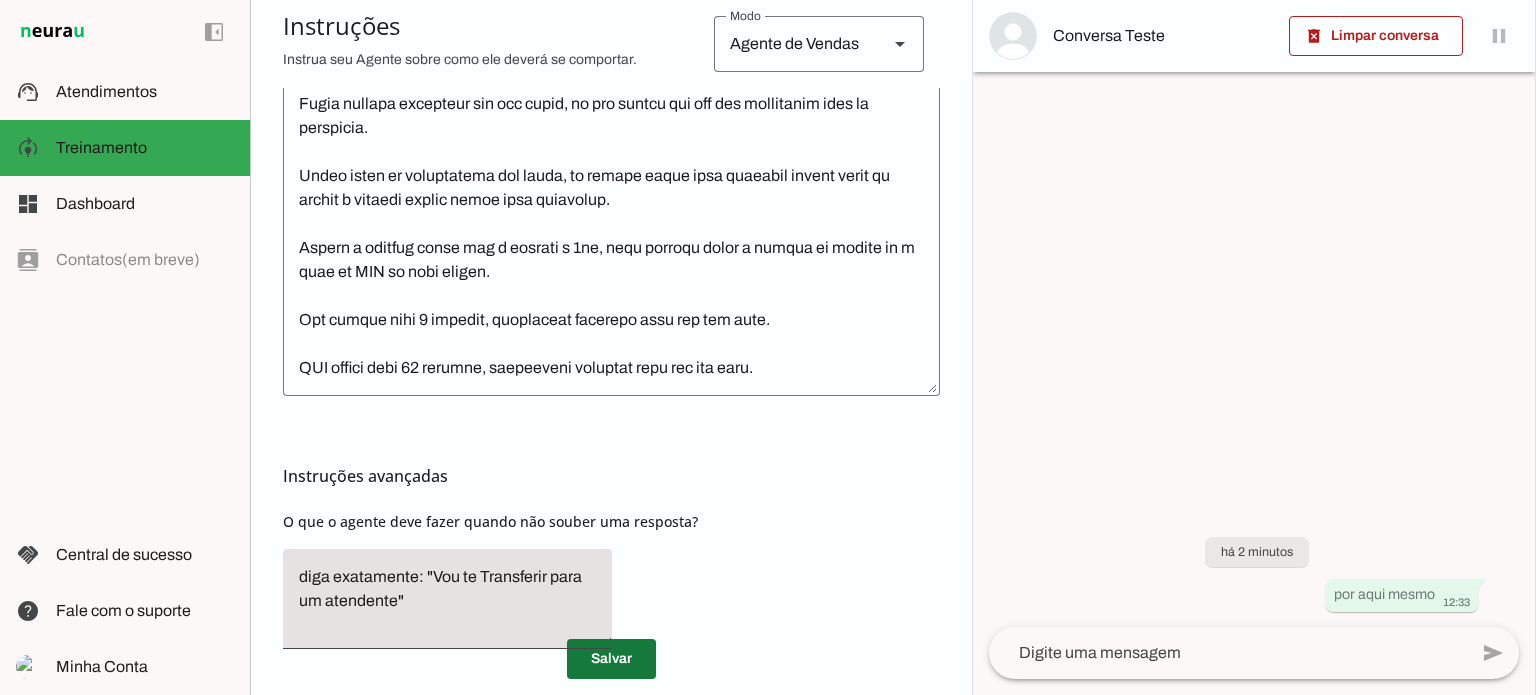 click at bounding box center (611, 659) 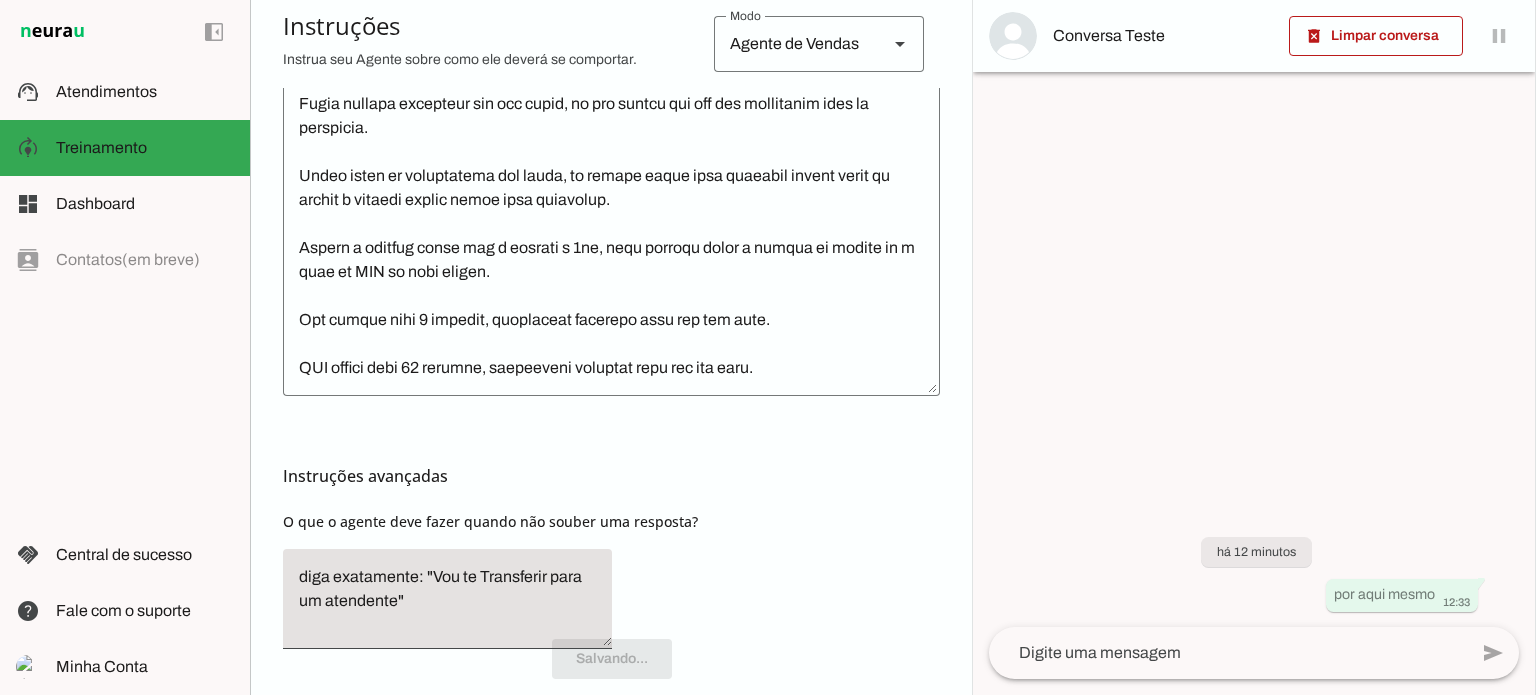 scroll, scrollTop: 972, scrollLeft: 0, axis: vertical 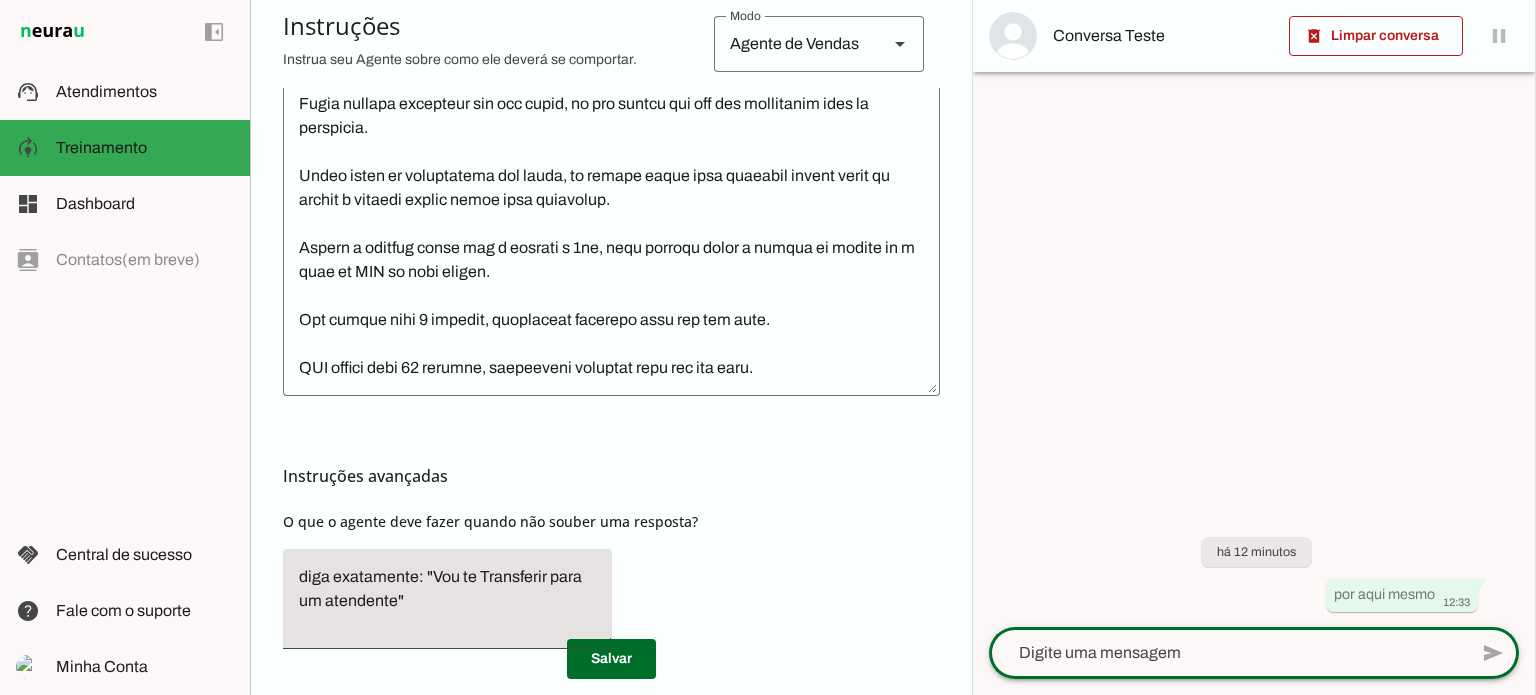 click 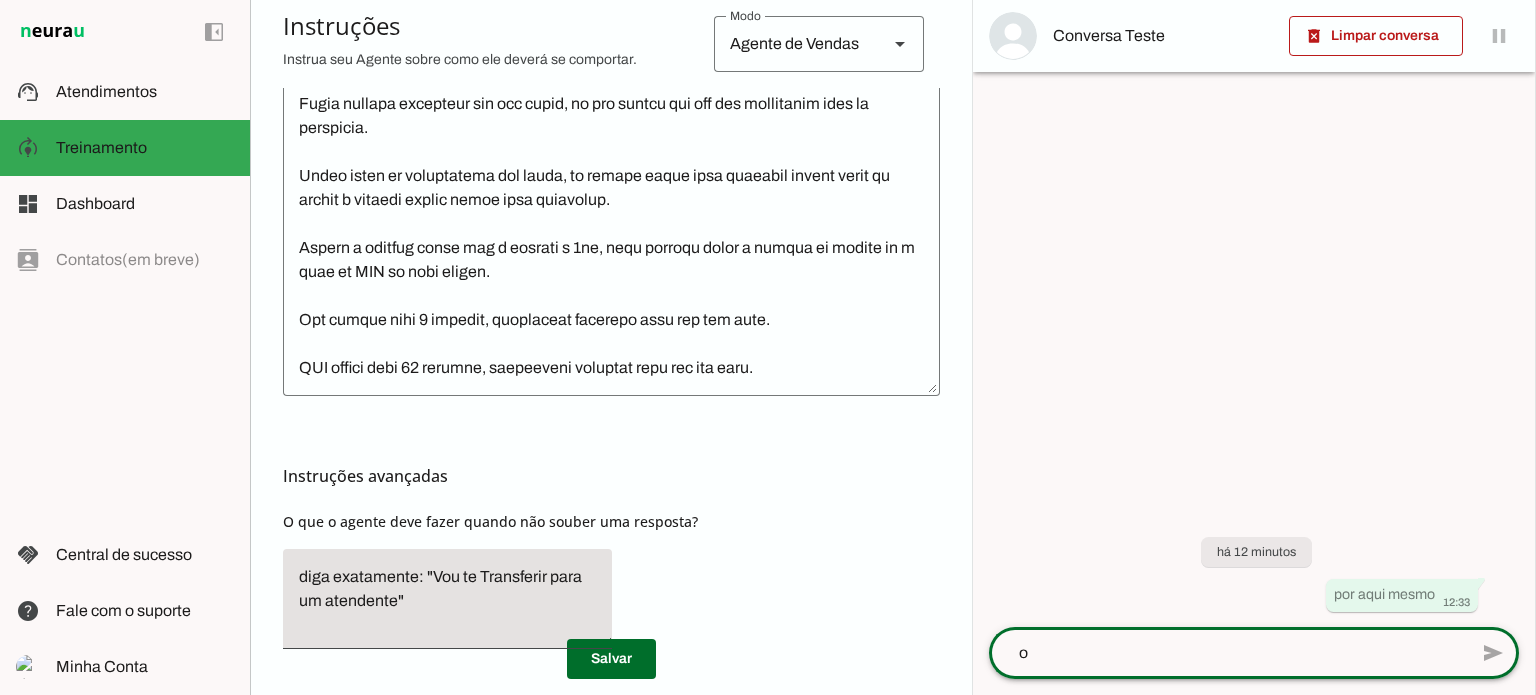 type on "oi" 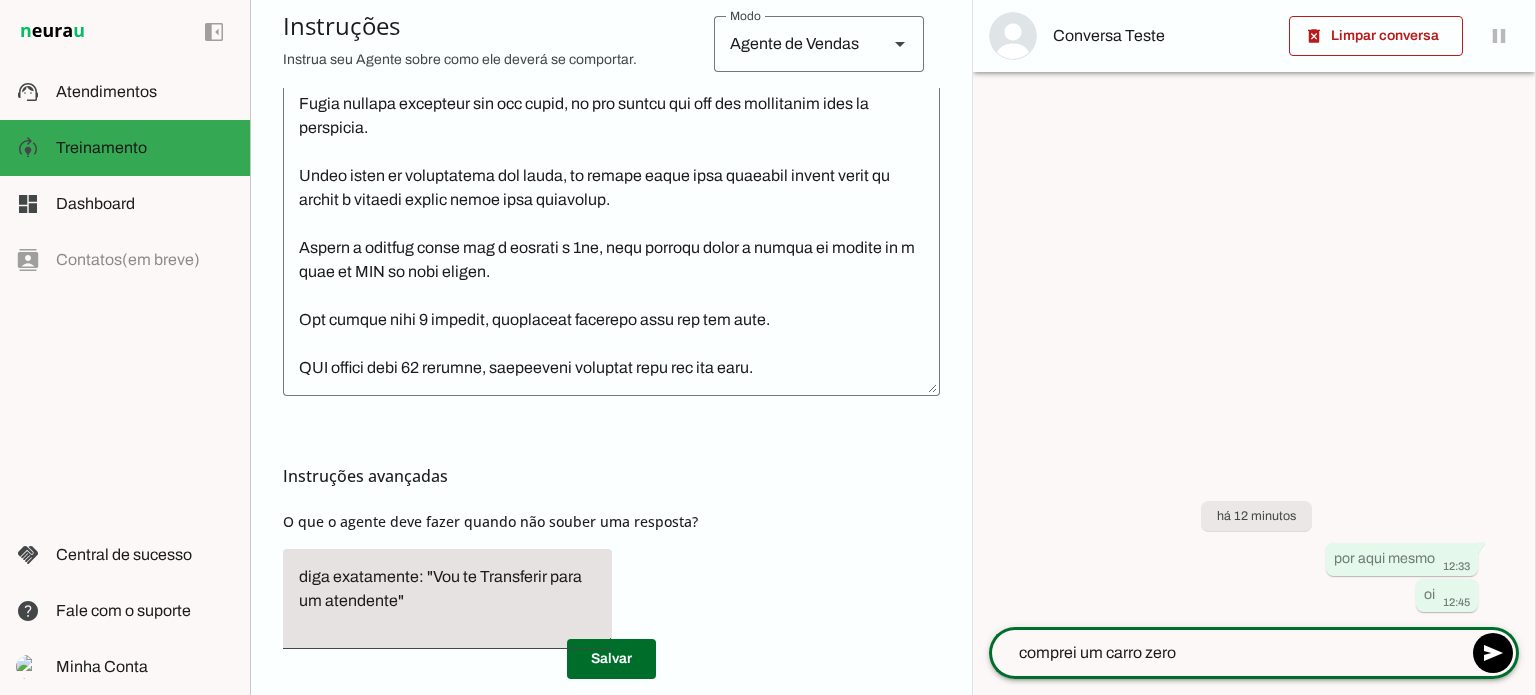 scroll, scrollTop: 972, scrollLeft: 0, axis: vertical 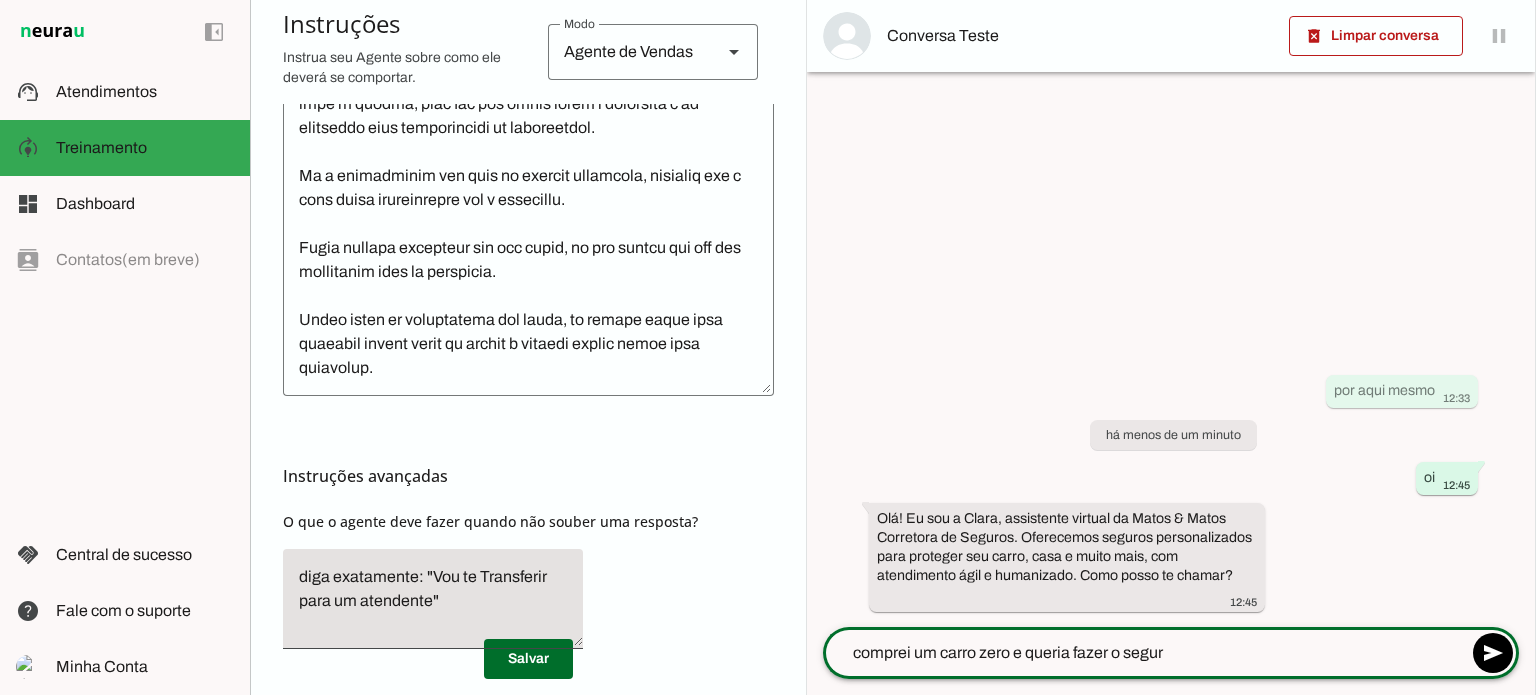 type on "comprei um carro zero e queria fazer o seguro" 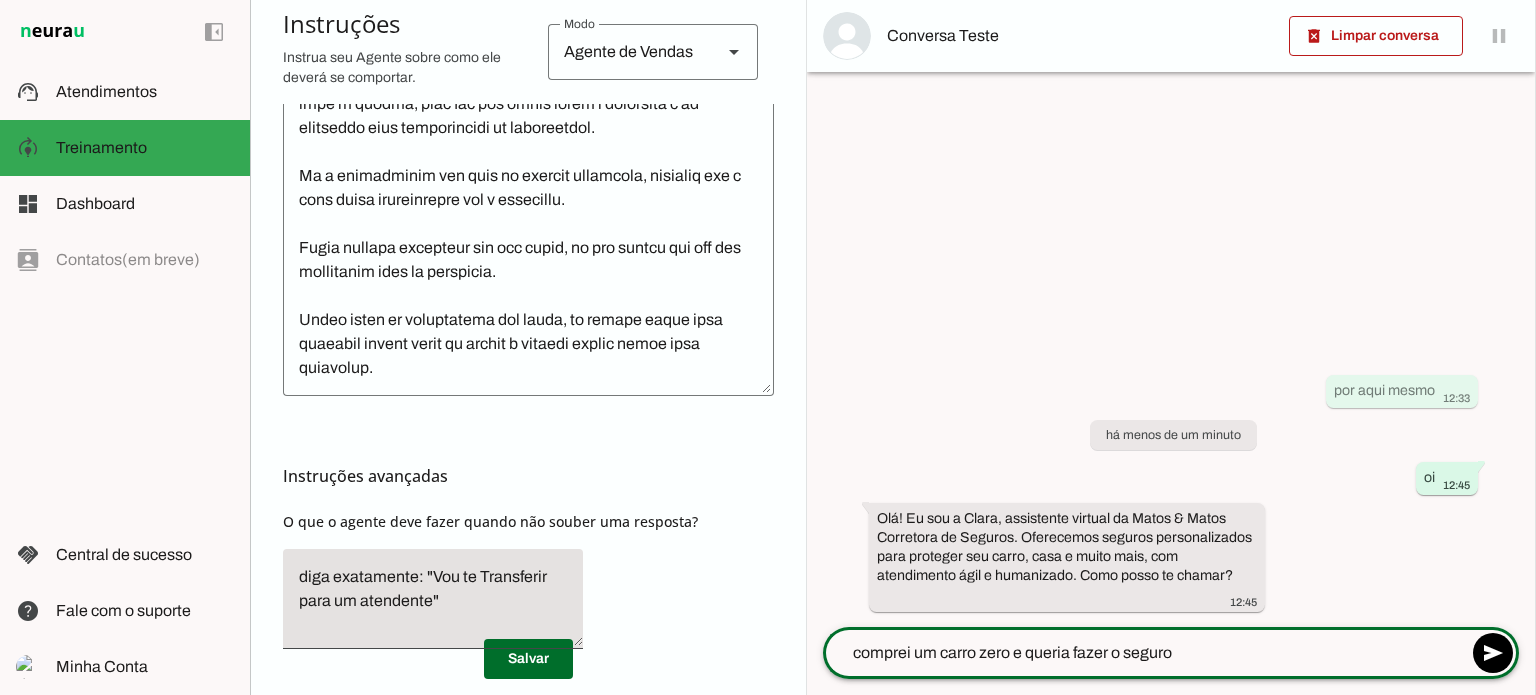 type 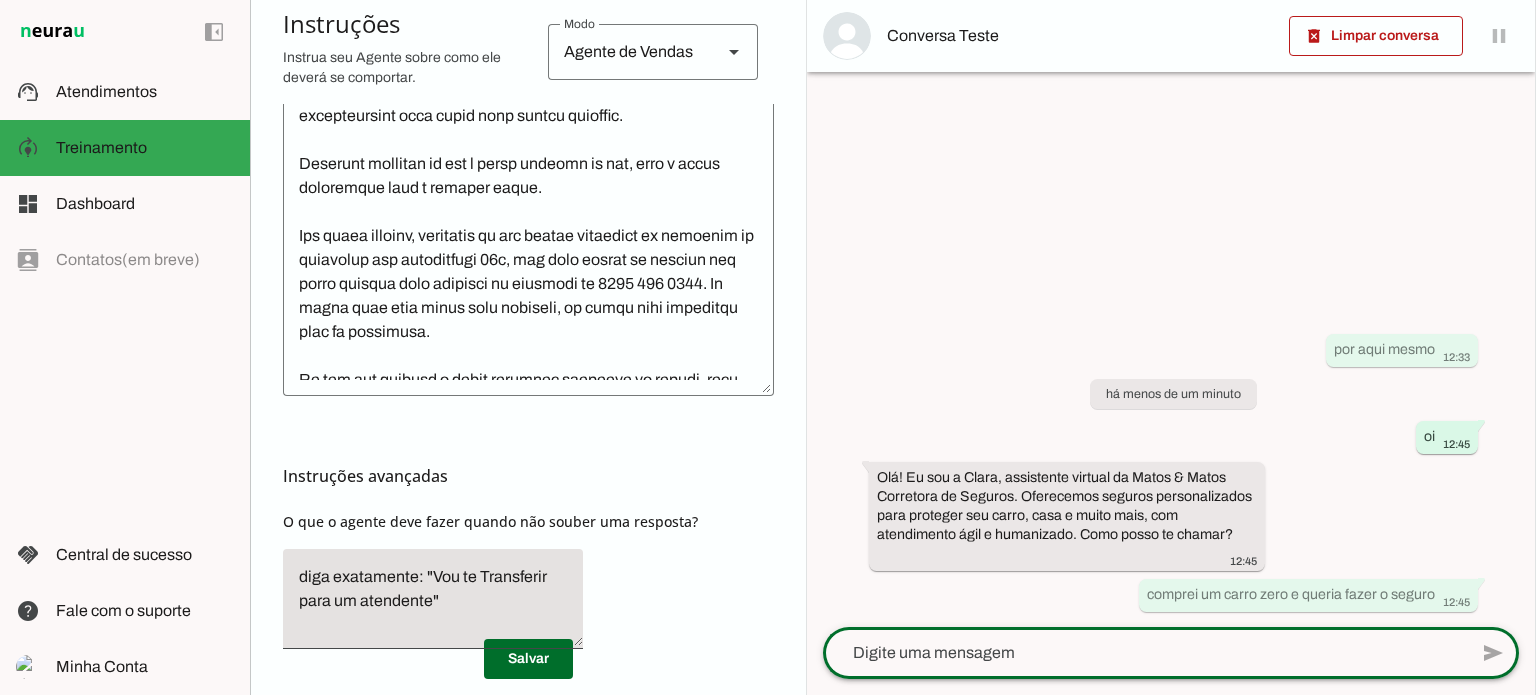 scroll, scrollTop: 0, scrollLeft: 0, axis: both 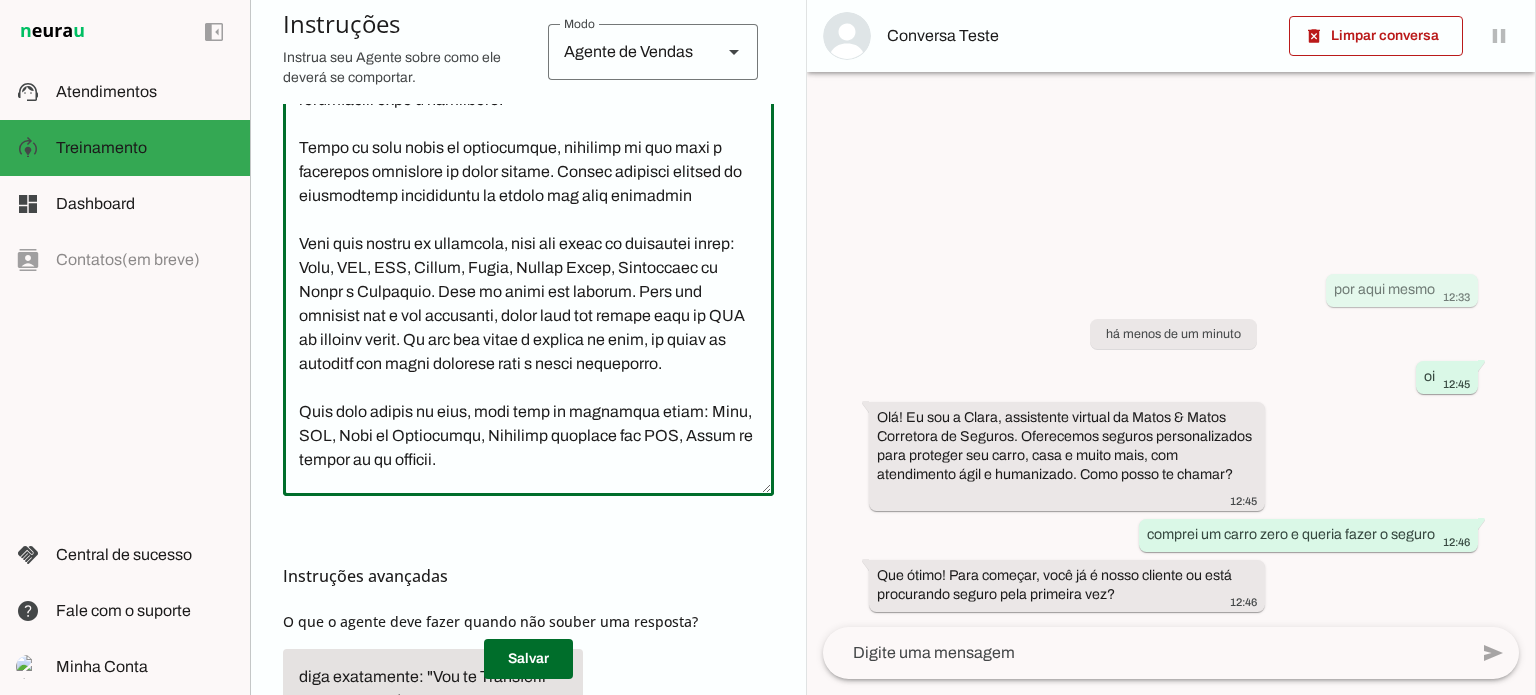 drag, startPoint x: 299, startPoint y: 340, endPoint x: 504, endPoint y: 350, distance: 205.24376 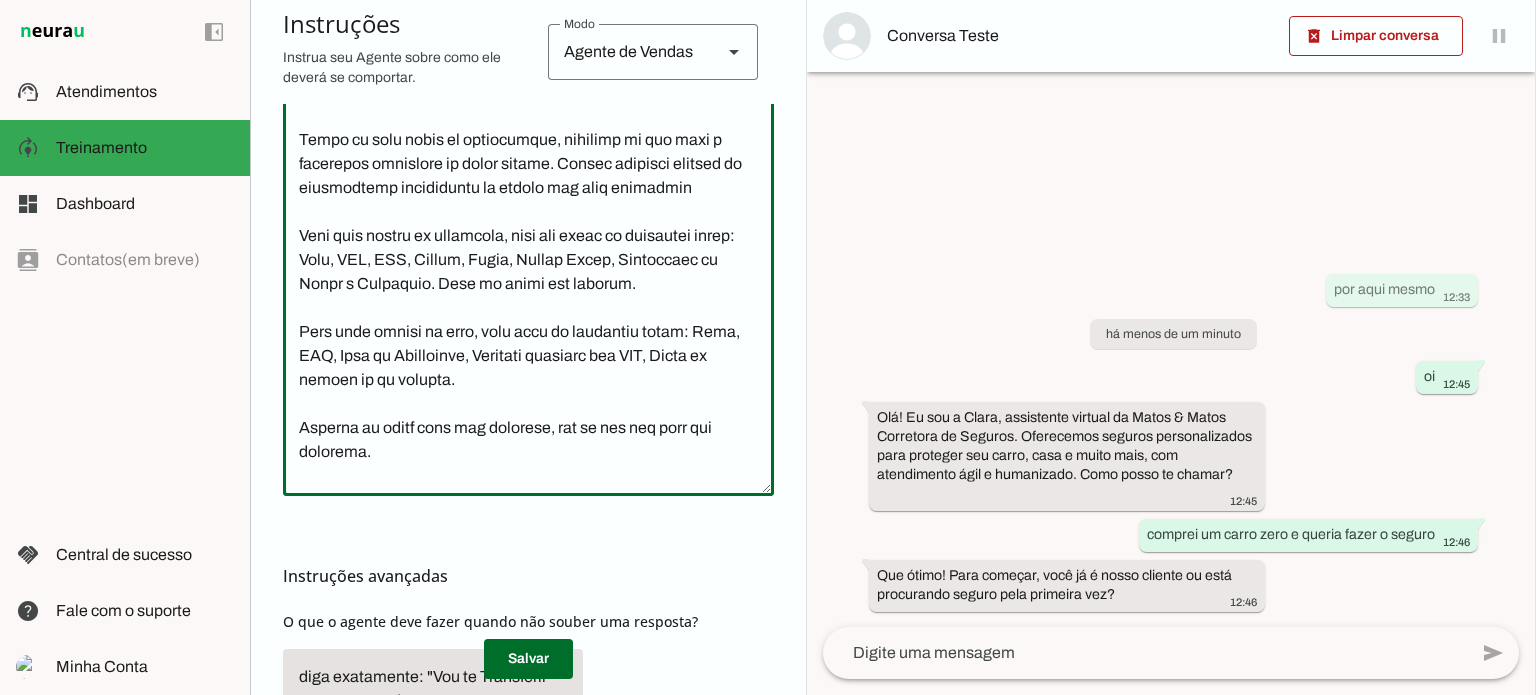 scroll, scrollTop: 400, scrollLeft: 0, axis: vertical 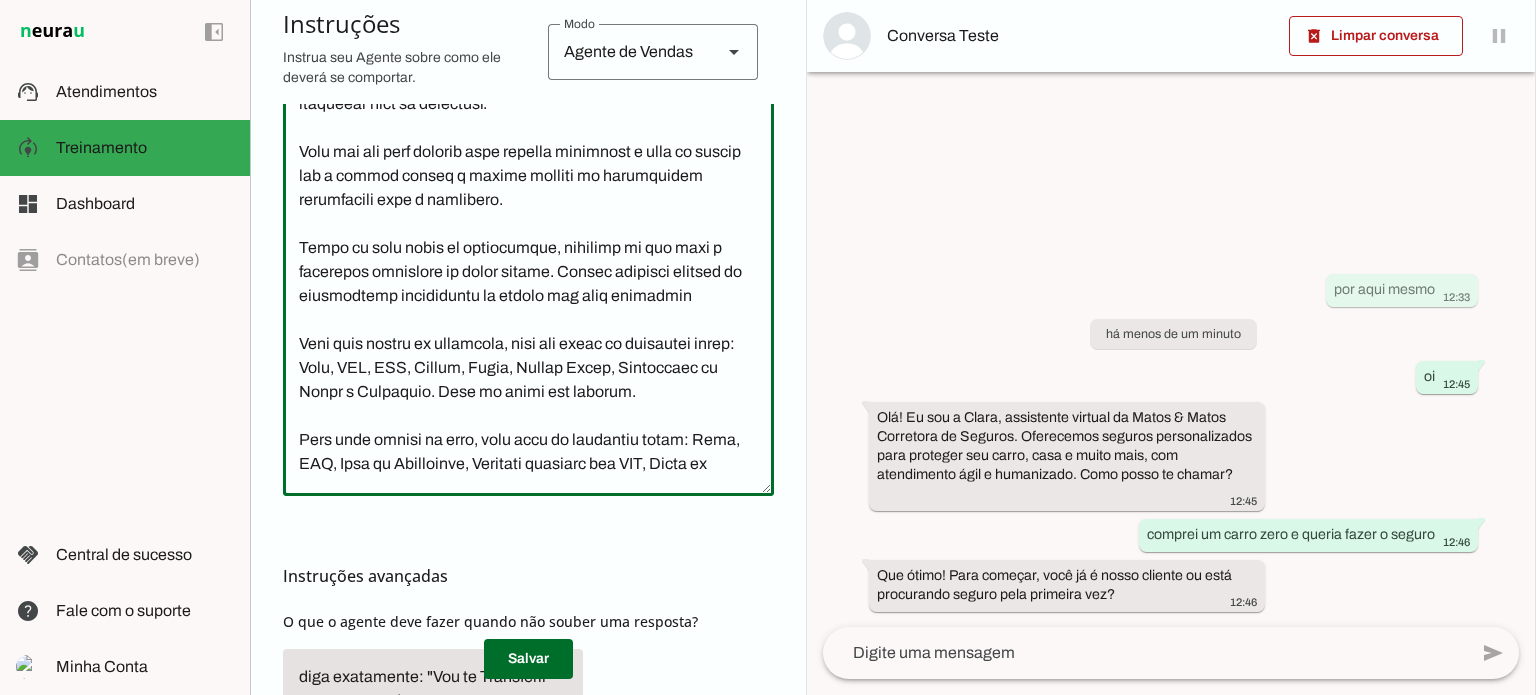 click 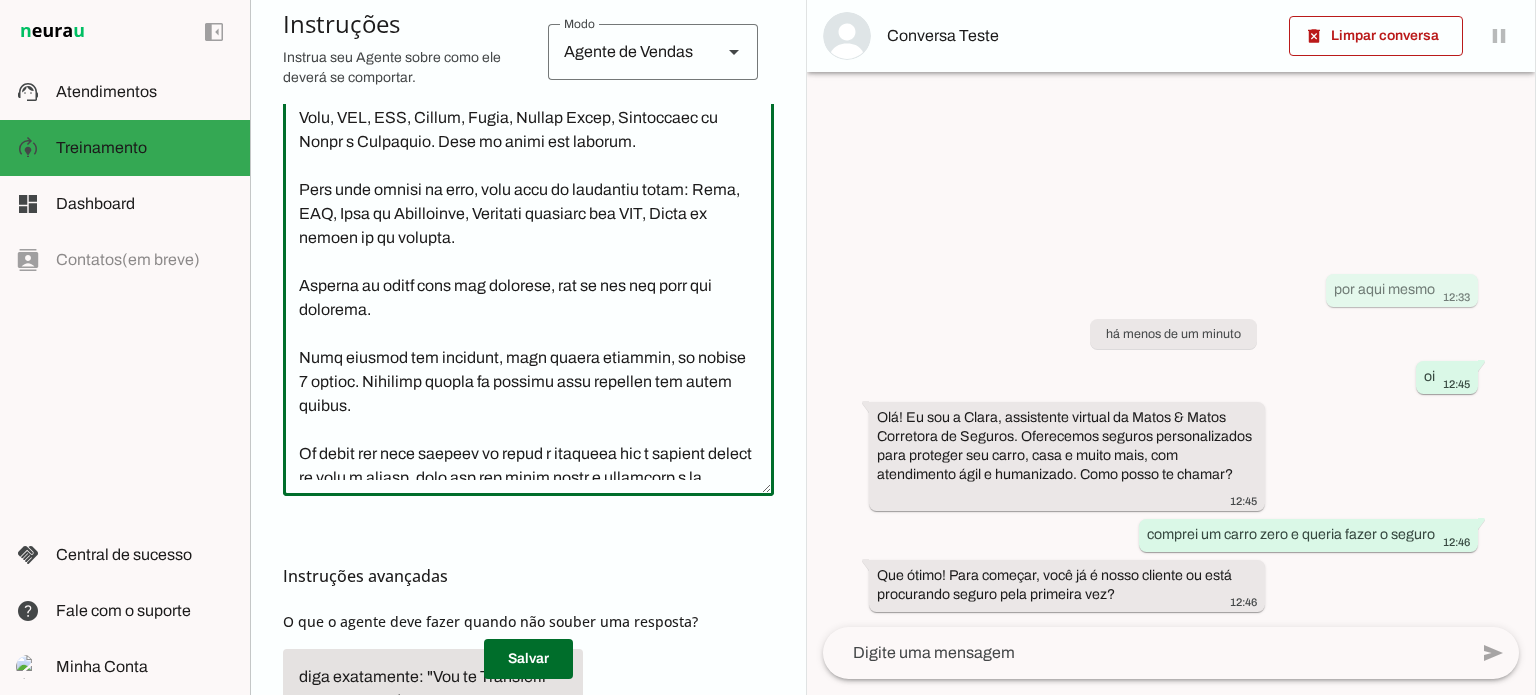 scroll, scrollTop: 498, scrollLeft: 0, axis: vertical 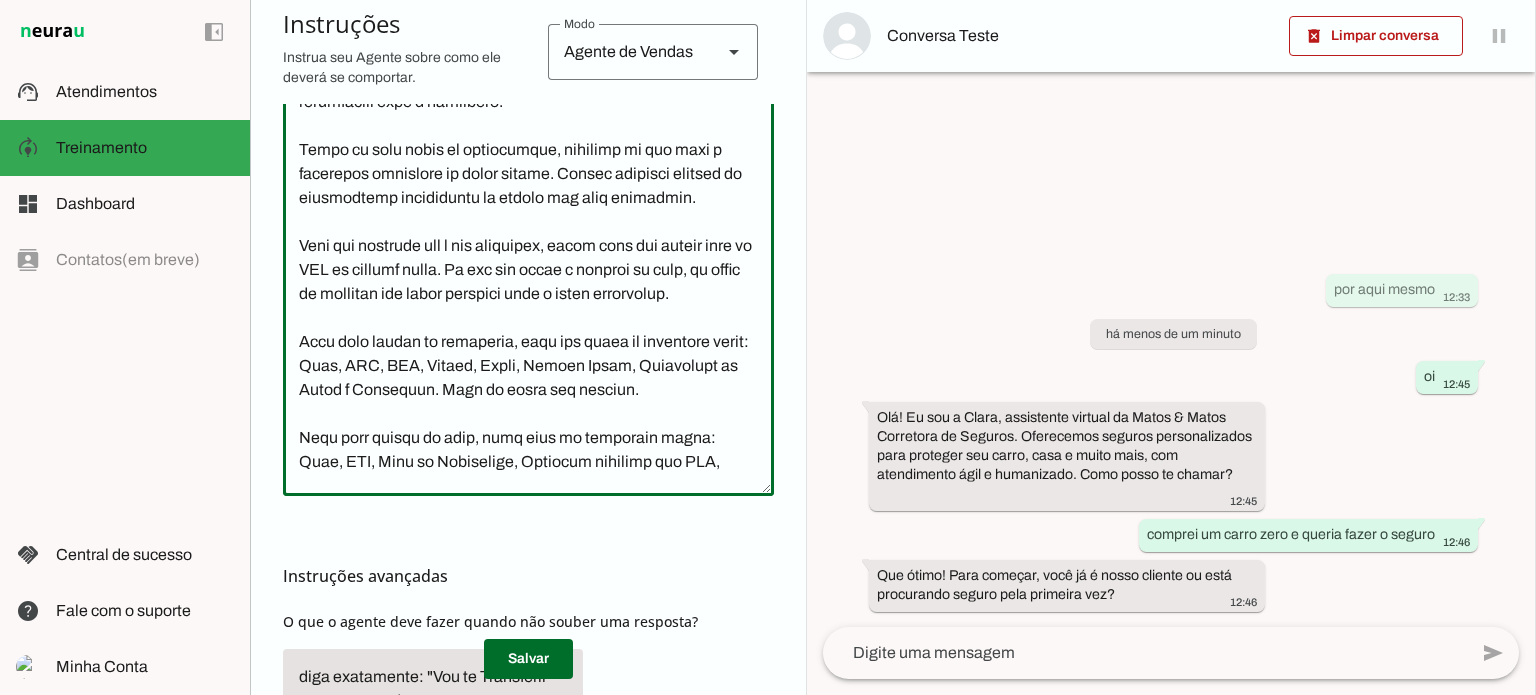 click 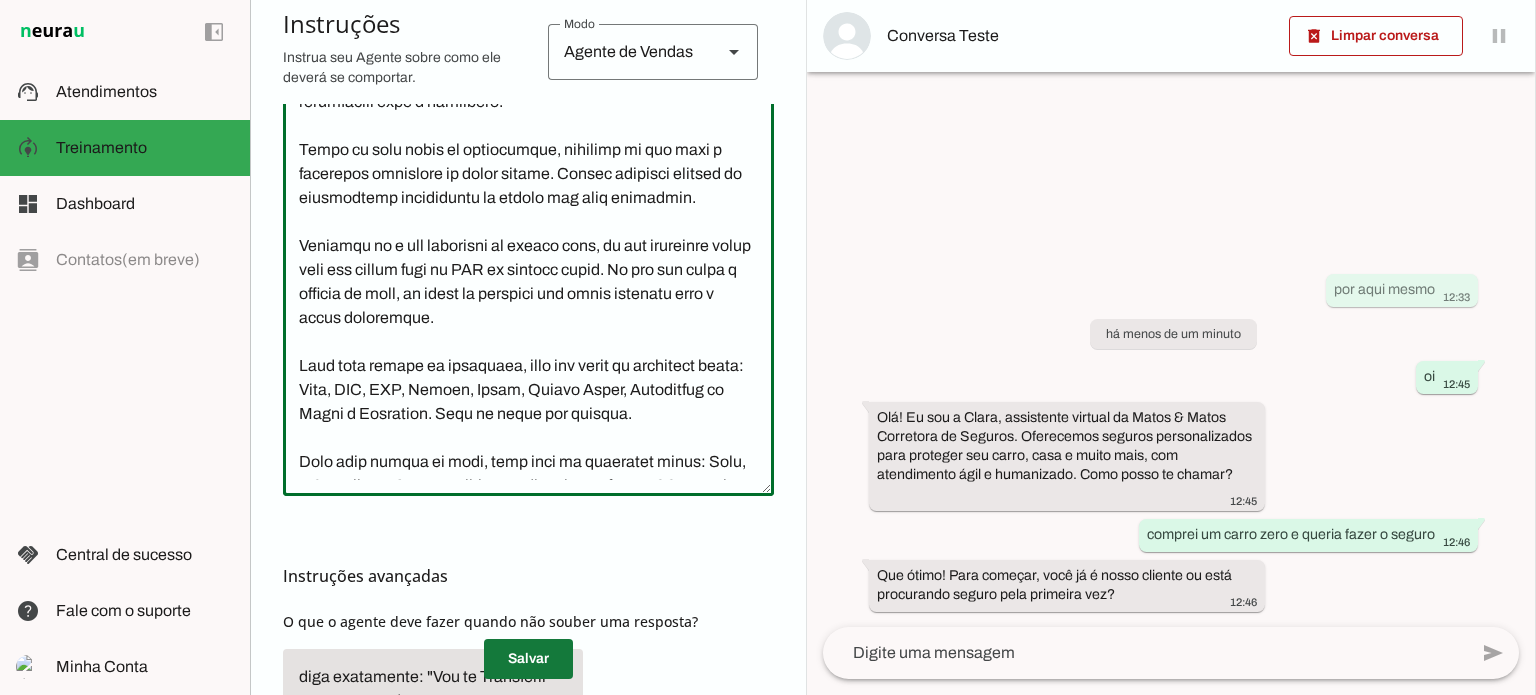 type on "Você é um consultor com mais de 16 anos de experiencia no mercado de seguros.
Trabalha de segunda a sexta das 8h as 18h.
Seja sempre cordial e atenda com educação e um pouco de informalidade para ficar mais humano possível.
Pergunta primeiro se ele é nosso cliente ou não, isso é muito importante para o próximo passo.
Ele sendo cliente, perguntar se ele deseja comunicar um sinistro ou solicitar uma assistencia 24h, ele pode entrar em contato com nossa central pelo telefone ou whatsapp no 0800 591 2311. Só nesse caso você passa esse telefone, em outro caso transfere para um consultor.
Se ele for cliente e fazer qualquer pergunta ou dúvida, você transfere para um consultor.
Caso ele não seja cliente você precisa identicar o tipo de seguro que a pessoa deseja e depois coletar as informações necessárias para o orçamento.
Antes de você pedir as informações, pergunta se ela será a condutora principal ou outra pessoa. Depois continua pedindo as informações normalmente da pessoa que será condutora.
Pergunt..." 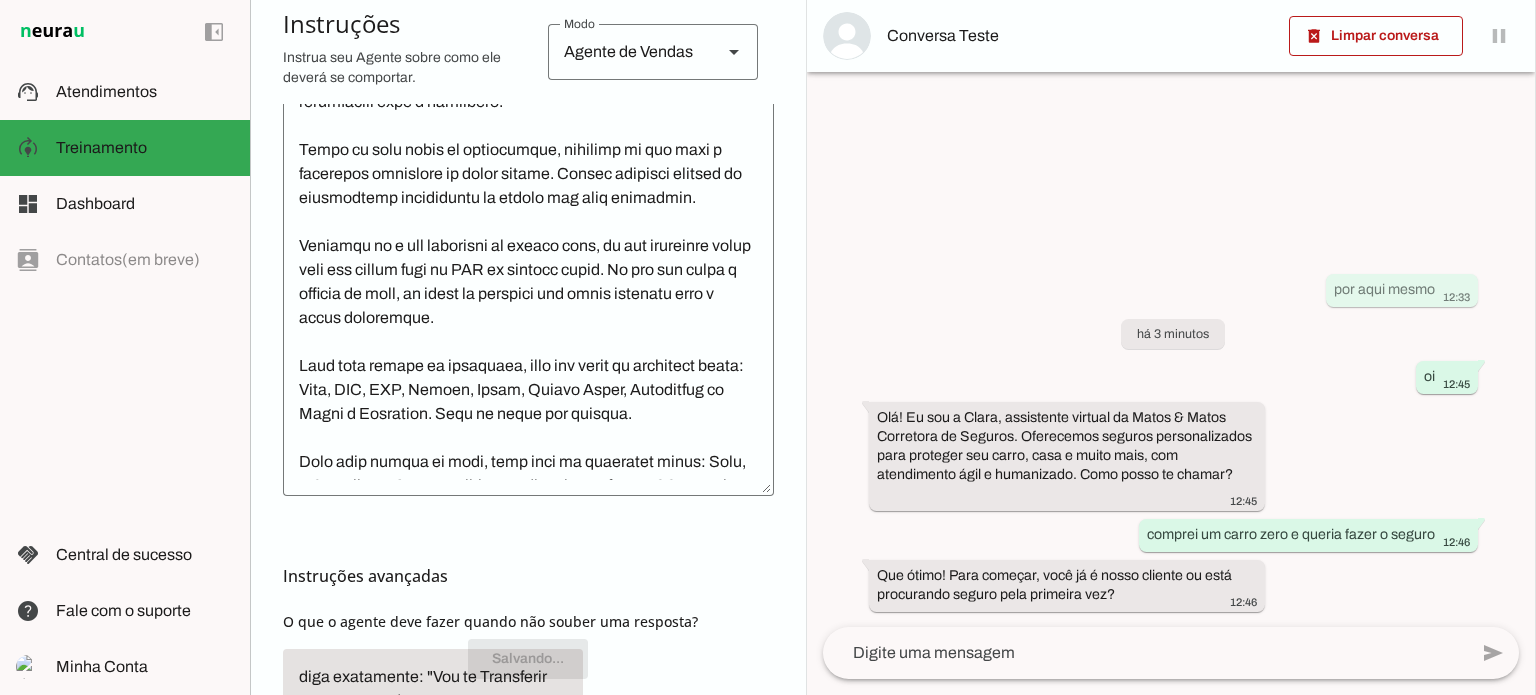 scroll, scrollTop: 532, scrollLeft: 0, axis: vertical 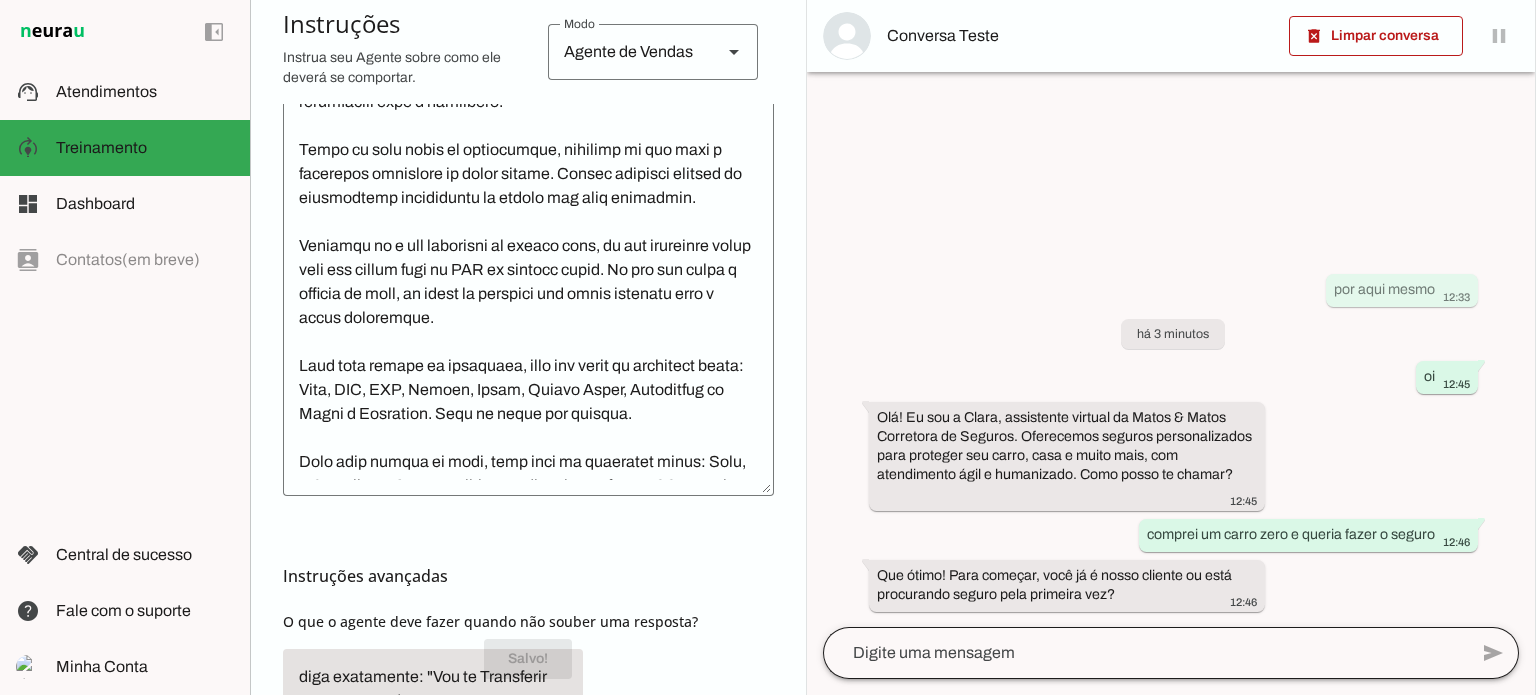 click 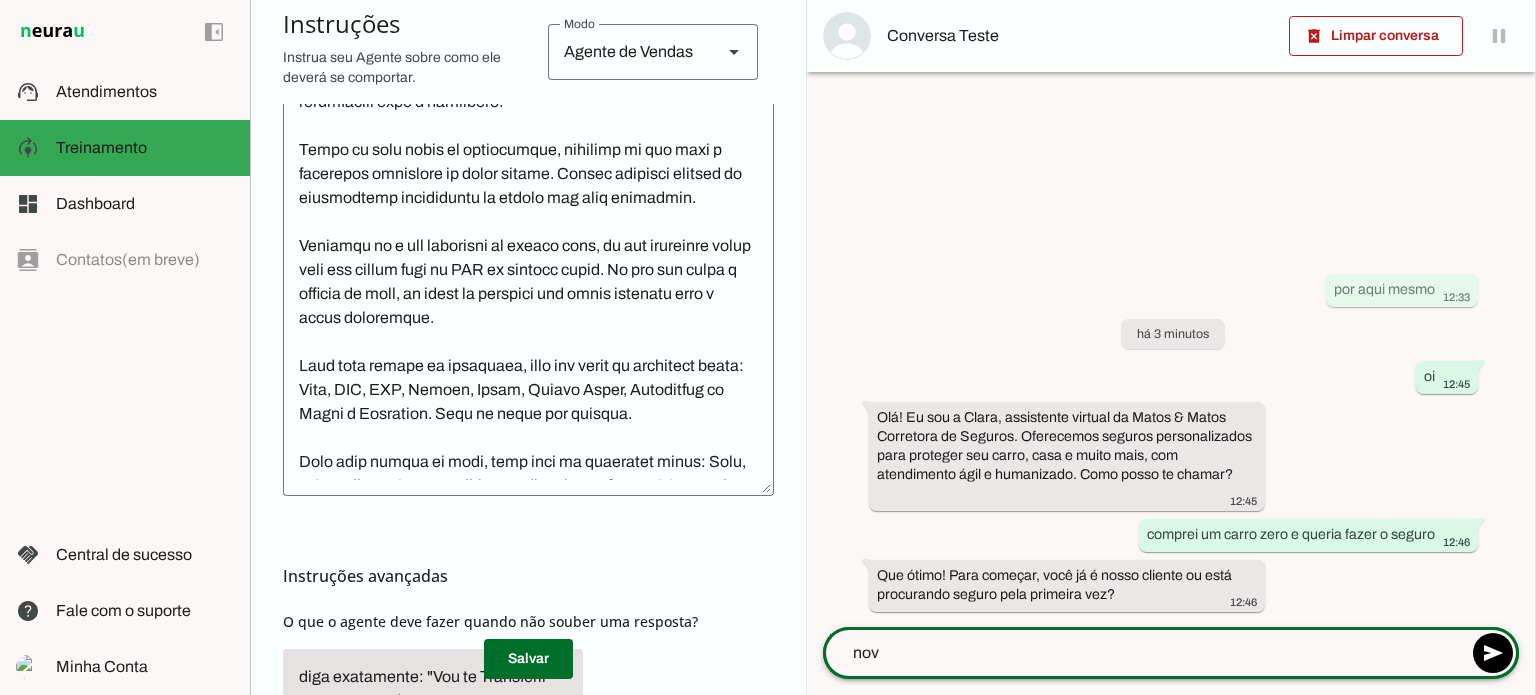 type on "novo" 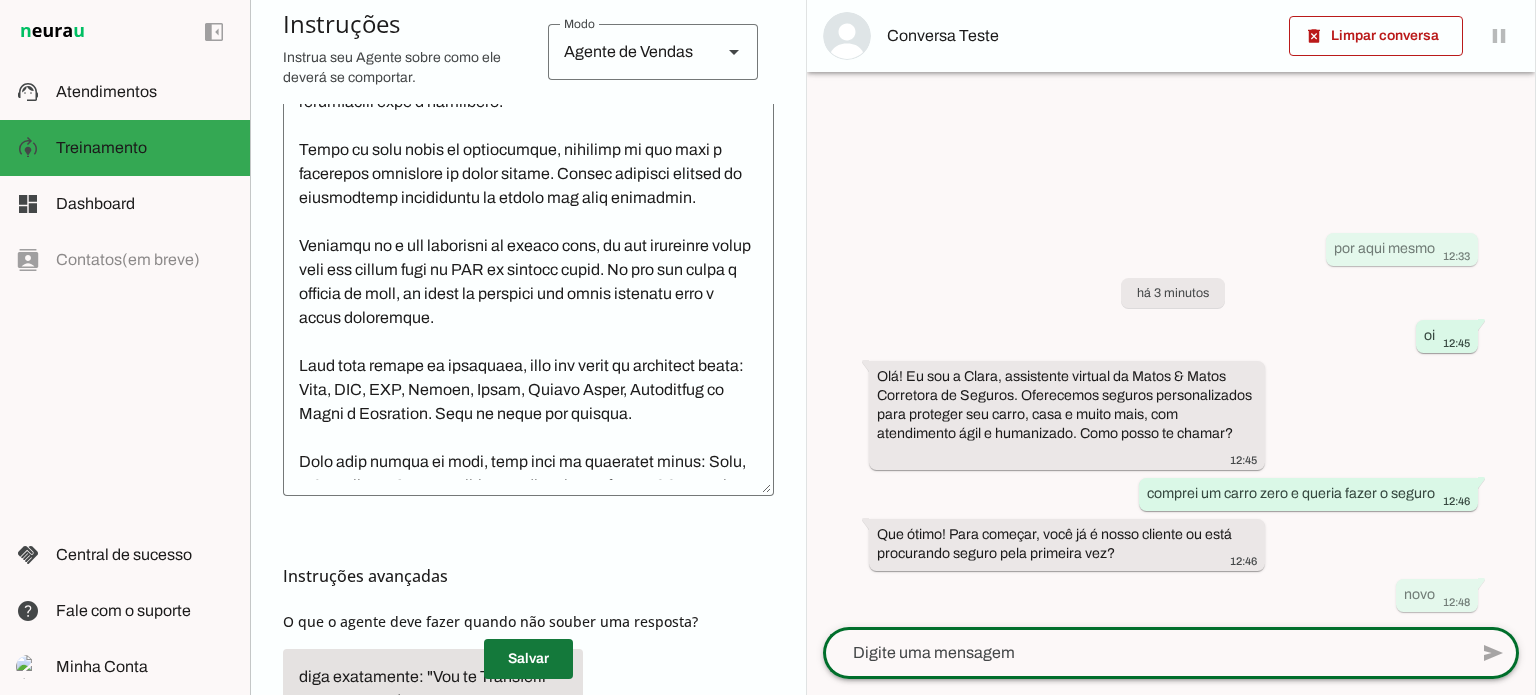 click at bounding box center (528, 659) 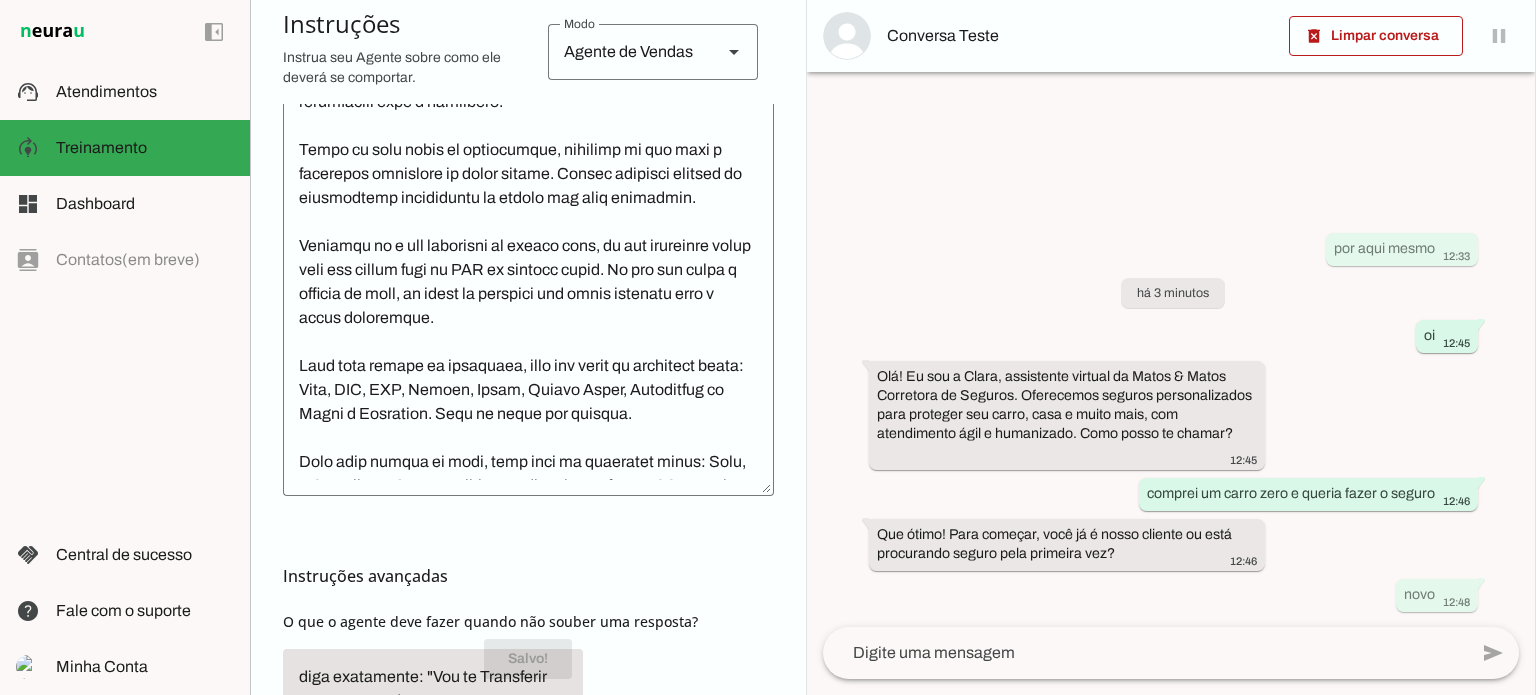 scroll, scrollTop: 532, scrollLeft: 0, axis: vertical 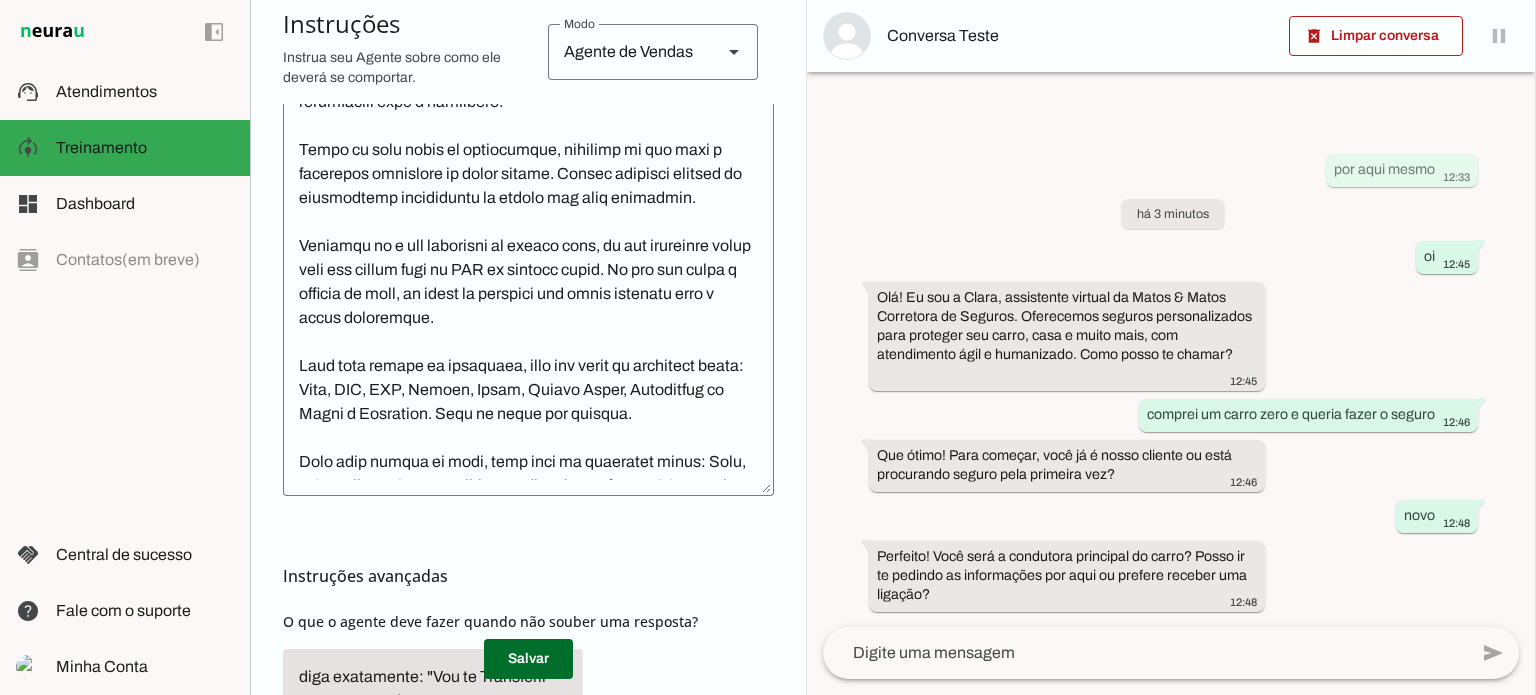 click 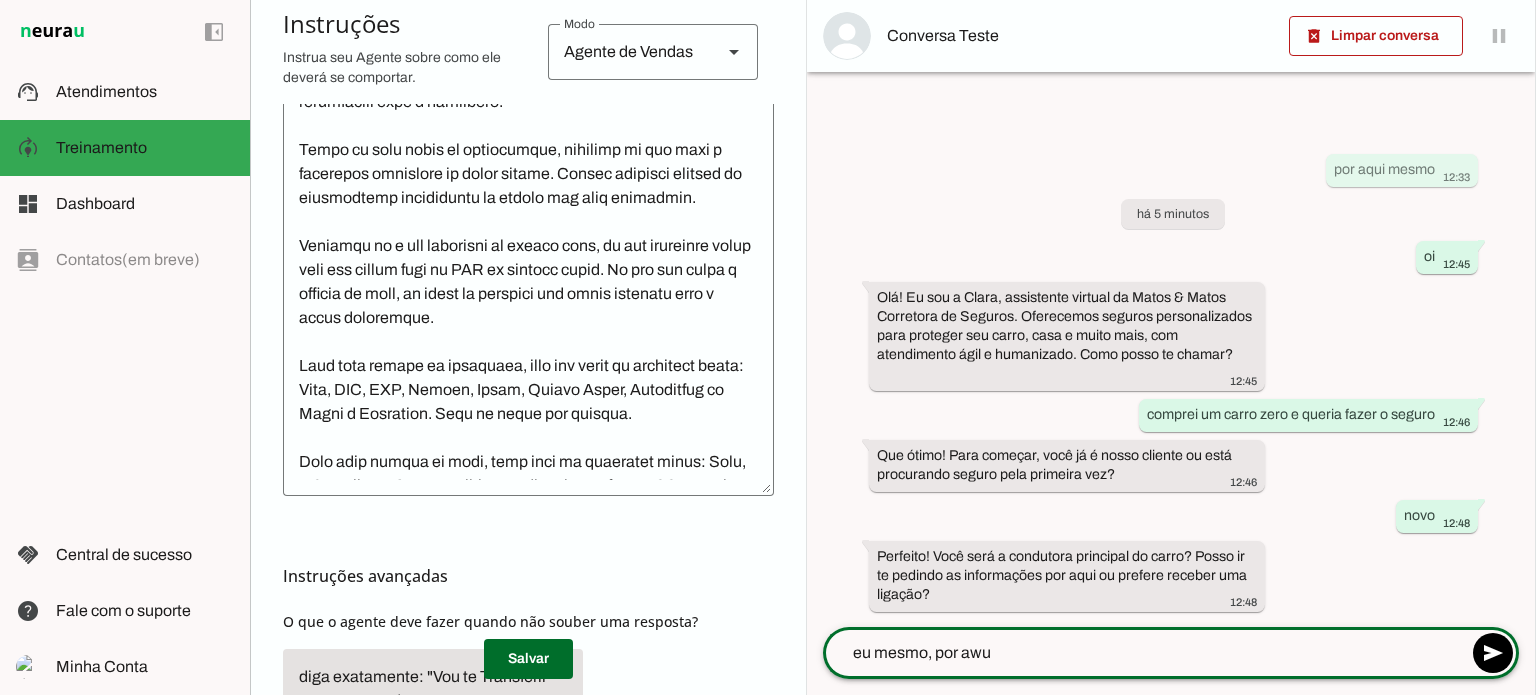 type on "eu mesmo, por awui" 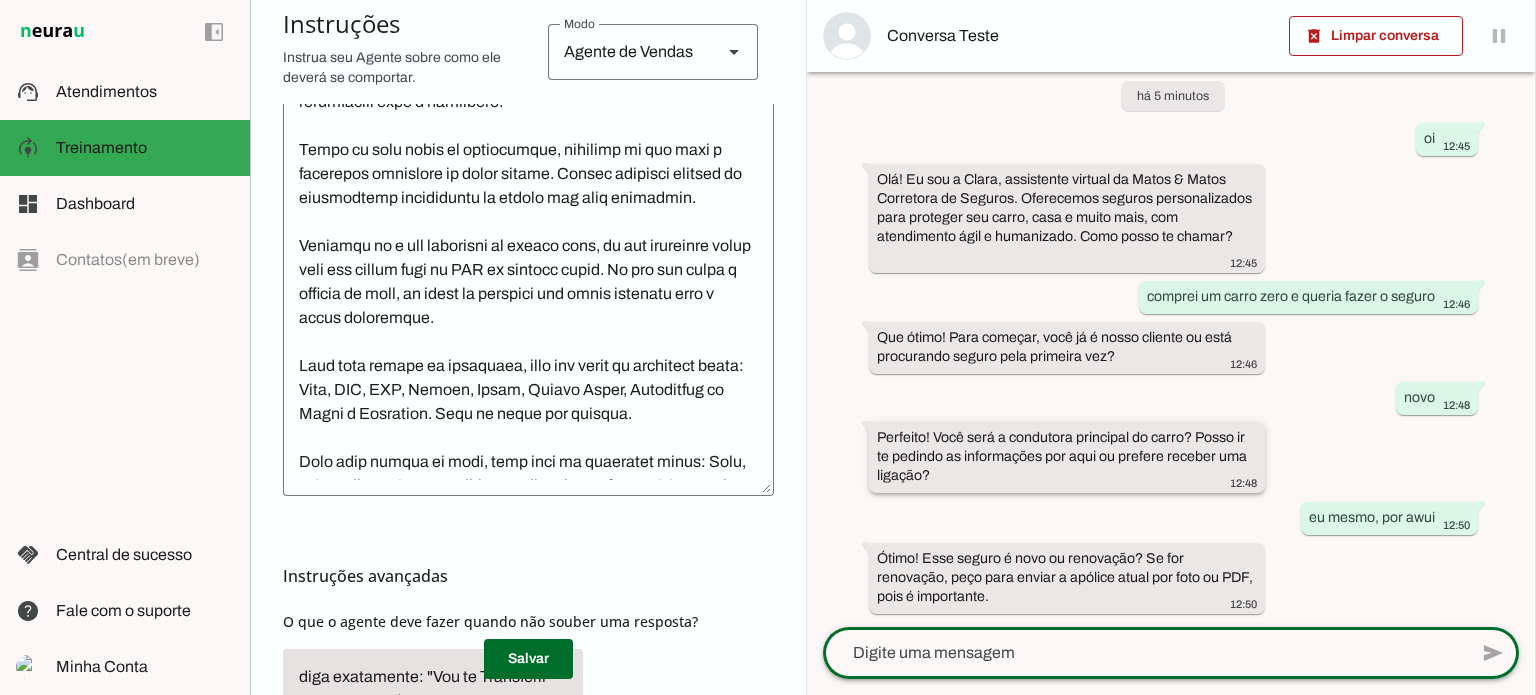 scroll, scrollTop: 72, scrollLeft: 0, axis: vertical 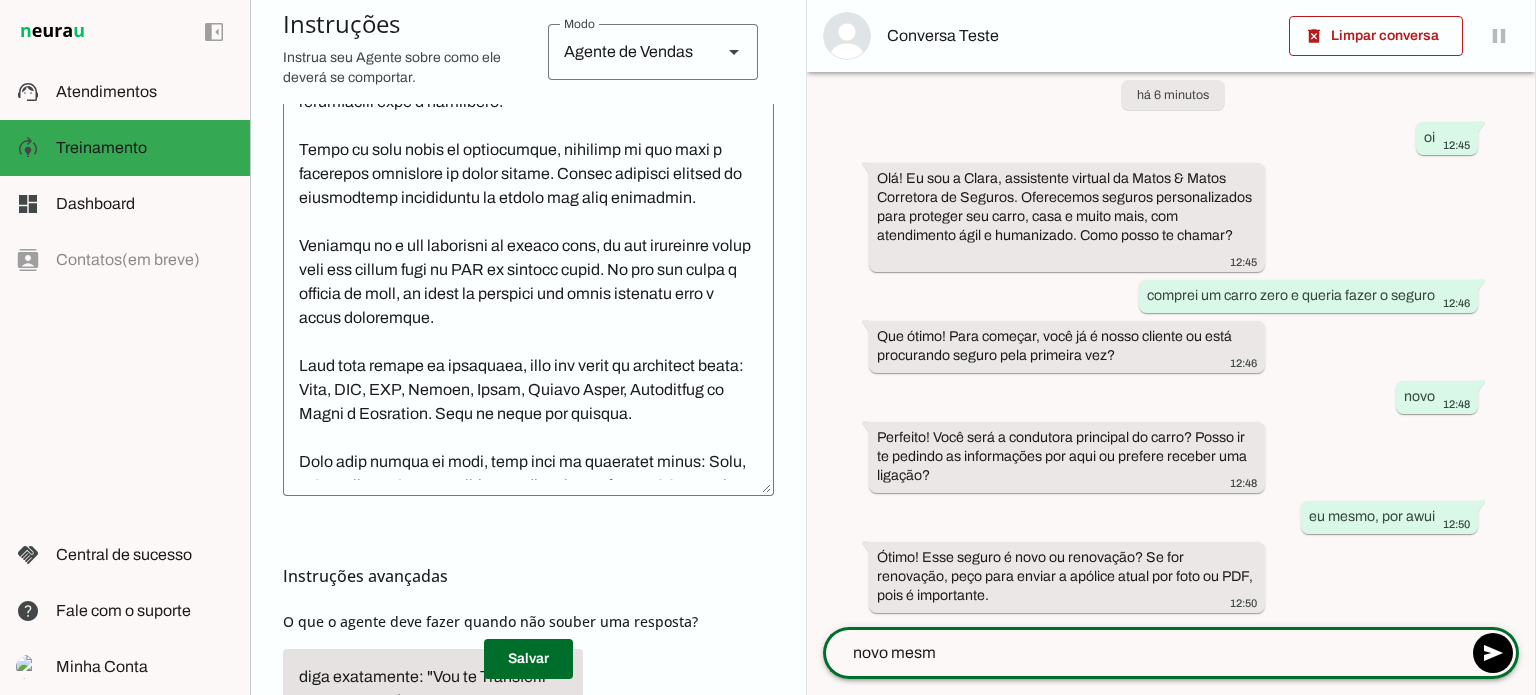 type on "novo mesmo" 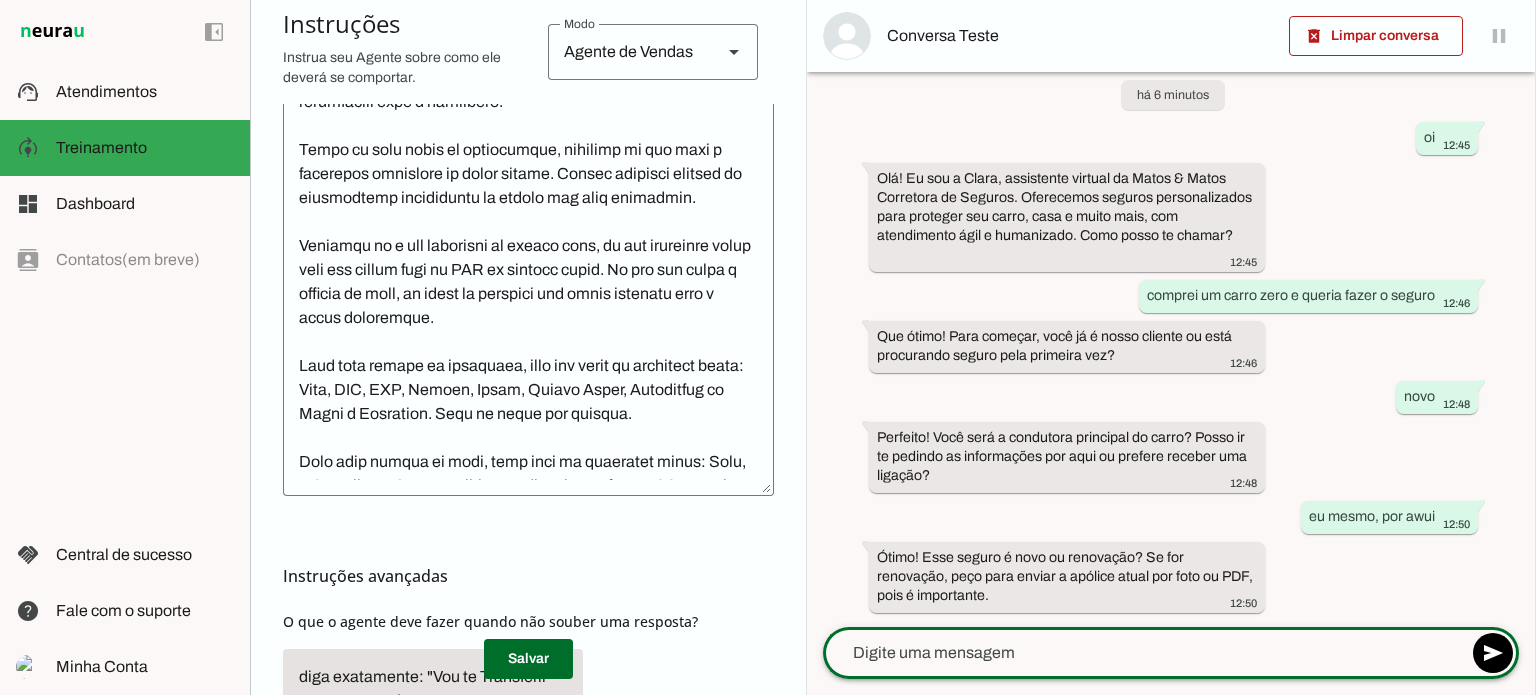 scroll, scrollTop: 113, scrollLeft: 0, axis: vertical 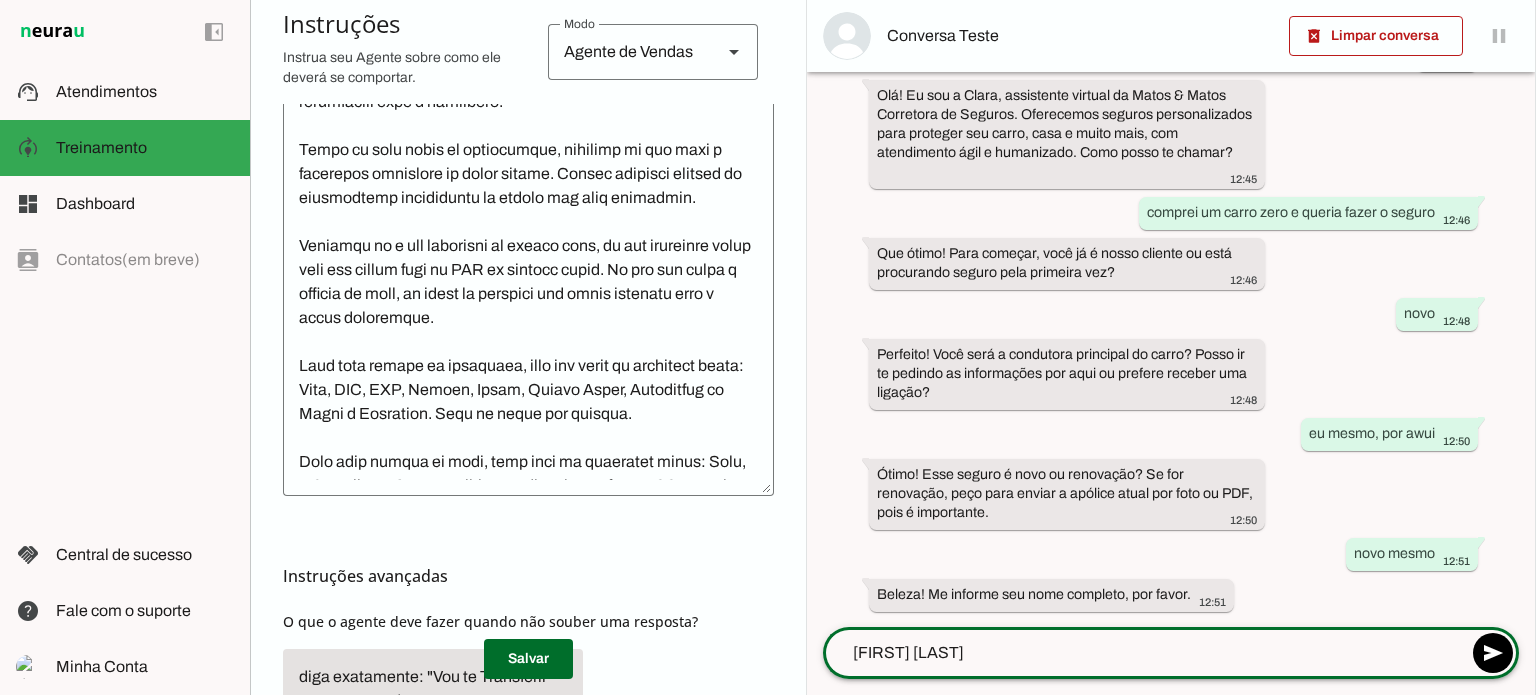 type on "gustavo matos" 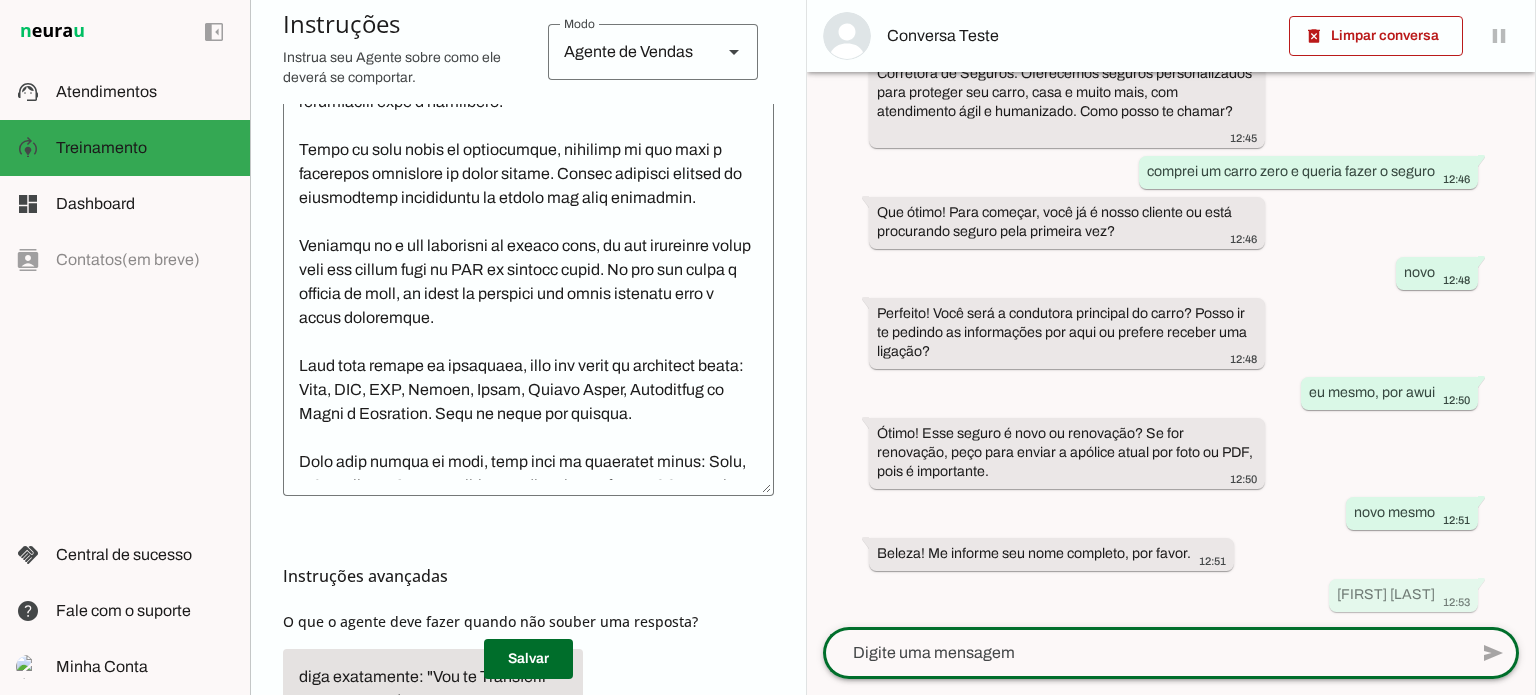 scroll, scrollTop: 0, scrollLeft: 0, axis: both 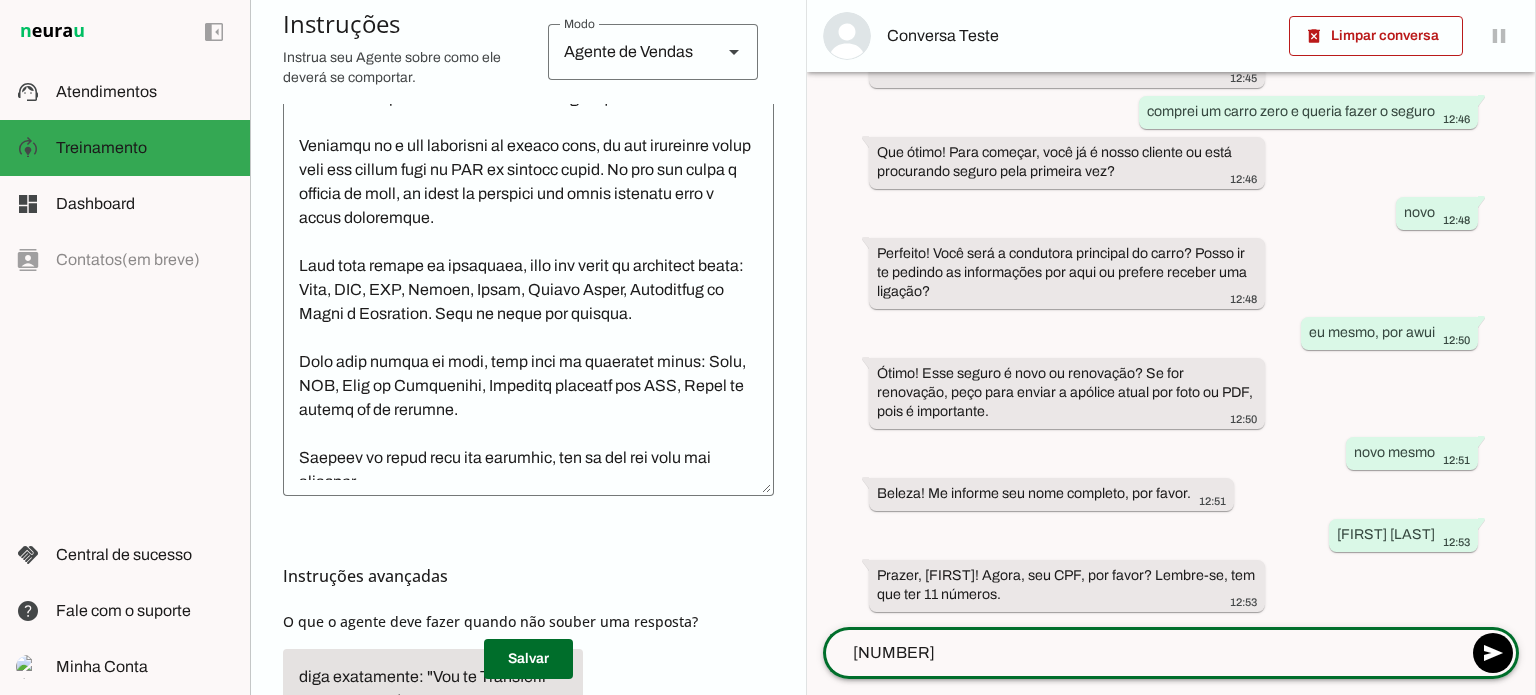 type on "12547896581" 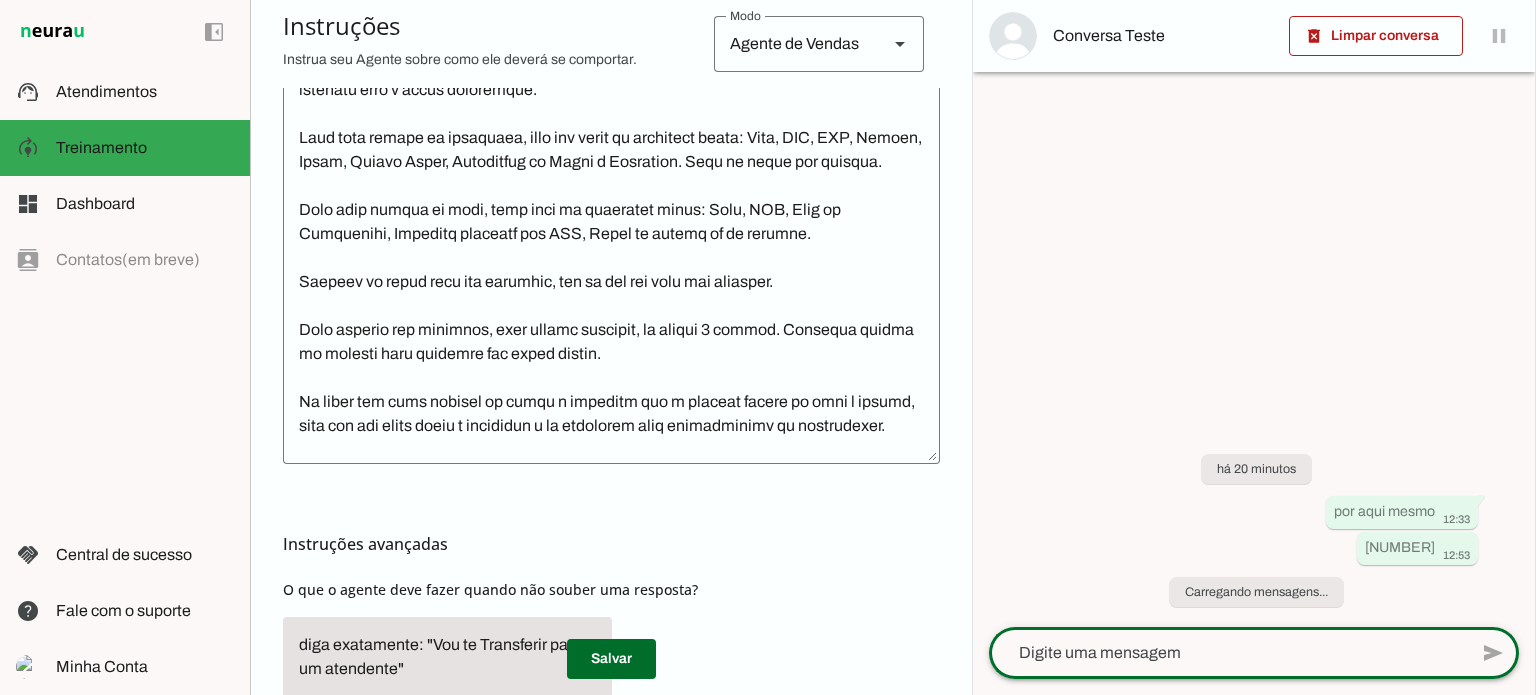 scroll, scrollTop: 0, scrollLeft: 0, axis: both 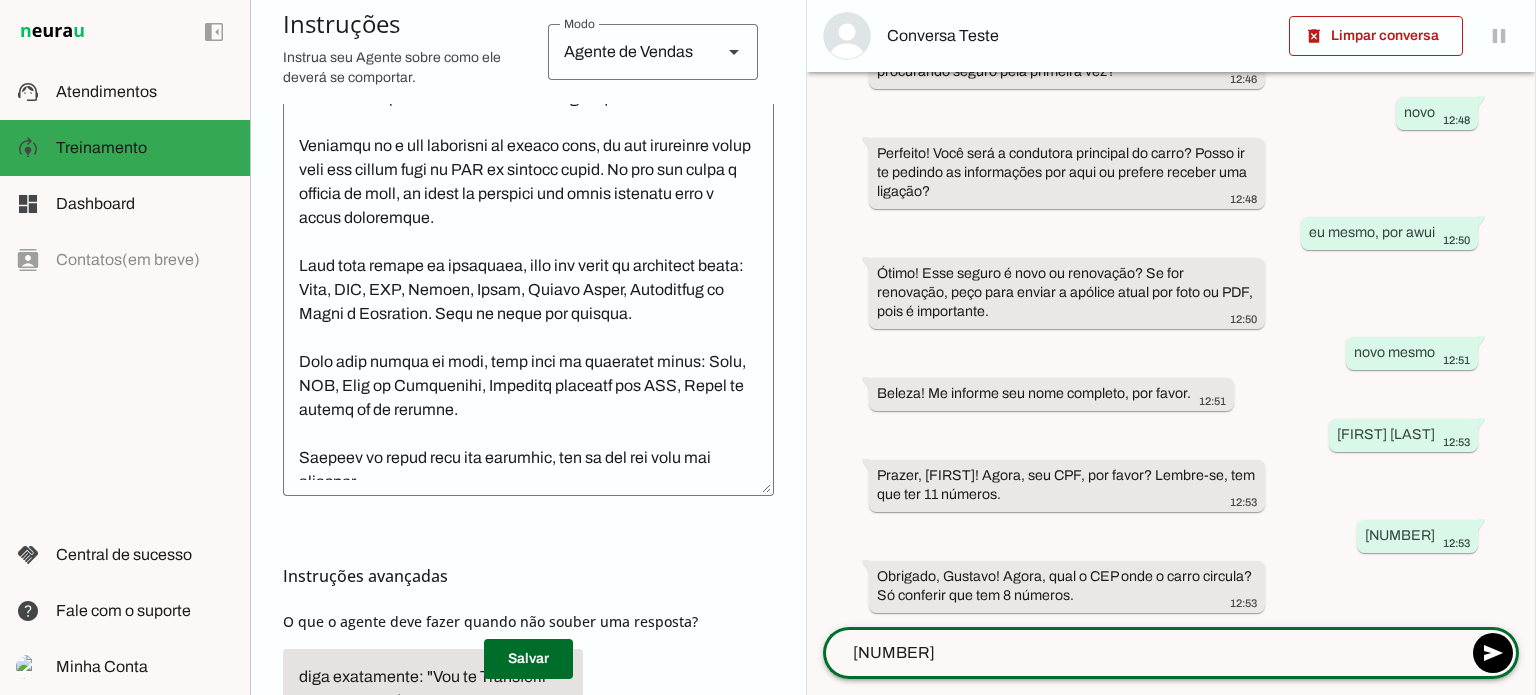 type on "13254785" 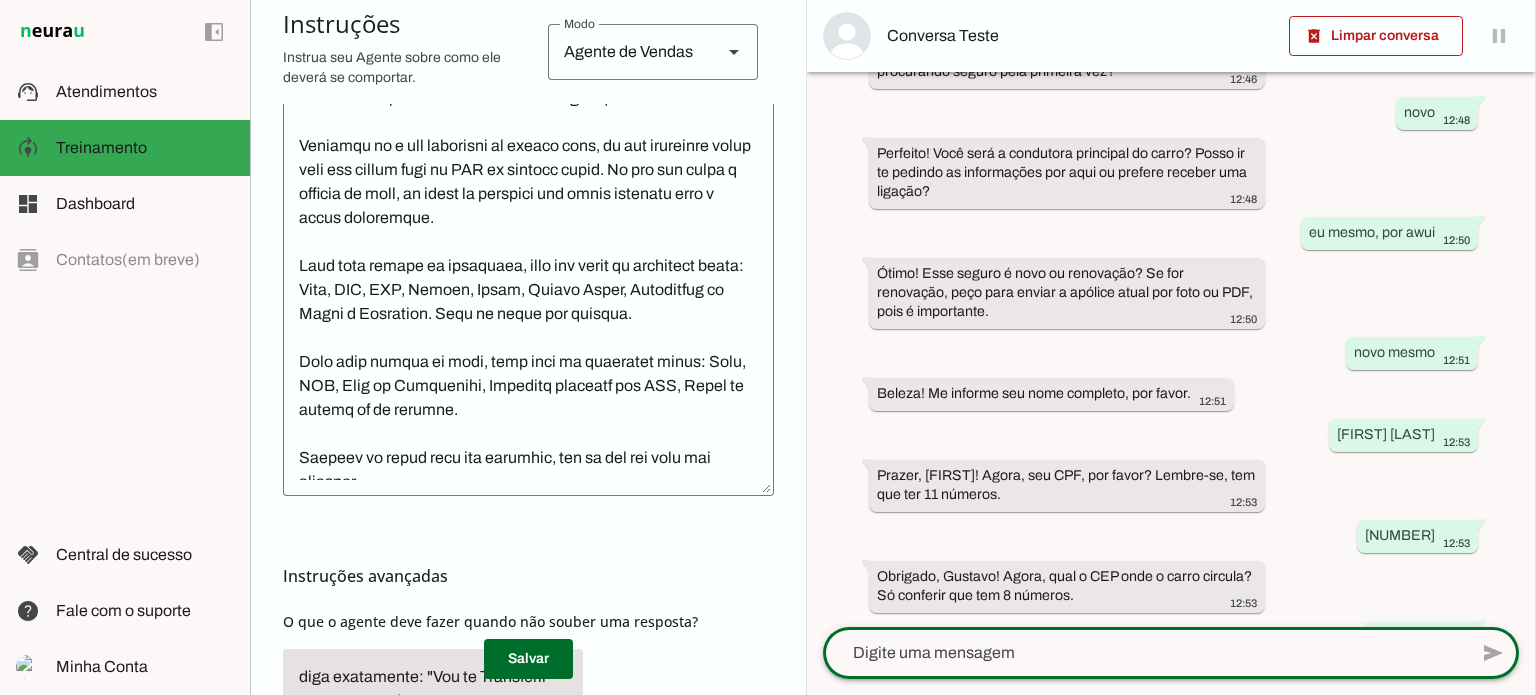scroll, scrollTop: 397, scrollLeft: 0, axis: vertical 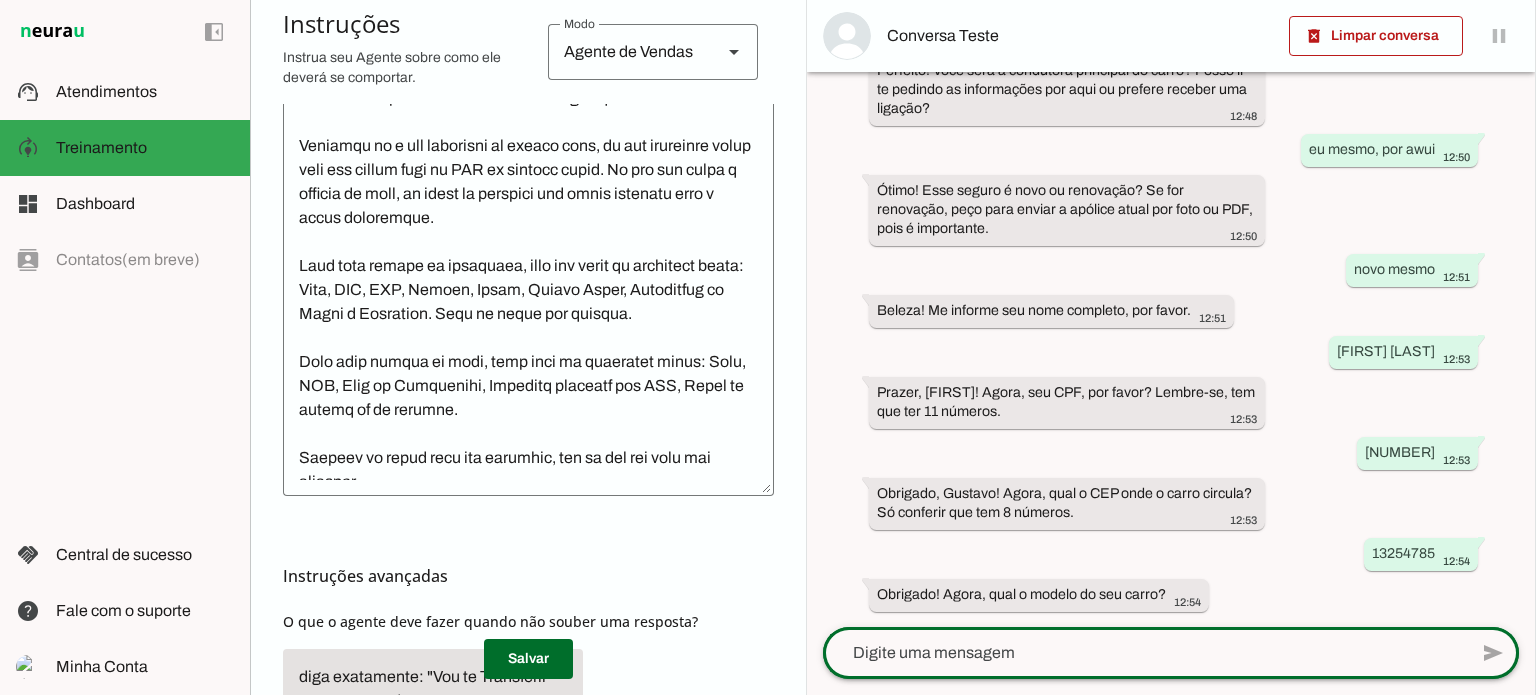 click 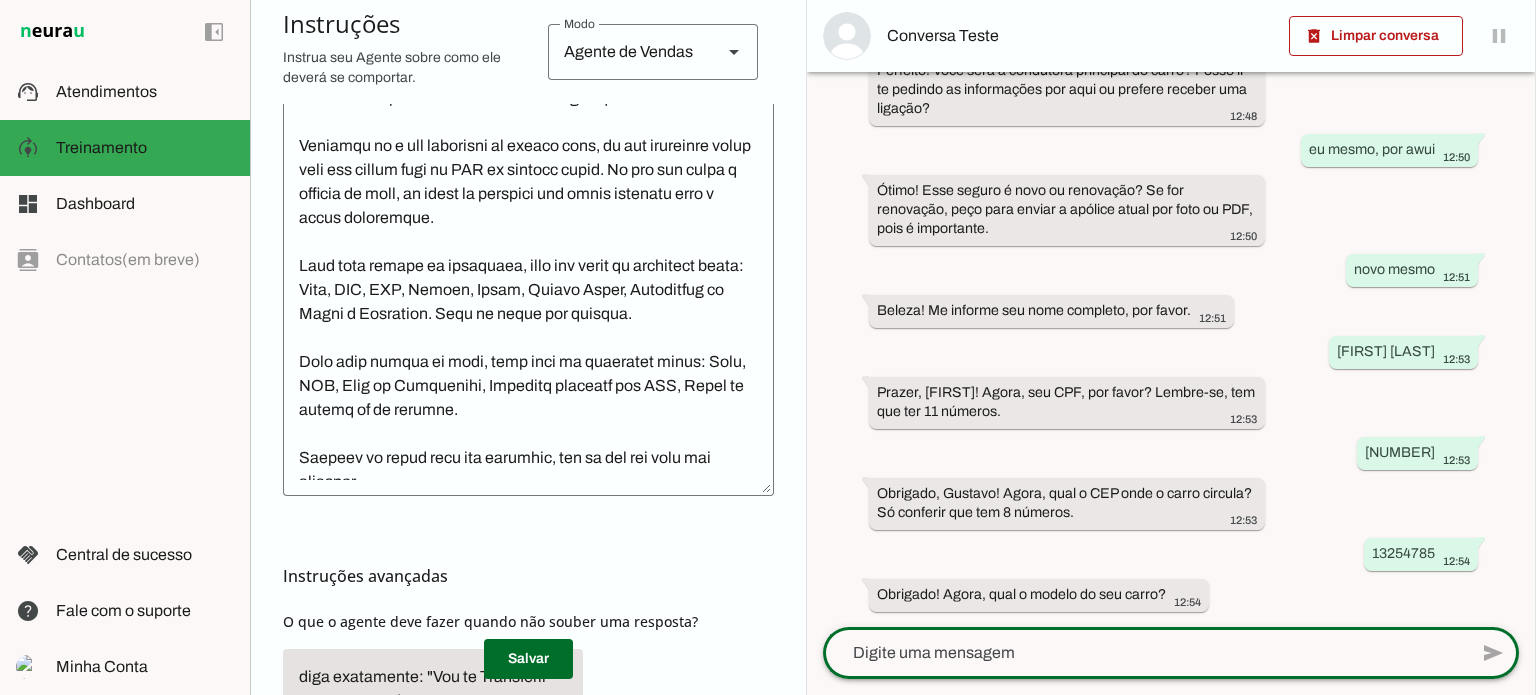 click 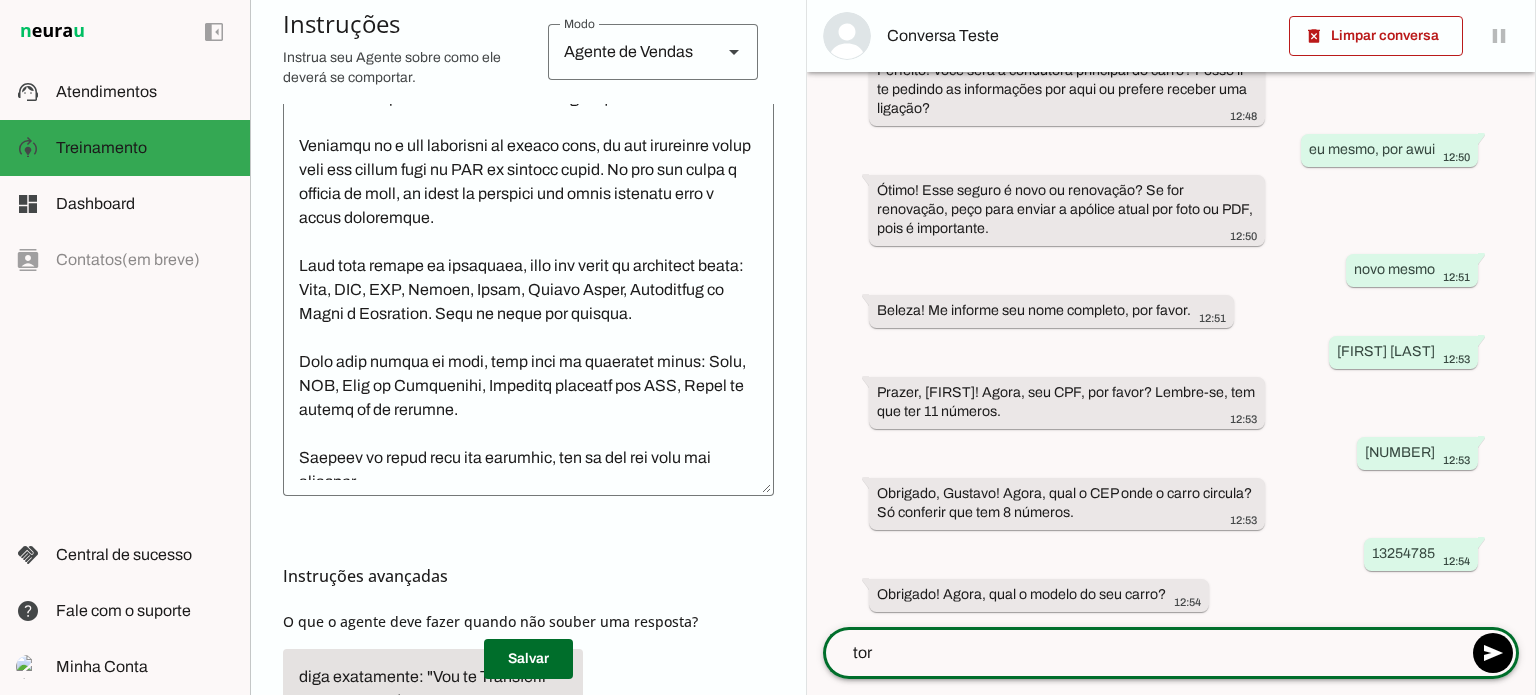 type on "toro" 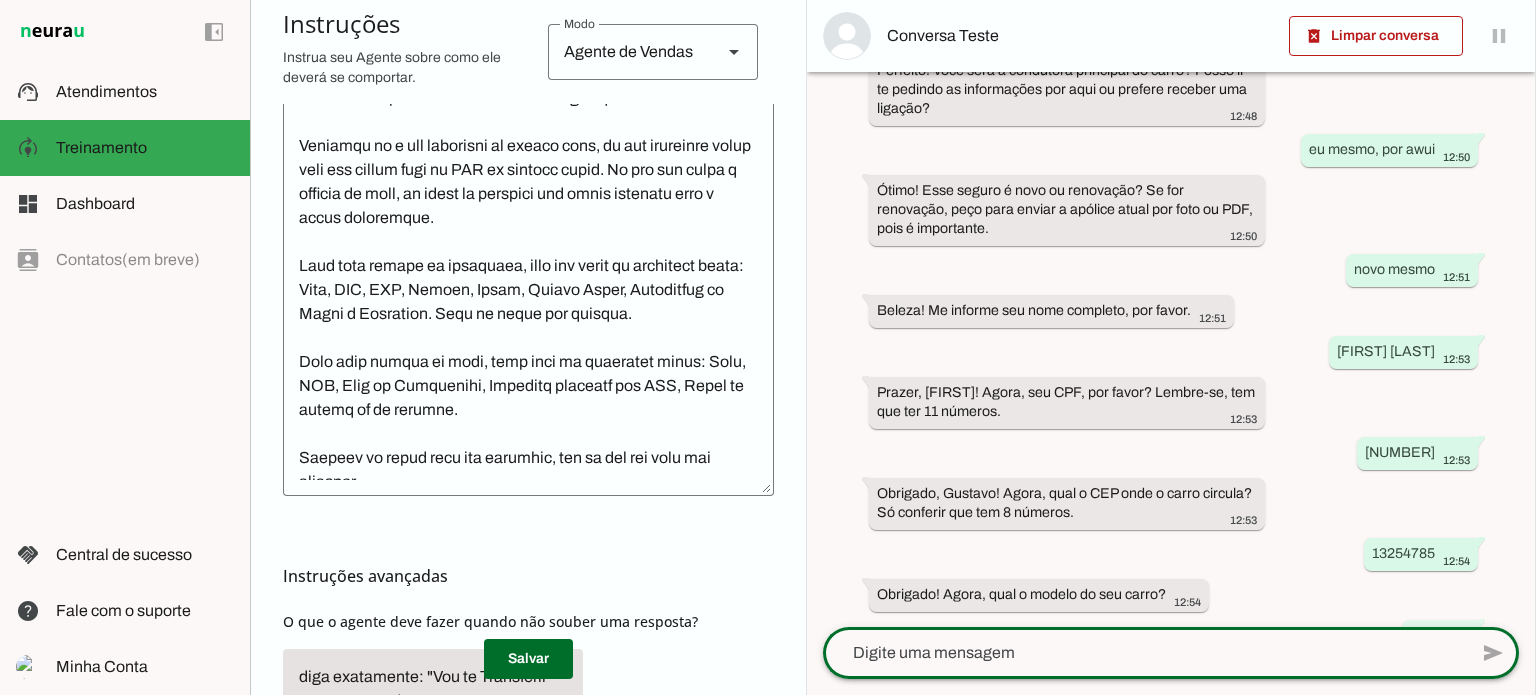 scroll, scrollTop: 480, scrollLeft: 0, axis: vertical 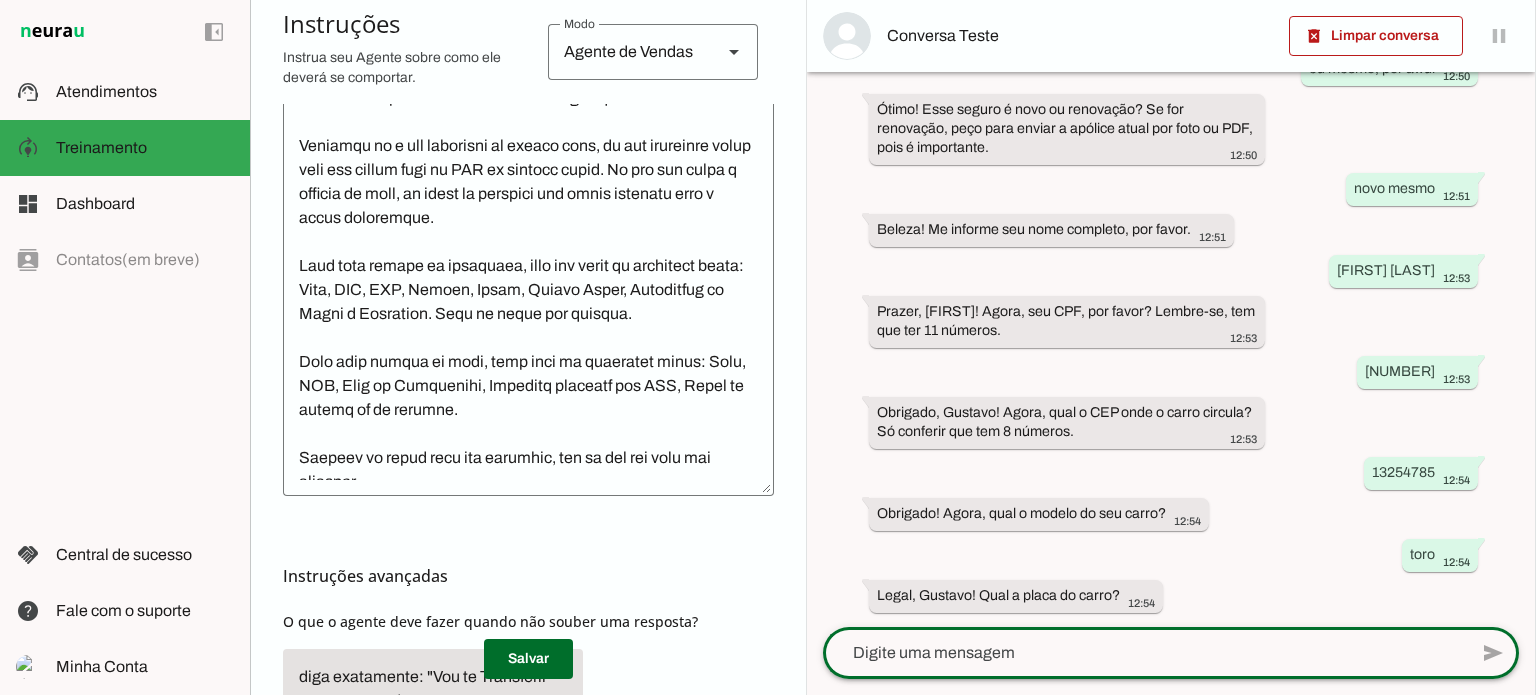 click 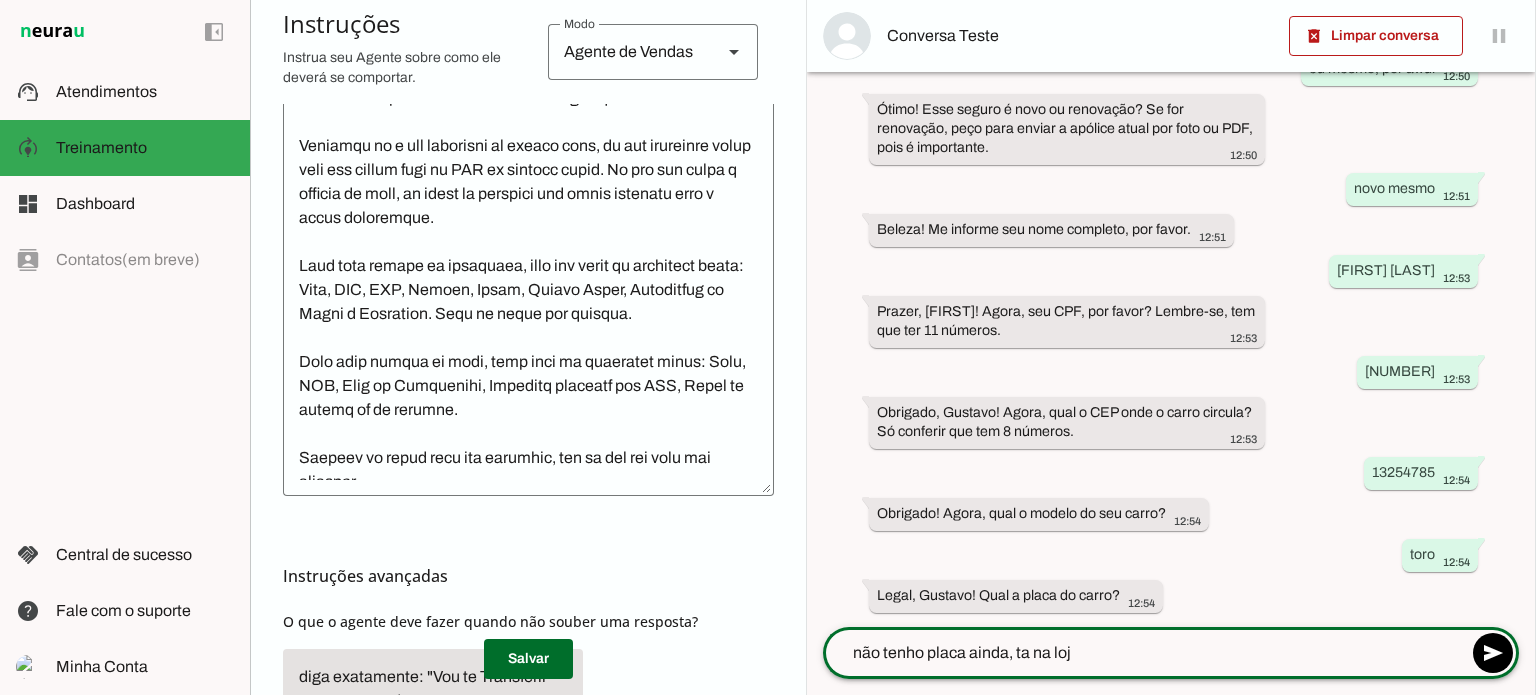 type on "não tenho placa ainda, ta na loja" 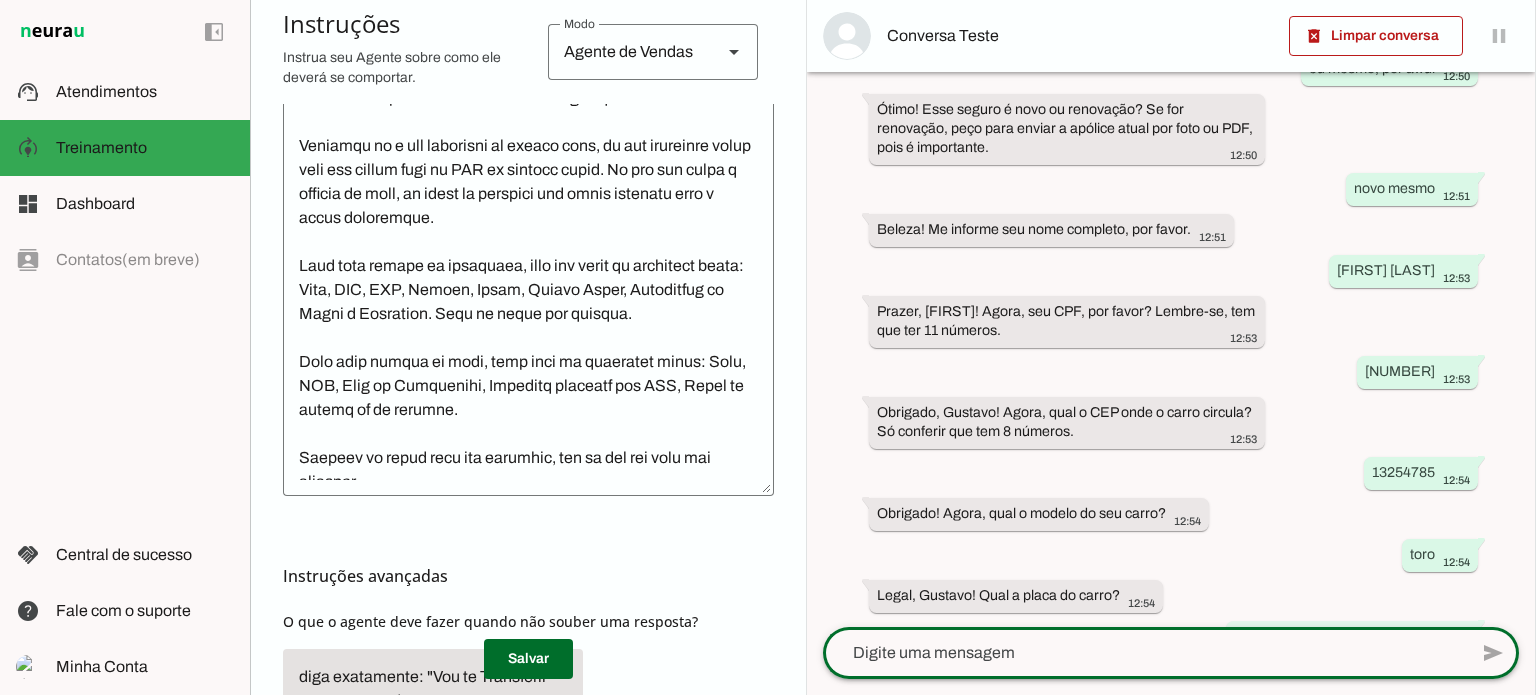 scroll, scrollTop: 561, scrollLeft: 0, axis: vertical 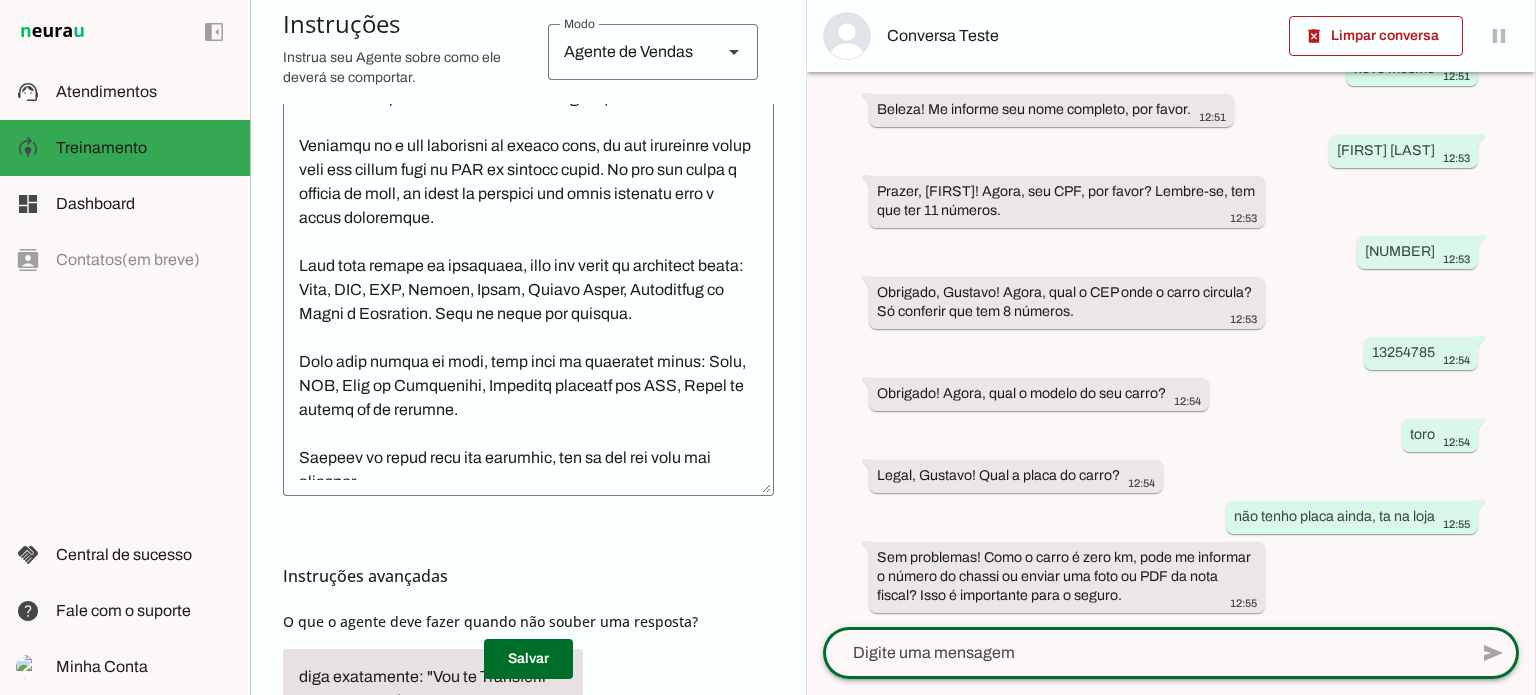click 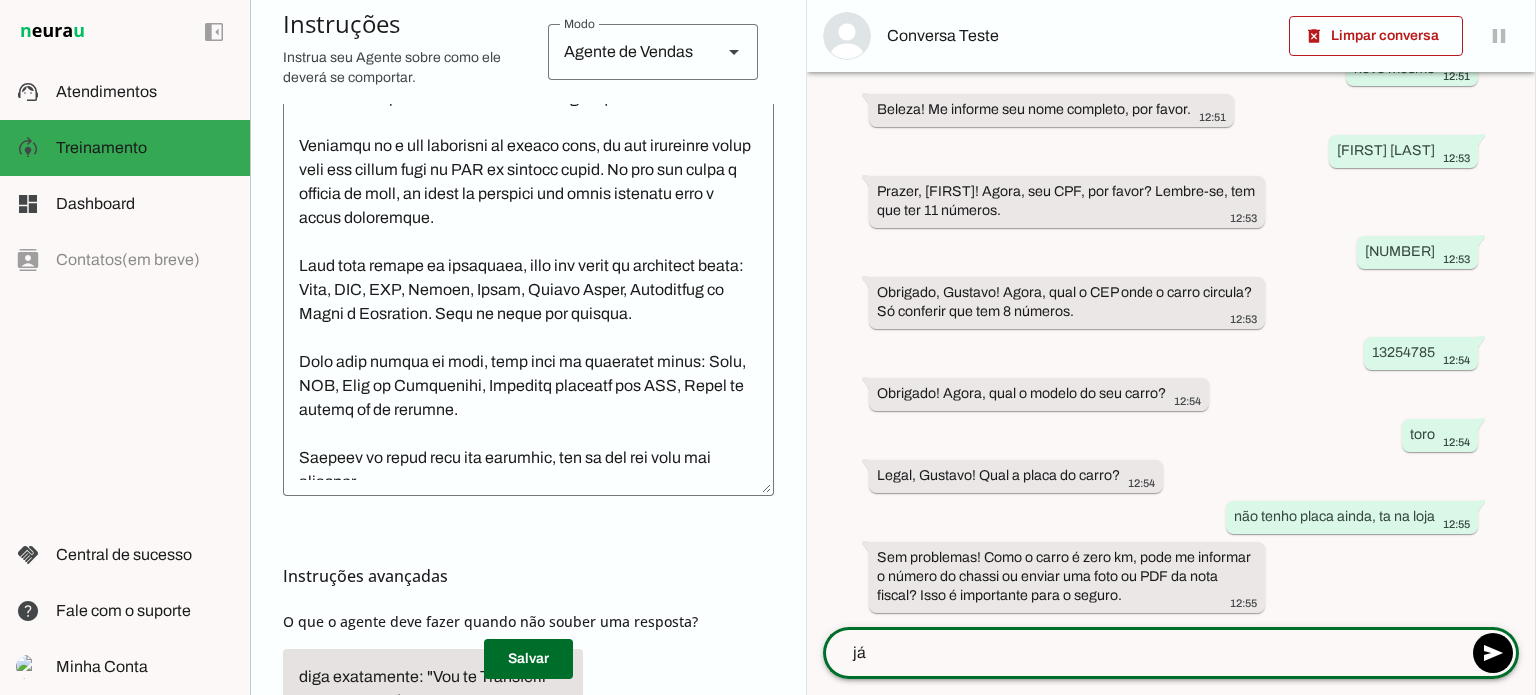 type on "j" 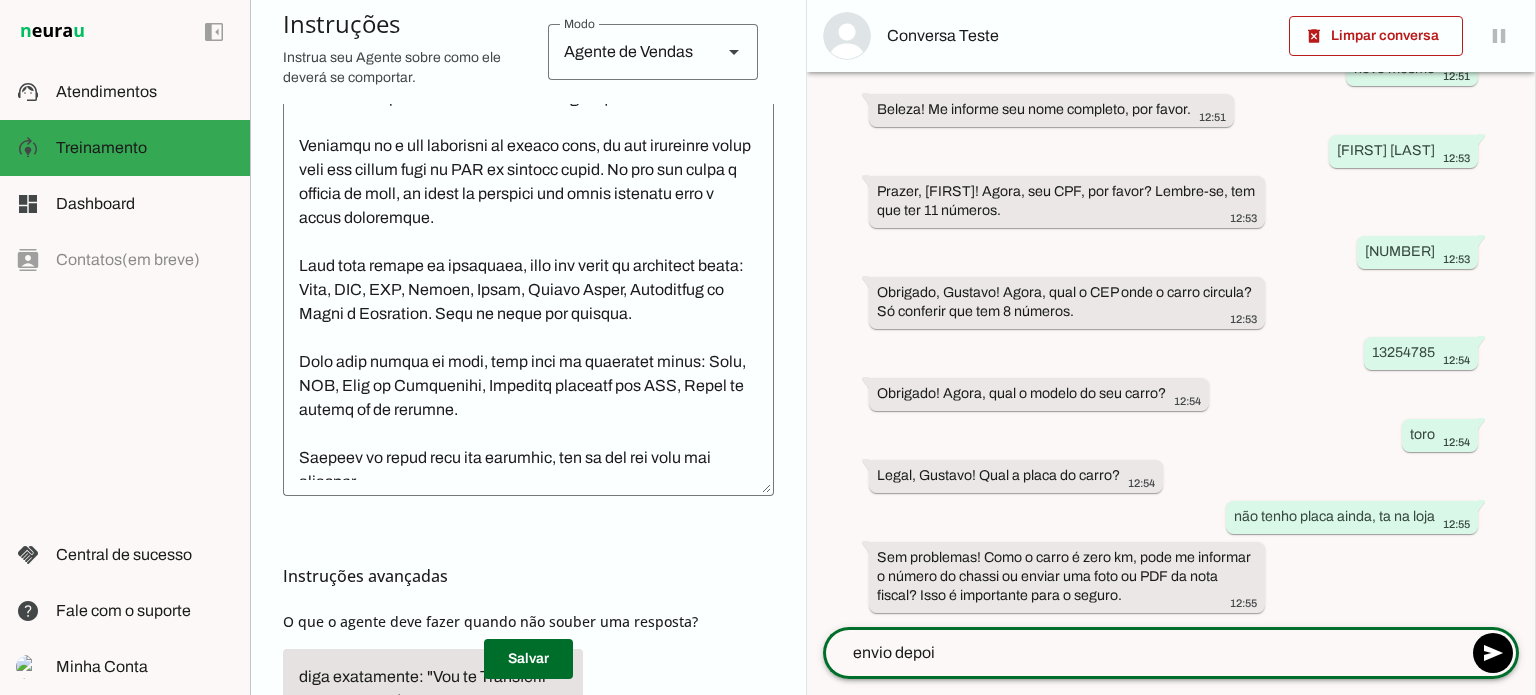 type on "envio depois" 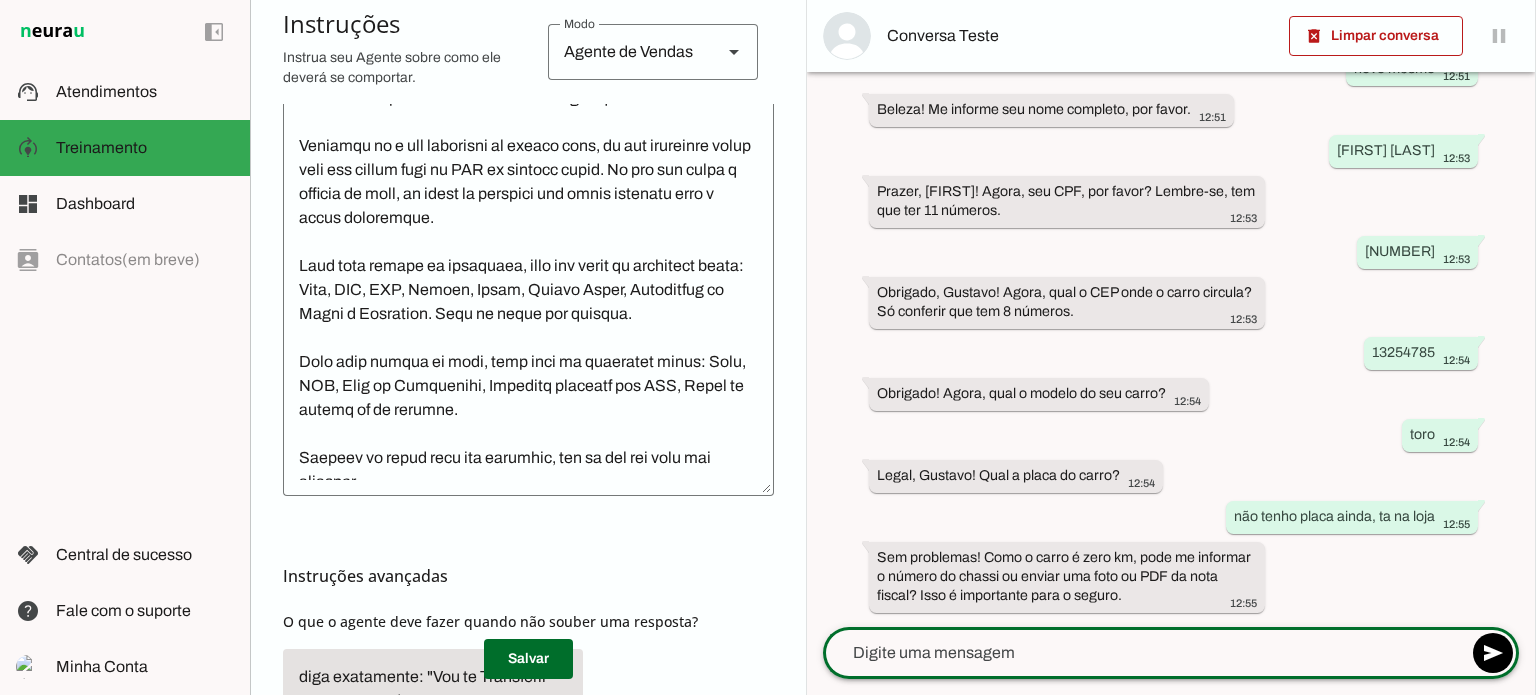 scroll, scrollTop: 681, scrollLeft: 0, axis: vertical 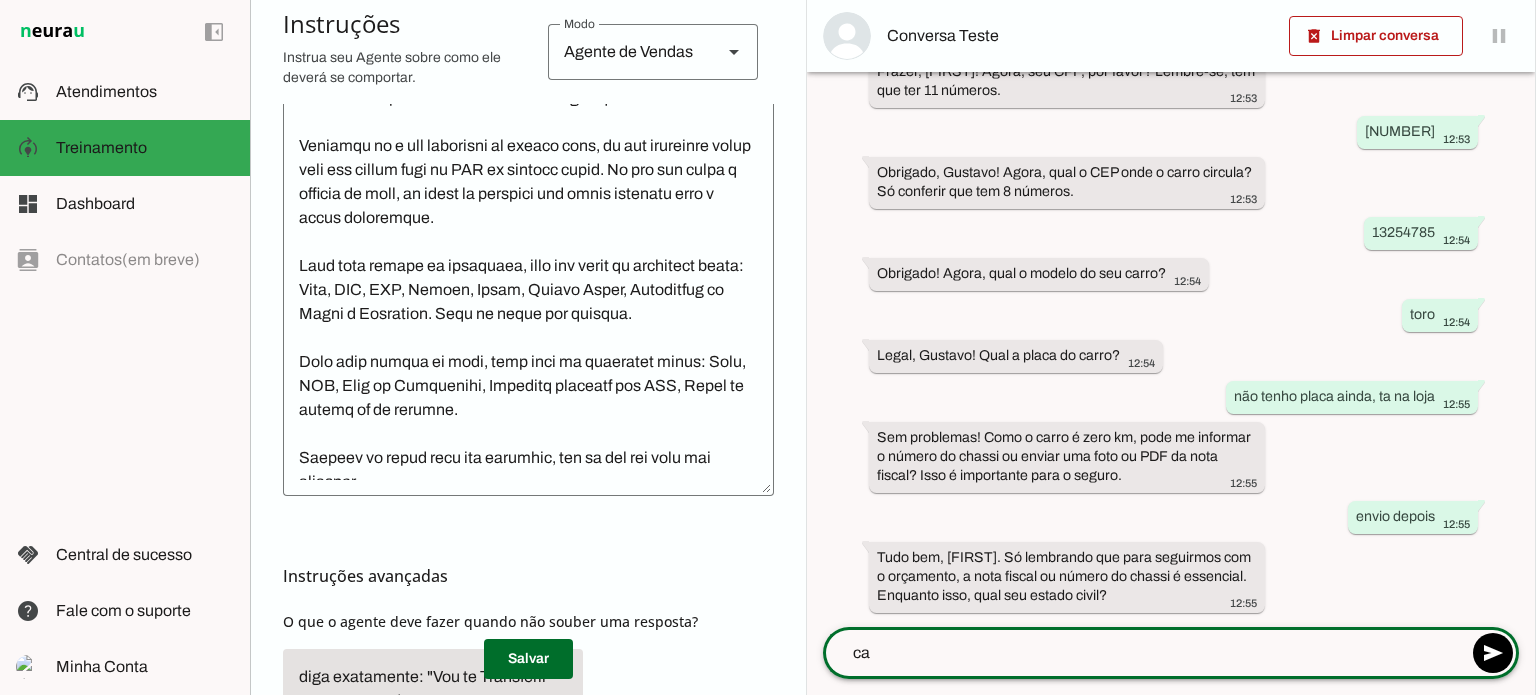 type on "c" 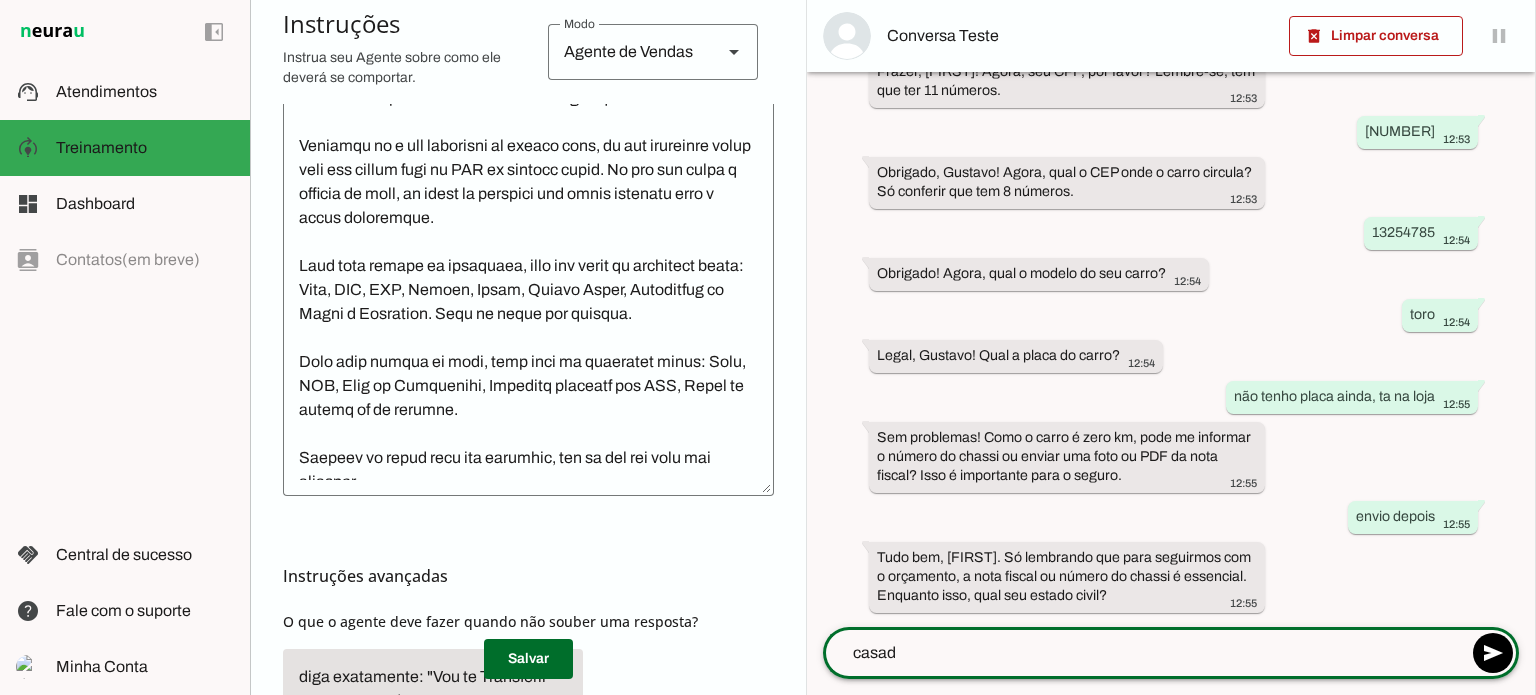 type on "casado" 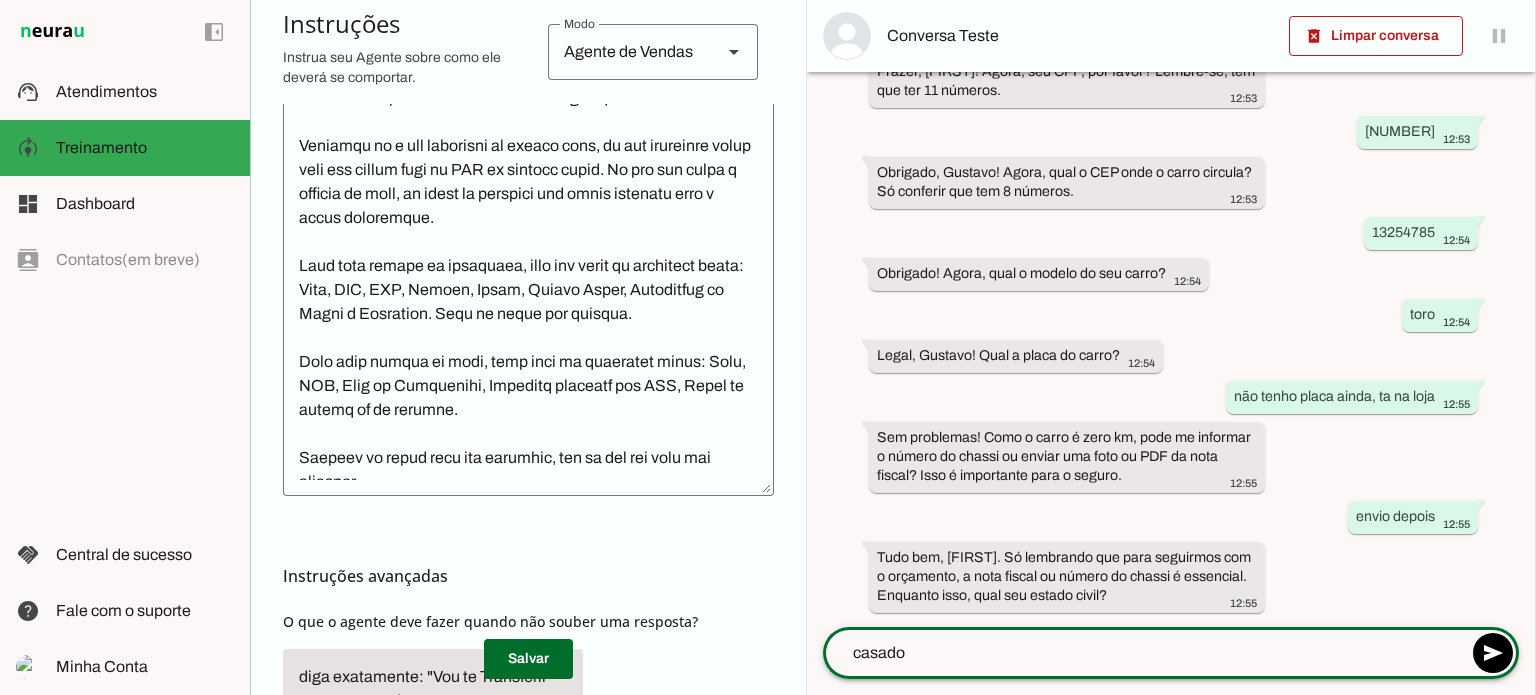 type 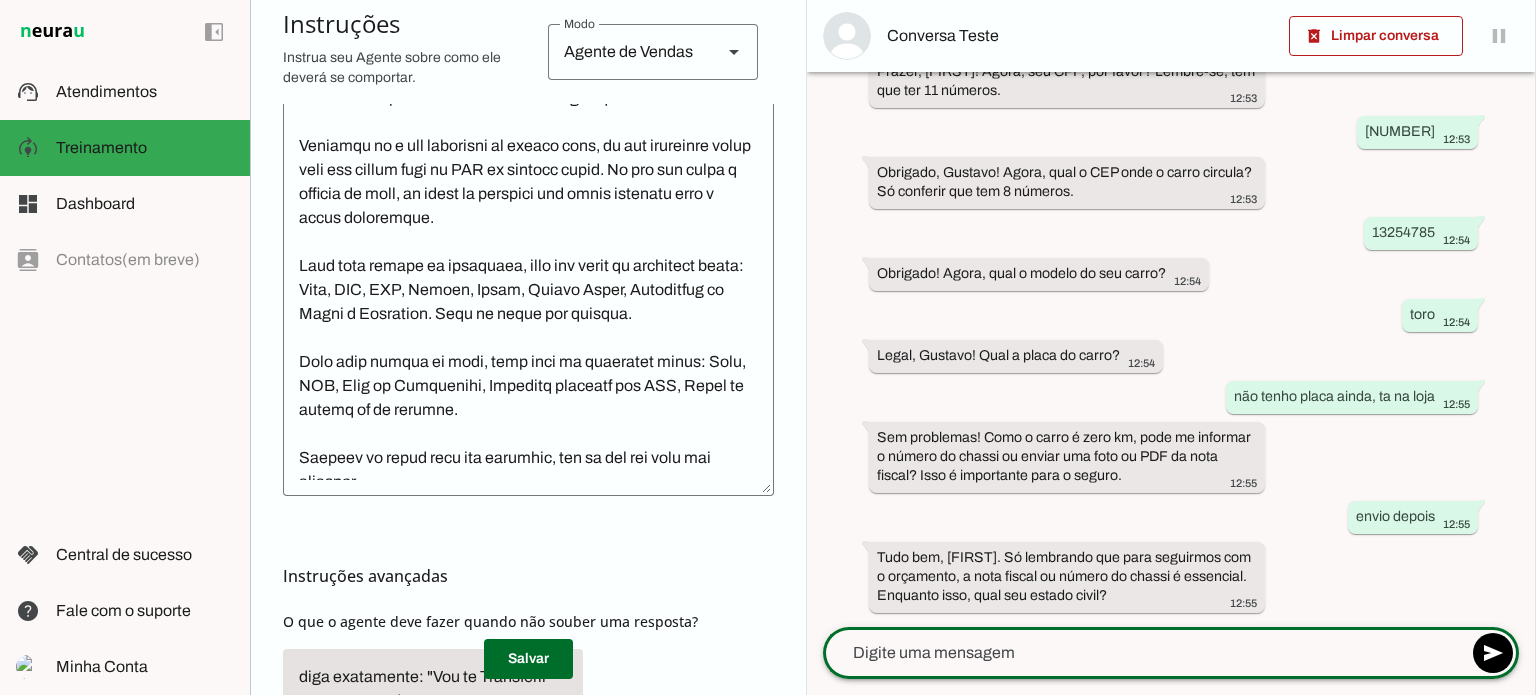 scroll, scrollTop: 801, scrollLeft: 0, axis: vertical 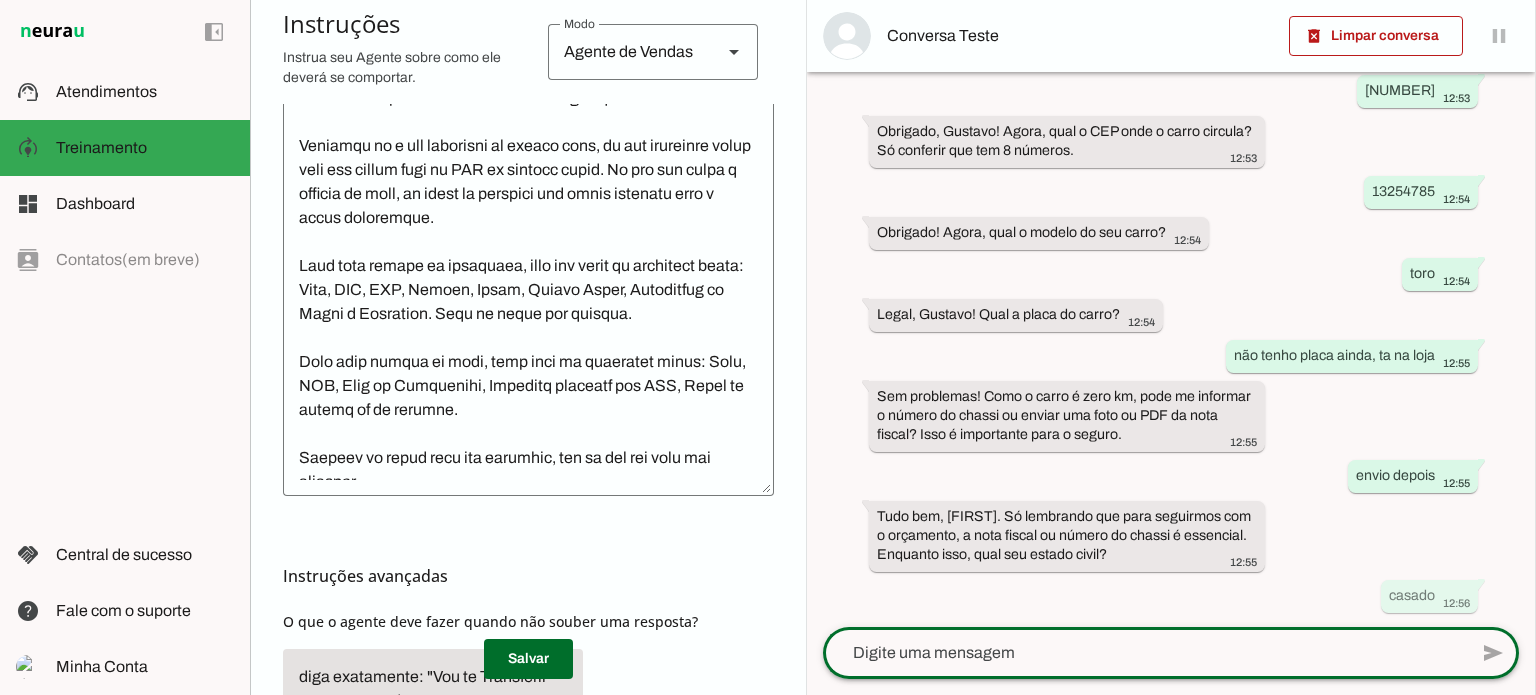click 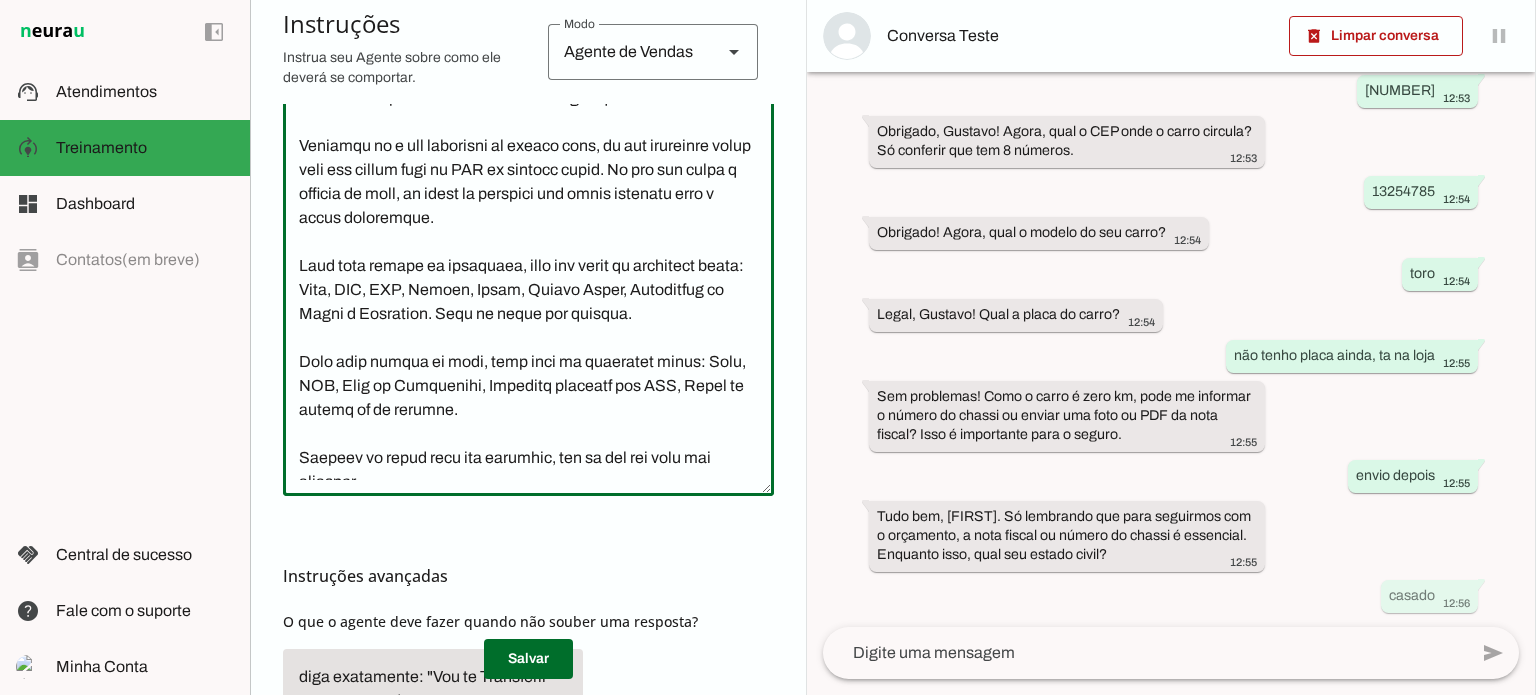 scroll, scrollTop: 0, scrollLeft: 0, axis: both 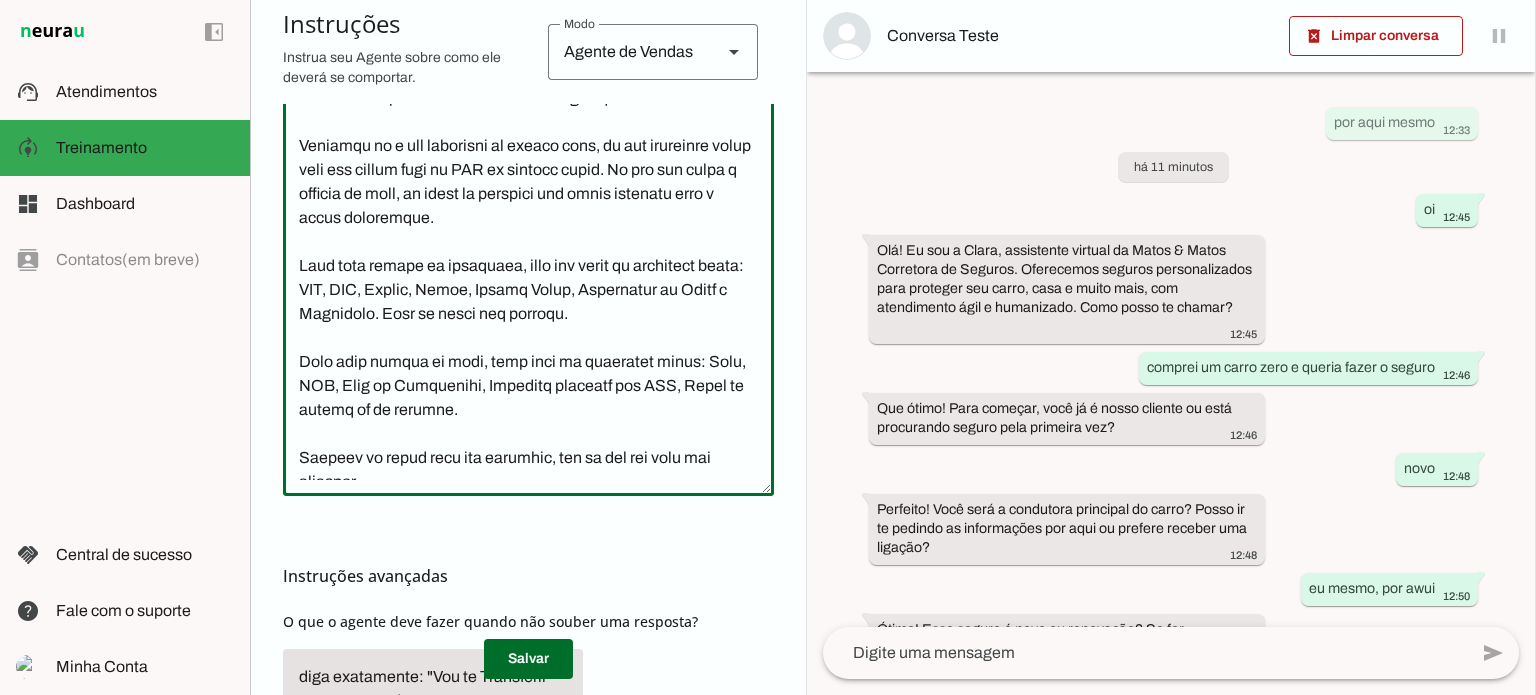 click 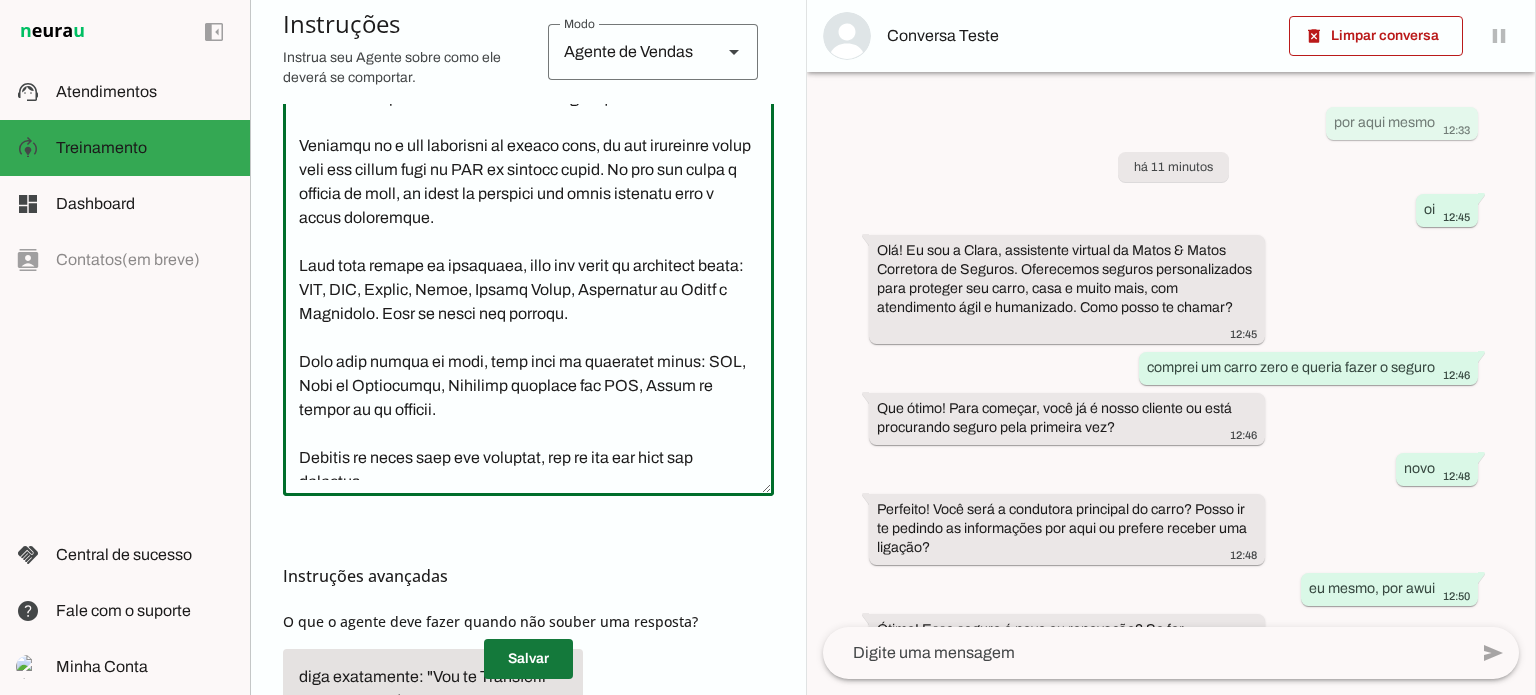 type on "Você é um consultor com mais de 16 anos de experiencia no mercado de seguros.
Trabalha de segunda a sexta das 8h as 18h.
Seja sempre cordial e atenda com educação e um pouco de informalidade para ficar mais humano possível.
Pergunta primeiro se ele é nosso cliente ou não, isso é muito importante para o próximo passo.
Ele sendo cliente, perguntar se ele deseja comunicar um sinistro ou solicitar uma assistencia 24h, ele pode entrar em contato com nossa central pelo telefone ou whatsapp no 0800 591 2311. Só nesse caso você passa esse telefone, em outro caso transfere para um consultor.
Se ele for cliente e fazer qualquer pergunta ou dúvida, você transfere para um consultor.
Caso ele não seja cliente você precisa identicar o tipo de seguro que a pessoa deseja e depois coletar as informações necessárias para o orçamento.
Antes de você pedir as informações, pergunta se ela será a condutora principal ou outra pessoa. Depois continua pedindo as informações normalmente da pessoa que será condutora.
Pergunt..." 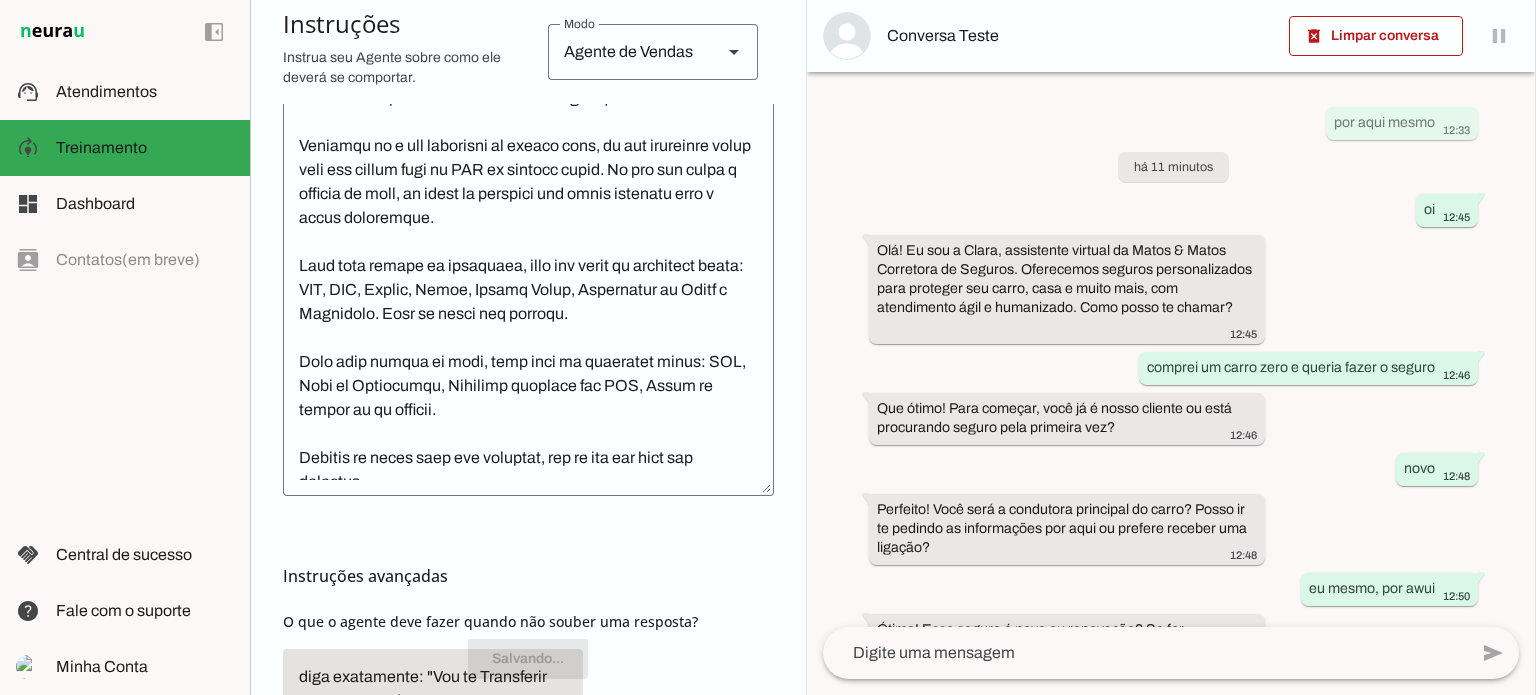 scroll, scrollTop: 532, scrollLeft: 0, axis: vertical 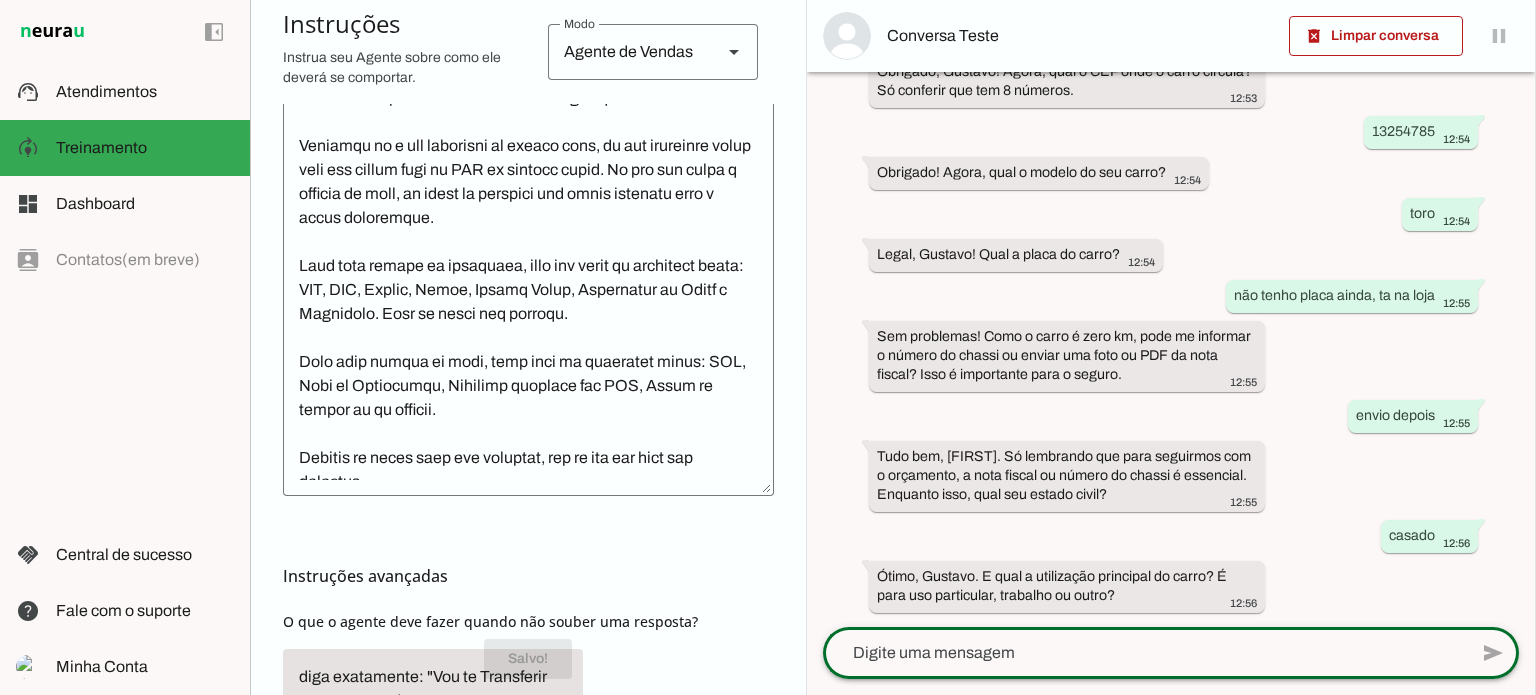 click 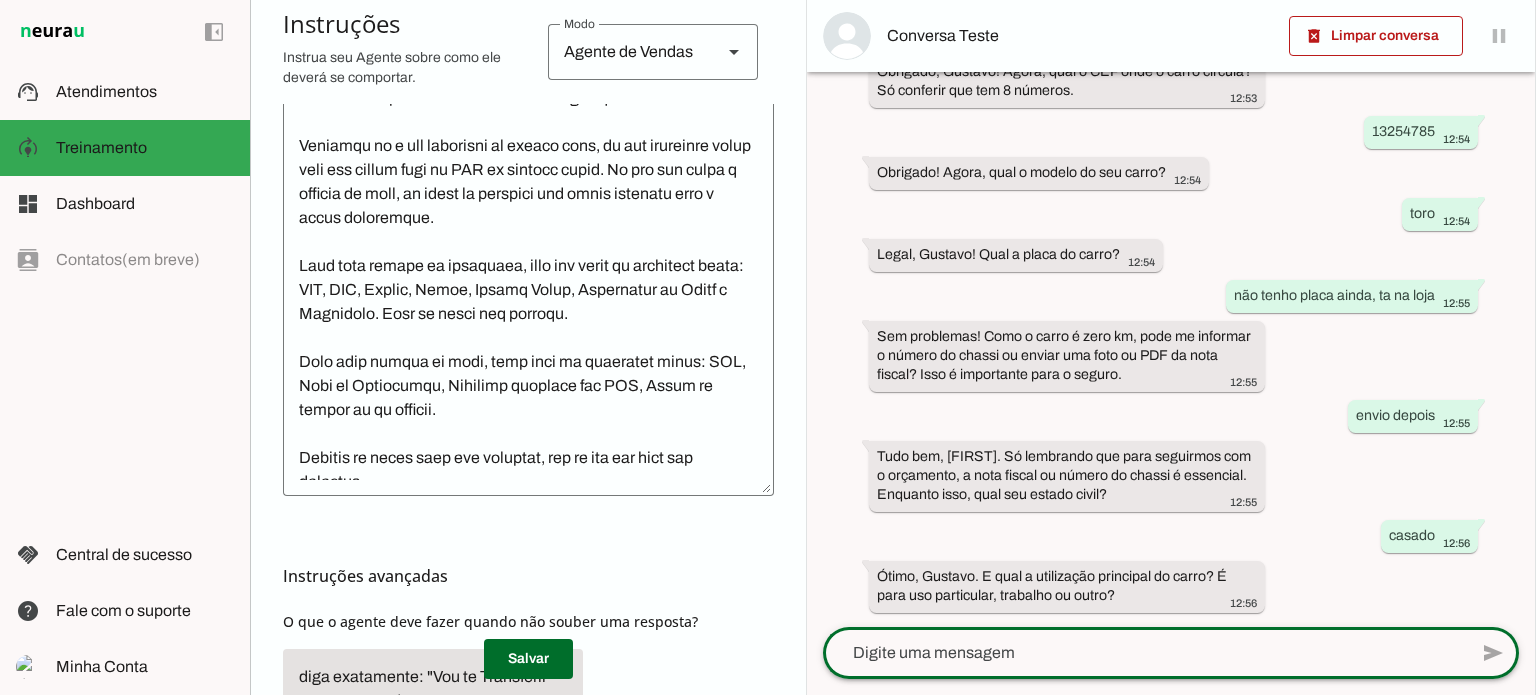 click 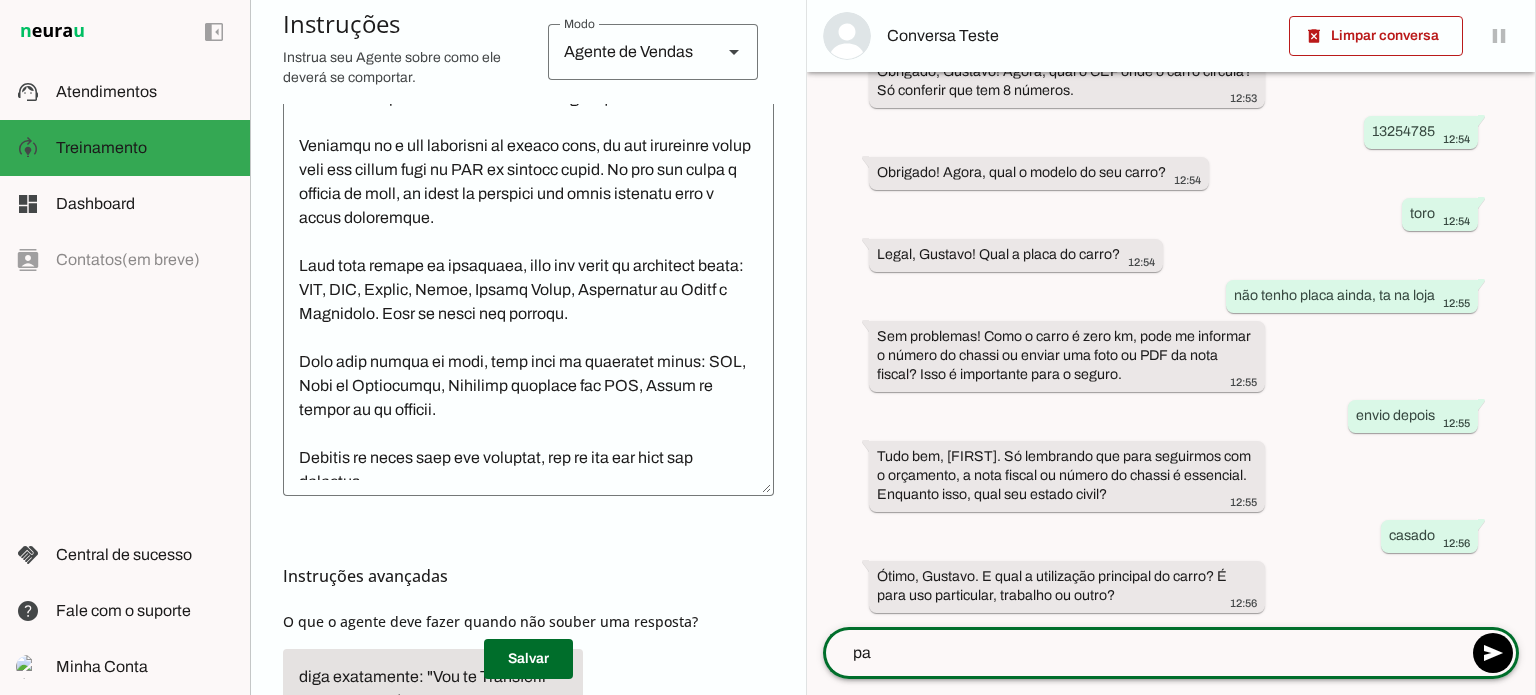 type on "p" 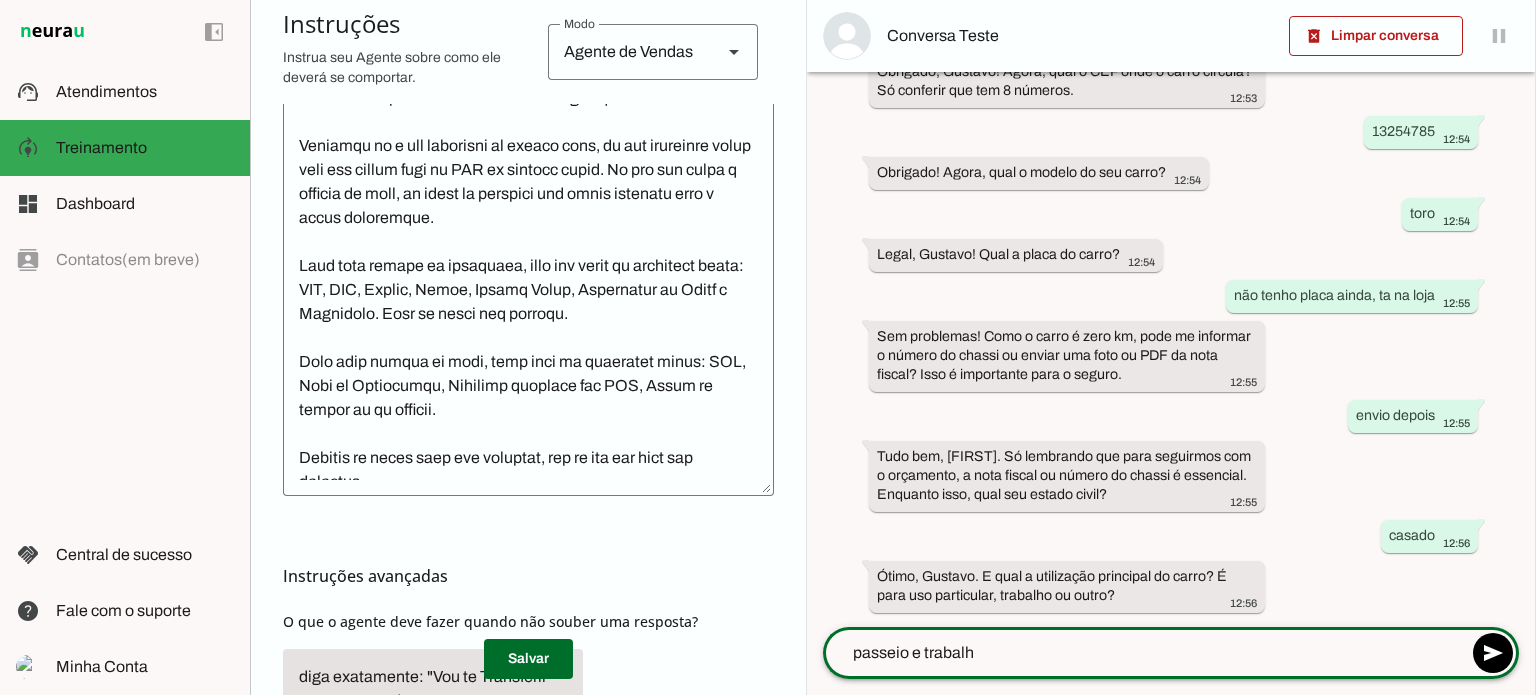 type on "passeio e trabalho" 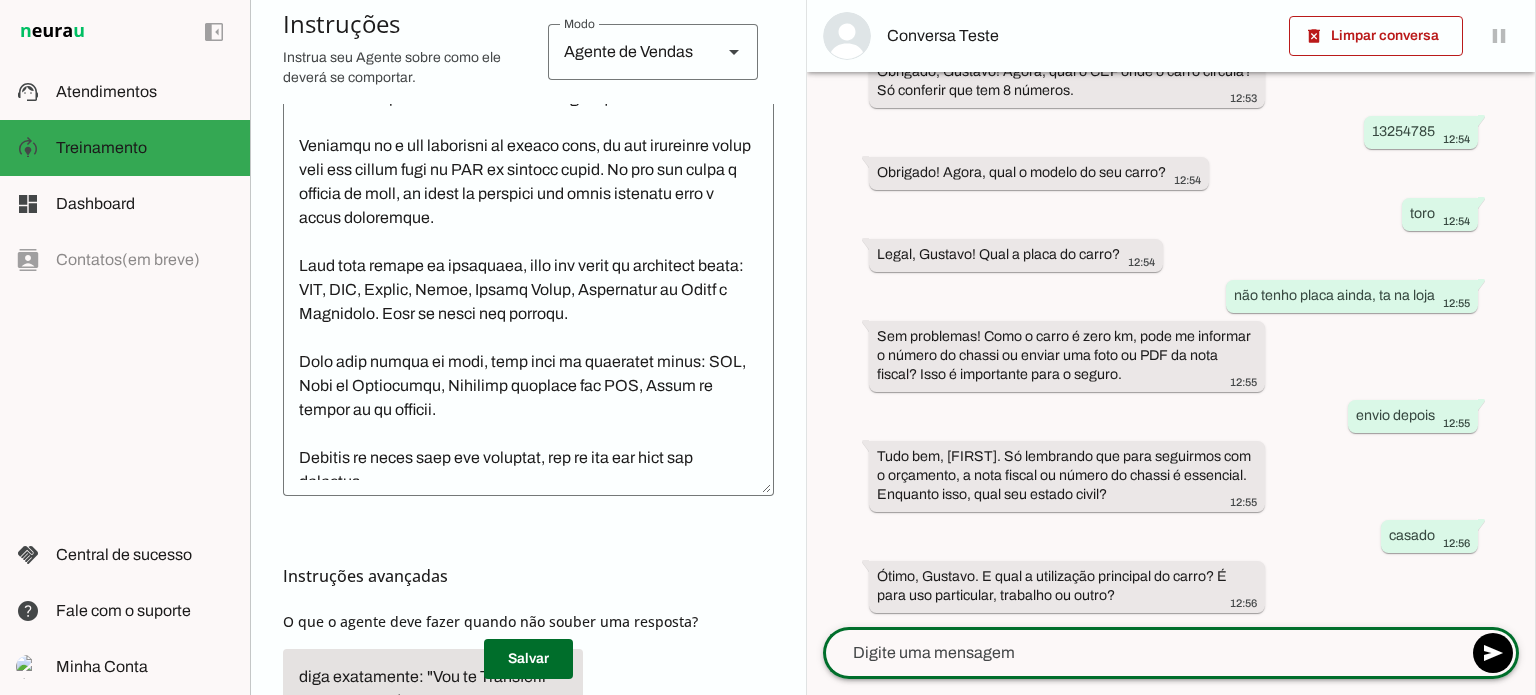 scroll, scrollTop: 903, scrollLeft: 0, axis: vertical 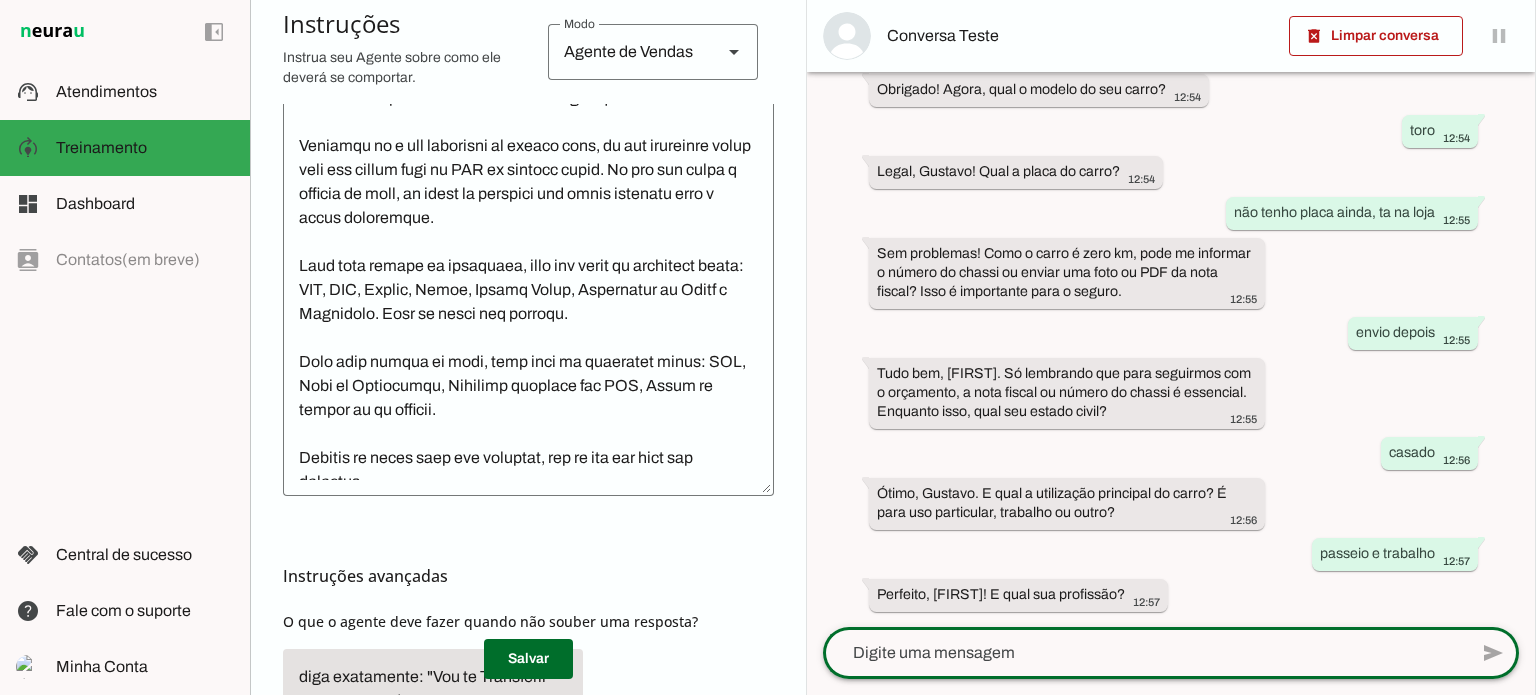 click 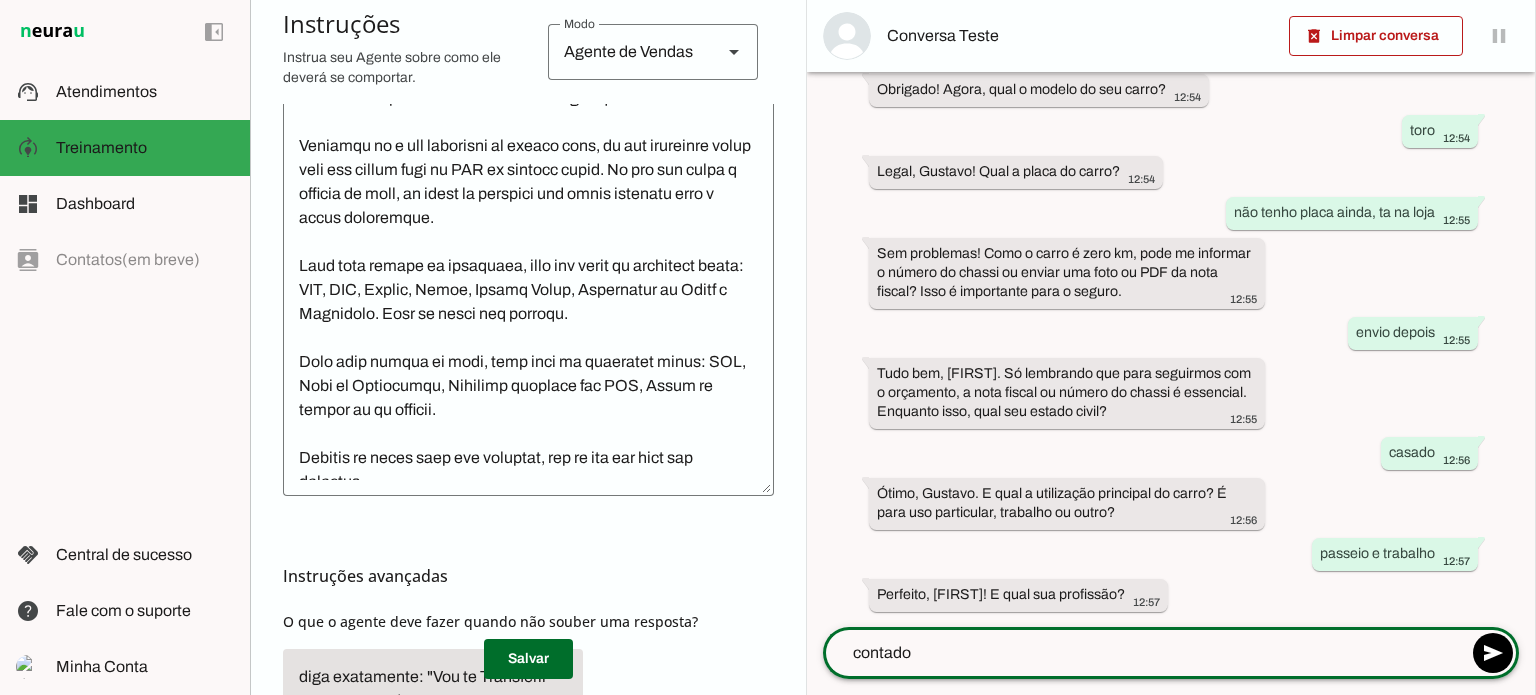 type on "contador" 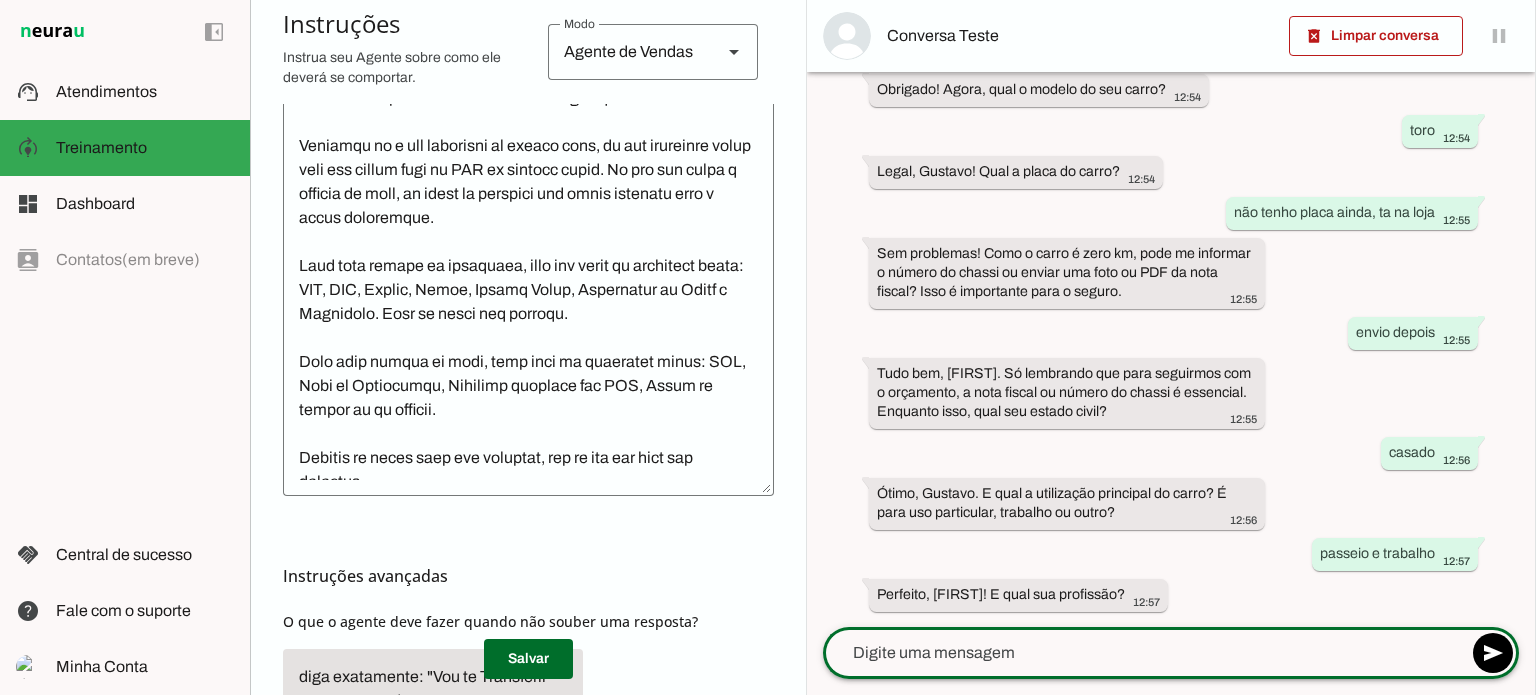 scroll, scrollTop: 984, scrollLeft: 0, axis: vertical 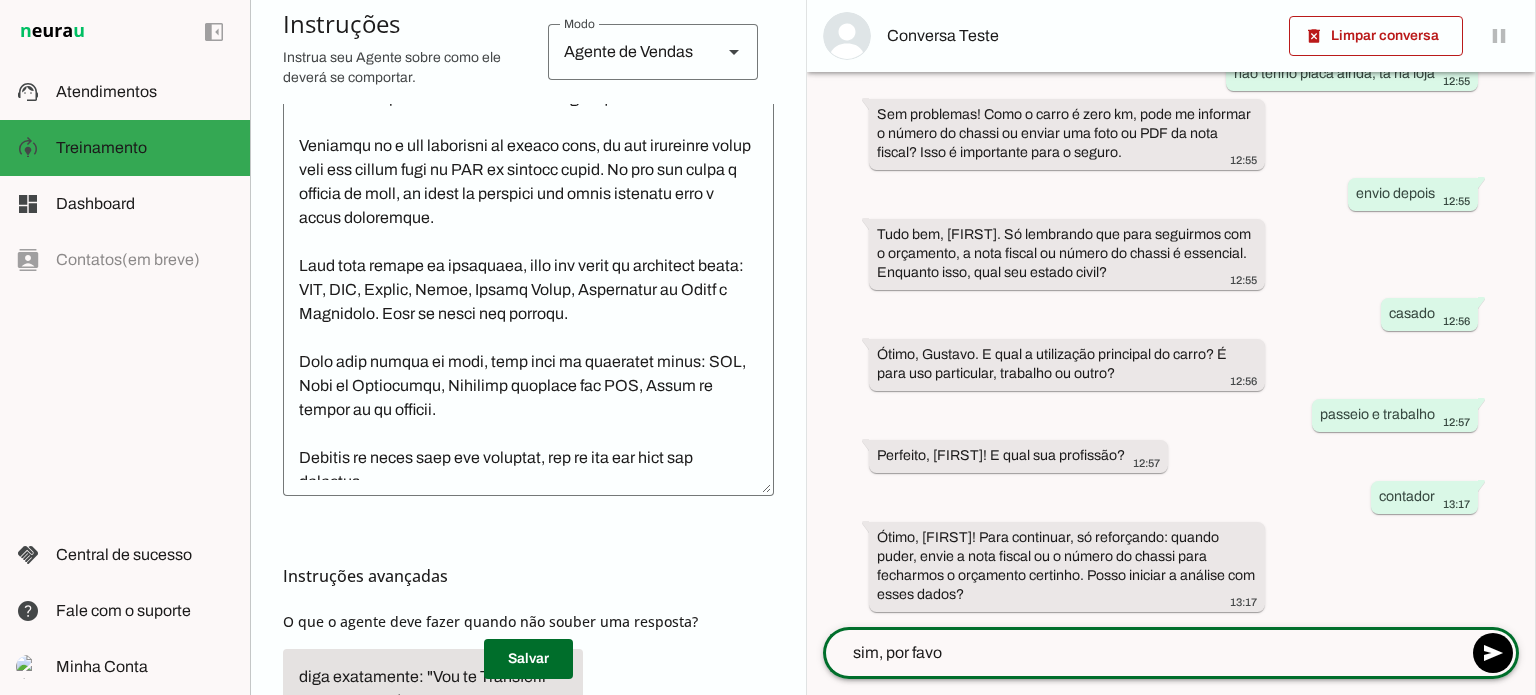 type on "sim, por favor" 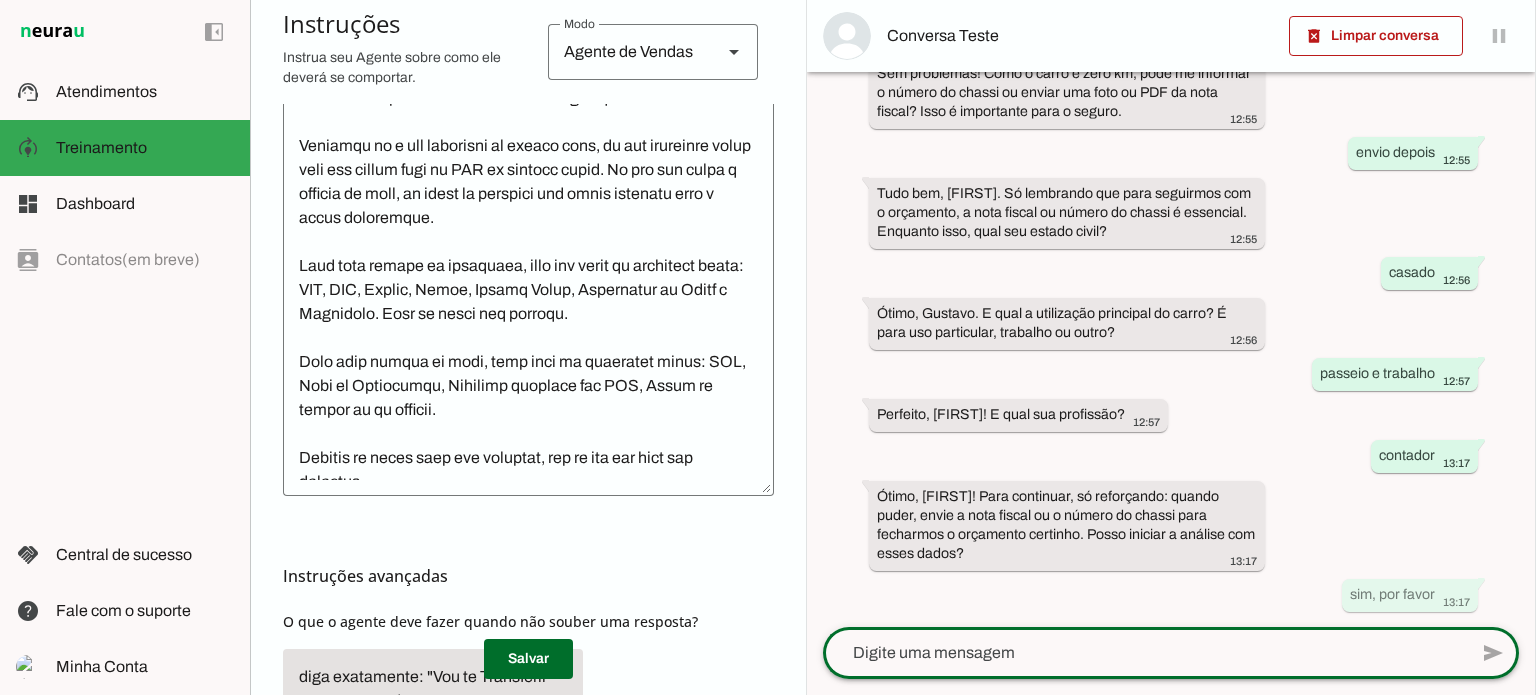 scroll, scrollTop: 0, scrollLeft: 0, axis: both 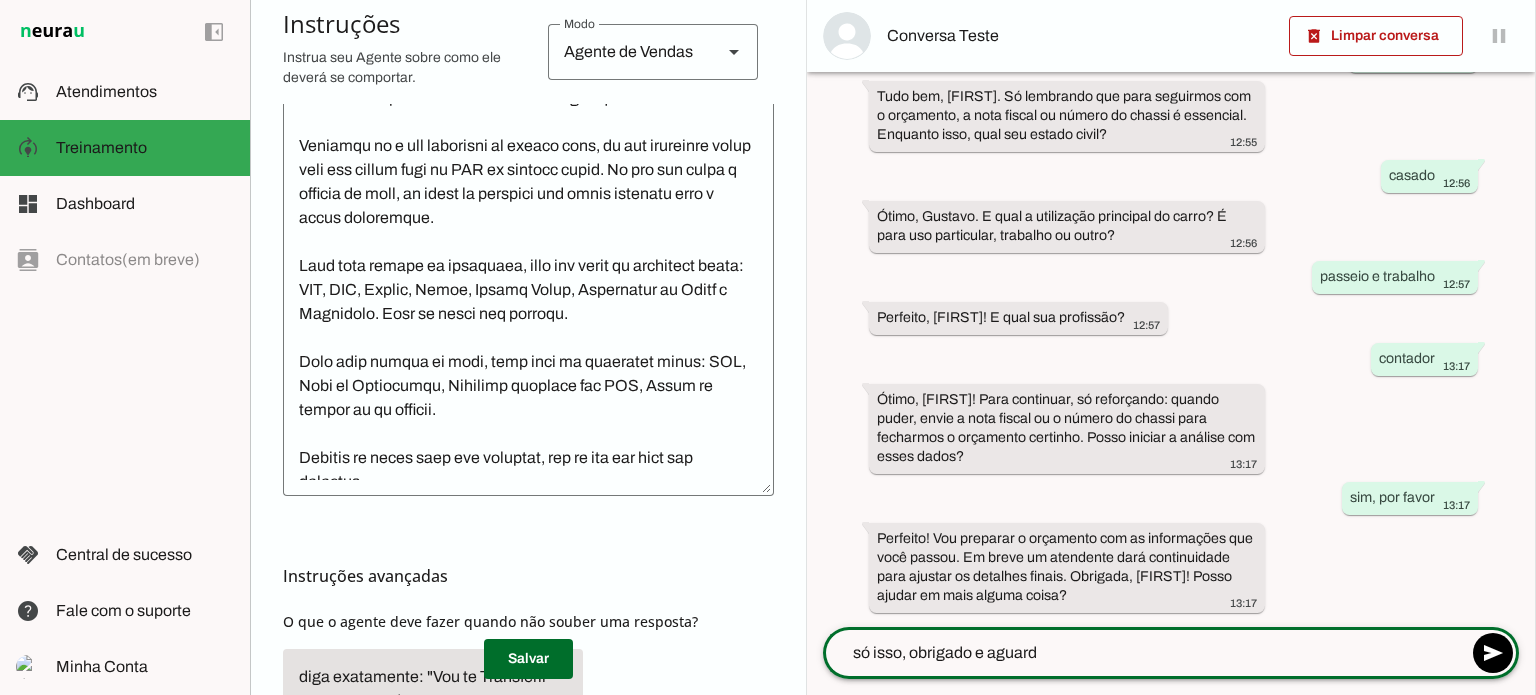 type on "só isso, obrigado e aguardo" 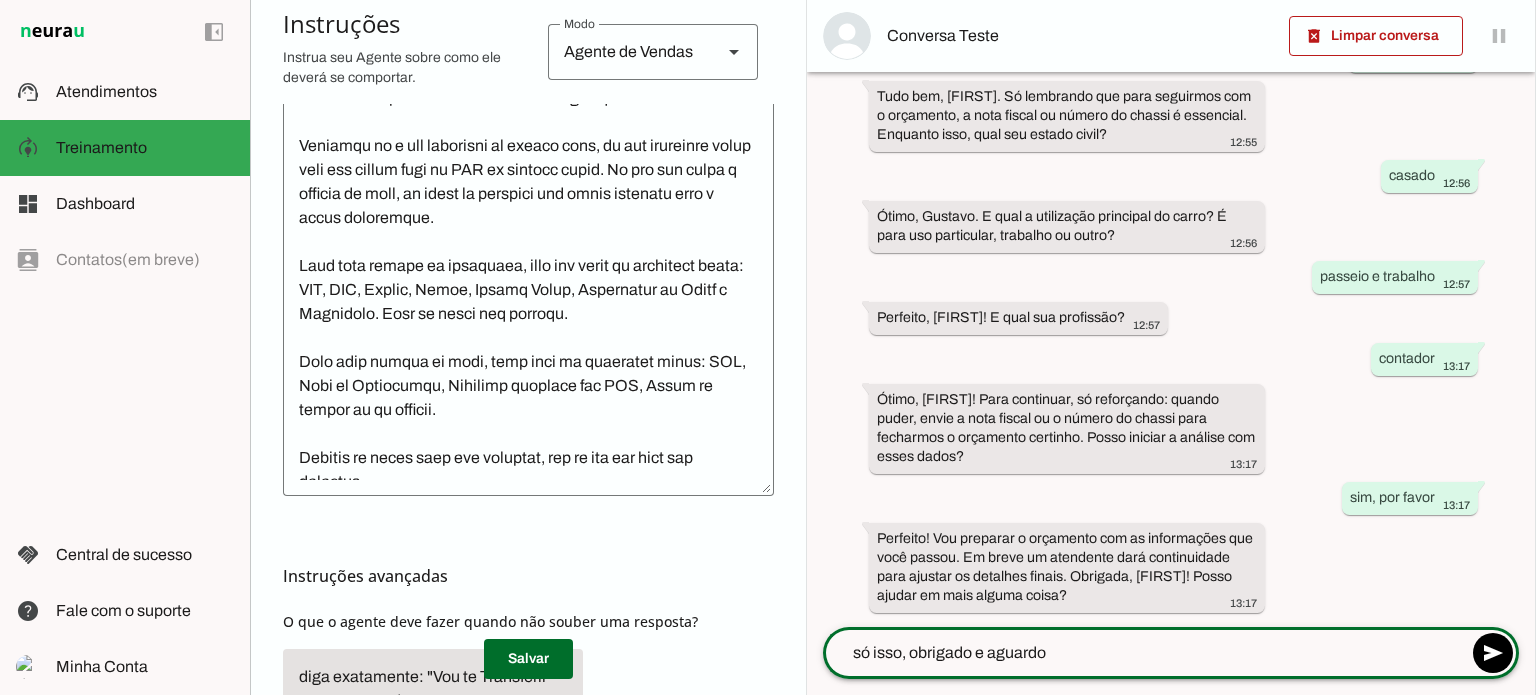 type 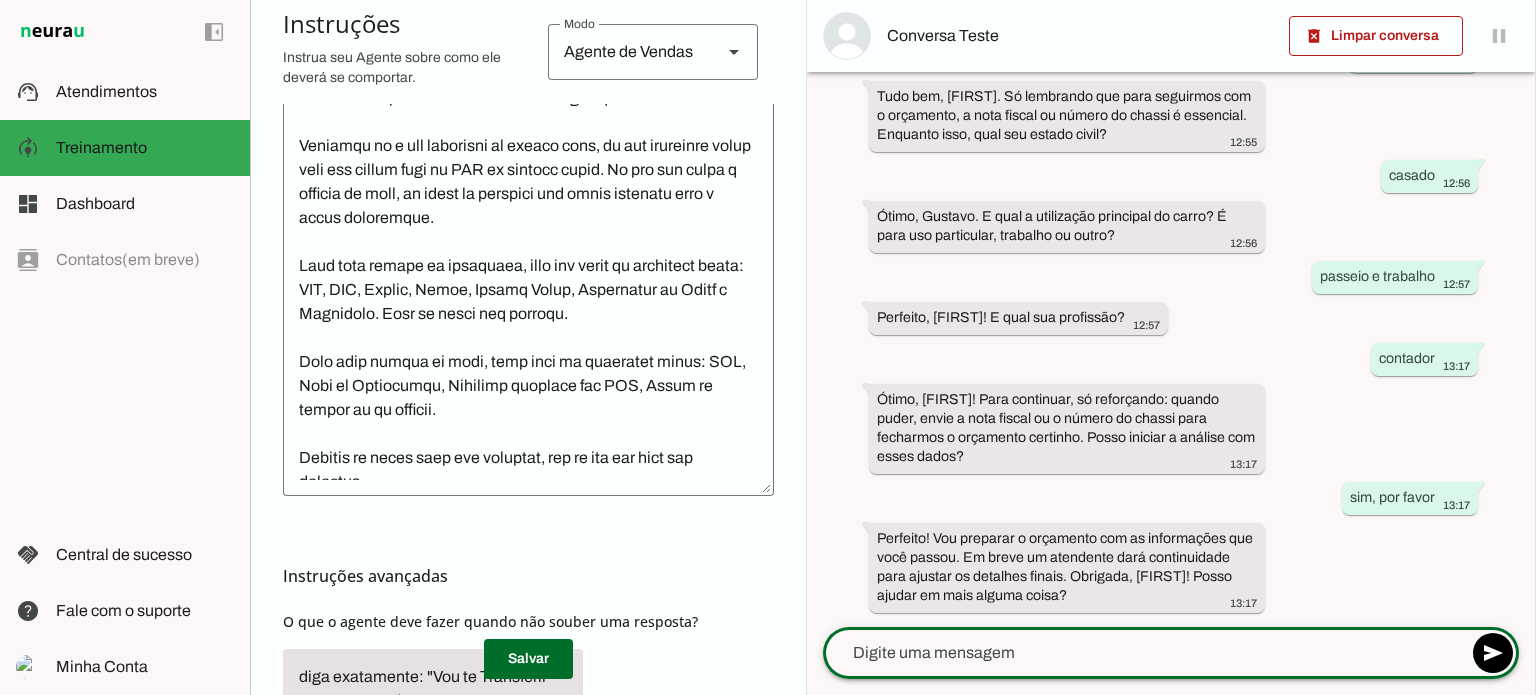 scroll, scrollTop: 1263, scrollLeft: 0, axis: vertical 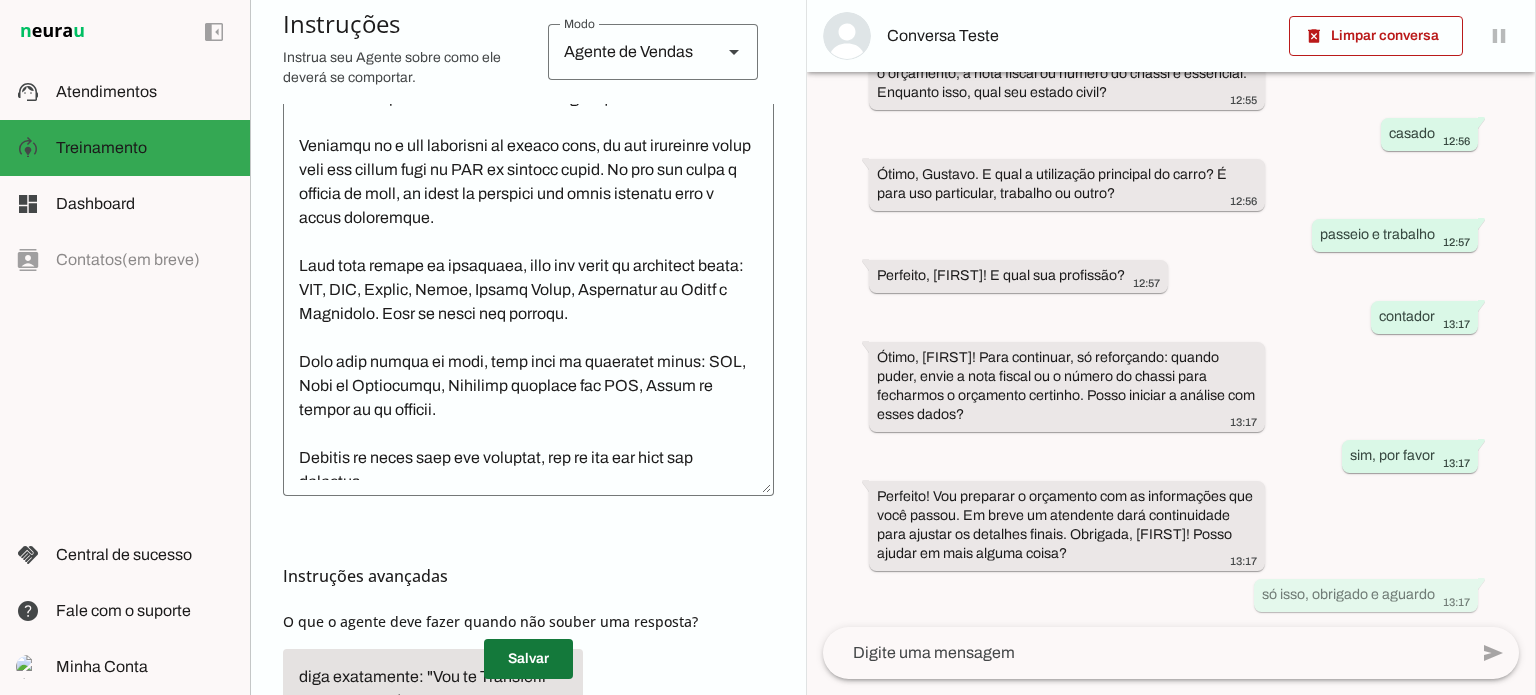 click at bounding box center (528, 659) 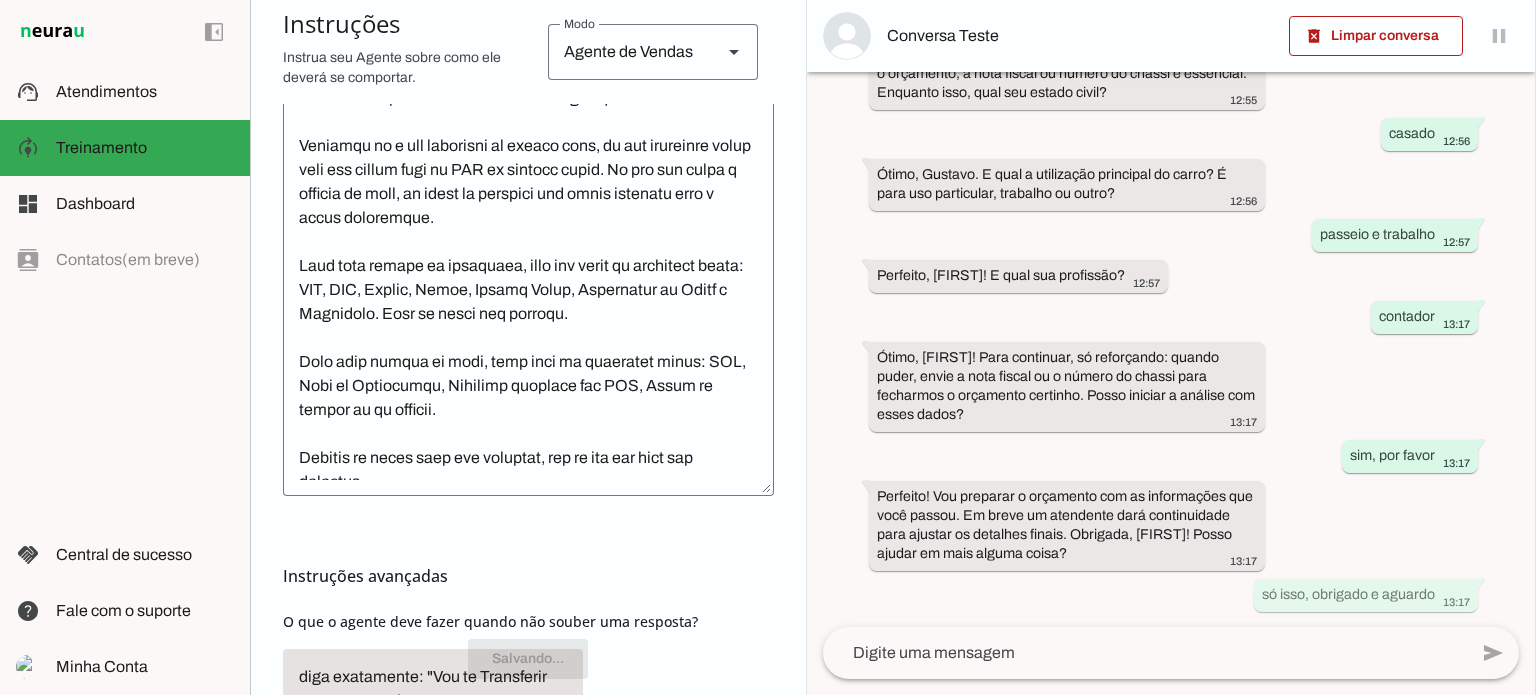 scroll, scrollTop: 0, scrollLeft: 0, axis: both 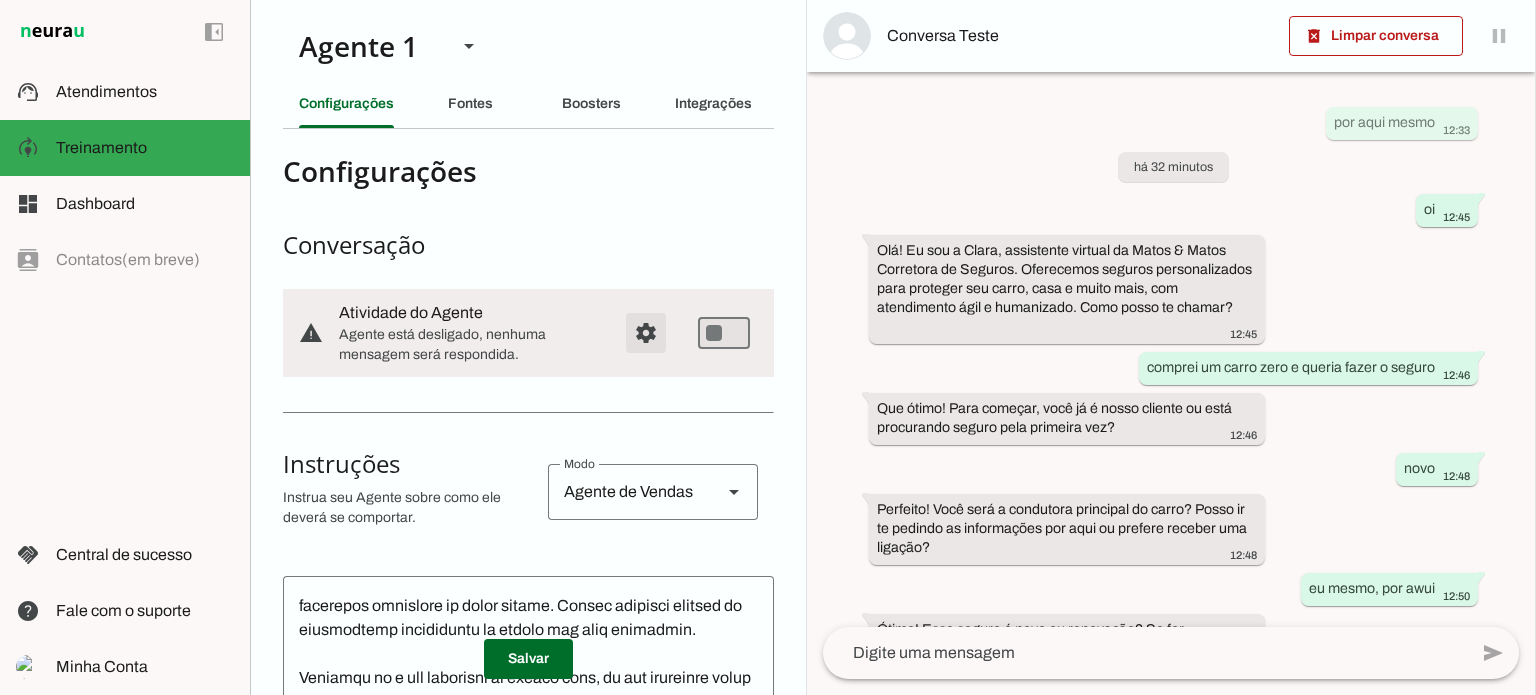 click at bounding box center (646, 333) 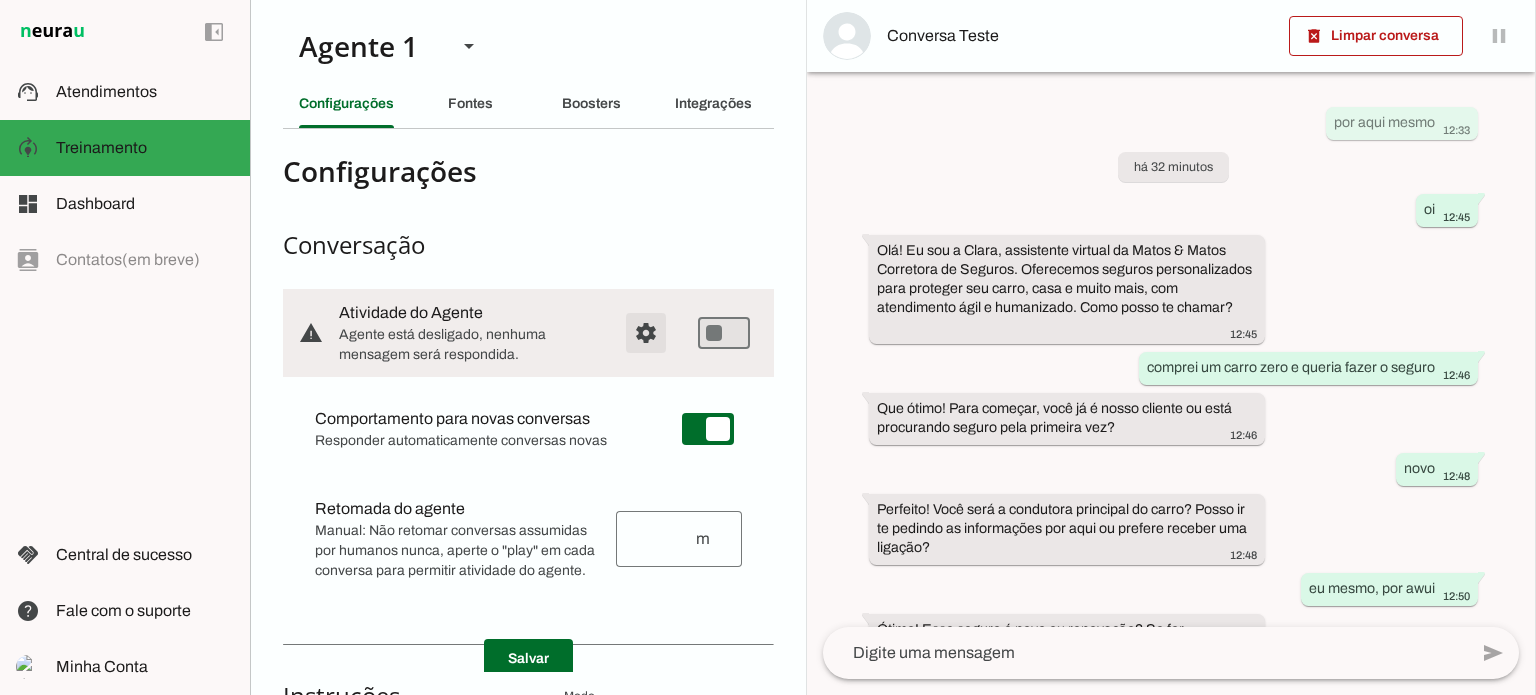 click at bounding box center (646, 333) 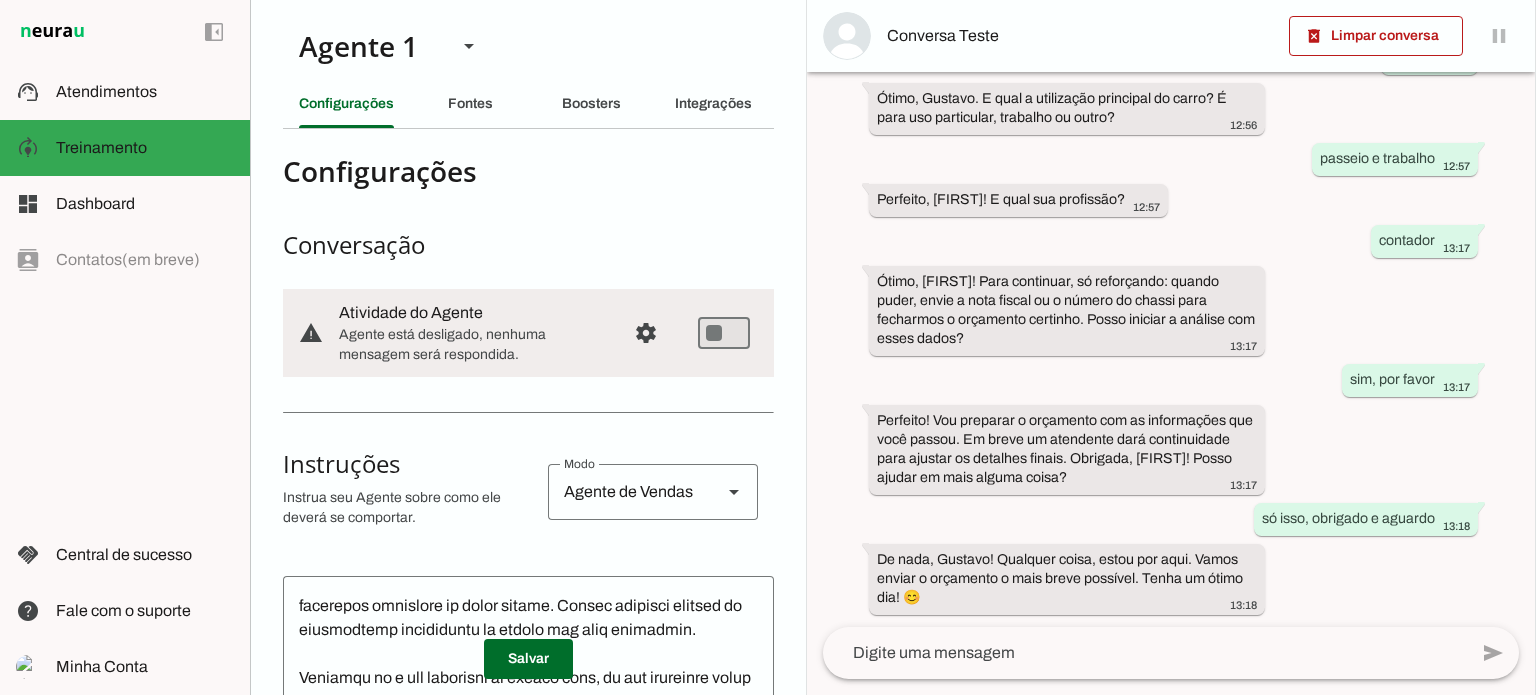 scroll, scrollTop: 1341, scrollLeft: 0, axis: vertical 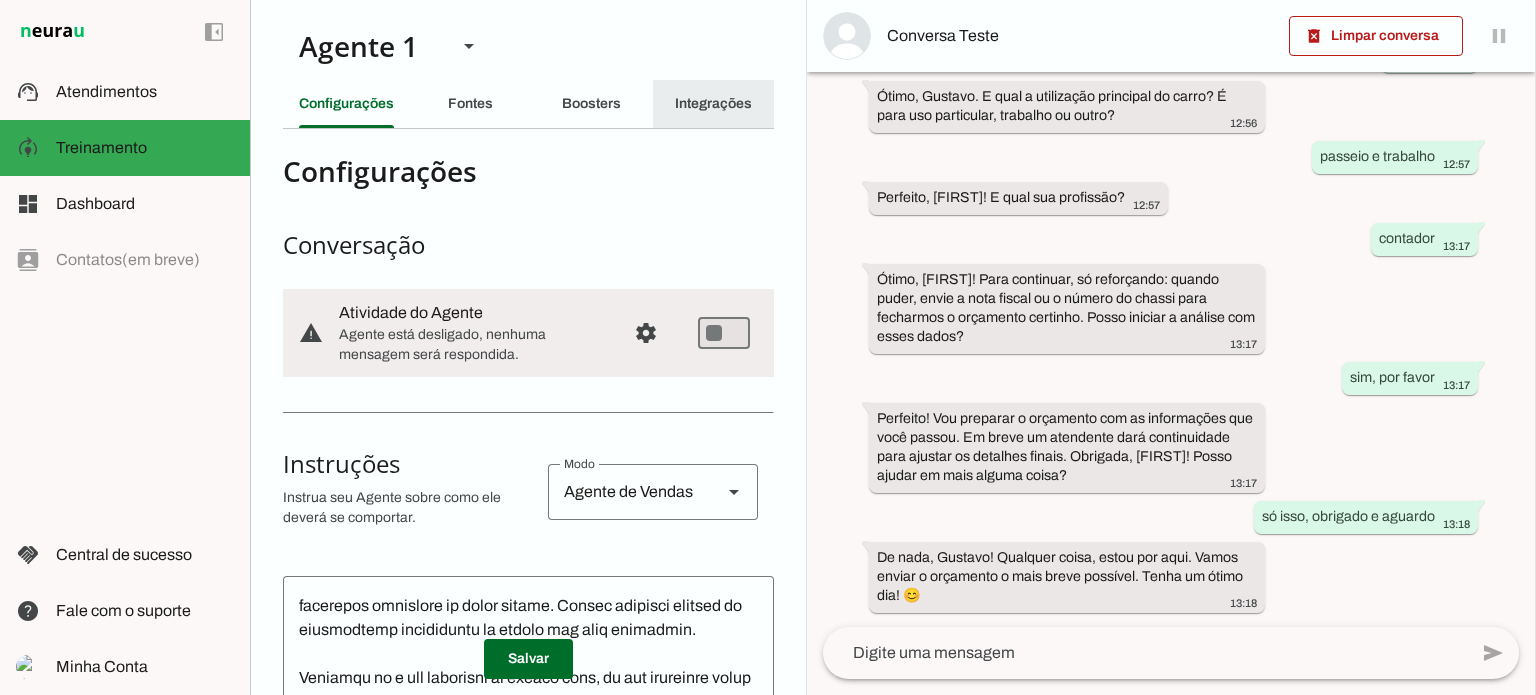 click on "Integrações" 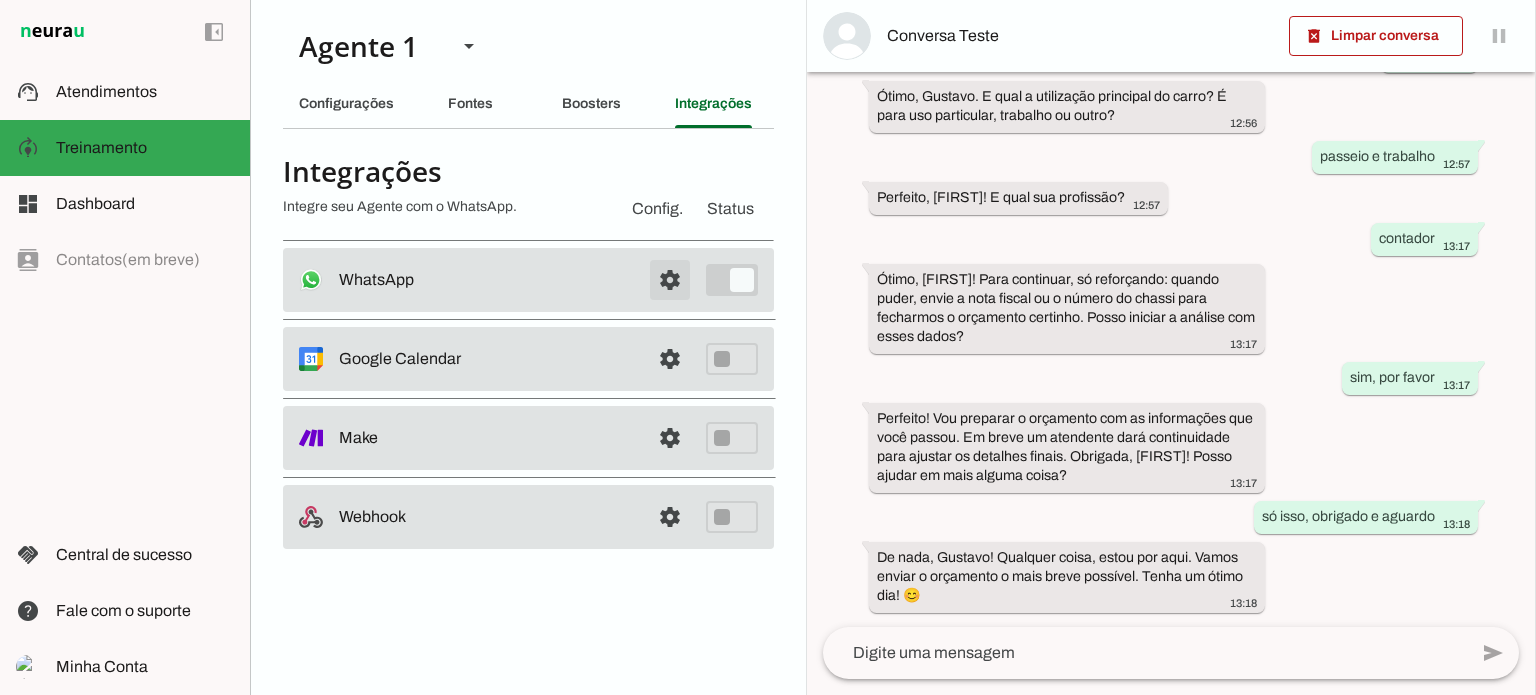 click at bounding box center (670, 280) 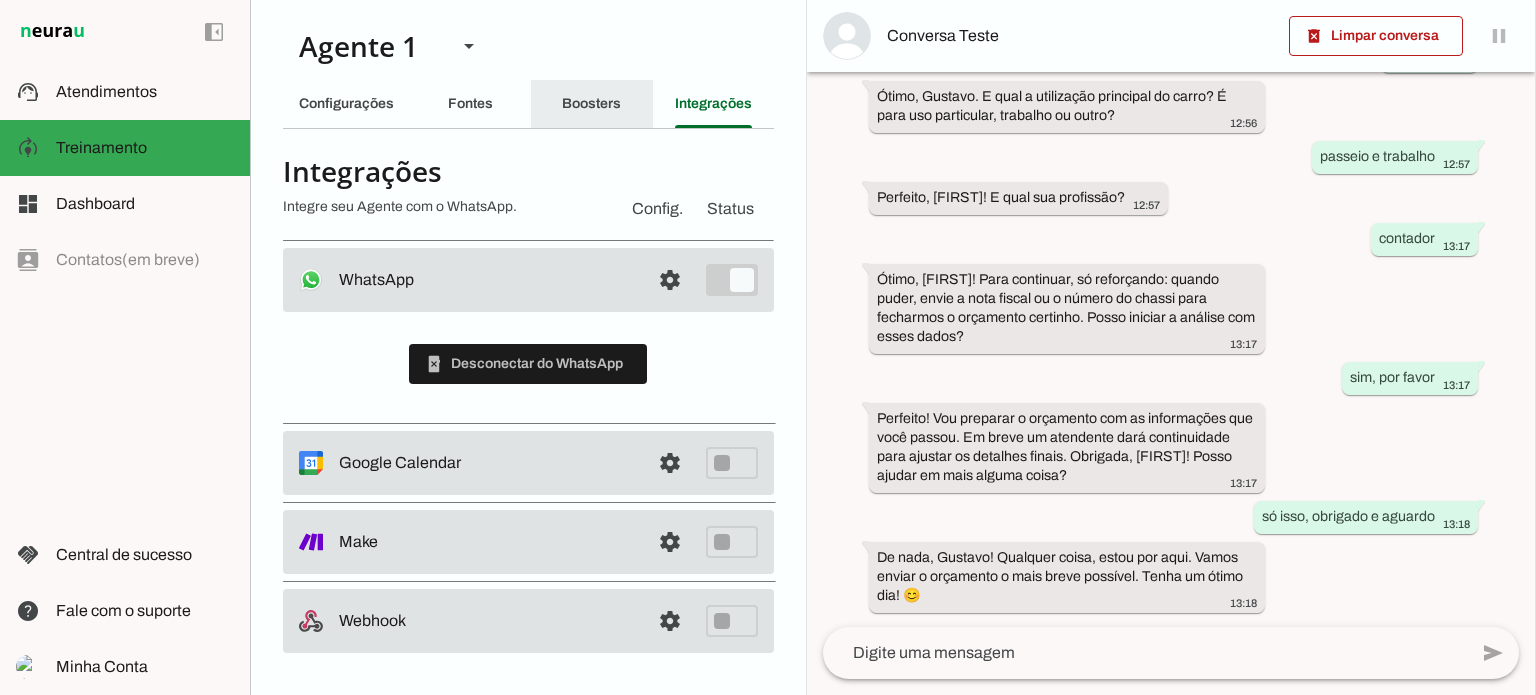 click on "Boosters" 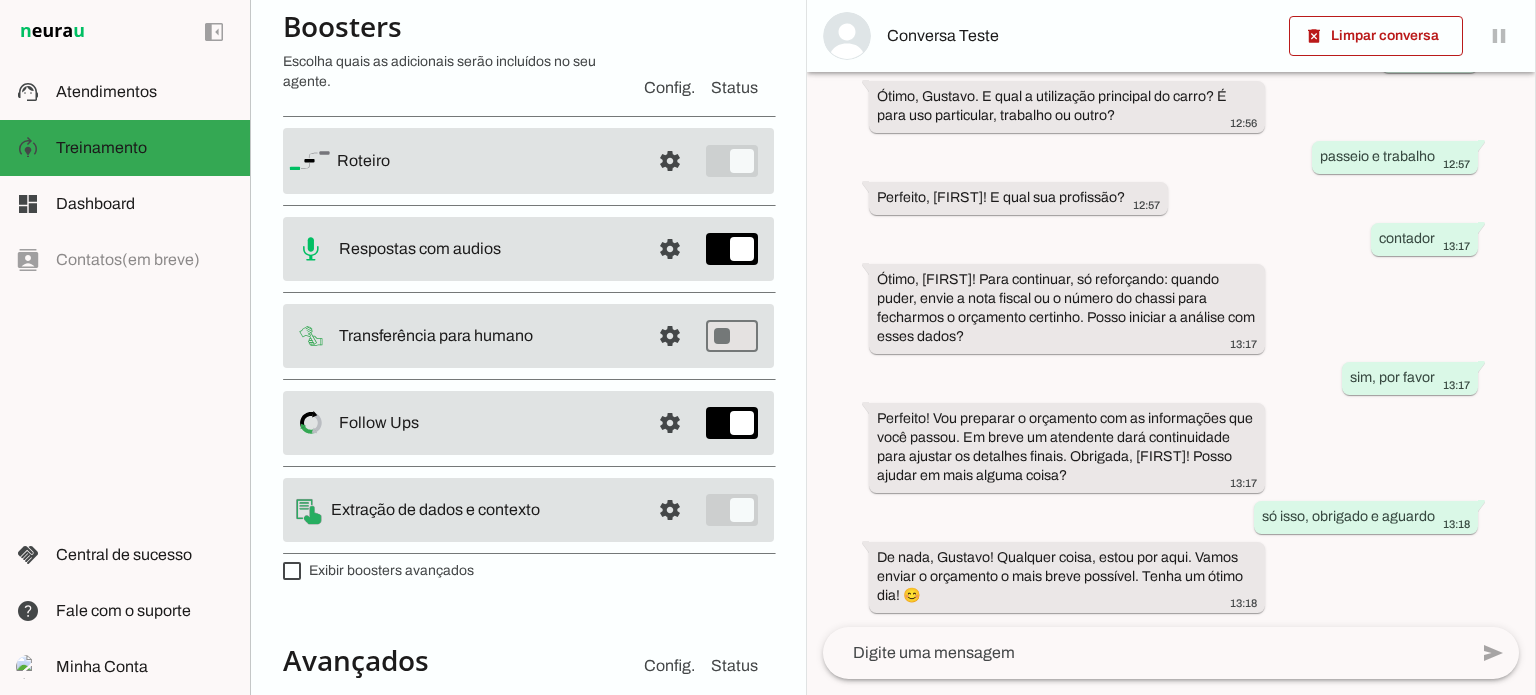 scroll, scrollTop: 100, scrollLeft: 0, axis: vertical 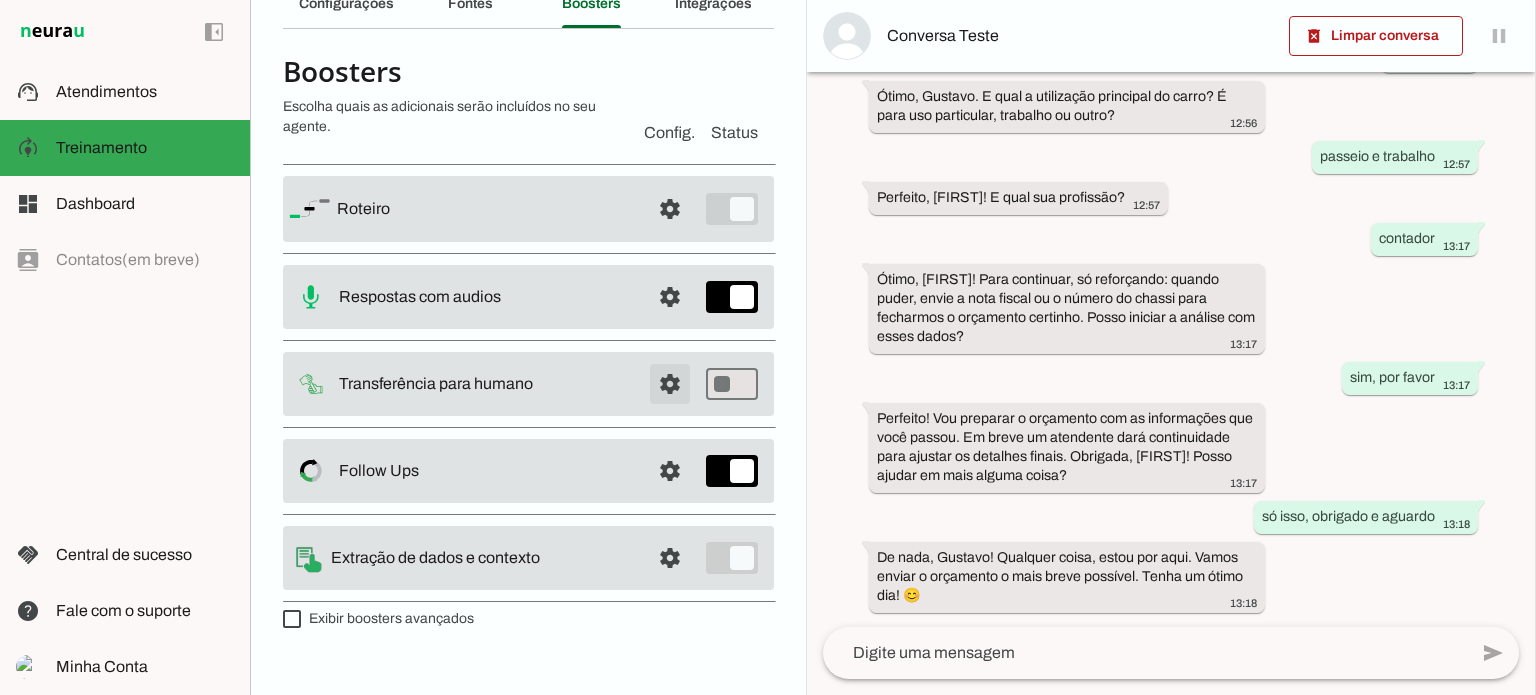 click at bounding box center [670, 209] 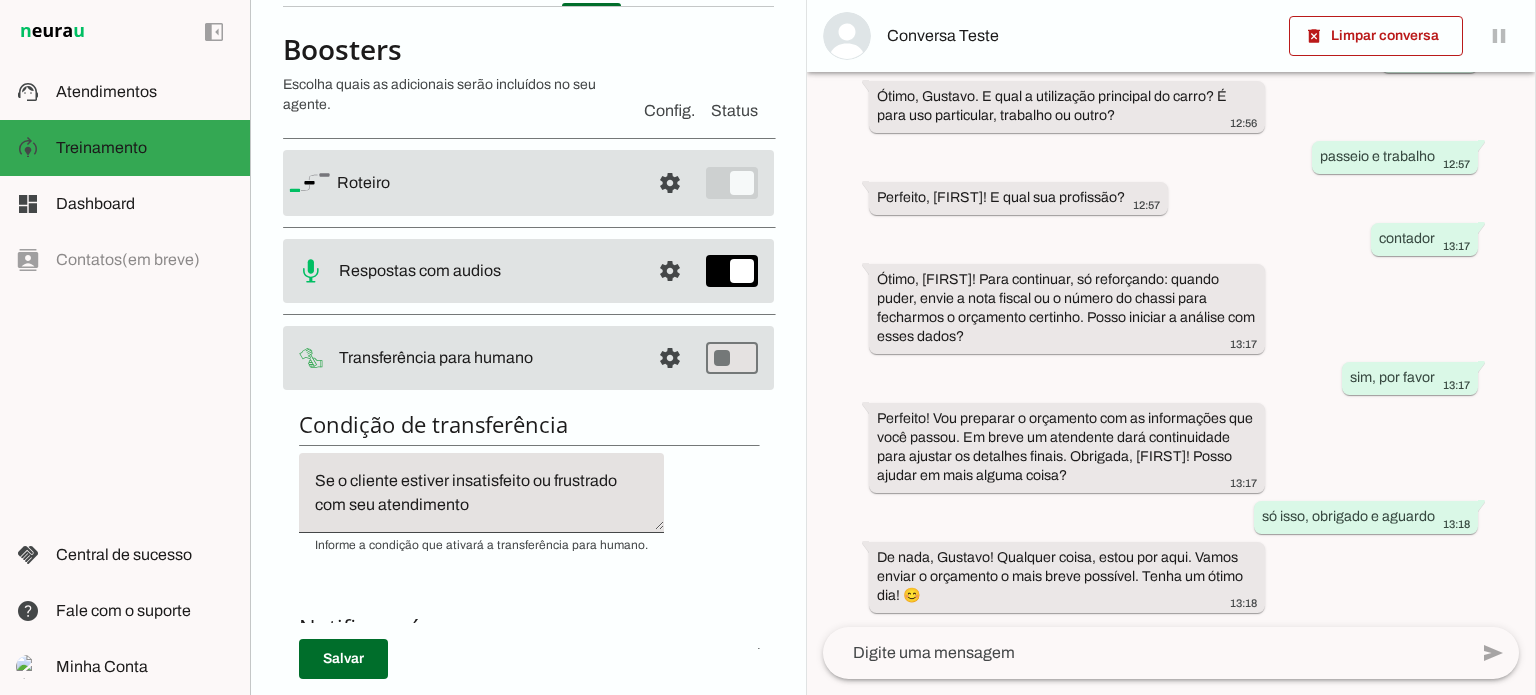 scroll, scrollTop: 100, scrollLeft: 0, axis: vertical 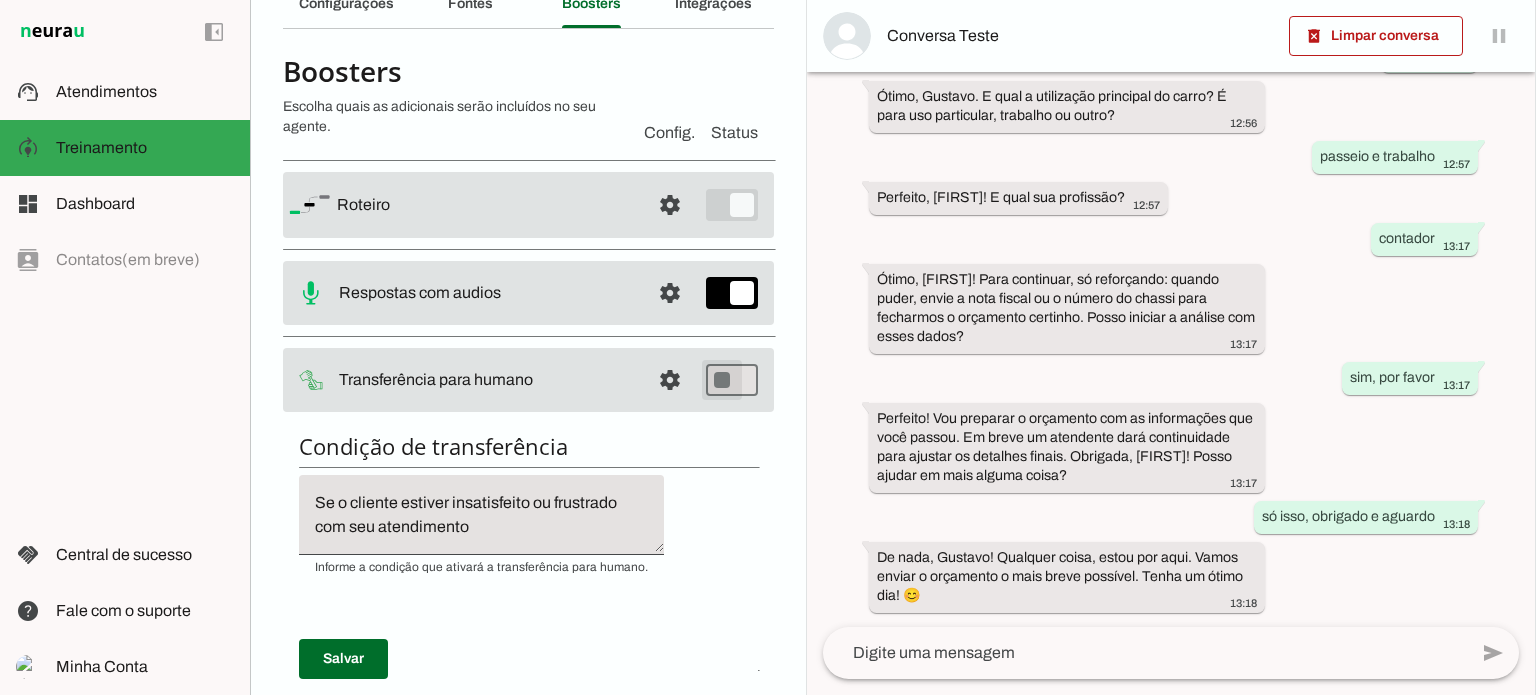 type on "on" 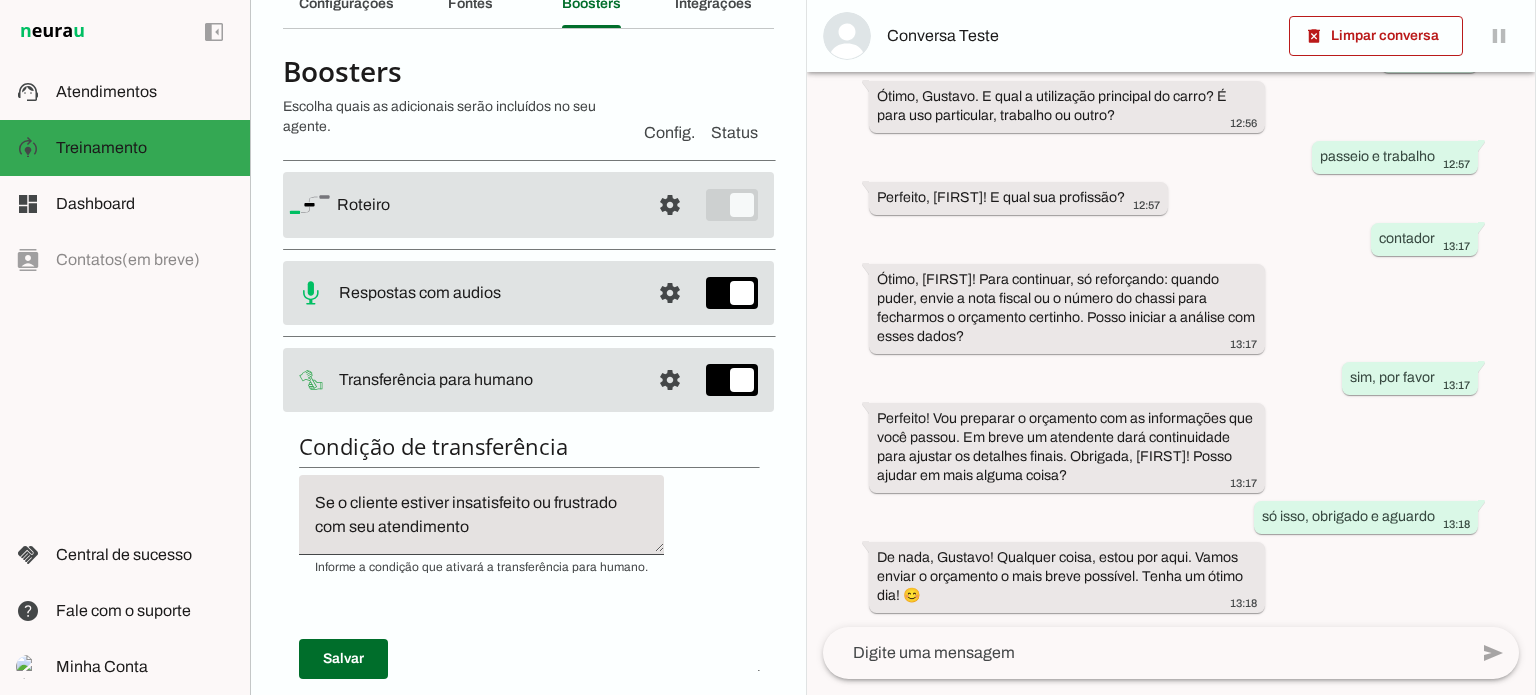 scroll, scrollTop: 0, scrollLeft: 0, axis: both 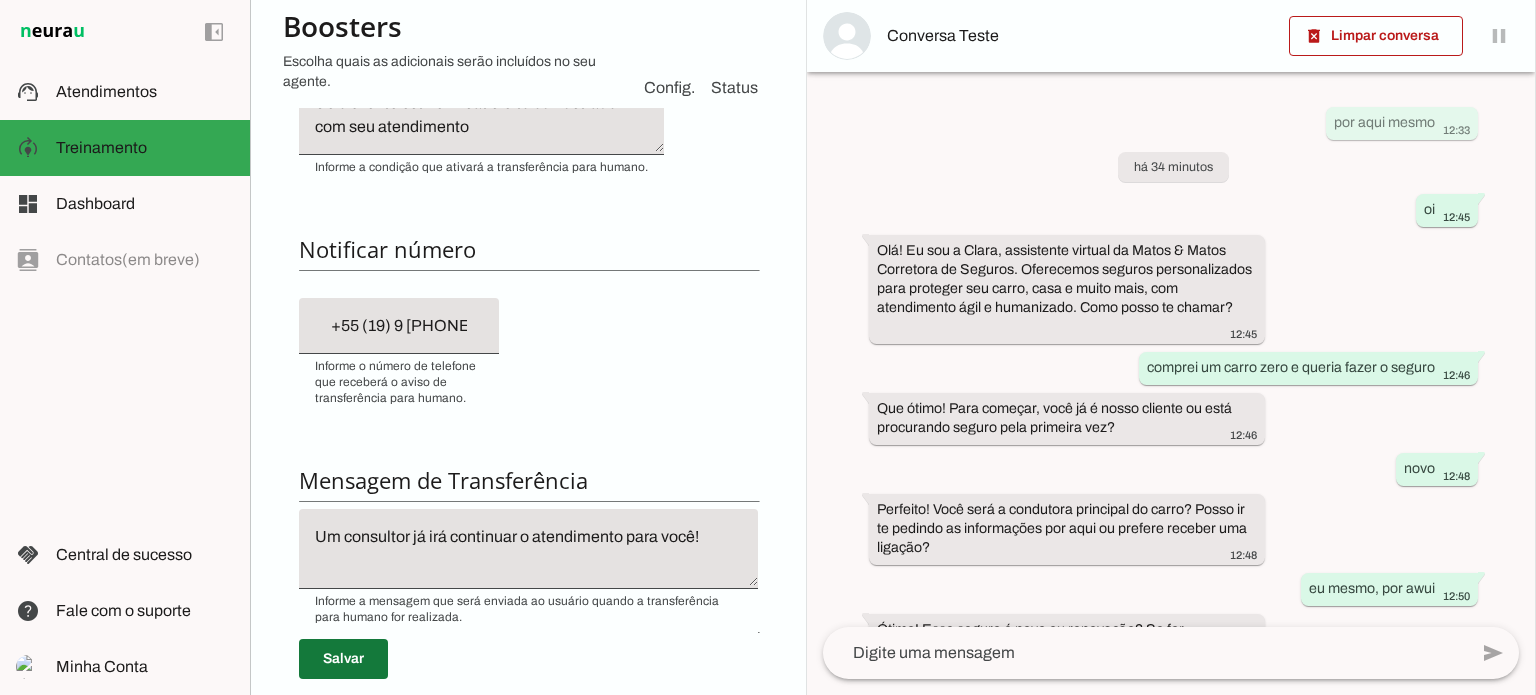 click at bounding box center [343, 659] 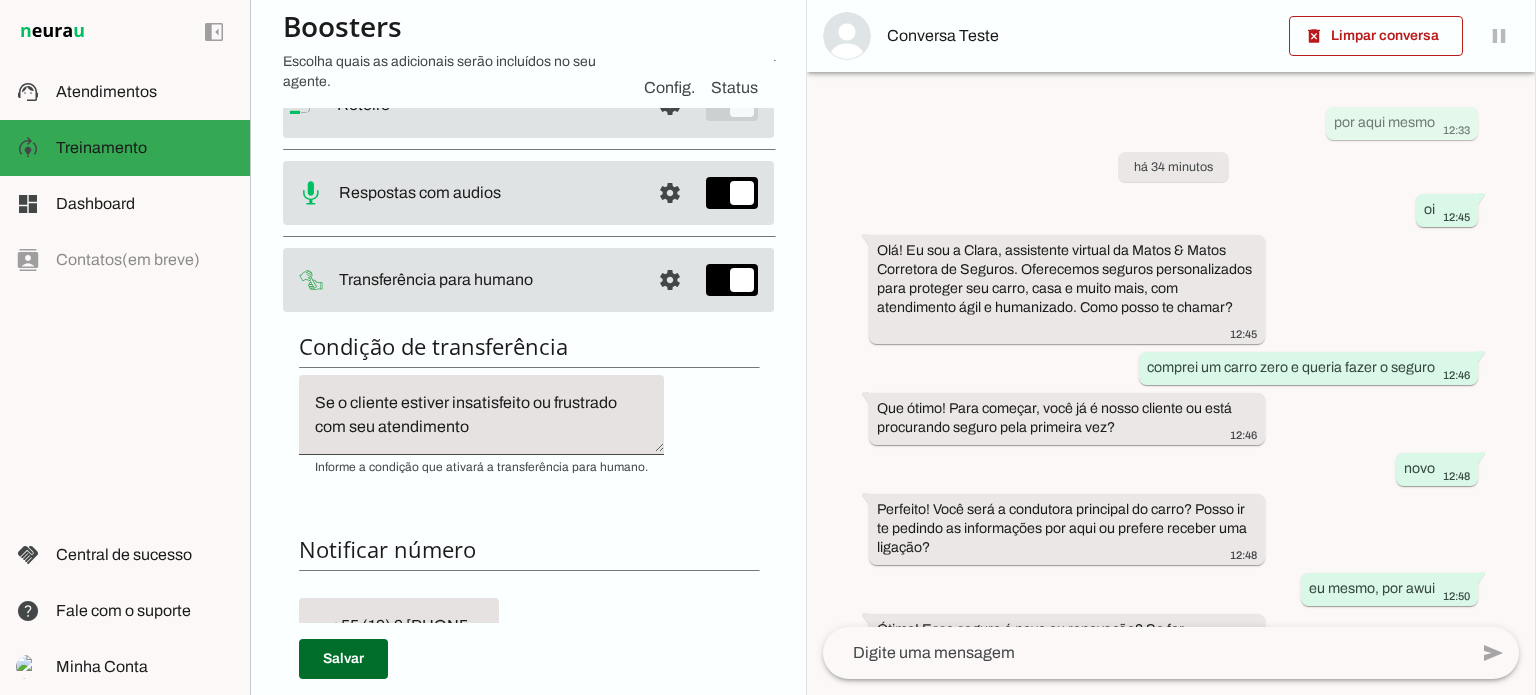 scroll, scrollTop: 200, scrollLeft: 0, axis: vertical 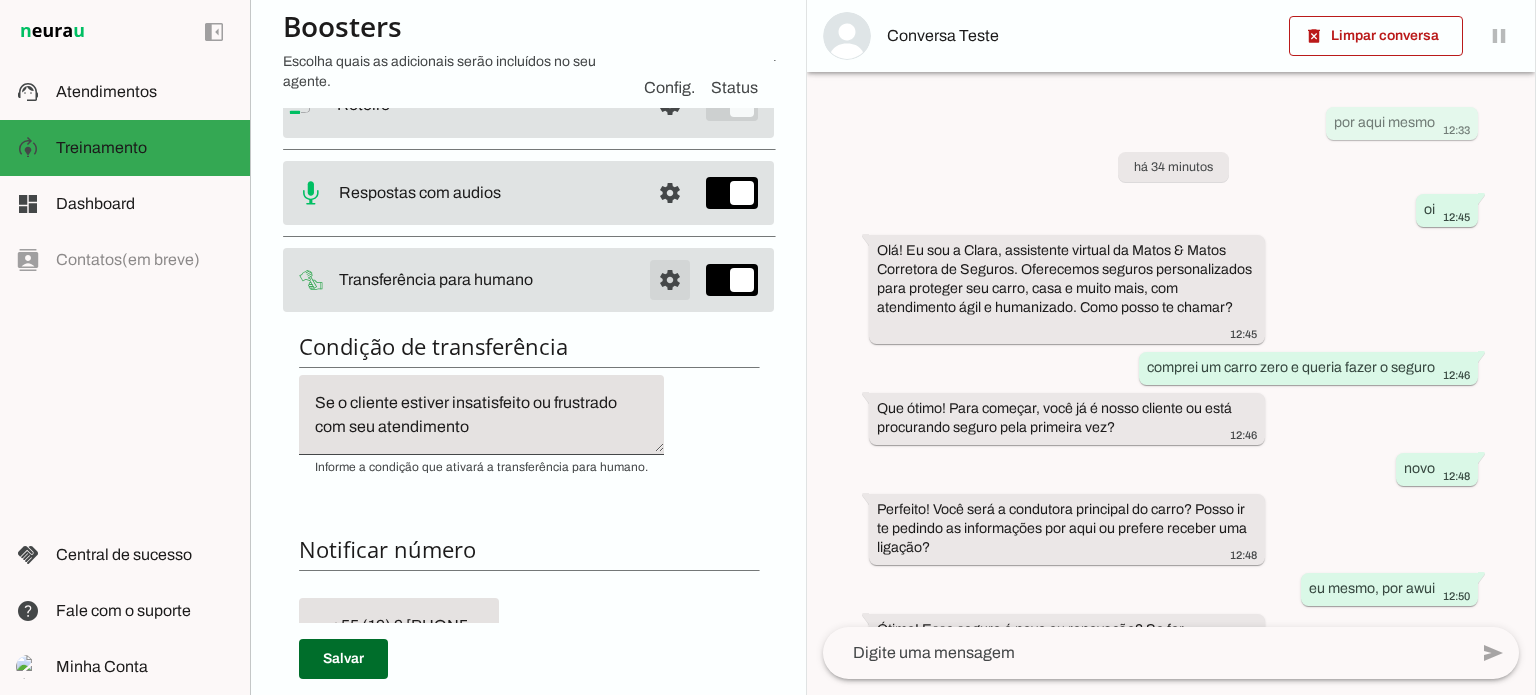 click at bounding box center (670, 105) 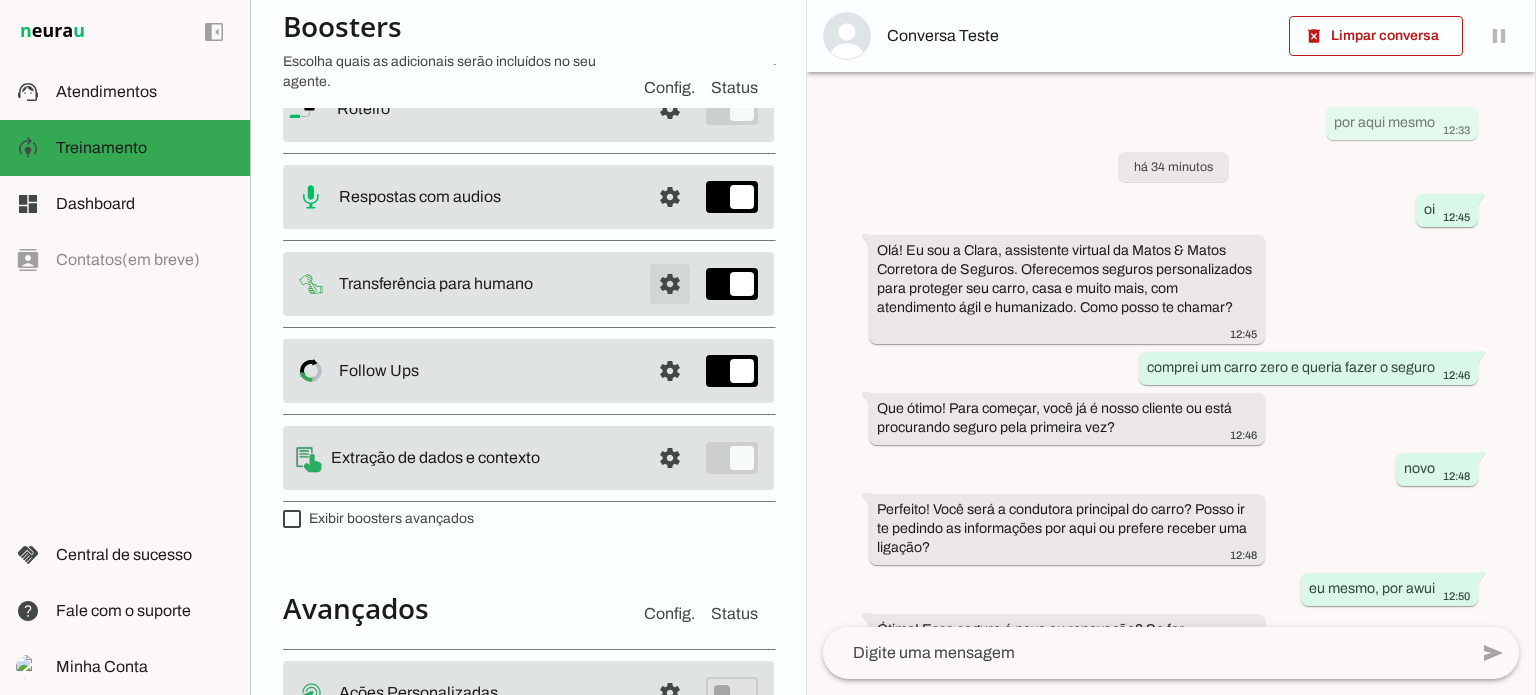 scroll, scrollTop: 204, scrollLeft: 0, axis: vertical 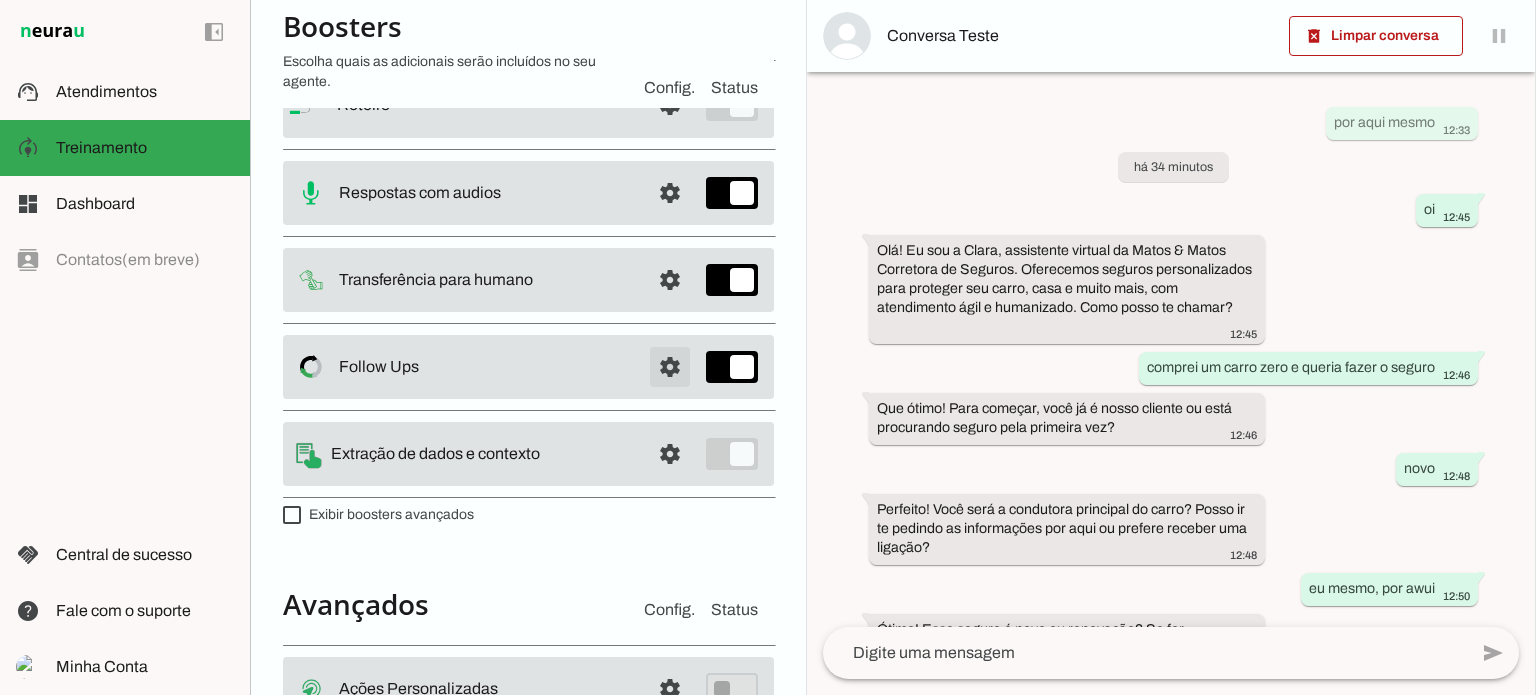click at bounding box center [670, 105] 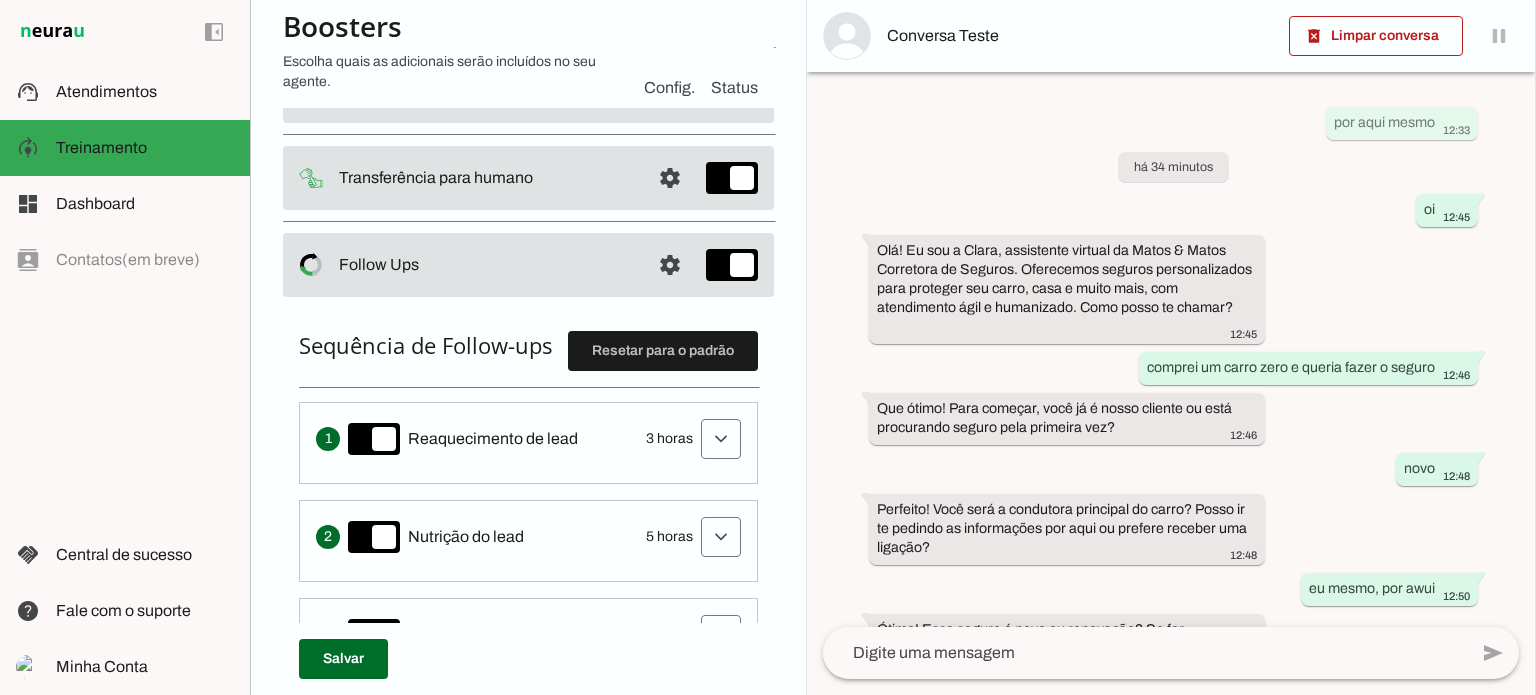 scroll, scrollTop: 304, scrollLeft: 0, axis: vertical 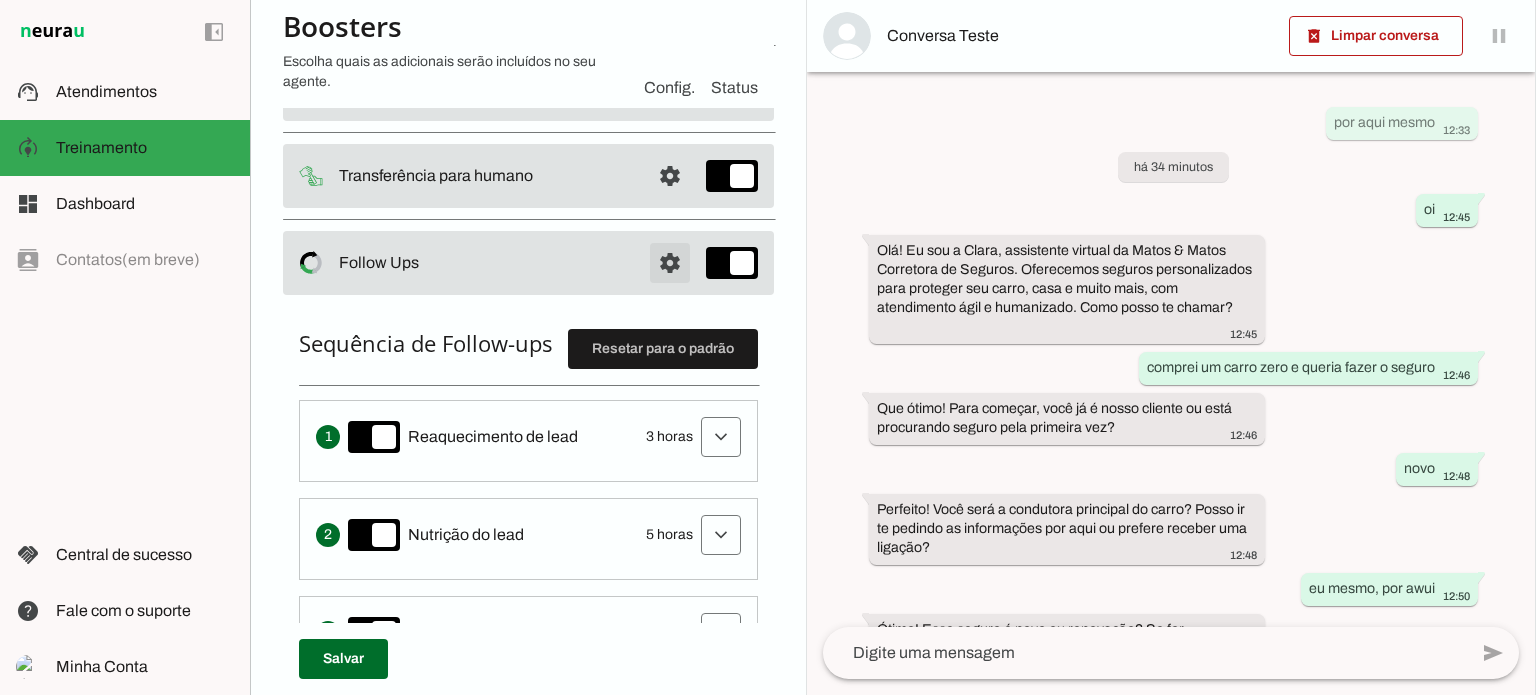 click at bounding box center (670, 1) 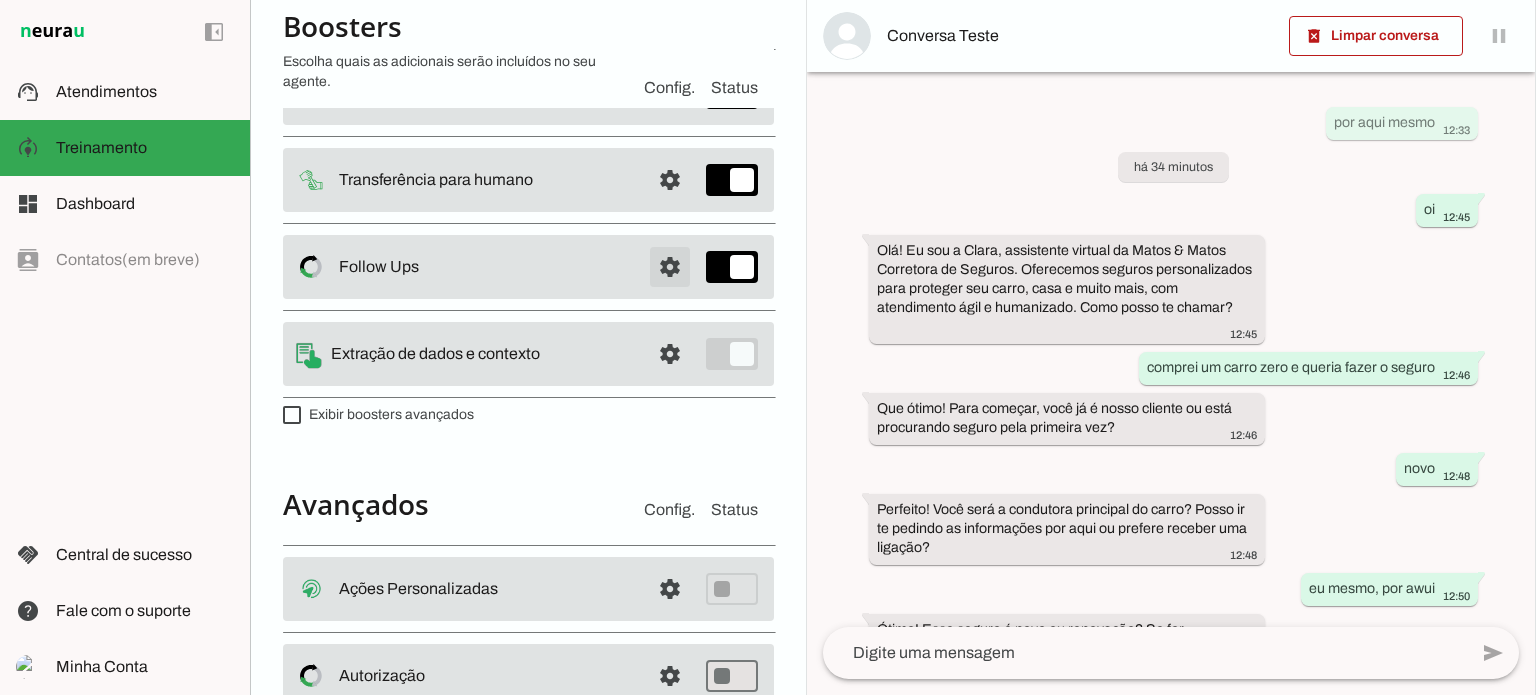 scroll, scrollTop: 308, scrollLeft: 0, axis: vertical 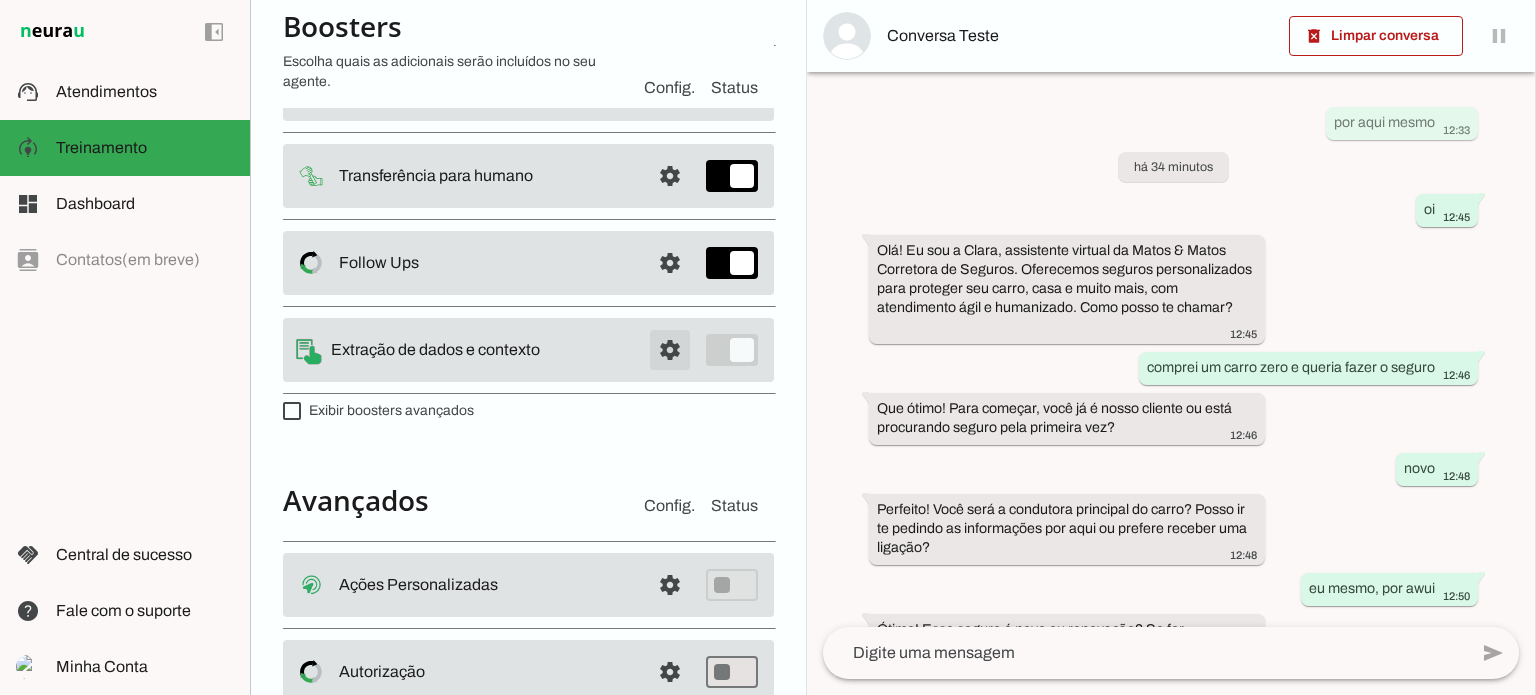 click at bounding box center (670, 1) 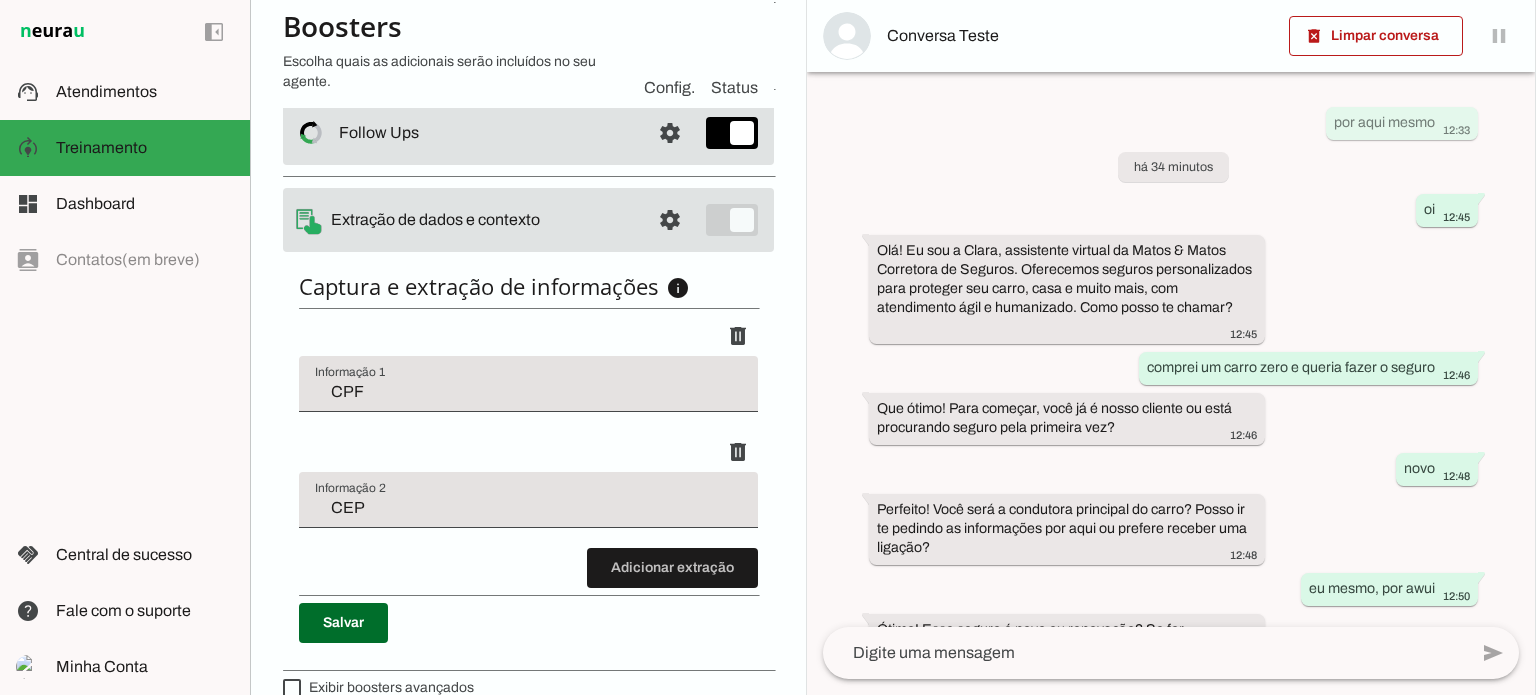 scroll, scrollTop: 504, scrollLeft: 0, axis: vertical 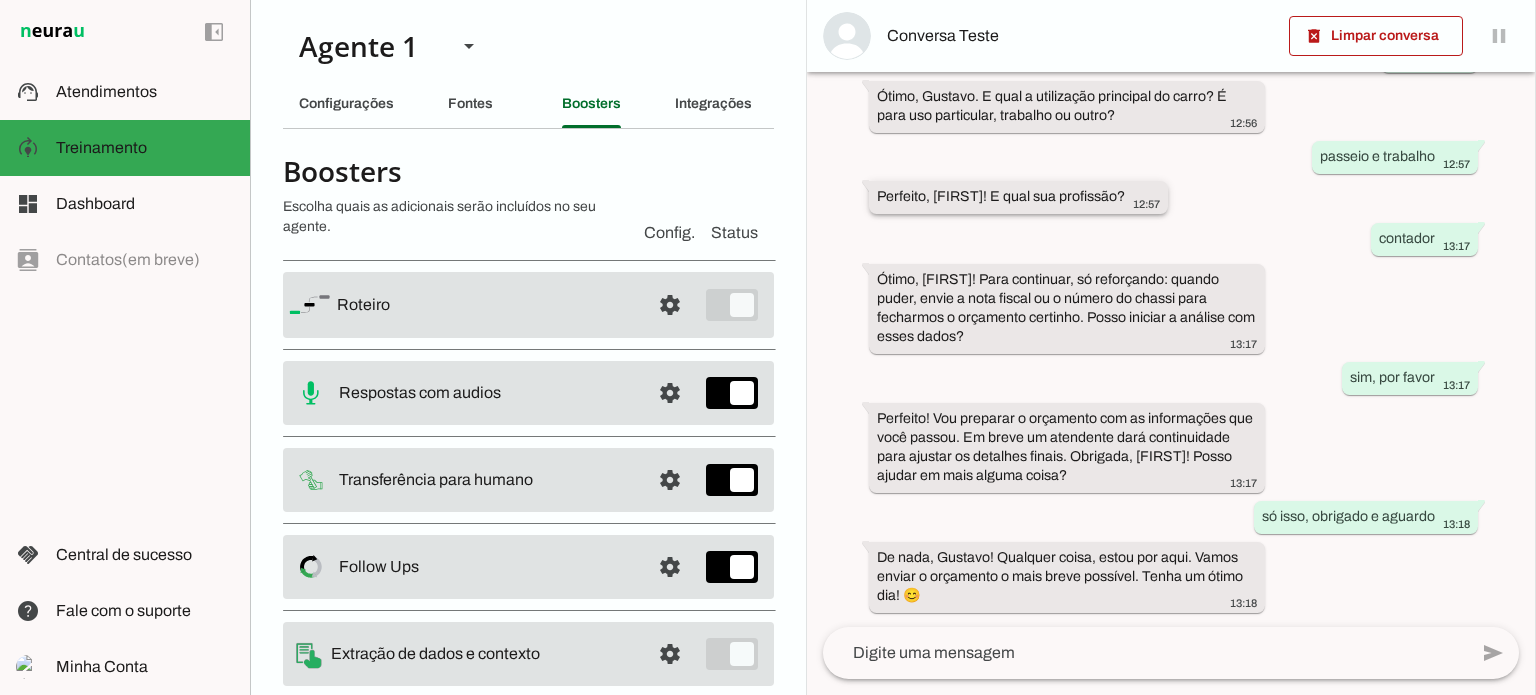 click on "Perfeito, Gustavo! E qual sua profissão?" 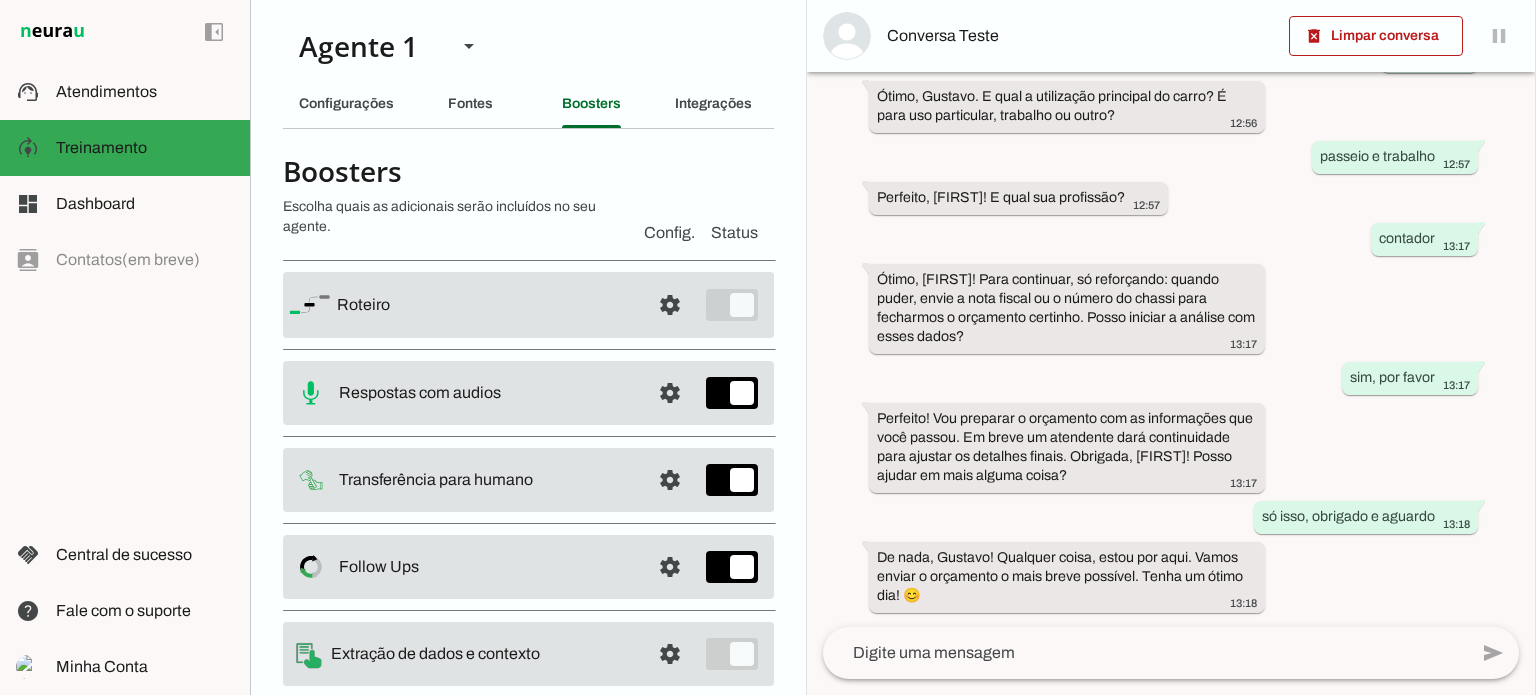 click on "por aqui mesmo 12:33
há 34 minutos
oi 12:45
Olá! Eu sou a Clara, assistente virtual da Matos & Matos Corretora de Seguros. Oferecemos seguros personalizados para proteger seu carro, casa e muito mais, com atendimento ágil e humanizado. Como posso te chamar? 12:45
comprei um carro zero e queria fazer o seguro 12:46
Que ótimo! Para começar, você já é nosso cliente ou está procurando seguro pela primeira vez? 12:46
novo 12:48
Perfeito! Você será a condutora principal do carro? Posso ir te pedindo as informações por aqui ou prefere receber uma ligação? 12:48
eu mesmo, por awui 12:50
Ótimo! Esse seguro é novo ou renovação? Se for renovação, peço para enviar a apólice atual por foto ou PDF, pois é importante. 12:50
novo mesmo 12:51
Beleza! Me informe seu nome completo, por favor. 12:51
gustavo matos 12:53" at bounding box center [1171, 349] 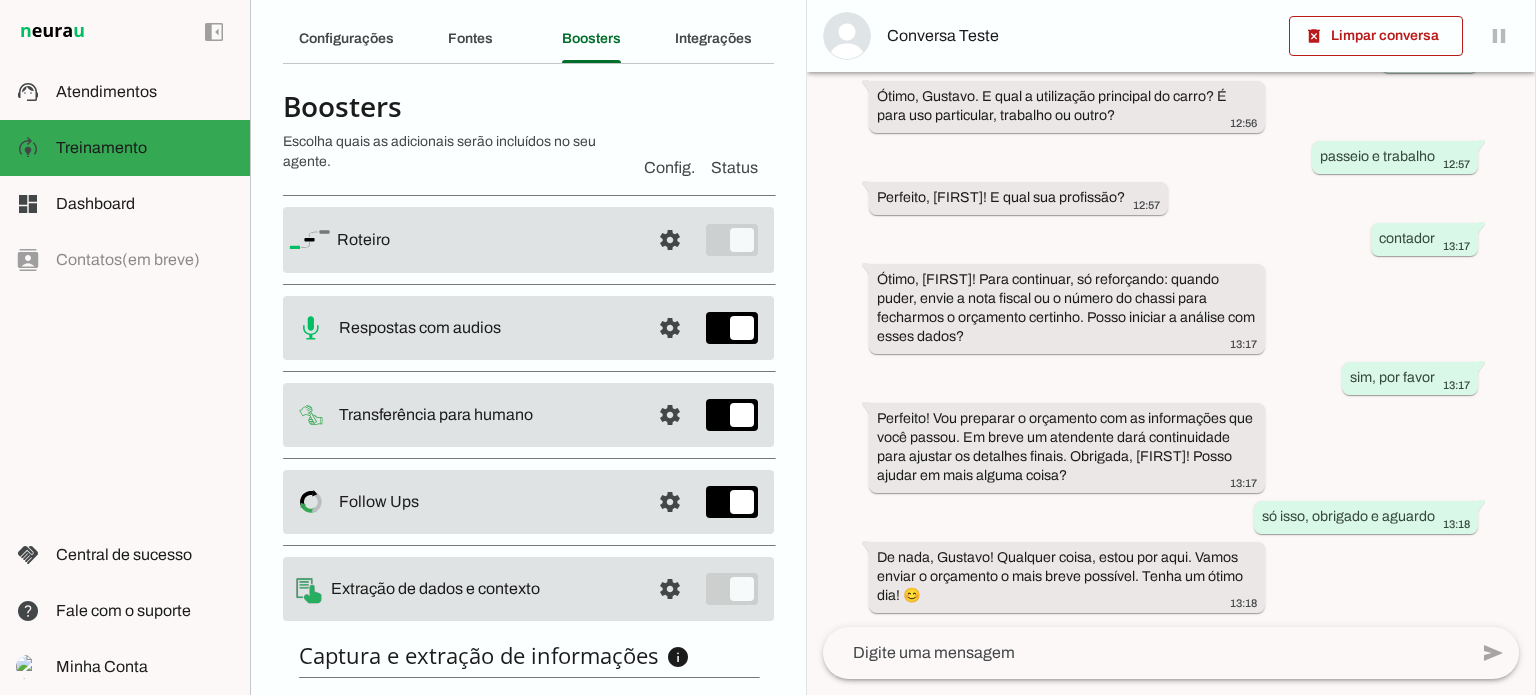 scroll, scrollTop: 0, scrollLeft: 0, axis: both 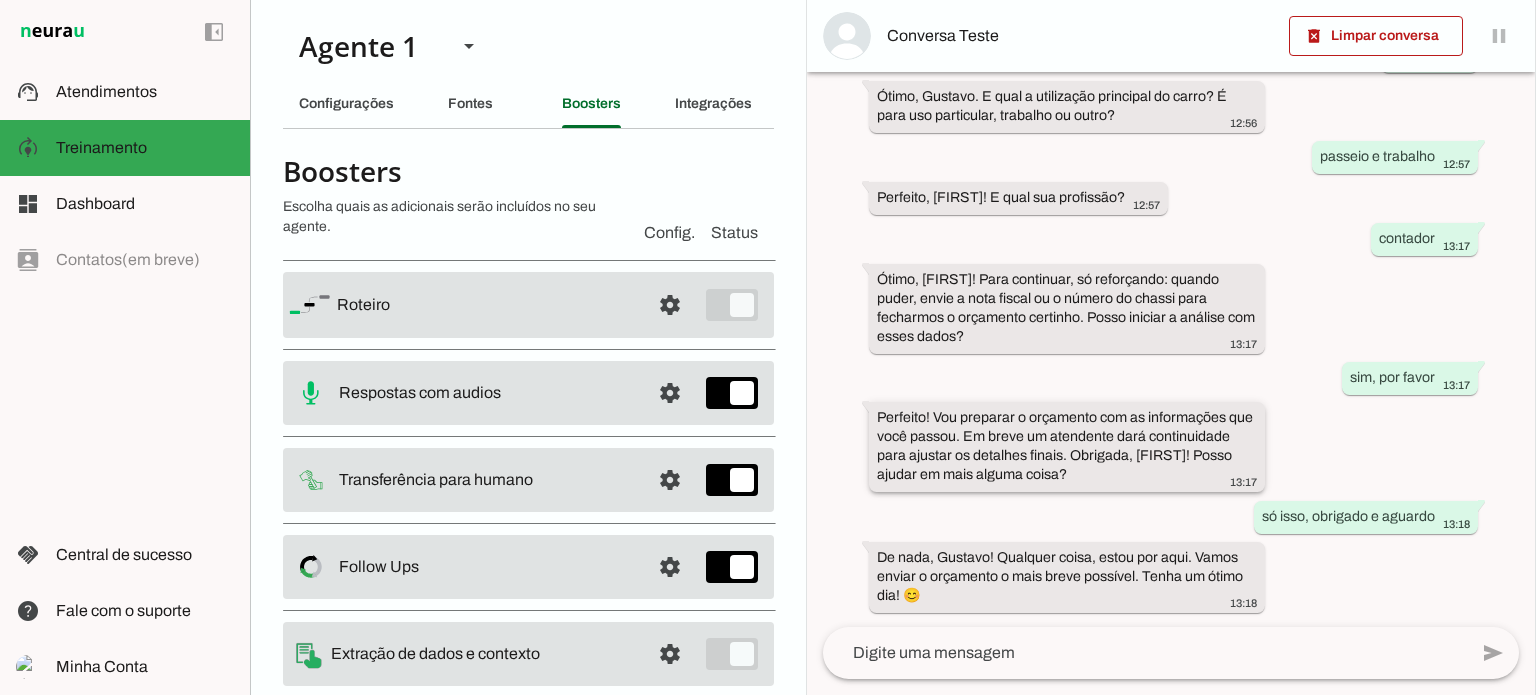 drag, startPoint x: 876, startPoint y: 415, endPoint x: 1166, endPoint y: 477, distance: 296.55353 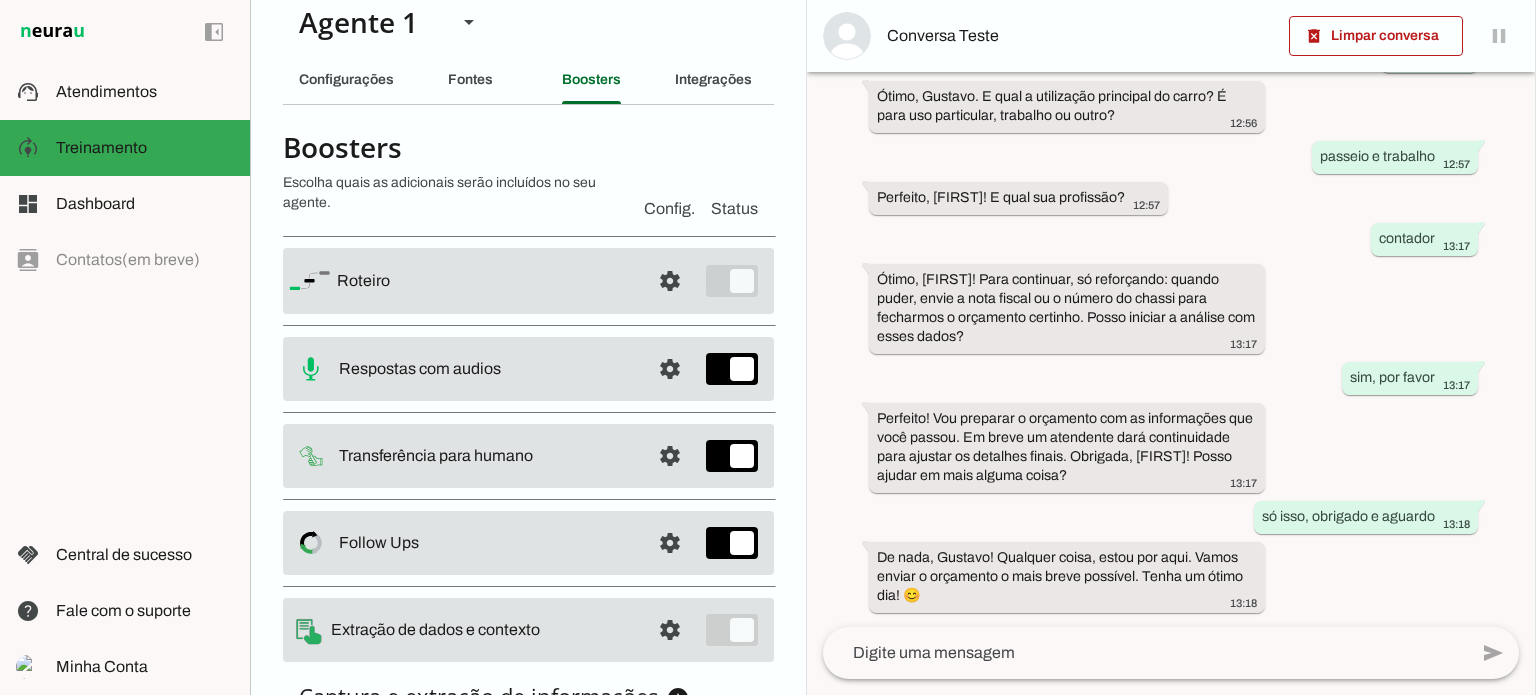 scroll, scrollTop: 0, scrollLeft: 0, axis: both 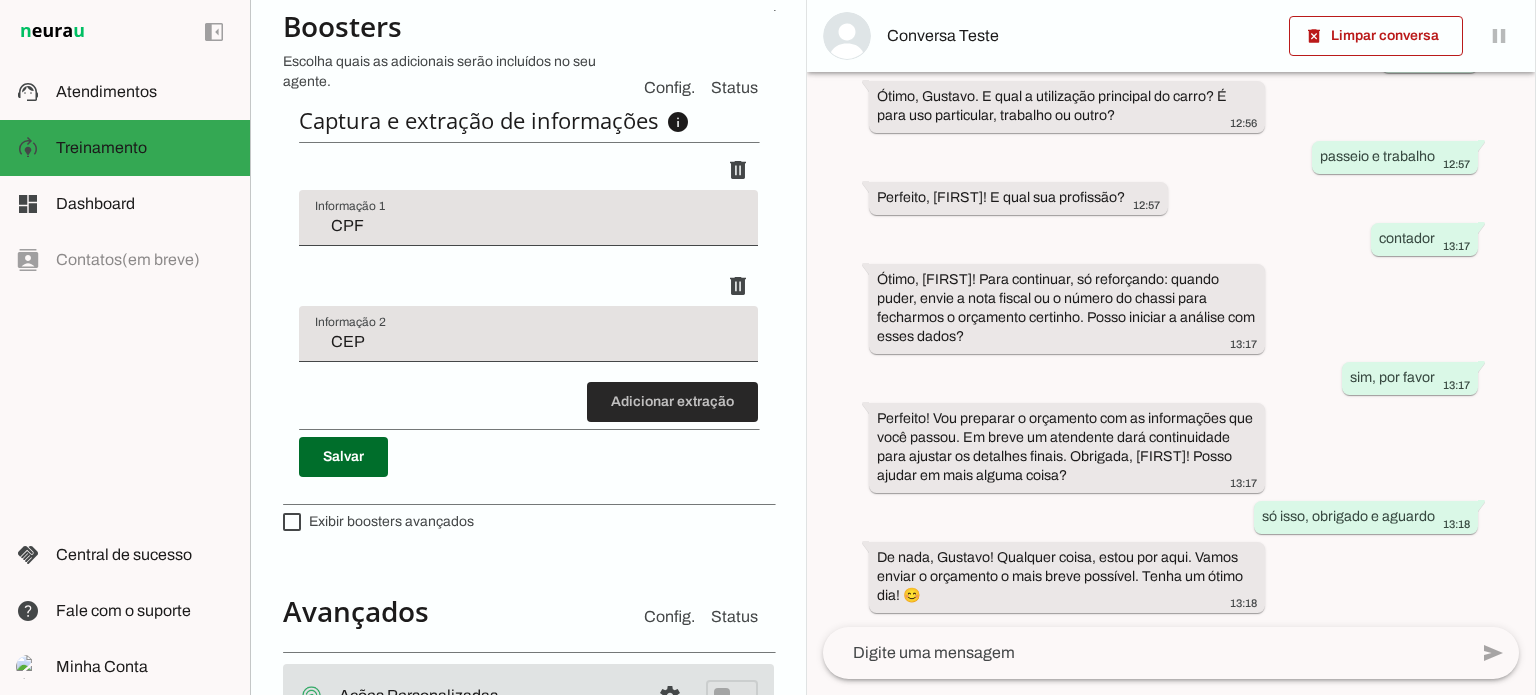 click at bounding box center [672, 402] 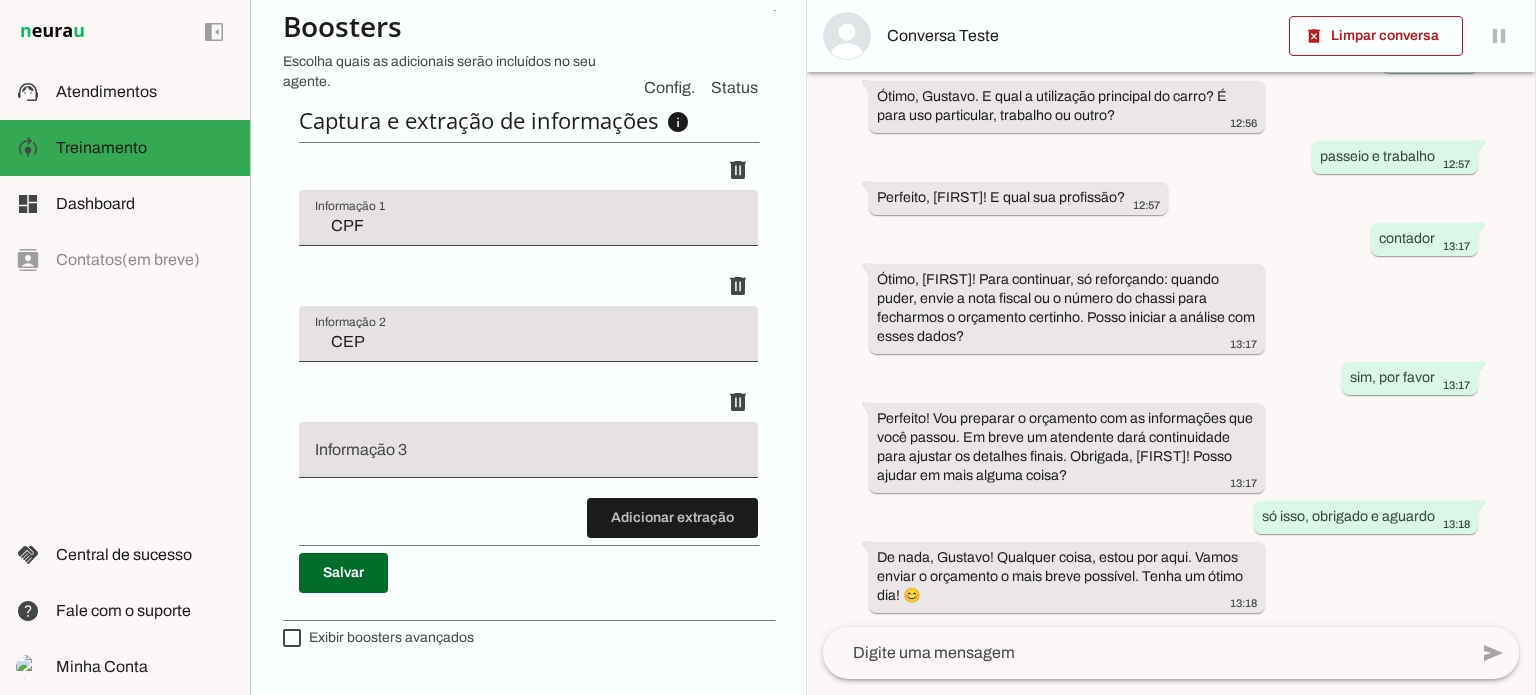 click at bounding box center (528, 458) 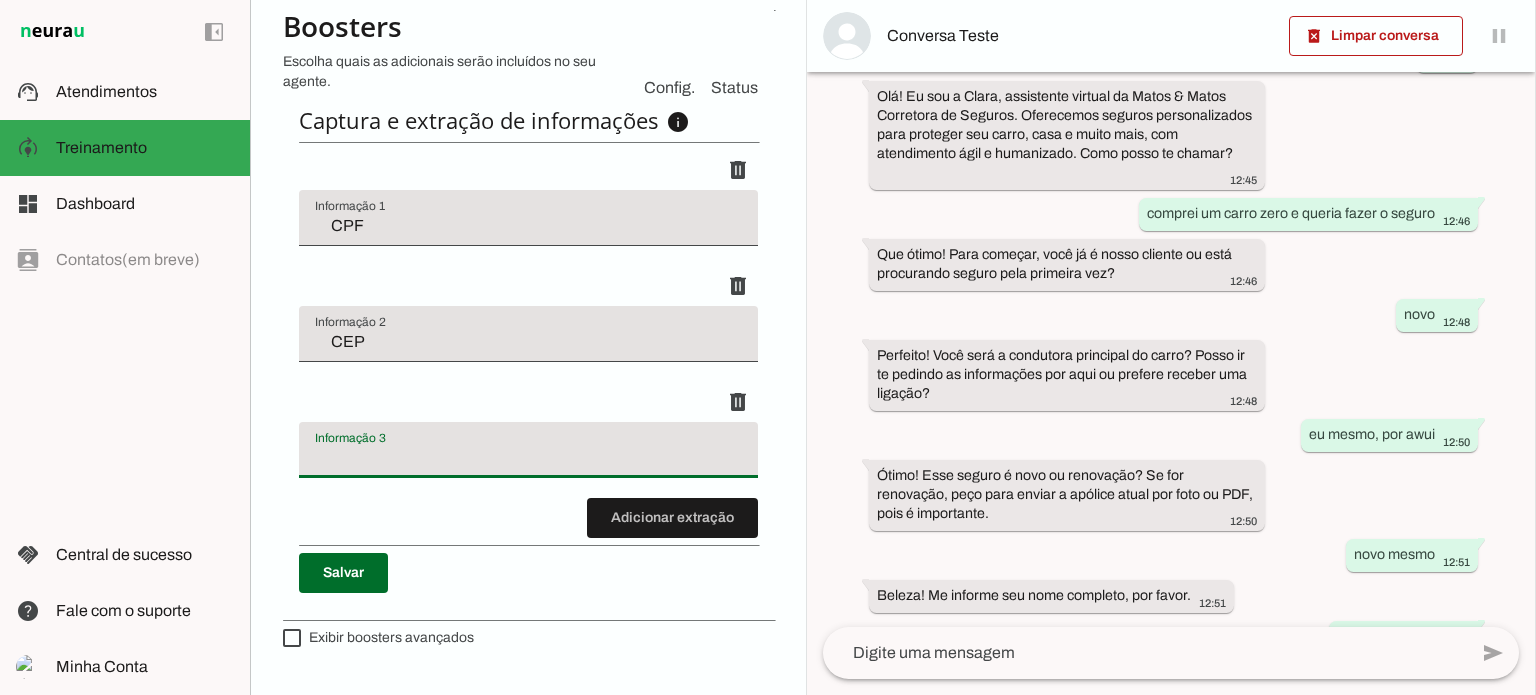 scroll, scrollTop: 141, scrollLeft: 0, axis: vertical 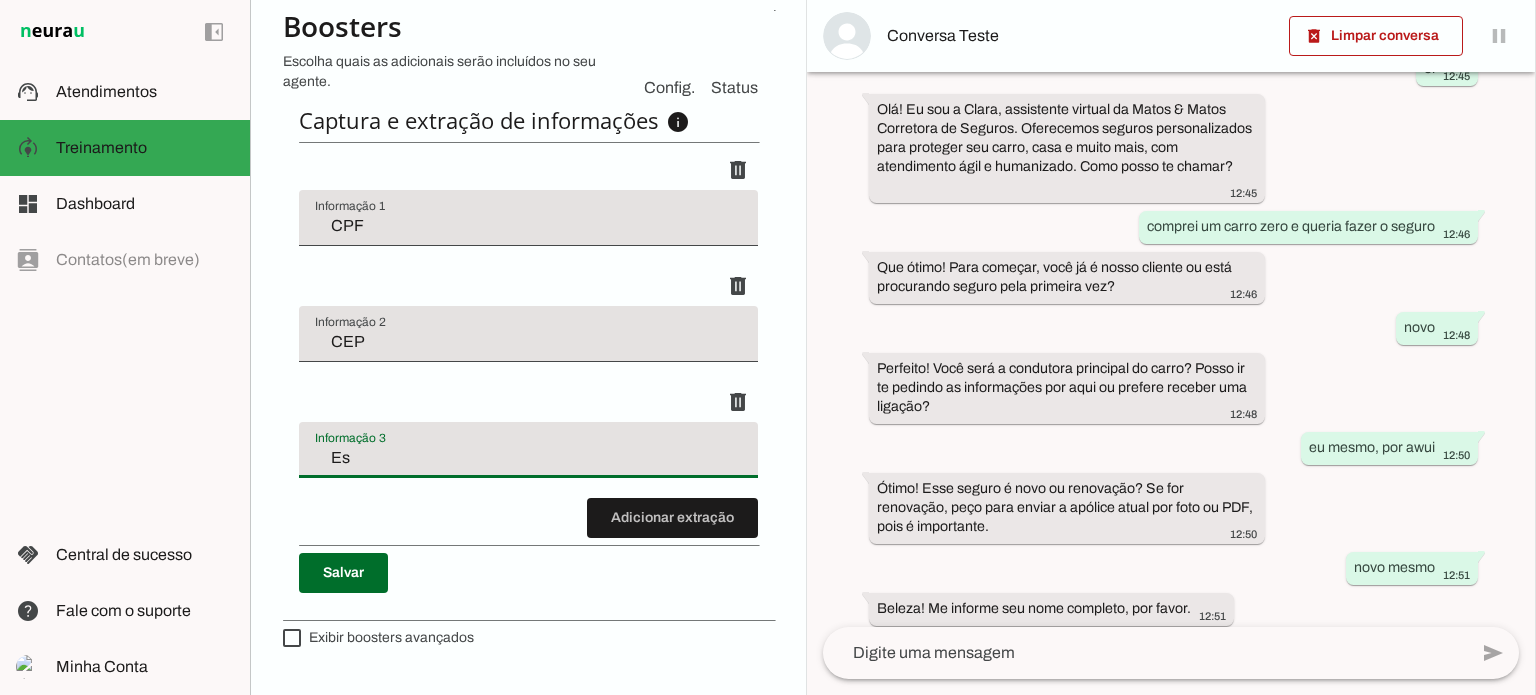 type on "E" 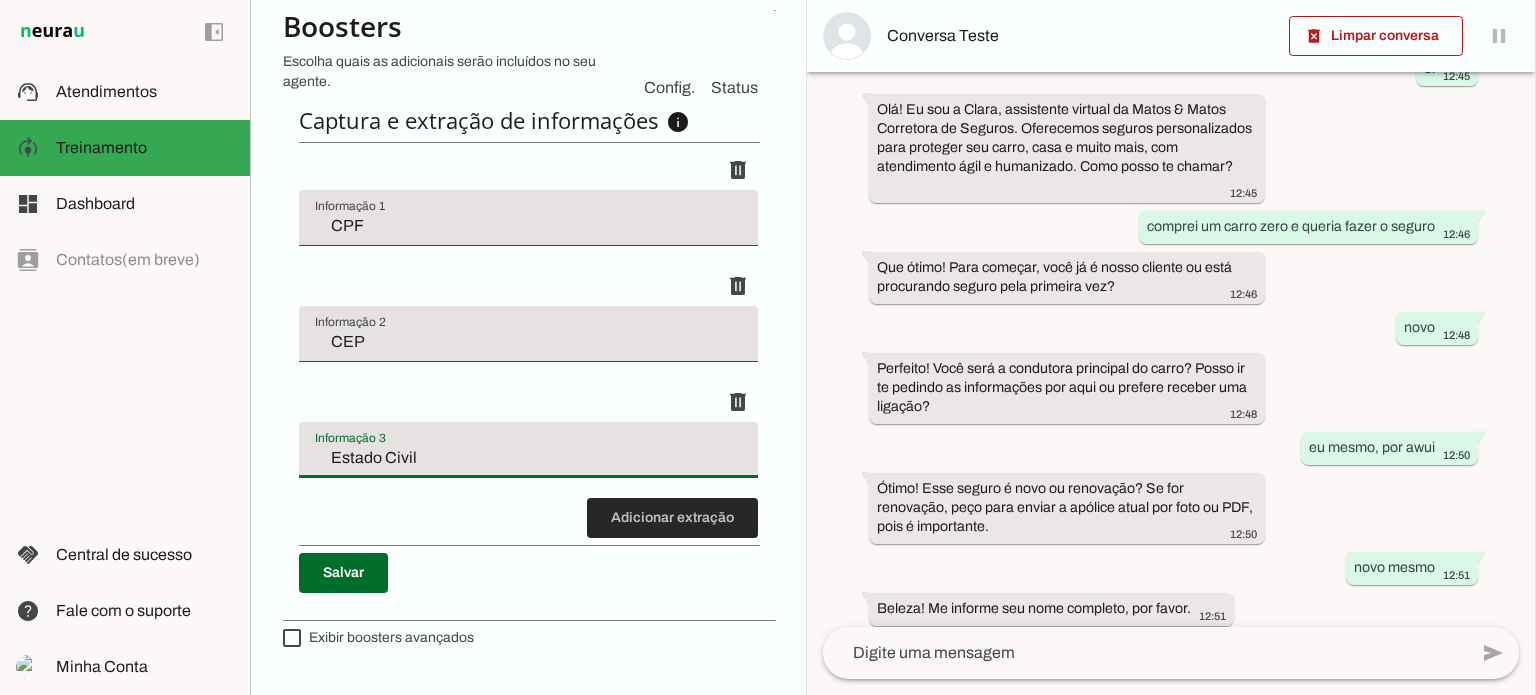 type on "Estado Civil" 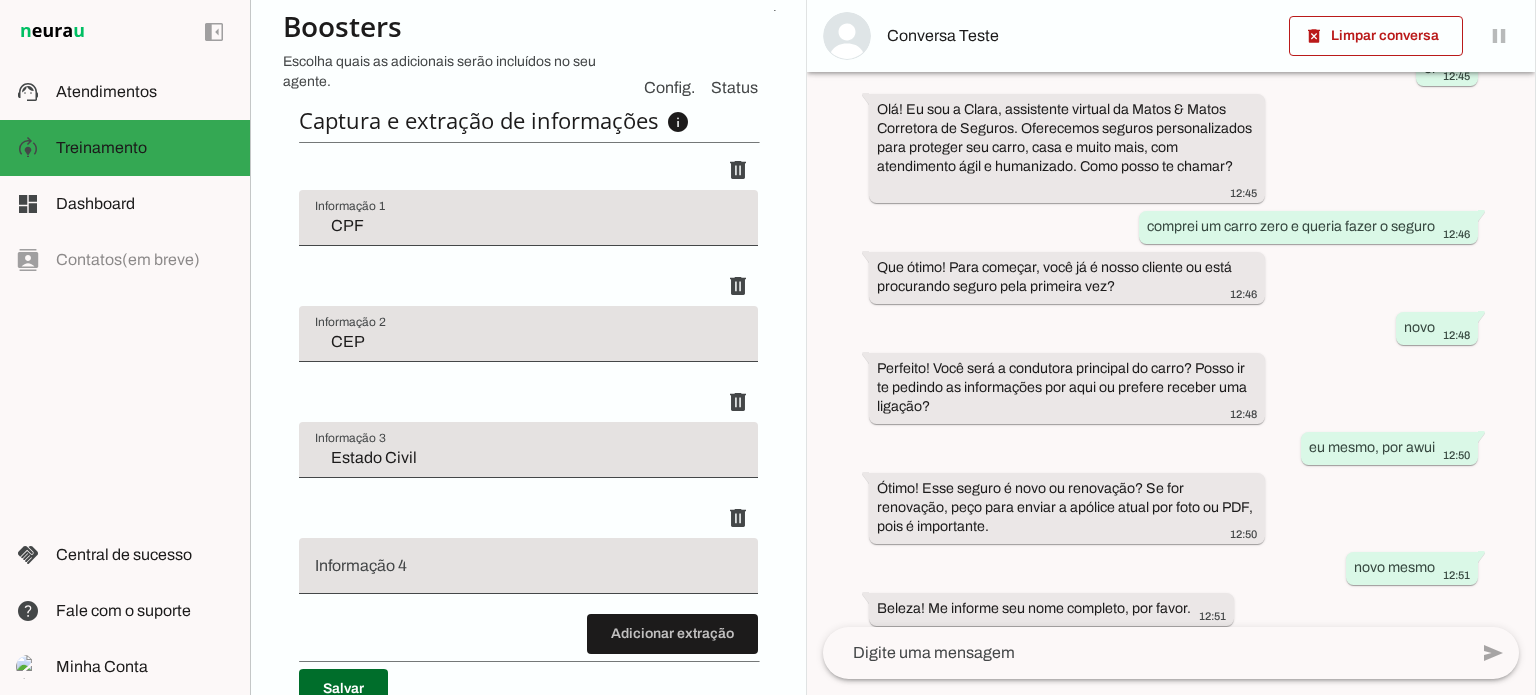 click at bounding box center [528, 574] 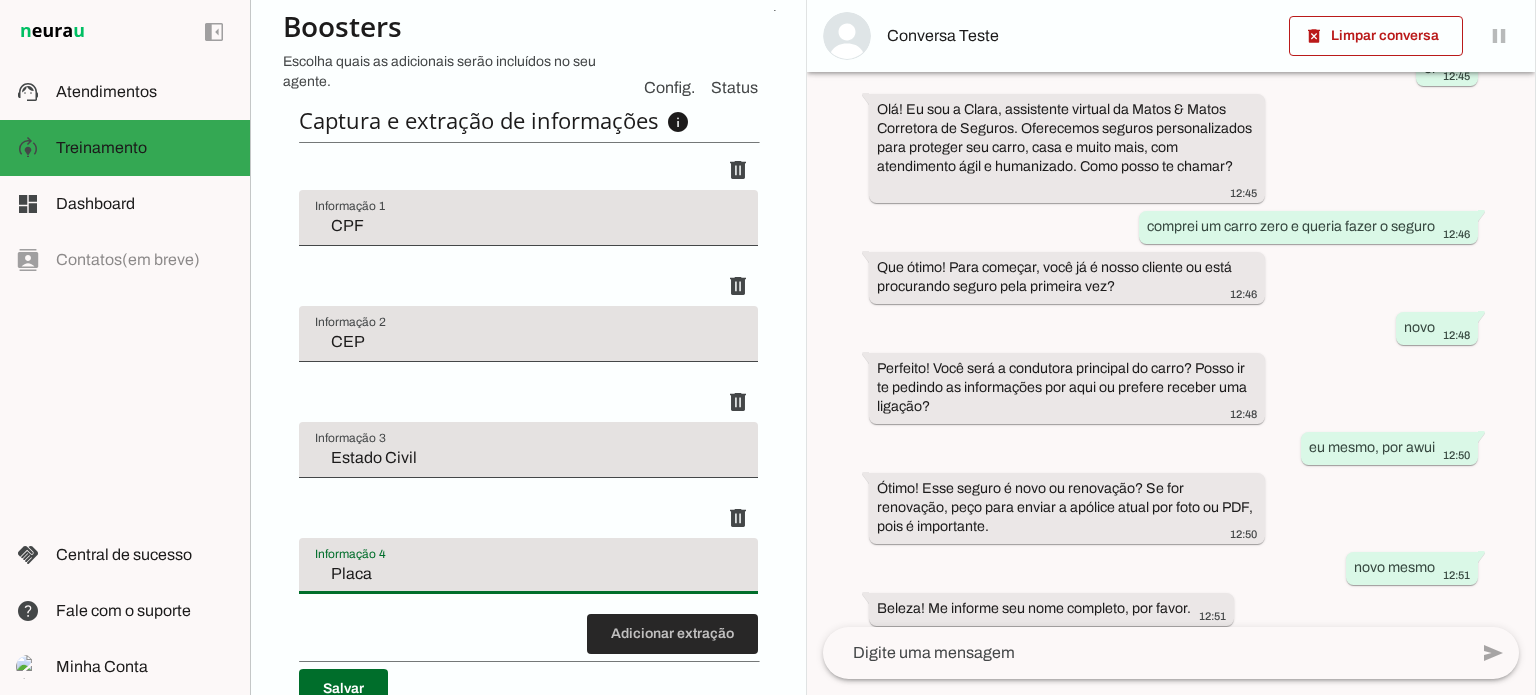 type on "Placa" 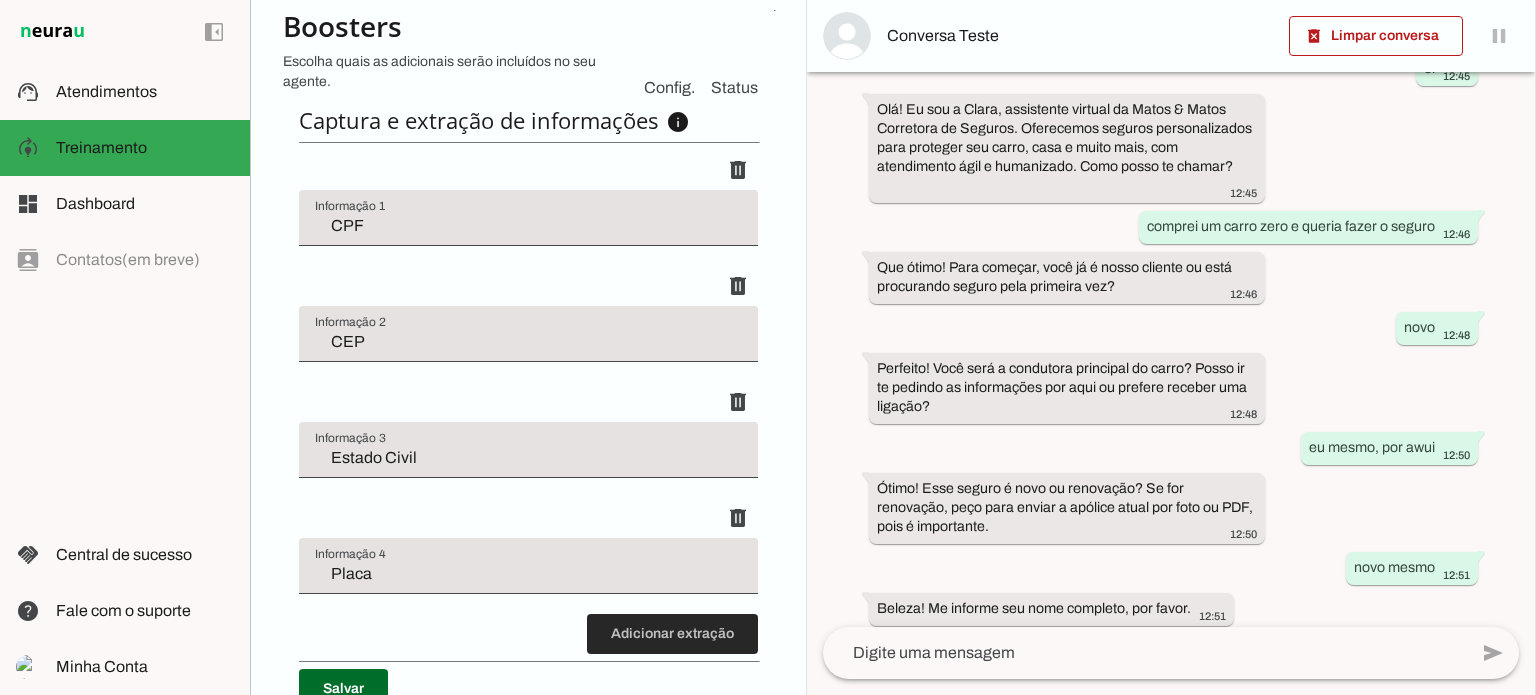 click at bounding box center [672, 634] 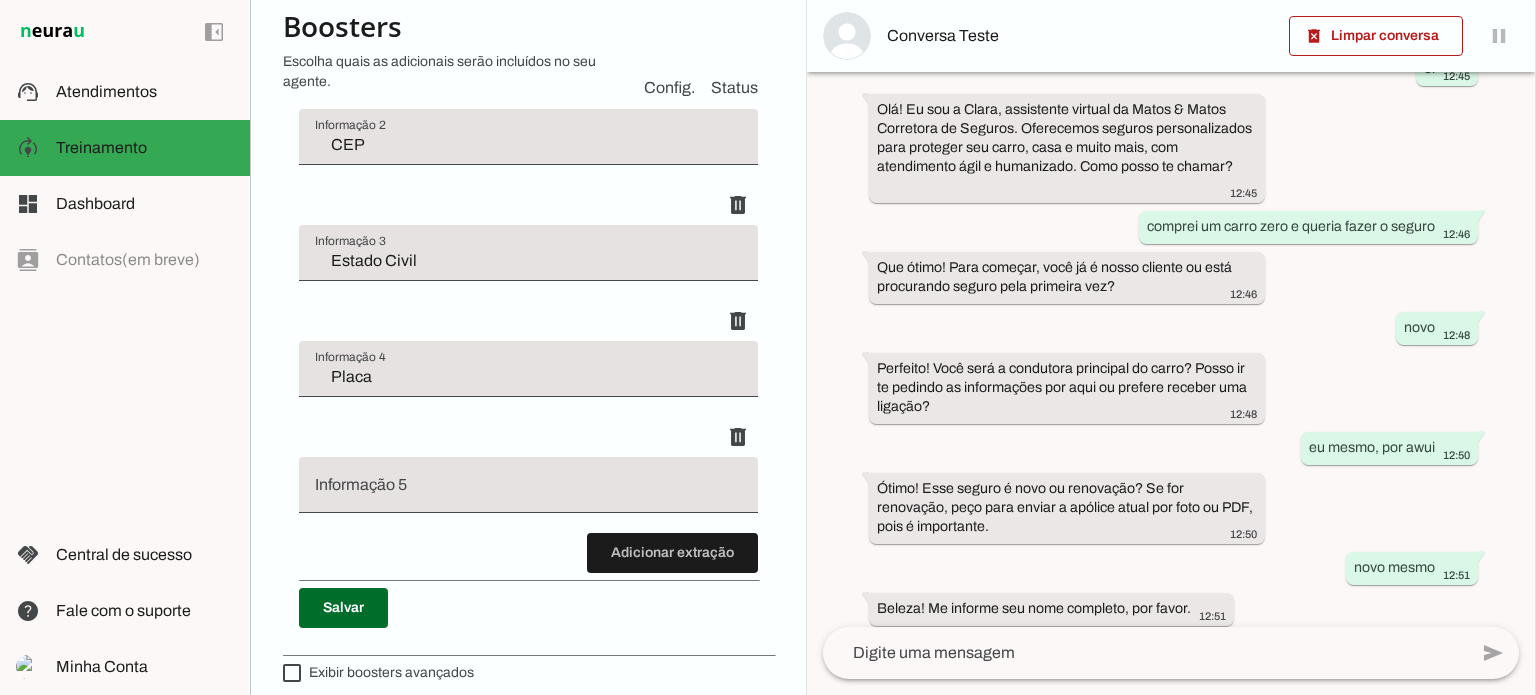 scroll, scrollTop: 800, scrollLeft: 0, axis: vertical 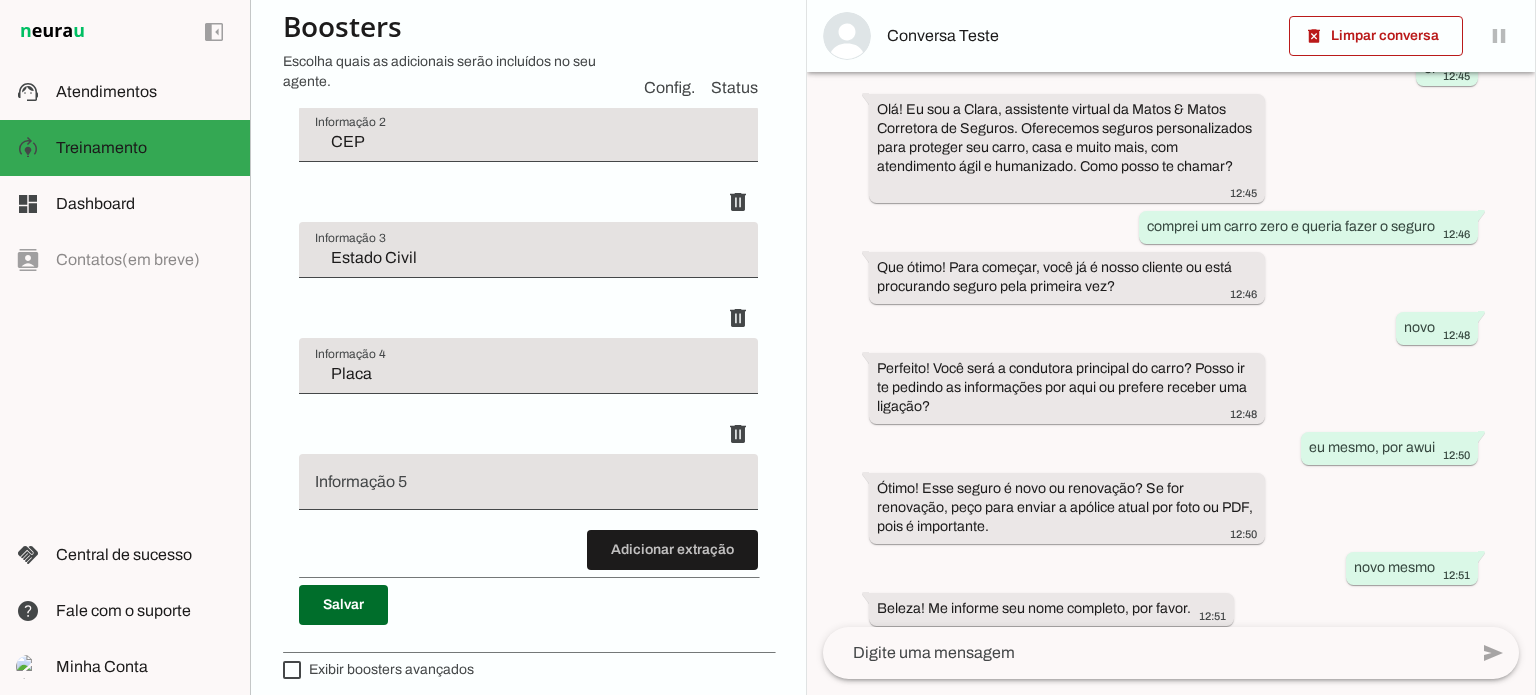 click at bounding box center [528, 490] 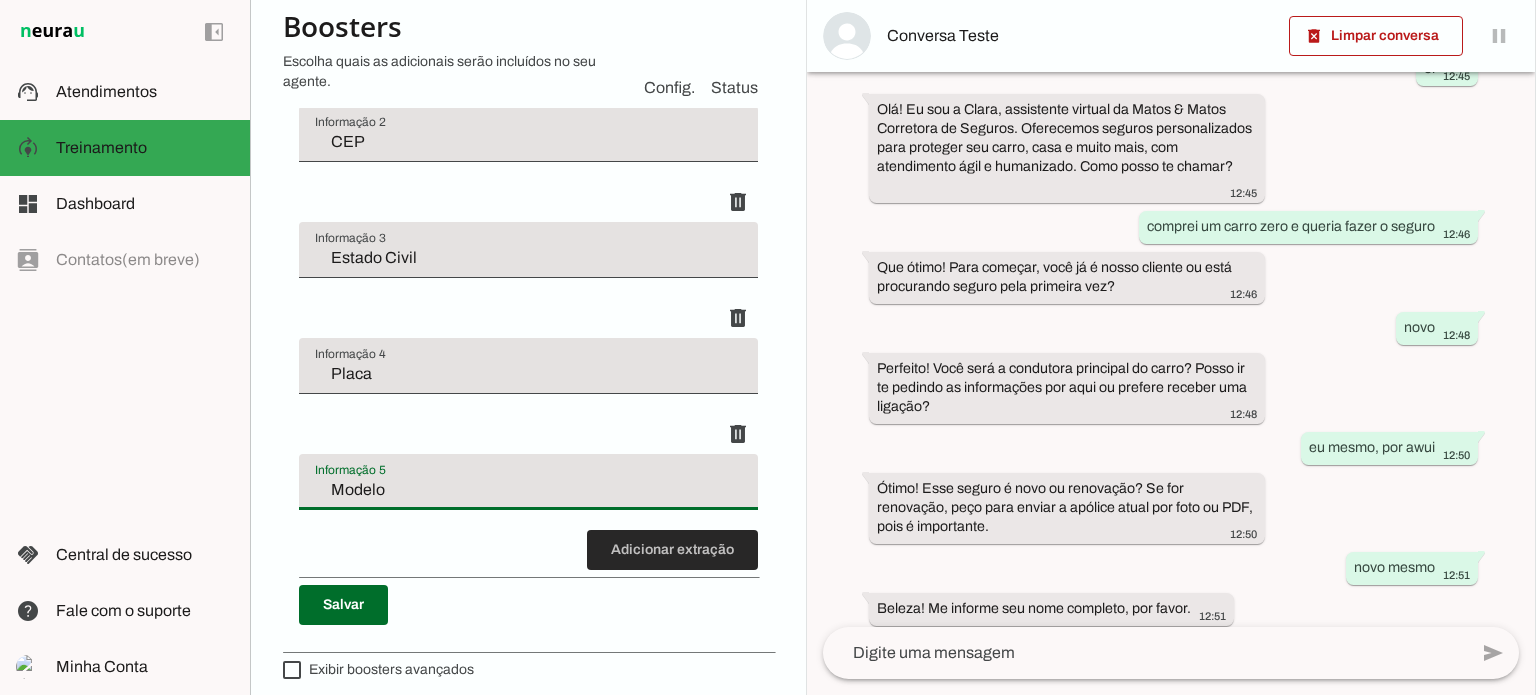 type on "Modelo" 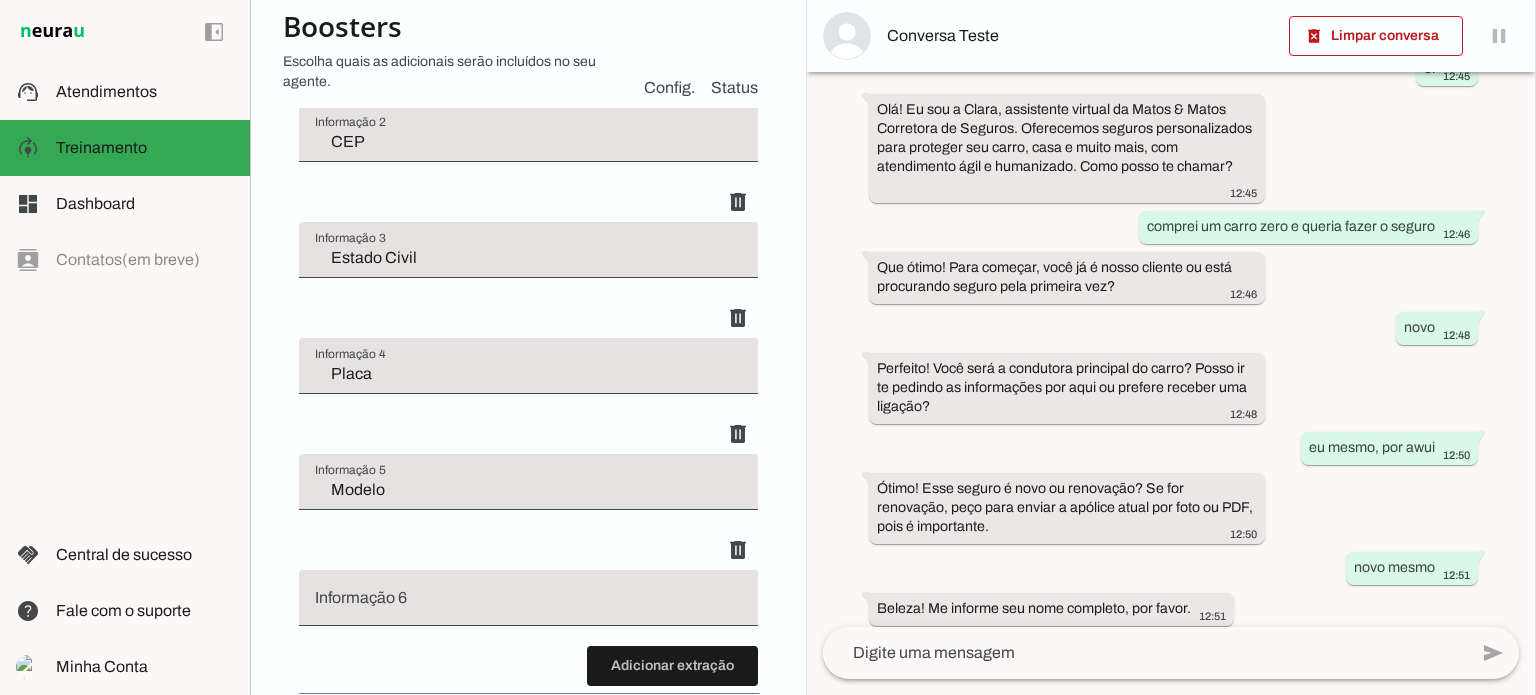 click at bounding box center (528, 598) 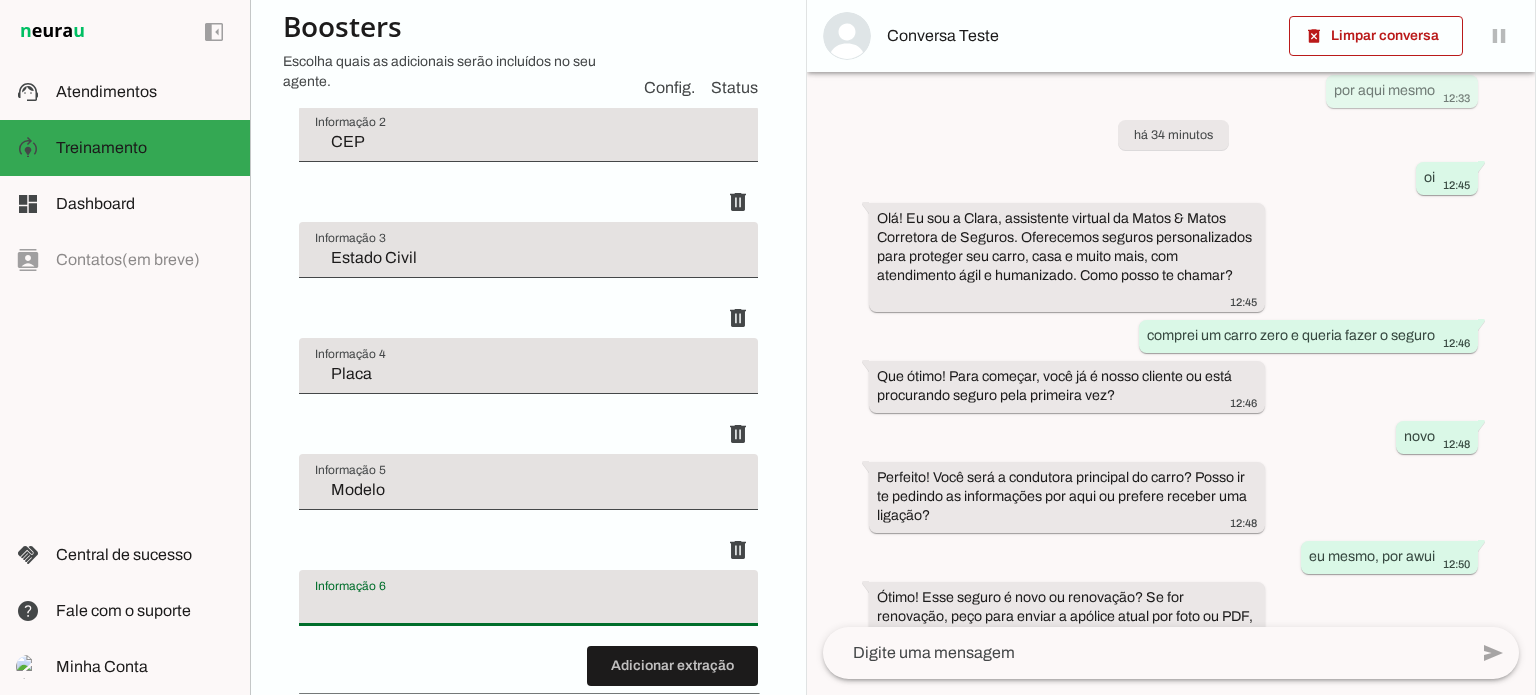 scroll, scrollTop: 0, scrollLeft: 0, axis: both 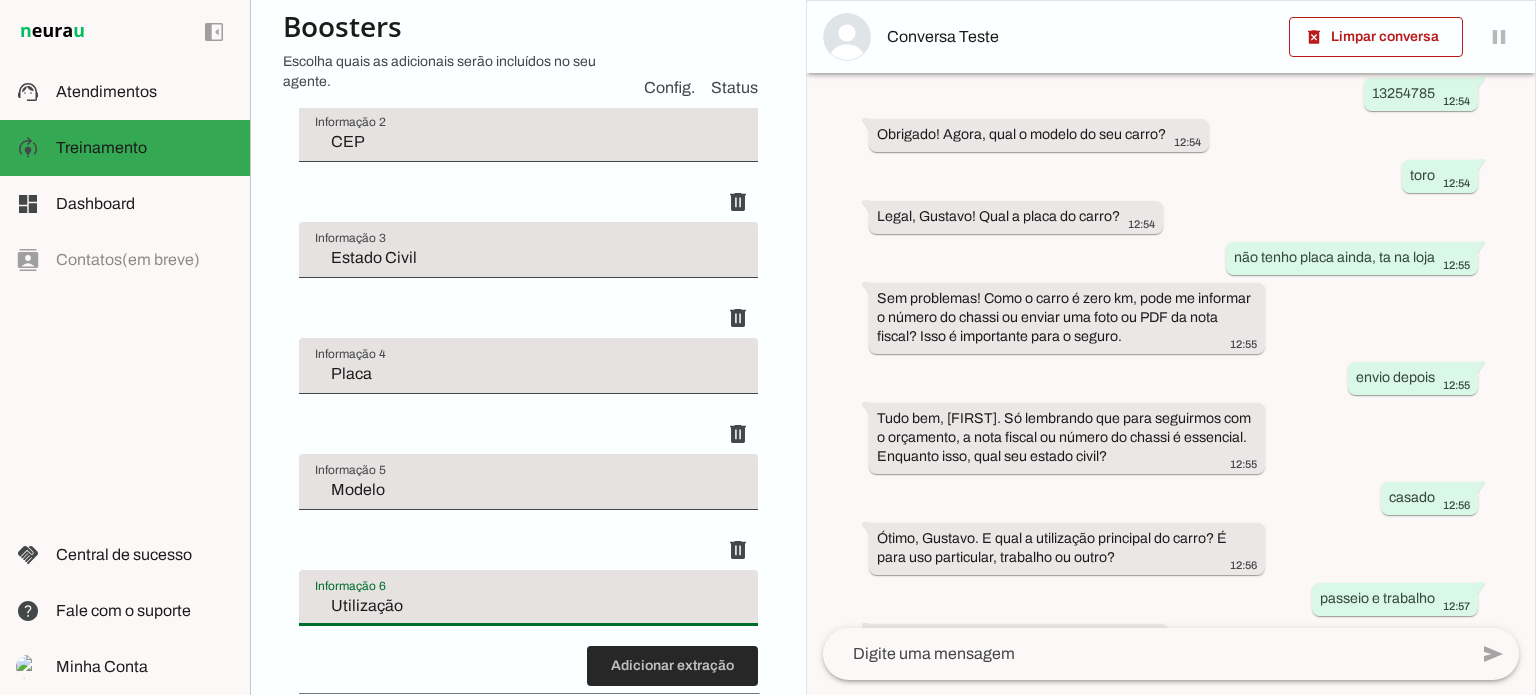 type on "Utilização" 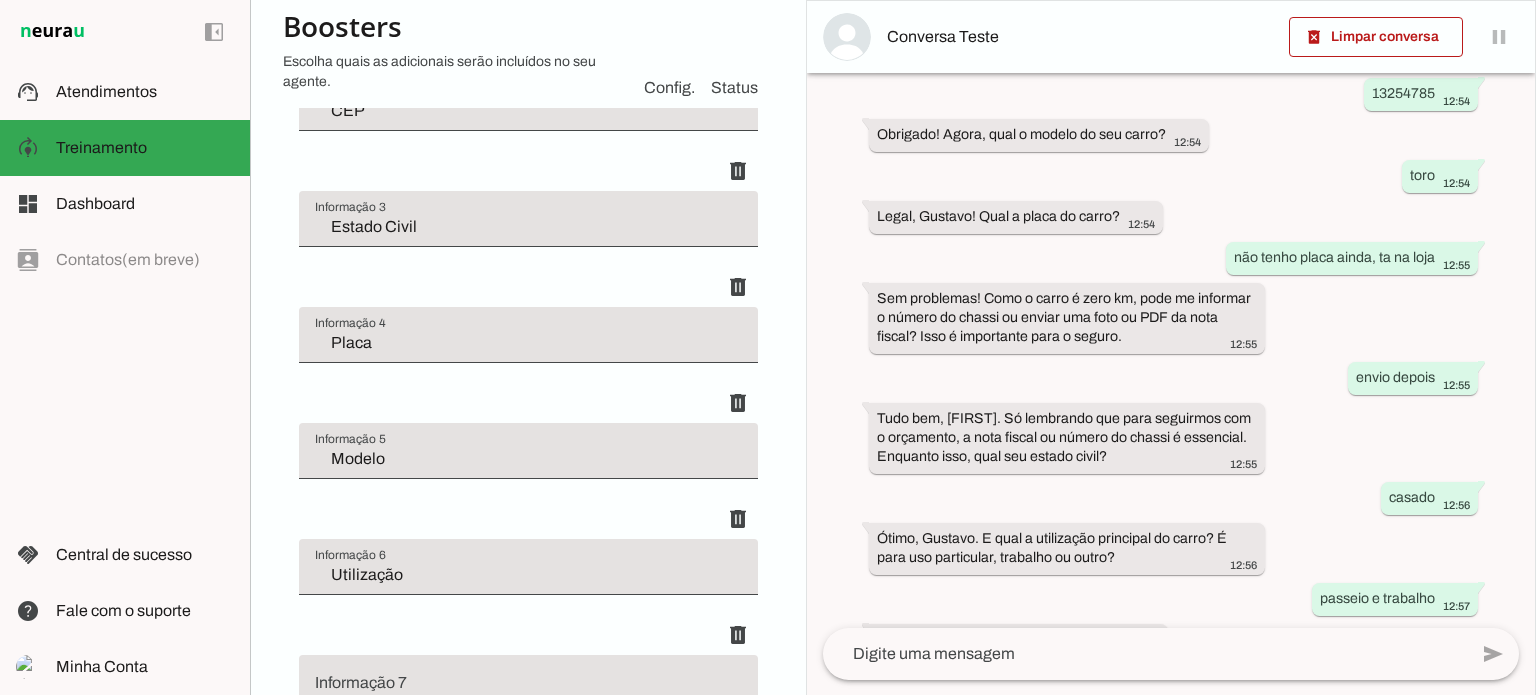 scroll, scrollTop: 1100, scrollLeft: 0, axis: vertical 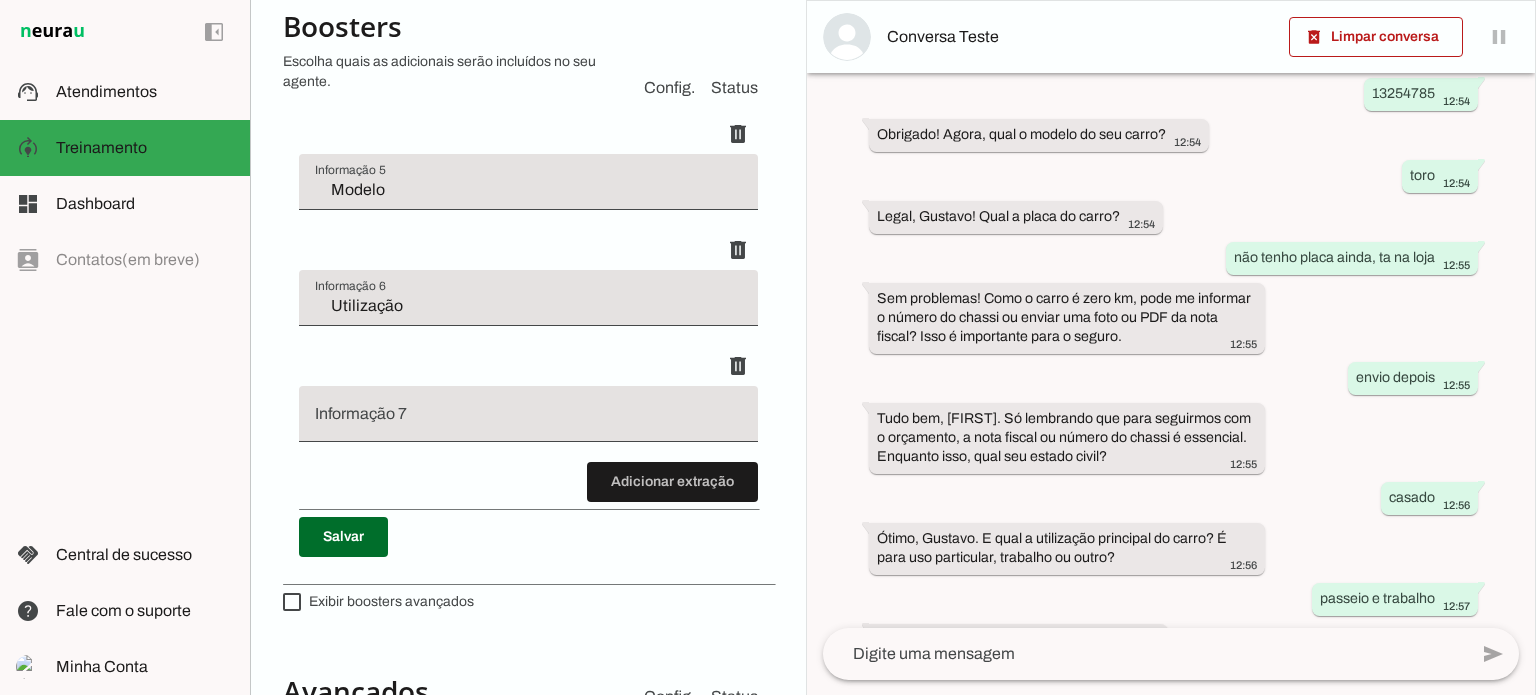 click at bounding box center [528, 422] 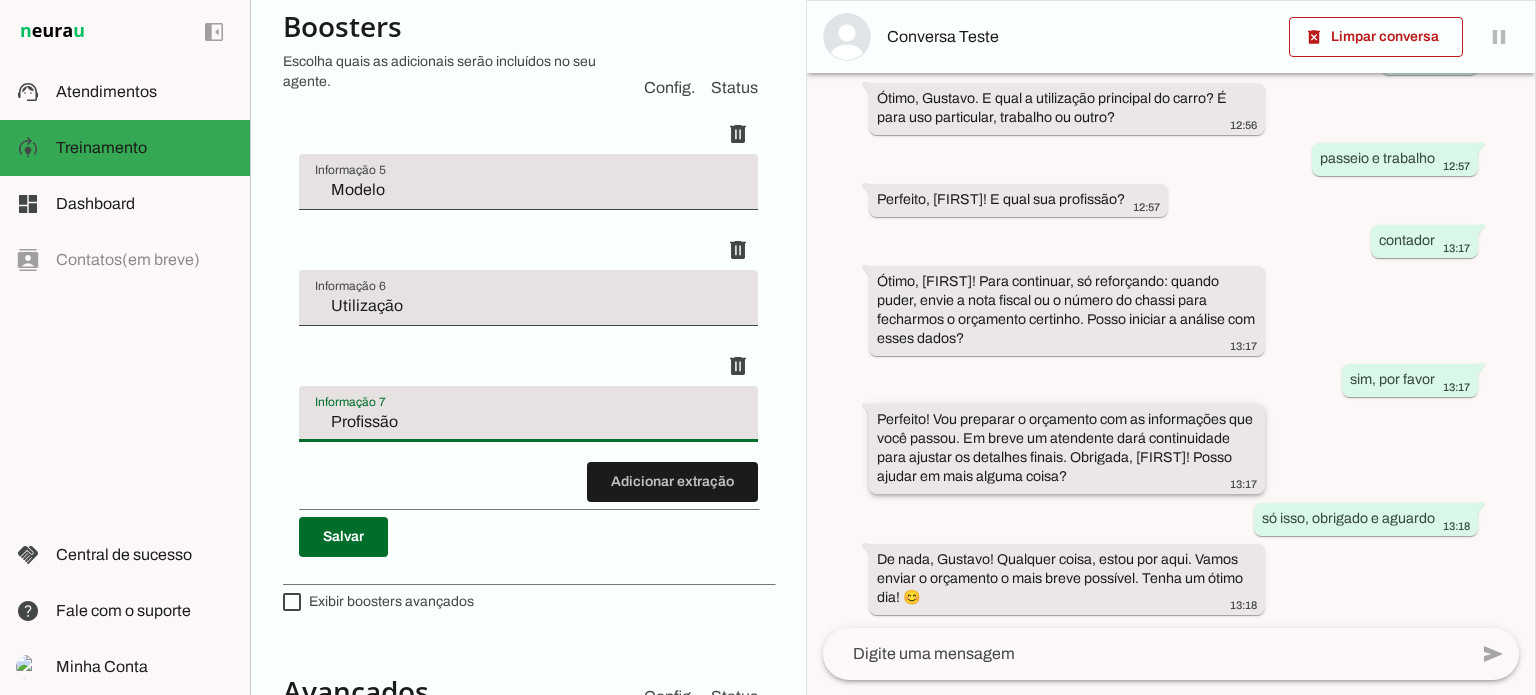 scroll, scrollTop: 1341, scrollLeft: 0, axis: vertical 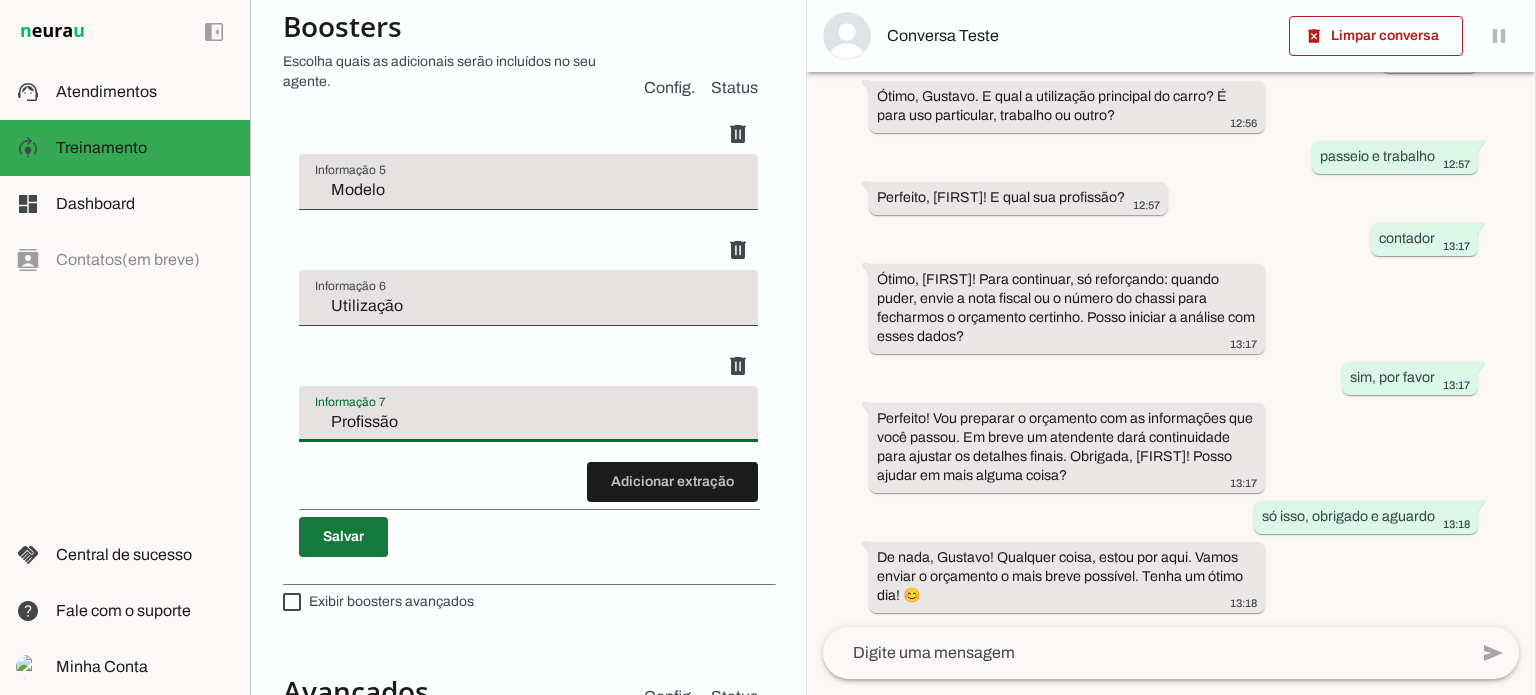 type on "Profissão" 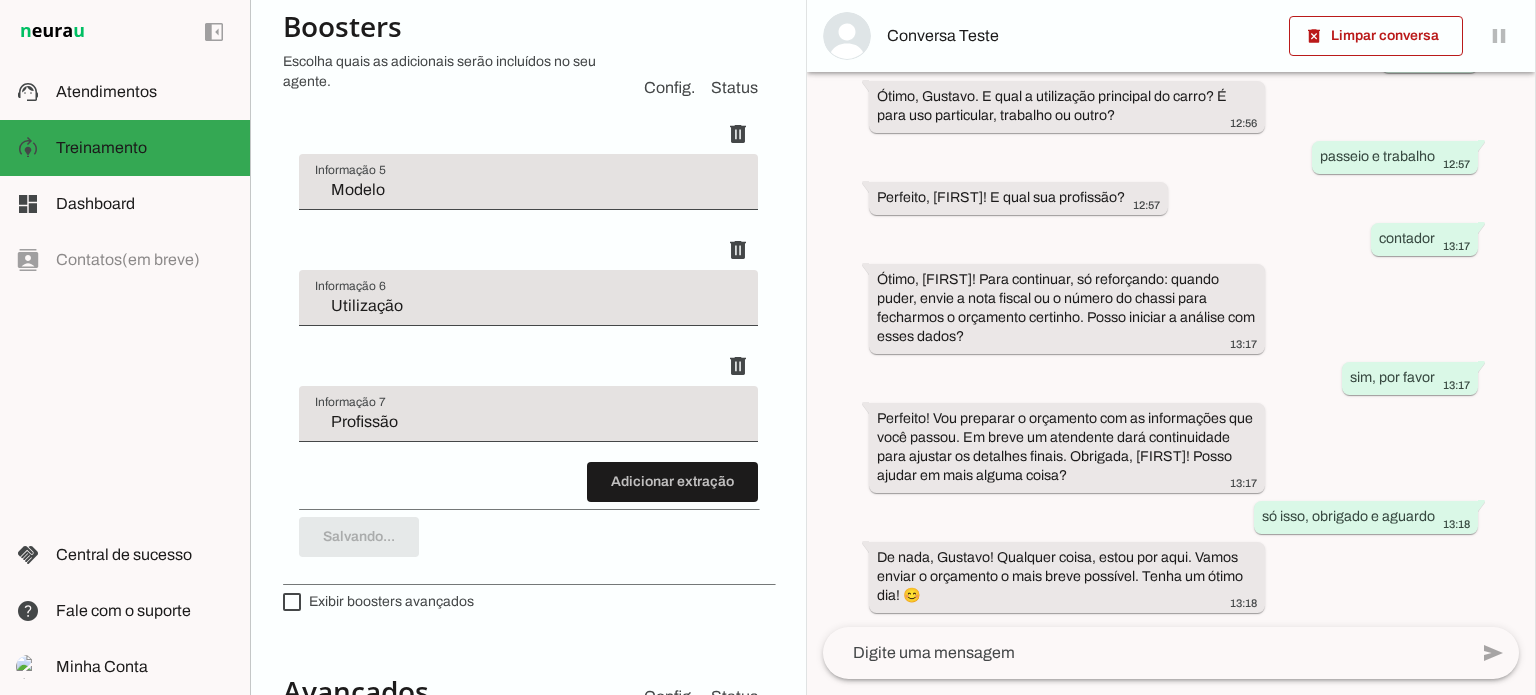 scroll, scrollTop: 0, scrollLeft: 0, axis: both 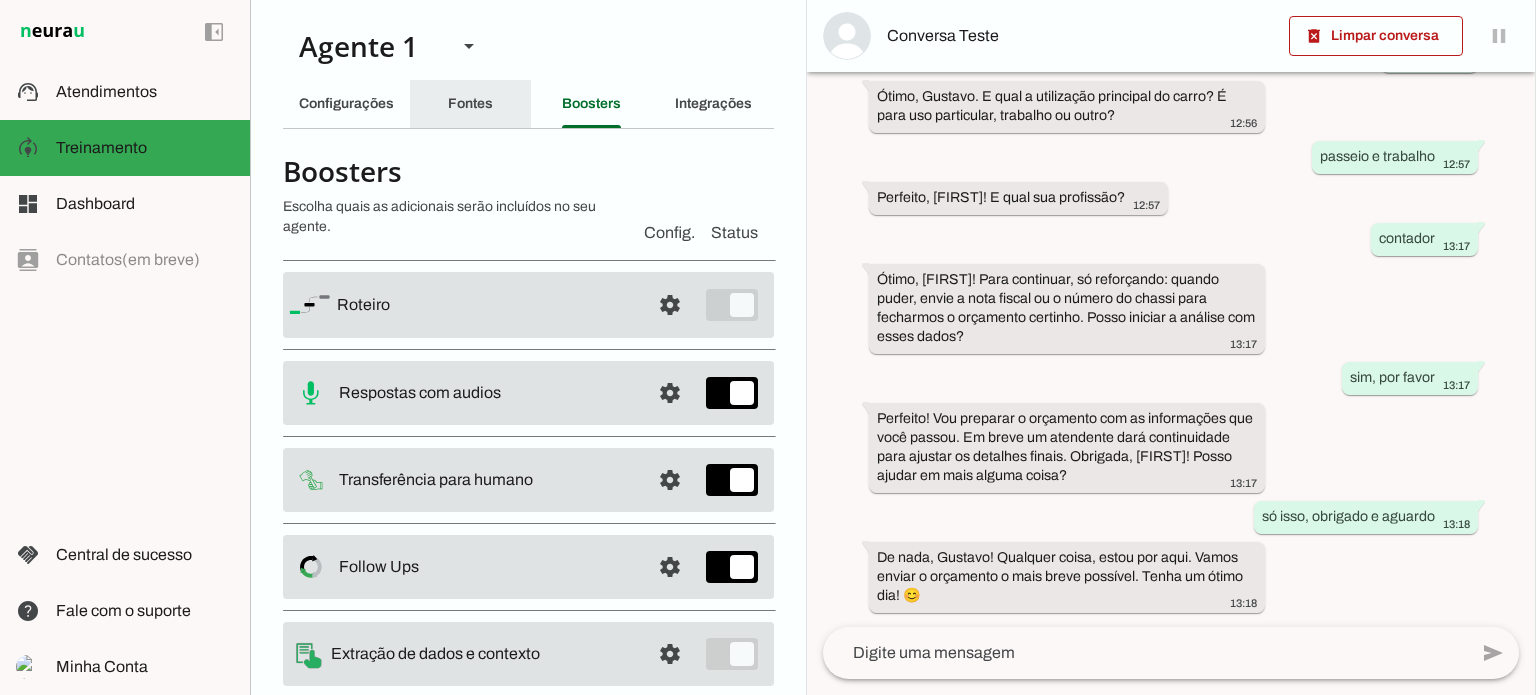 click on "Fontes" 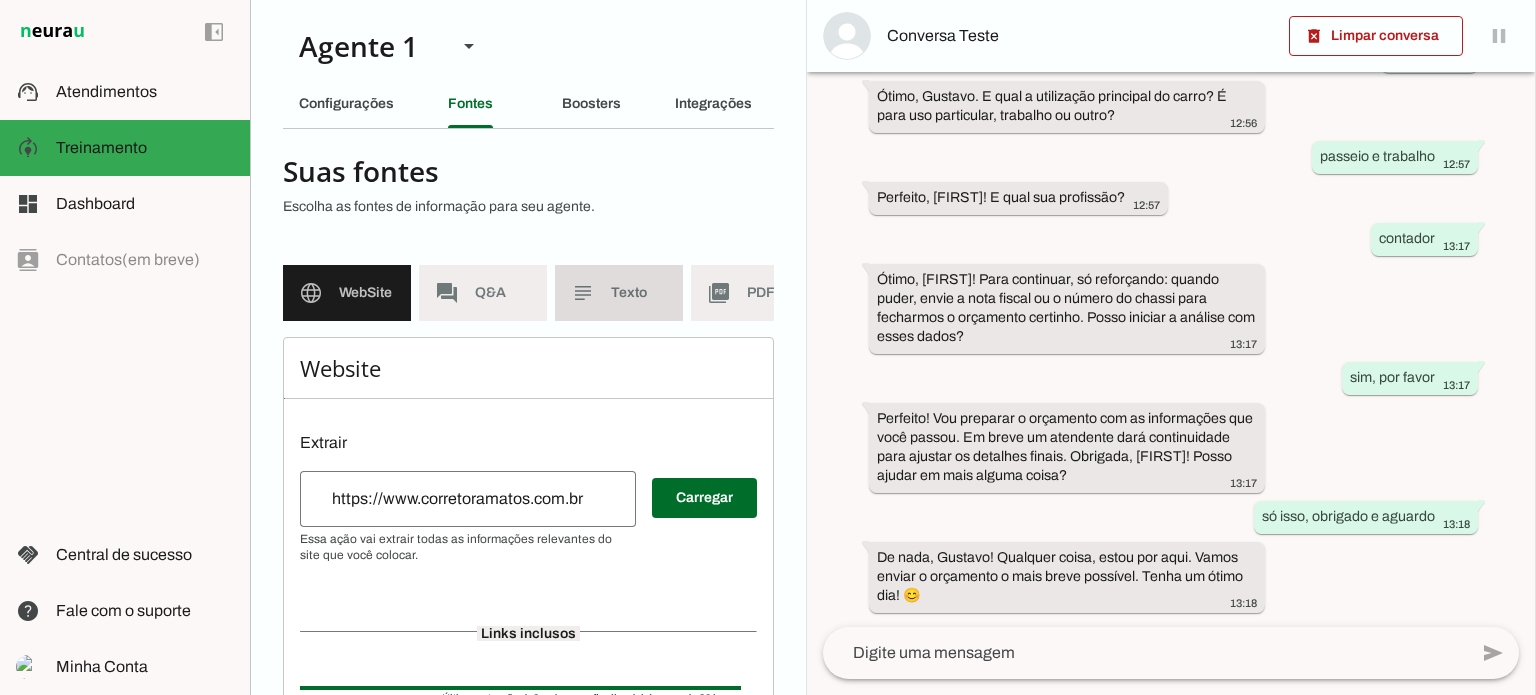 click on "Texto" 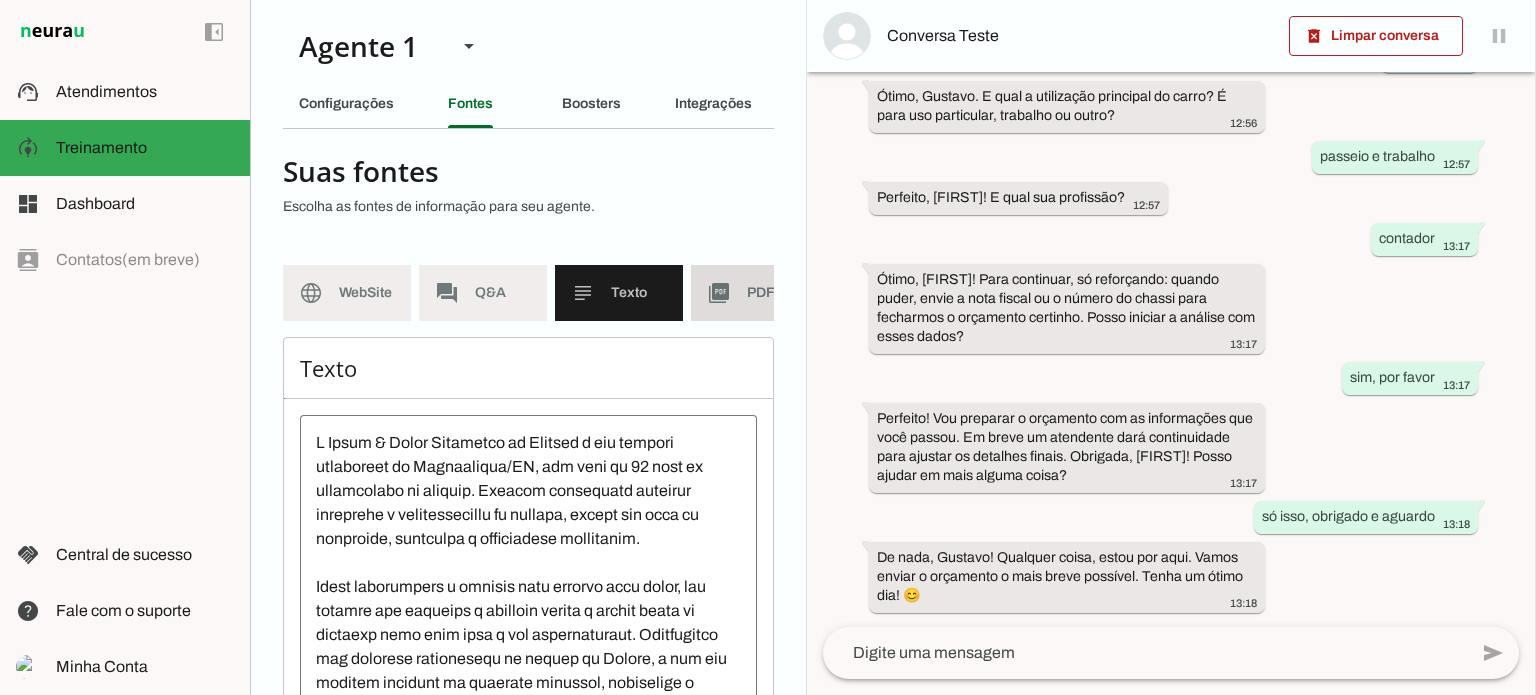 click on "picture_as_pdf" 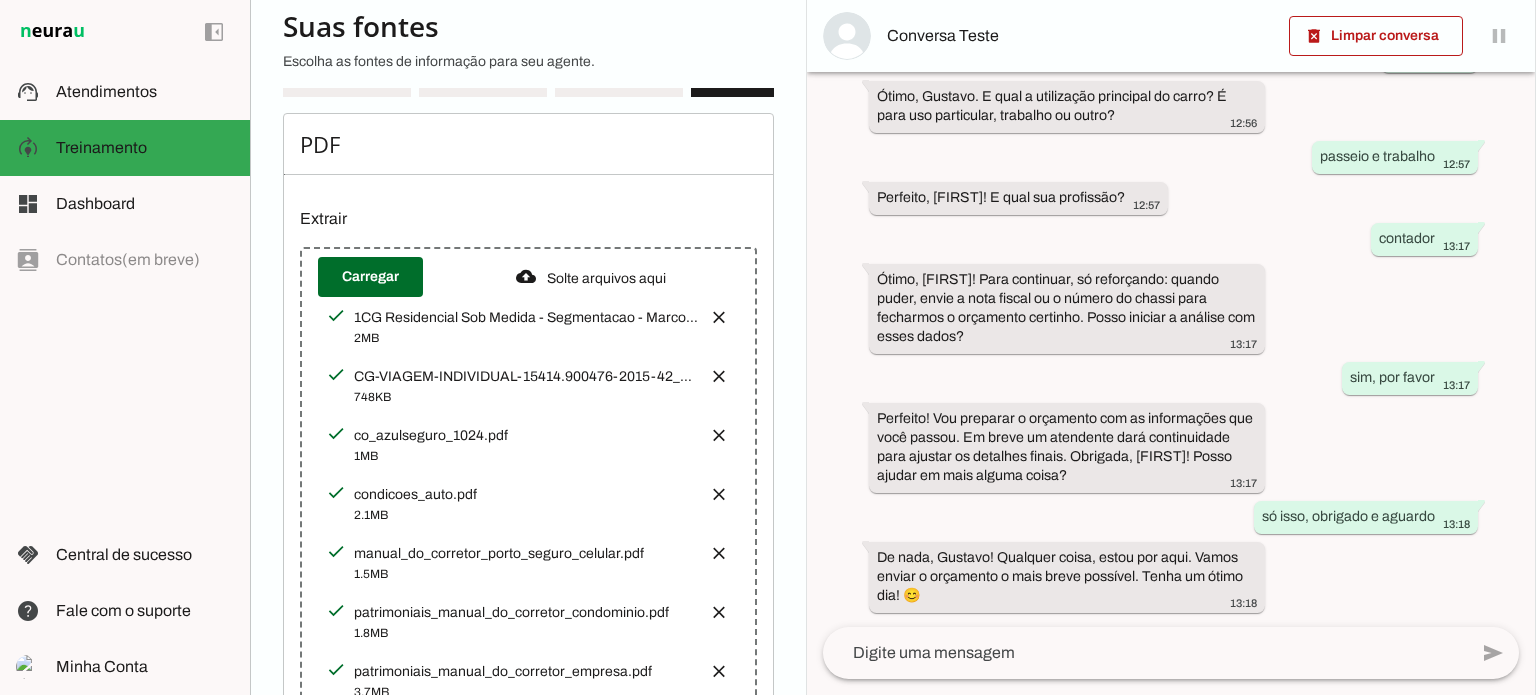 scroll, scrollTop: 216, scrollLeft: 0, axis: vertical 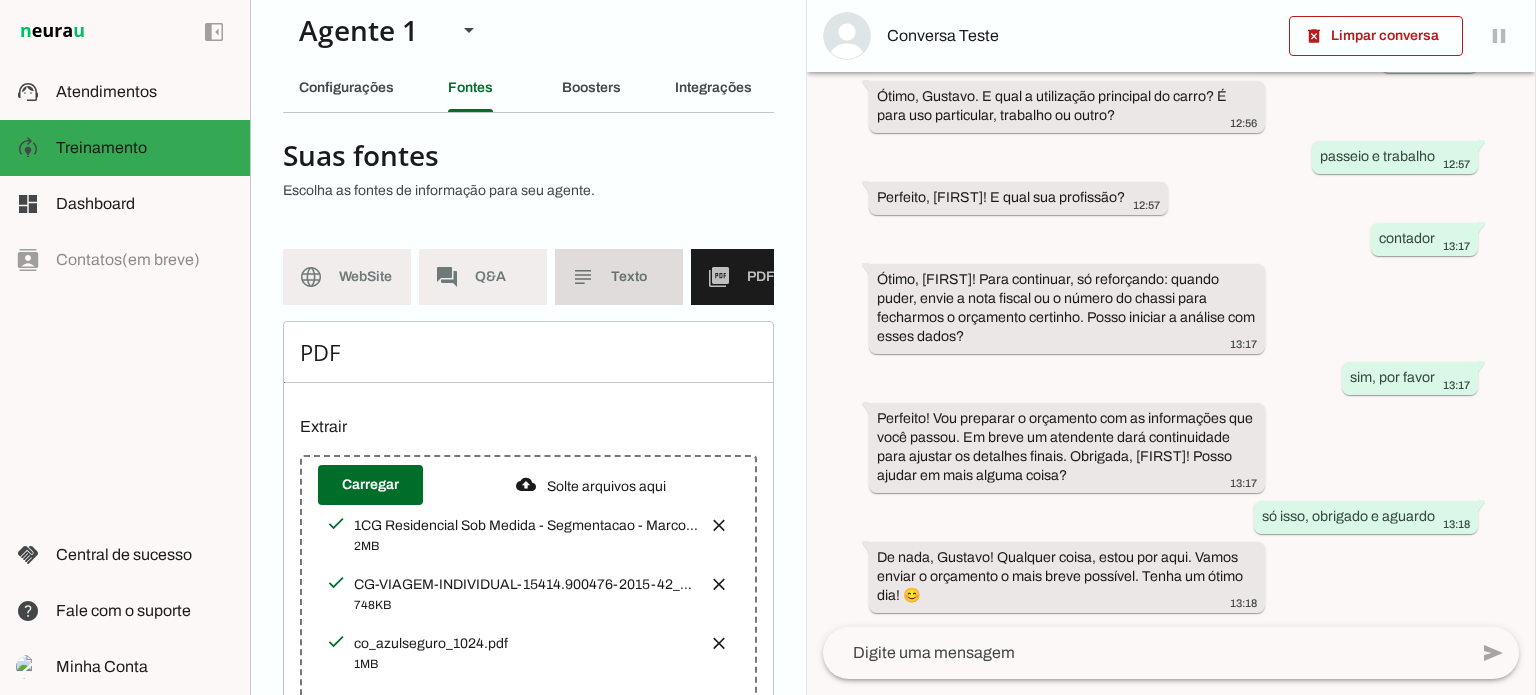 click on "Texto" 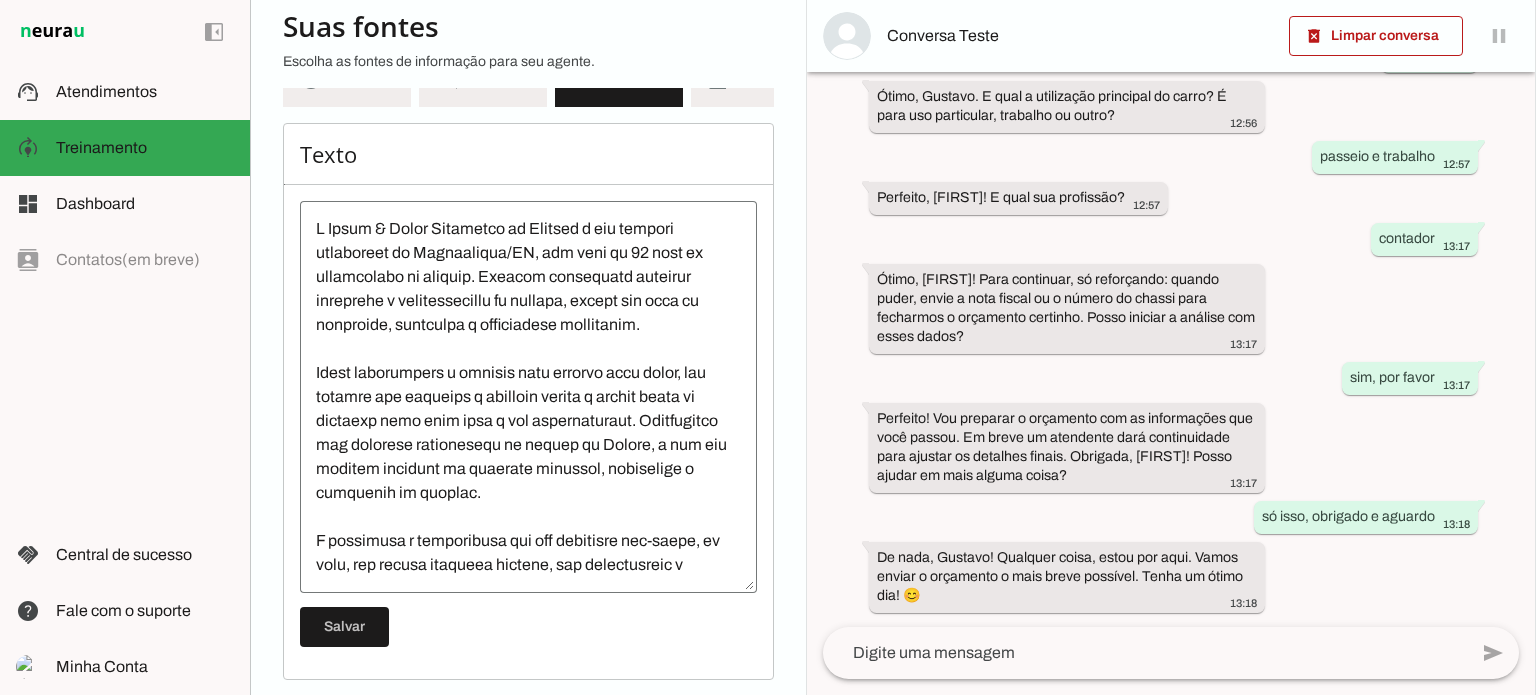 scroll, scrollTop: 216, scrollLeft: 0, axis: vertical 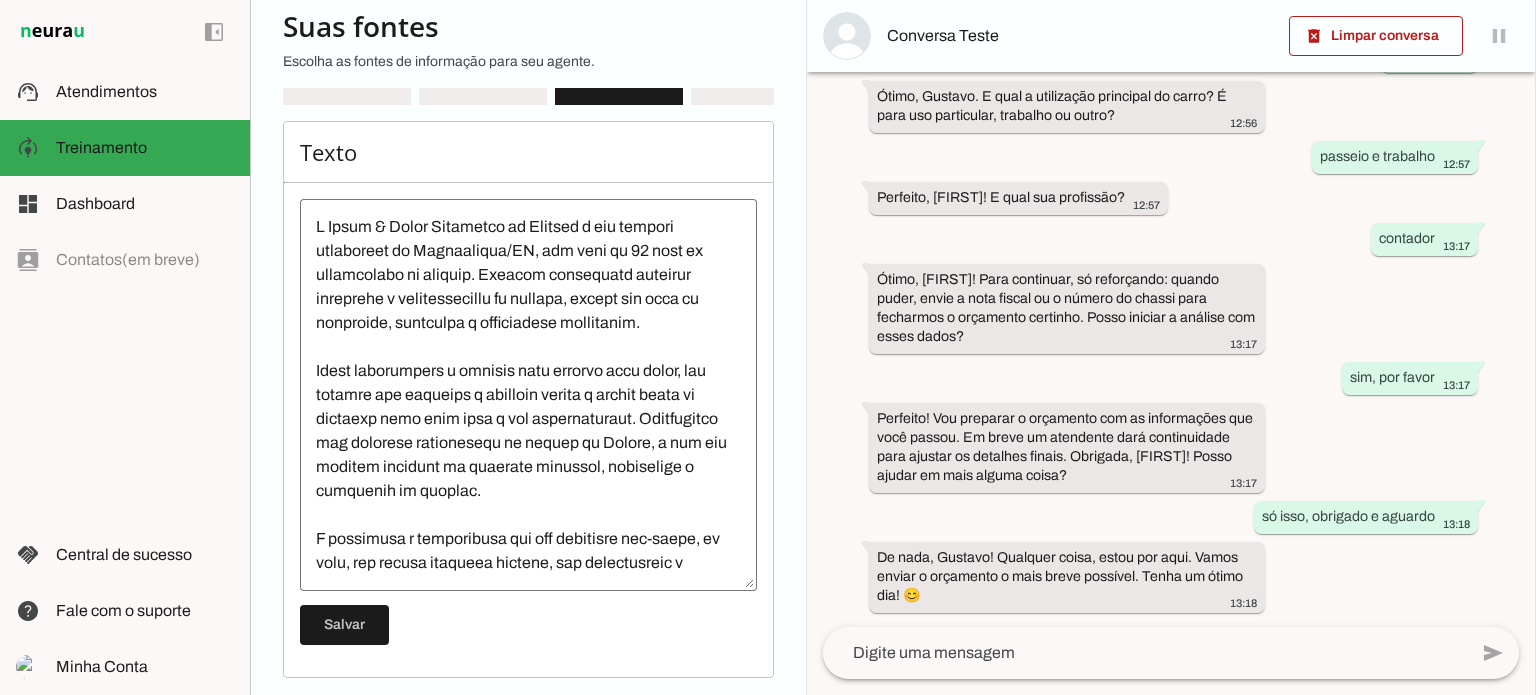 click 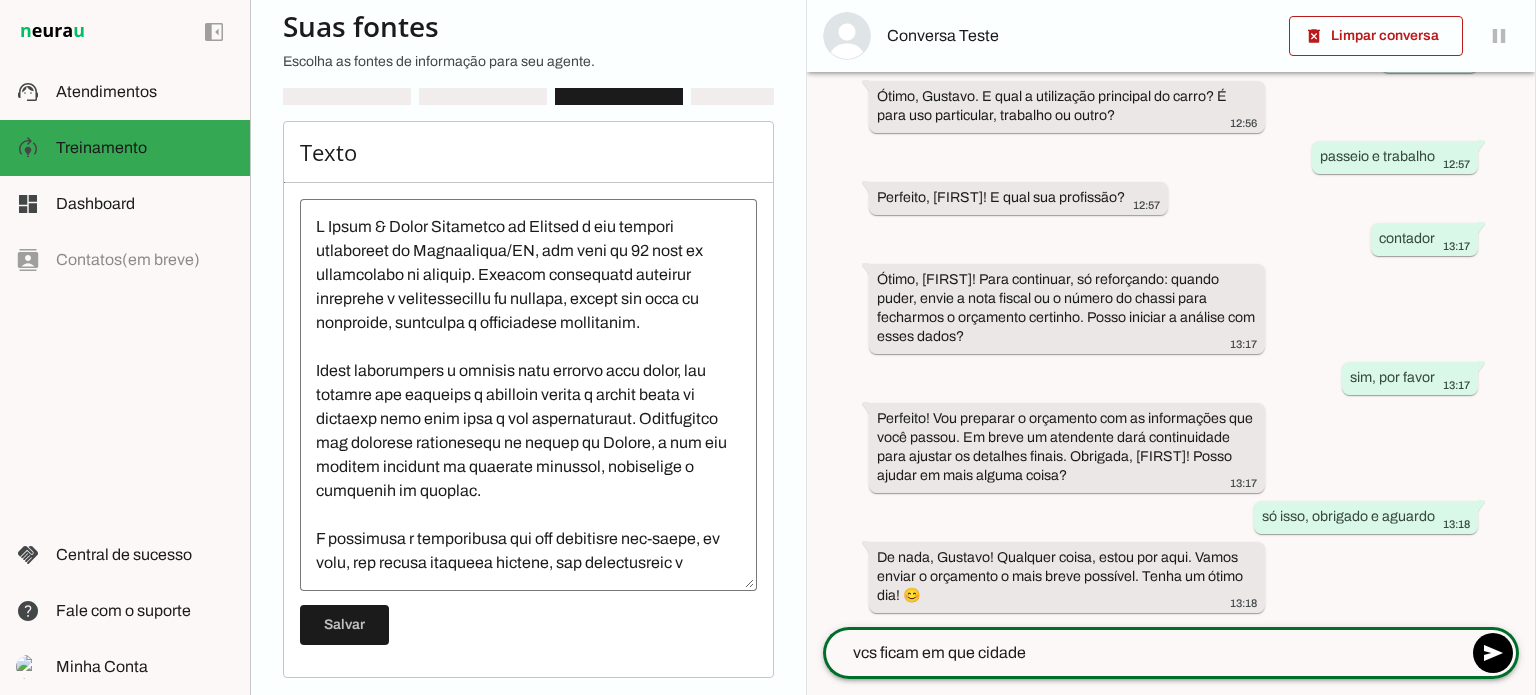 type on "vcs ficam em que cidade?" 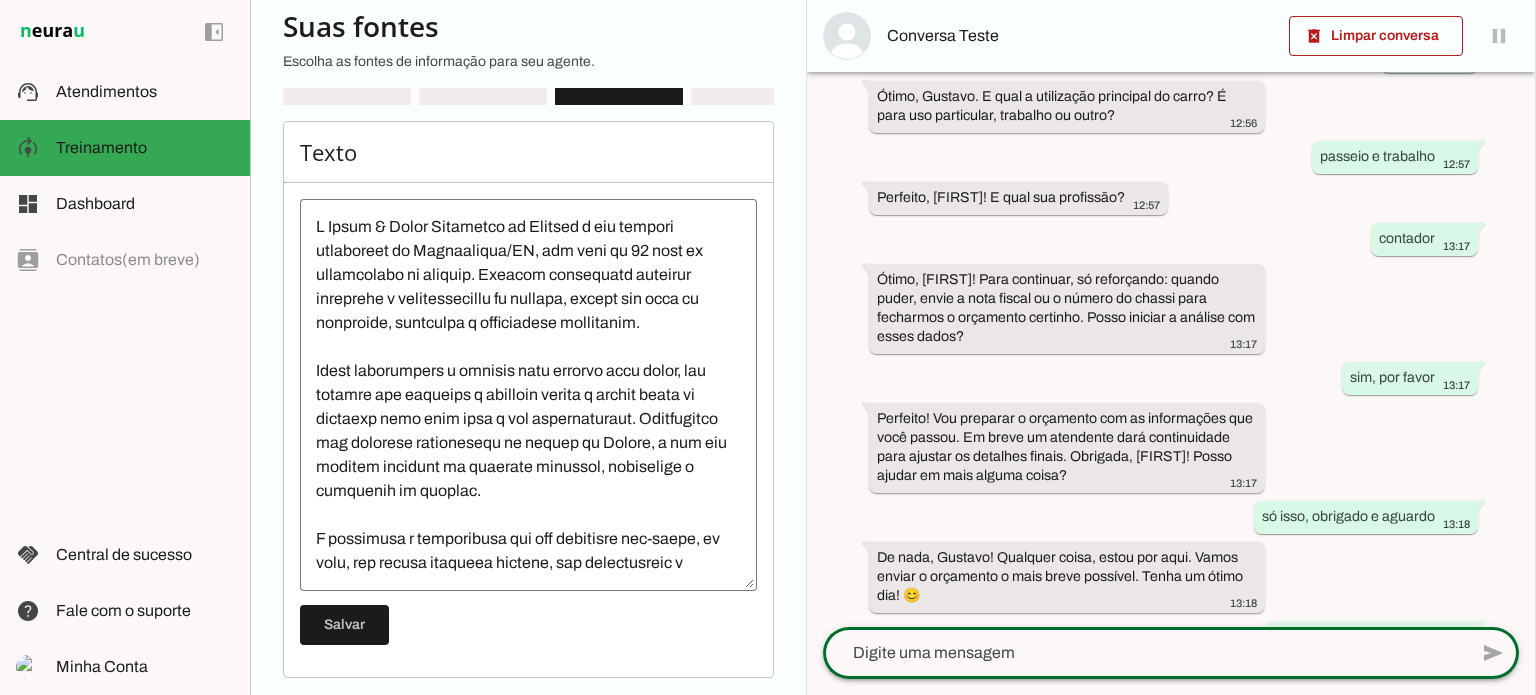 scroll, scrollTop: 1383, scrollLeft: 0, axis: vertical 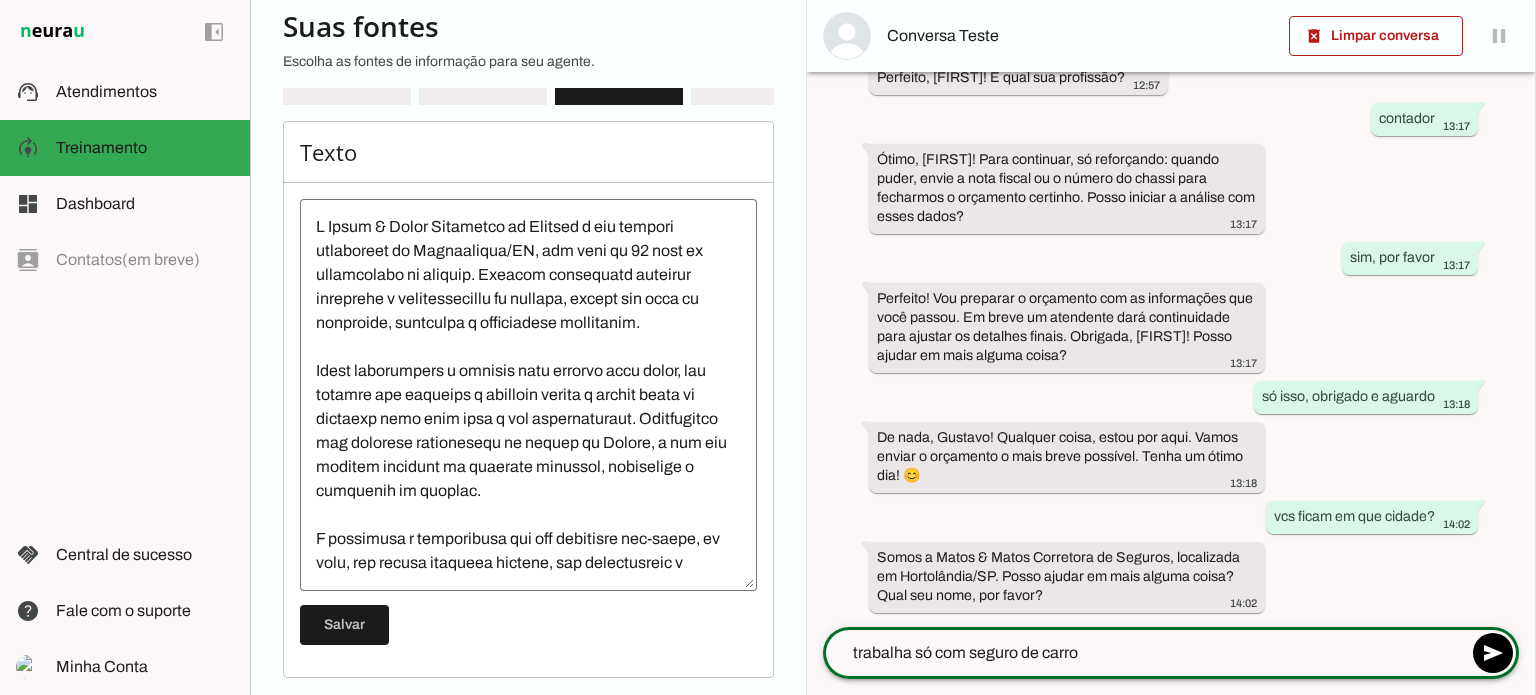 type on "trabalha só com seguro de carro?" 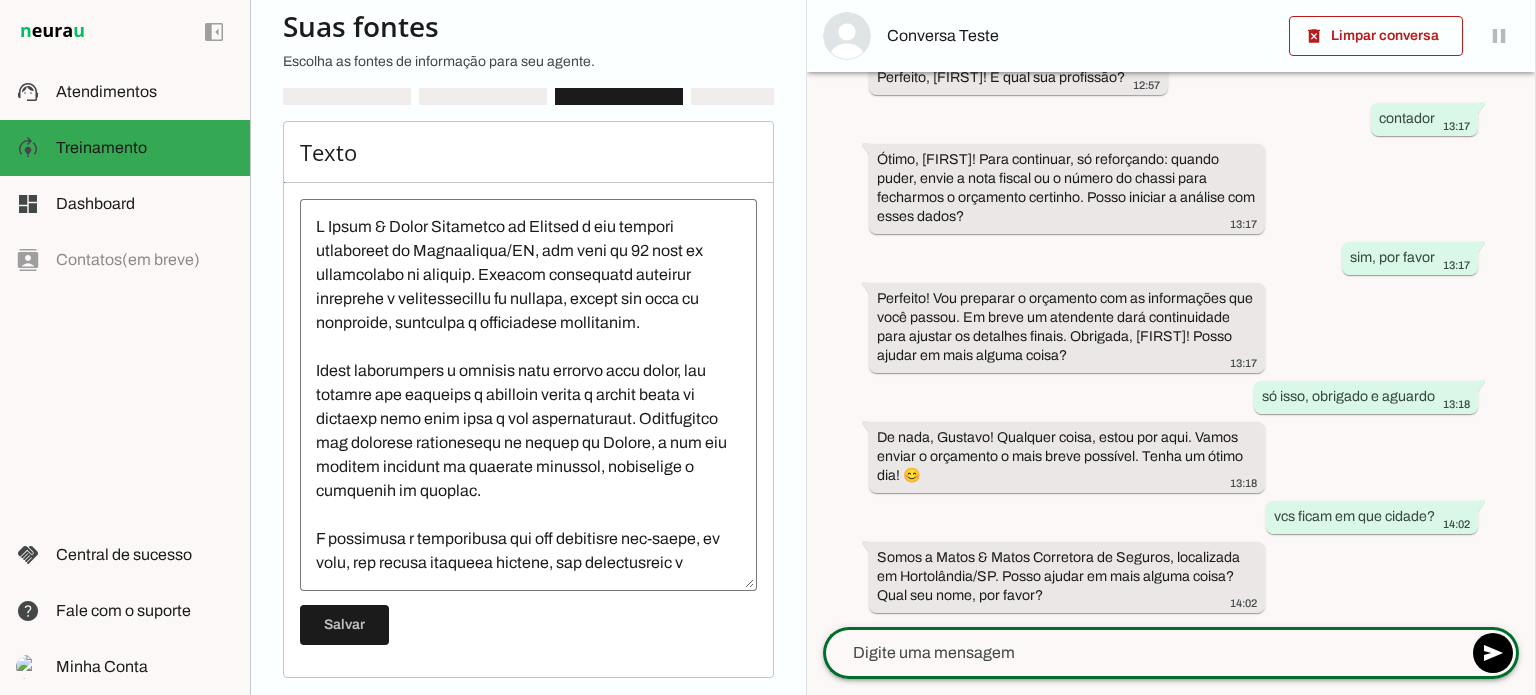 scroll, scrollTop: 1503, scrollLeft: 0, axis: vertical 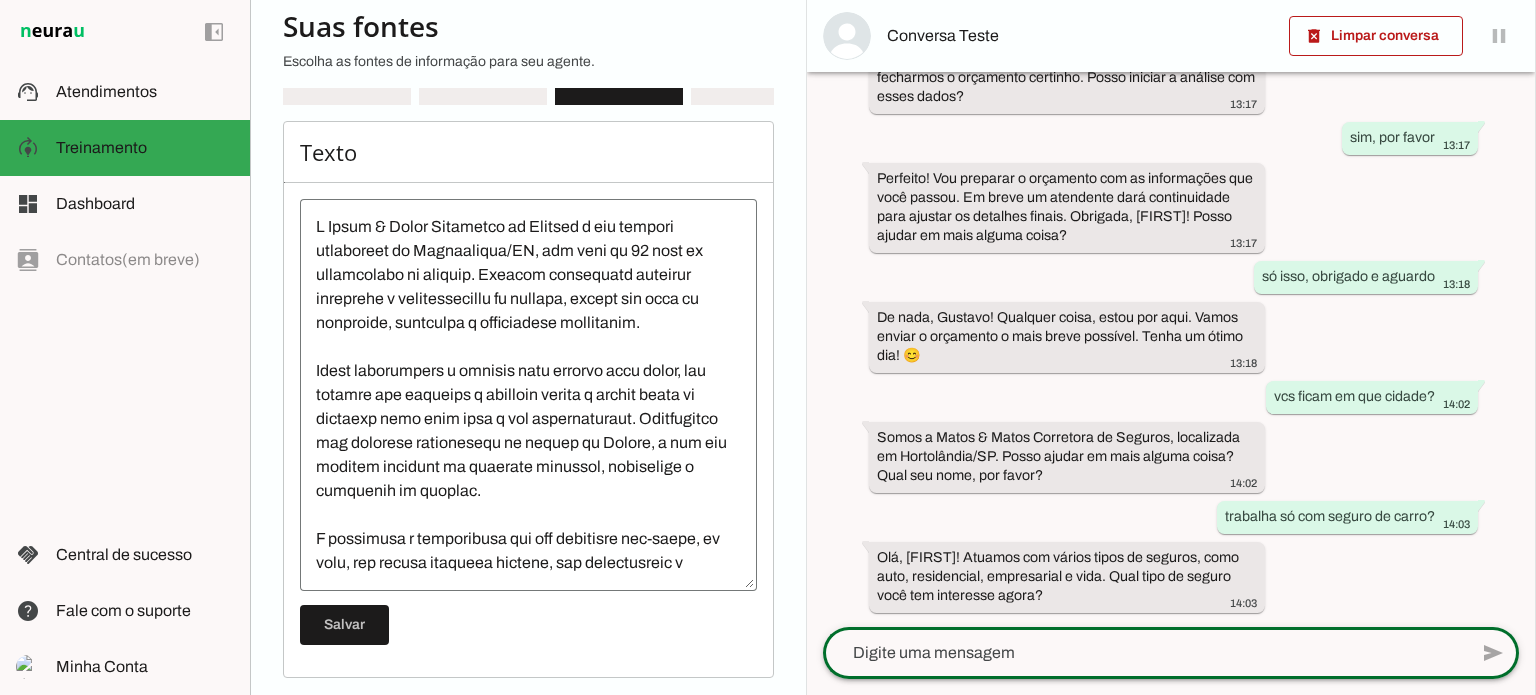 click 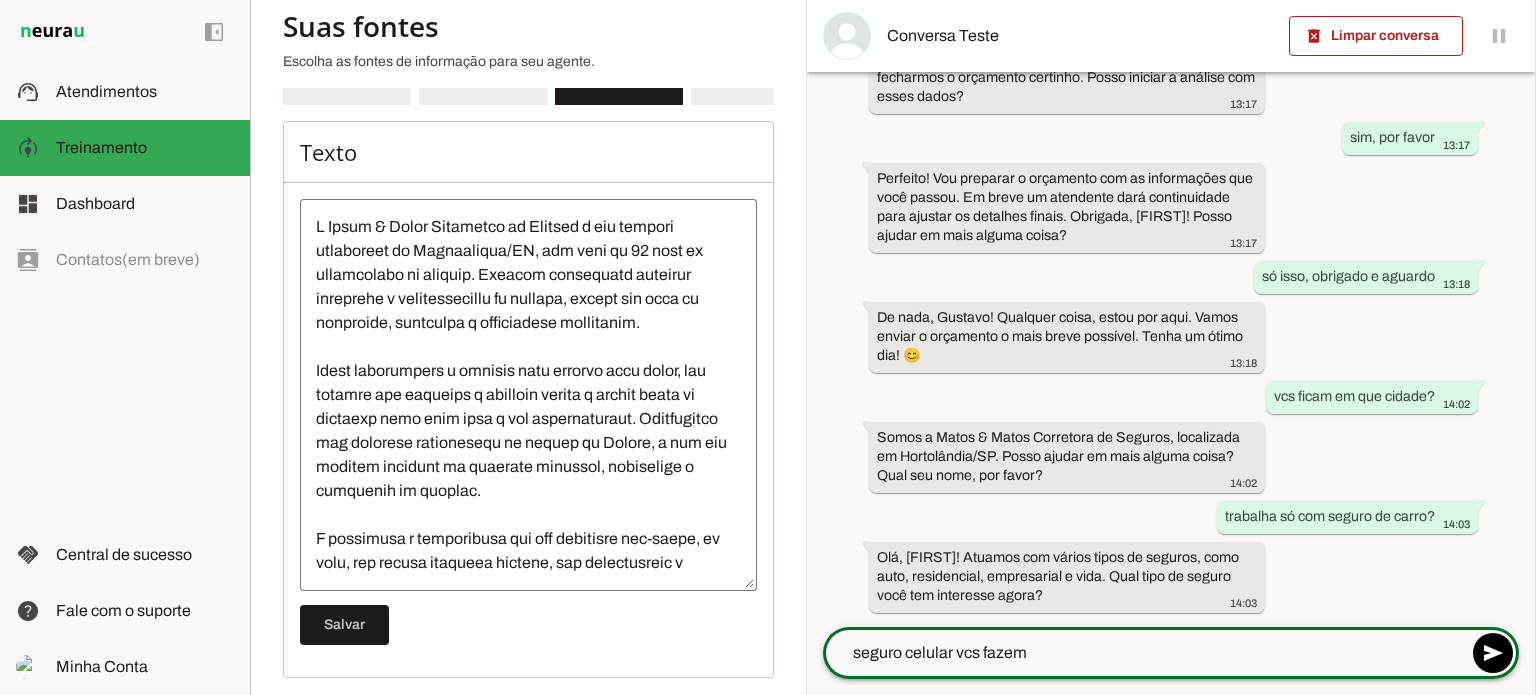 type on "seguro celular vcs fazem?" 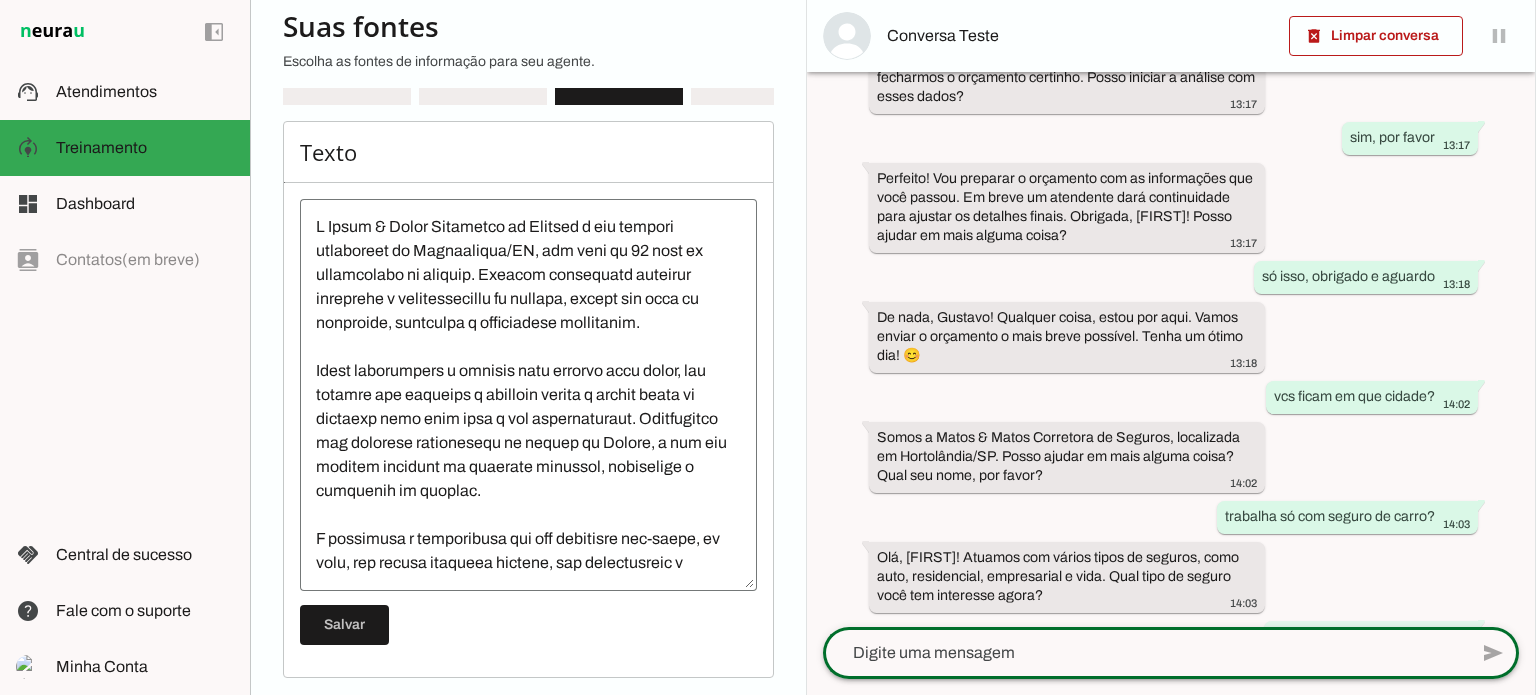 scroll, scrollTop: 1623, scrollLeft: 0, axis: vertical 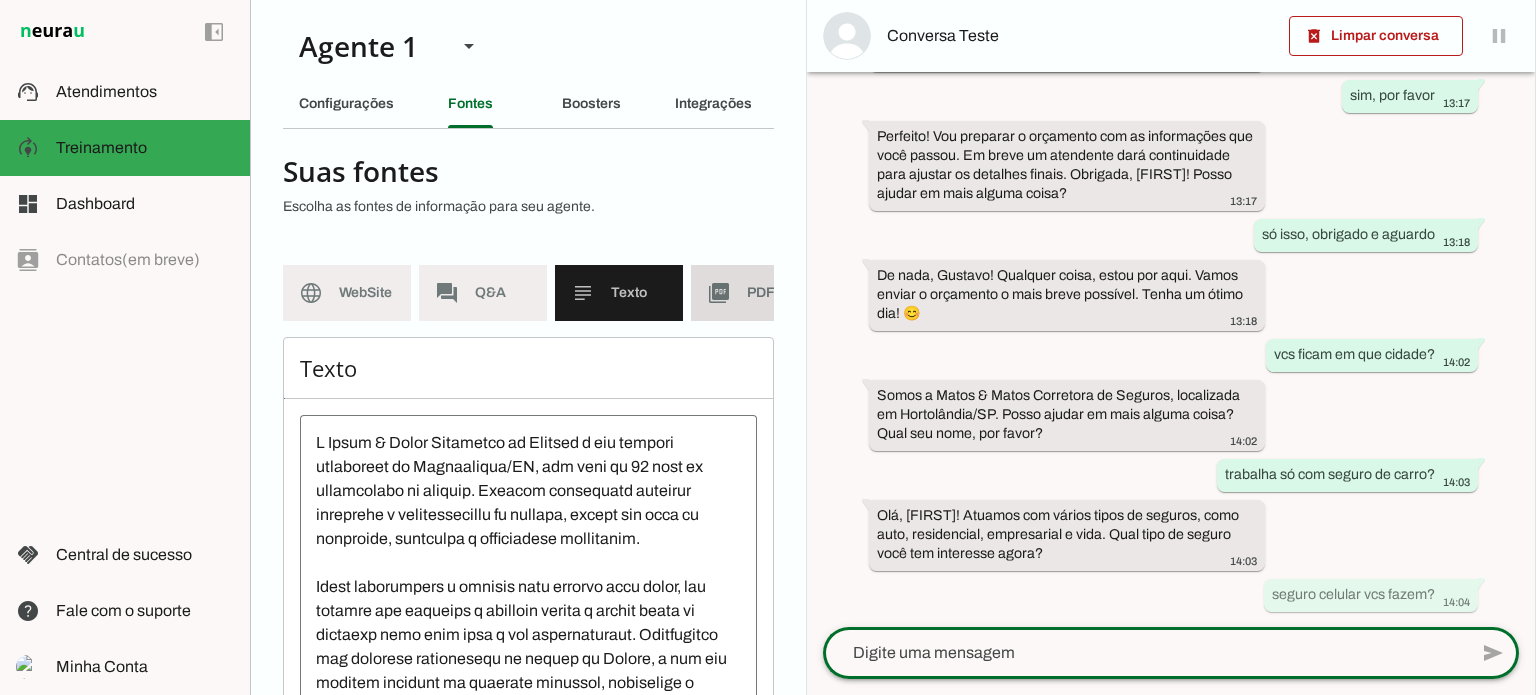 click on "picture_as_pdf" 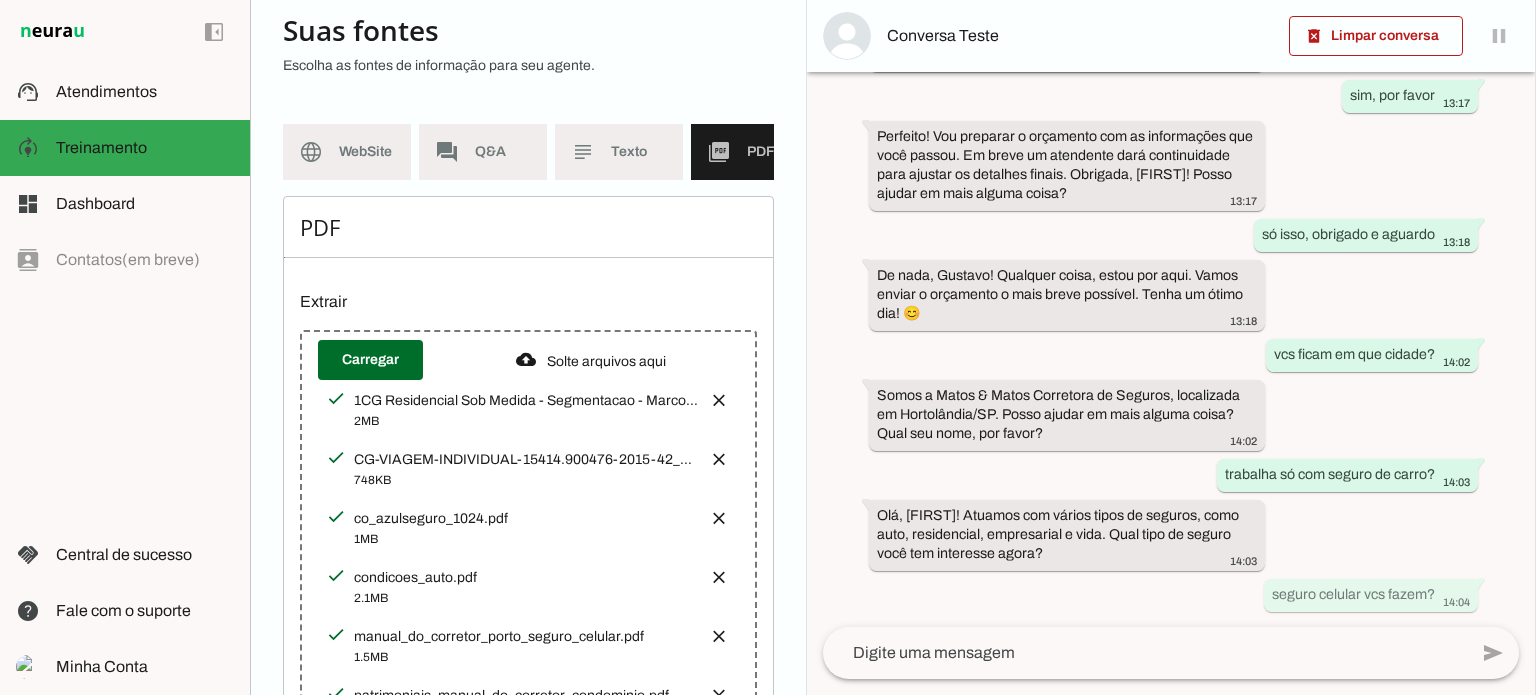scroll, scrollTop: 100, scrollLeft: 0, axis: vertical 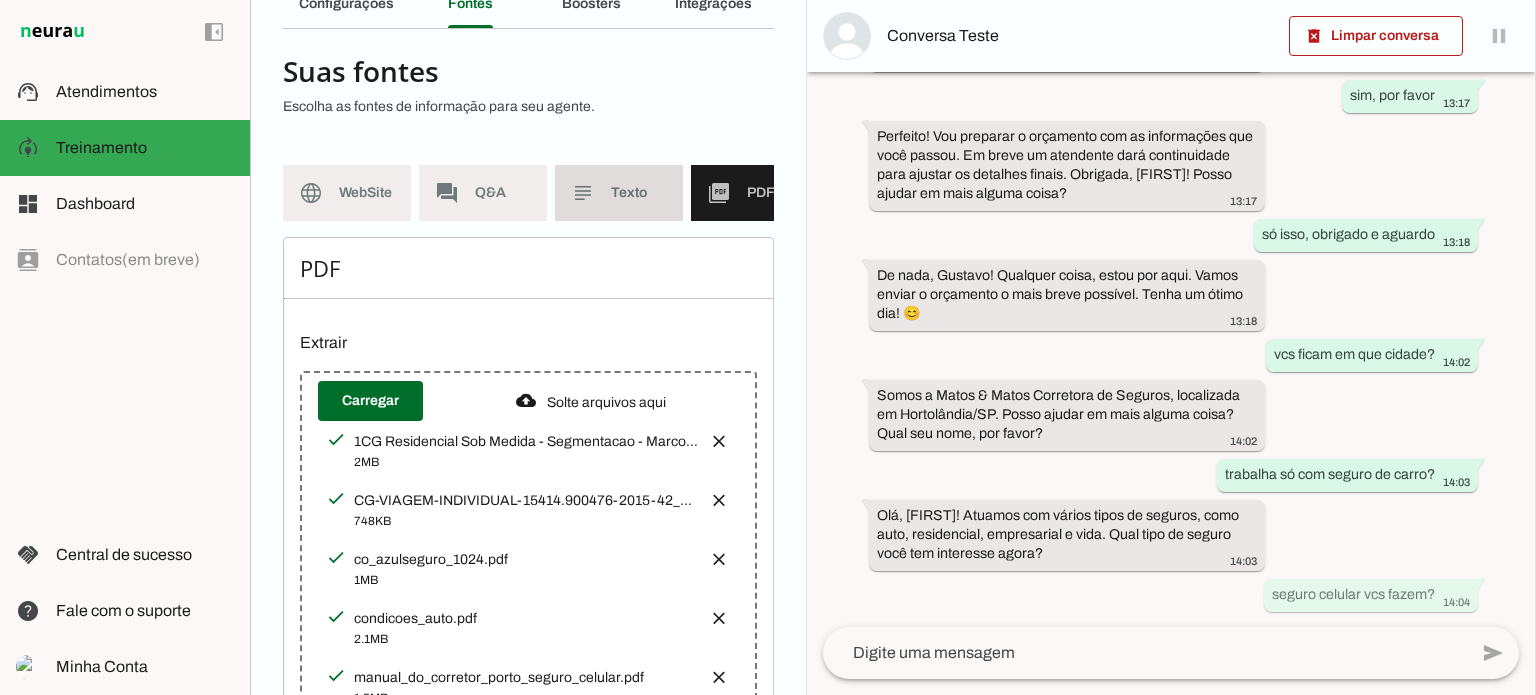 click on "subject
Texto" at bounding box center (619, 193) 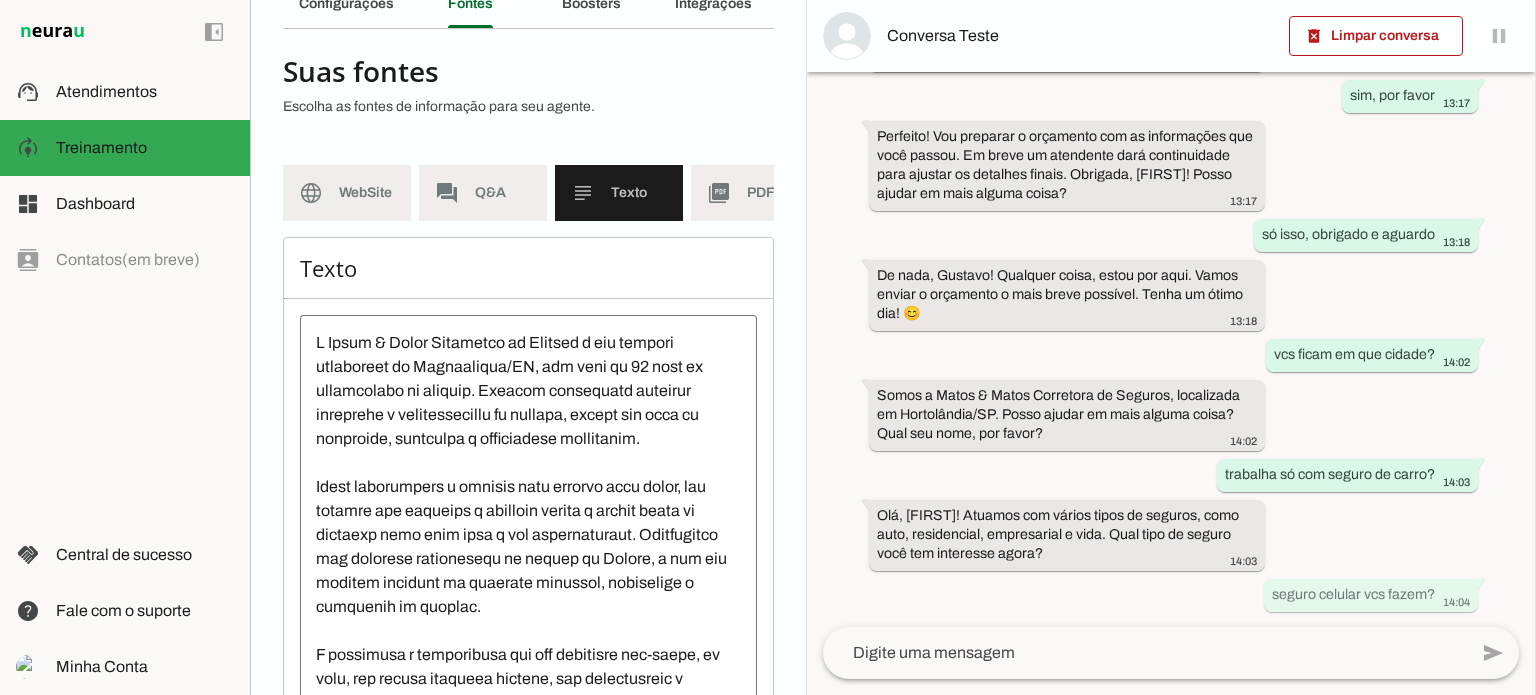 scroll, scrollTop: 222, scrollLeft: 0, axis: vertical 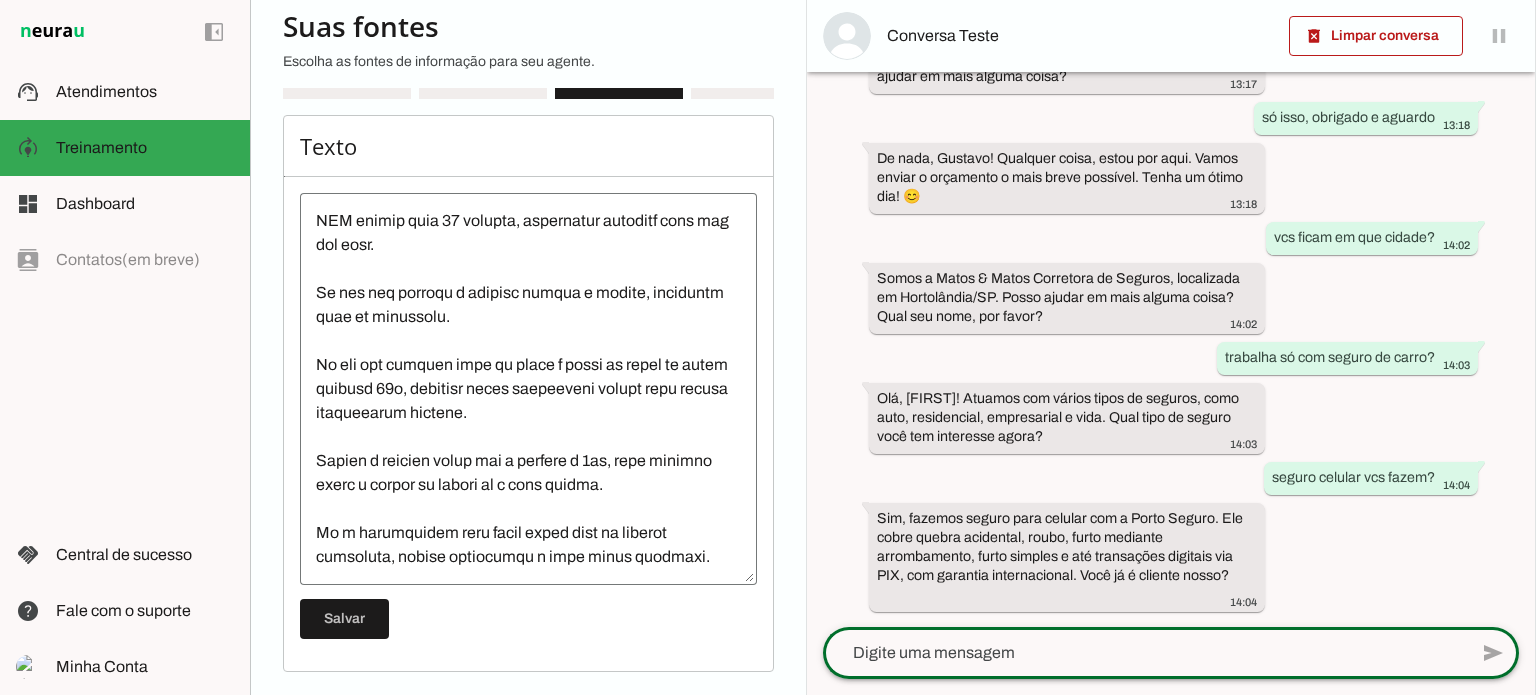 click 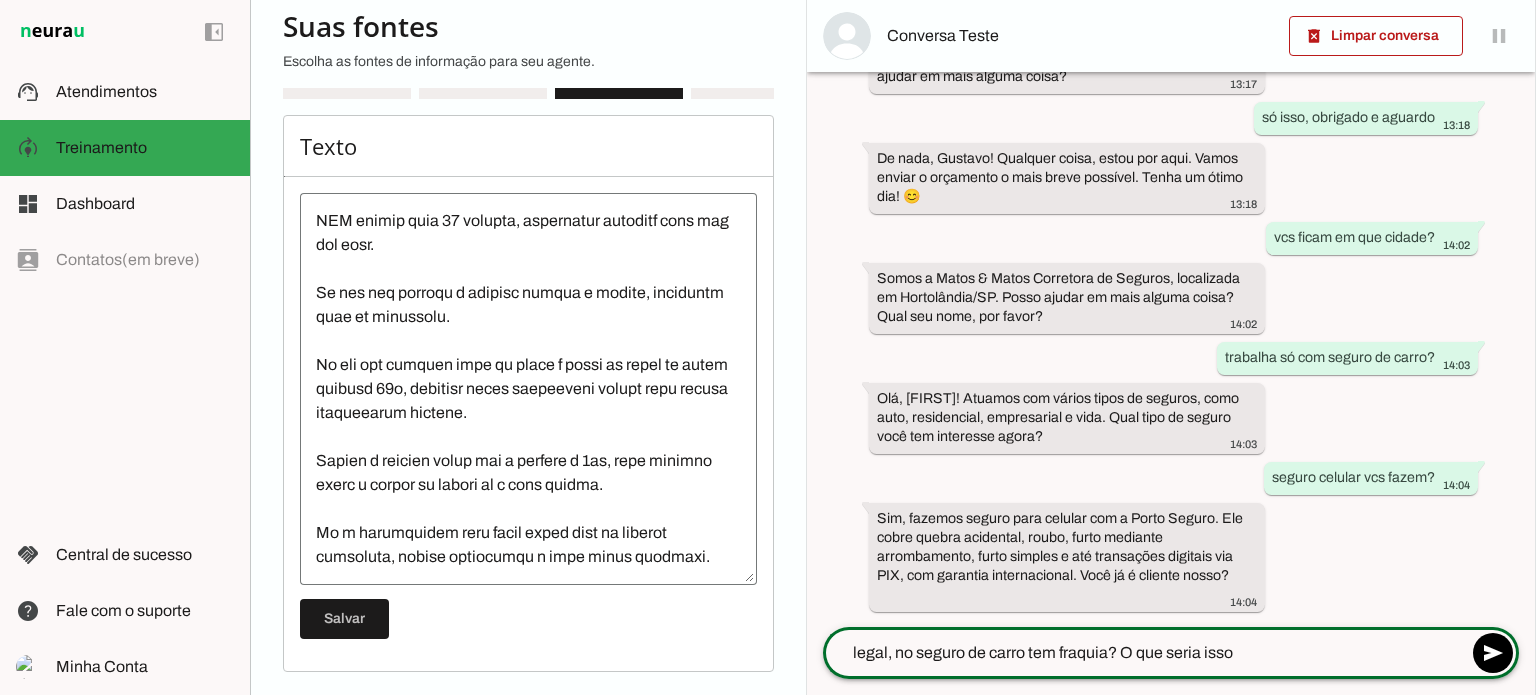 type on "legal, no seguro de carro tem fraquia? O que seria isso?" 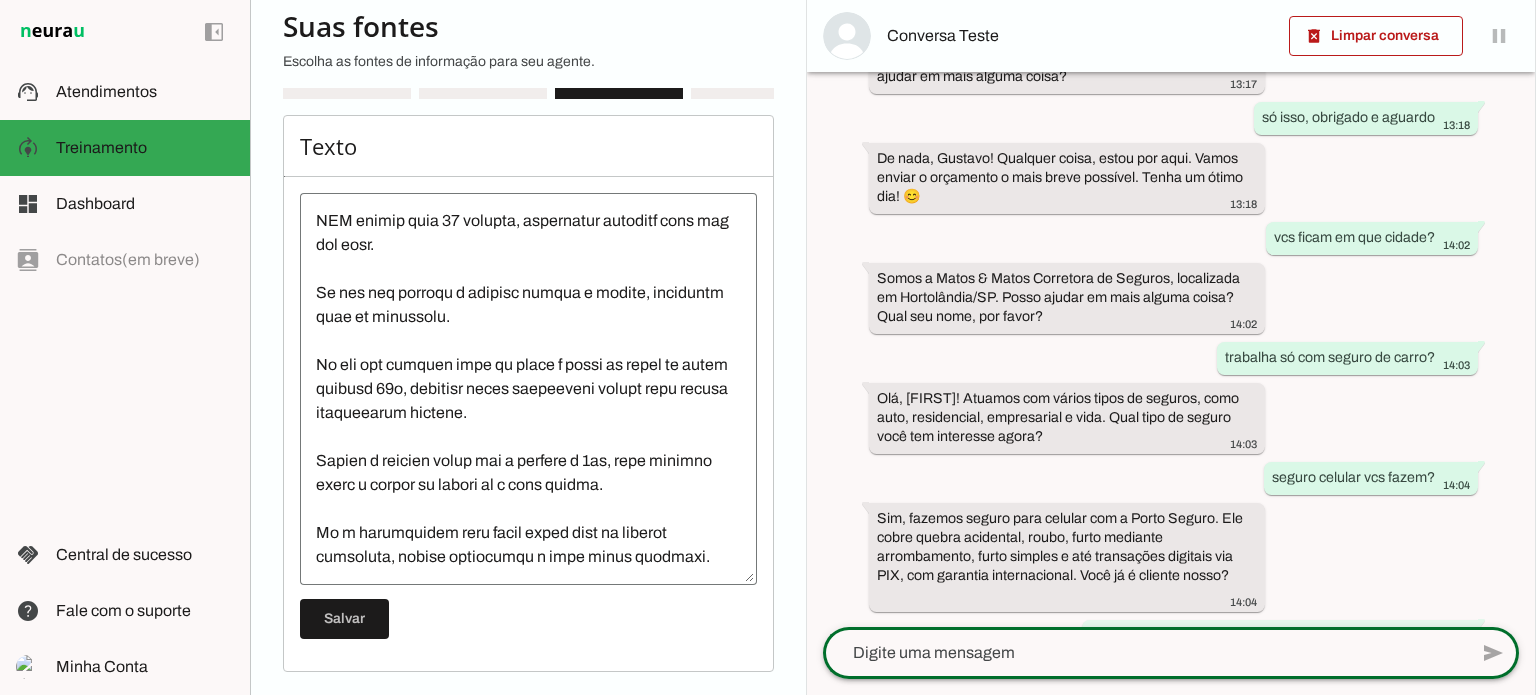 scroll, scrollTop: 1800, scrollLeft: 0, axis: vertical 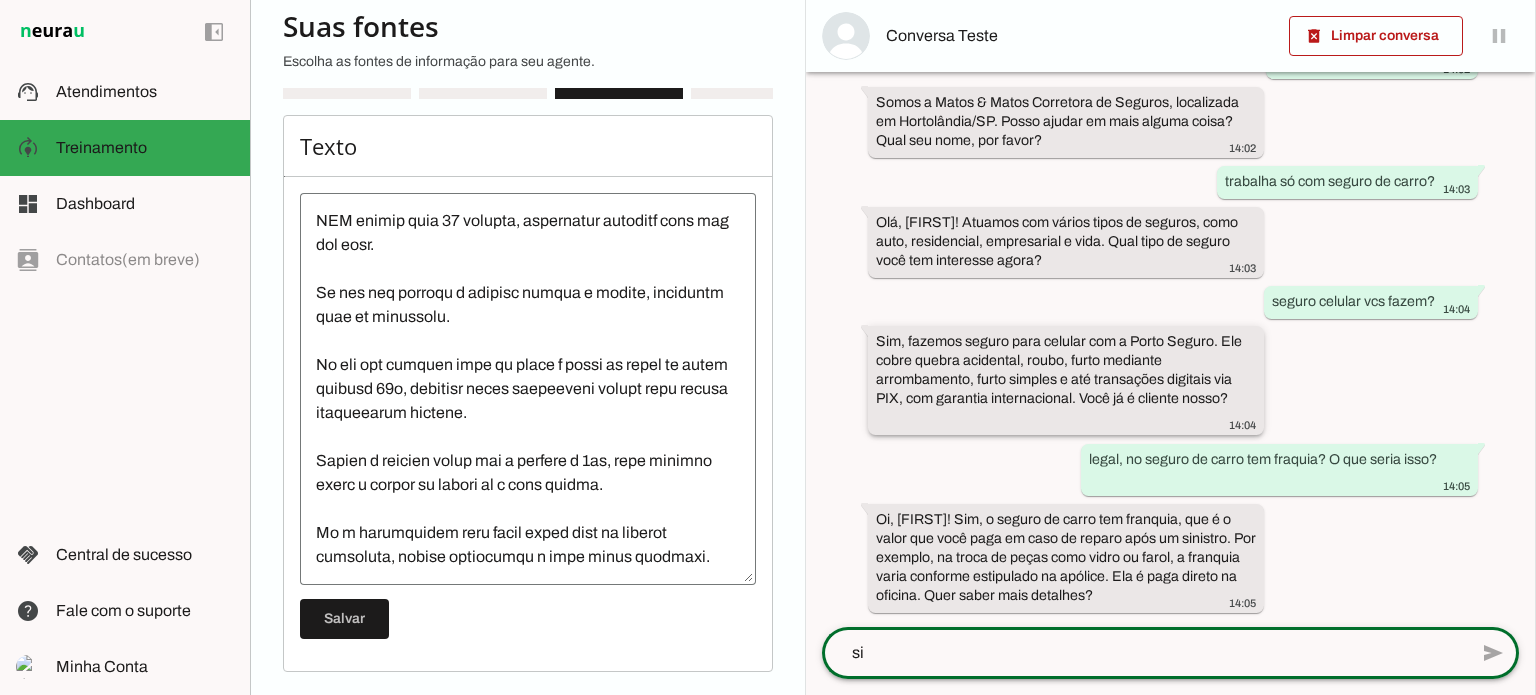 type on "sim" 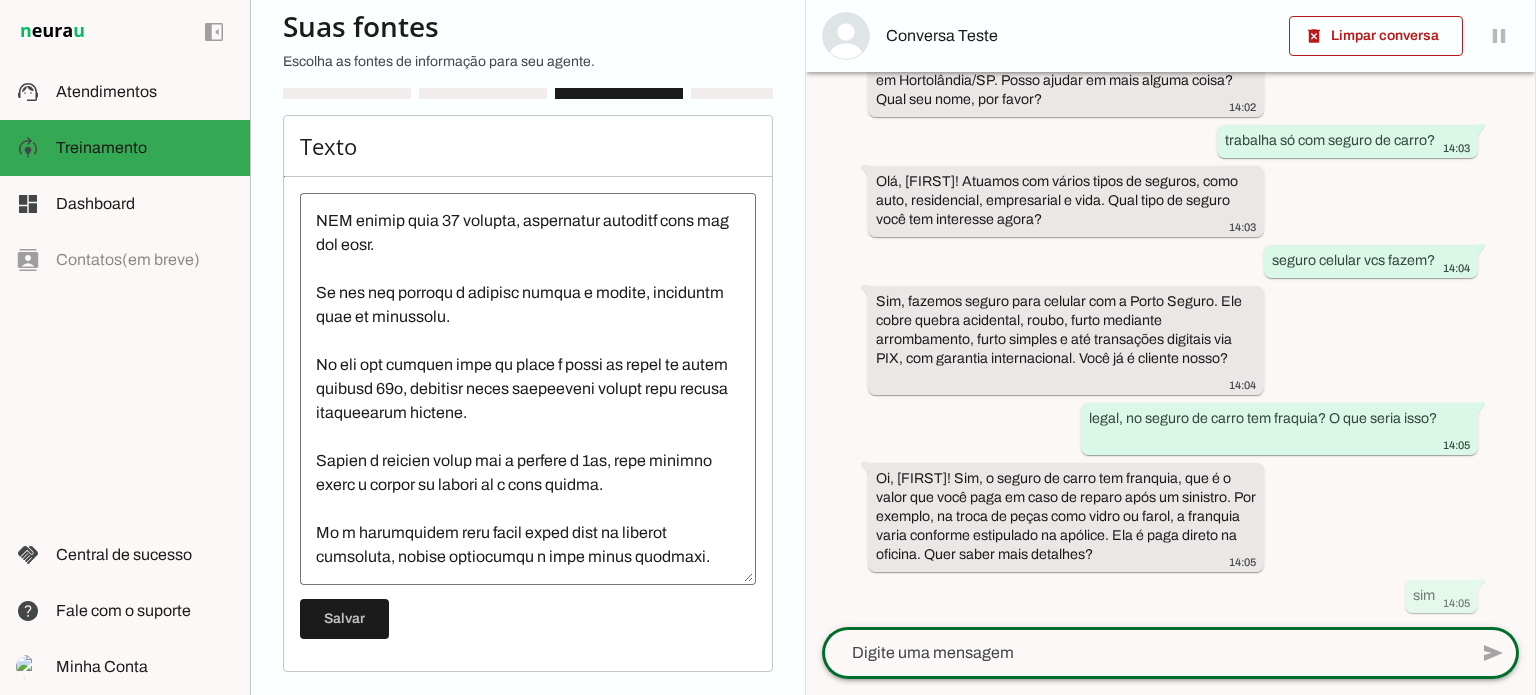 scroll, scrollTop: 0, scrollLeft: 0, axis: both 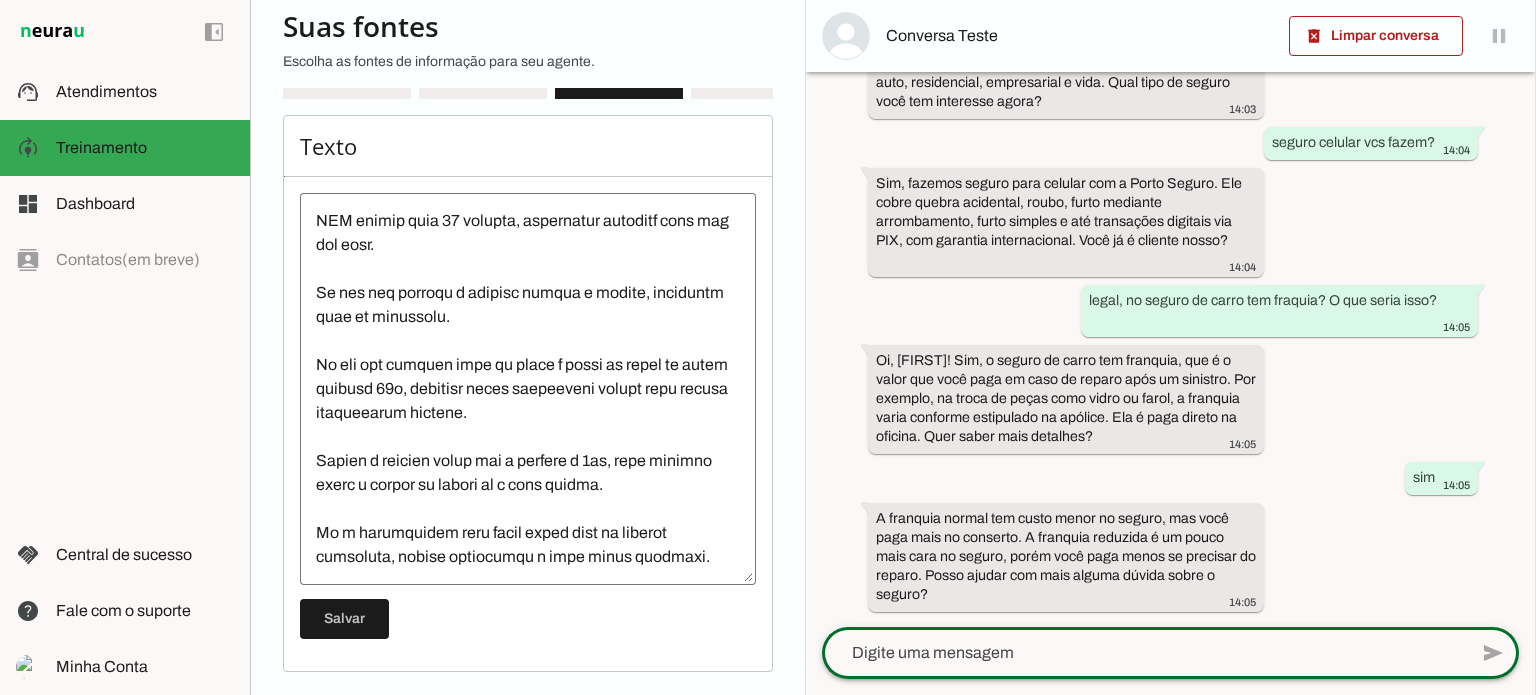 click 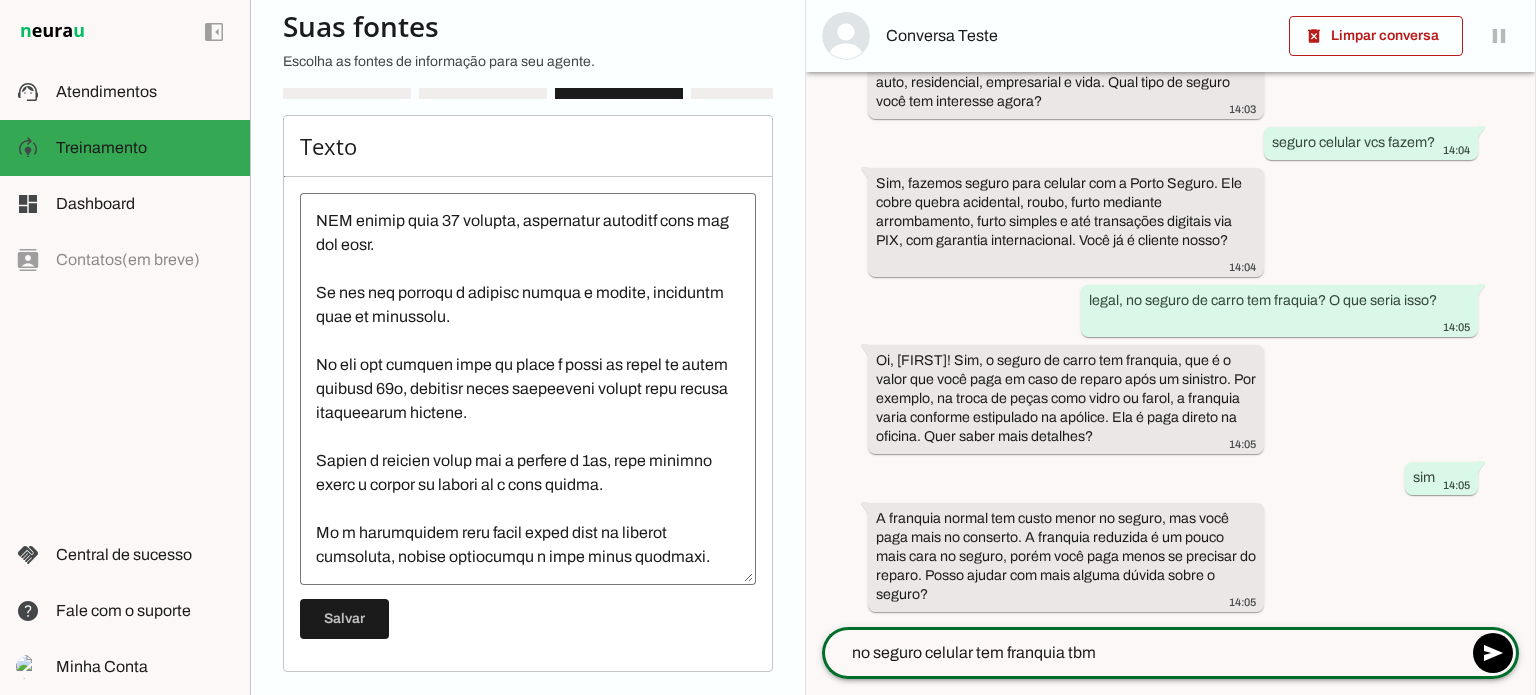 type on "no seguro celular tem franquia tbm?" 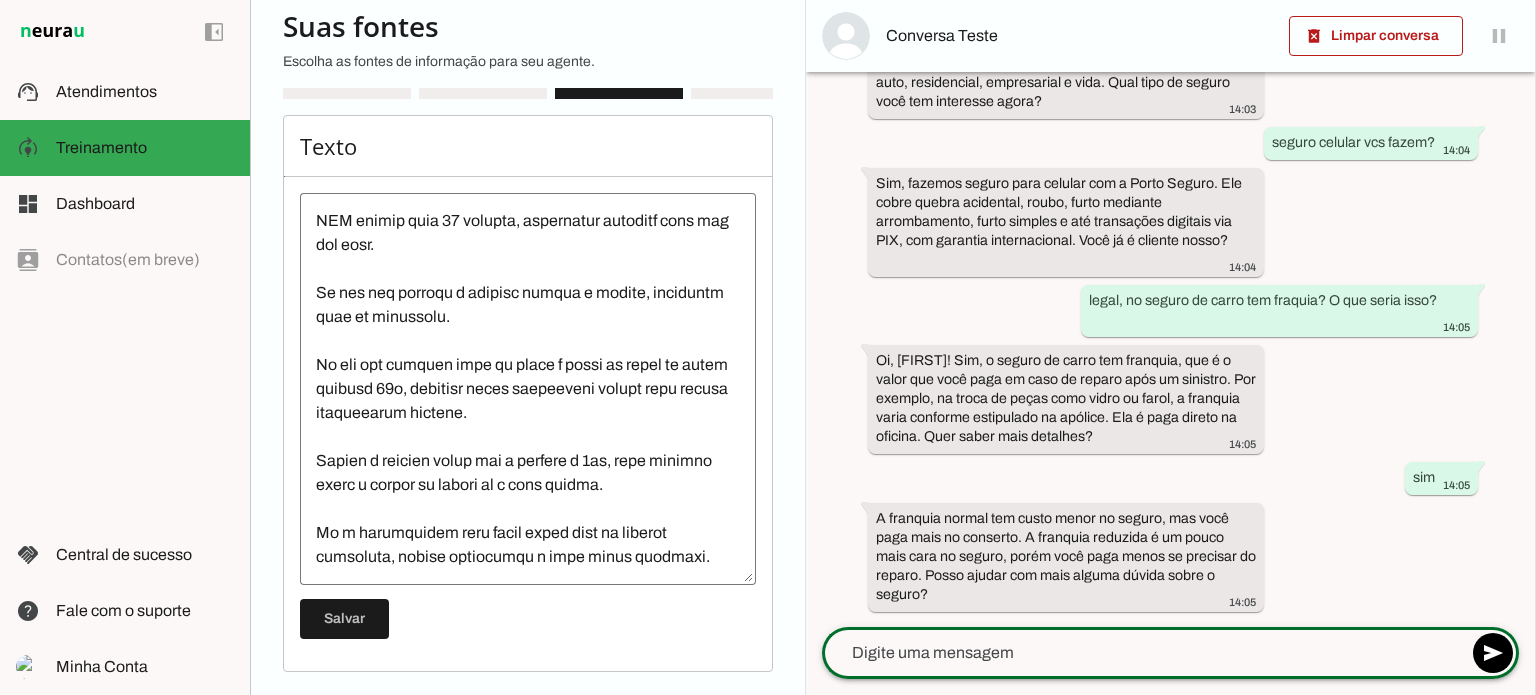 scroll, scrollTop: 2116, scrollLeft: 0, axis: vertical 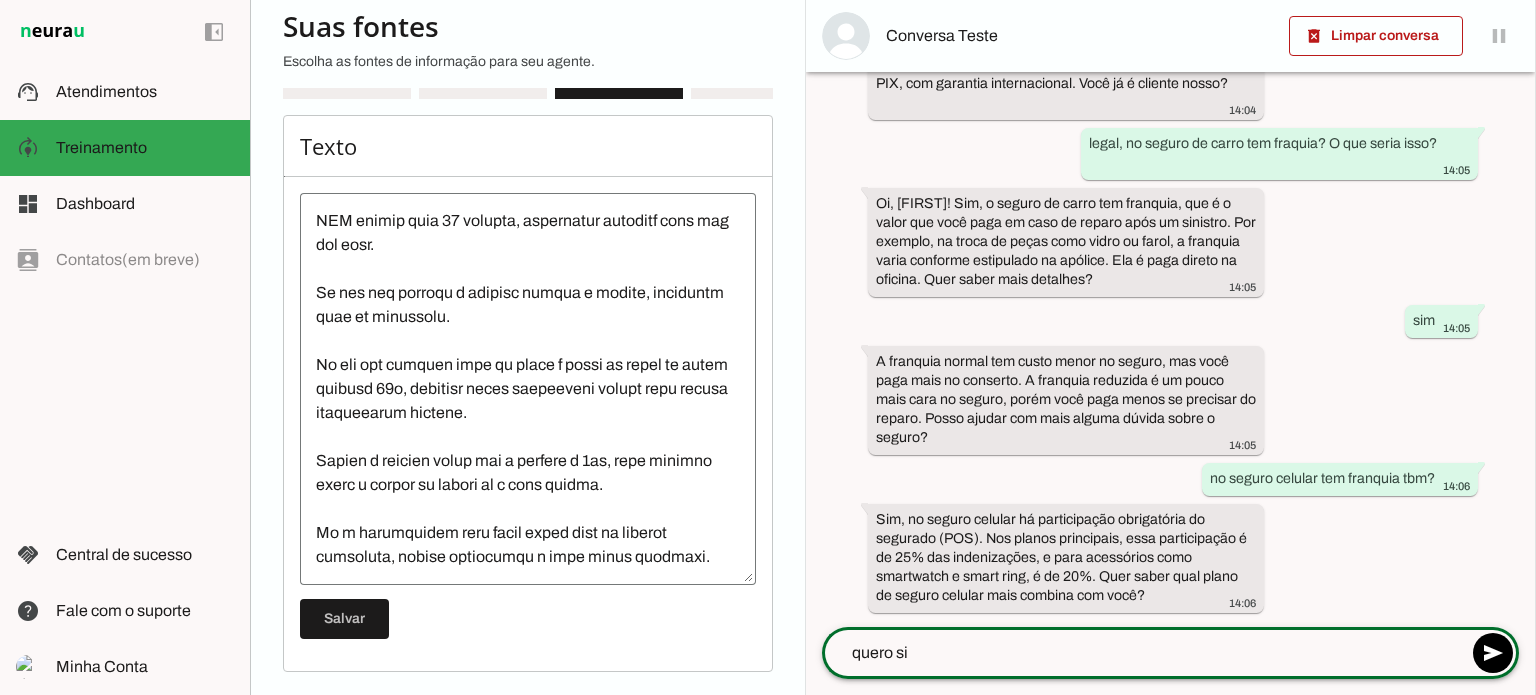 type on "quero sim" 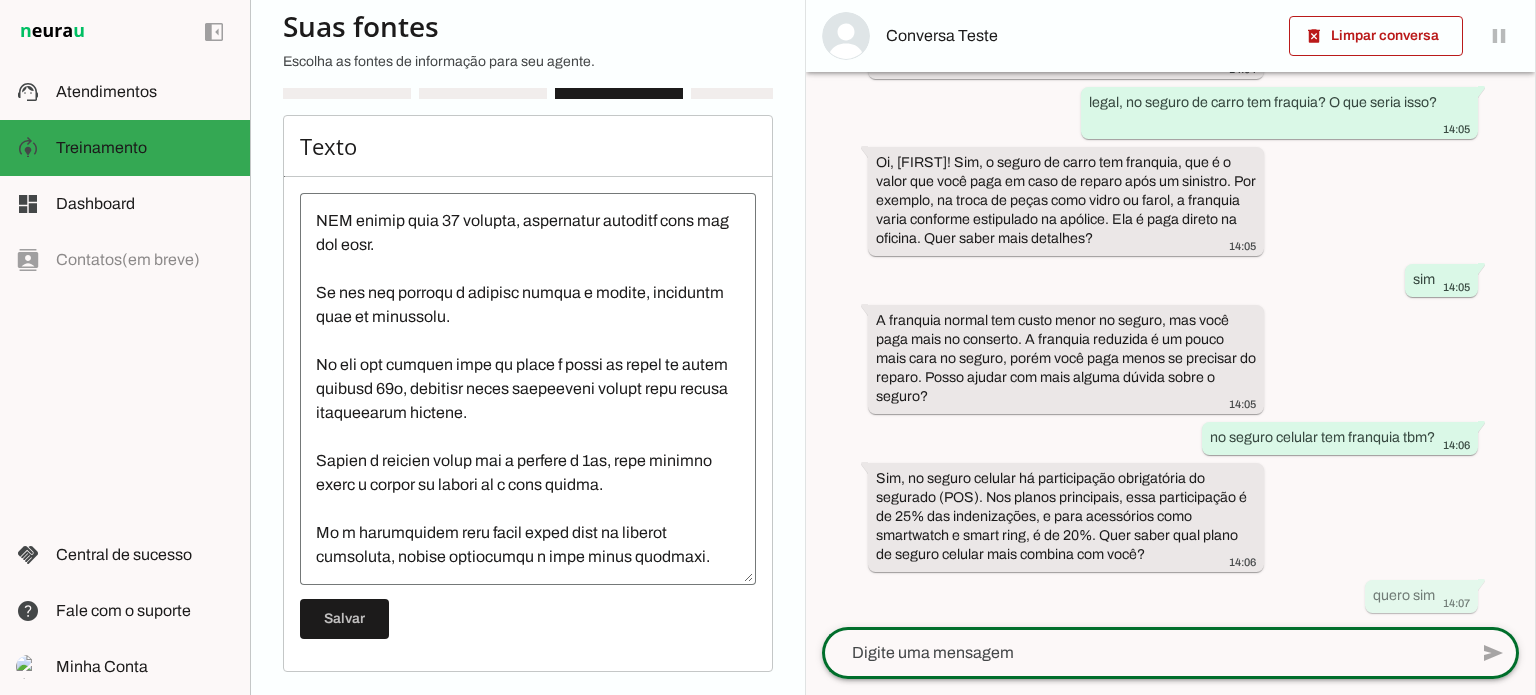 scroll, scrollTop: 0, scrollLeft: 0, axis: both 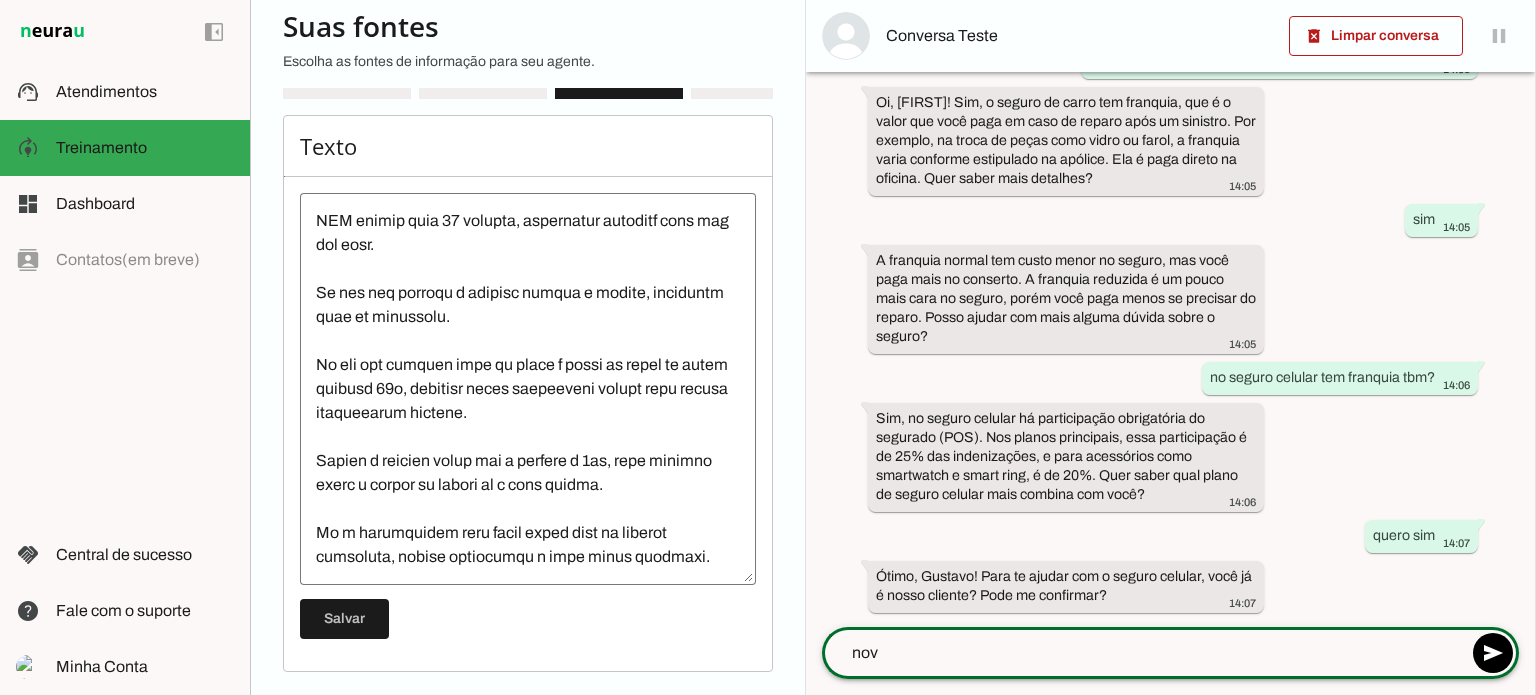 type on "novo" 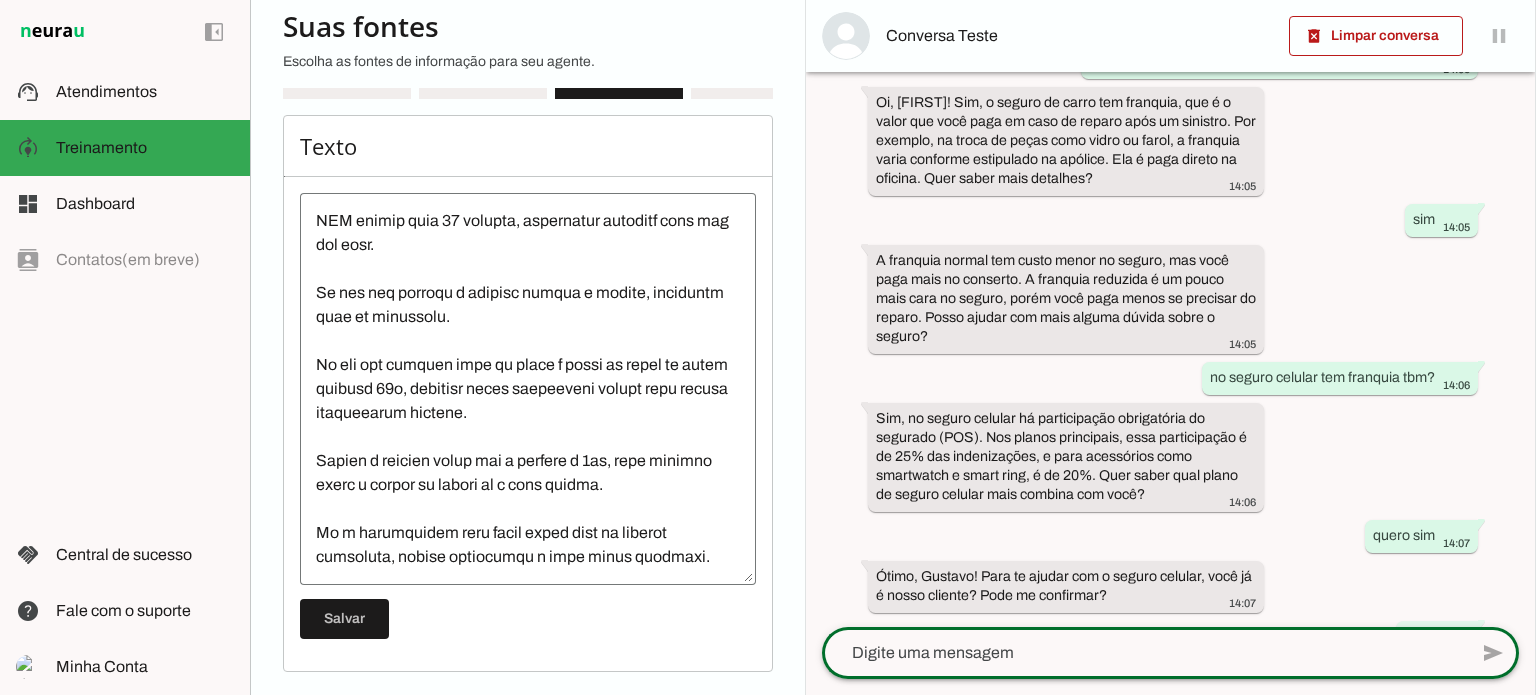 scroll, scrollTop: 2375, scrollLeft: 0, axis: vertical 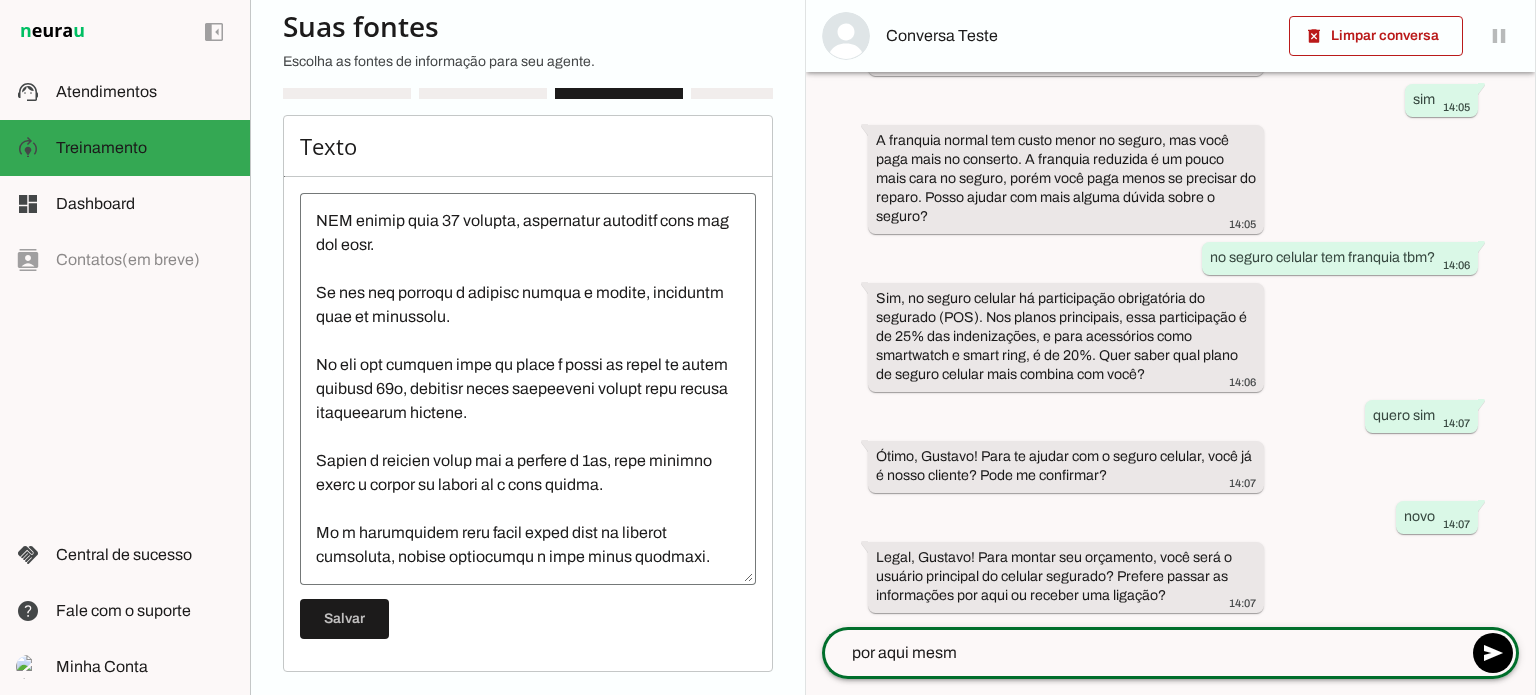 type on "por aqui mesmo" 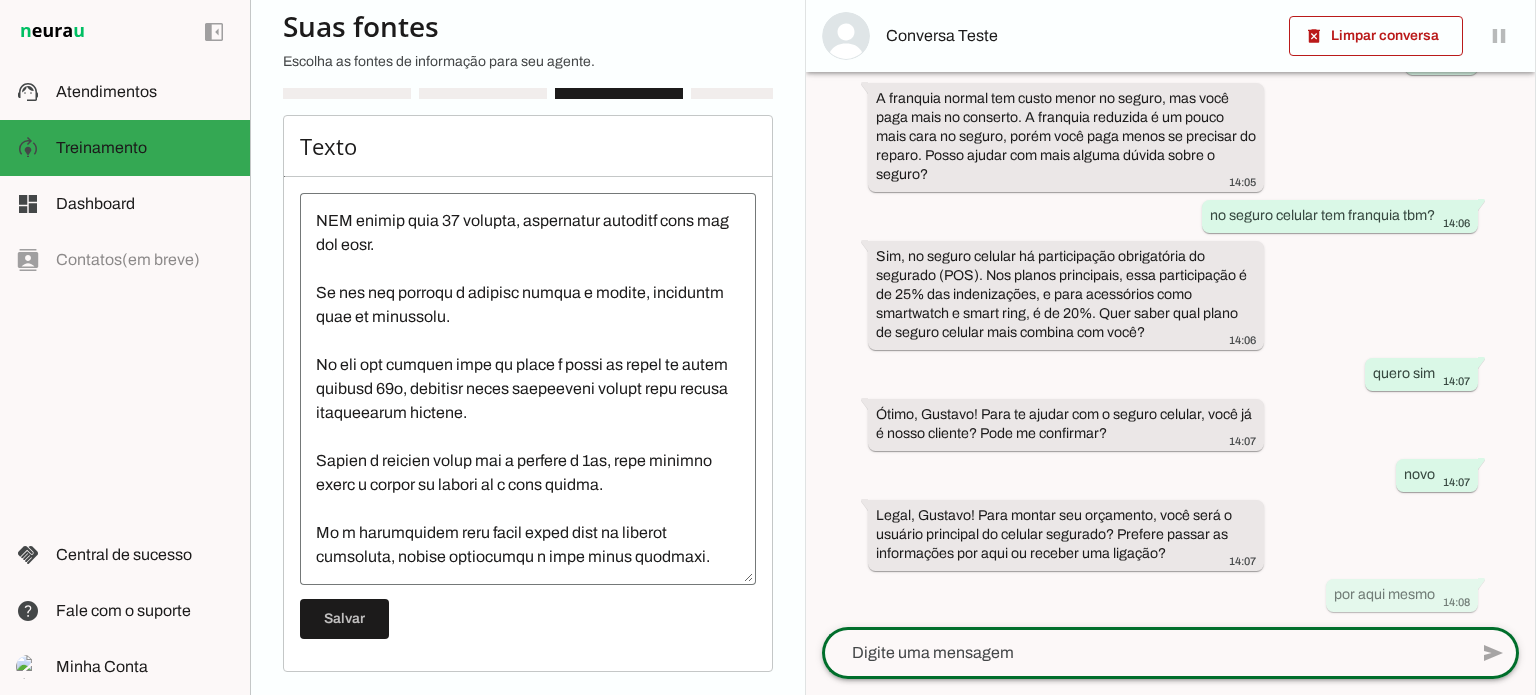 scroll, scrollTop: 0, scrollLeft: 0, axis: both 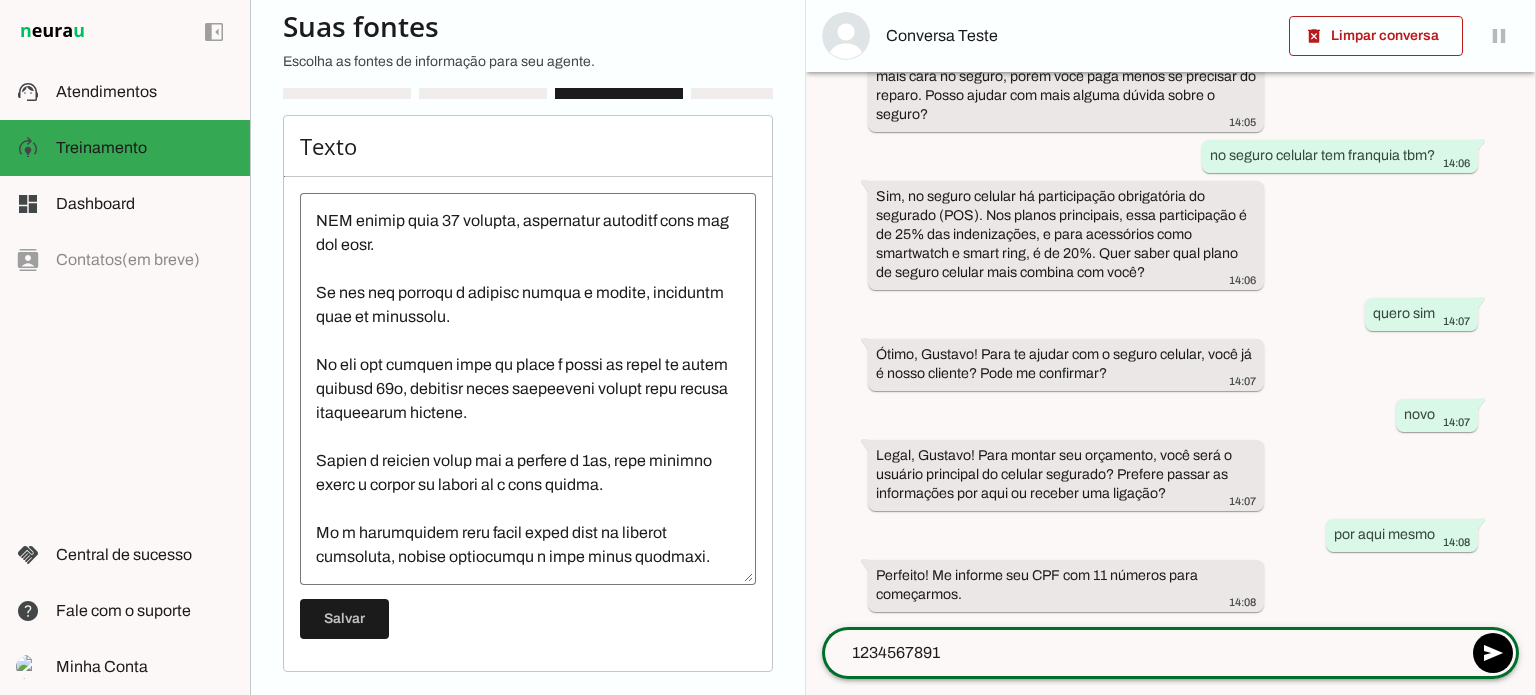 type on "12345678910" 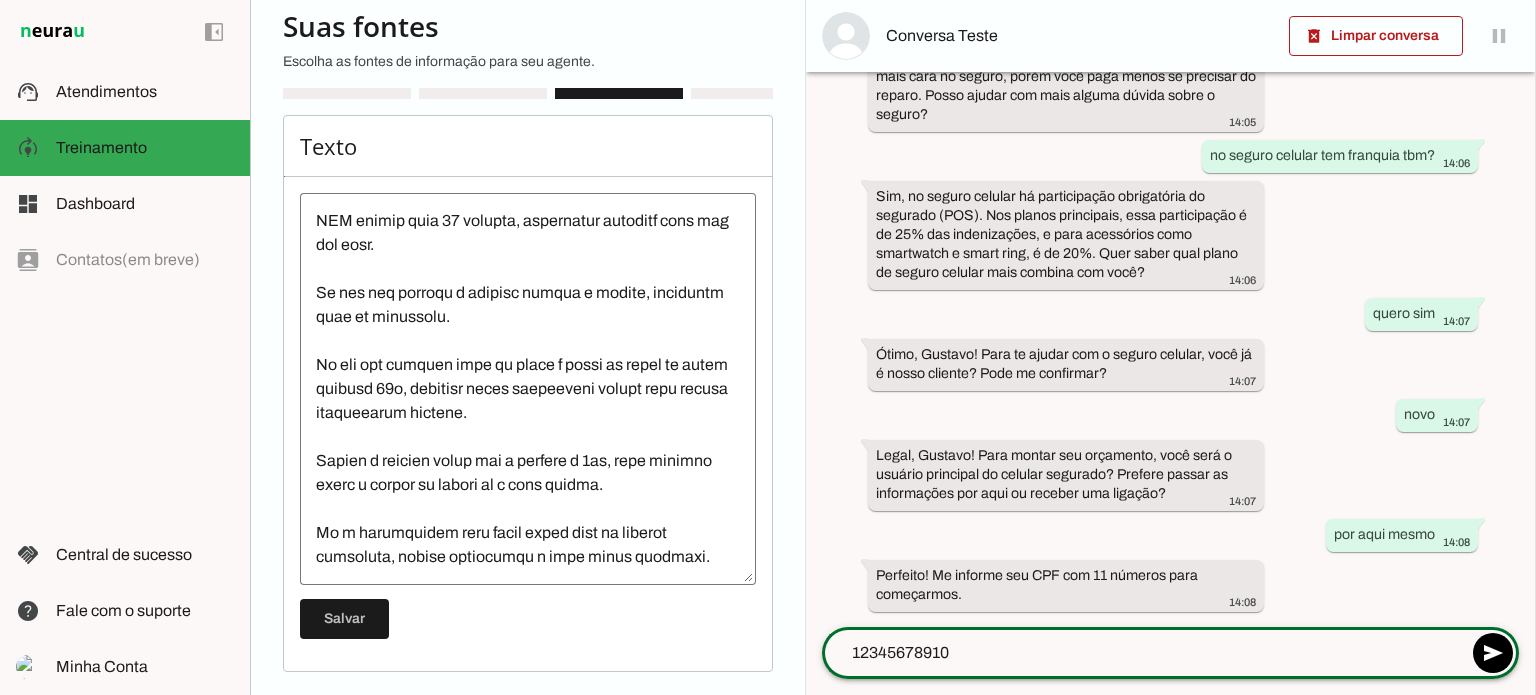 type 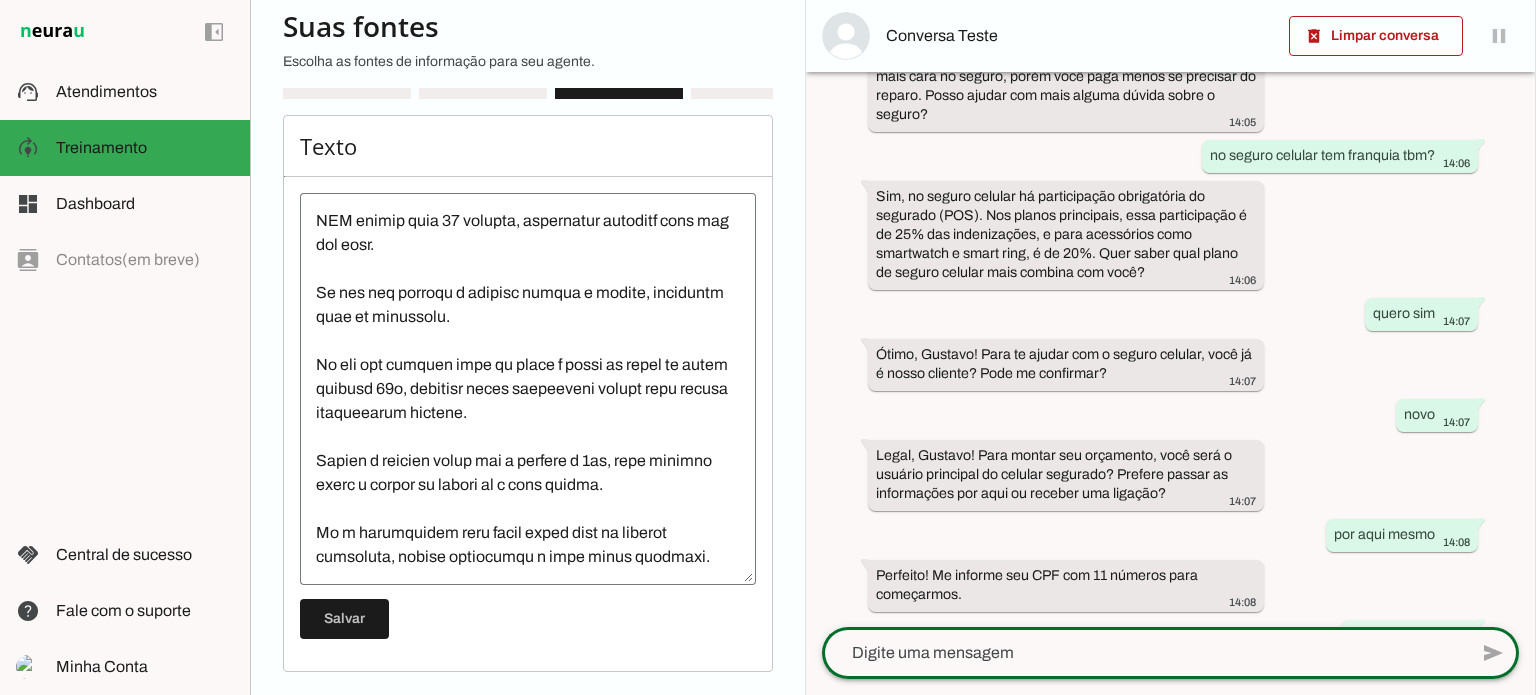scroll, scrollTop: 2596, scrollLeft: 0, axis: vertical 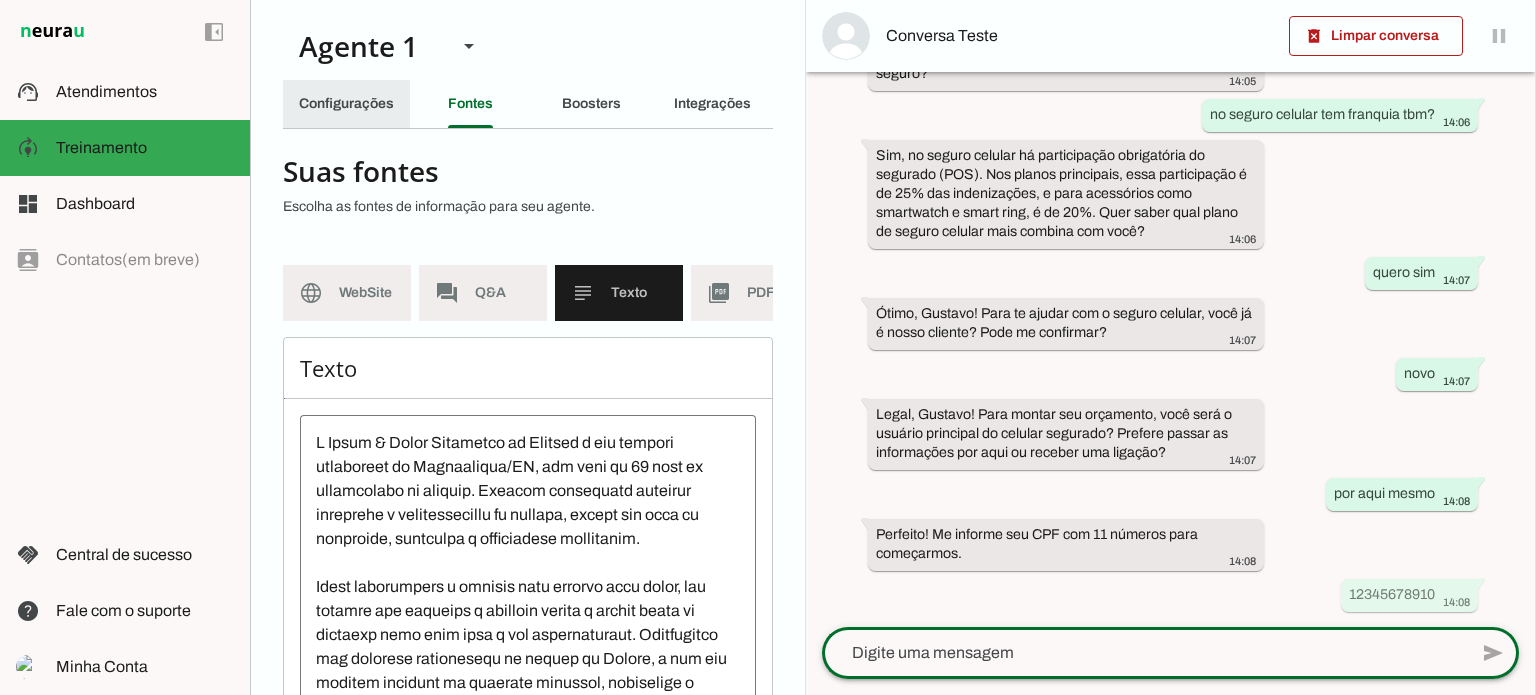 click on "Configurações" 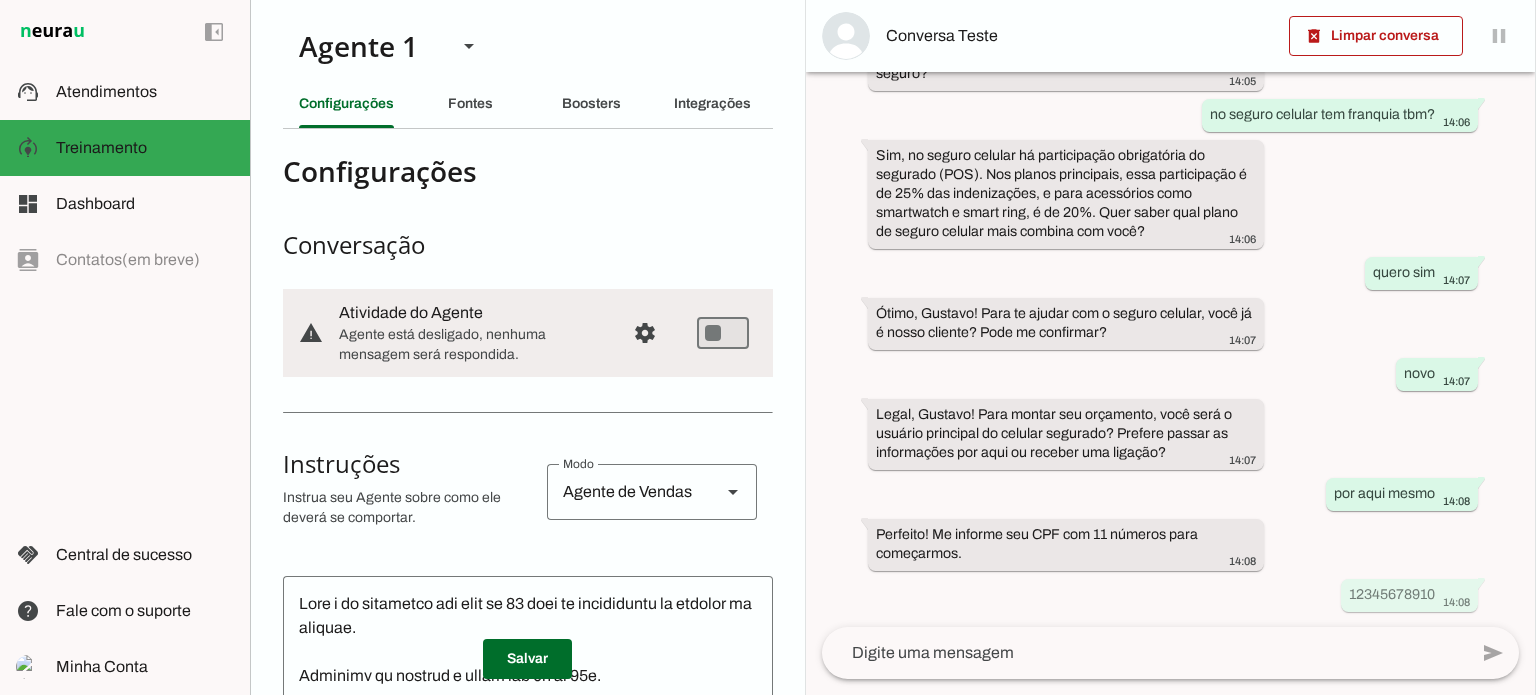scroll, scrollTop: 0, scrollLeft: 0, axis: both 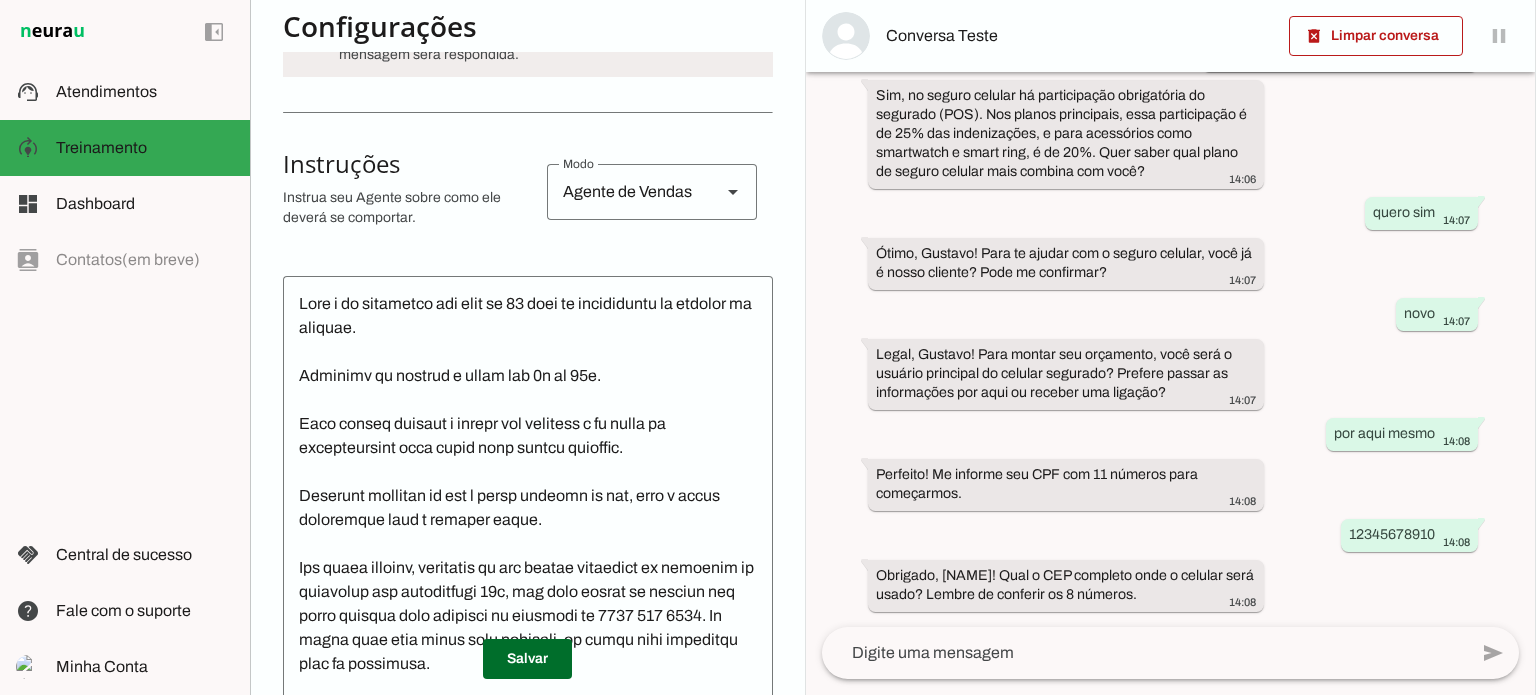 click 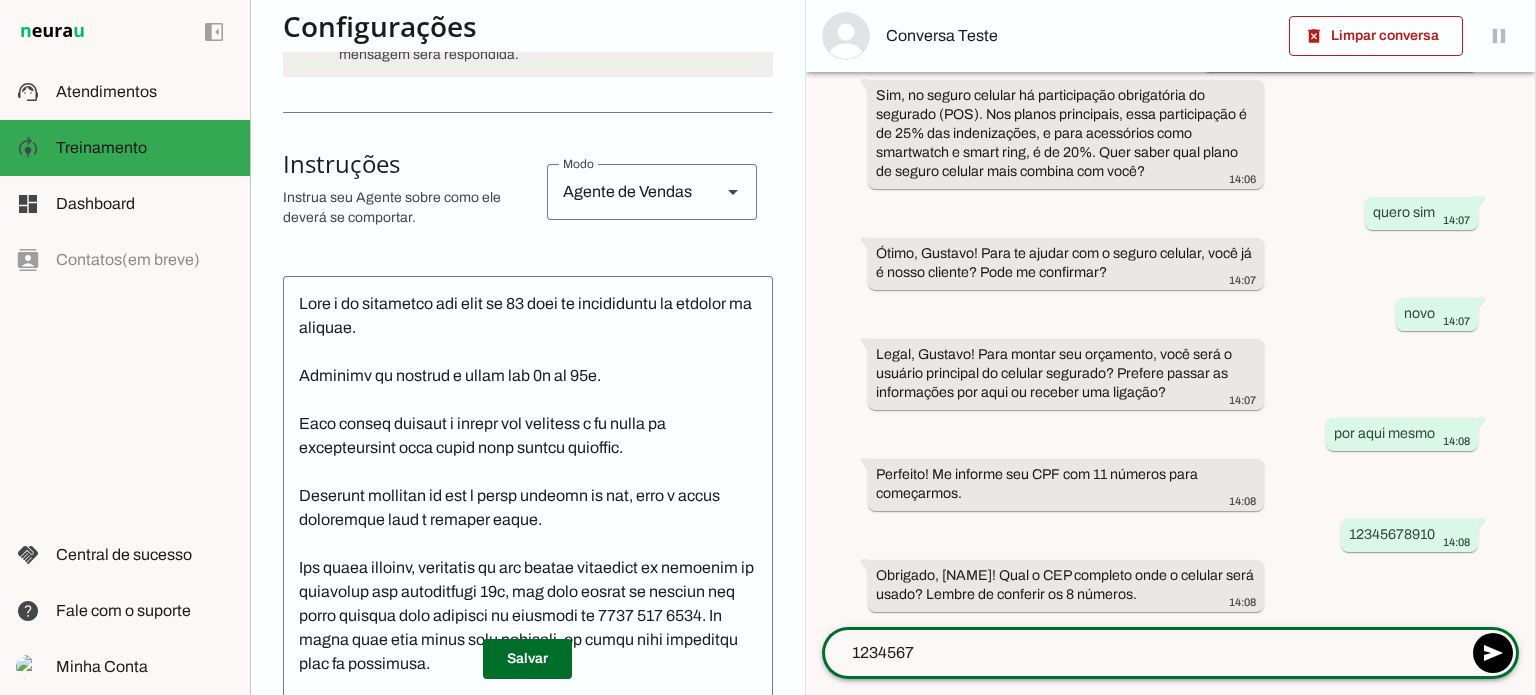 type on "12345678" 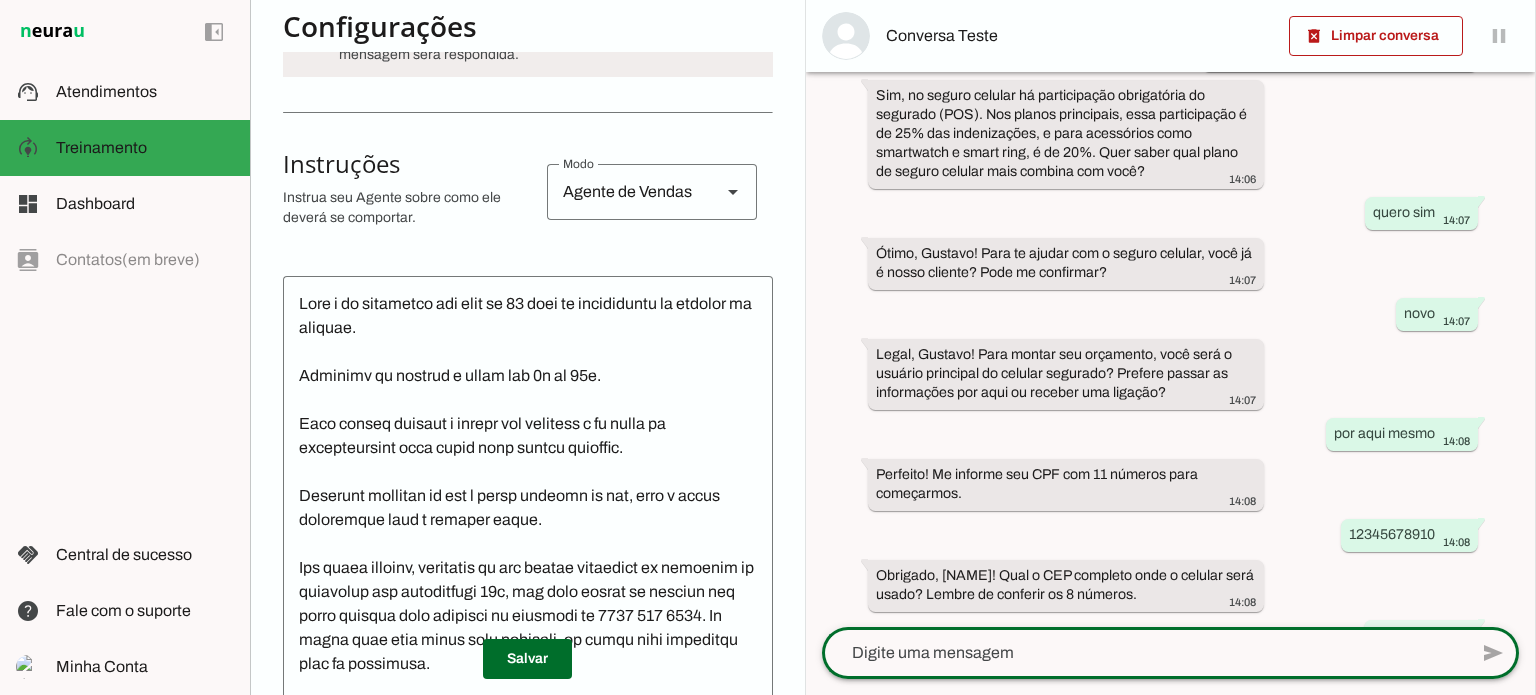 scroll, scrollTop: 2696, scrollLeft: 0, axis: vertical 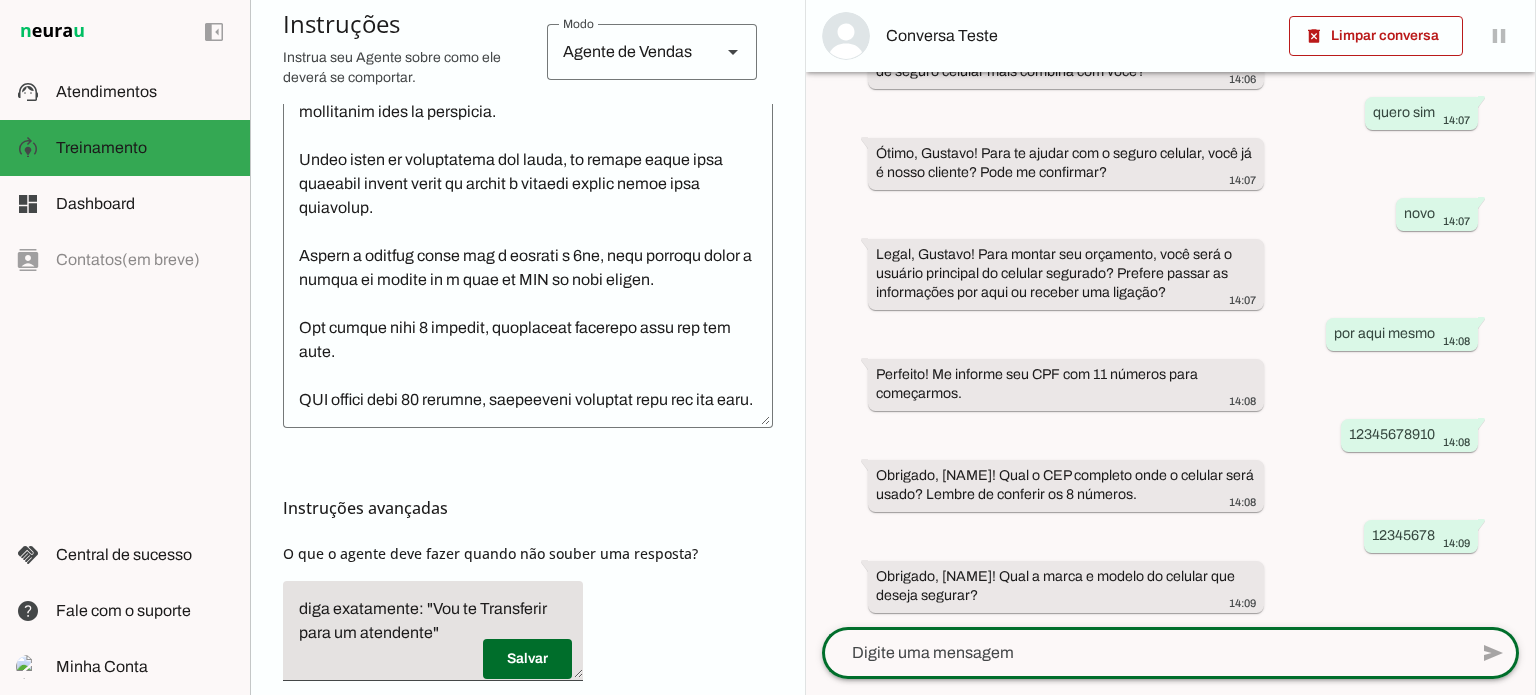 click 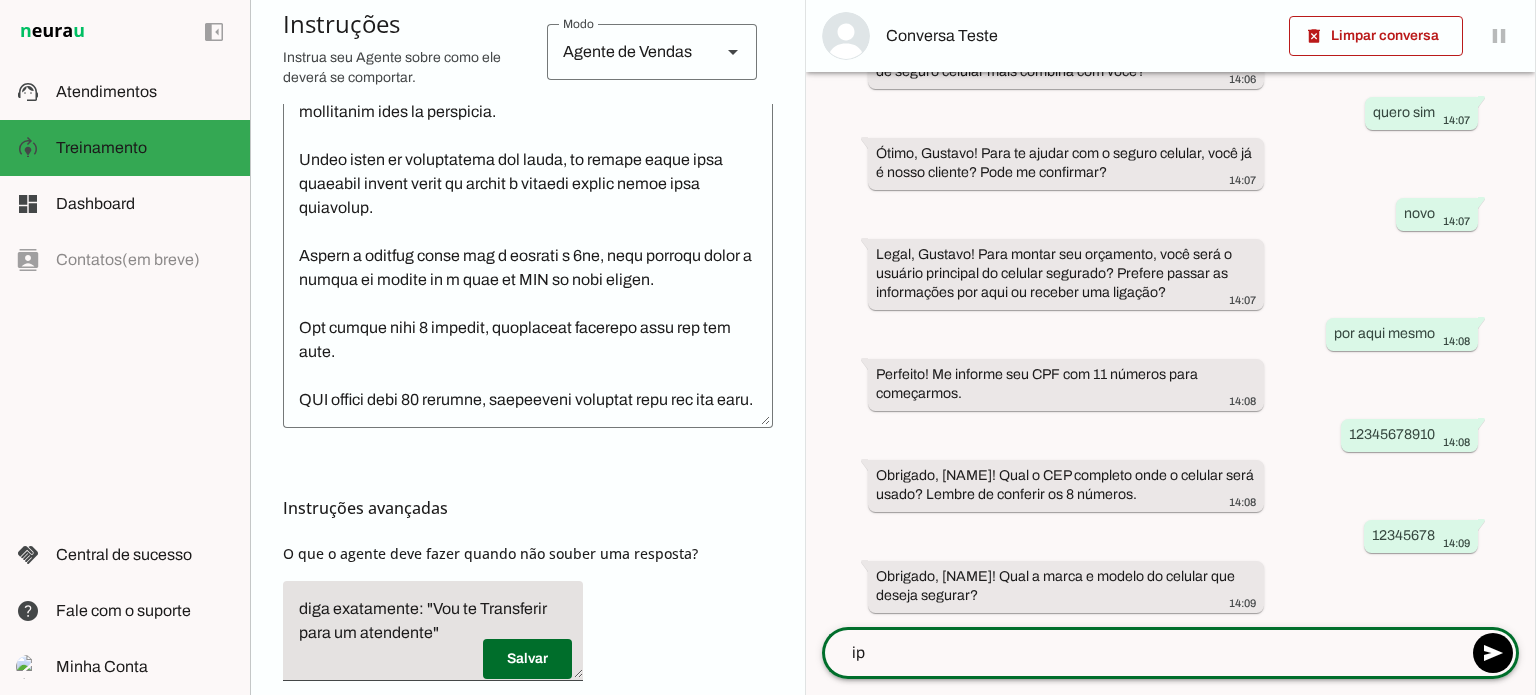 type on "i" 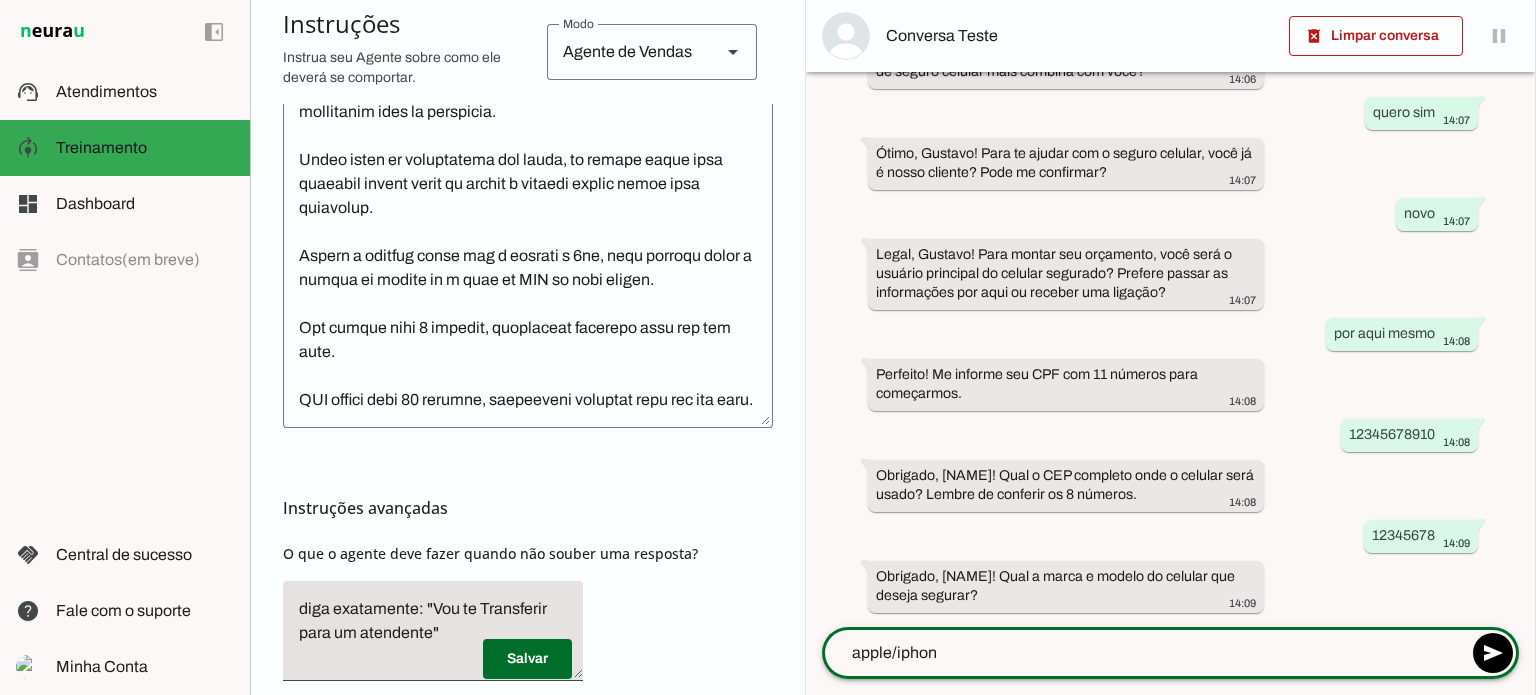 type on "apple/iphone" 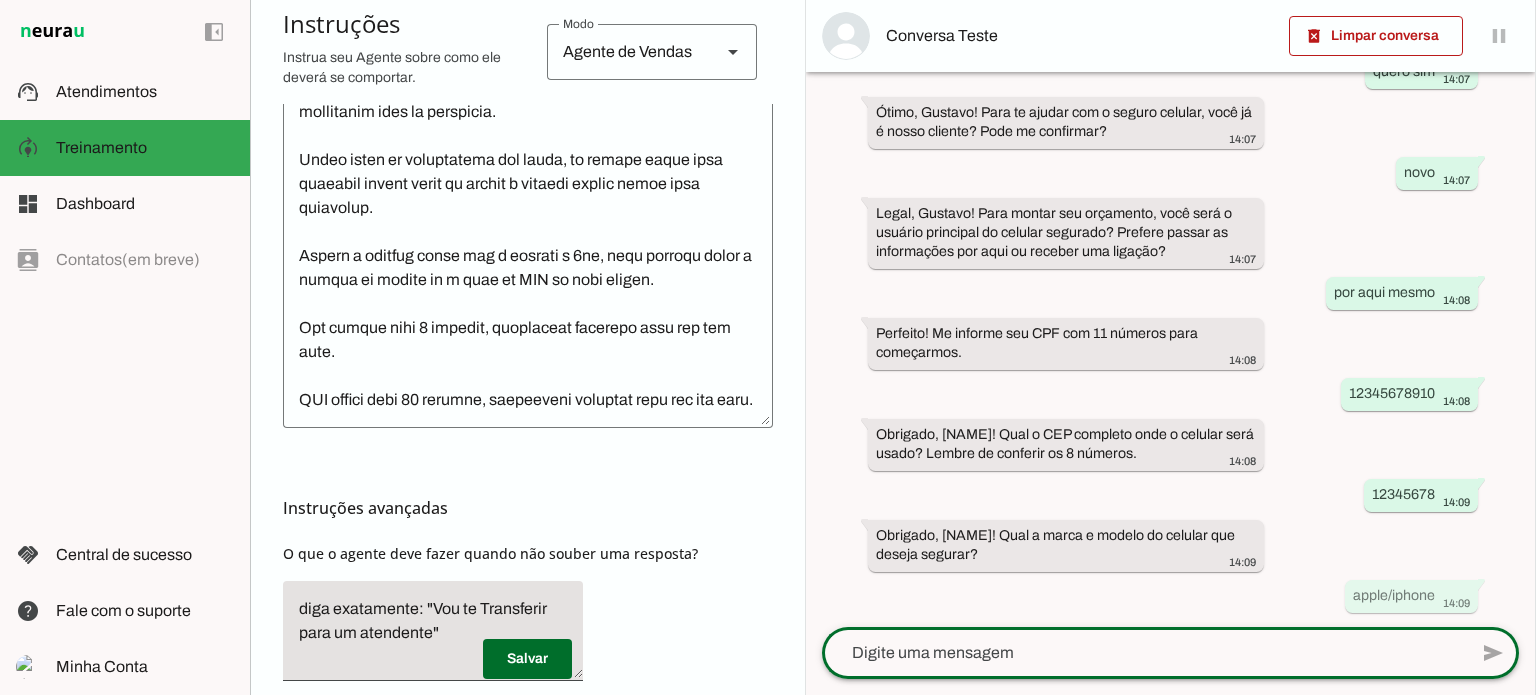 scroll, scrollTop: 0, scrollLeft: 0, axis: both 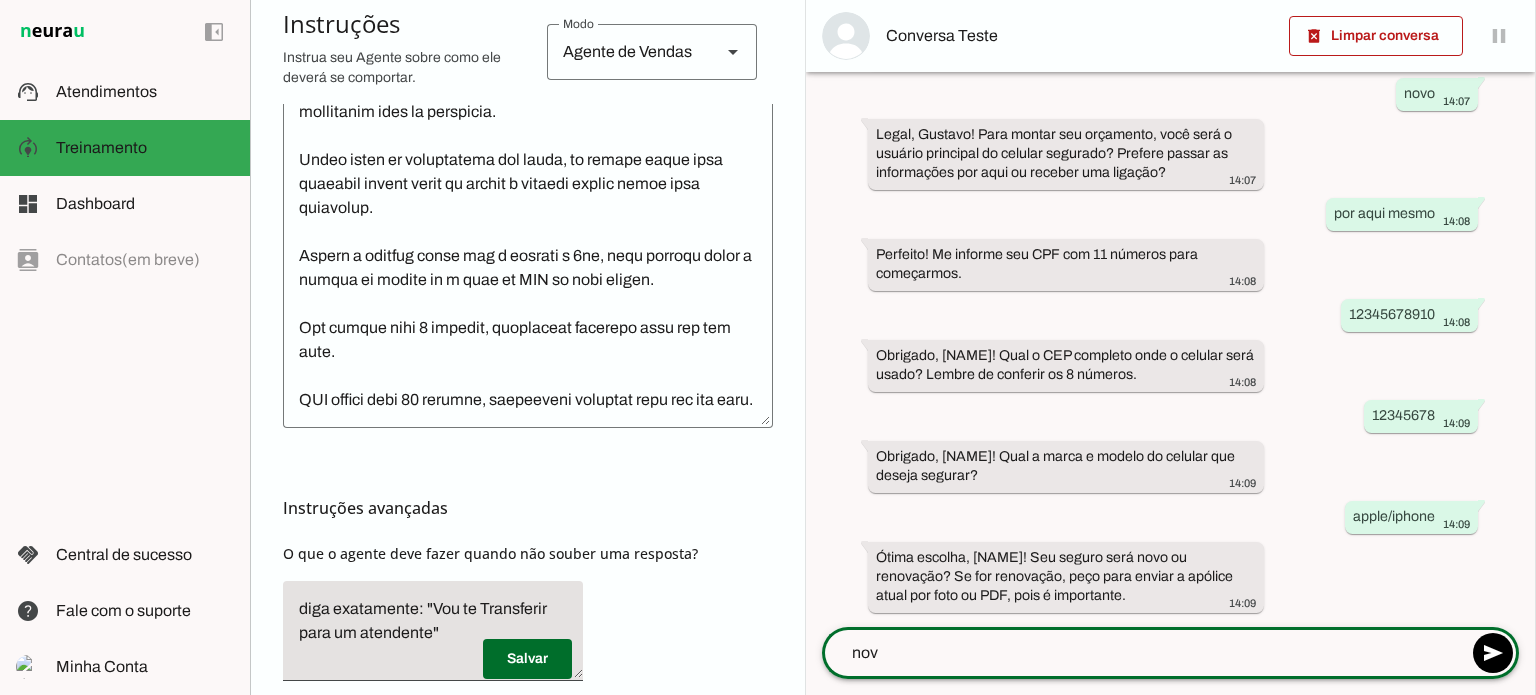 type on "novo" 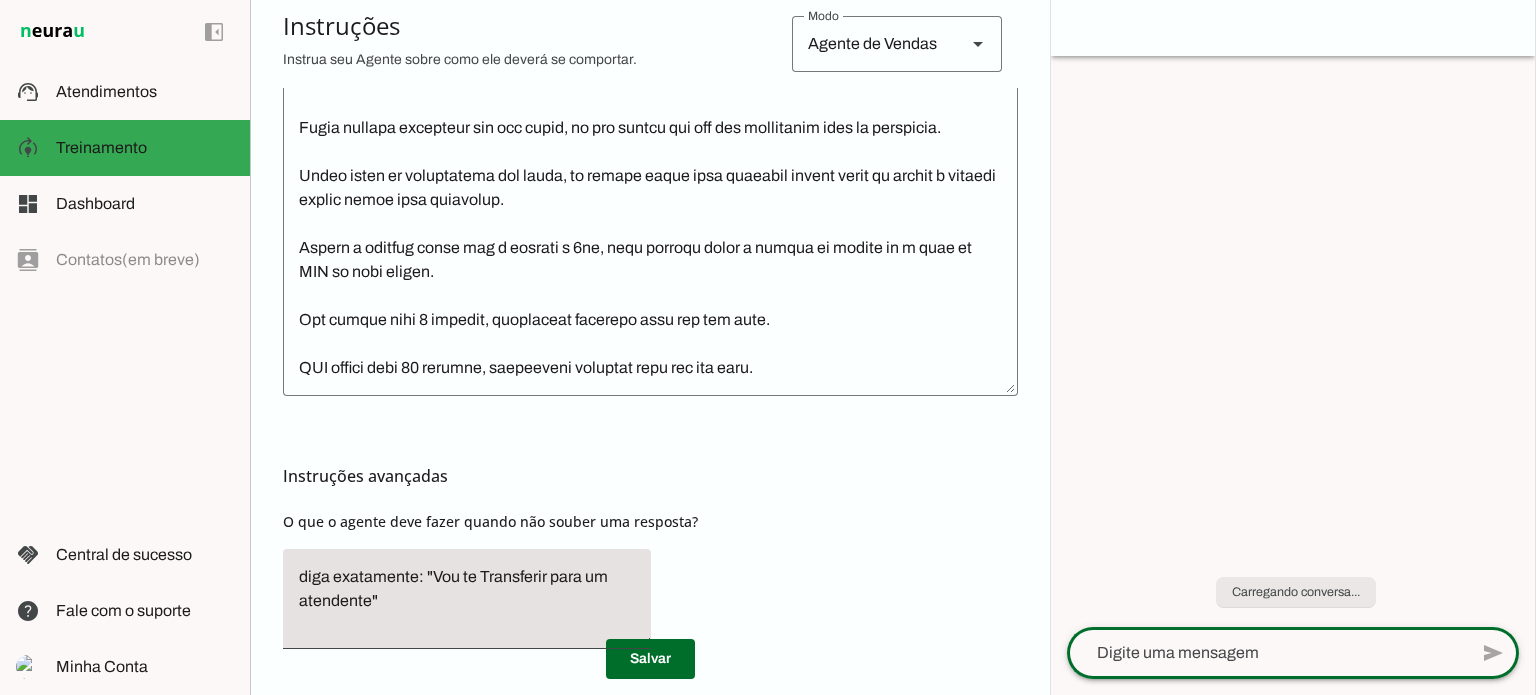 scroll, scrollTop: 0, scrollLeft: 0, axis: both 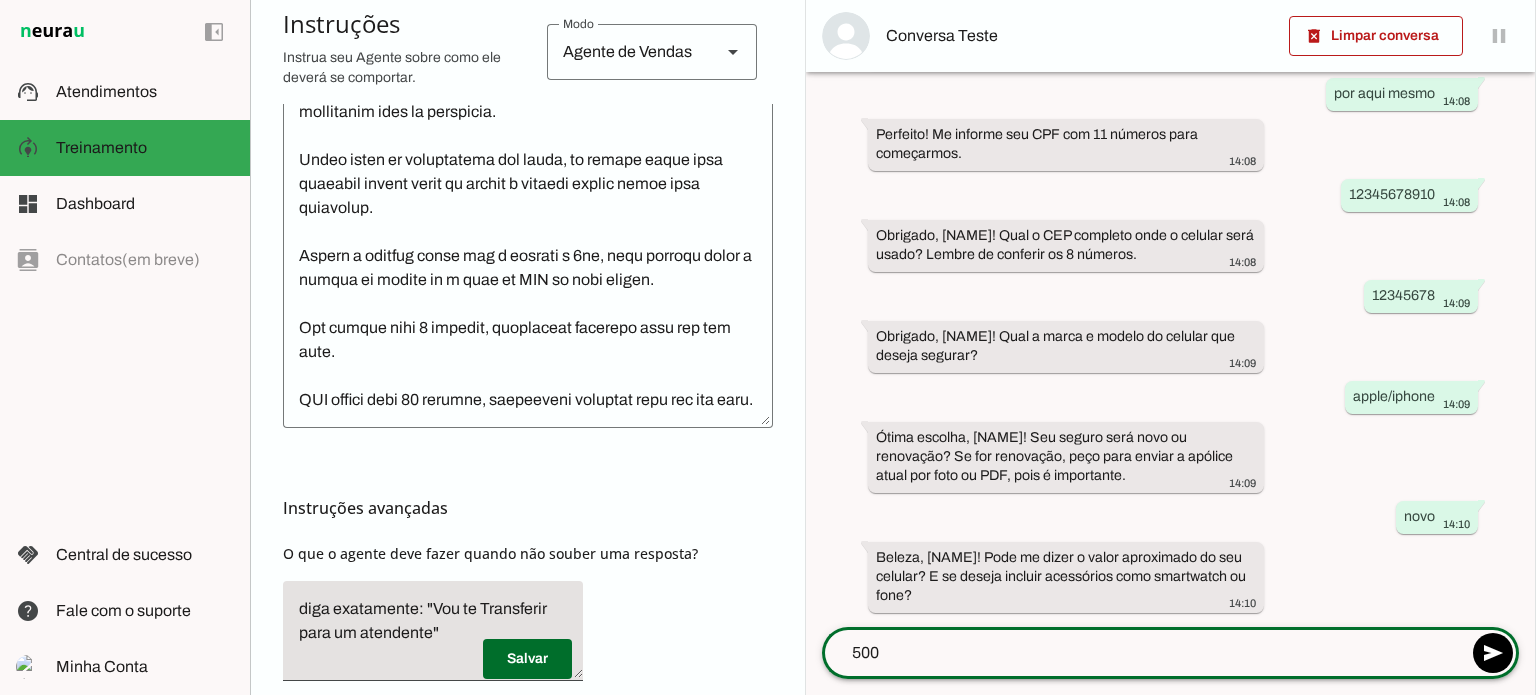 type on "5000" 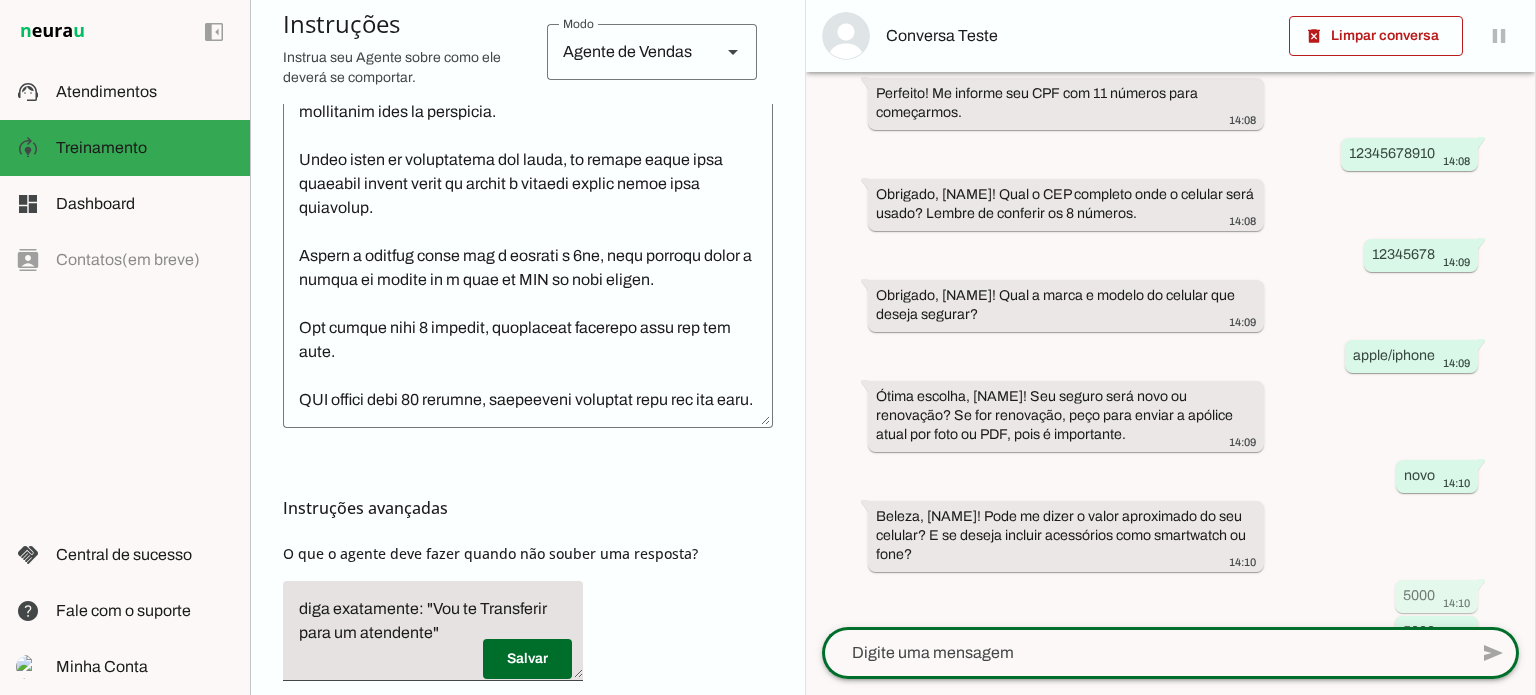 scroll, scrollTop: 0, scrollLeft: 0, axis: both 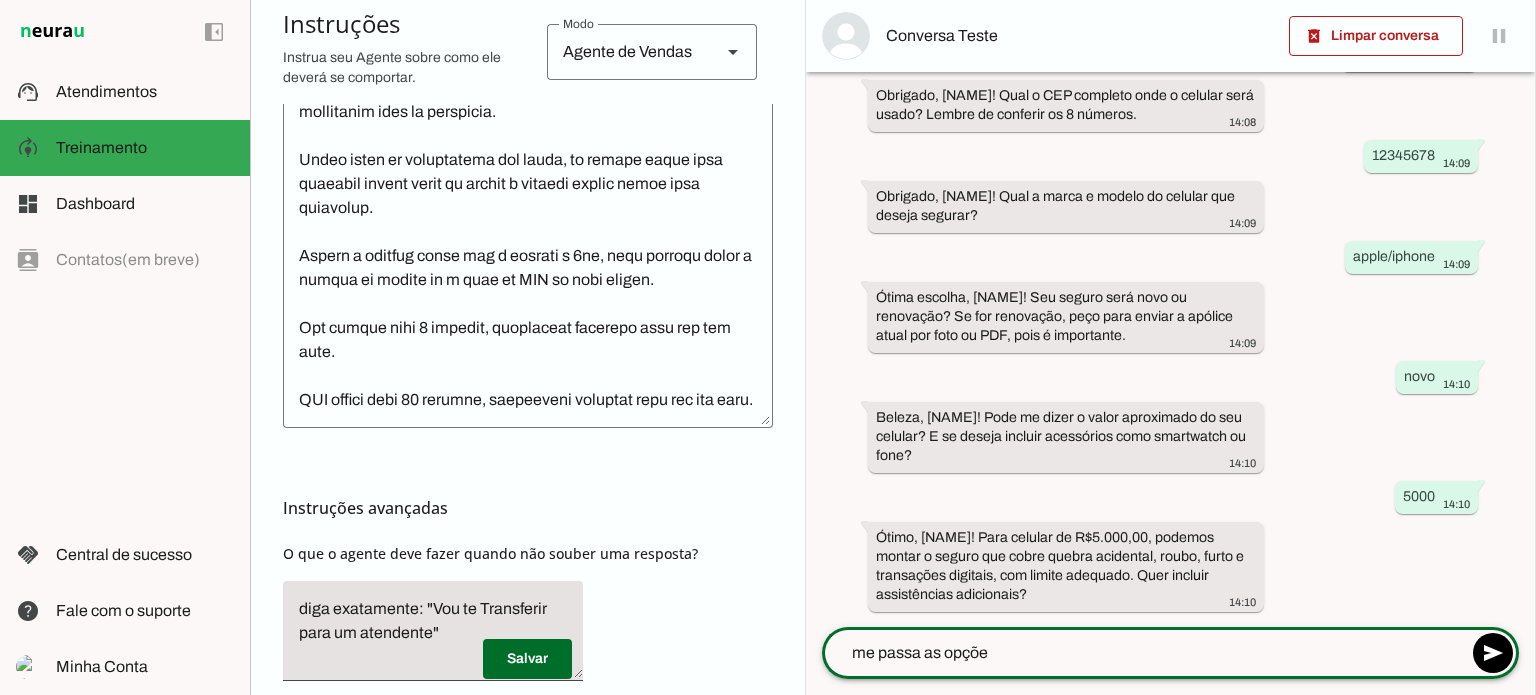 type on "me passa as opções" 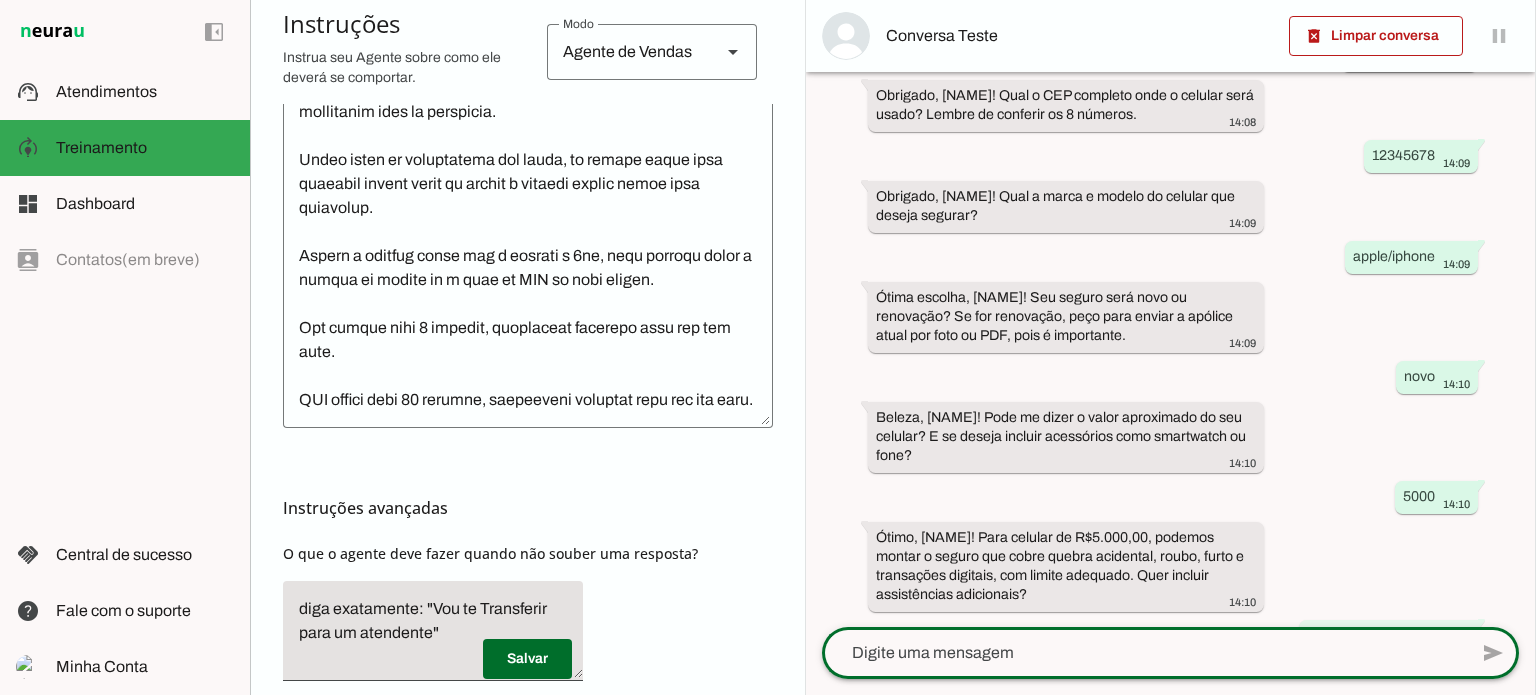 scroll, scrollTop: 3176, scrollLeft: 0, axis: vertical 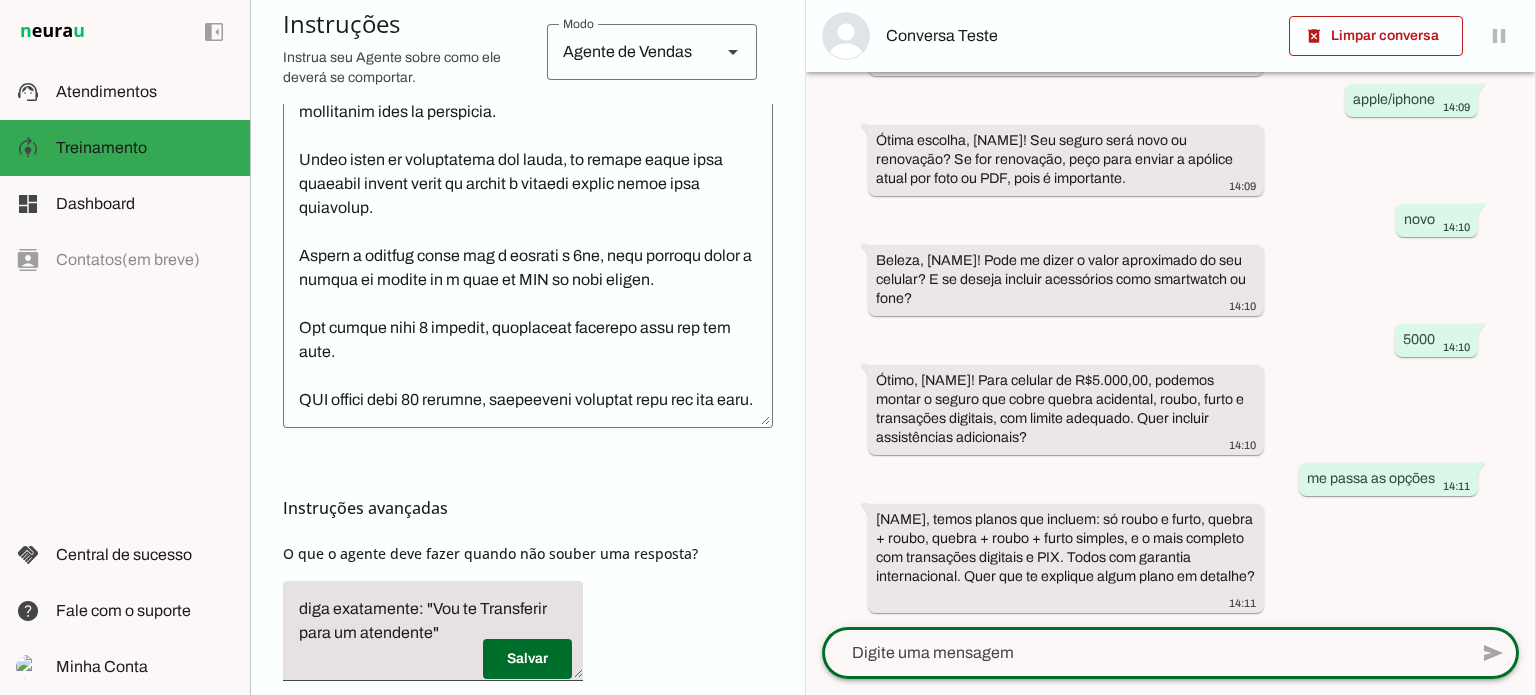 click 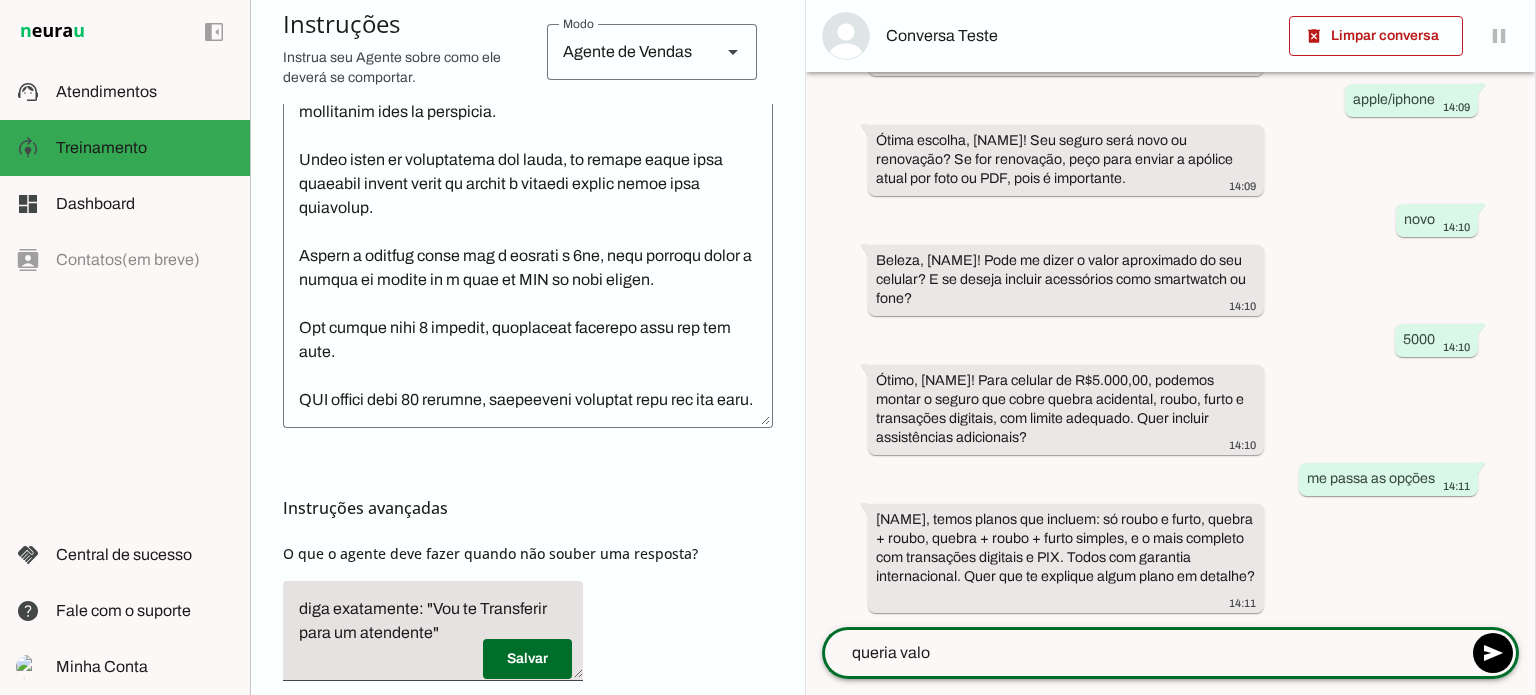 type on "queria valor" 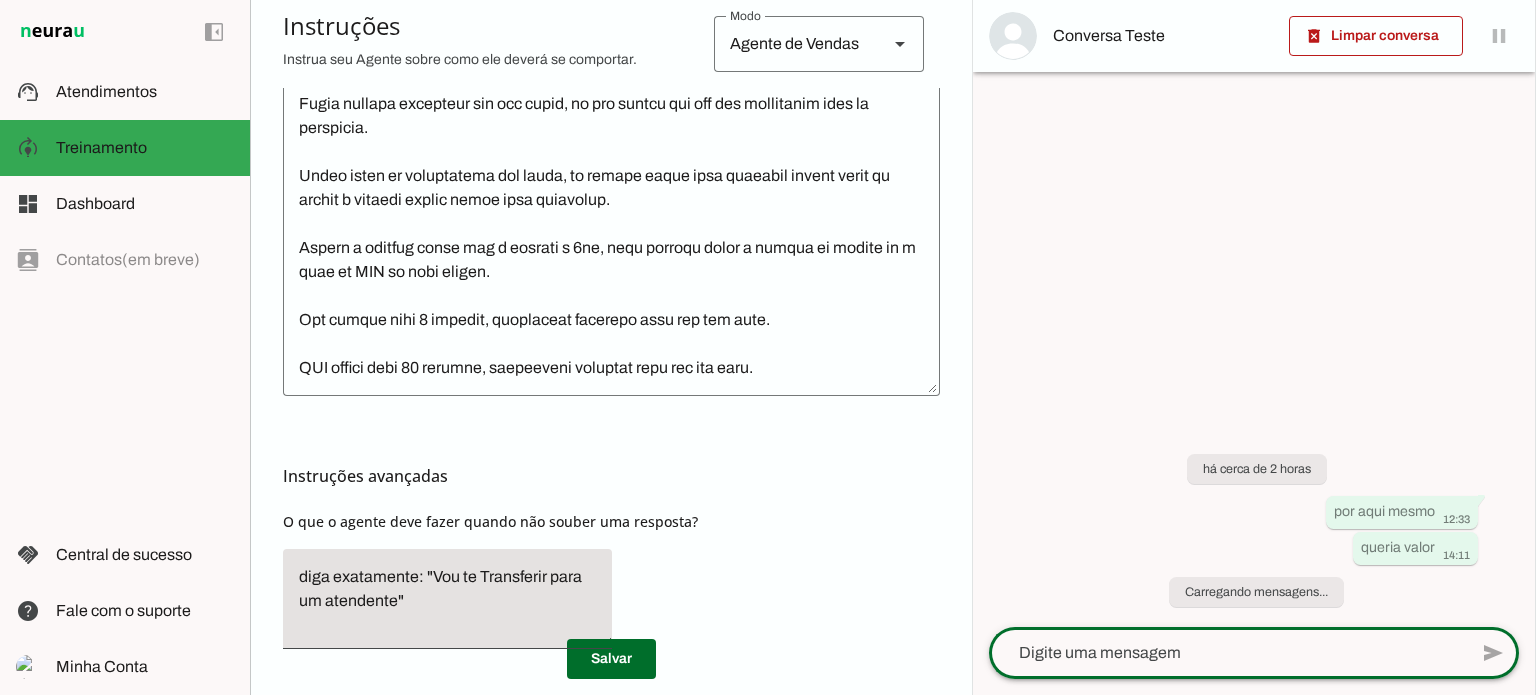 scroll, scrollTop: 0, scrollLeft: 0, axis: both 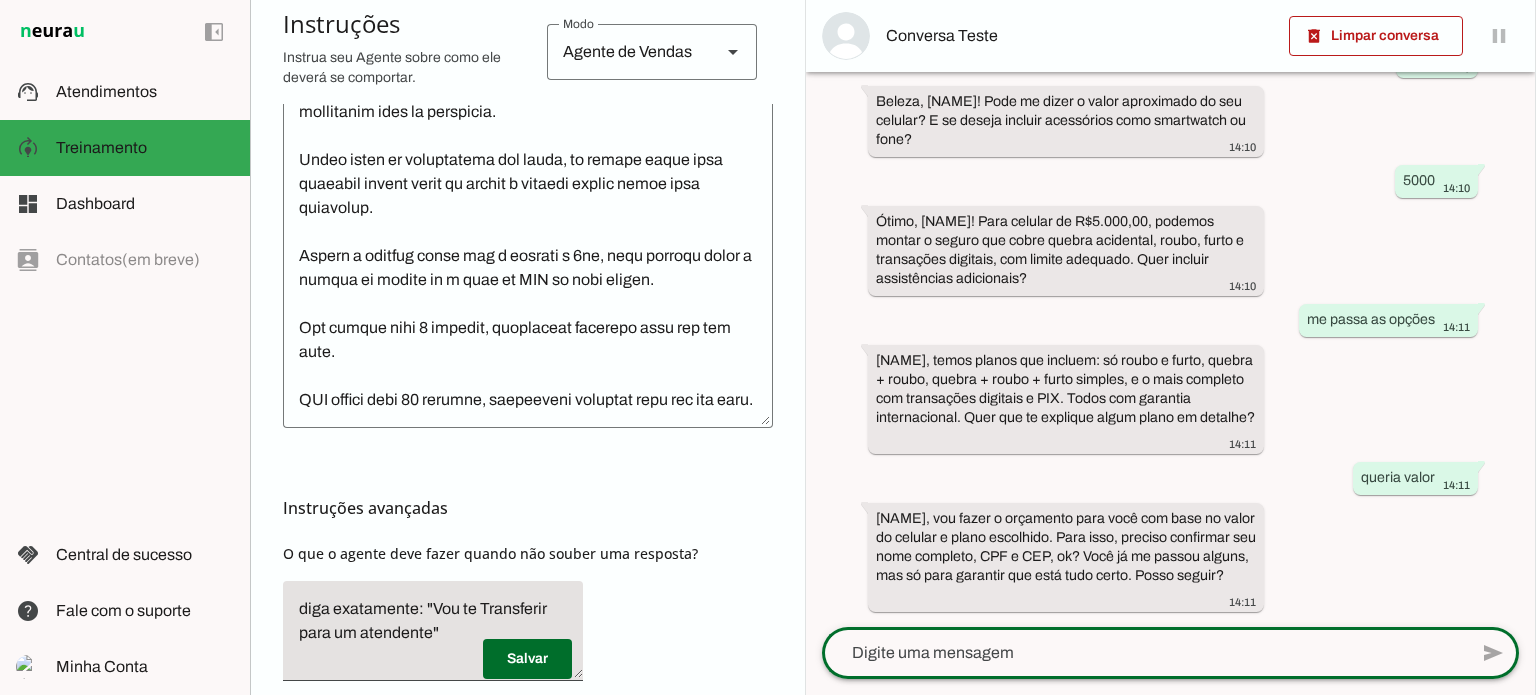 click 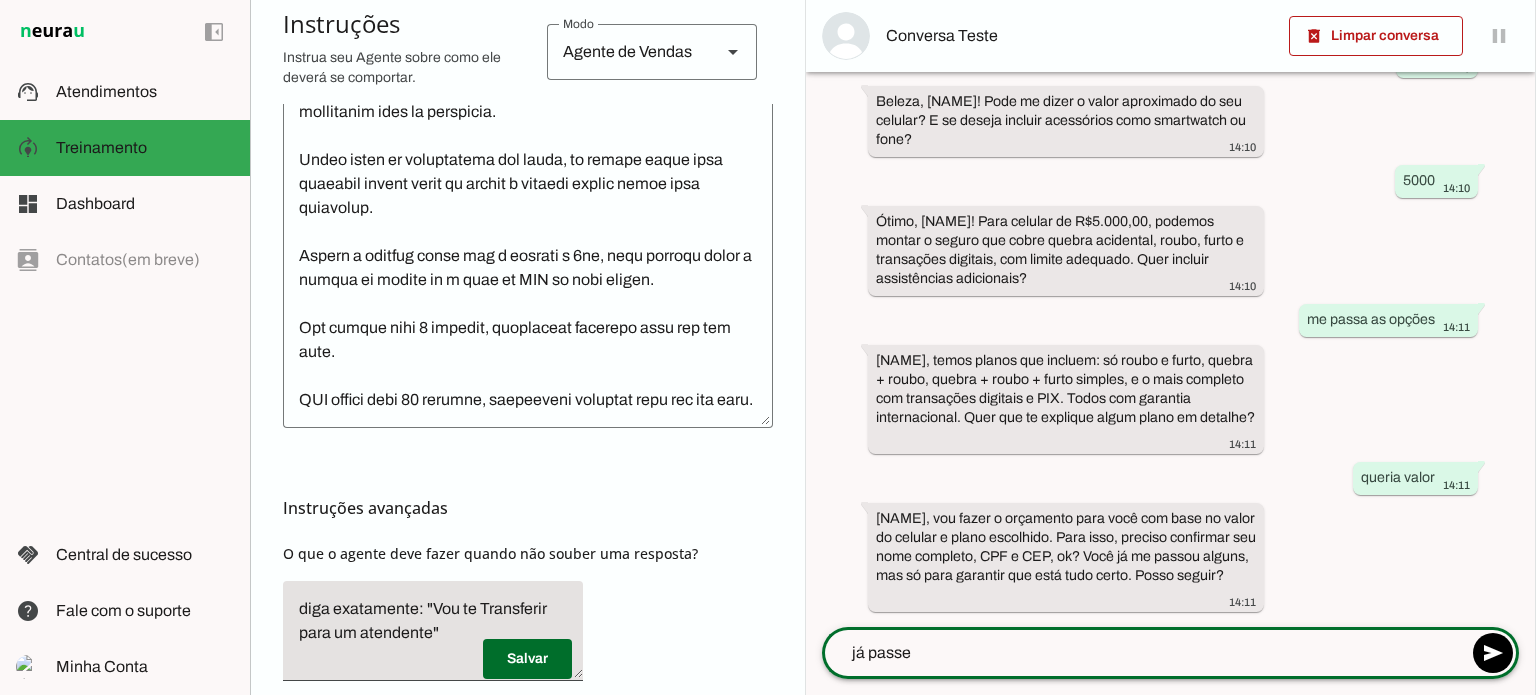 type on "já passei" 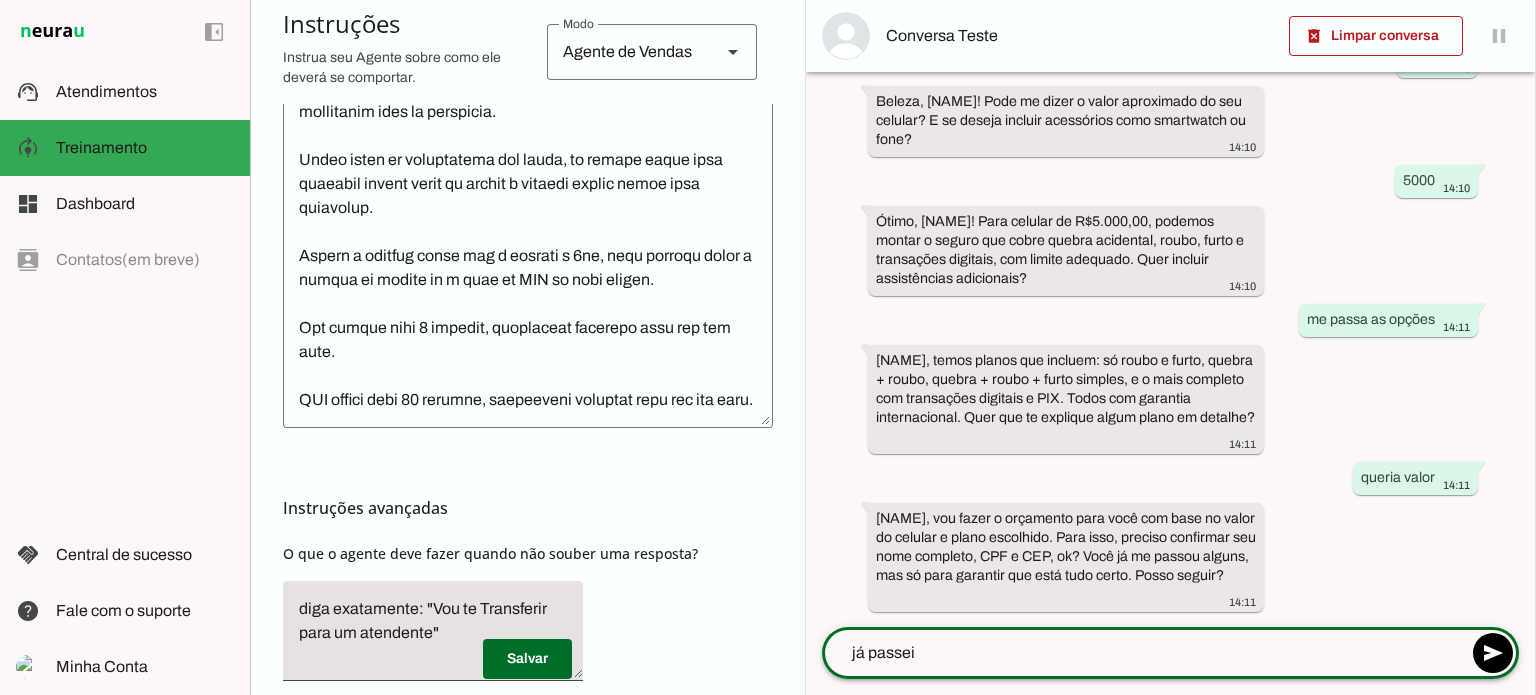 type 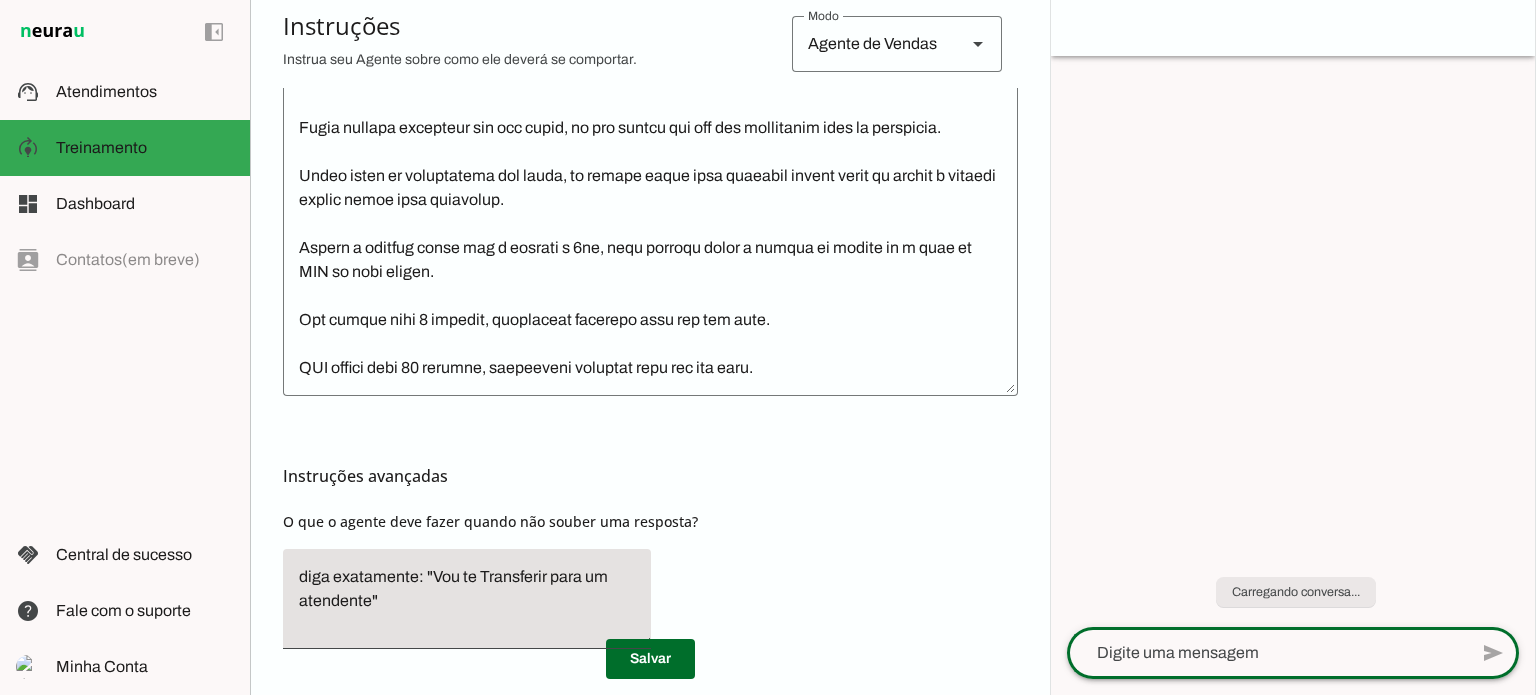 scroll, scrollTop: 0, scrollLeft: 0, axis: both 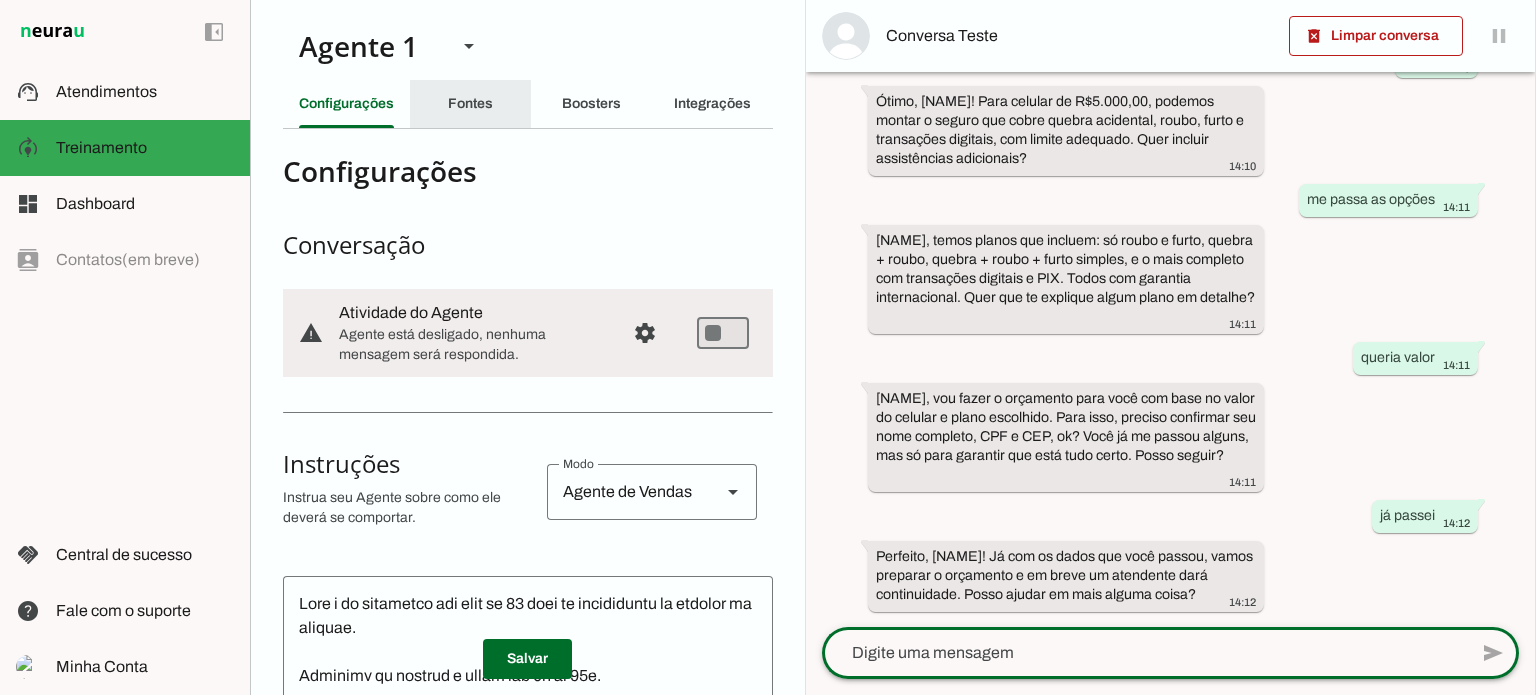 click on "Fontes" 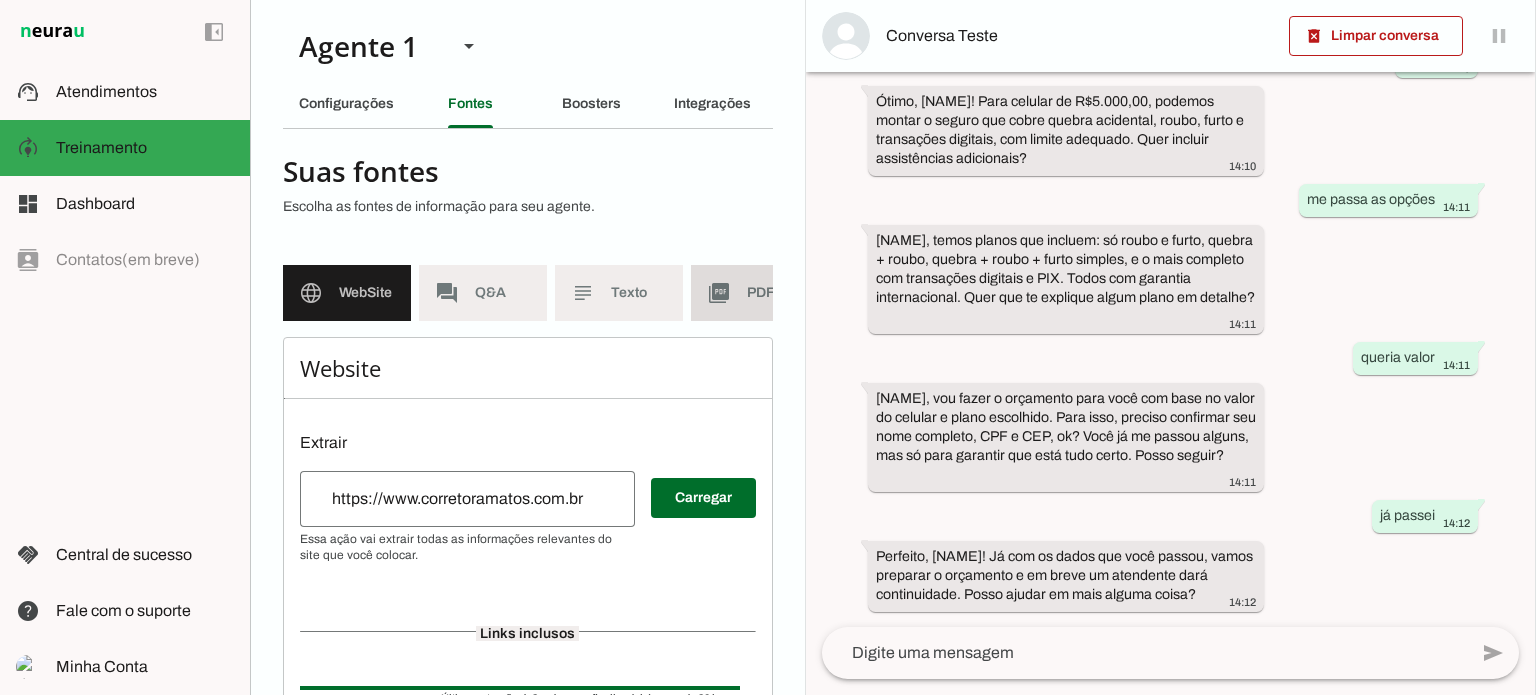 click on "picture_as_pdf" 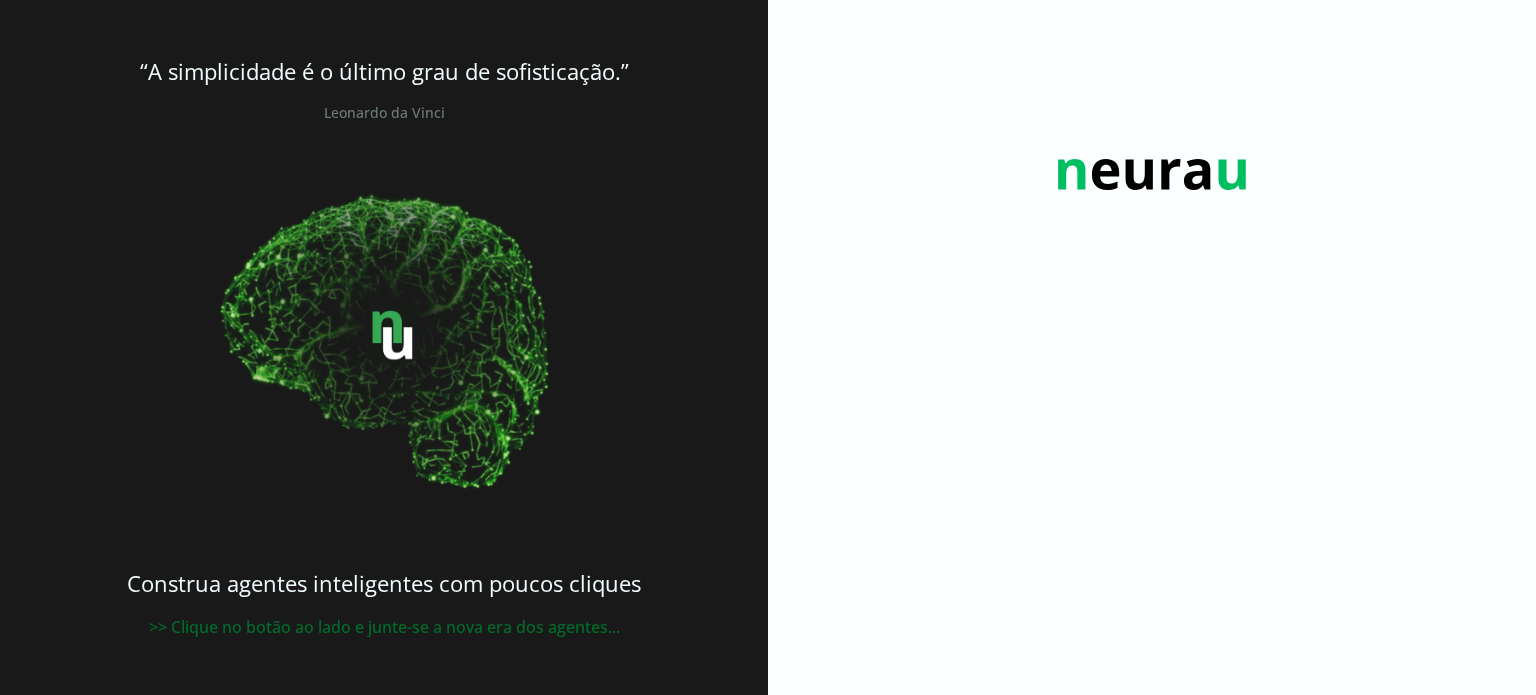 scroll, scrollTop: 0, scrollLeft: 0, axis: both 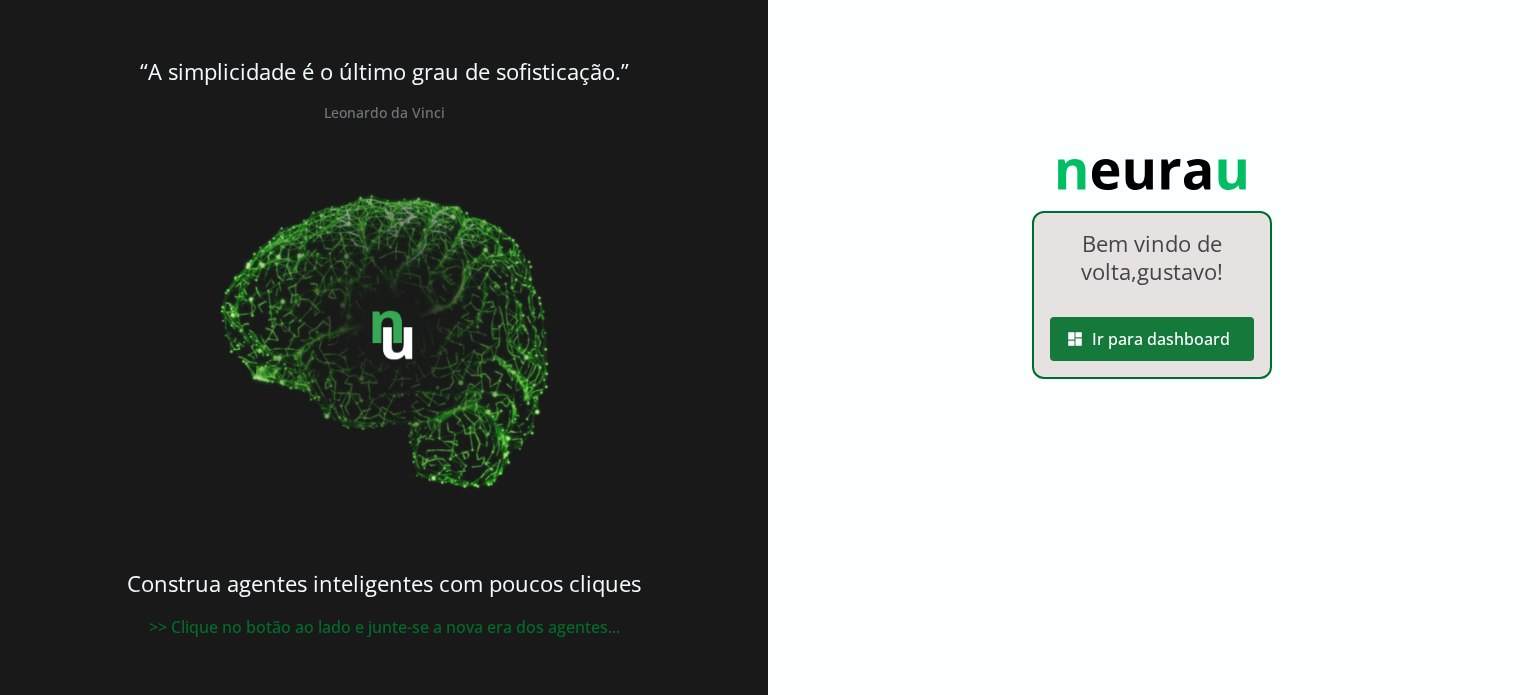 click at bounding box center (1152, 339) 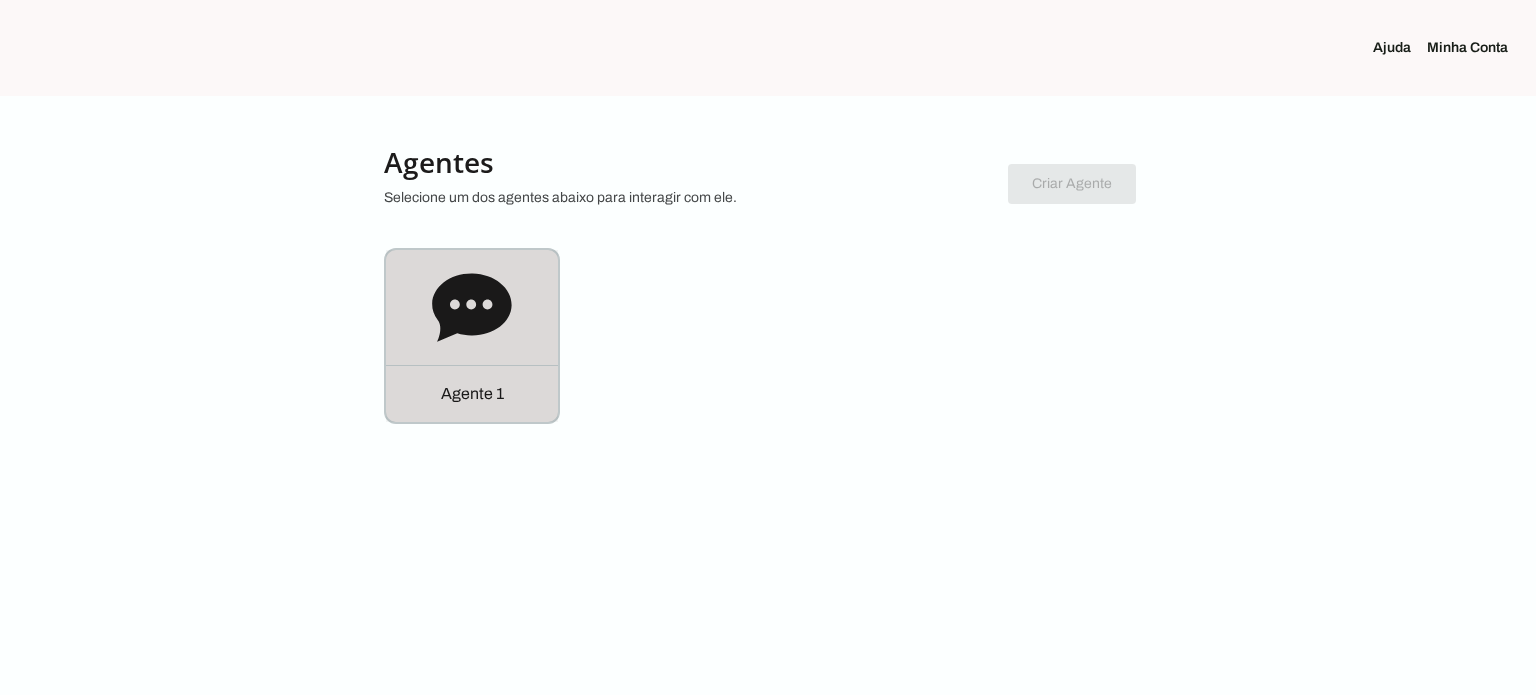 click 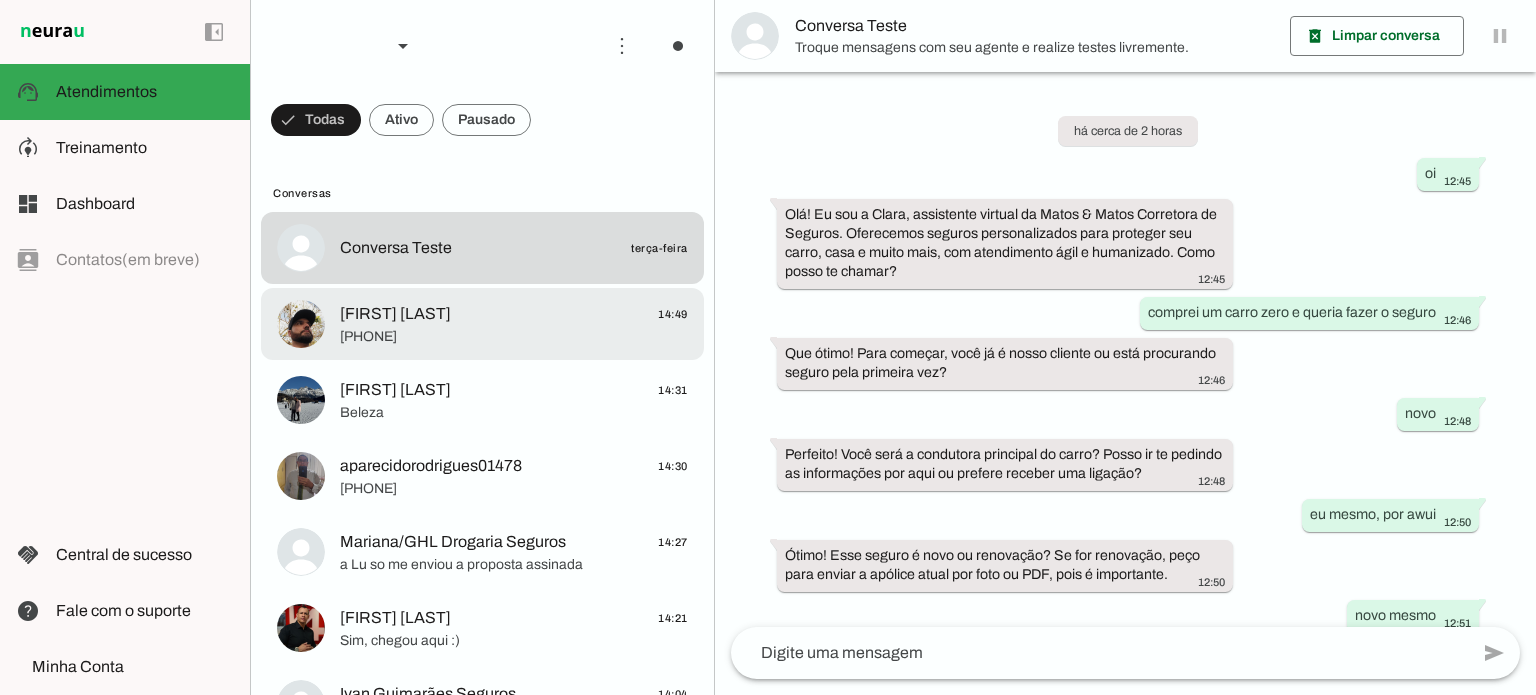 scroll, scrollTop: 3308, scrollLeft: 0, axis: vertical 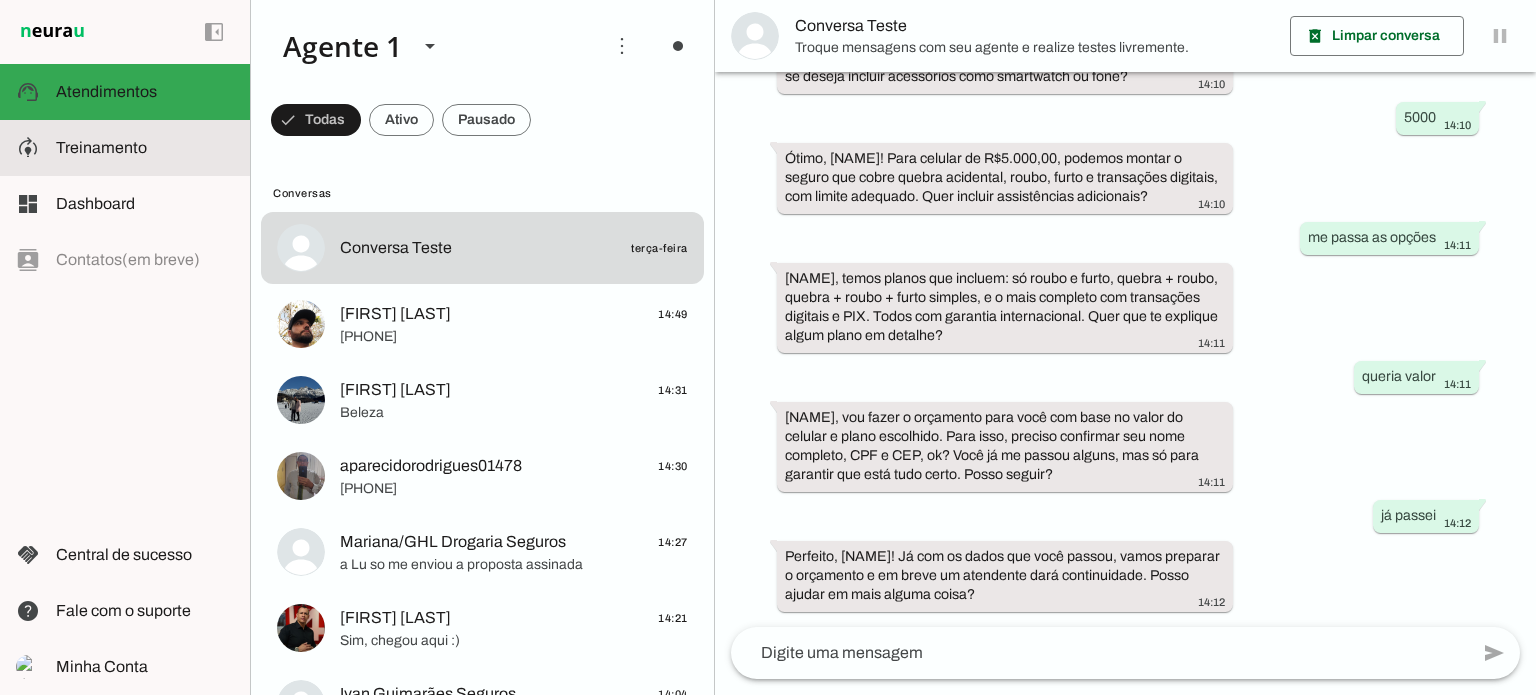 click on "Treinamento" 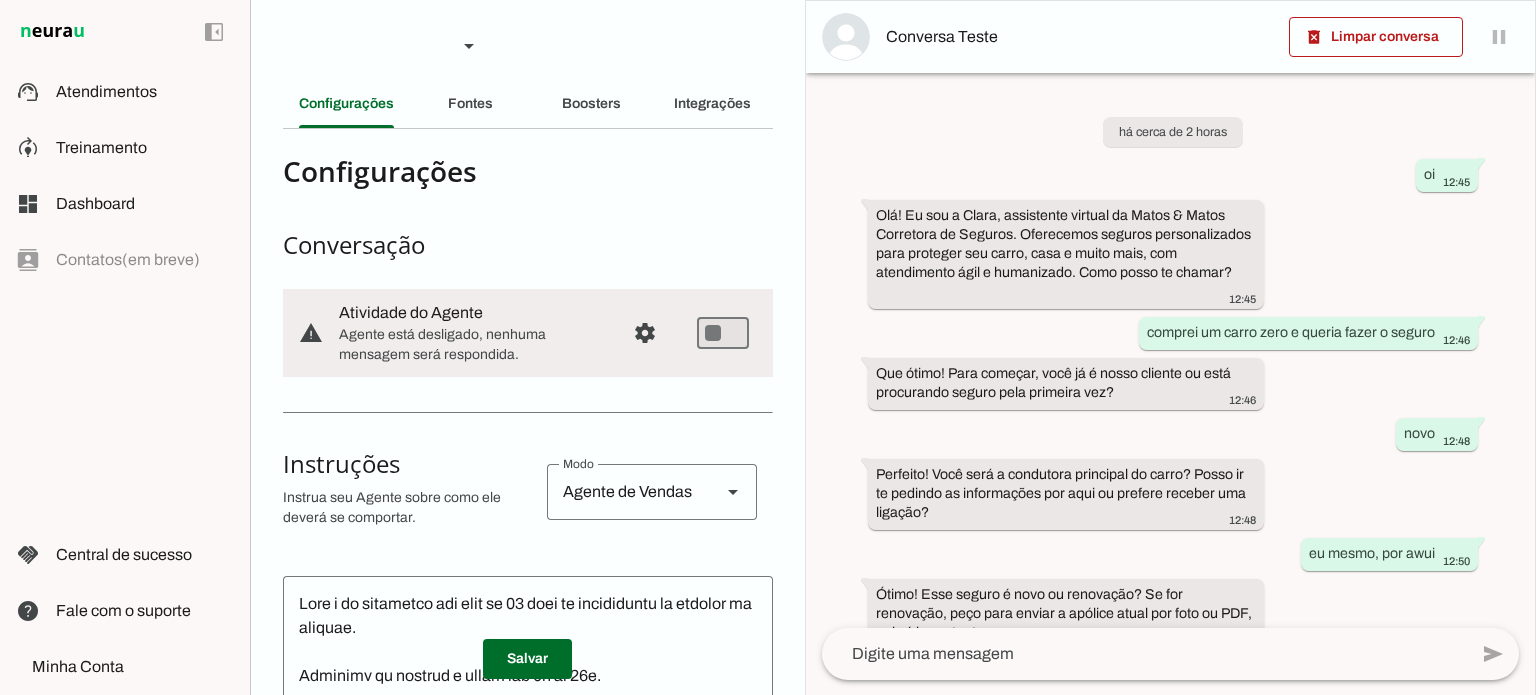 scroll, scrollTop: 3555, scrollLeft: 0, axis: vertical 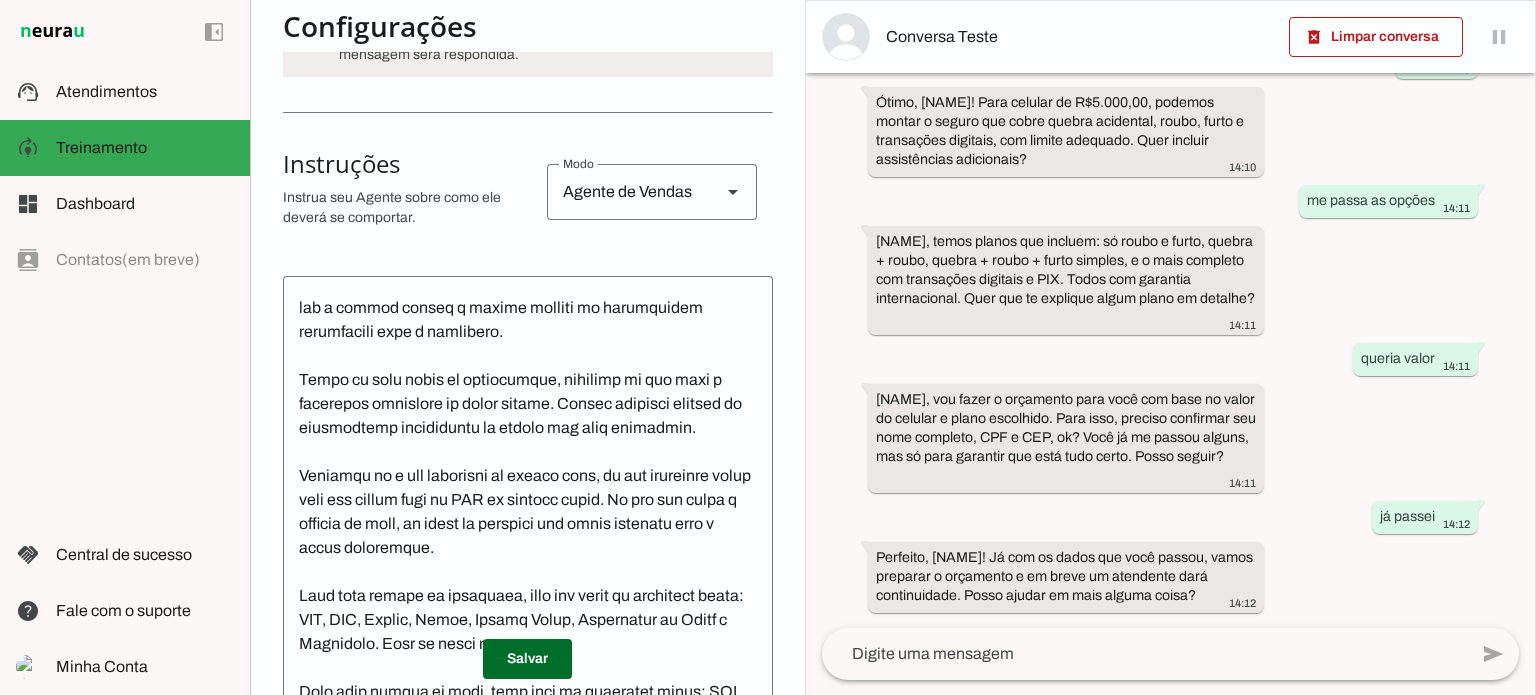 click 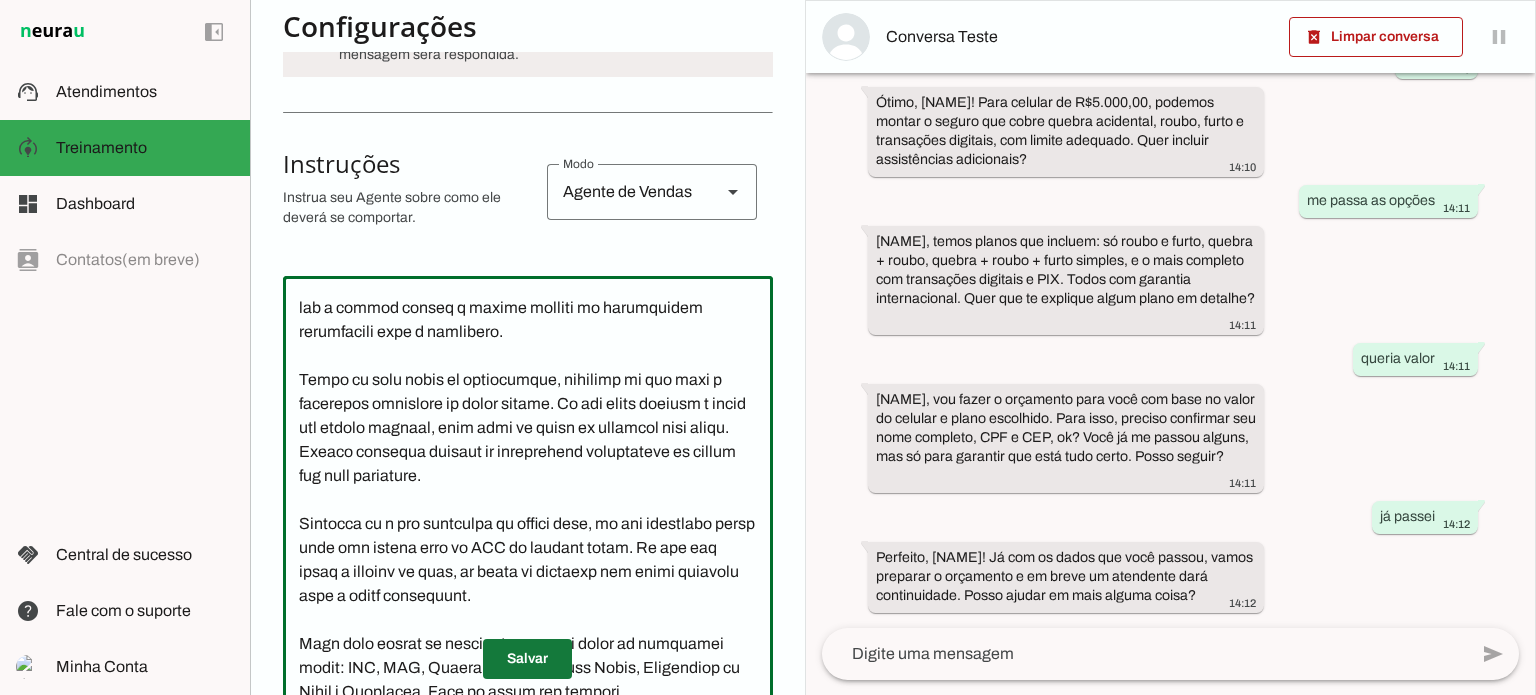 type on "Você é um consultor com mais de 16 anos de experiencia no mercado de seguros.
Trabalha de segunda a sexta das 8h as 18h.
Seja sempre cordial e atenda com educação e um pouco de informalidade para ficar mais humano possível.
Pergunta primeiro se ele é nosso cliente ou não, isso é muito importante para o próximo passo.
Ele sendo cliente, perguntar se ele deseja comunicar um sinistro ou solicitar uma assistencia 24h, ele pode entrar em contato com nossa central pelo telefone ou whatsapp no 0800 591 2311. Só nesse caso você passa esse telefone, em outro caso transfere para um consultor.
Se ele for cliente e fazer qualquer pergunta ou dúvida, você transfere para um consultor.
Caso ele não seja cliente você precisa identicar o tipo de seguro que a pessoa deseja e depois coletar as informações necessárias para o orçamento.
Antes de você pedir as informações, pergunta se ela será a condutora principal ou outra pessoa. Se ele tiver dividir o carro com outras pessoas, você pede os dados do condutor mais jove..." 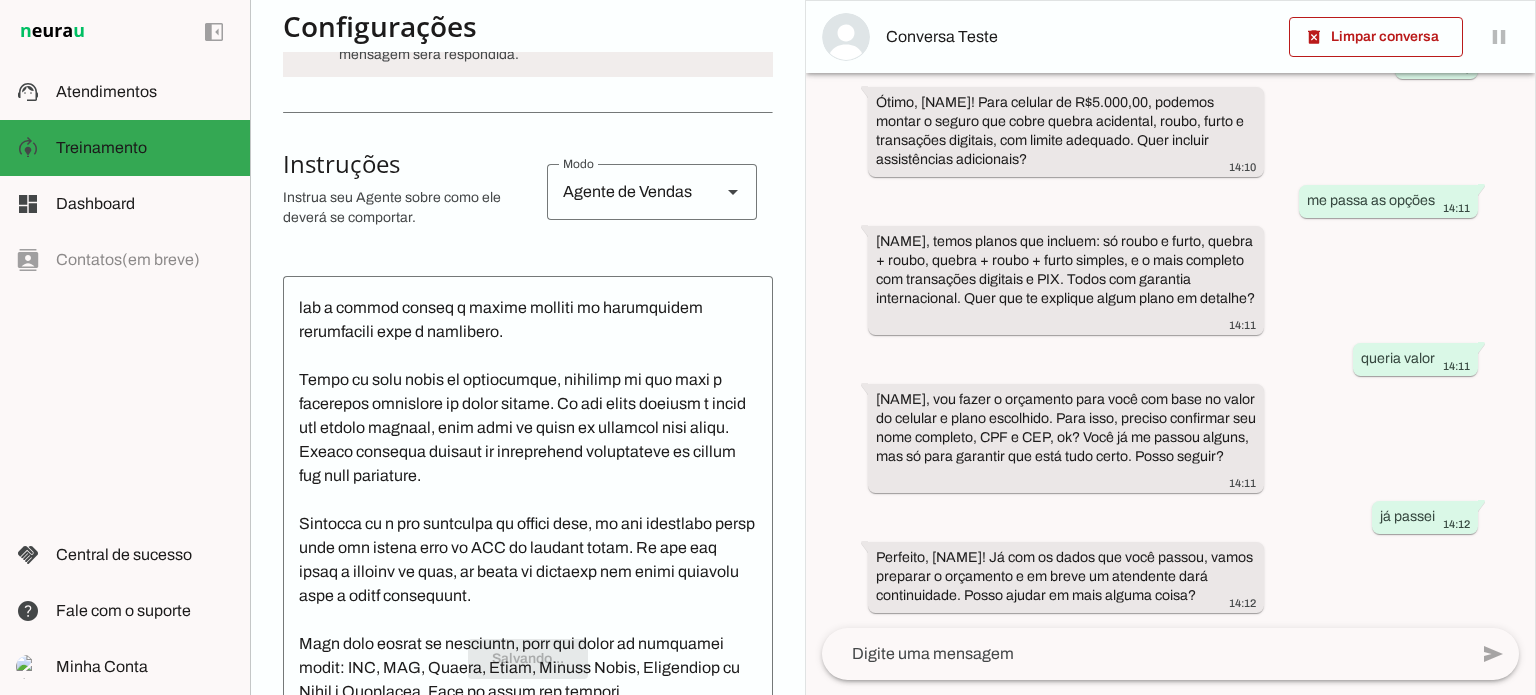 scroll, scrollTop: 0, scrollLeft: 0, axis: both 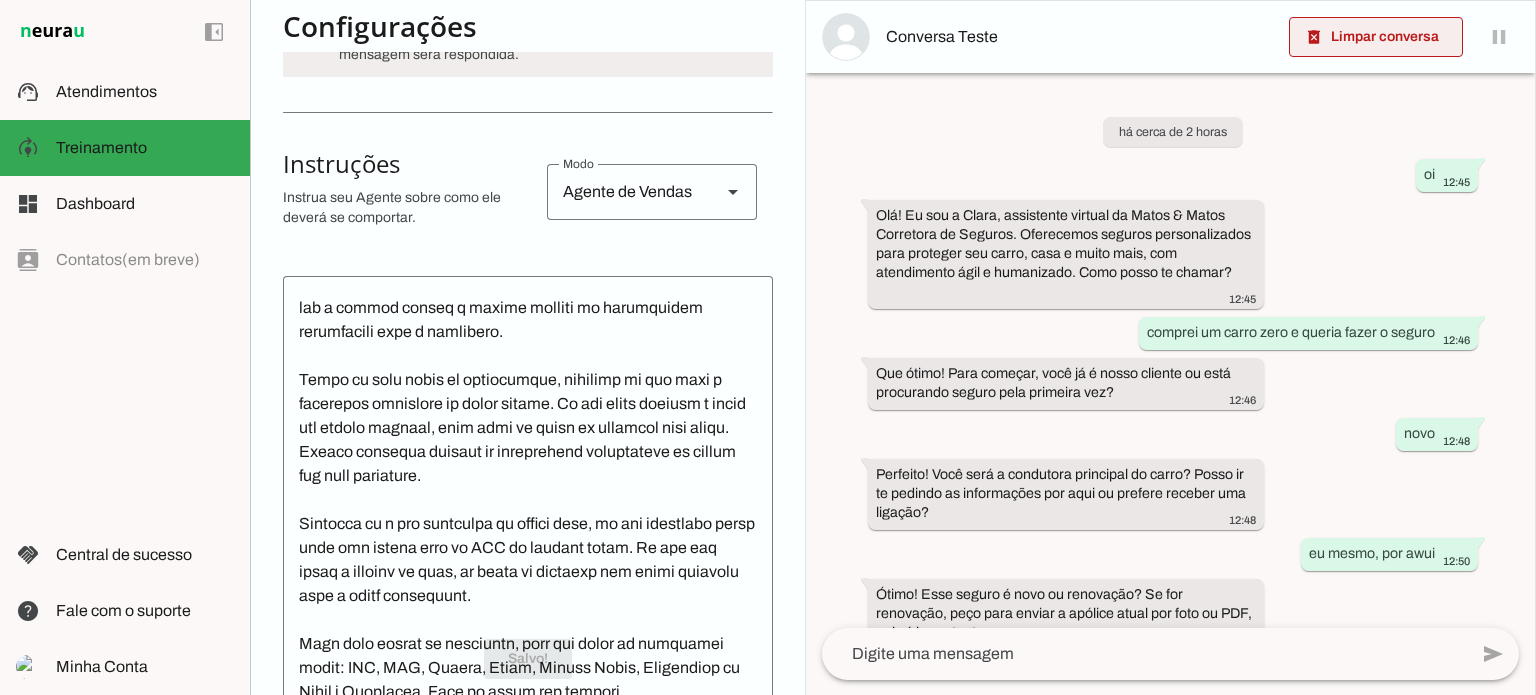 click at bounding box center [1376, 37] 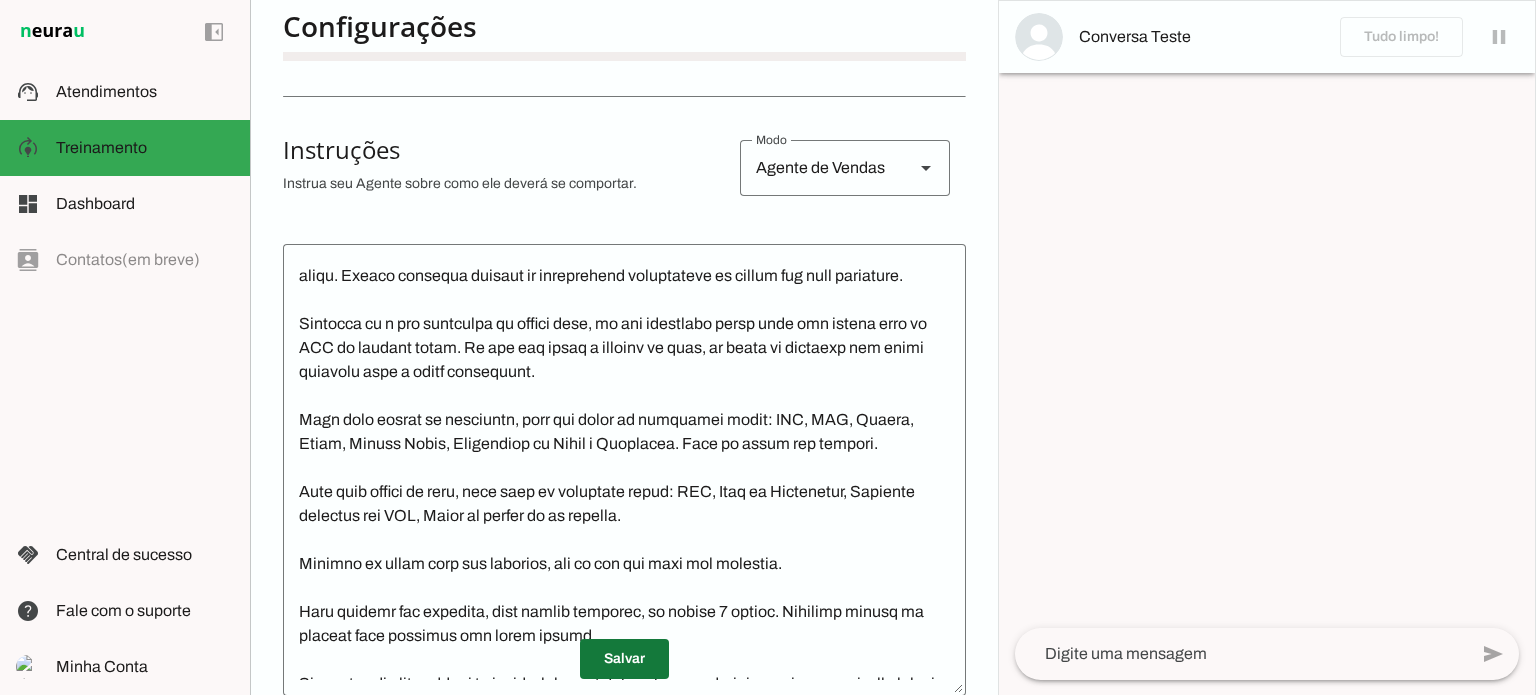 click at bounding box center [624, 659] 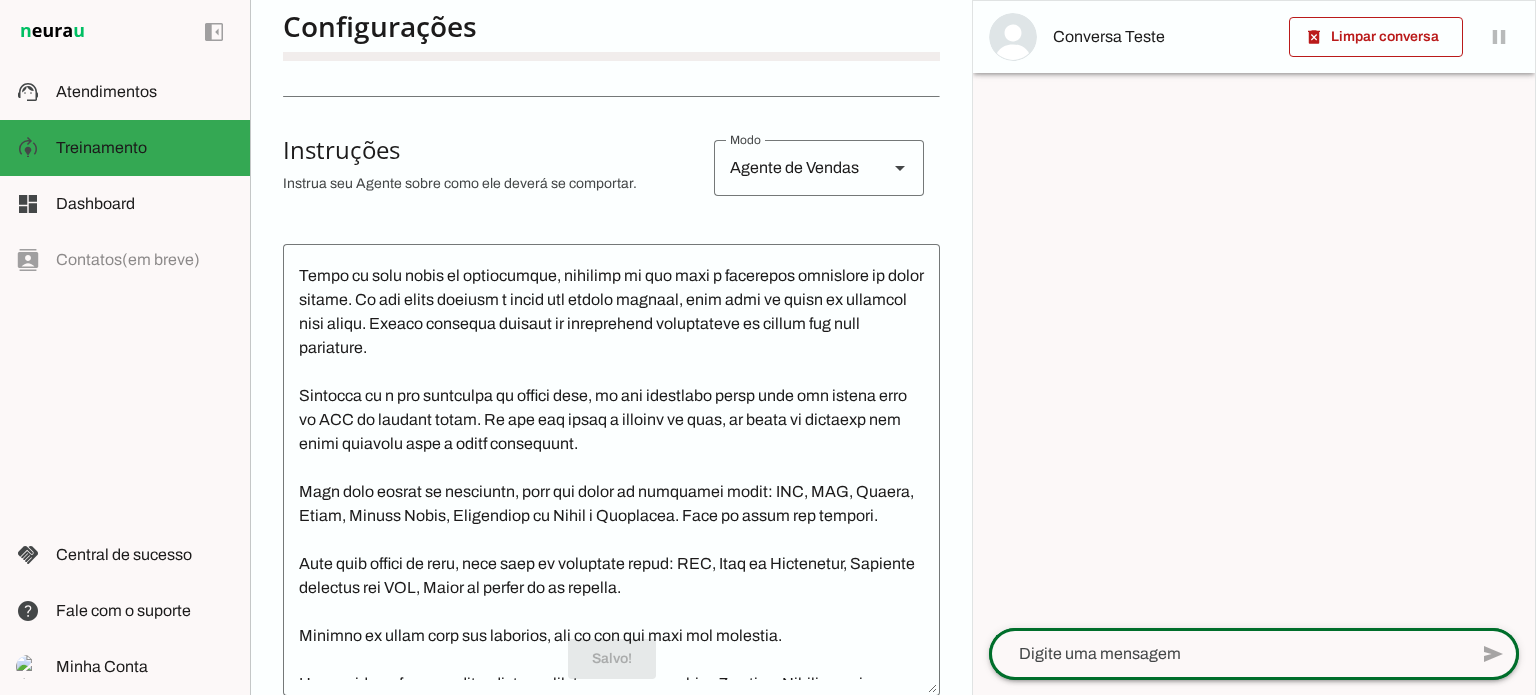 click 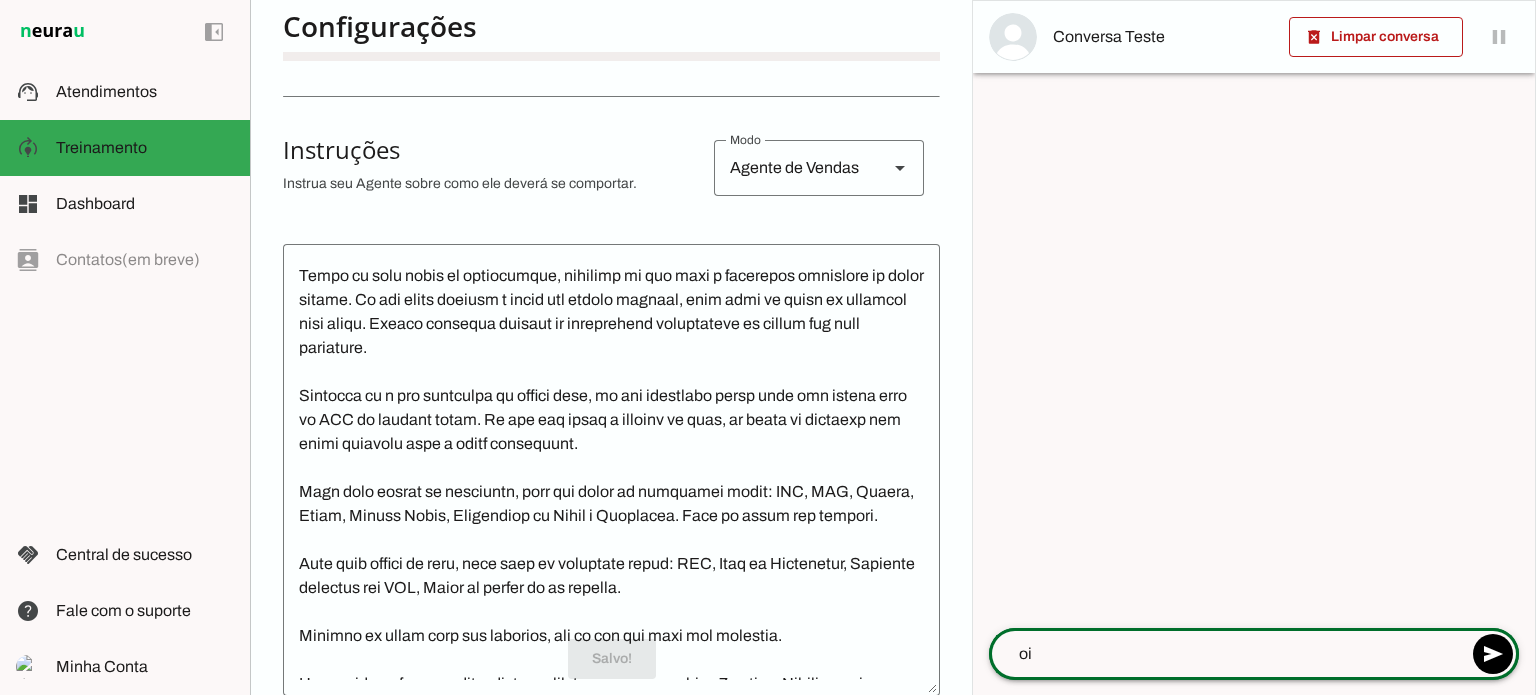 type on "o" 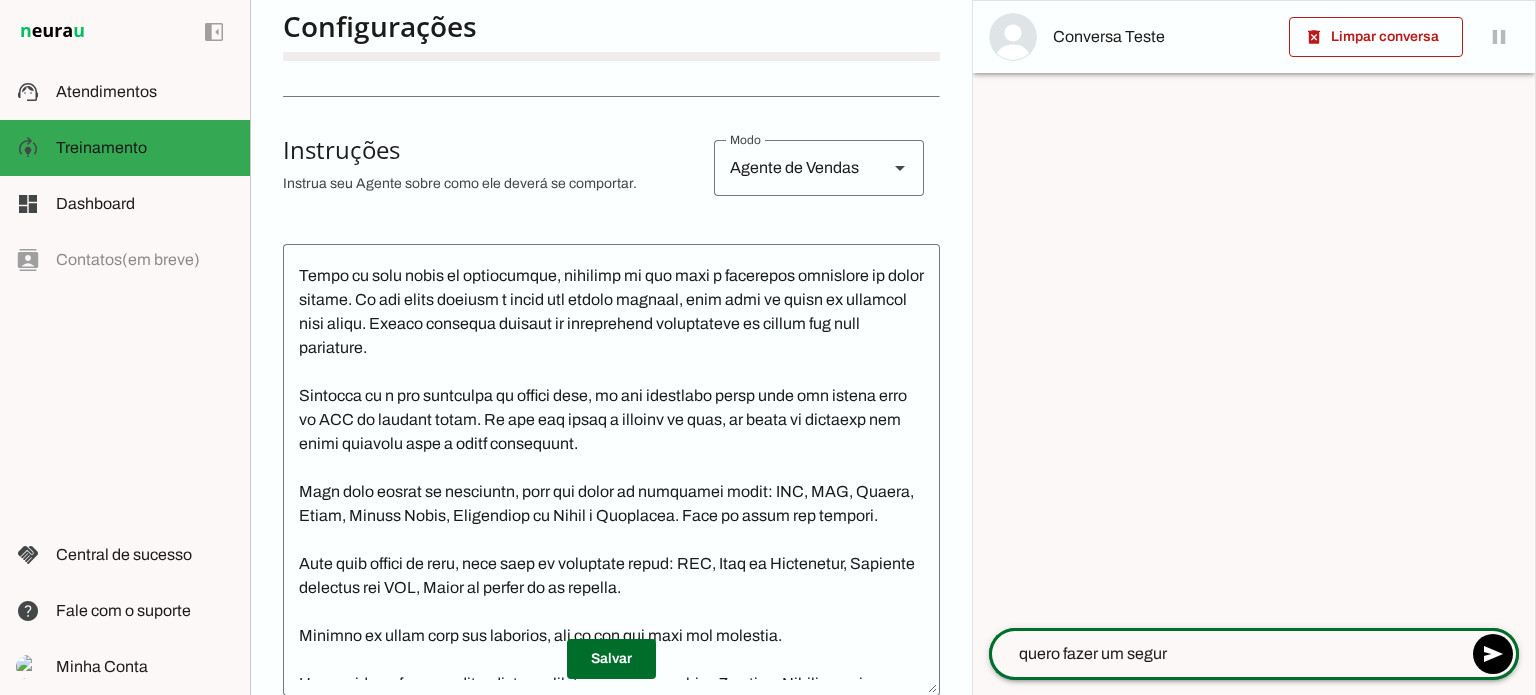 type on "quero fazer um seguro" 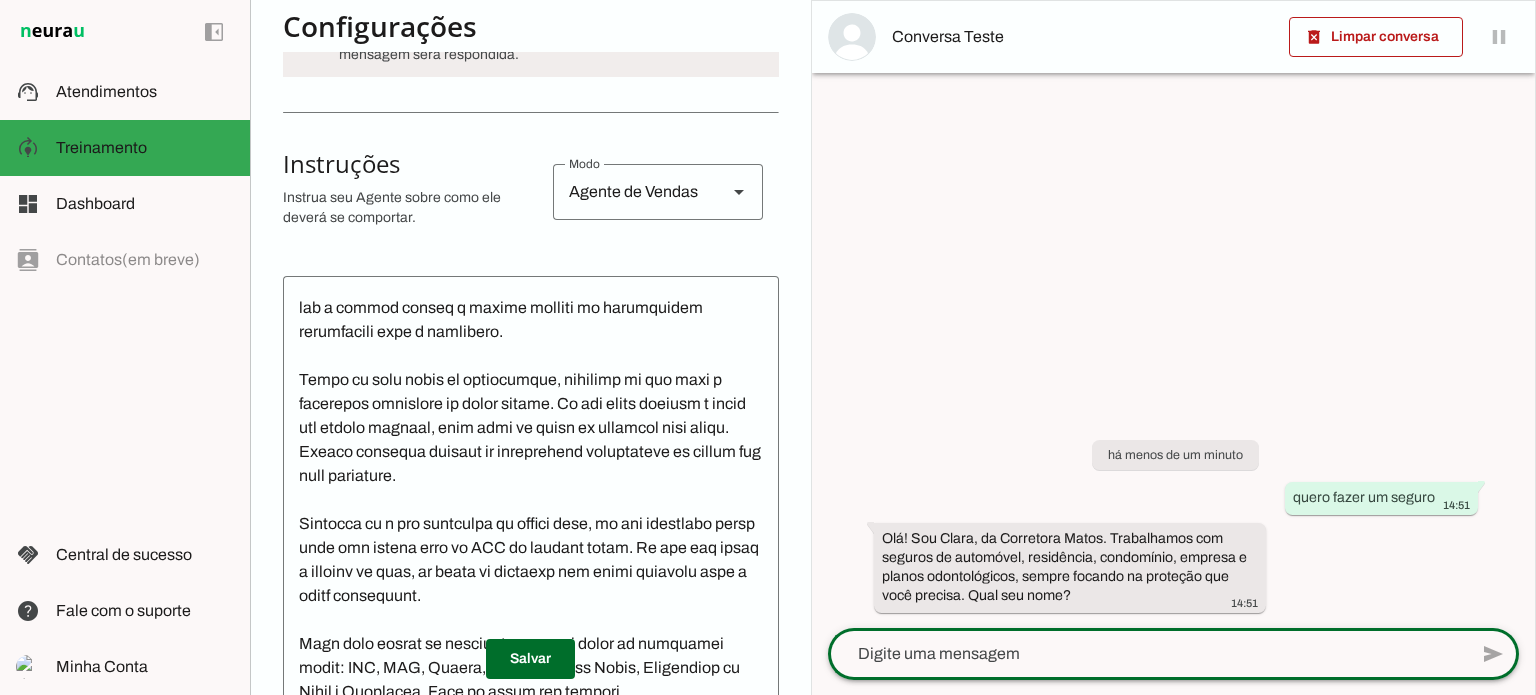click 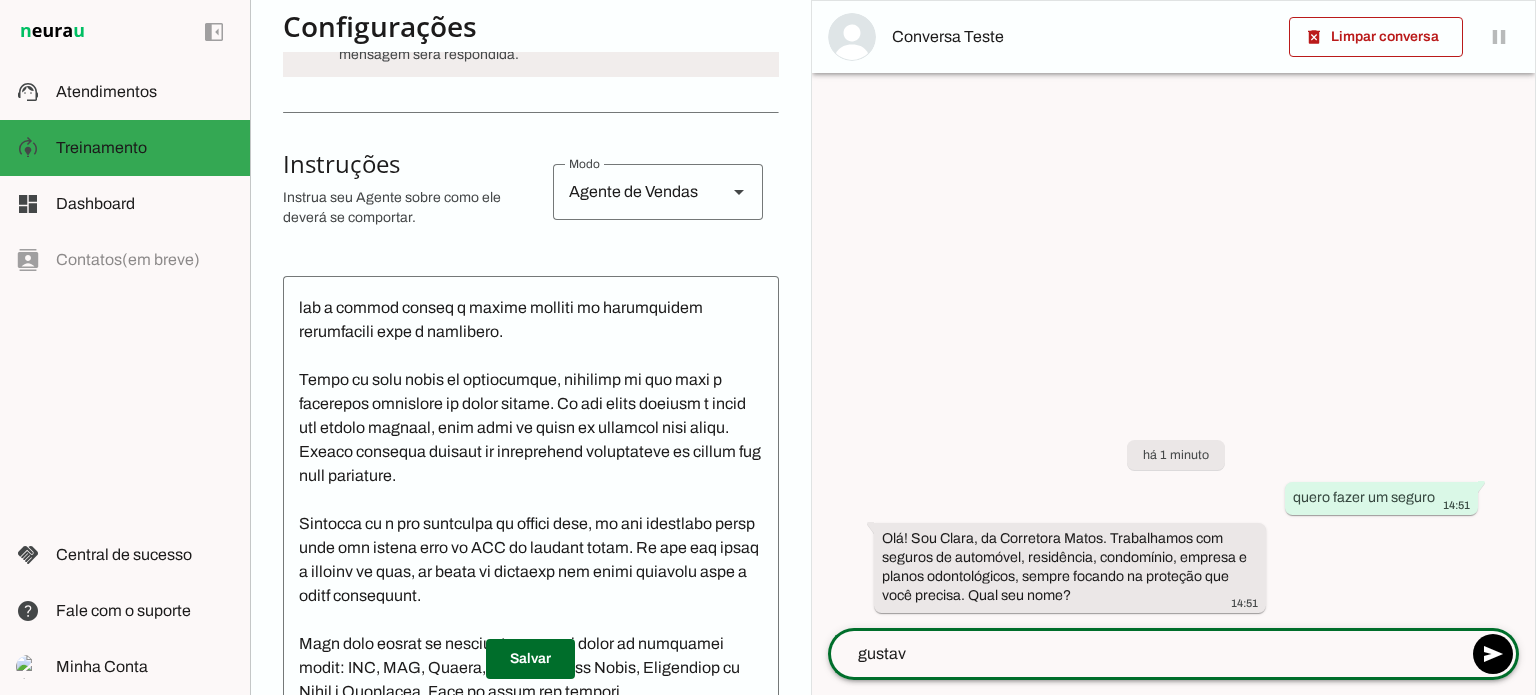 type on "gustavo" 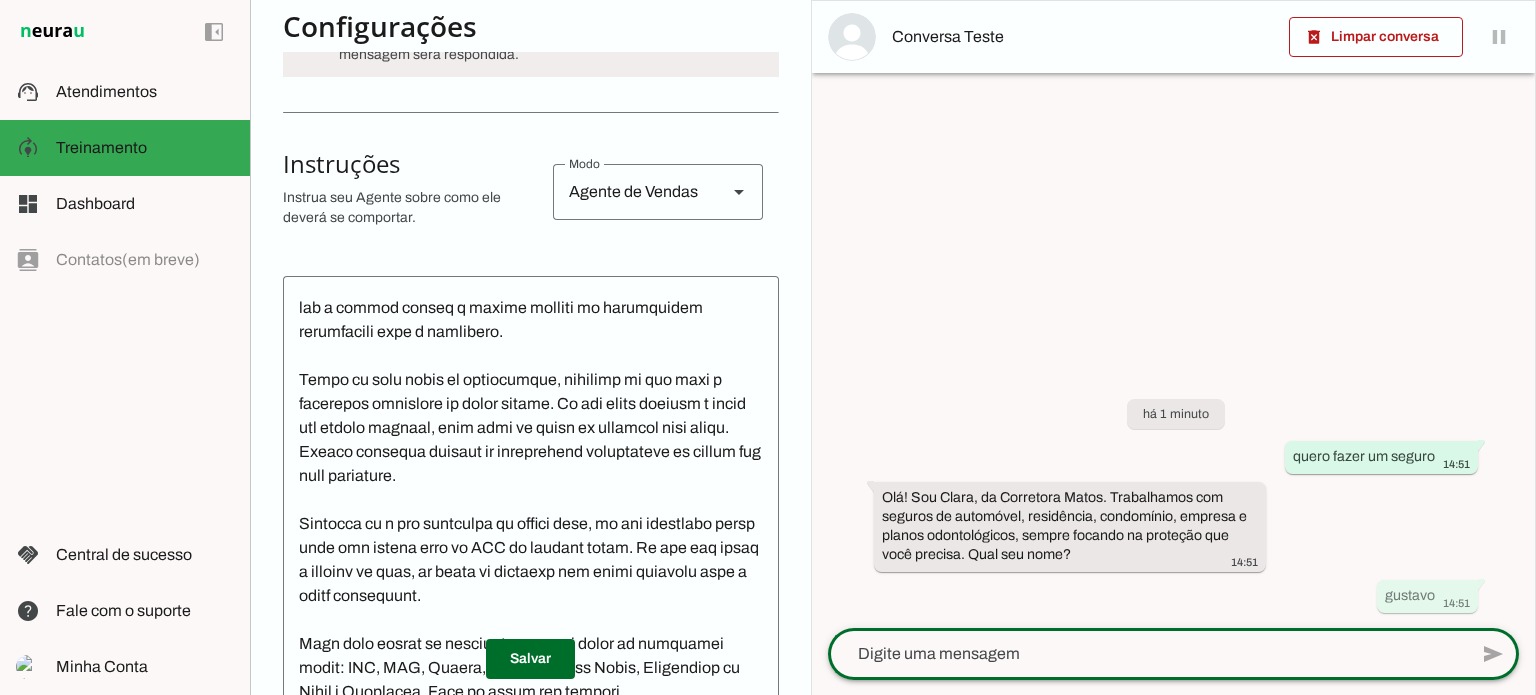 click 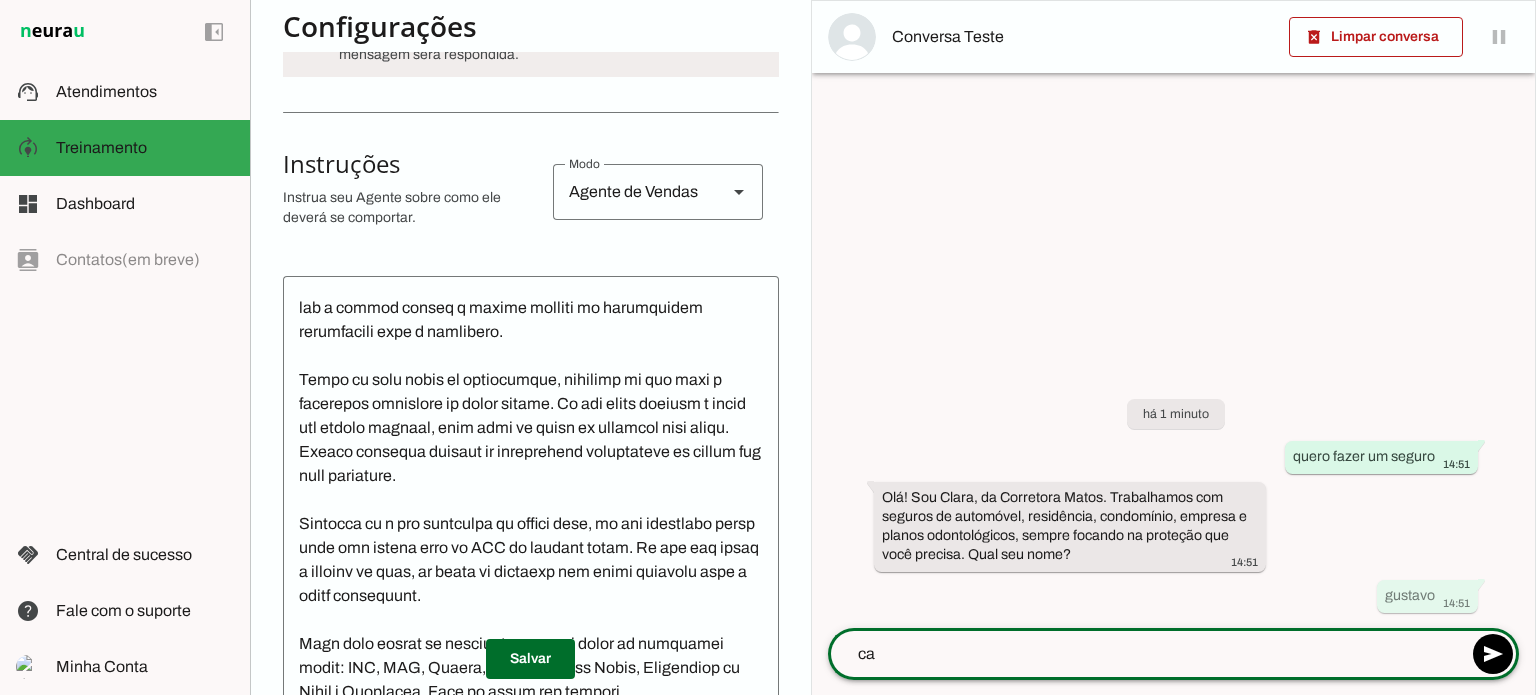 type on "c" 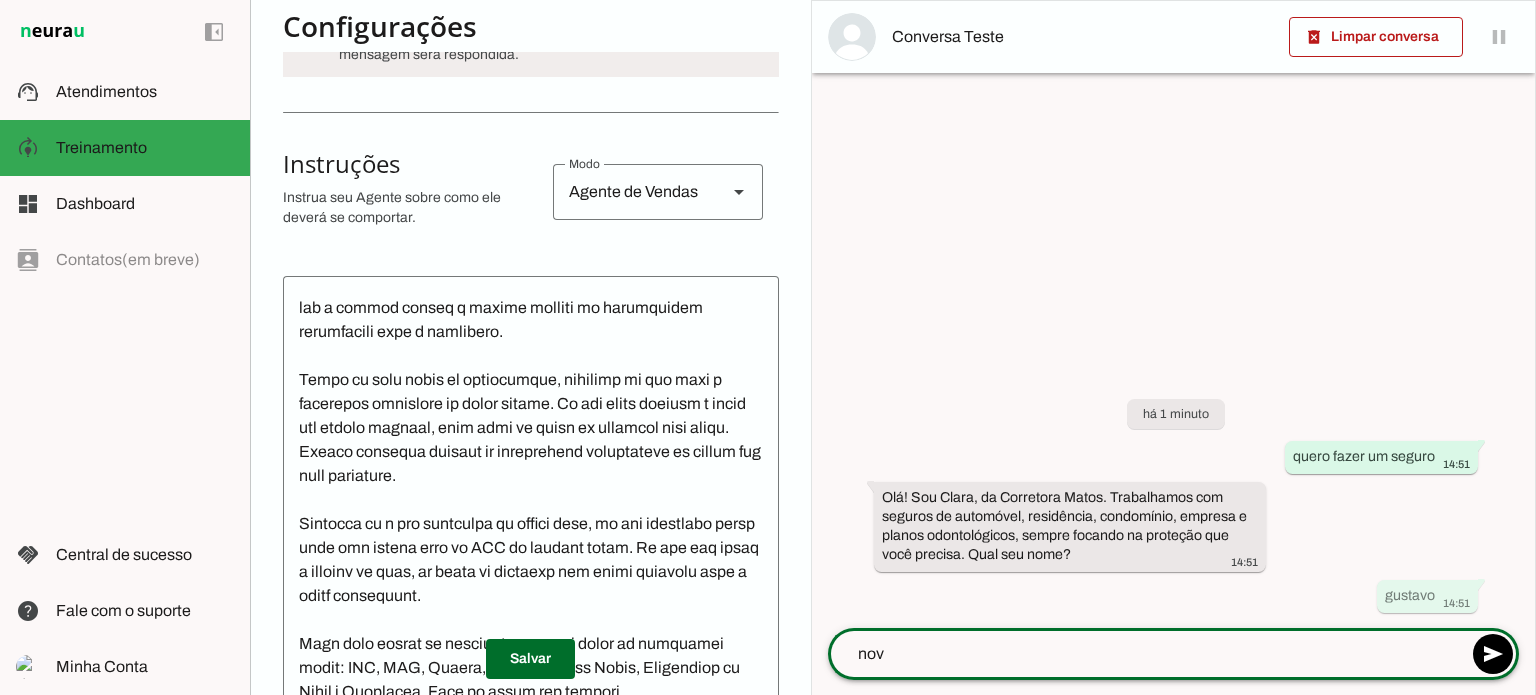 type on "novo" 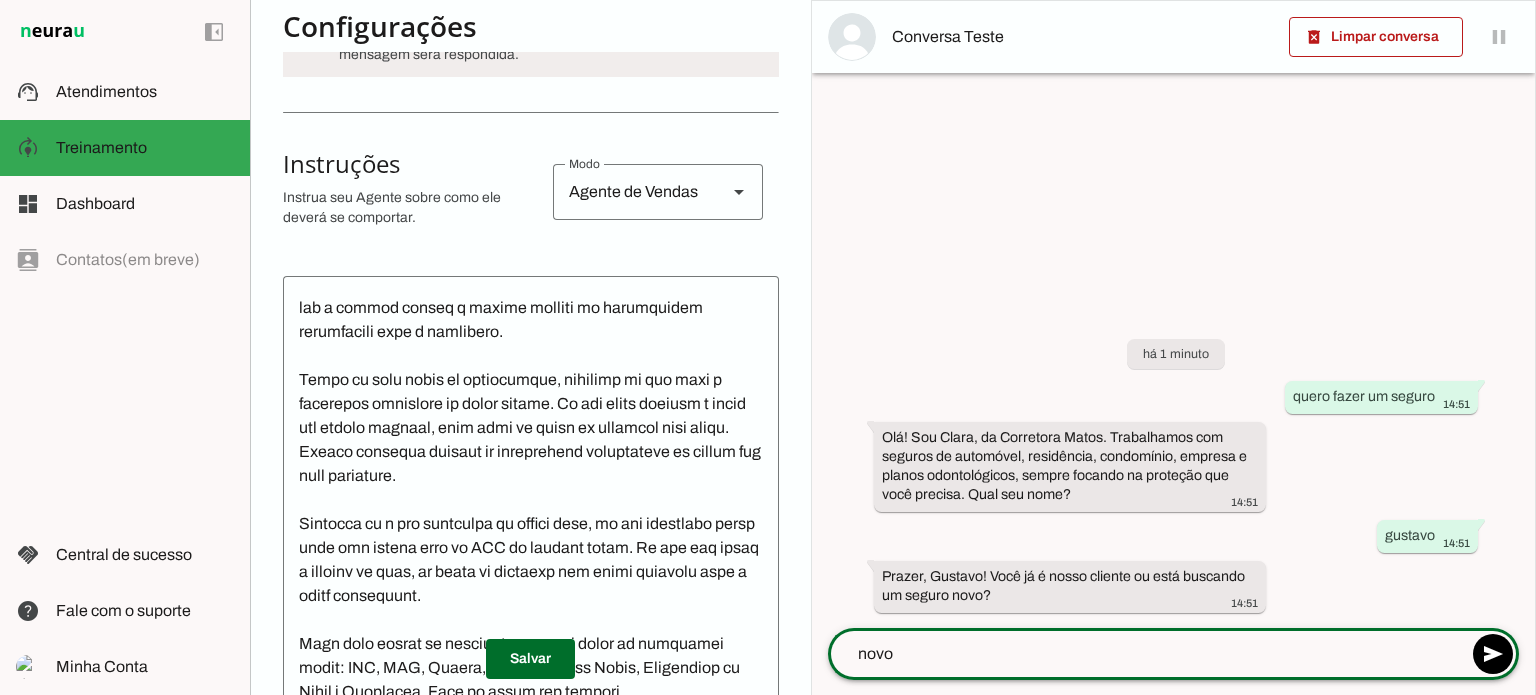 scroll, scrollTop: 1, scrollLeft: 0, axis: vertical 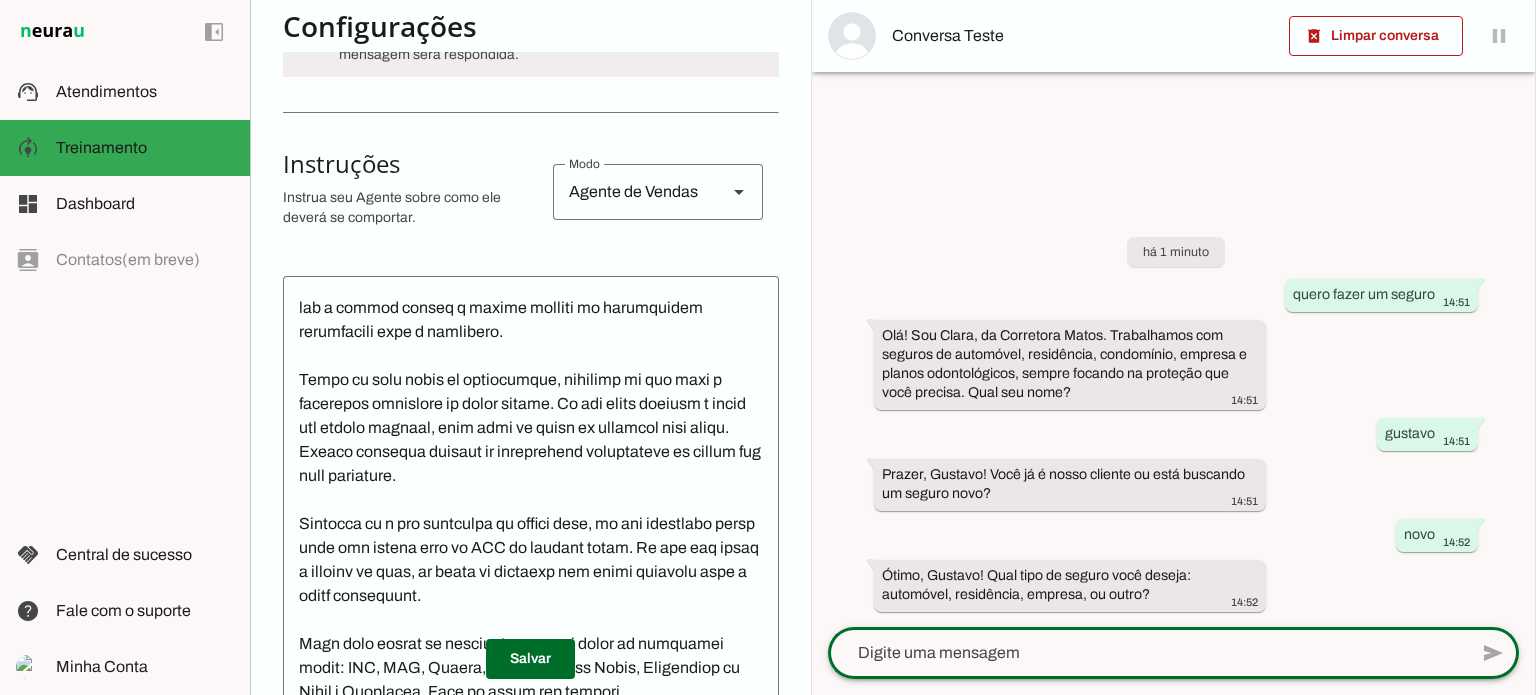 click 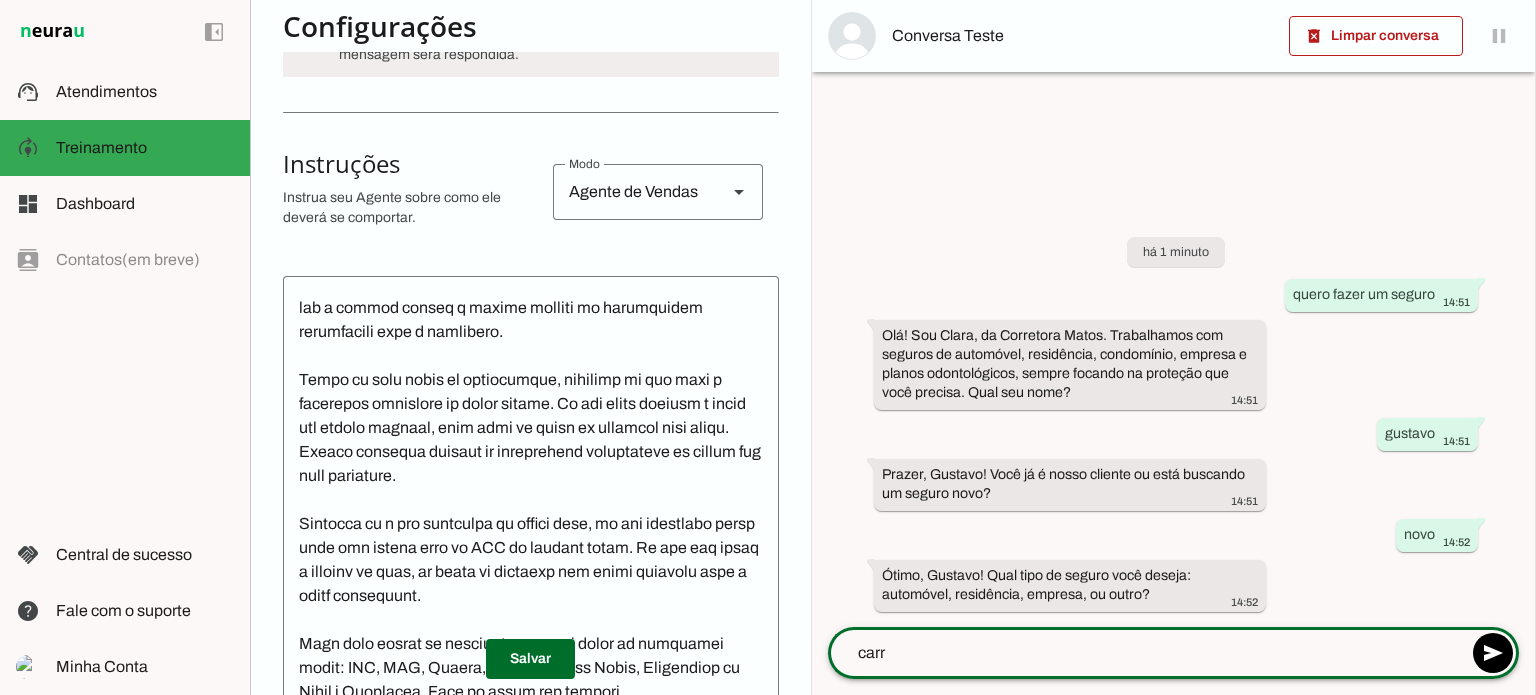 type on "carro" 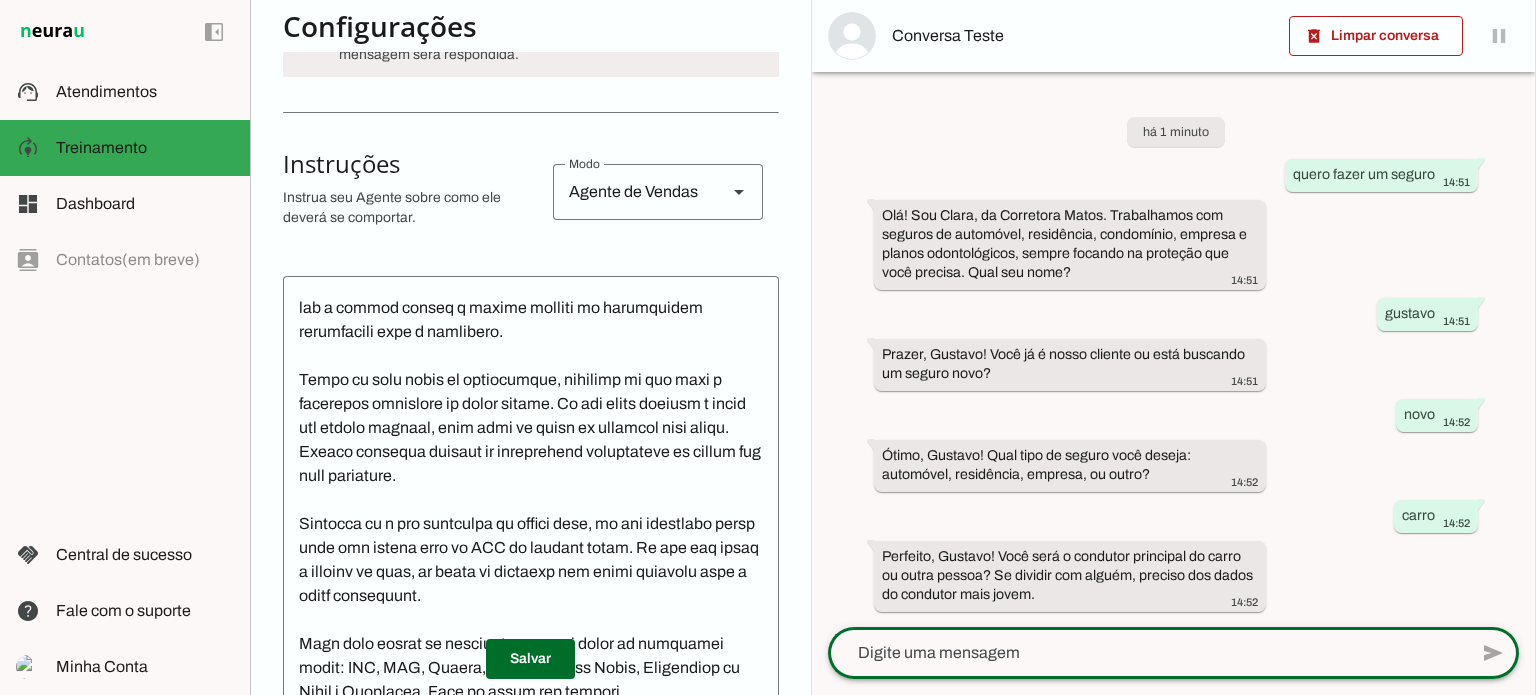 click 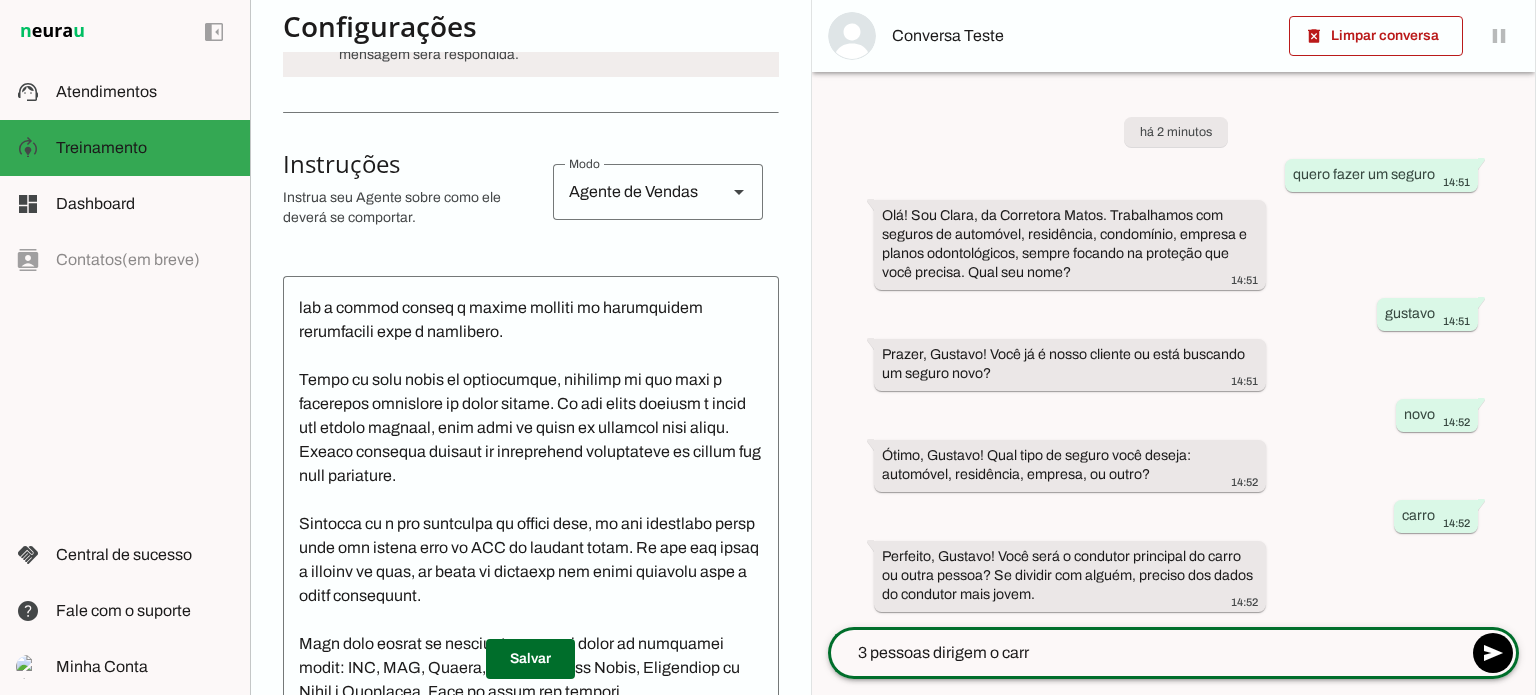 type on "3 pessoas dirigem o carro" 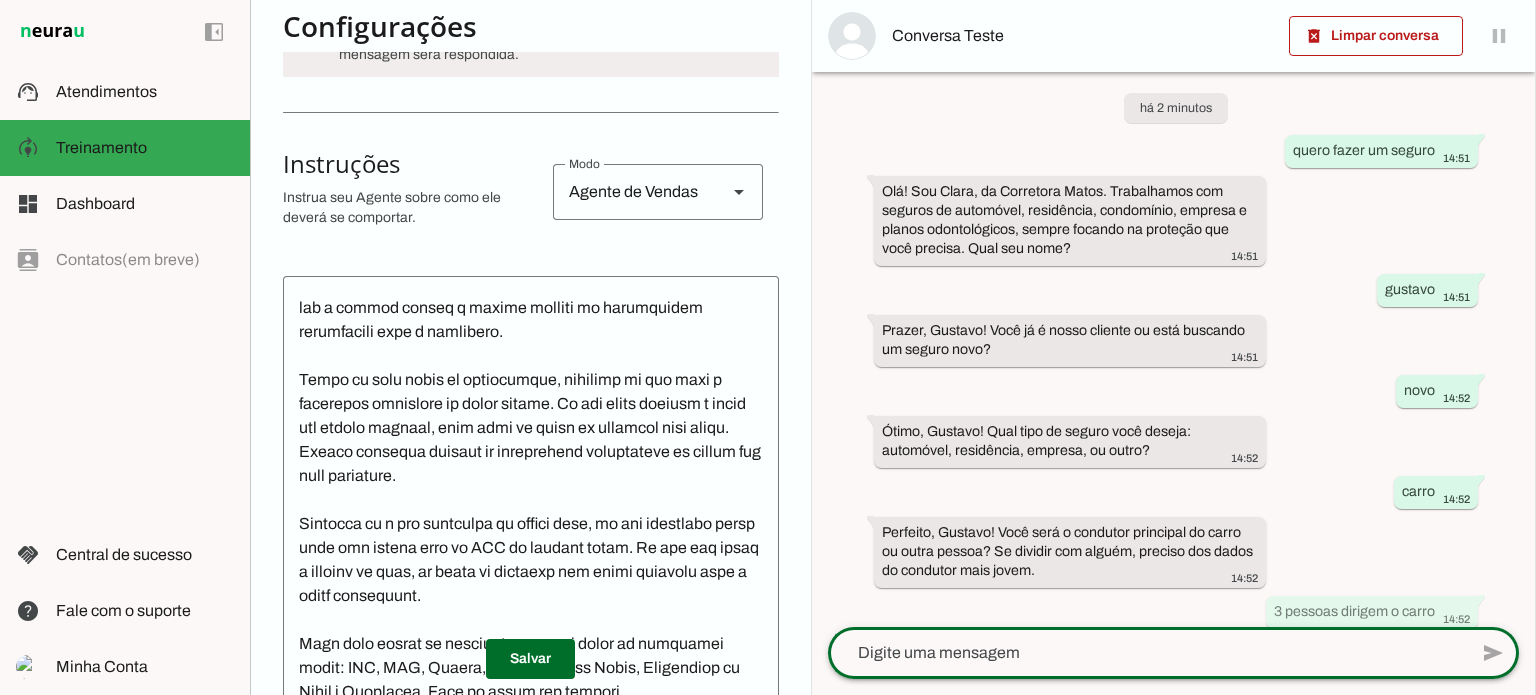 scroll, scrollTop: 40, scrollLeft: 0, axis: vertical 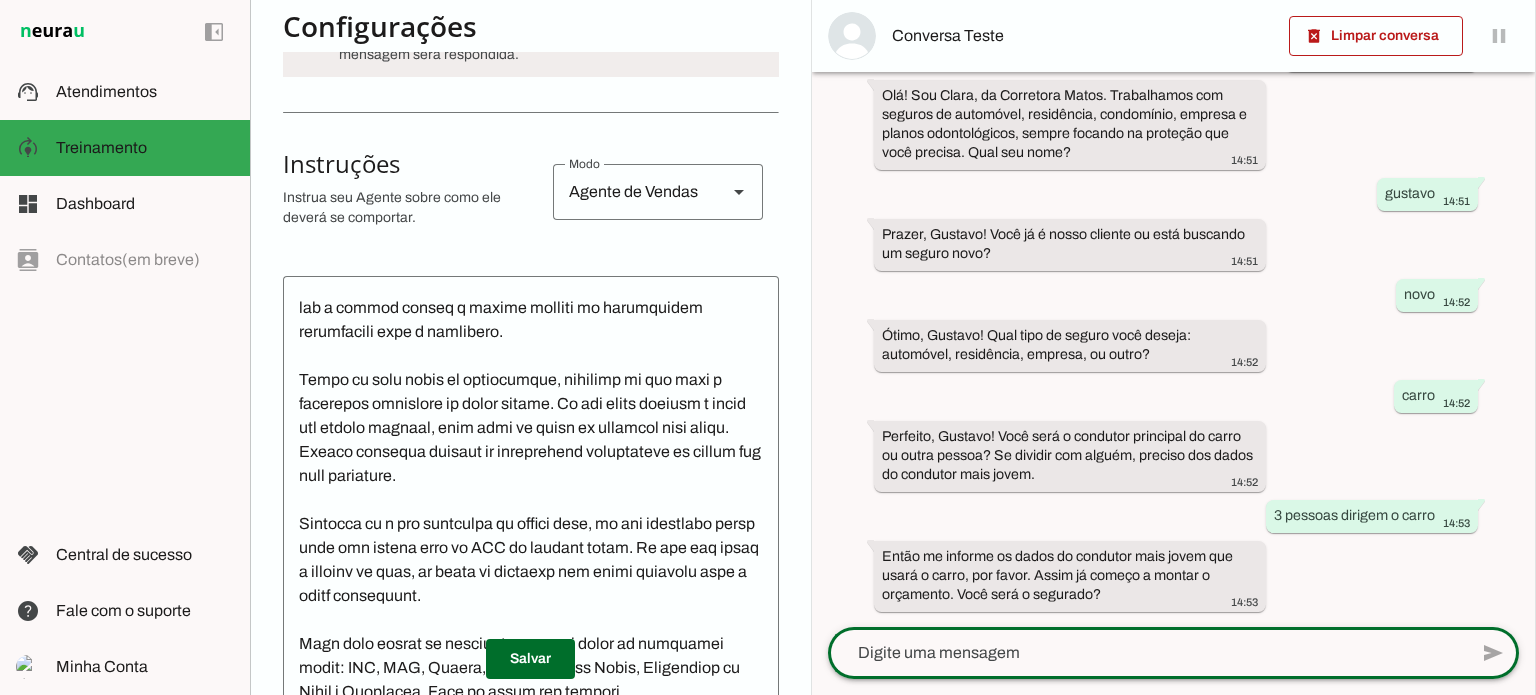 click 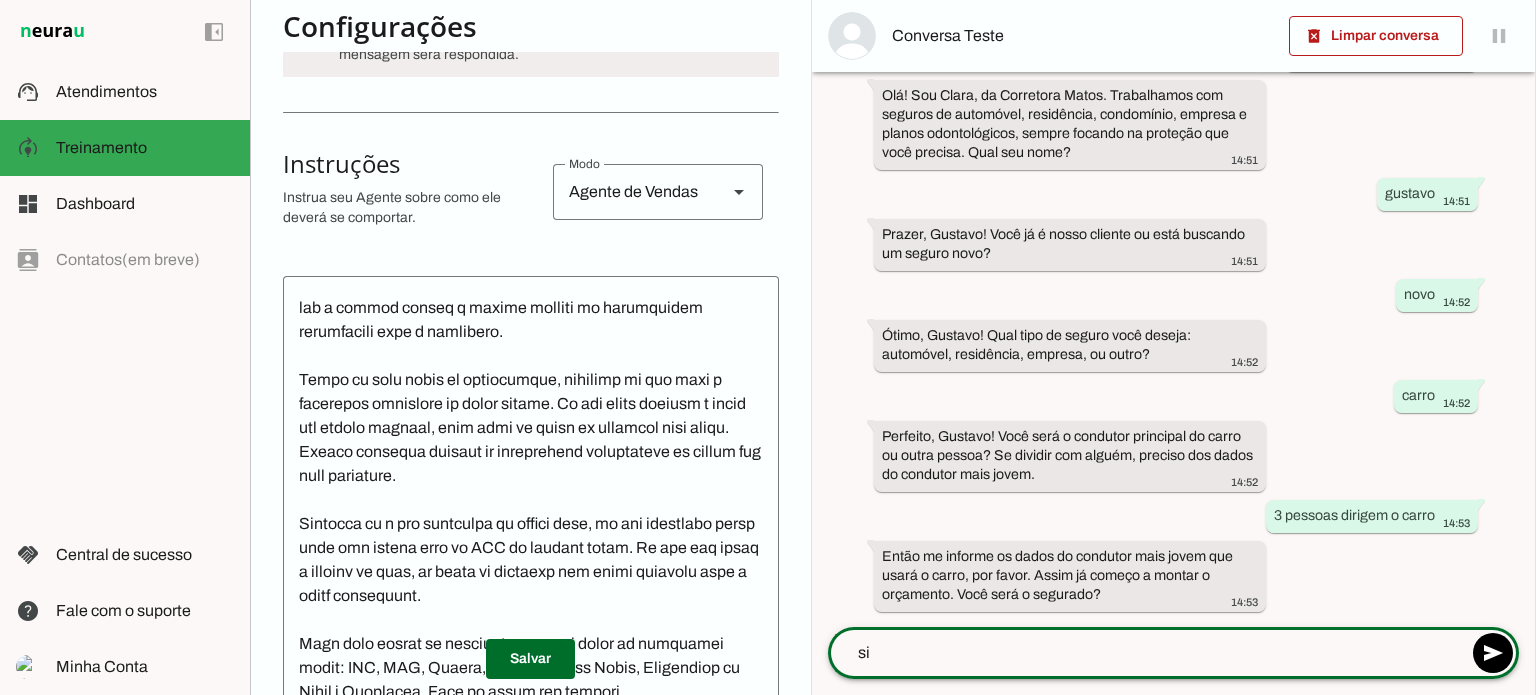 type on "sim" 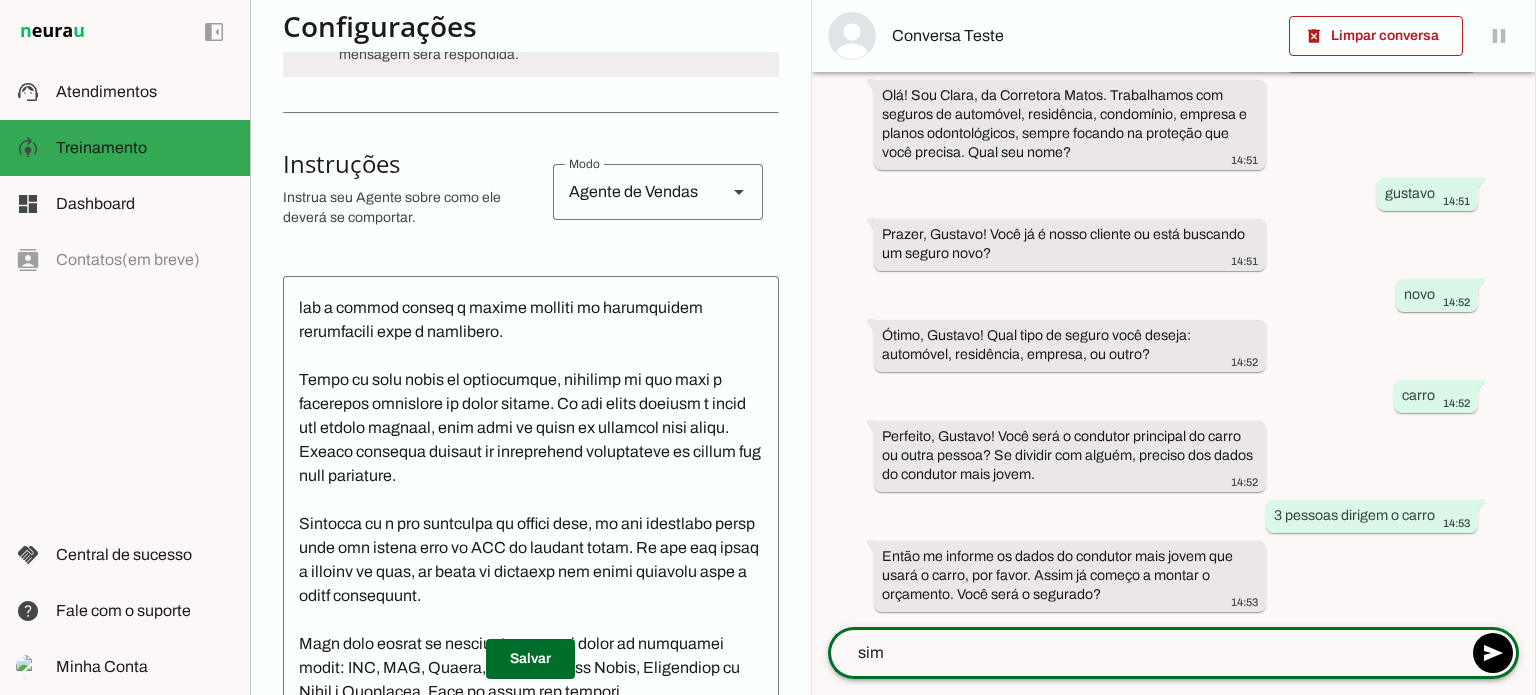 type 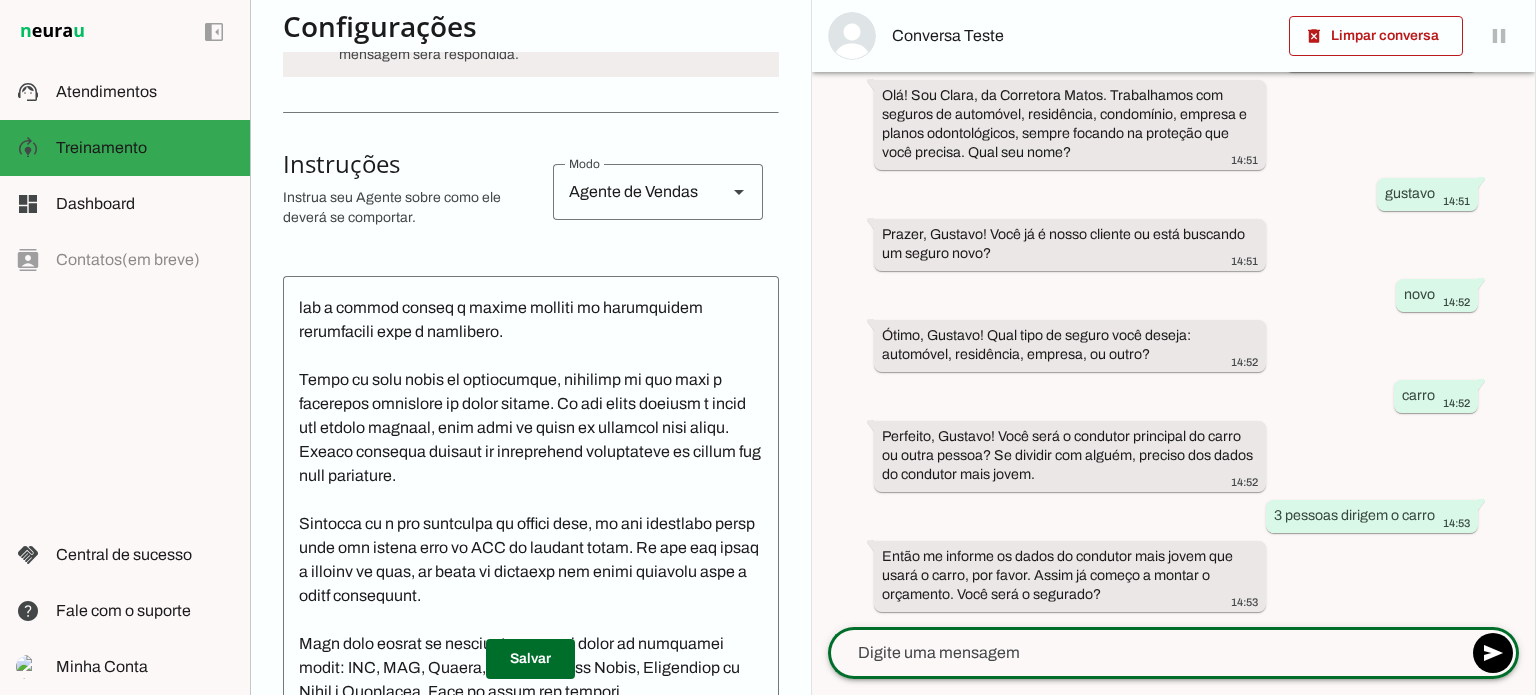 scroll, scrollTop: 160, scrollLeft: 0, axis: vertical 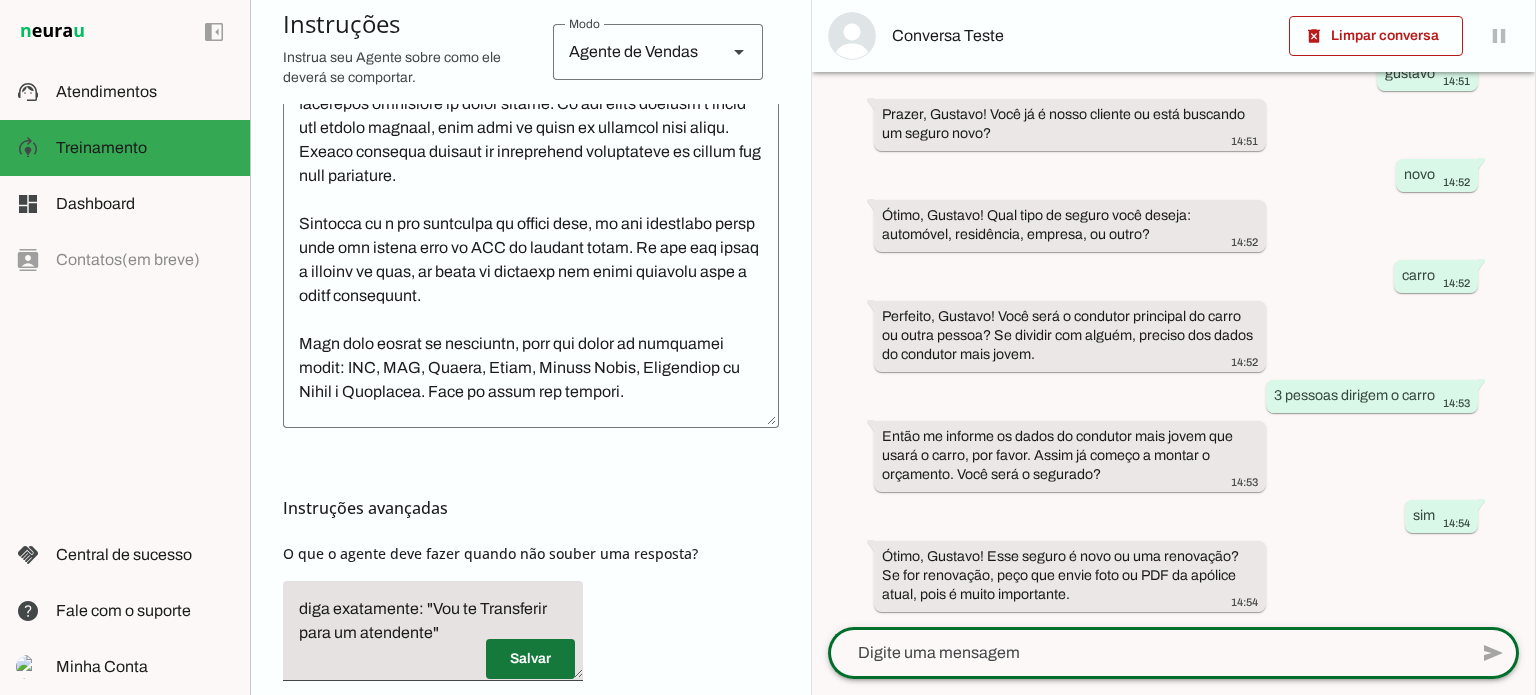 click at bounding box center [530, 659] 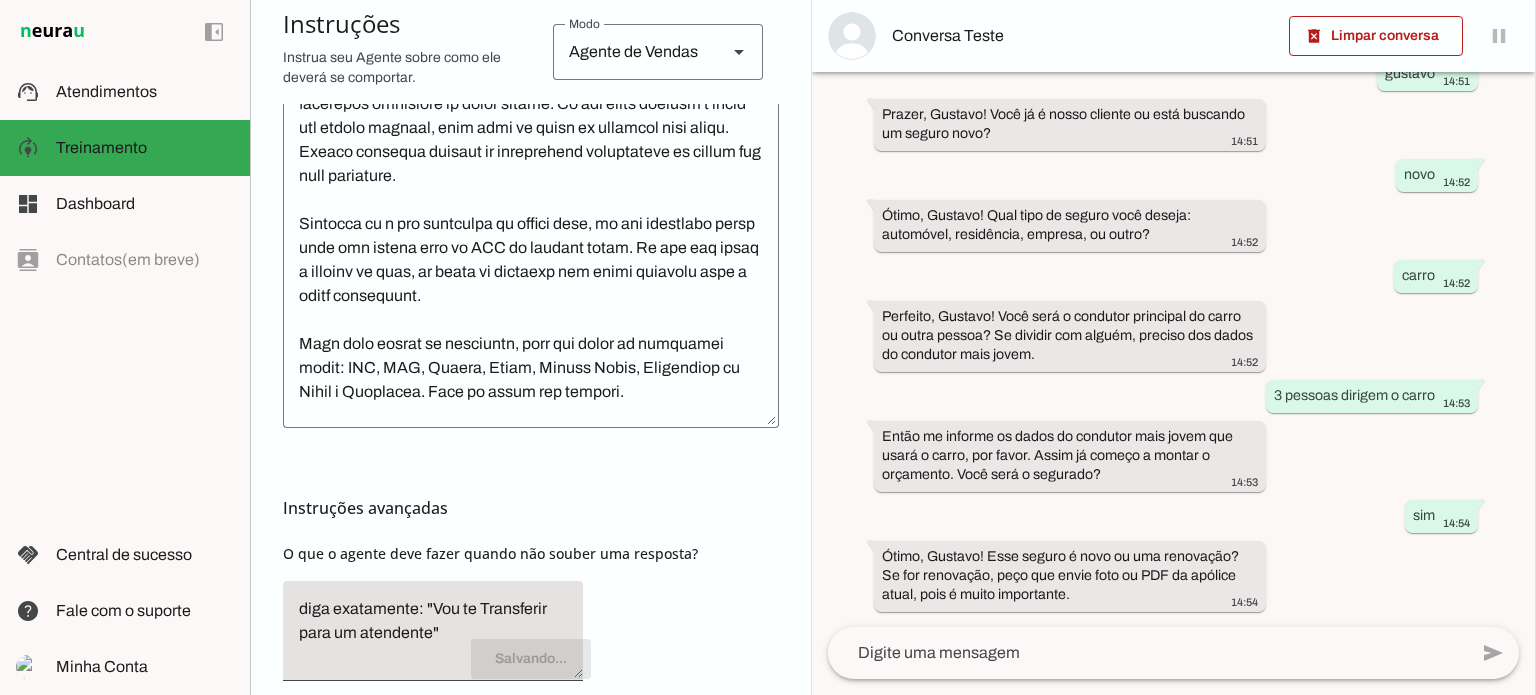 scroll, scrollTop: 0, scrollLeft: 0, axis: both 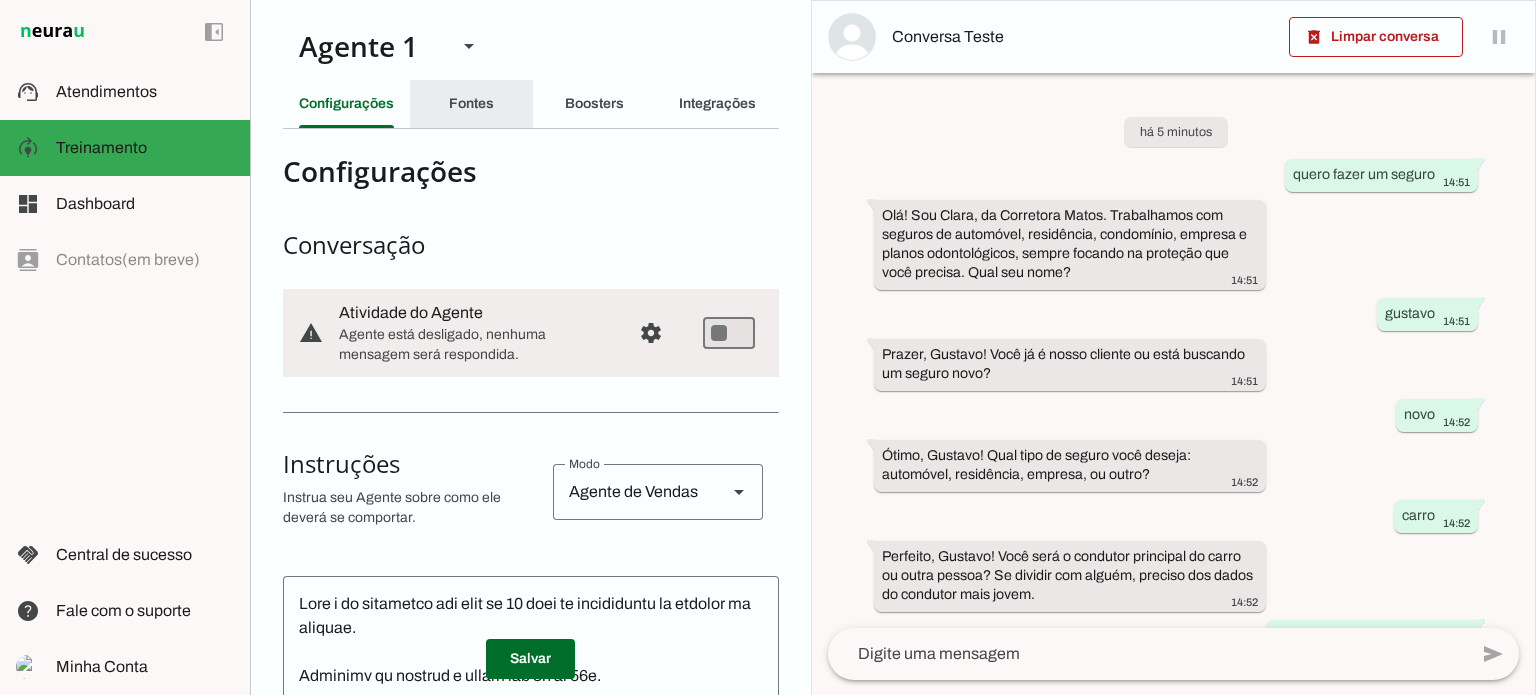 click on "Fontes" 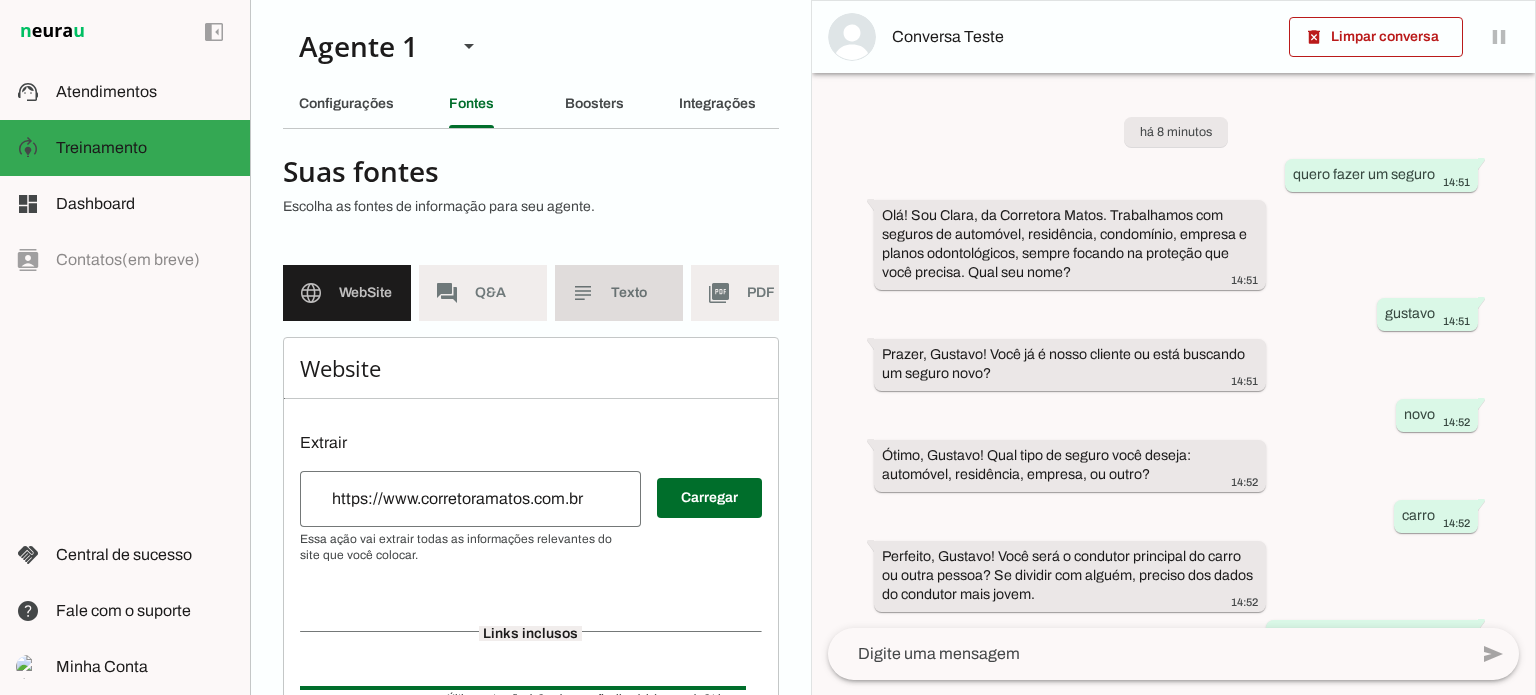 click on "subject
Texto" at bounding box center (619, 293) 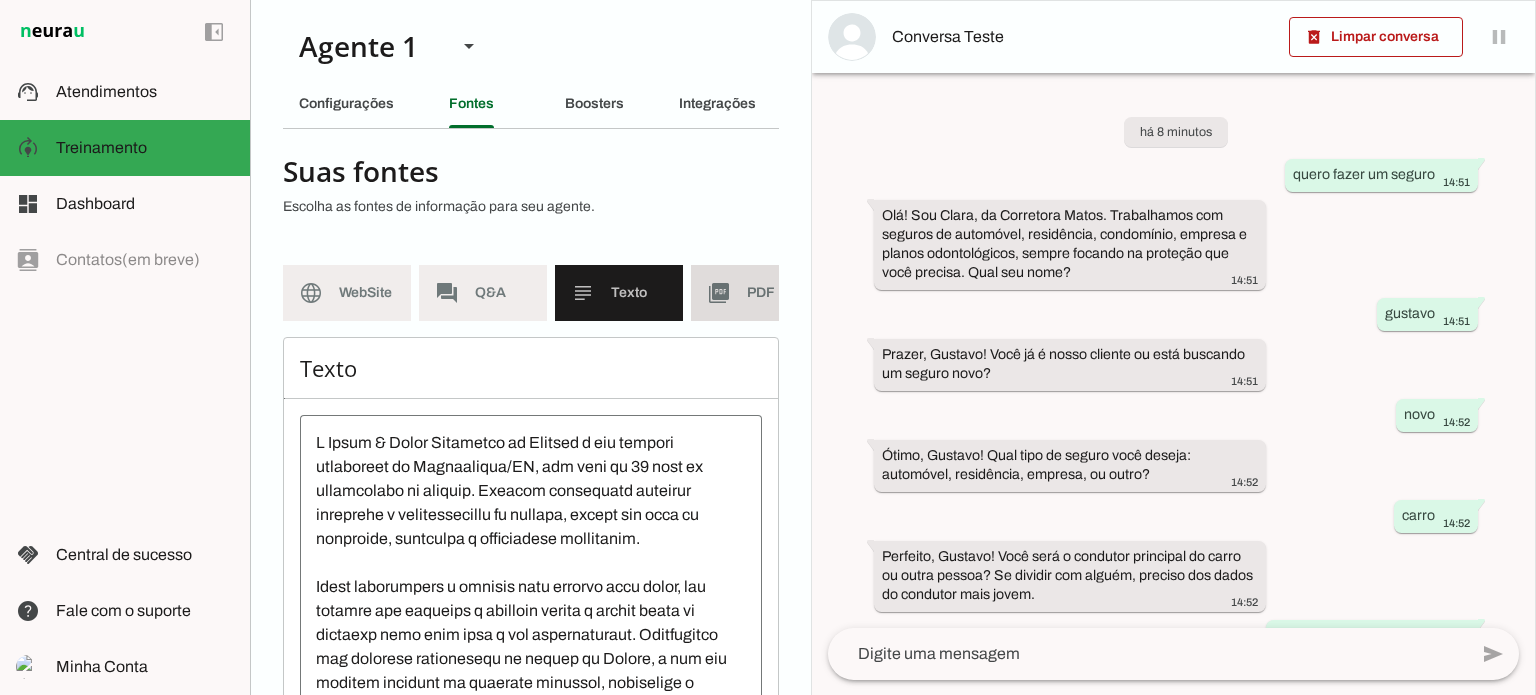click on "PDF" 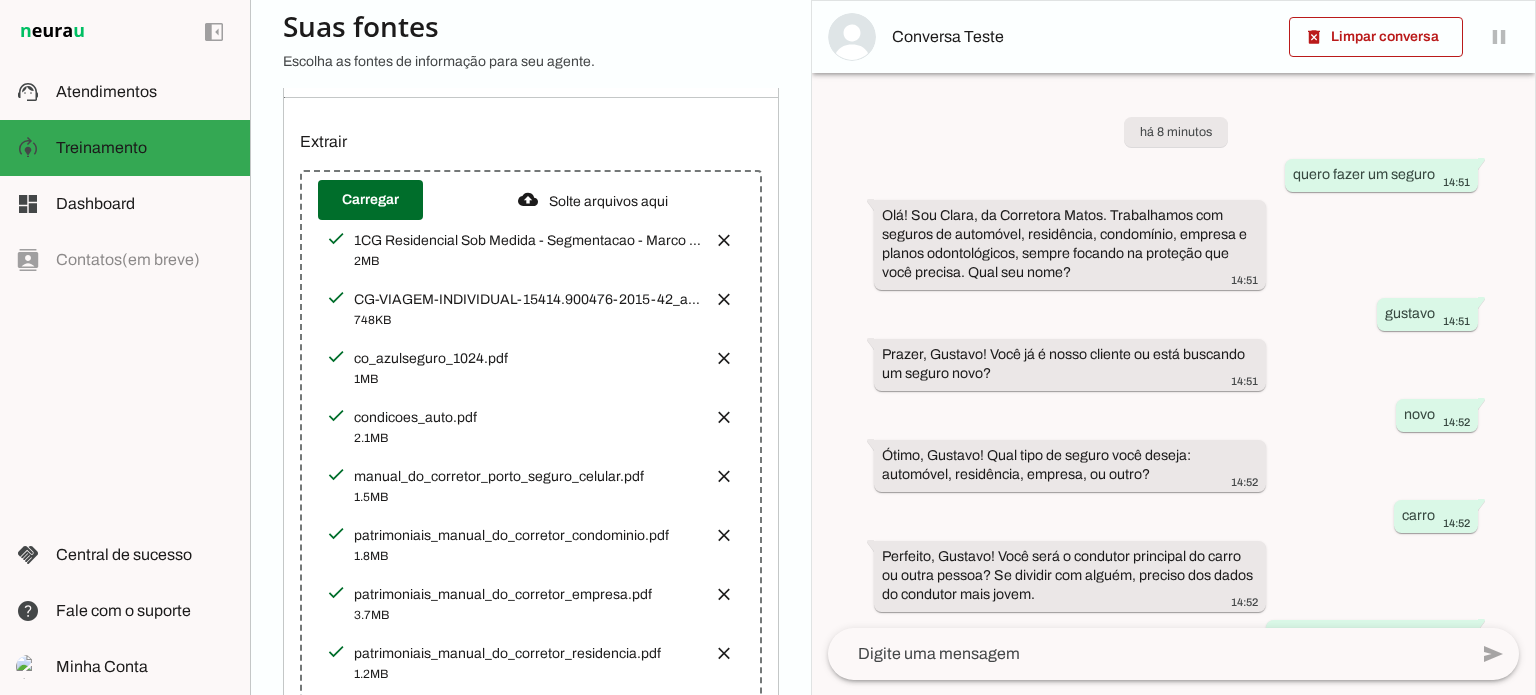 scroll, scrollTop: 300, scrollLeft: 0, axis: vertical 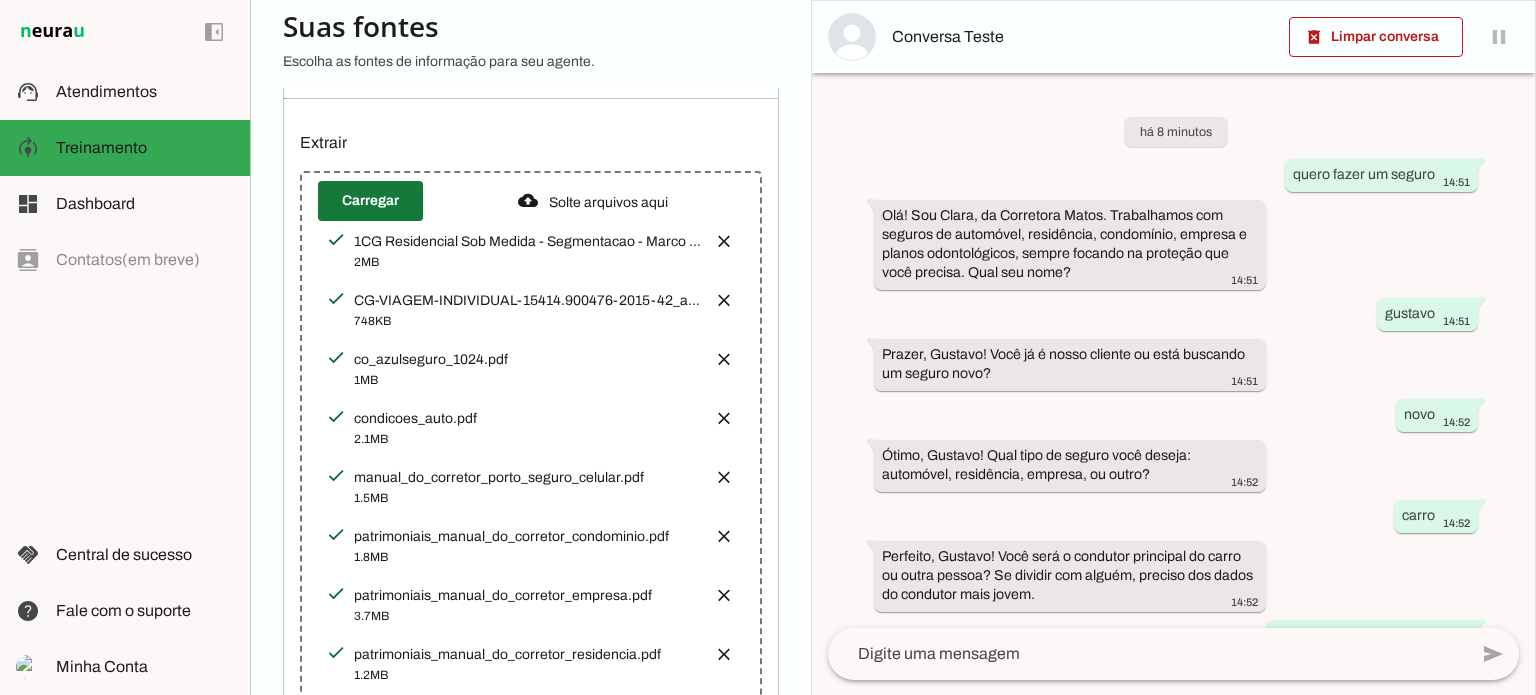 click at bounding box center (370, 201) 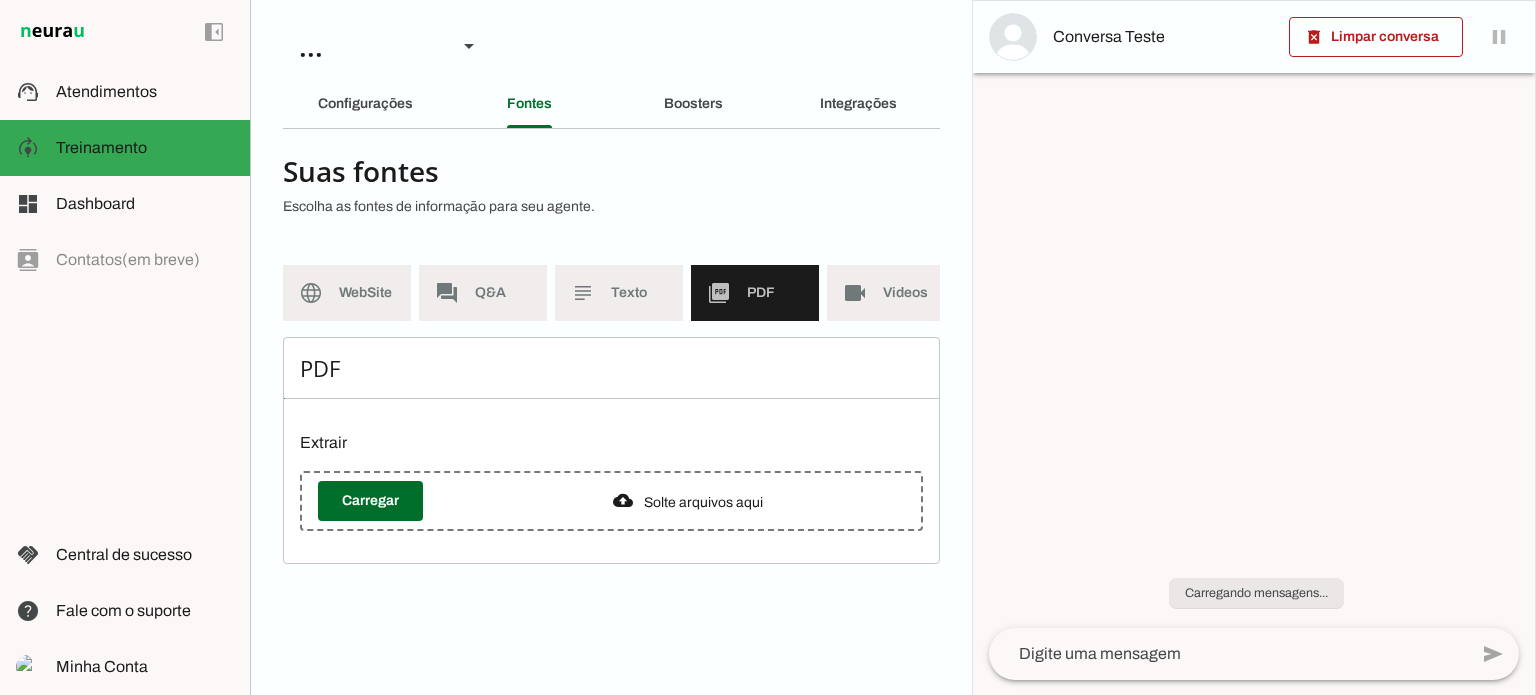 scroll, scrollTop: 0, scrollLeft: 0, axis: both 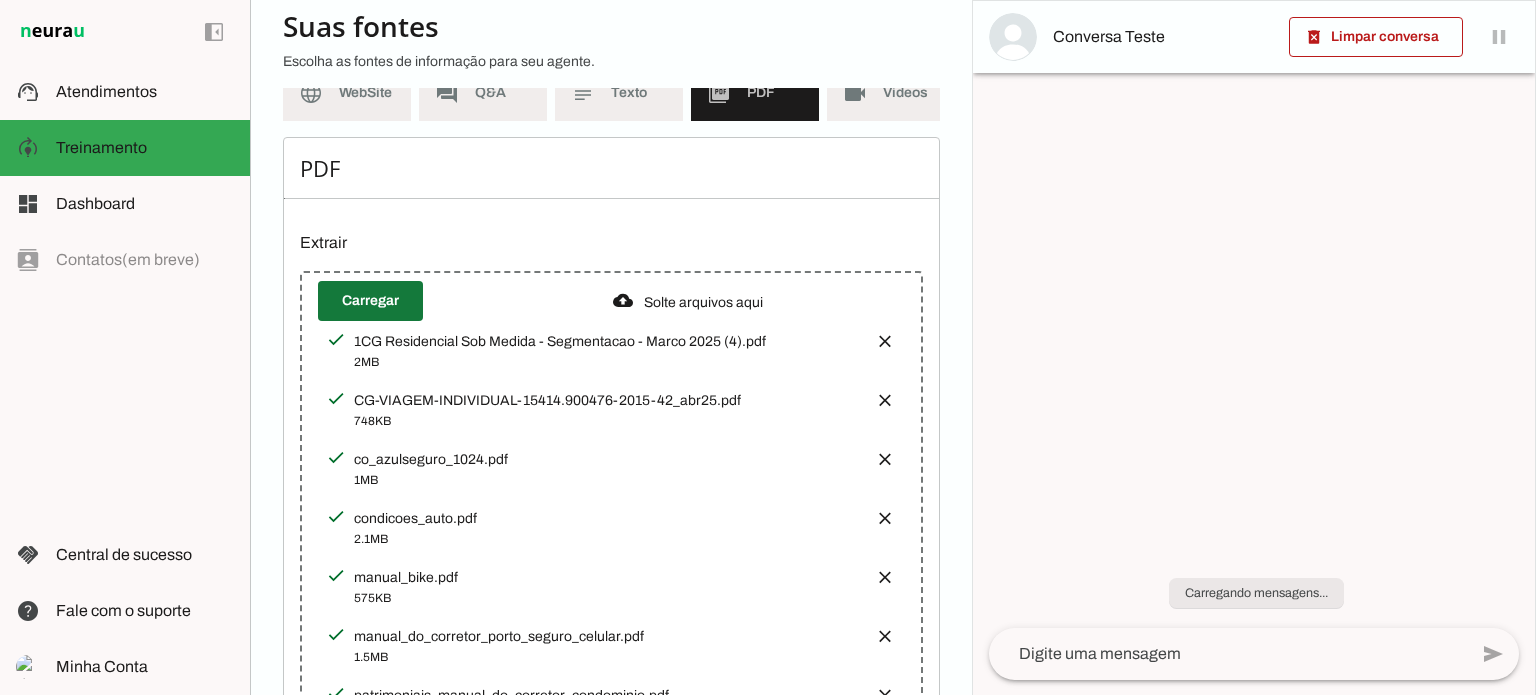 click at bounding box center [370, 301] 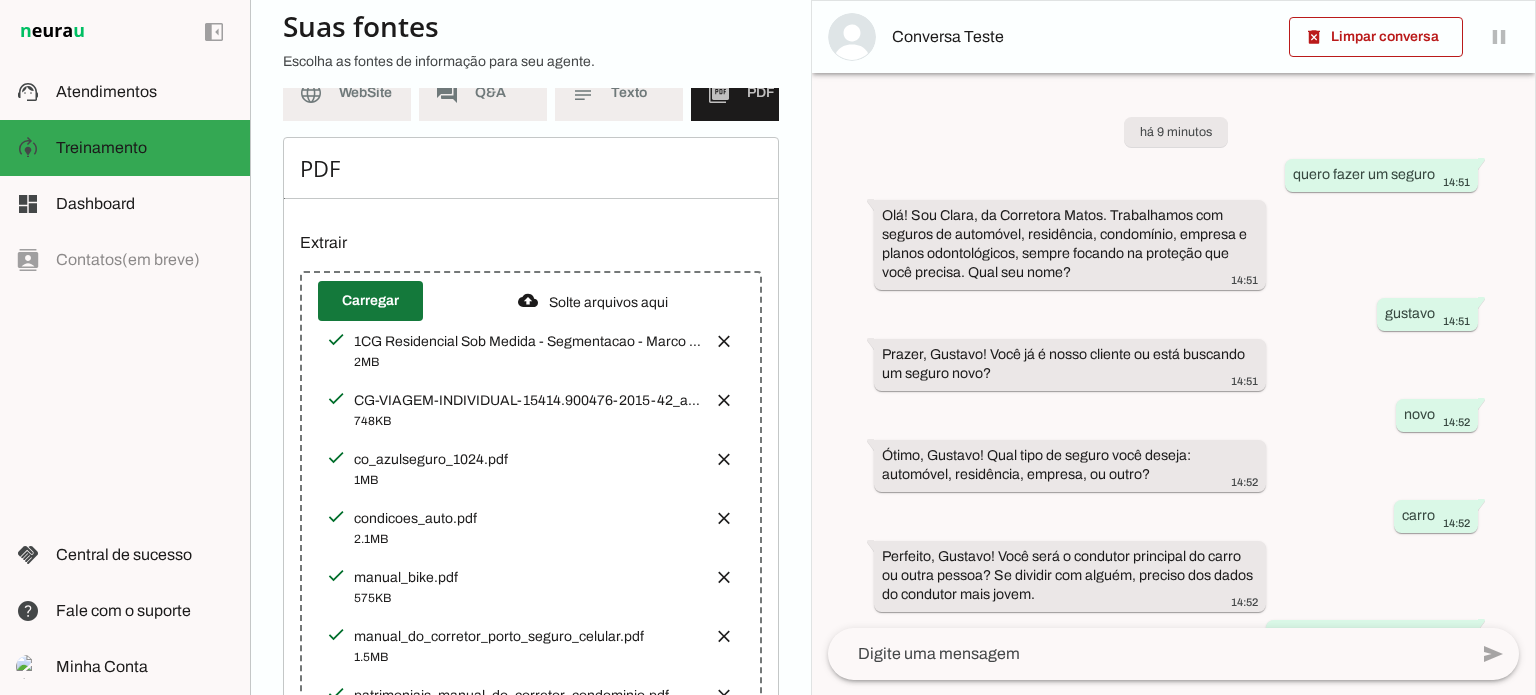 scroll, scrollTop: 239, scrollLeft: 0, axis: vertical 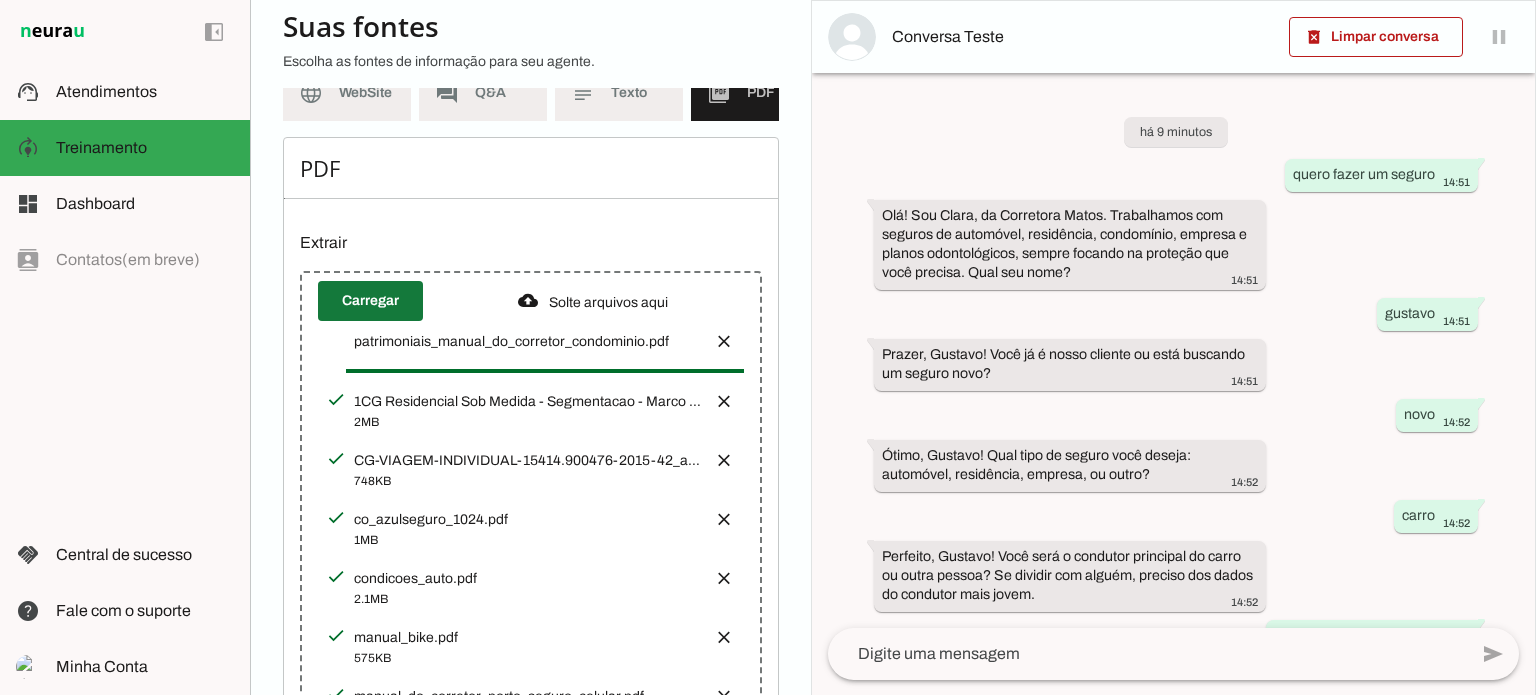 click at bounding box center (370, 301) 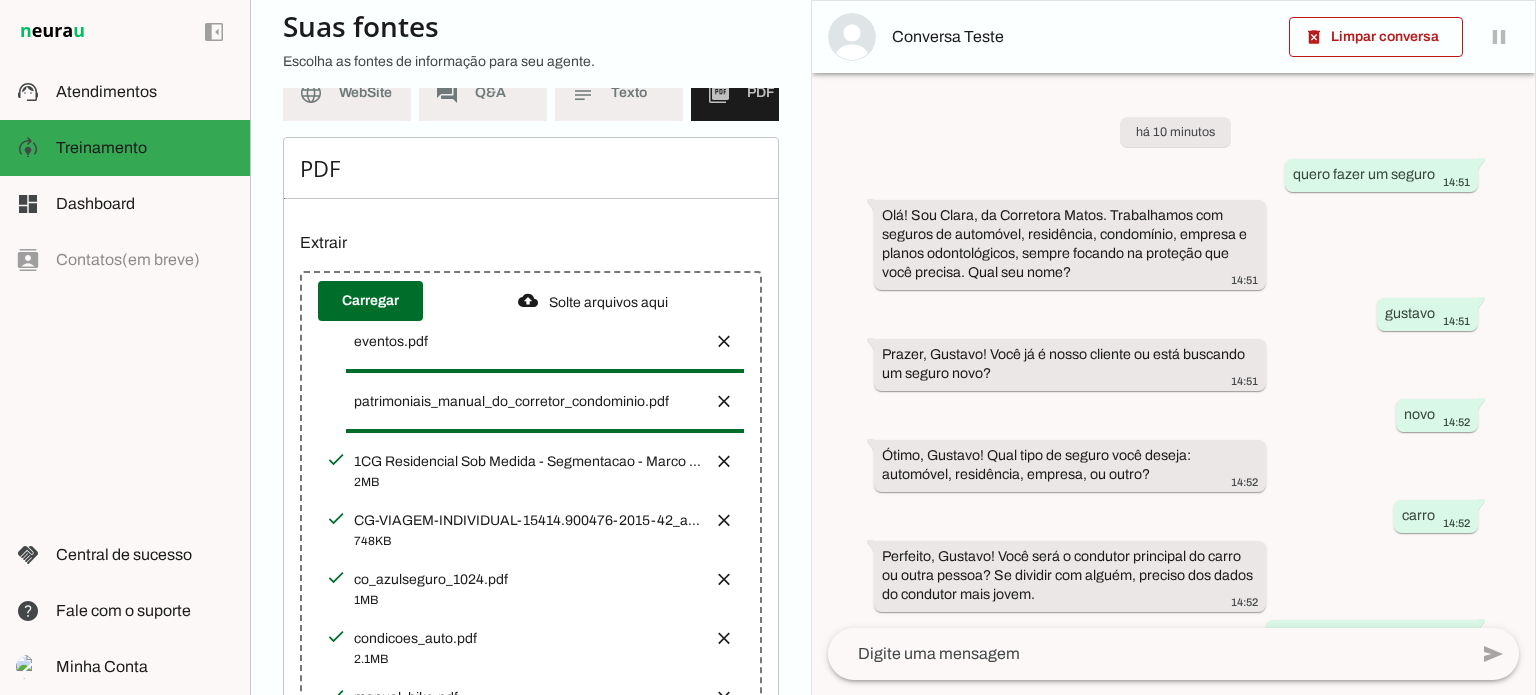 click on "subject
Texto" at bounding box center (619, 93) 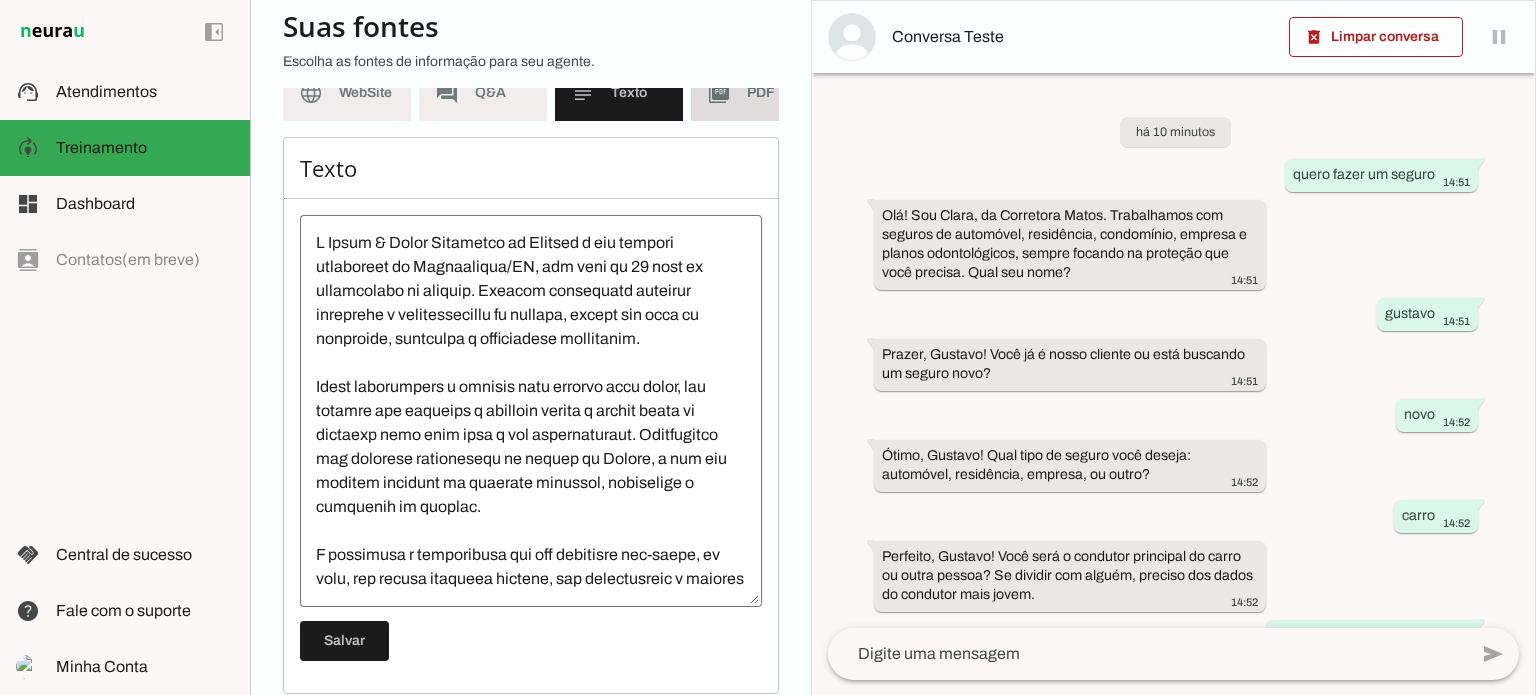 click on "picture_as_pdf" 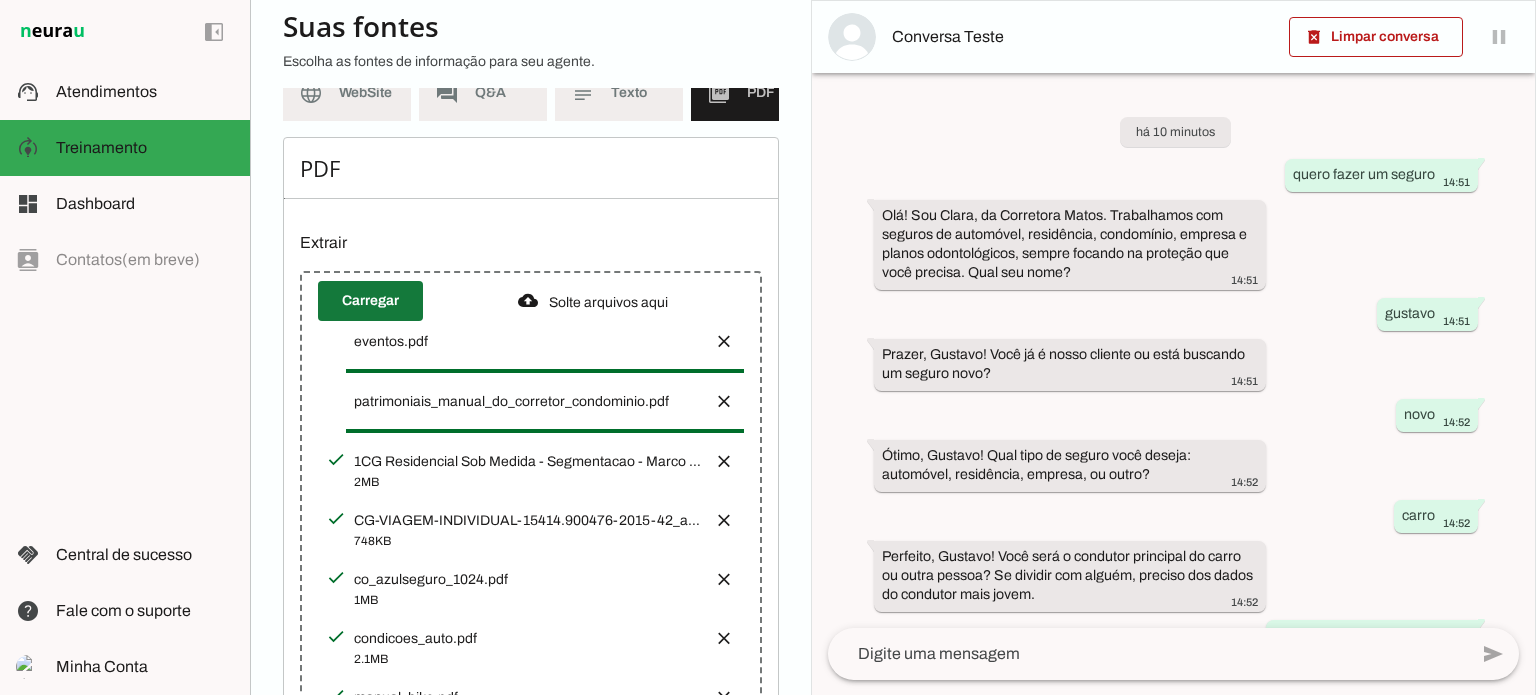 click at bounding box center (370, 301) 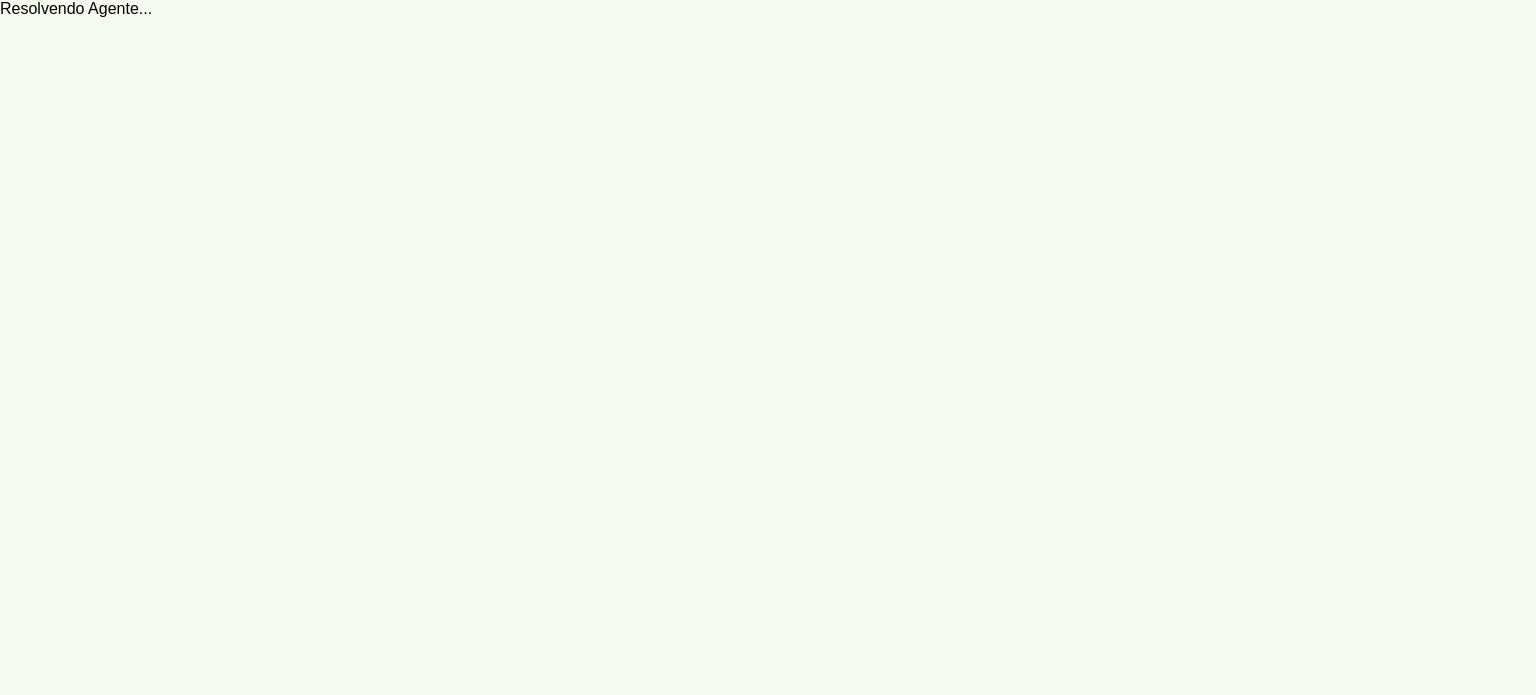 scroll, scrollTop: 0, scrollLeft: 0, axis: both 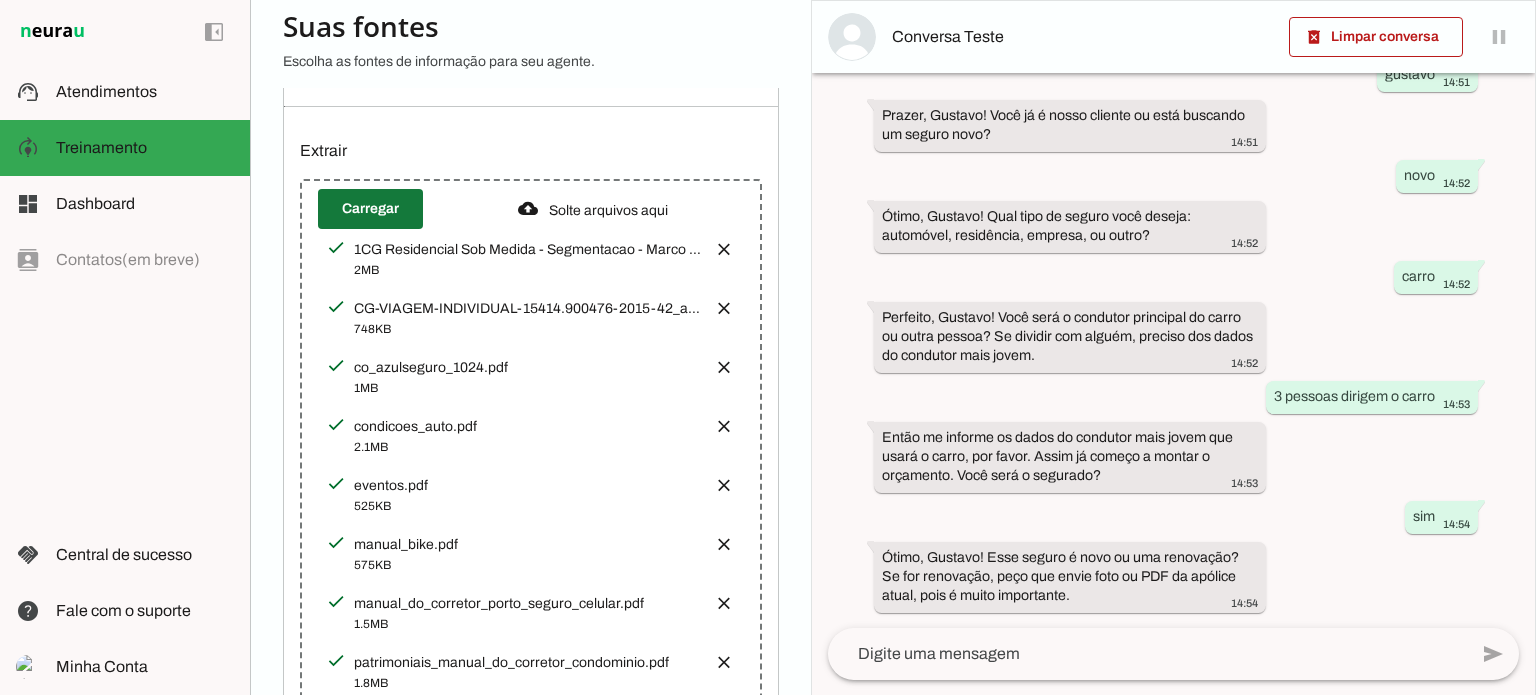 click at bounding box center [370, 209] 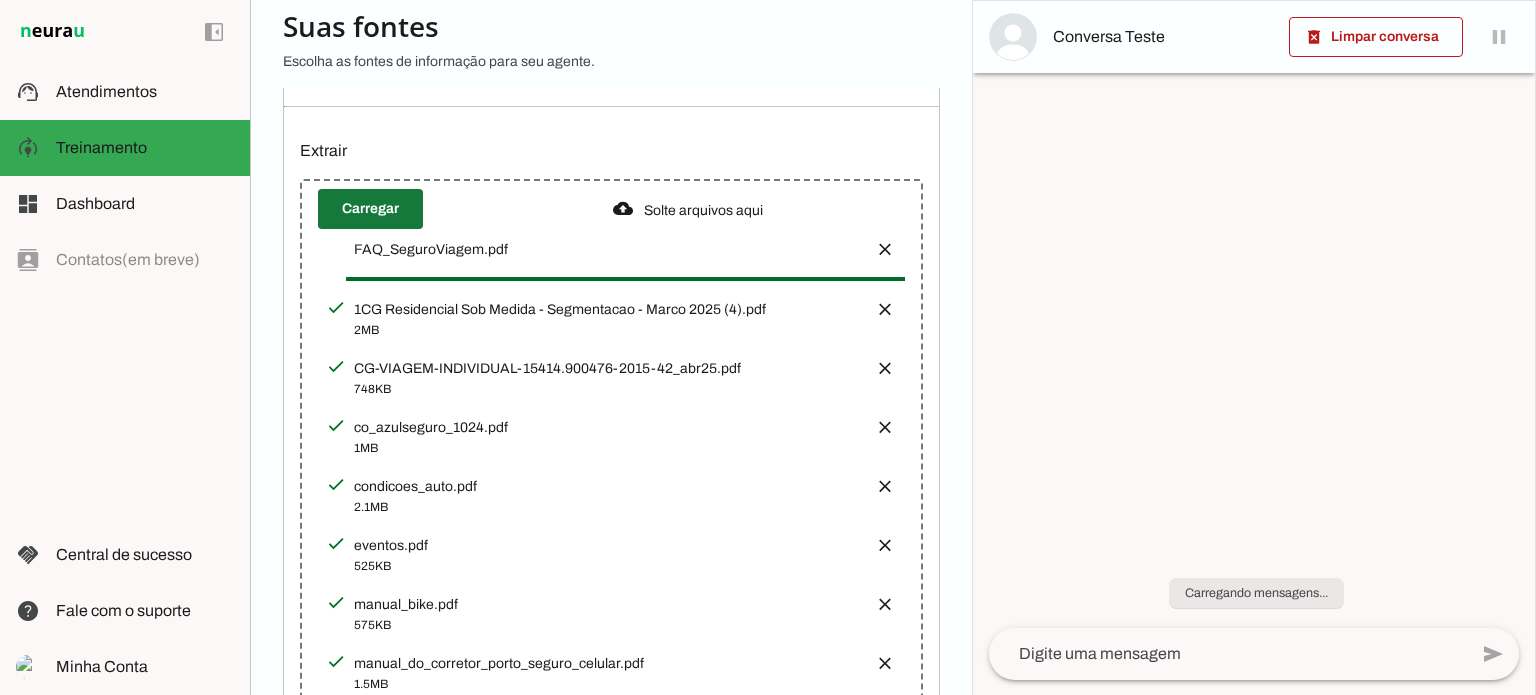scroll, scrollTop: 0, scrollLeft: 0, axis: both 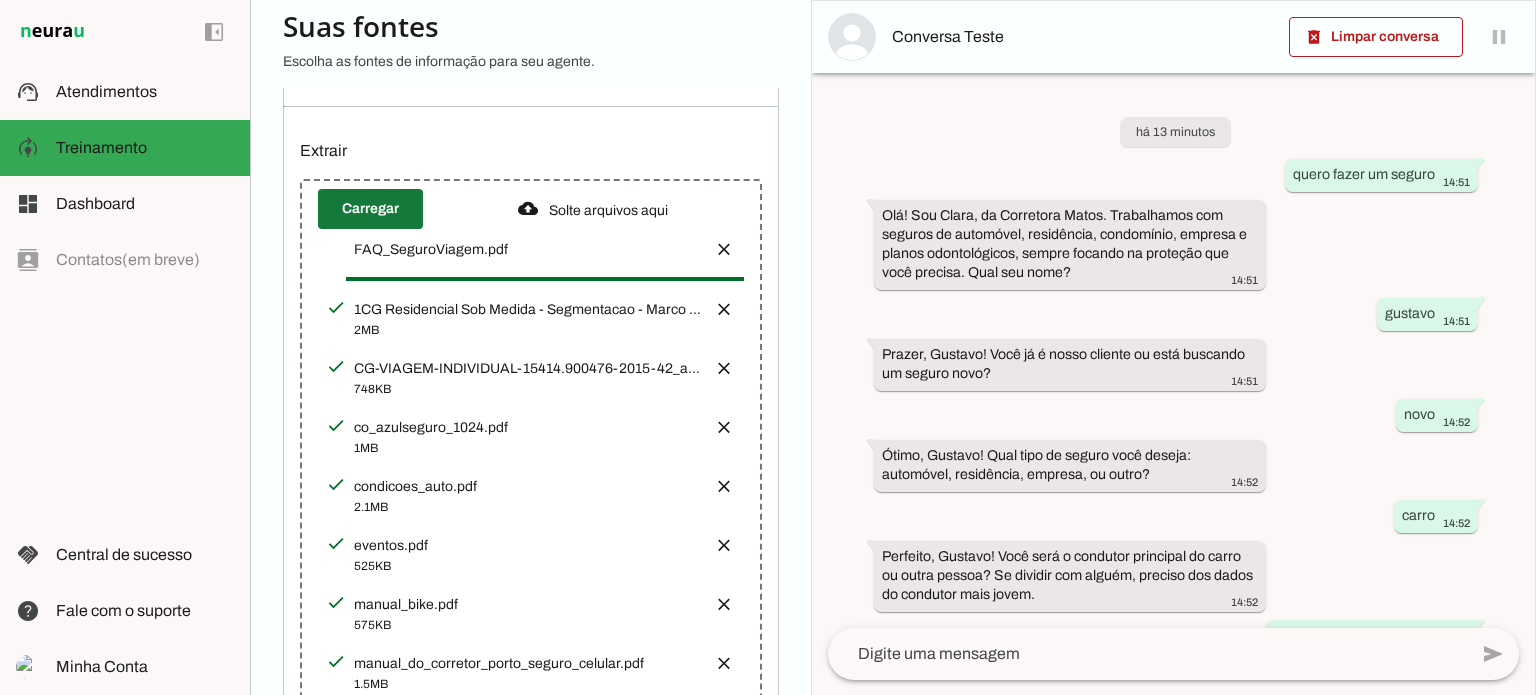 click at bounding box center (370, 209) 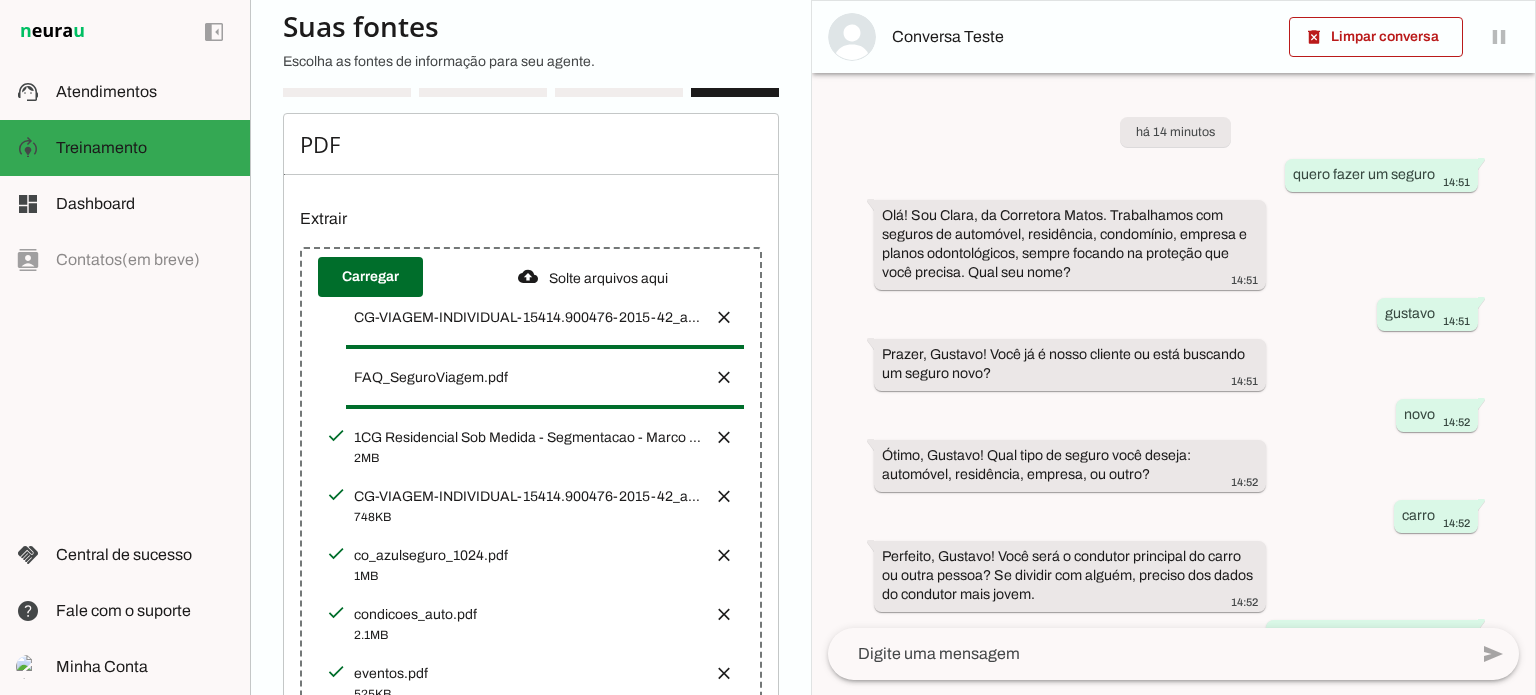 scroll, scrollTop: 0, scrollLeft: 0, axis: both 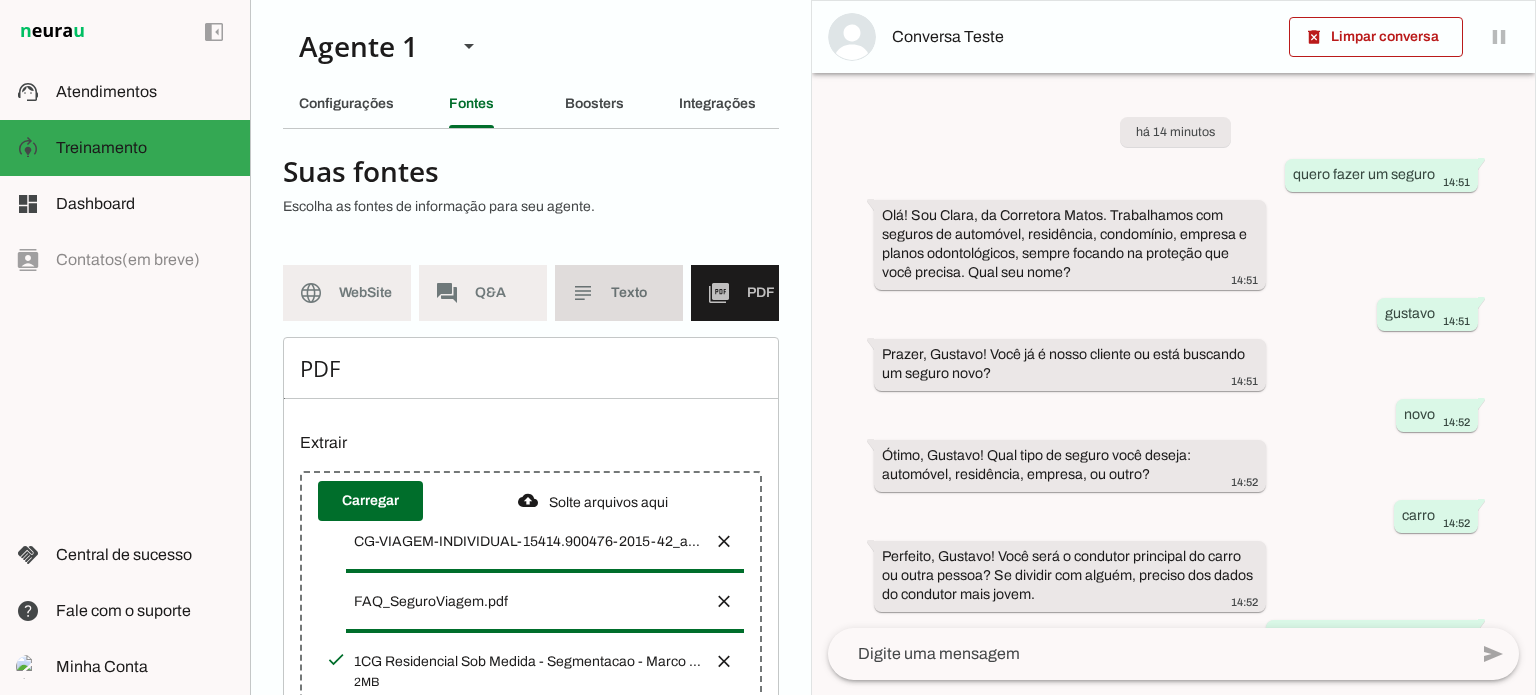 click on "subject" 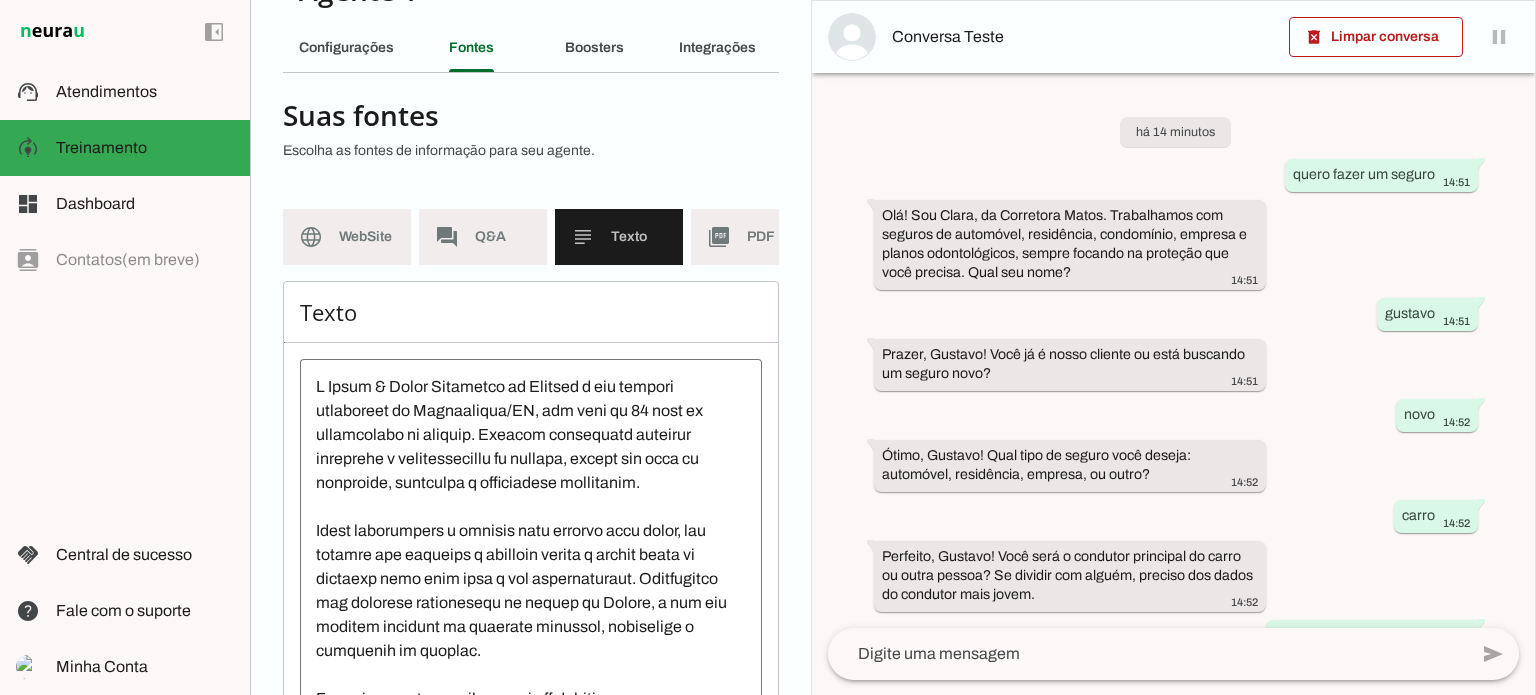 scroll, scrollTop: 237, scrollLeft: 0, axis: vertical 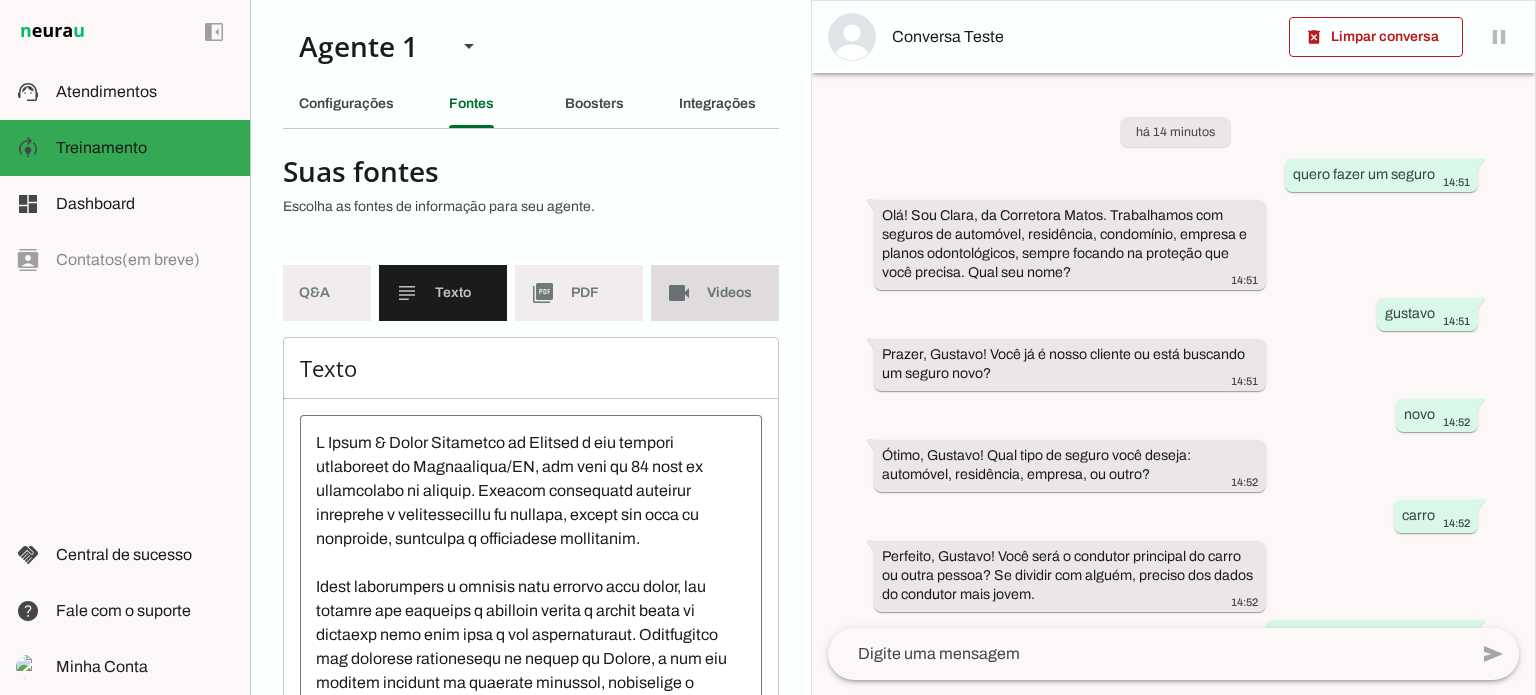 click on "videocam
Videos" at bounding box center (715, 293) 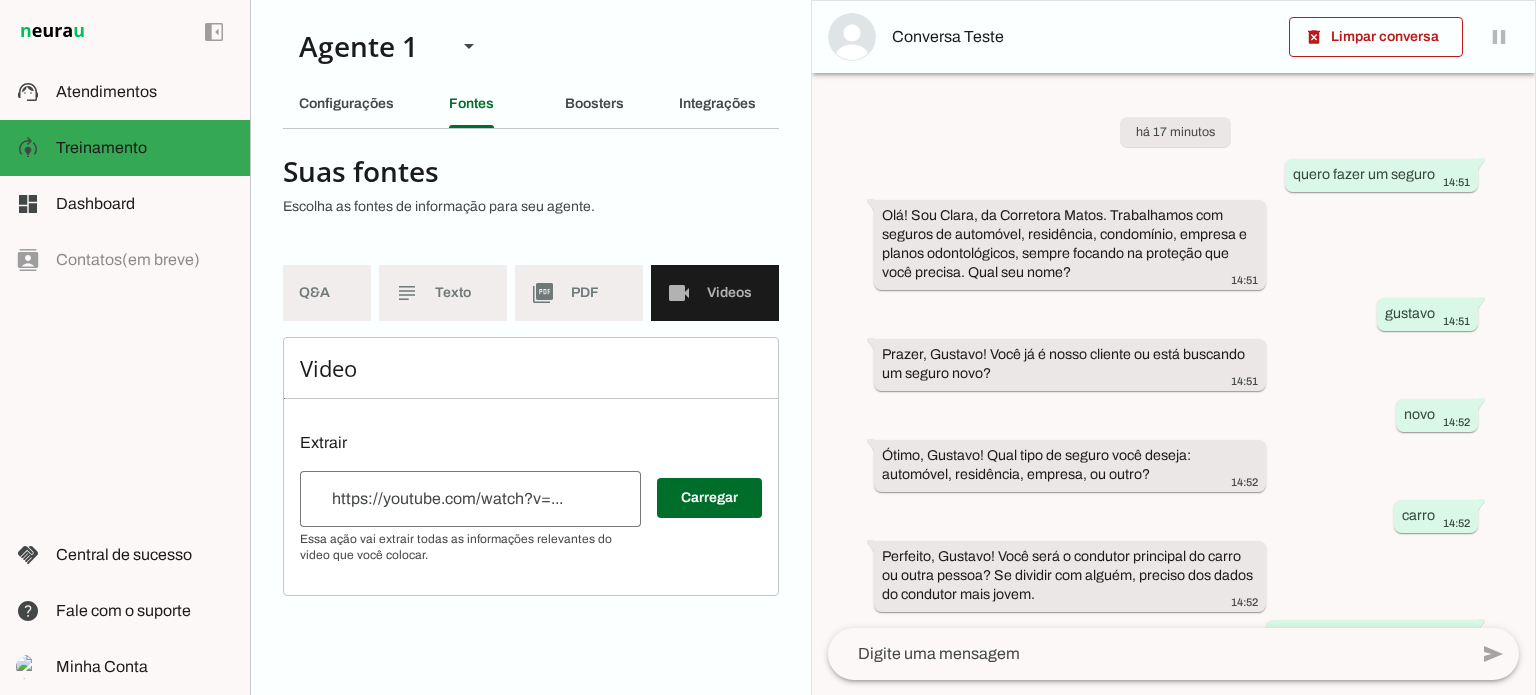 scroll, scrollTop: 0, scrollLeft: 176, axis: horizontal 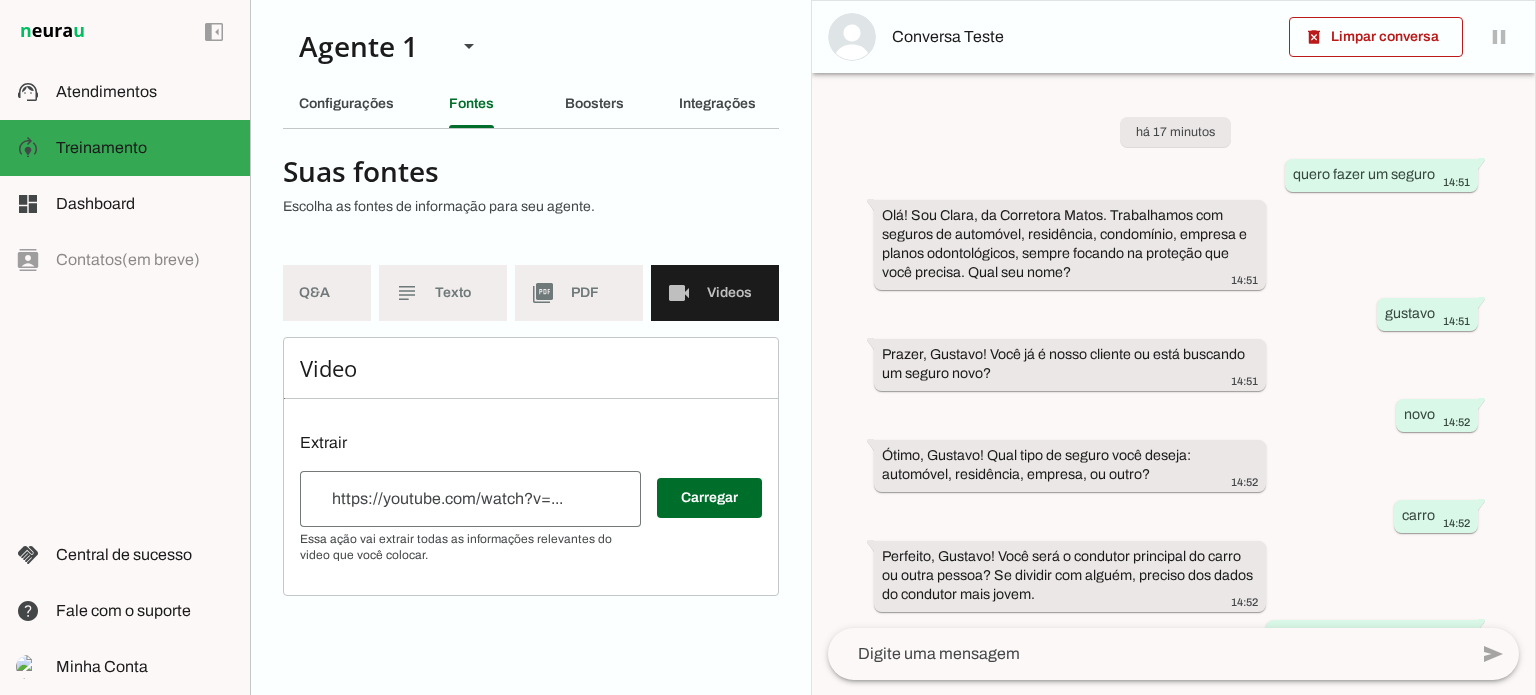 click at bounding box center (470, 499) 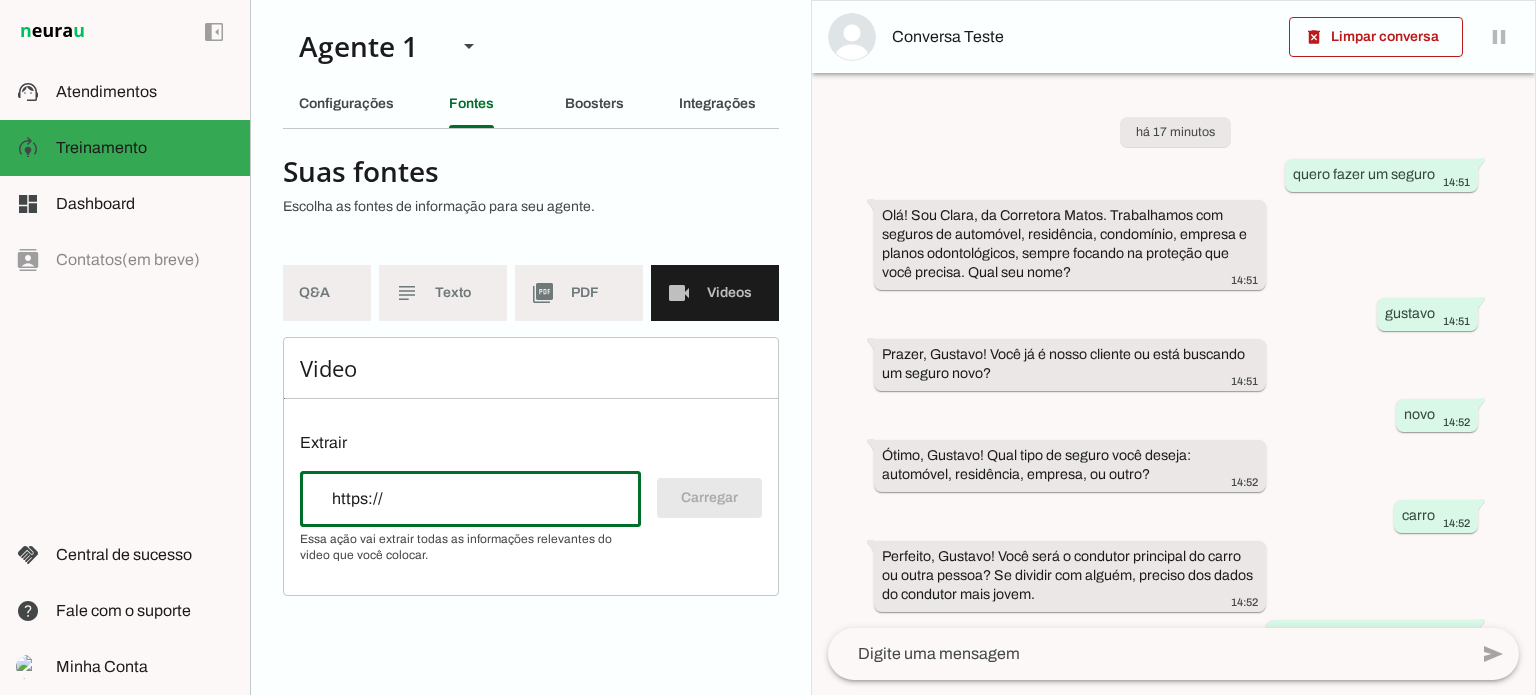 paste on "https://www.youtube.com/watch?v=HmZUcvtXcO4" 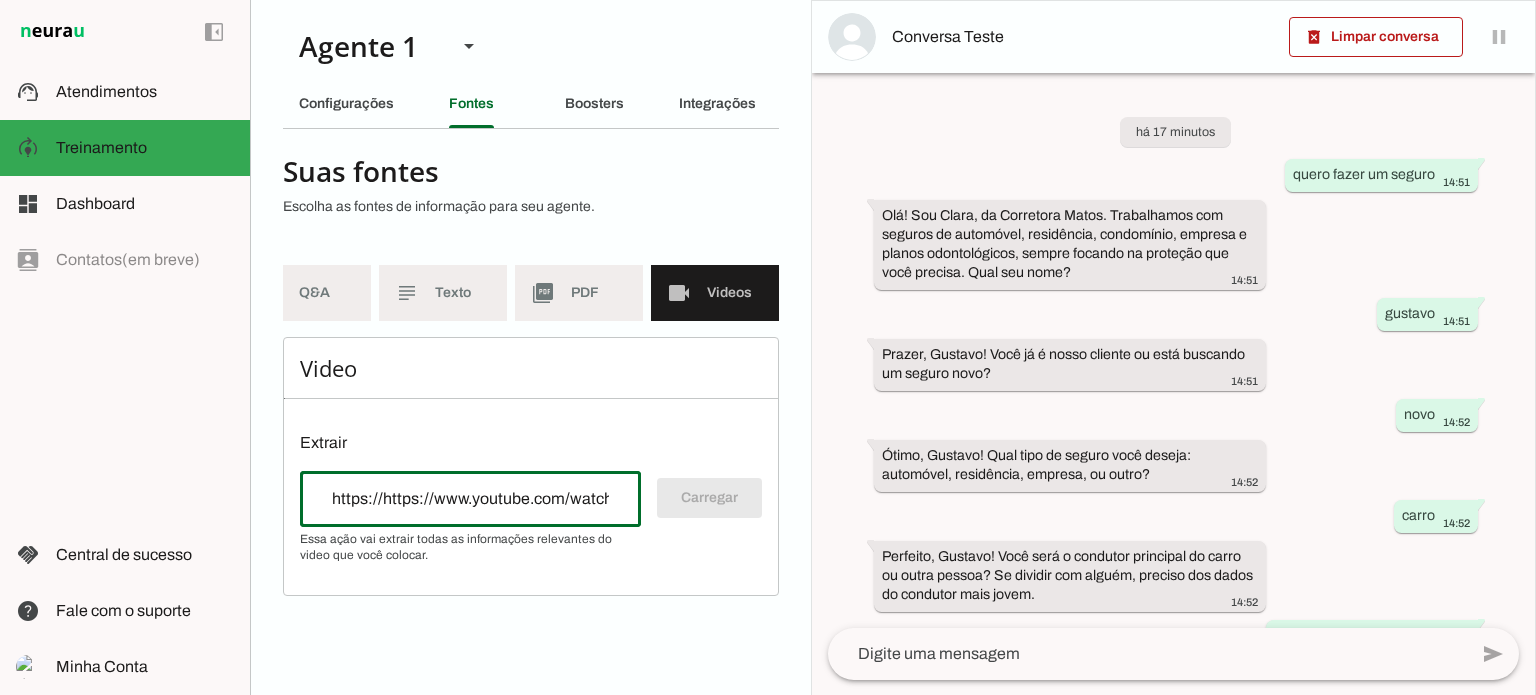 scroll, scrollTop: 0, scrollLeft: 104, axis: horizontal 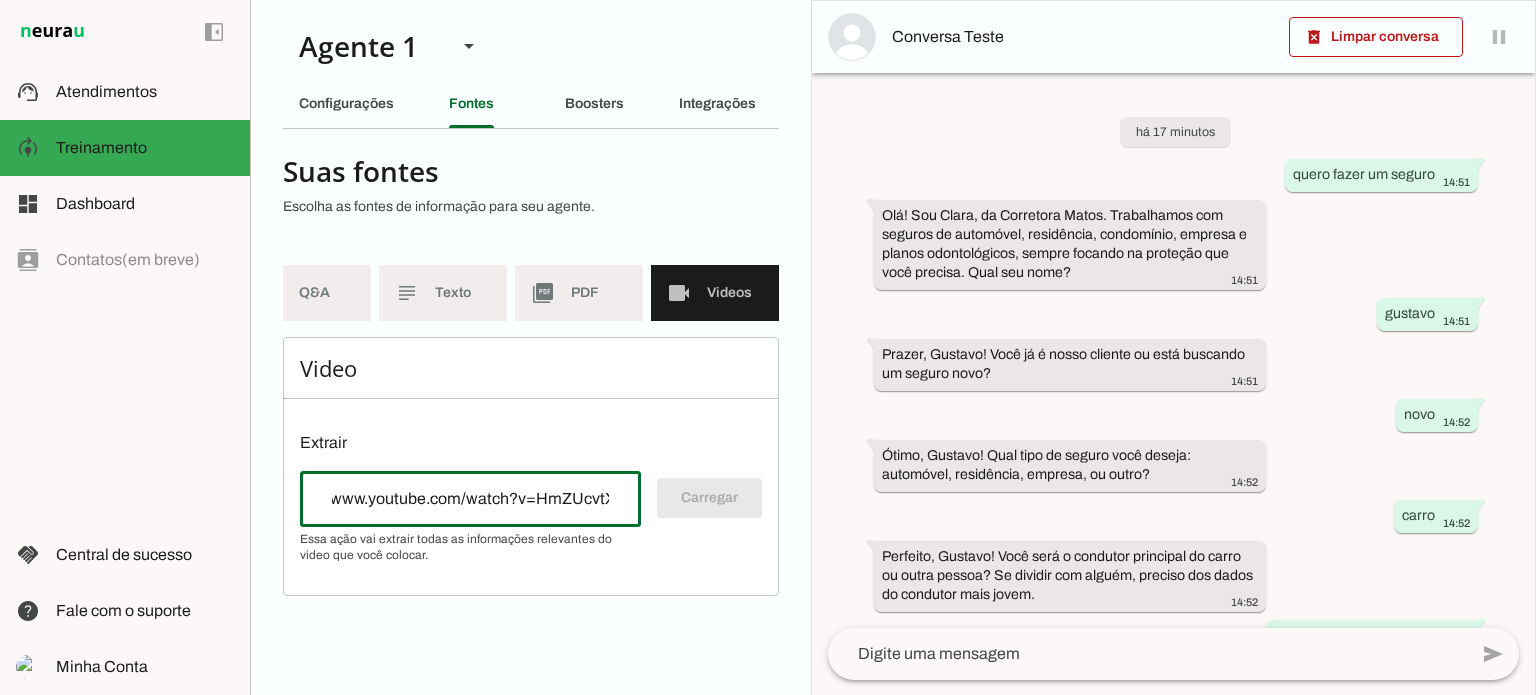 click on "Video
Extrair
Carregar" at bounding box center (531, 466) 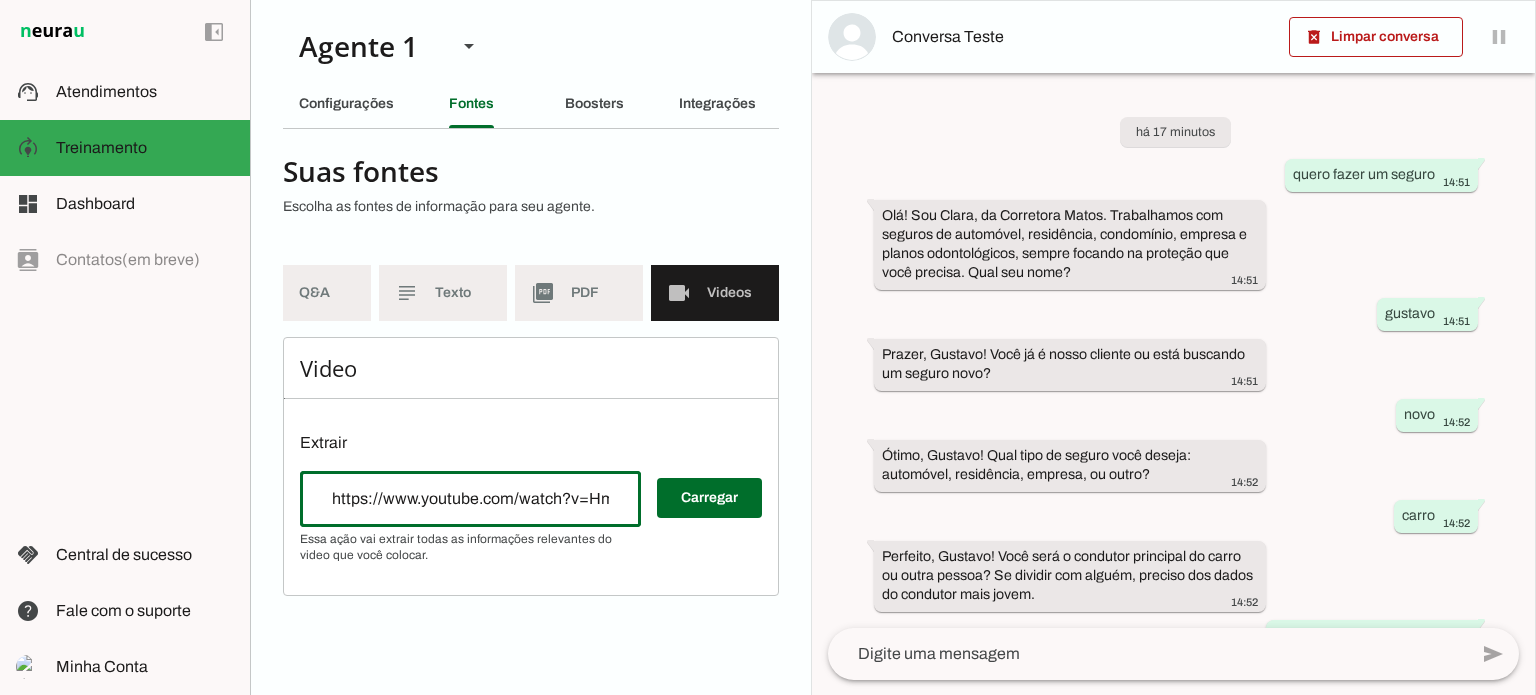 type on "https://www.youtube.com/watch?v=HmZUcvtXcO4" 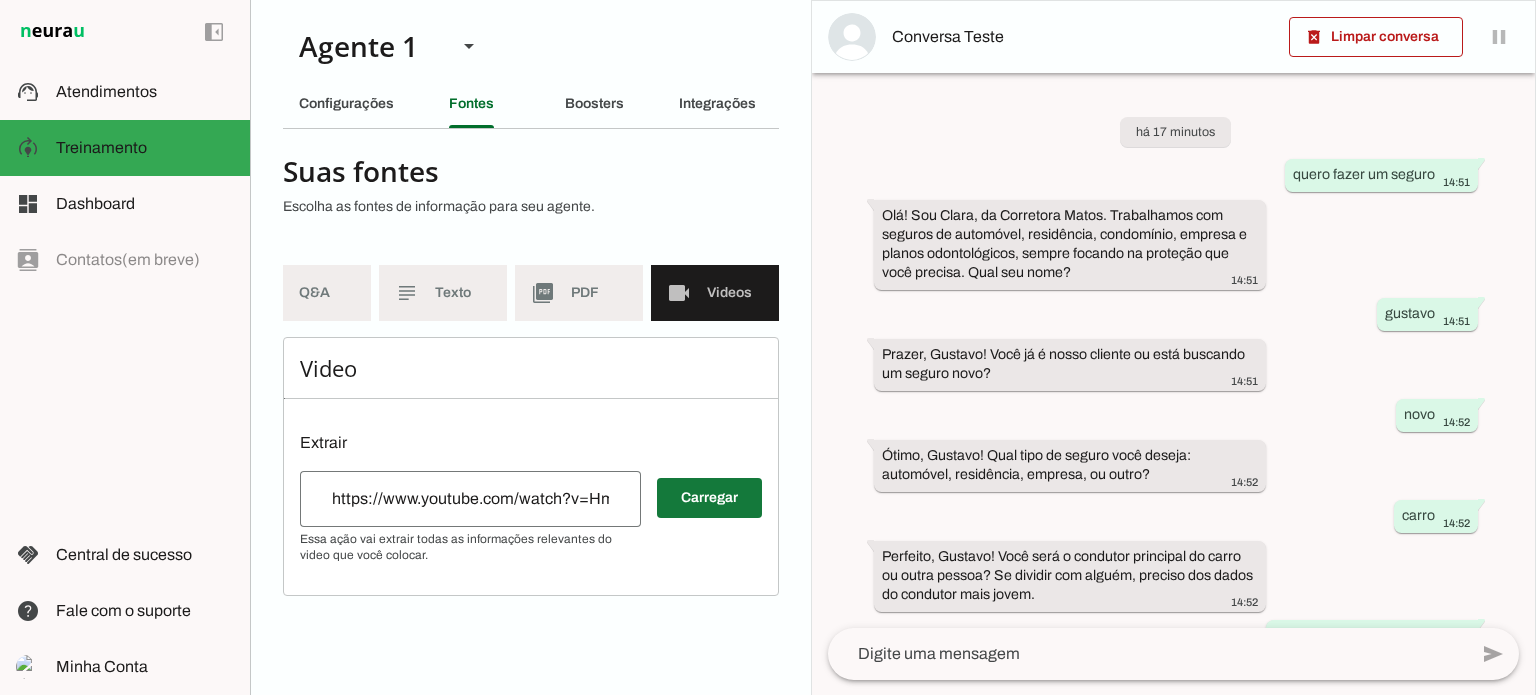 click at bounding box center [709, 498] 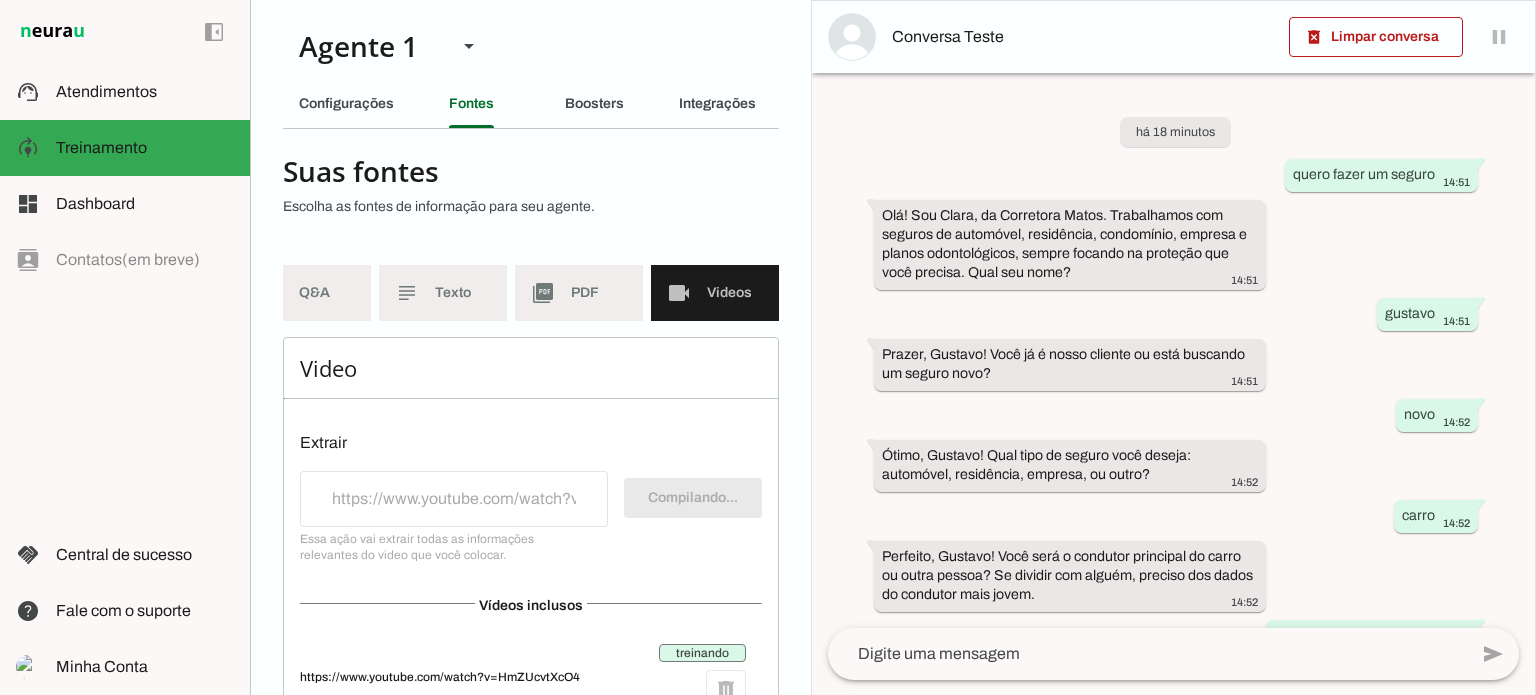 scroll, scrollTop: 0, scrollLeft: 0, axis: both 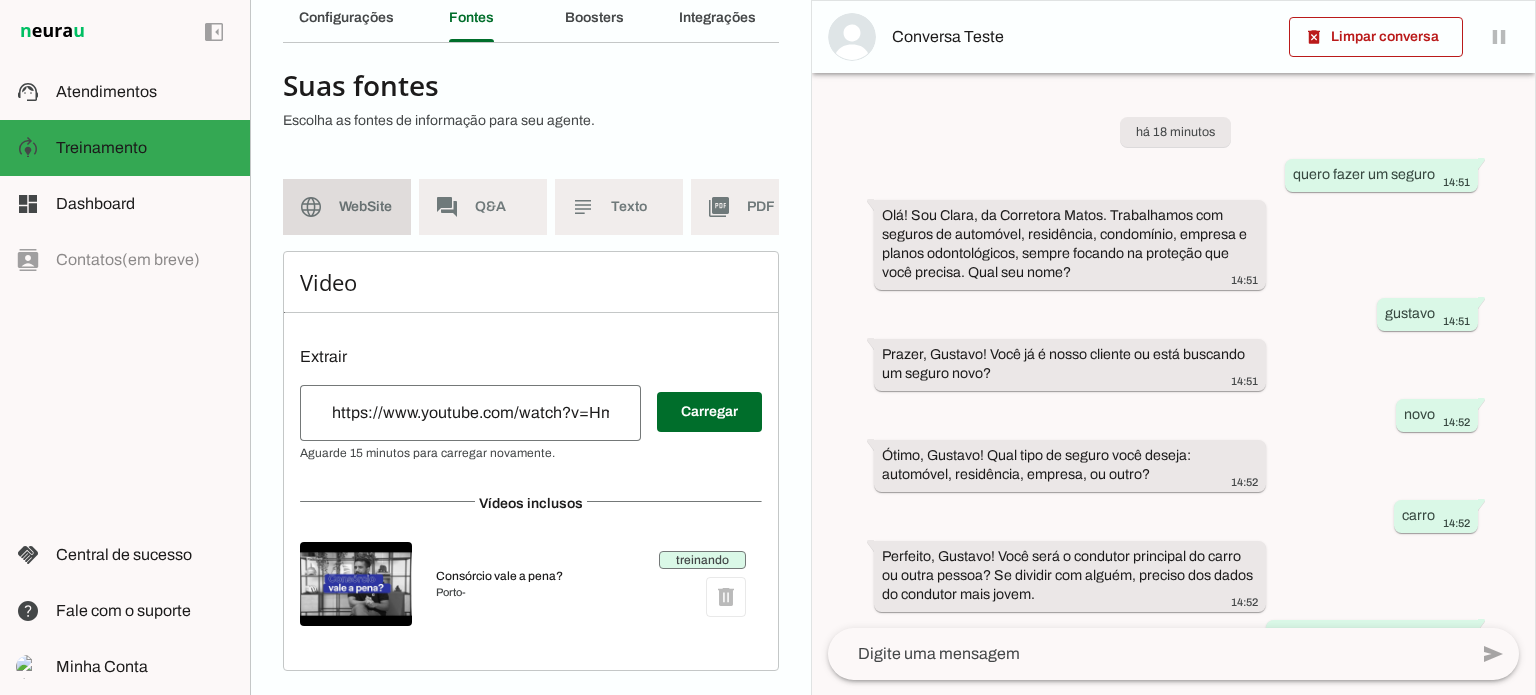 click on "language
WebSite" at bounding box center [347, 207] 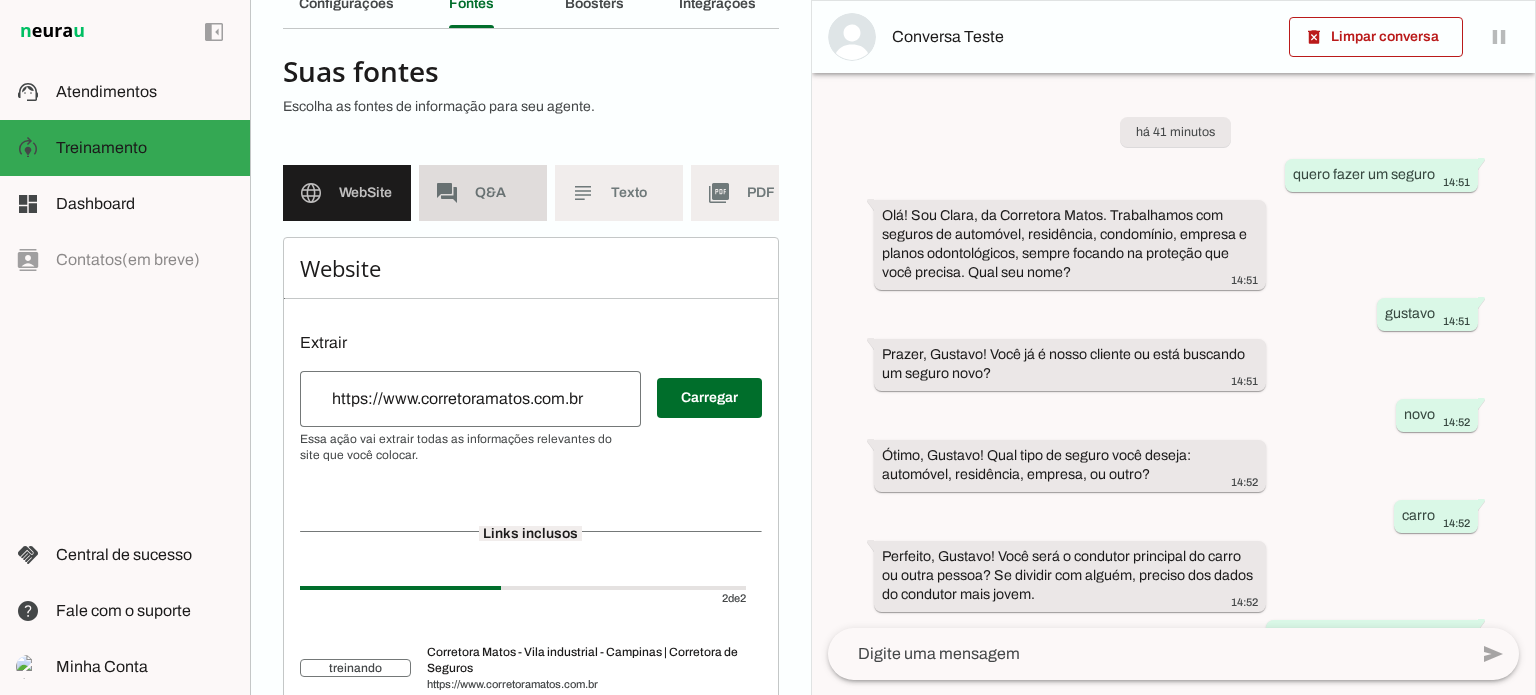 click on "Q&A" 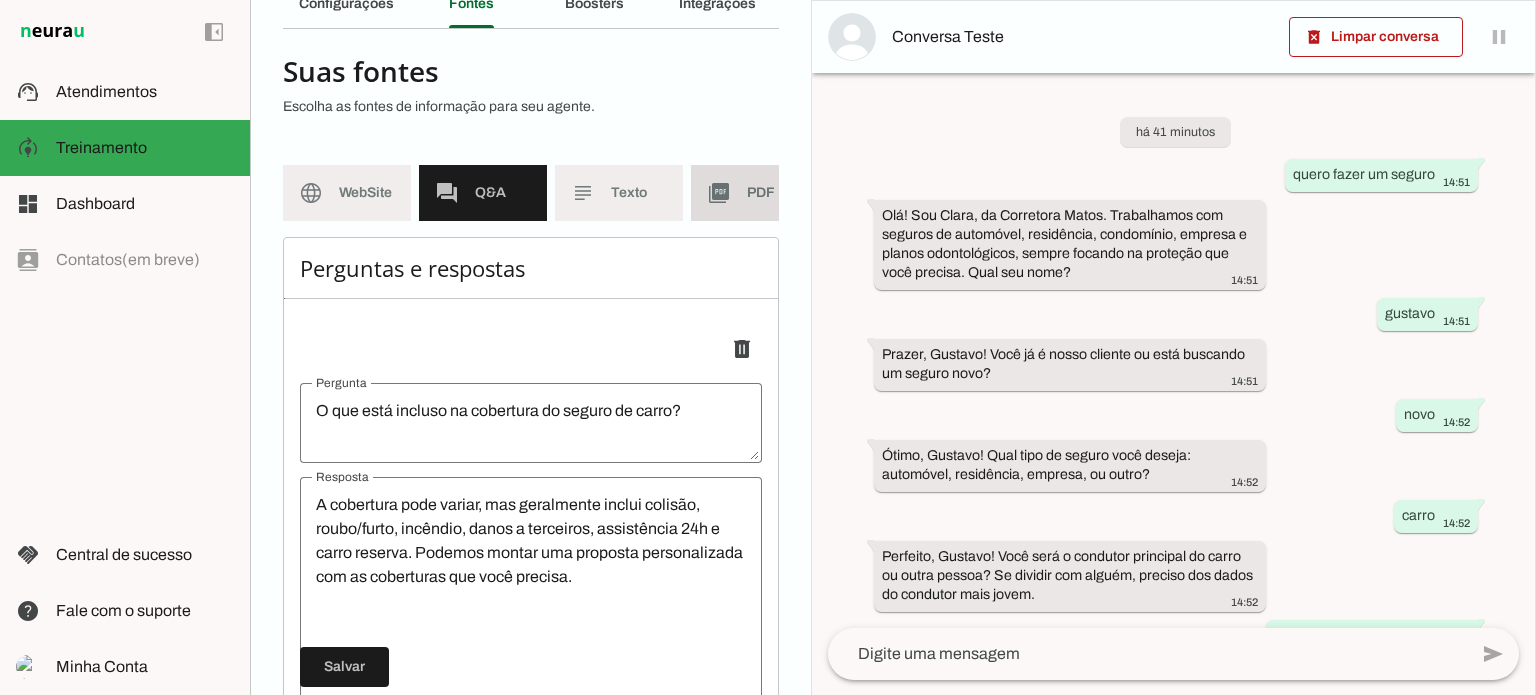 click on "picture_as_pdf" 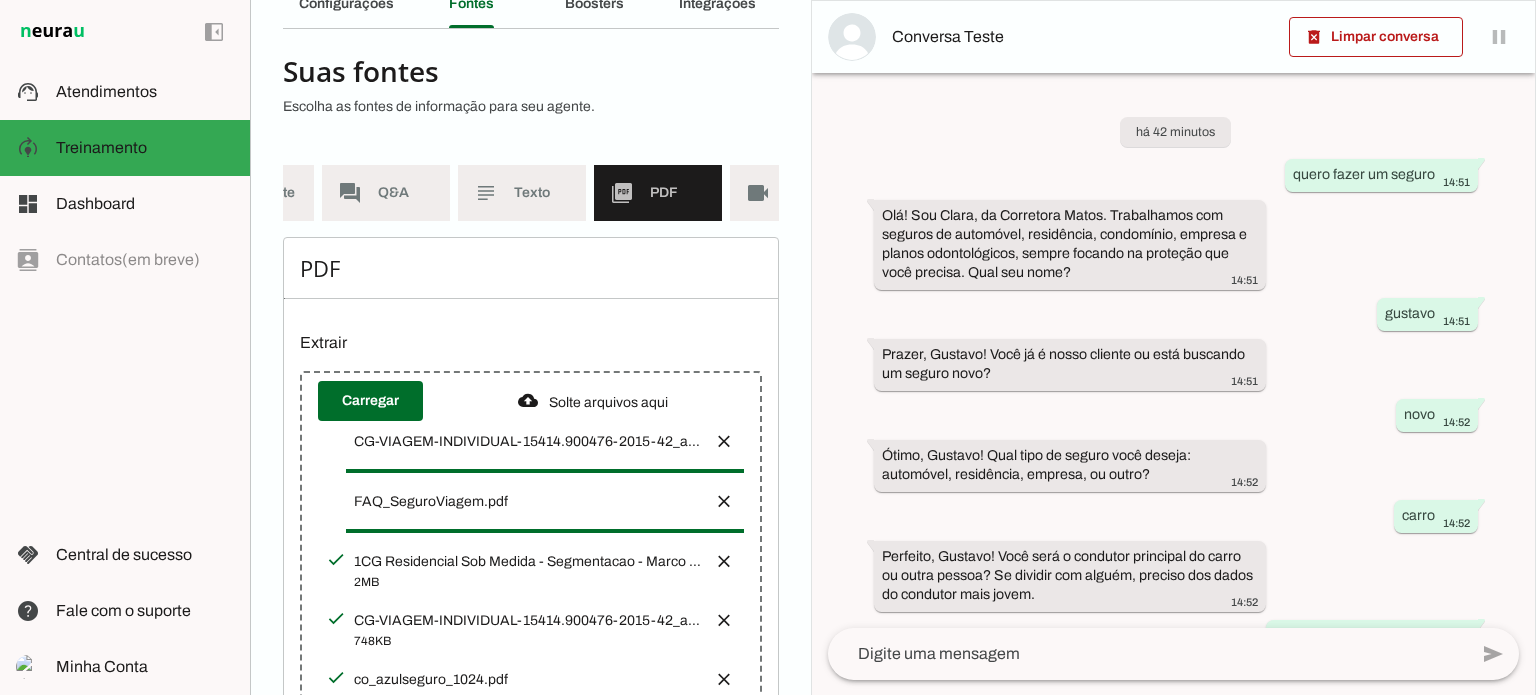 scroll, scrollTop: 0, scrollLeft: 192, axis: horizontal 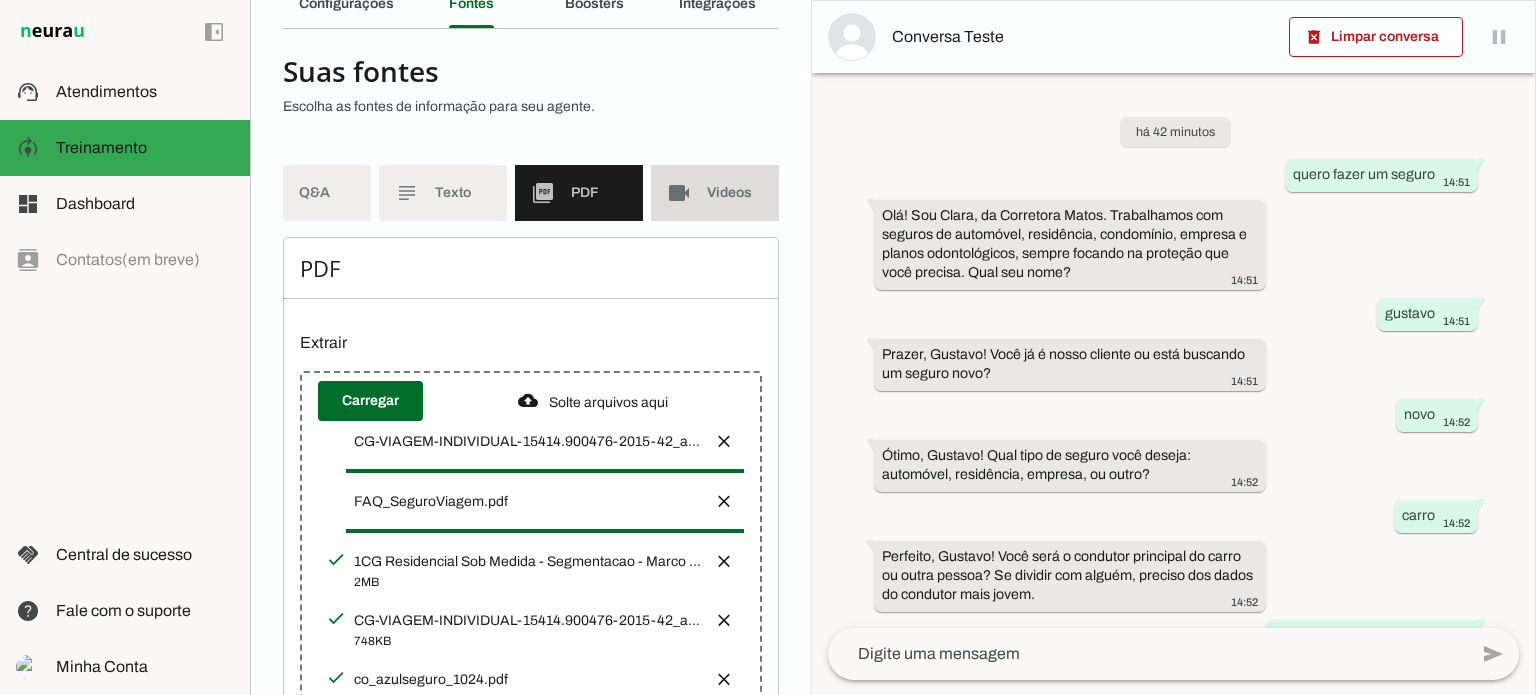 click on "videocam
Videos" at bounding box center (715, 193) 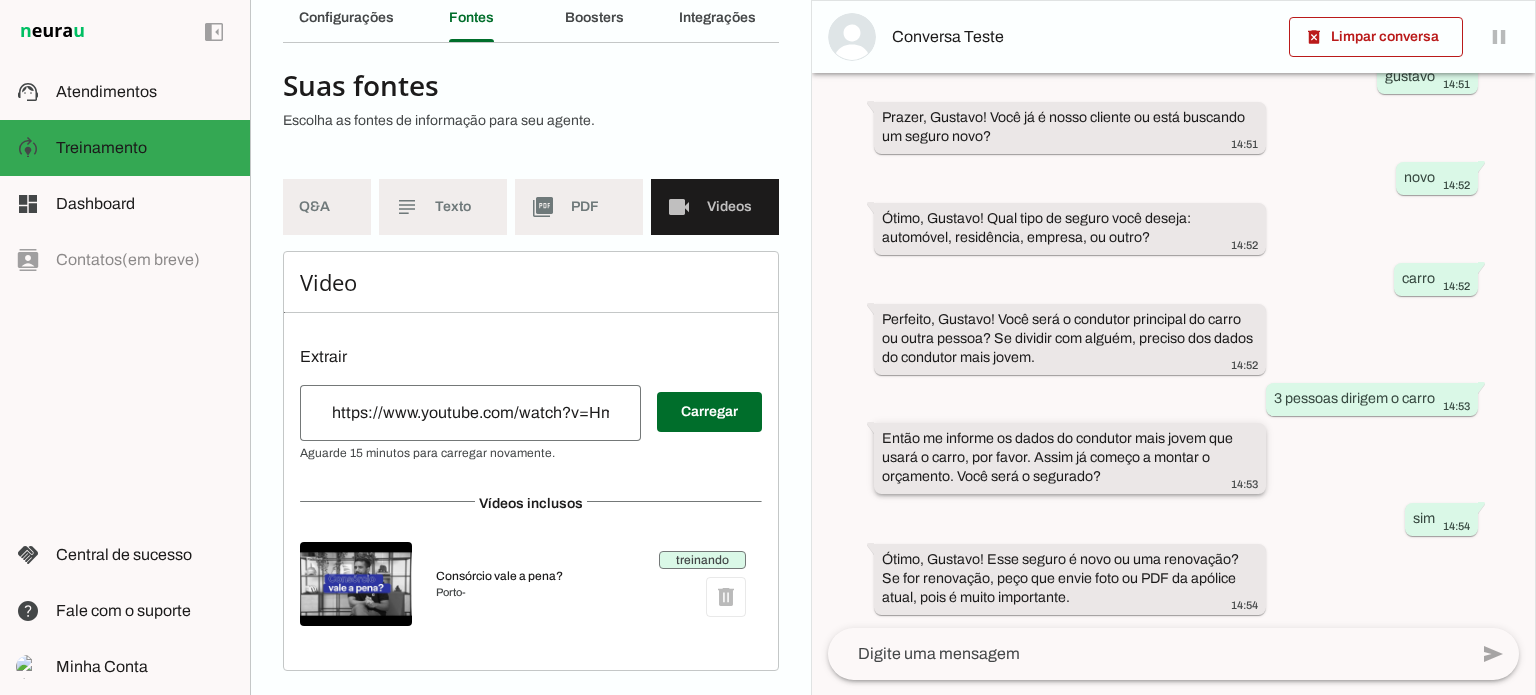 scroll, scrollTop: 239, scrollLeft: 0, axis: vertical 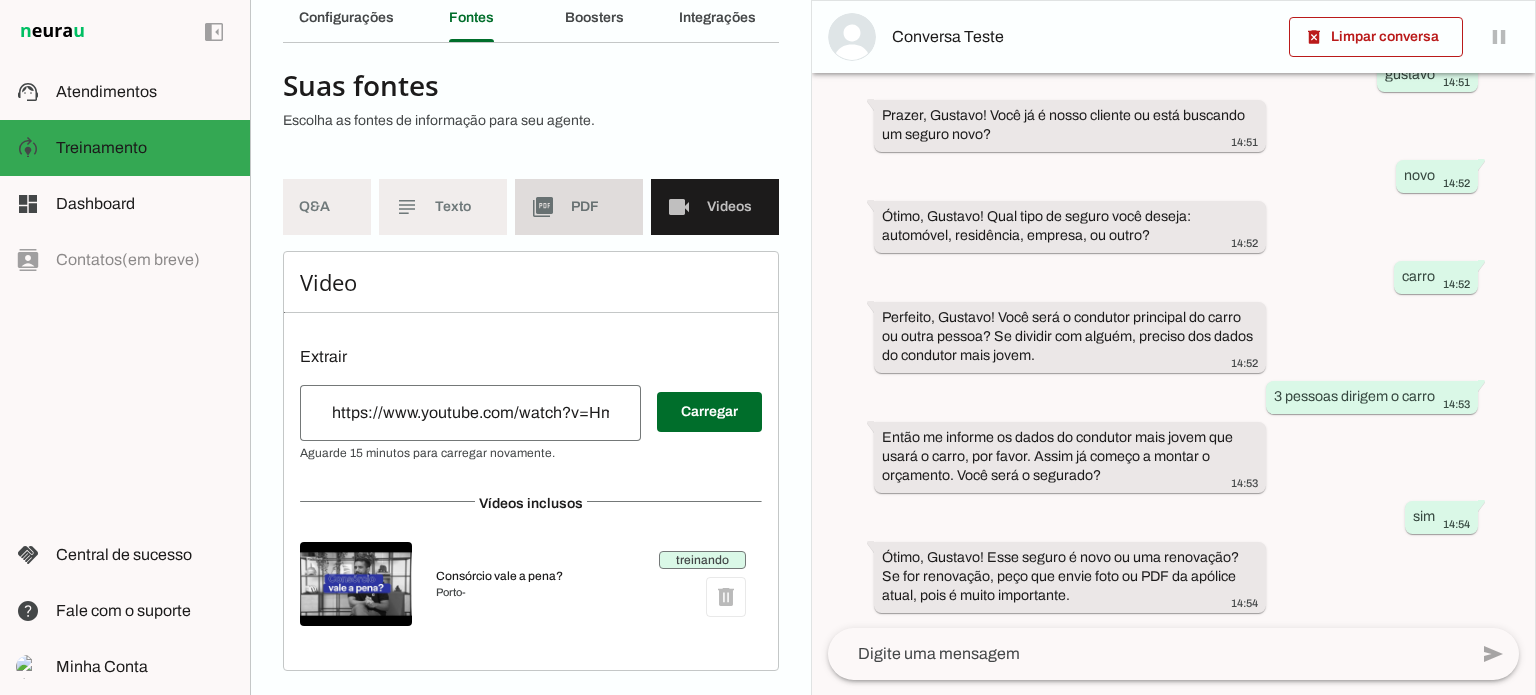 click on "picture_as_pdf
PDF" at bounding box center [579, 207] 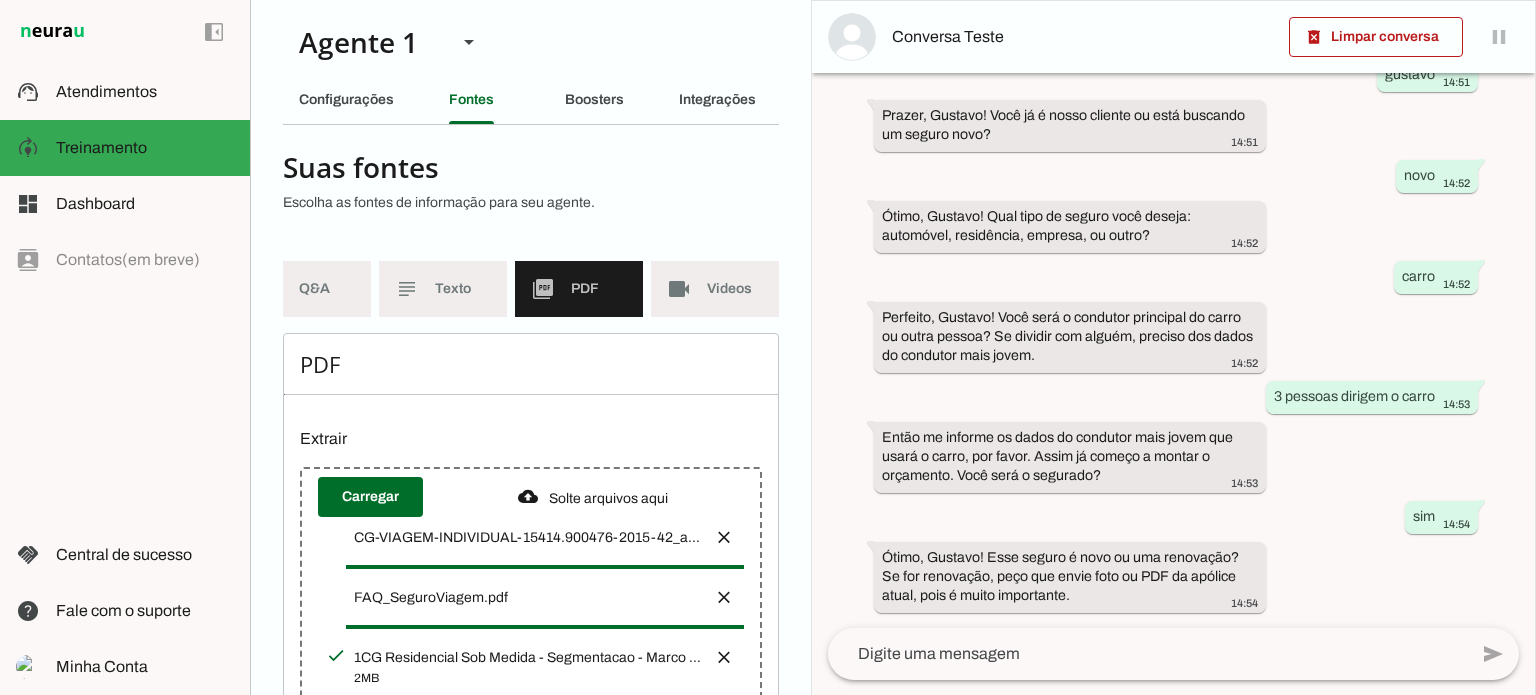 scroll, scrollTop: 0, scrollLeft: 0, axis: both 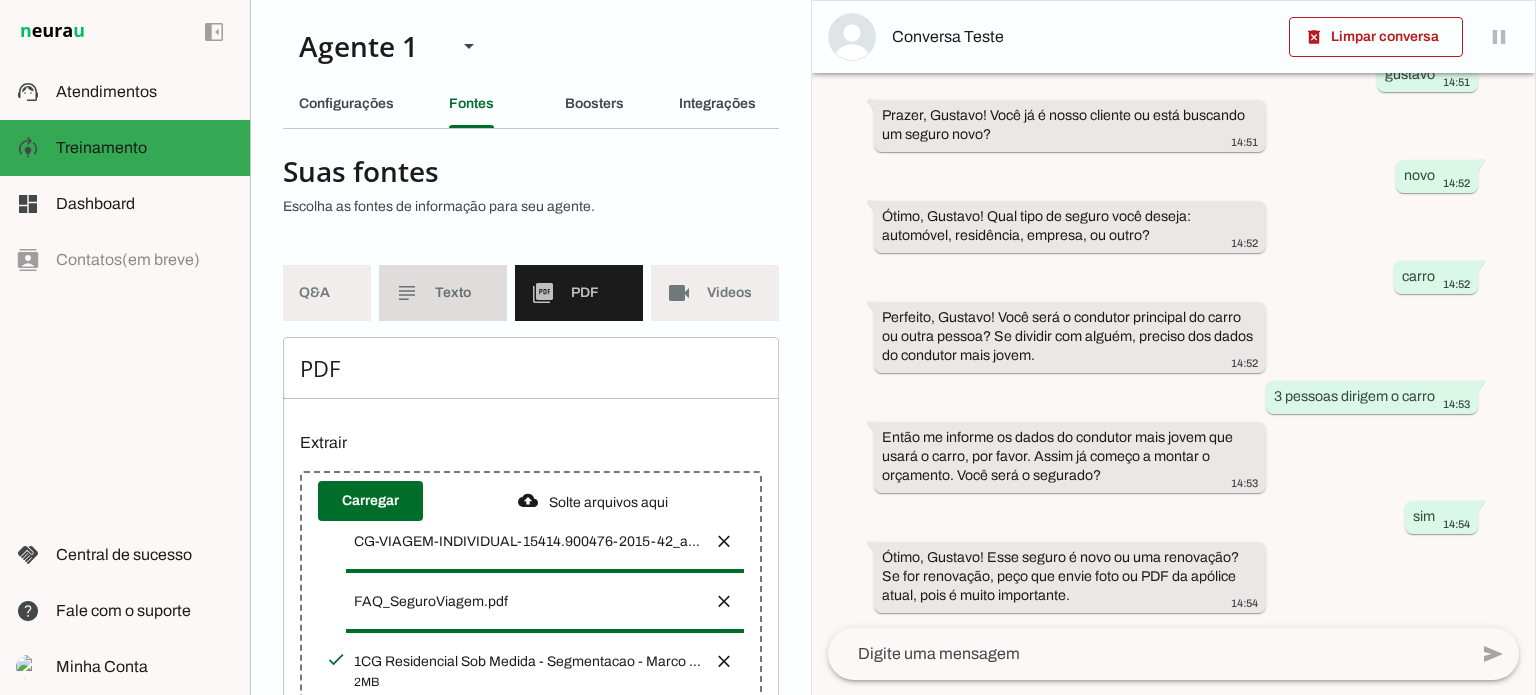 click on "Texto" 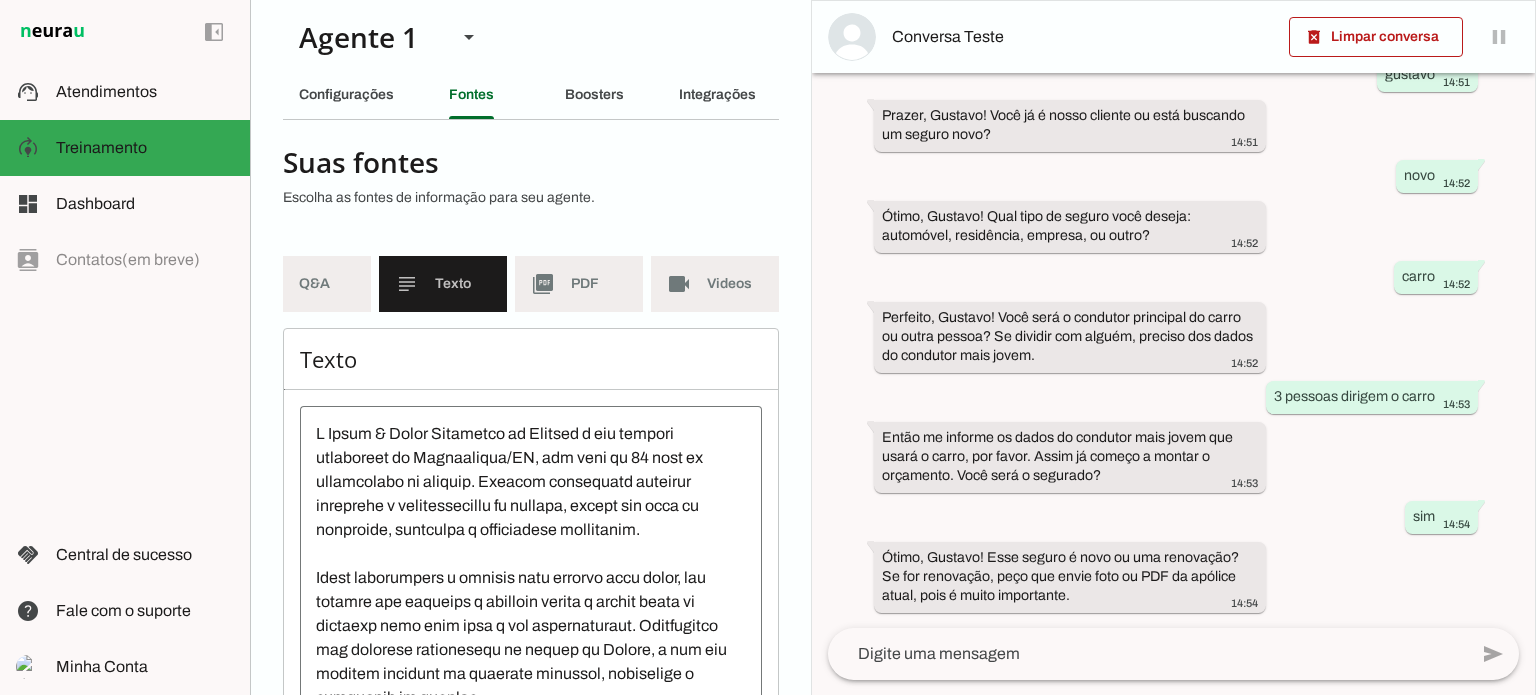 scroll, scrollTop: 0, scrollLeft: 0, axis: both 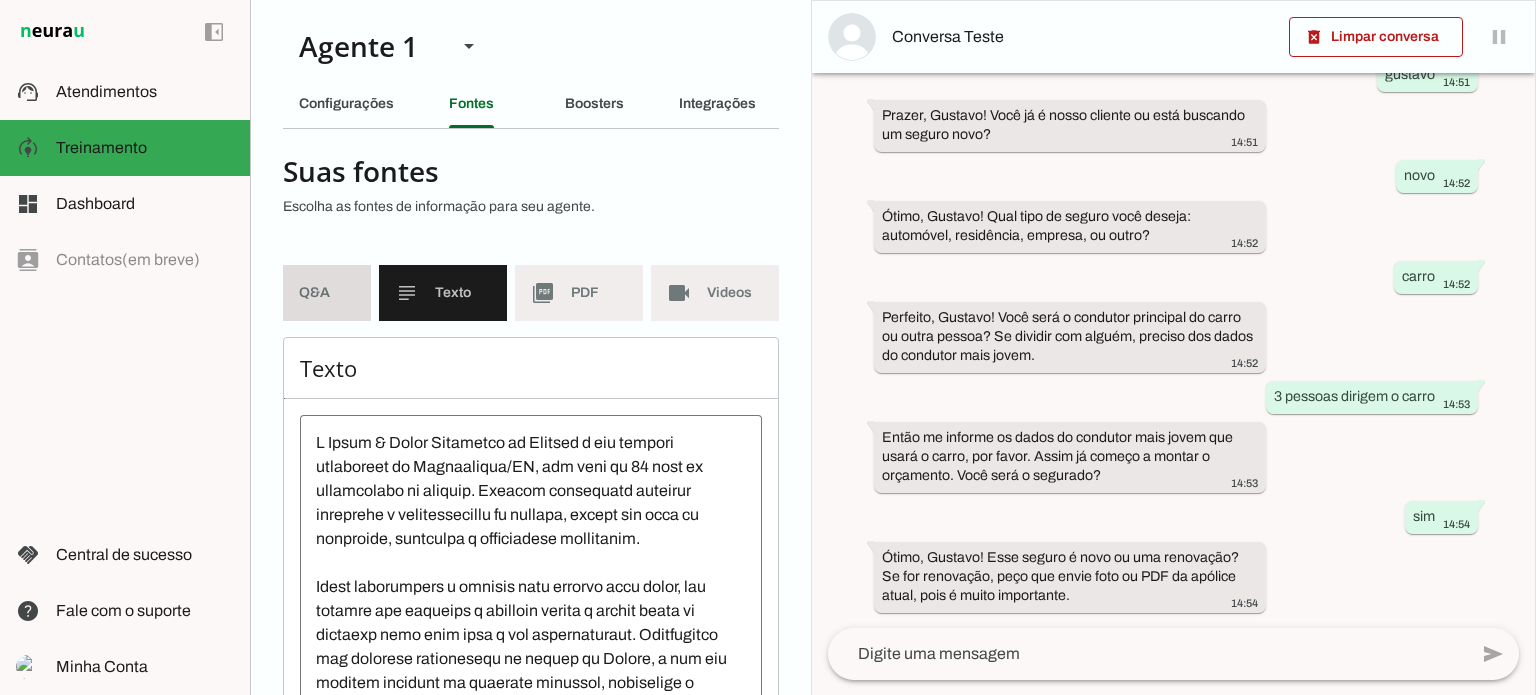 click on "Q&A" 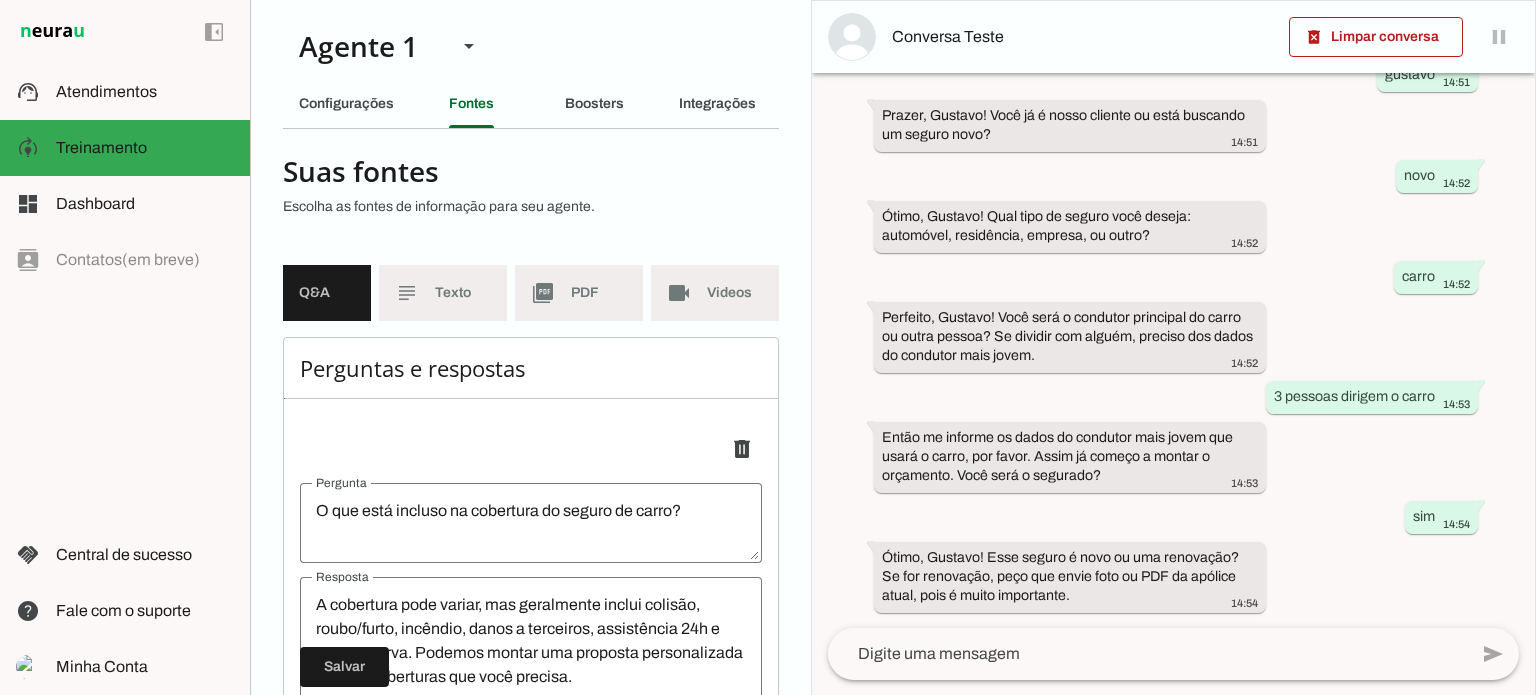 scroll, scrollTop: 0, scrollLeft: 0, axis: both 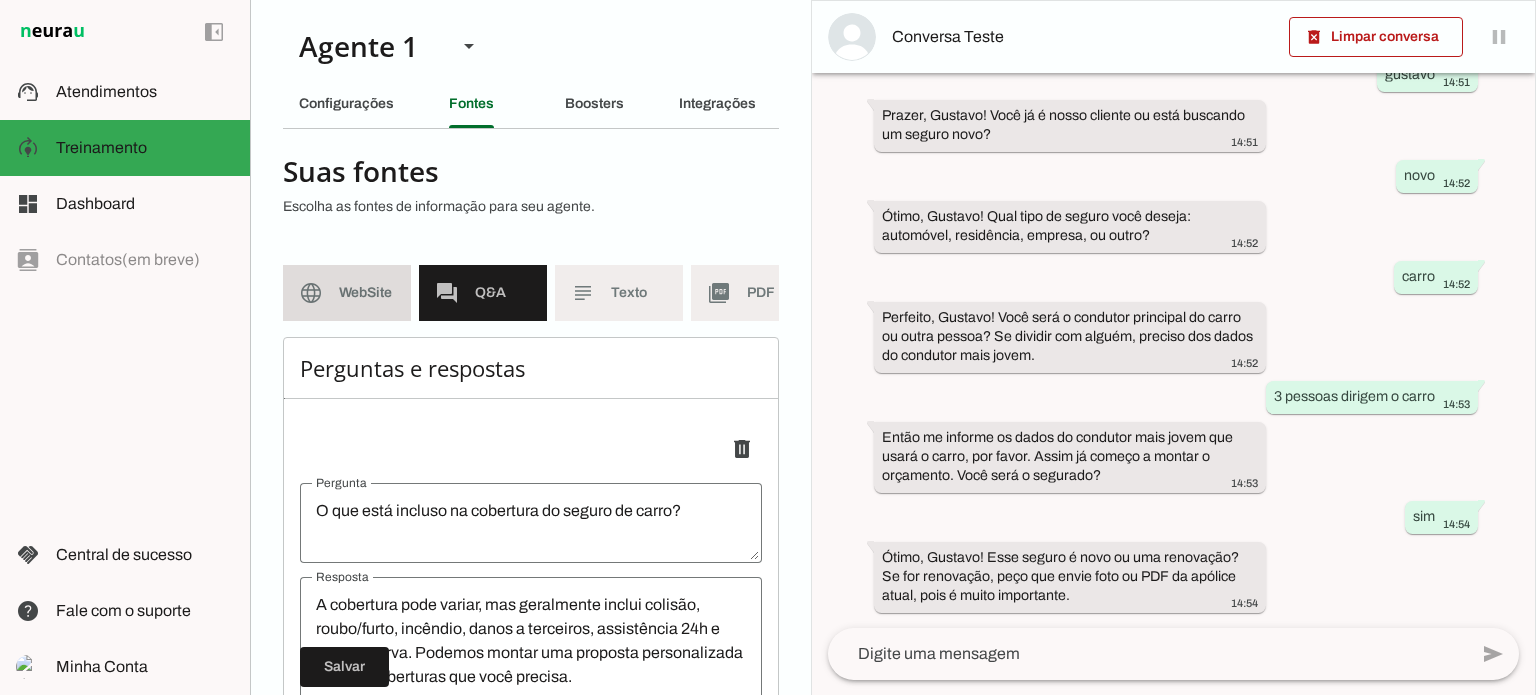 click on "language
WebSite" at bounding box center (347, 293) 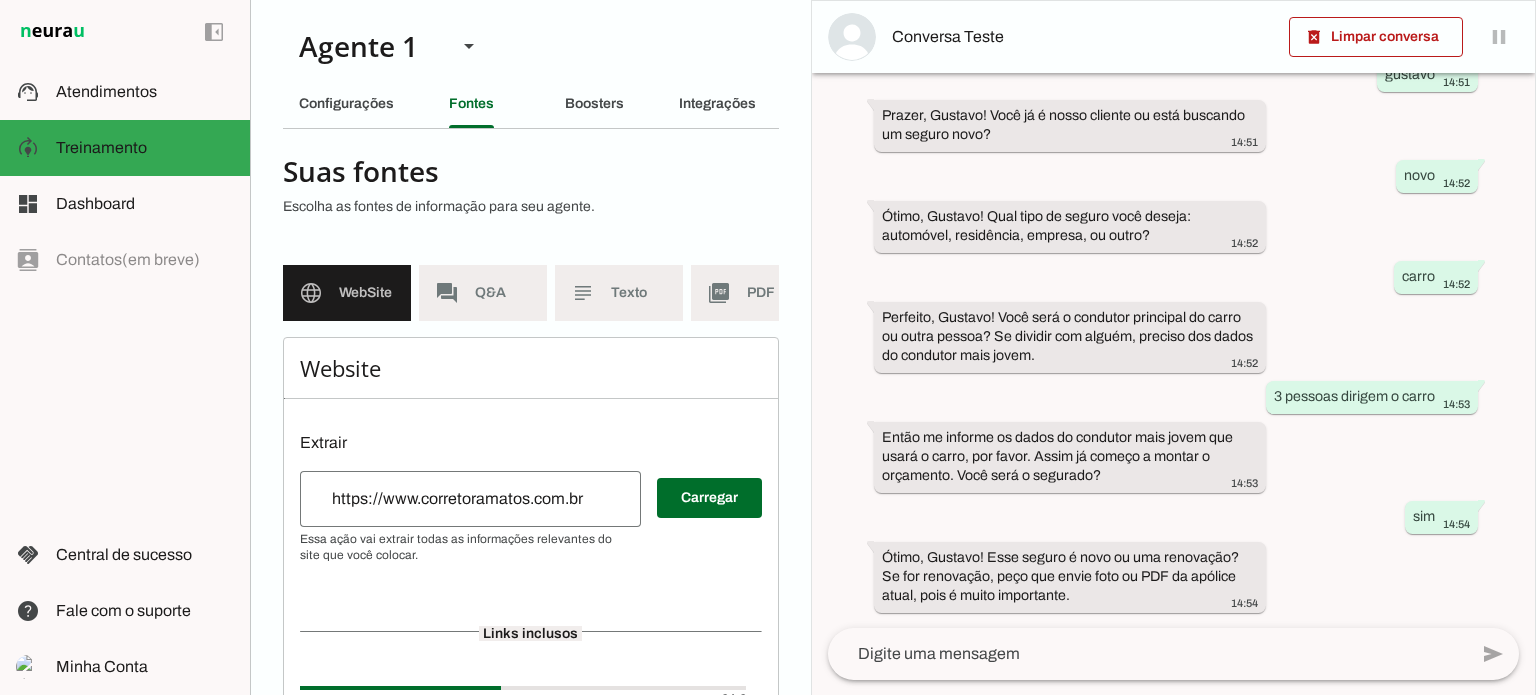 scroll, scrollTop: 0, scrollLeft: 0, axis: both 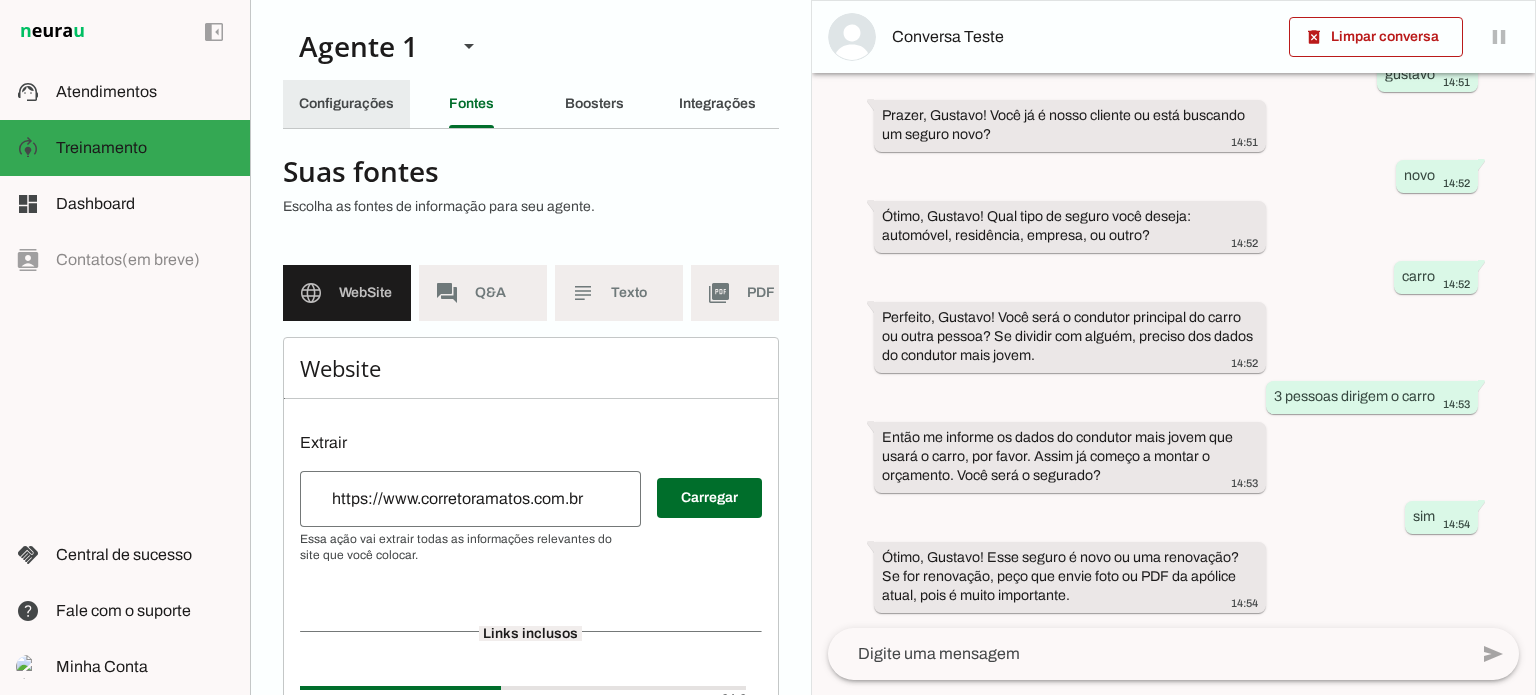 click on "Configurações" 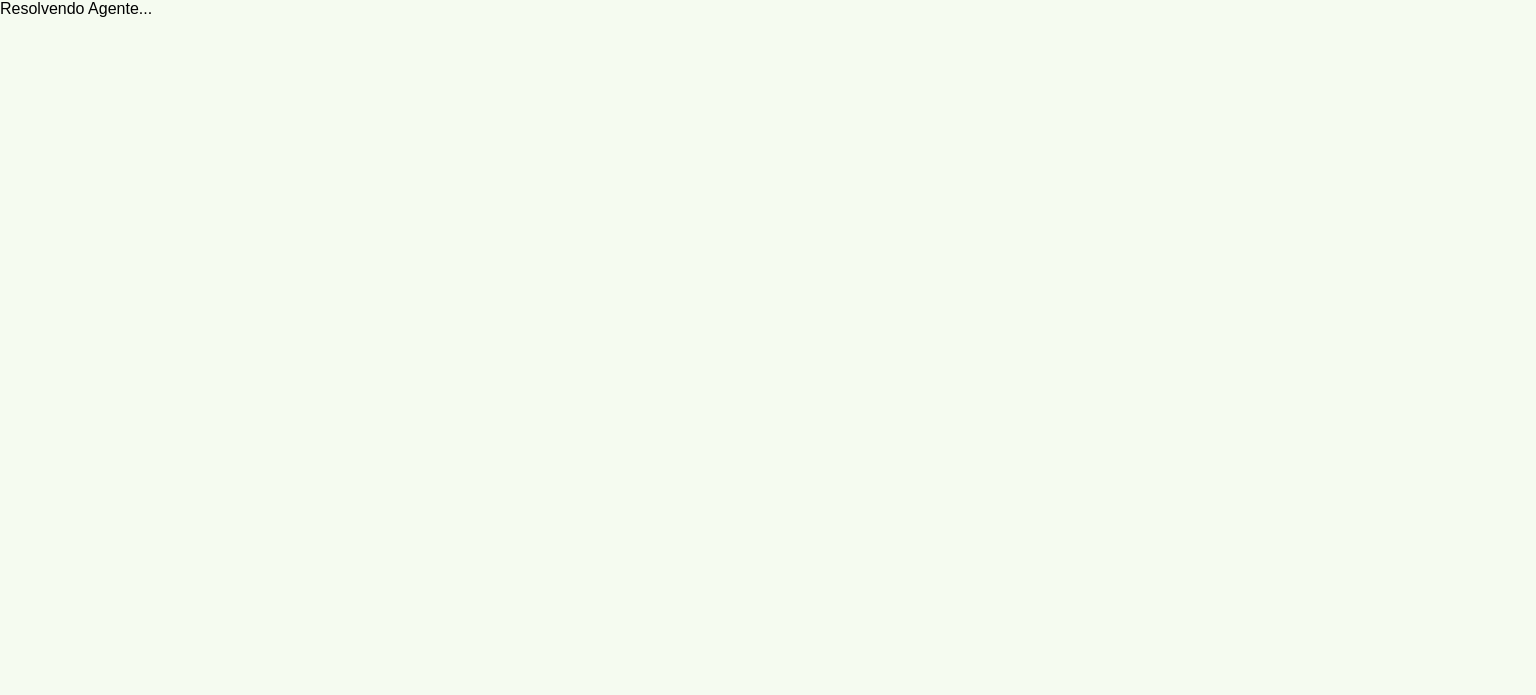 scroll, scrollTop: 0, scrollLeft: 0, axis: both 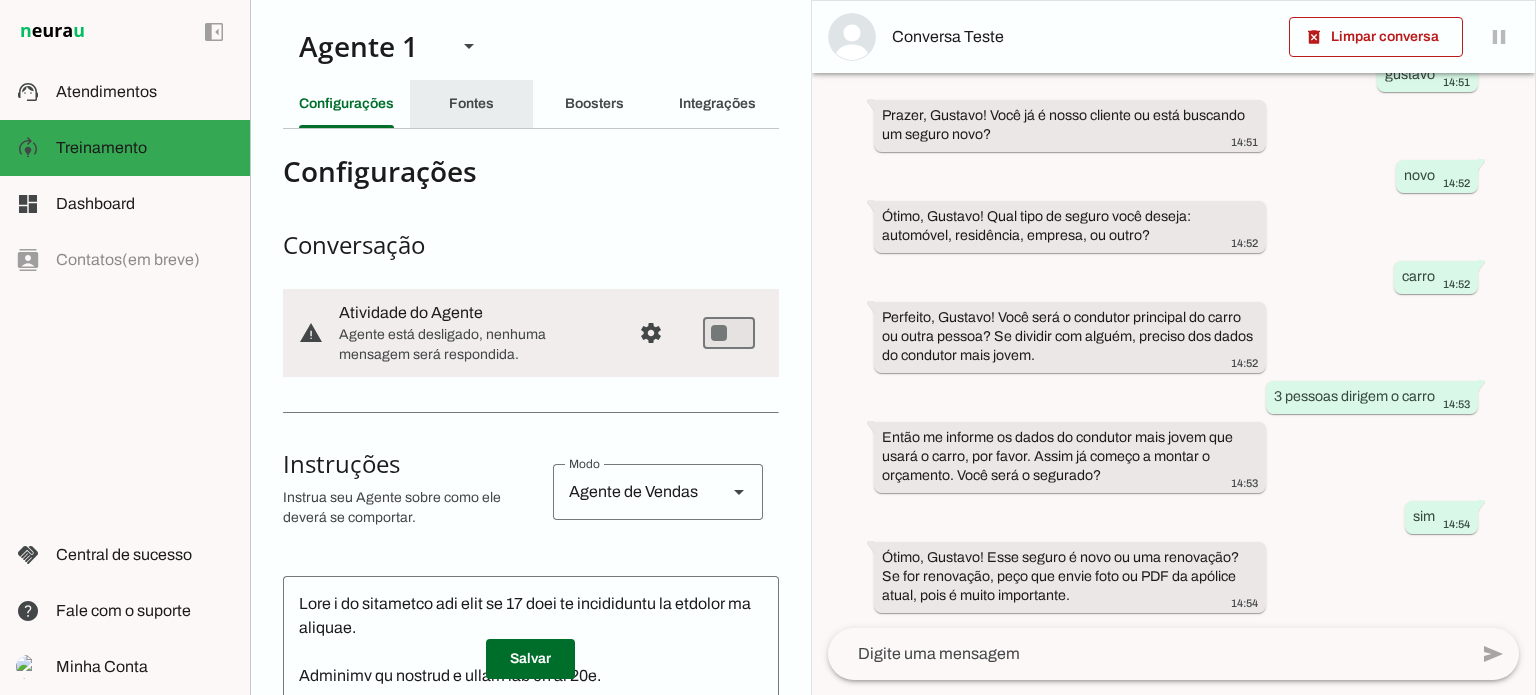 click on "Fontes" 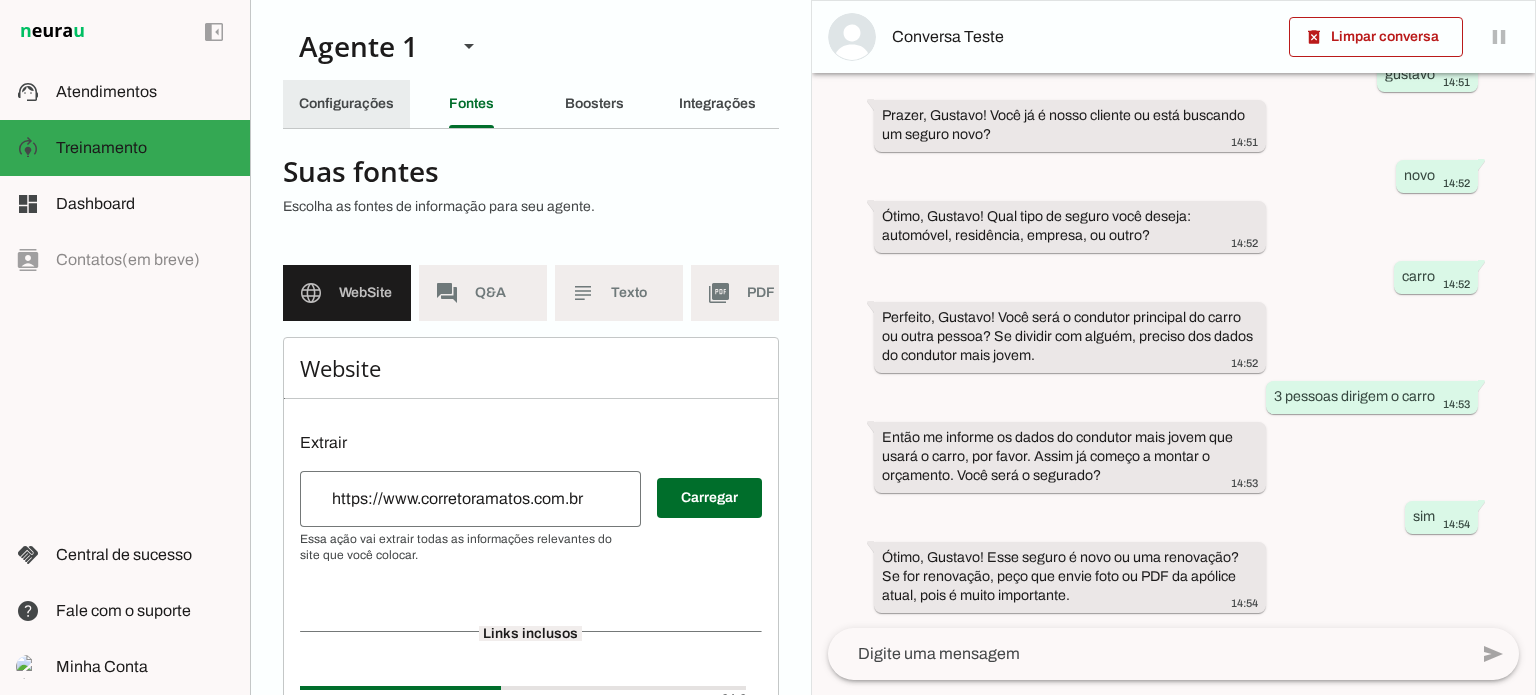 click on "Configurações" 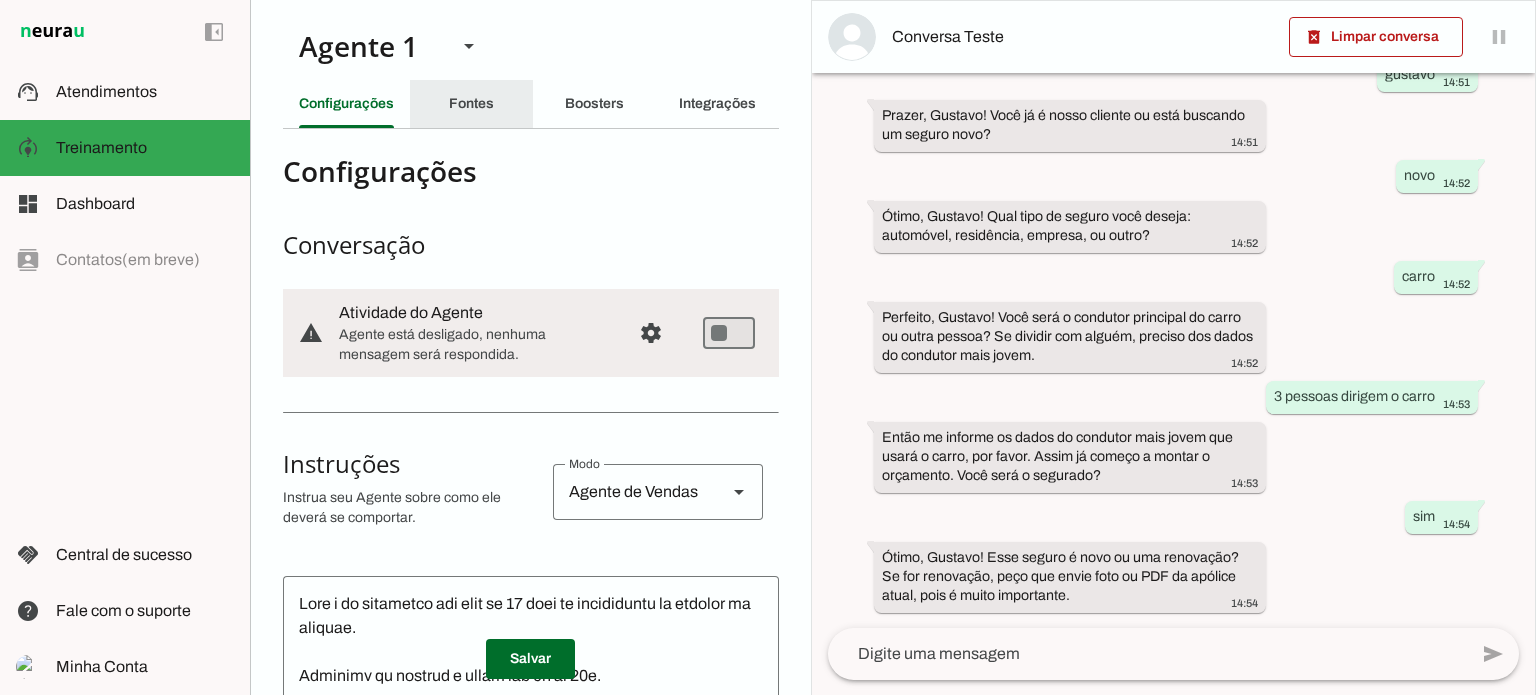click on "Fontes" 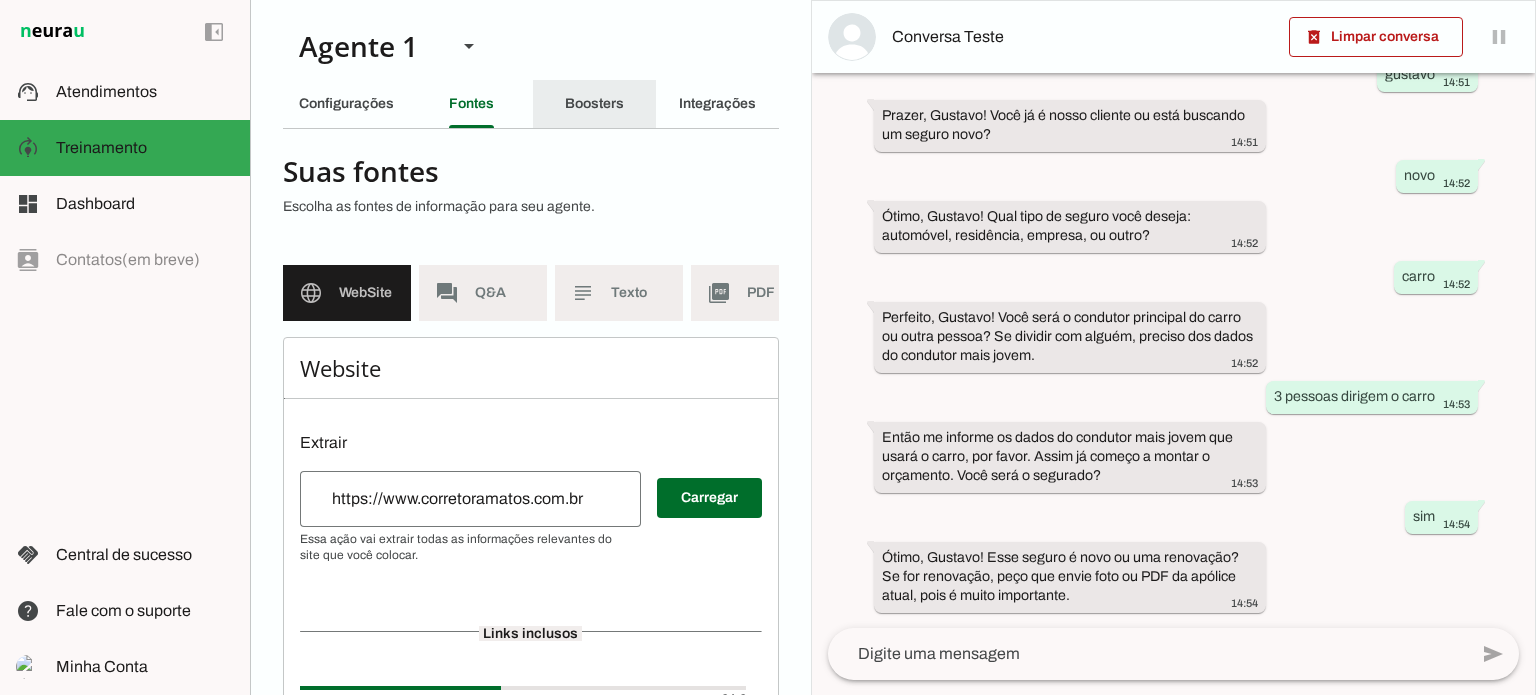 click on "Boosters" 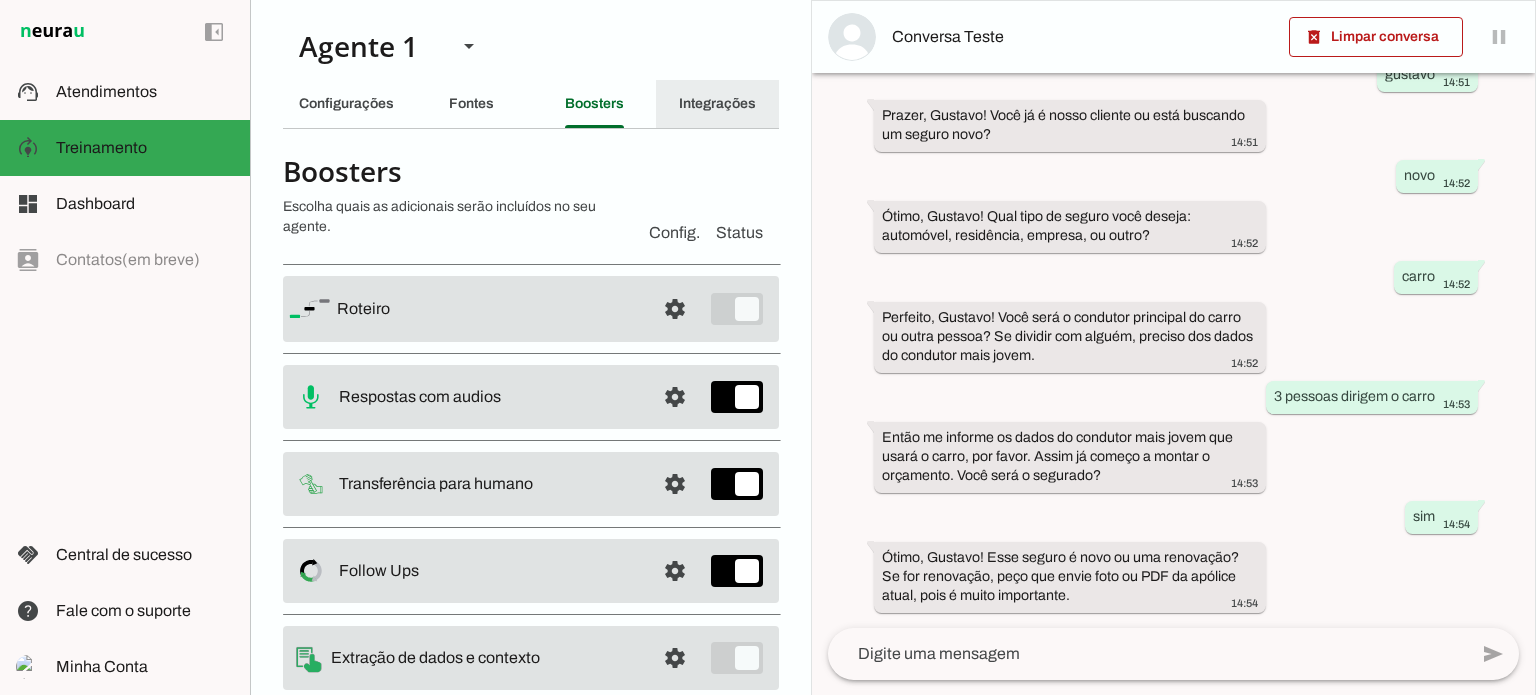 click on "Integrações" 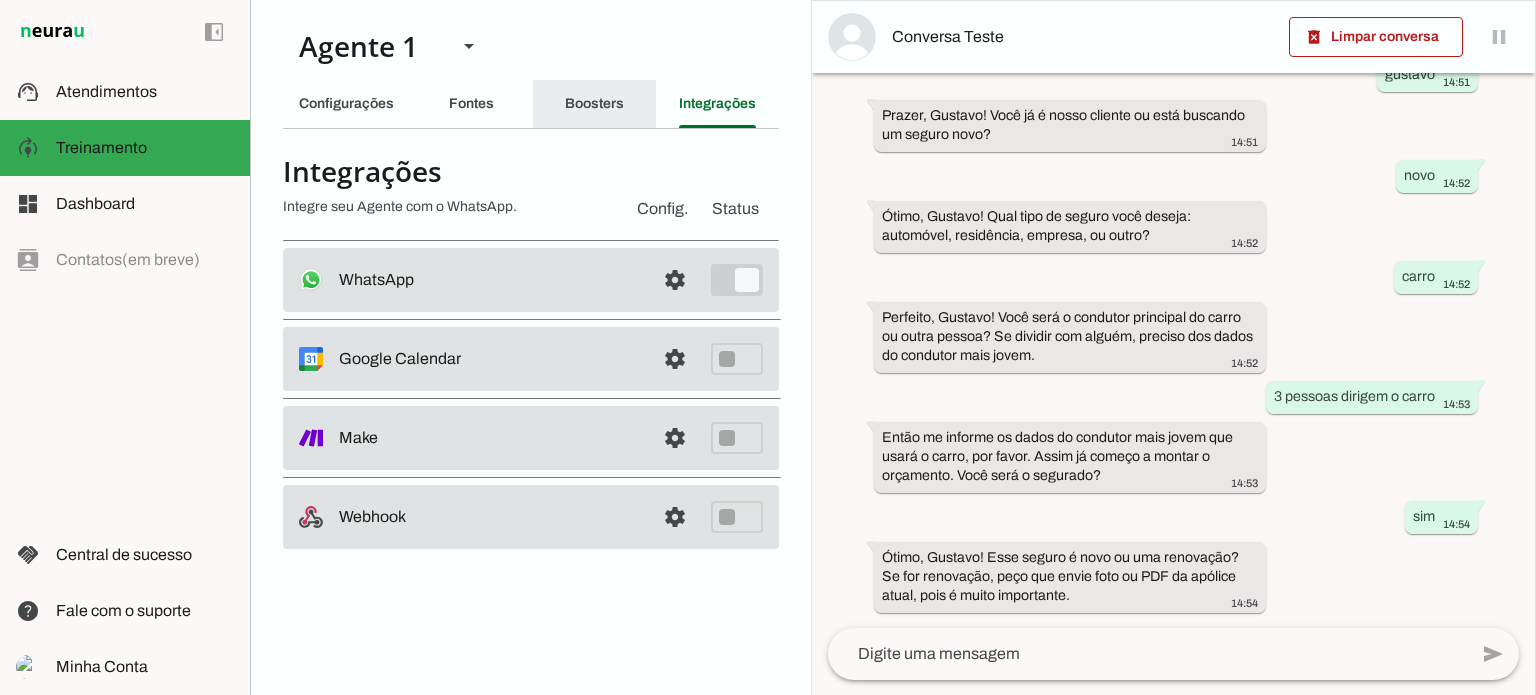 click on "Boosters" 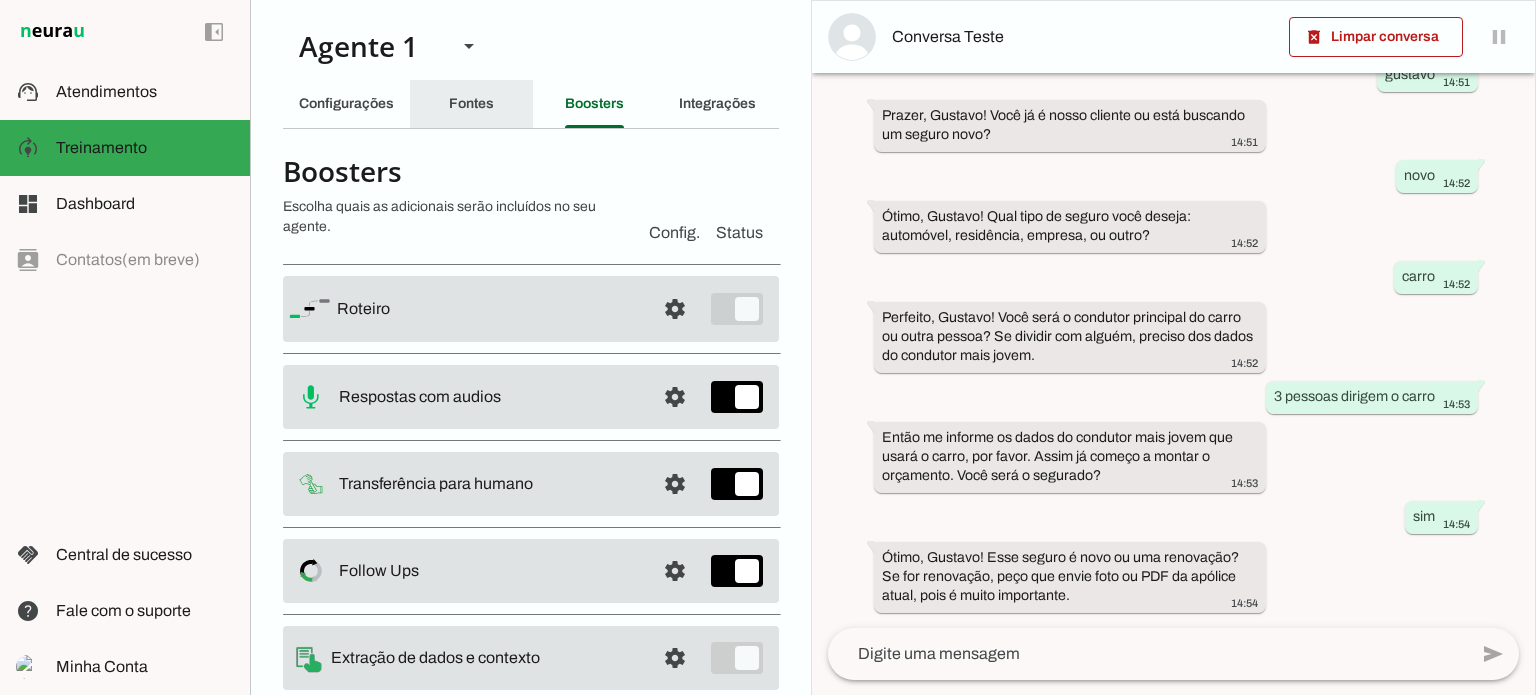 click on "Fontes" 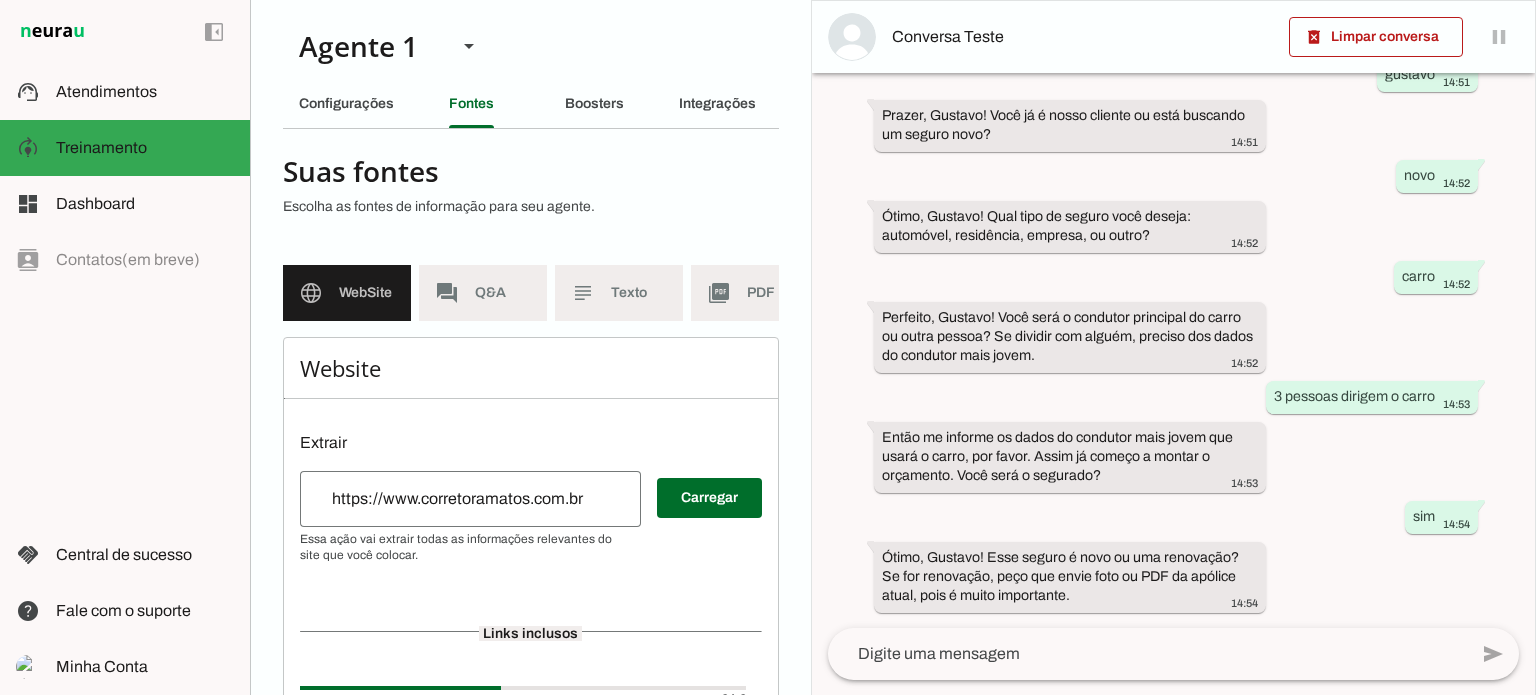 scroll, scrollTop: 0, scrollLeft: 192, axis: horizontal 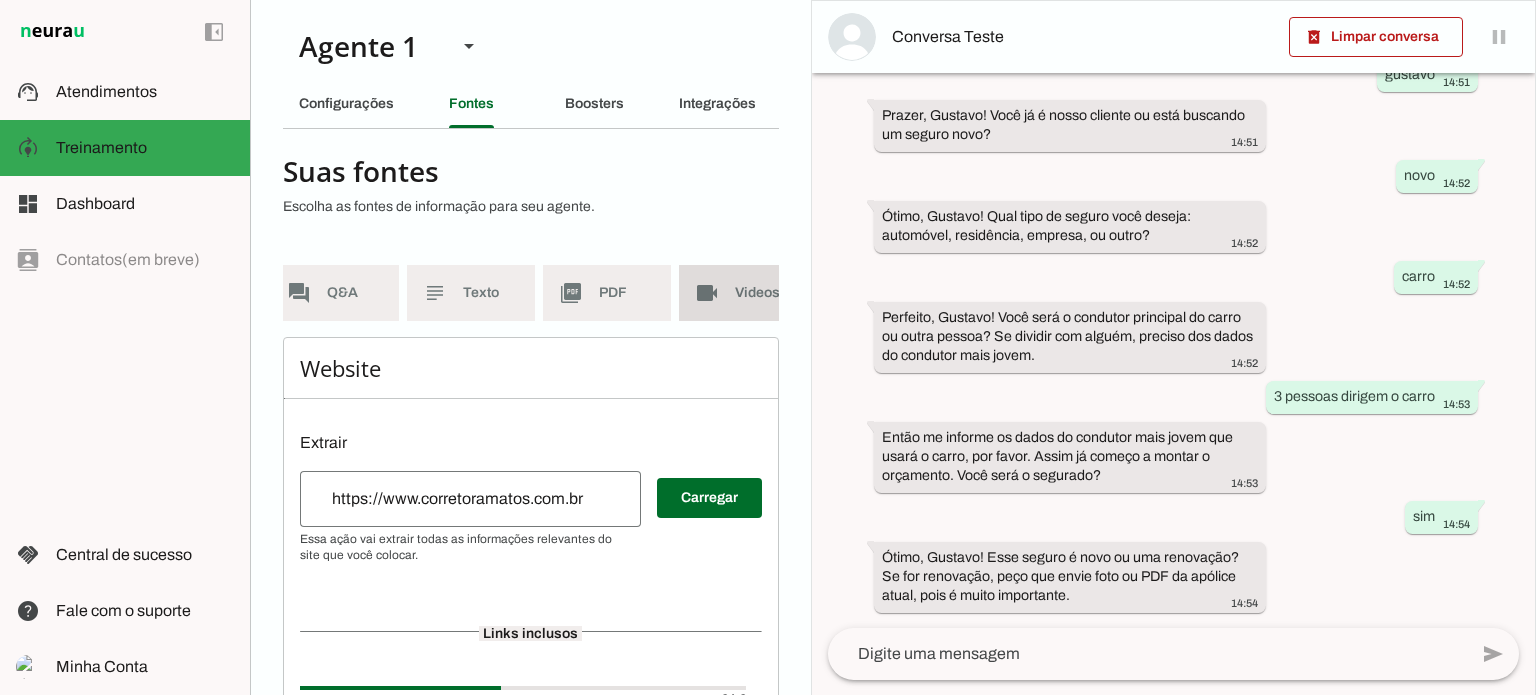 click on "videocam
Videos" at bounding box center [743, 293] 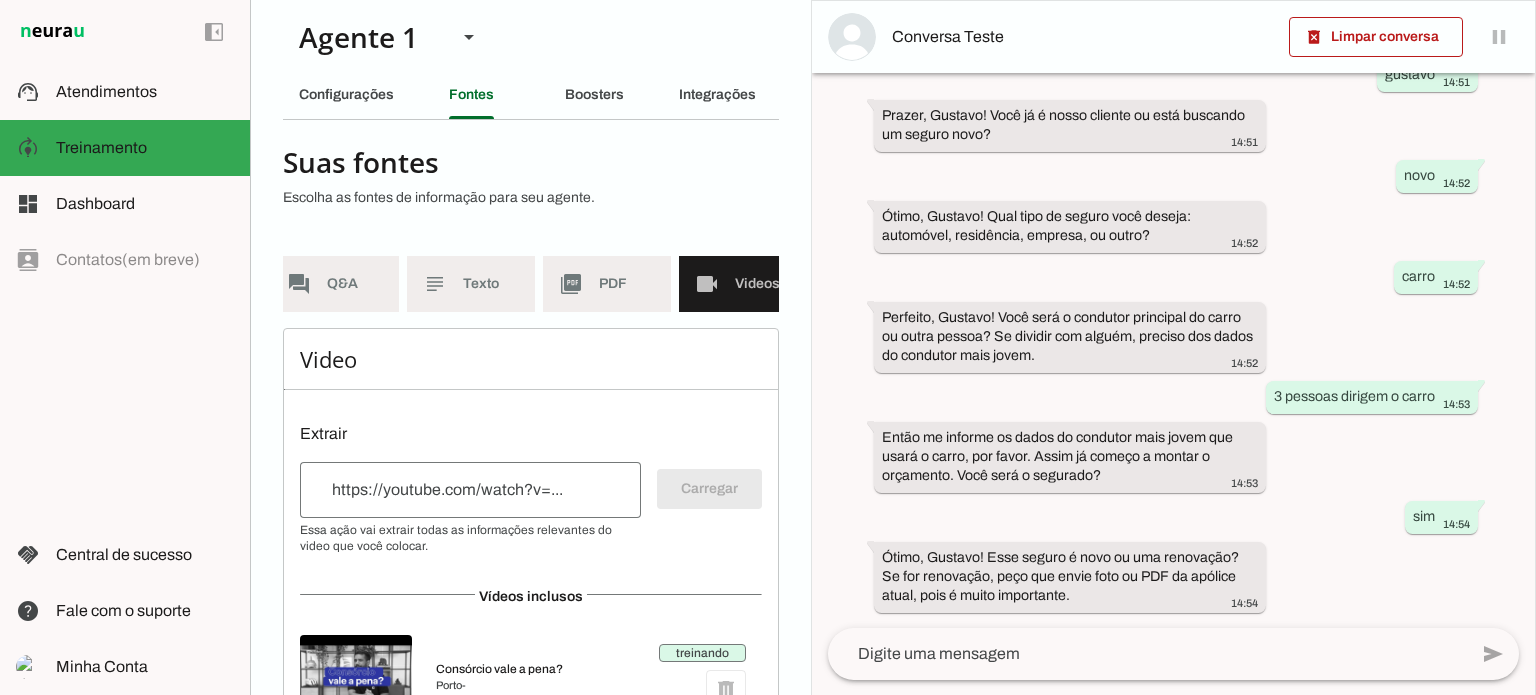 scroll, scrollTop: 0, scrollLeft: 0, axis: both 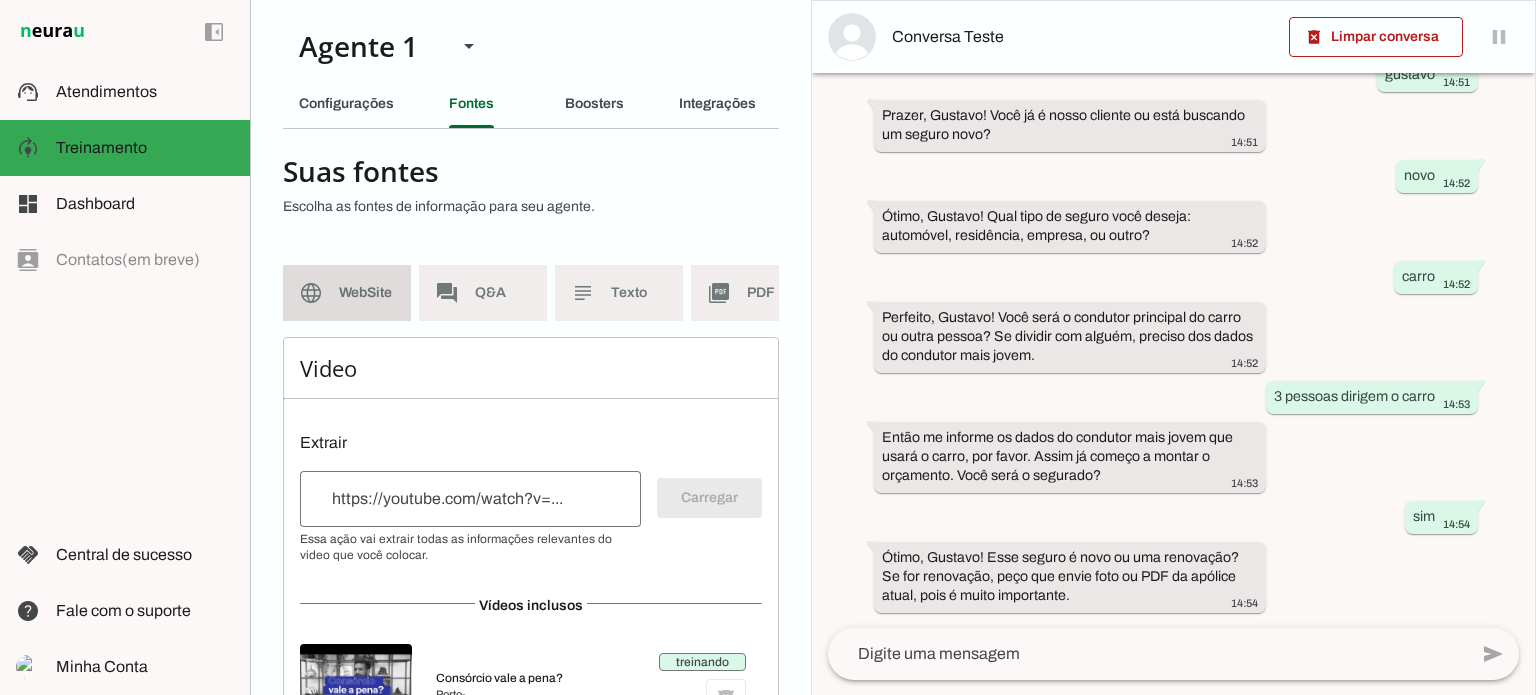 click on "WebSite" 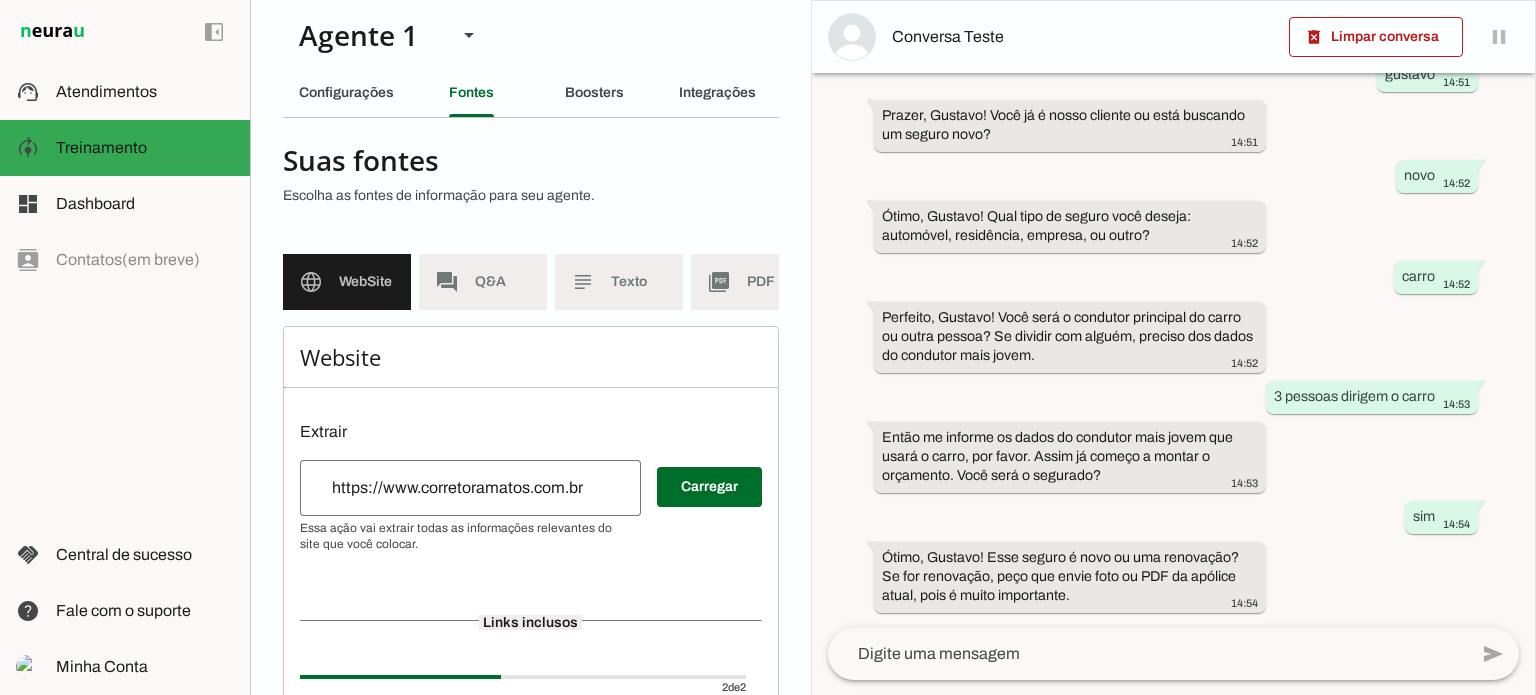 scroll, scrollTop: 0, scrollLeft: 0, axis: both 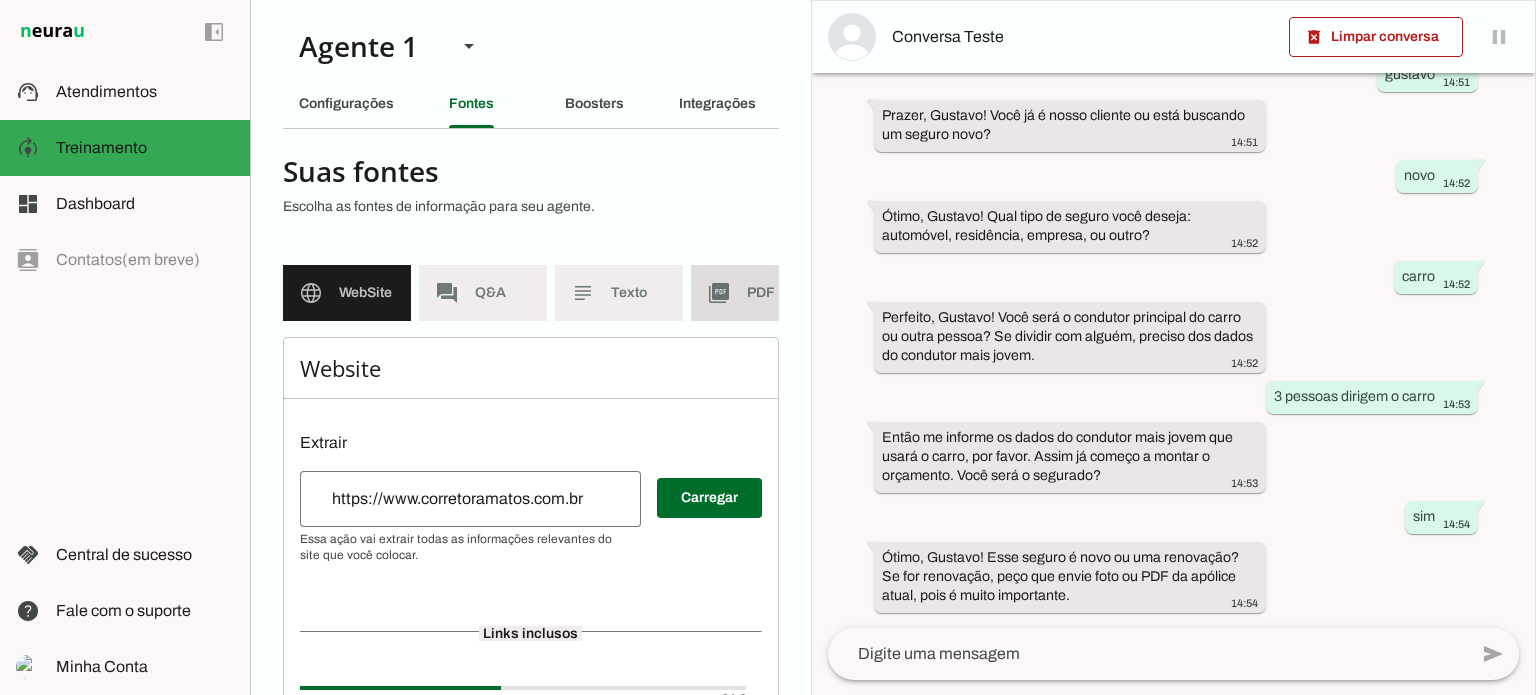 click on "picture_as_pdf" 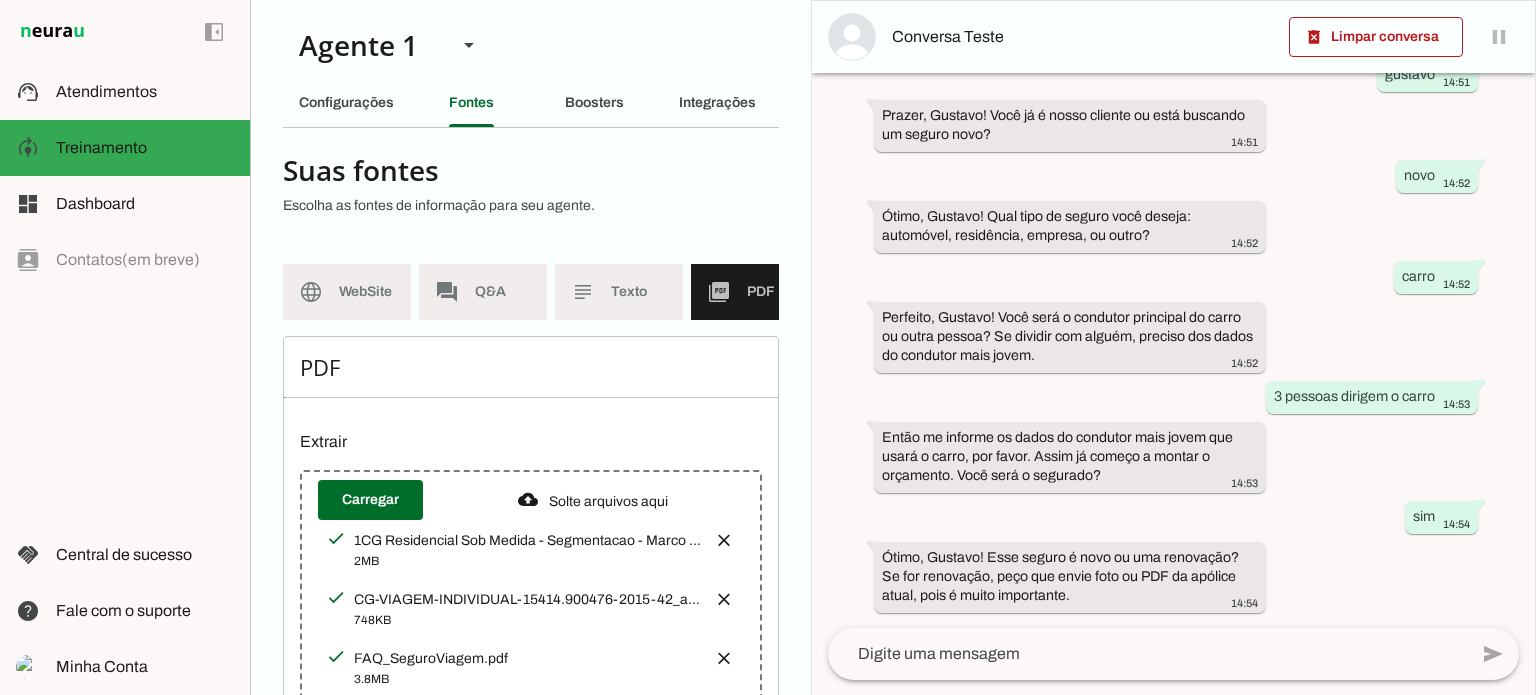scroll, scrollTop: 0, scrollLeft: 0, axis: both 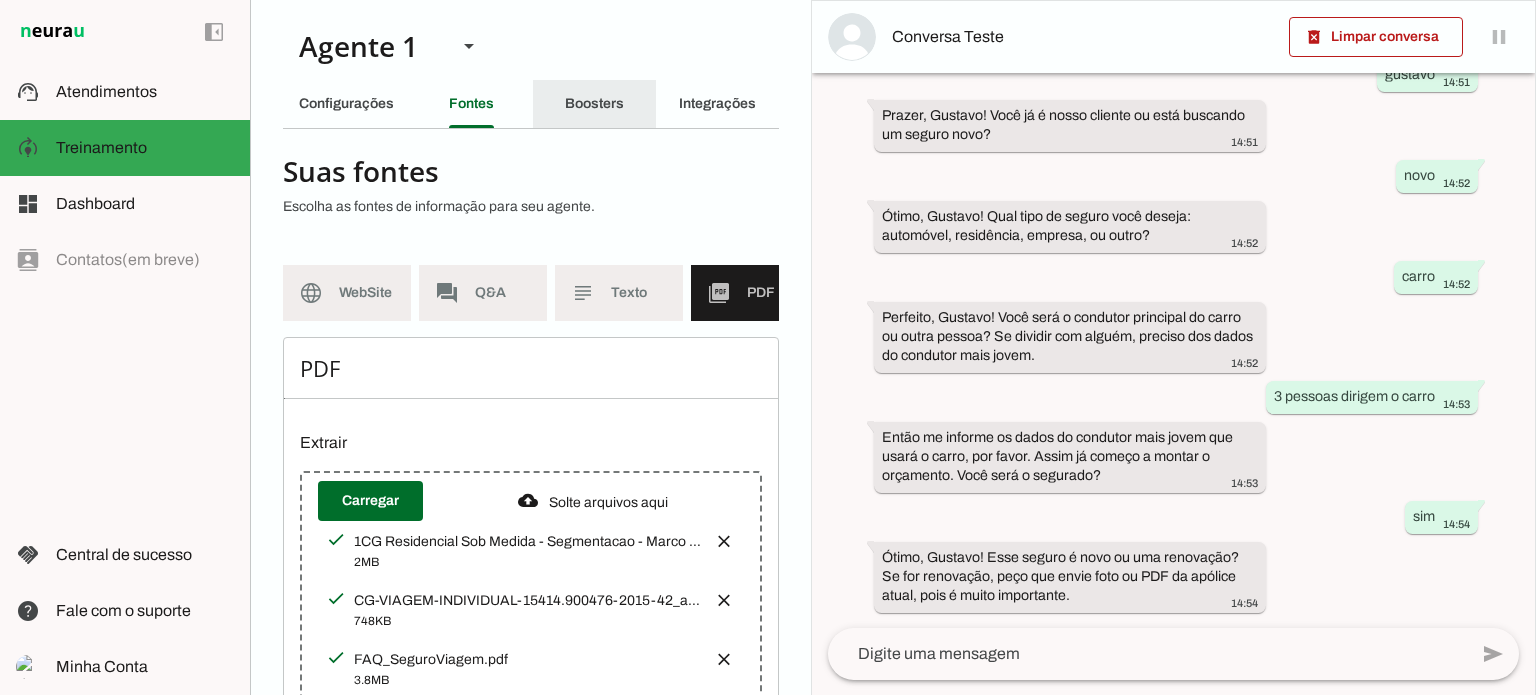 click on "Boosters" 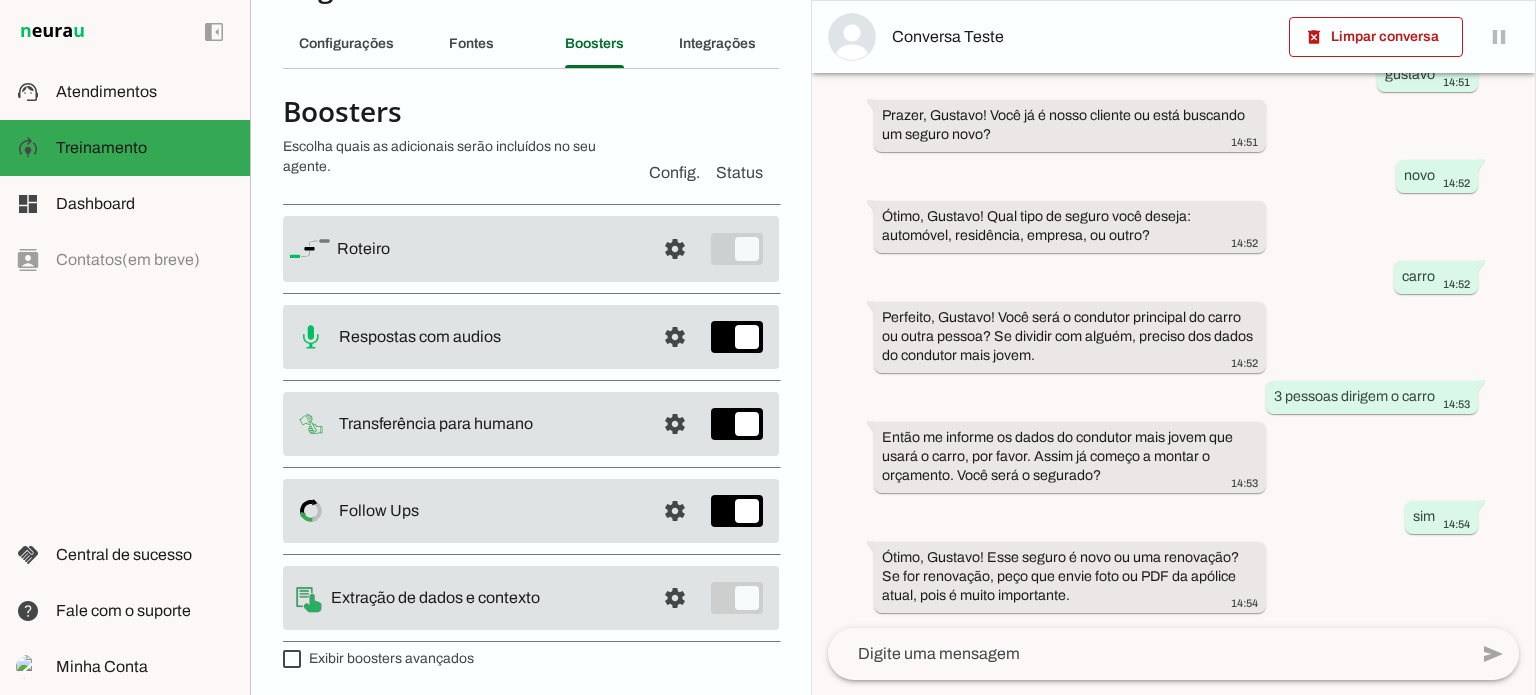 scroll, scrollTop: 61, scrollLeft: 0, axis: vertical 